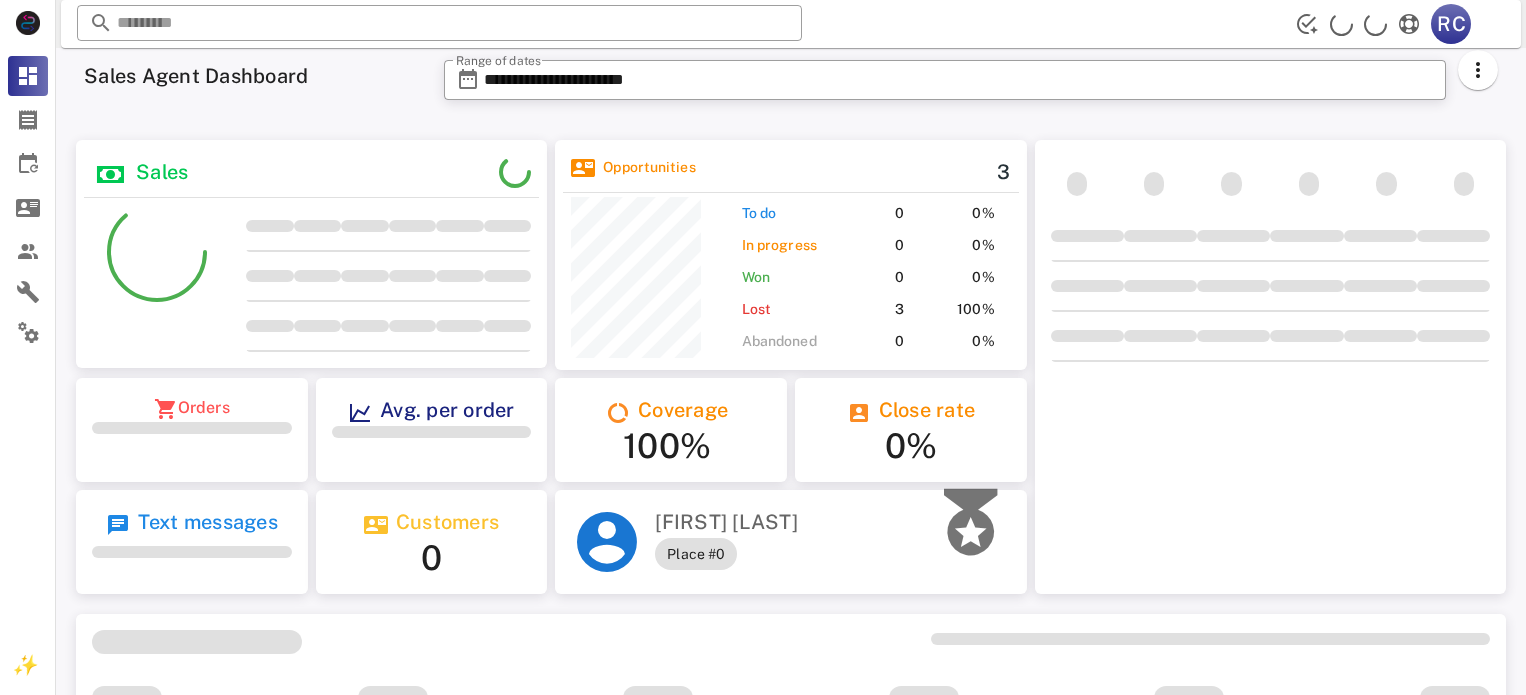 scroll, scrollTop: 0, scrollLeft: 0, axis: both 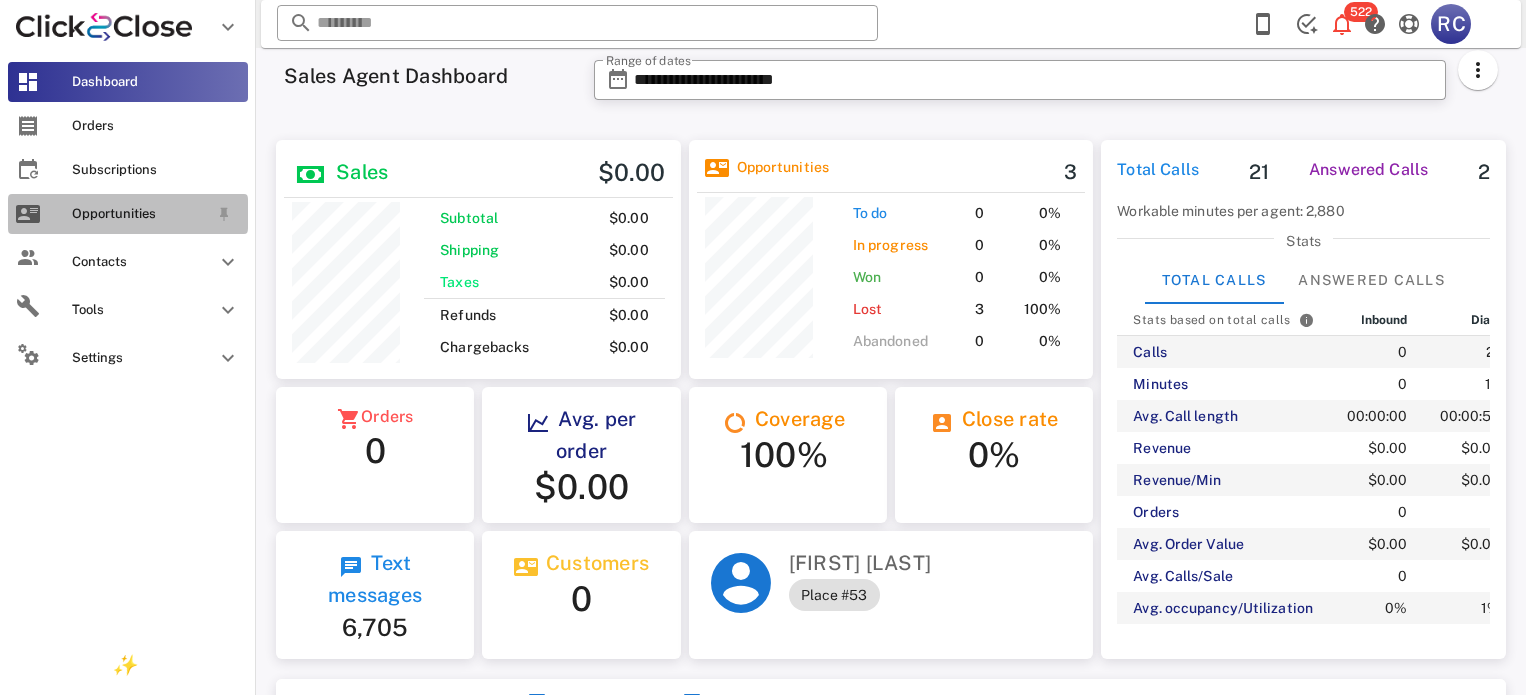 click at bounding box center (28, 214) 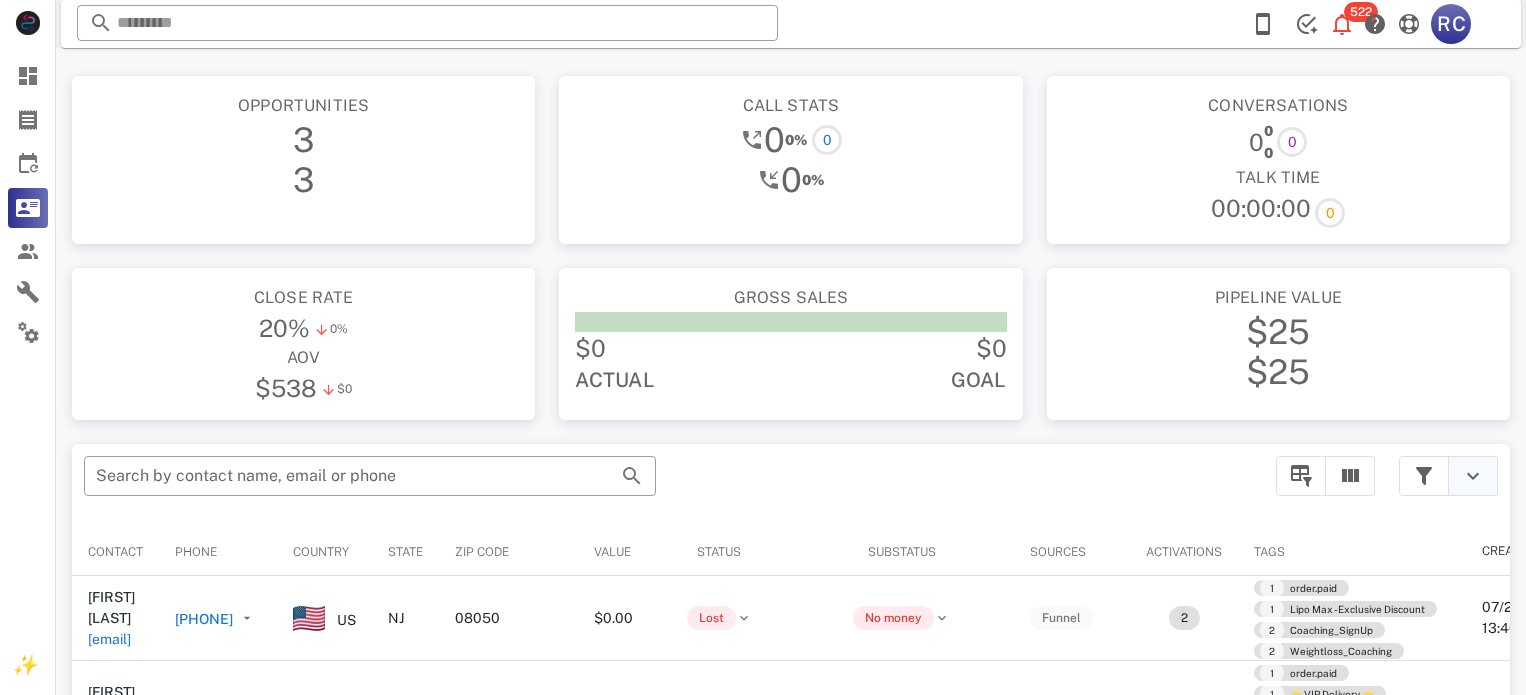 click at bounding box center (1473, 476) 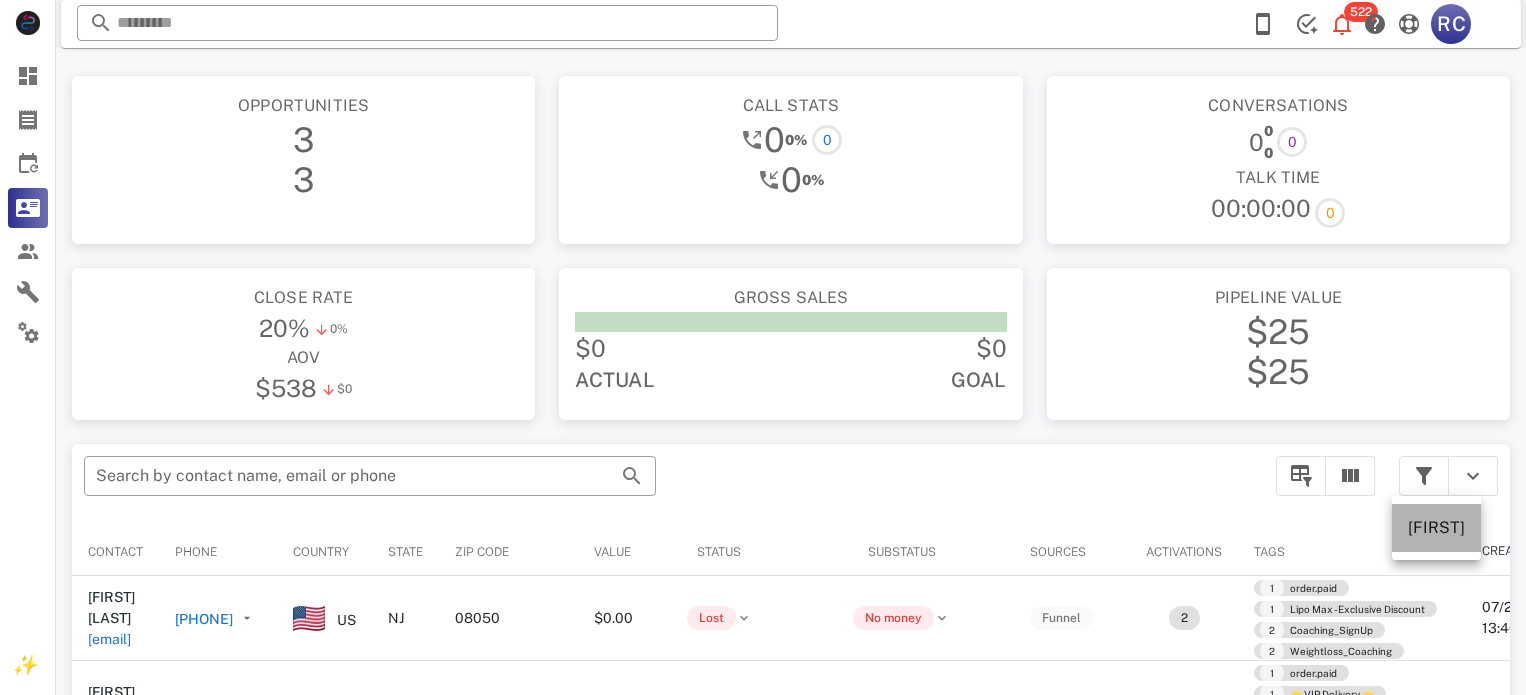 click on "[FIRST] [LAST]" at bounding box center (1436, 527) 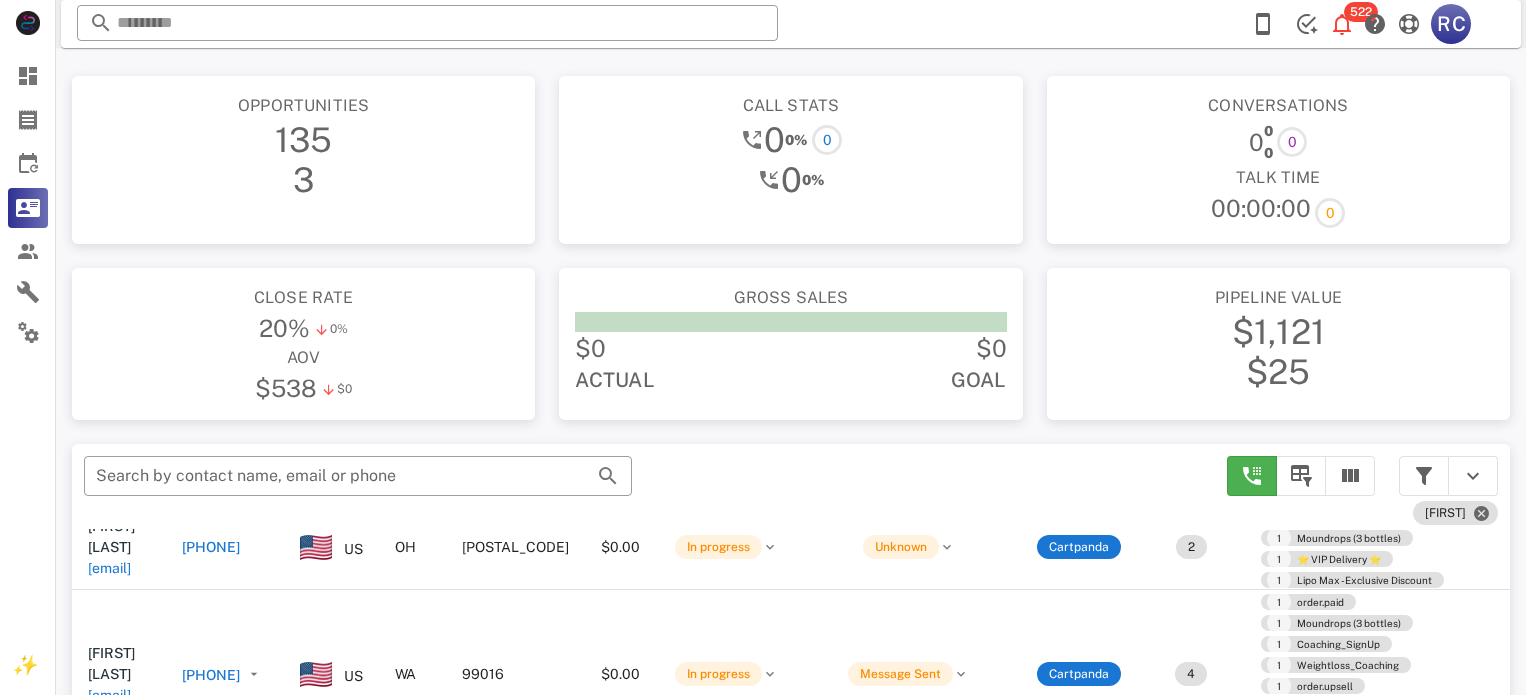 scroll, scrollTop: 500, scrollLeft: 0, axis: vertical 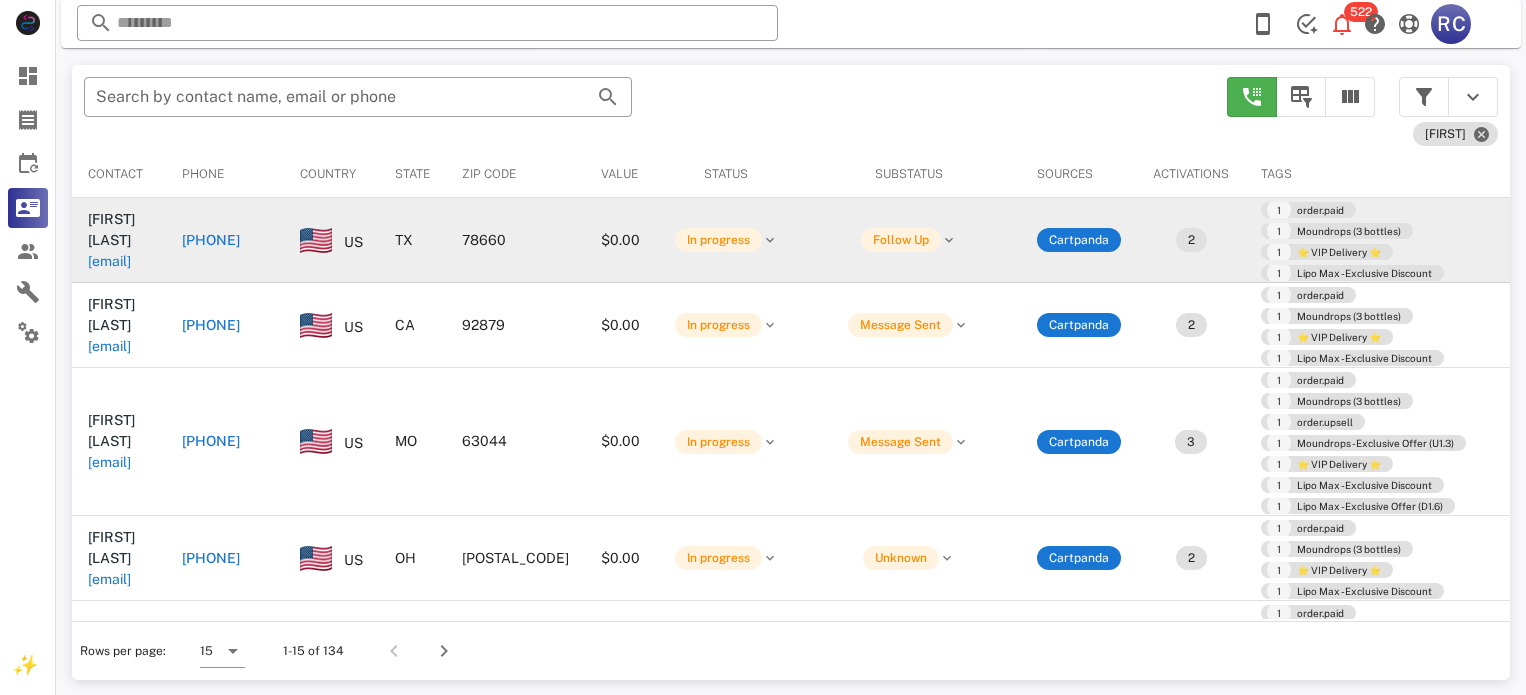 click on "[PHONE]" at bounding box center (211, 240) 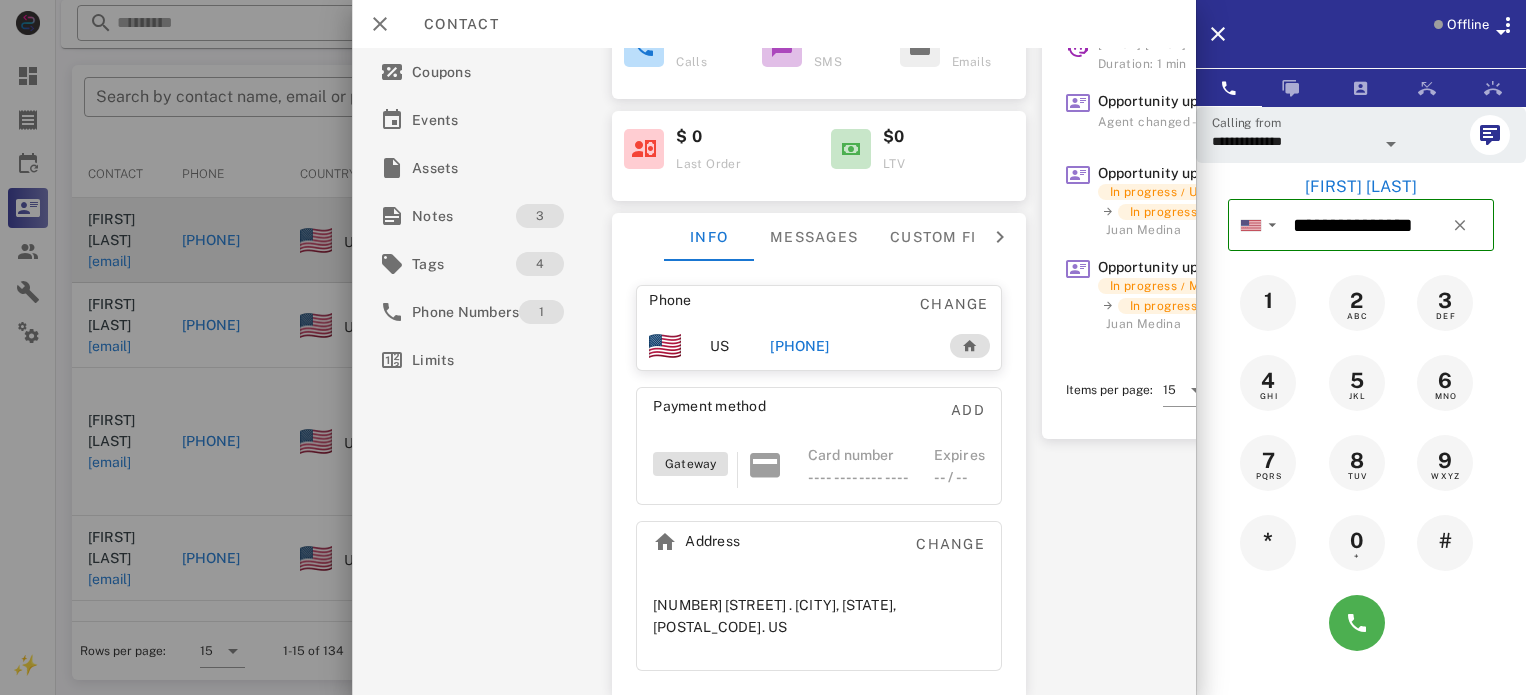 scroll, scrollTop: 257, scrollLeft: 0, axis: vertical 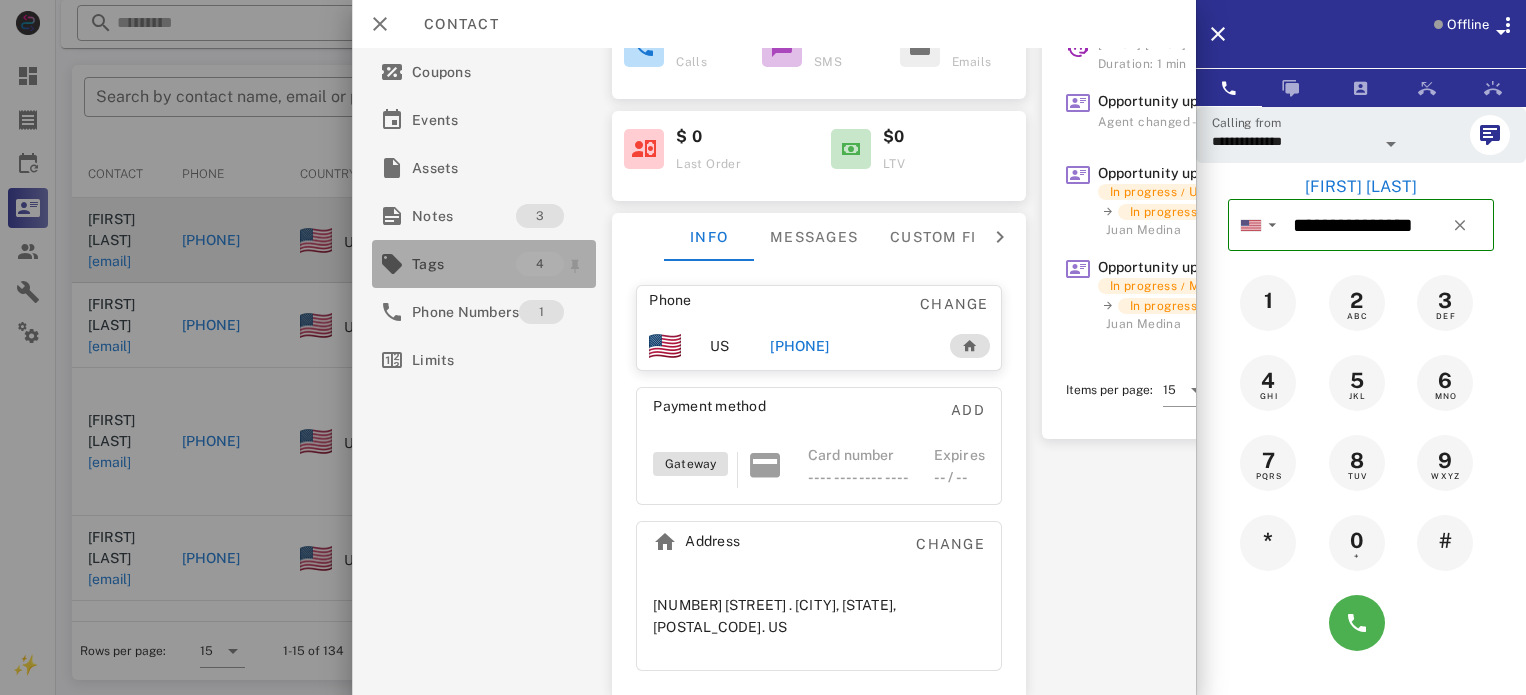 click on "Tags" at bounding box center [464, 264] 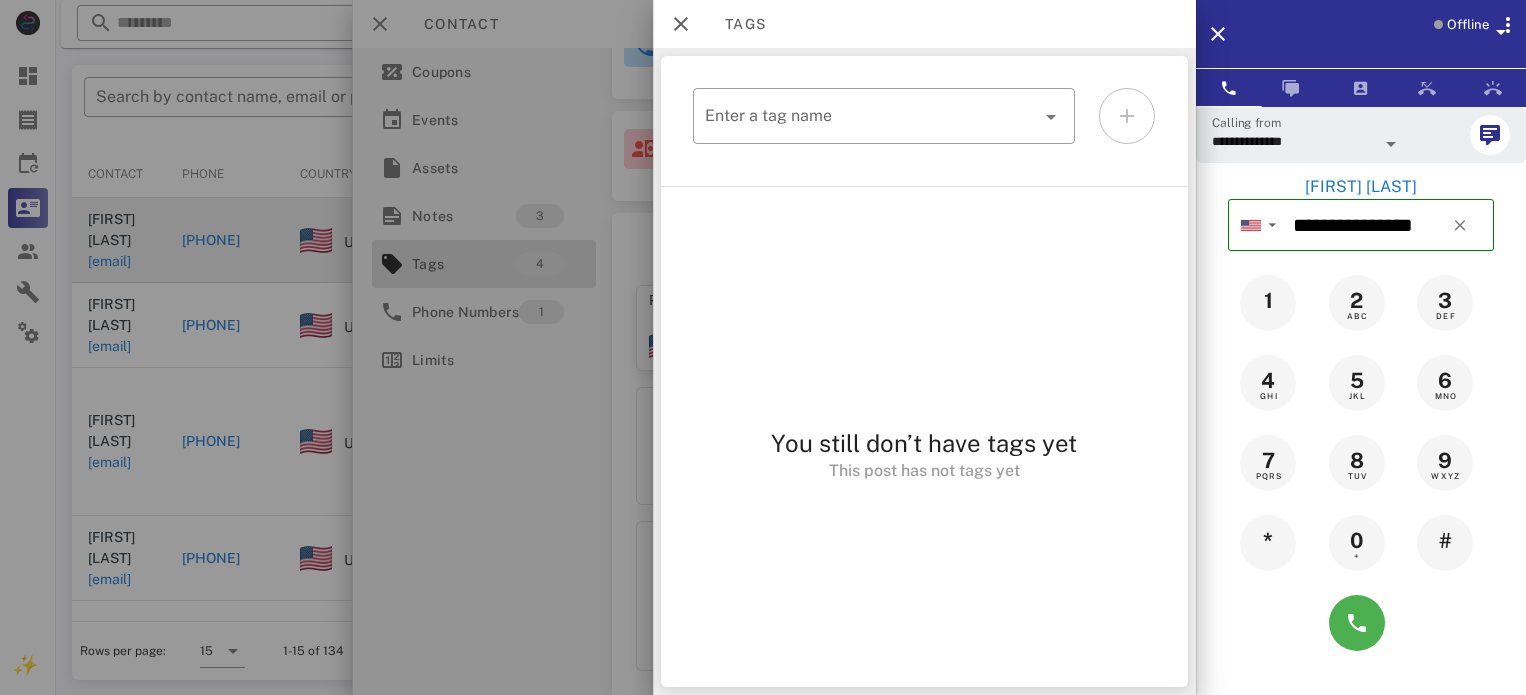 click at bounding box center [763, 347] 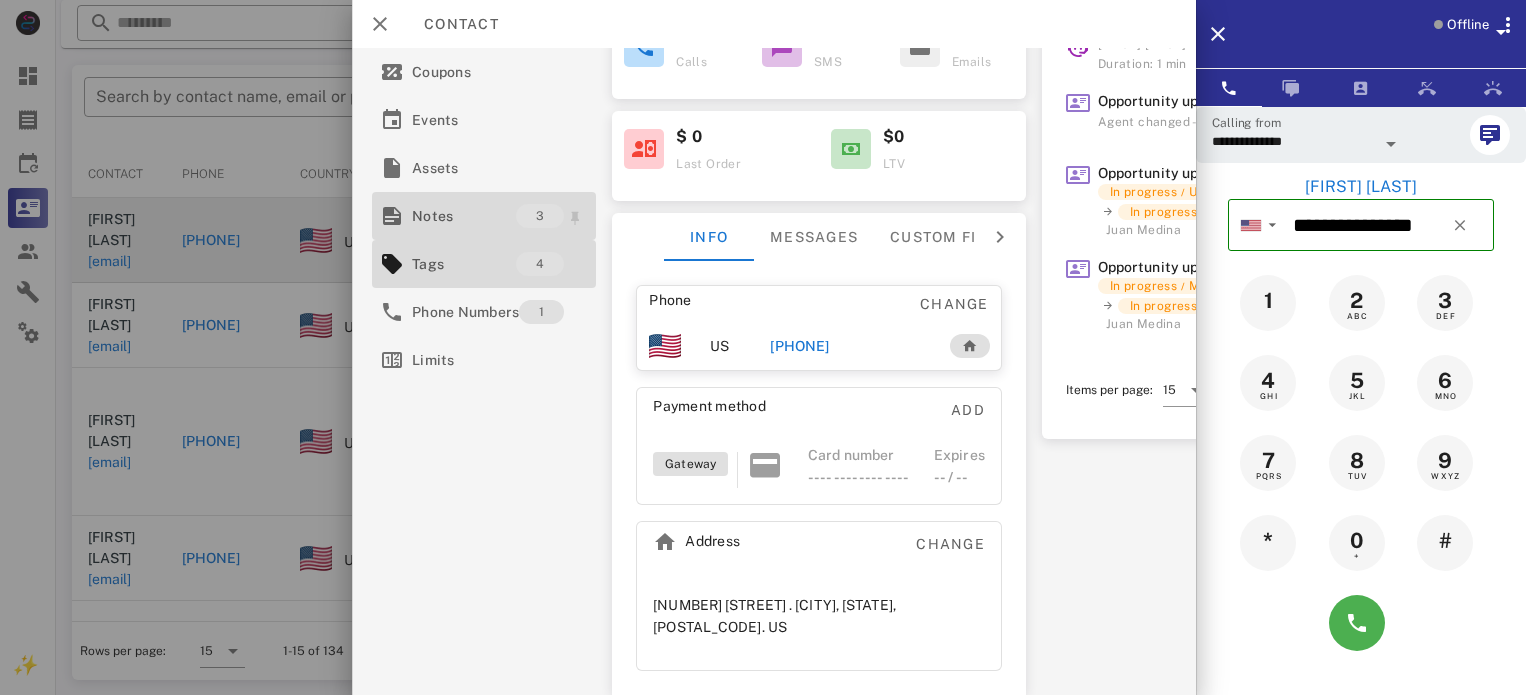 click on "Notes" at bounding box center [464, 216] 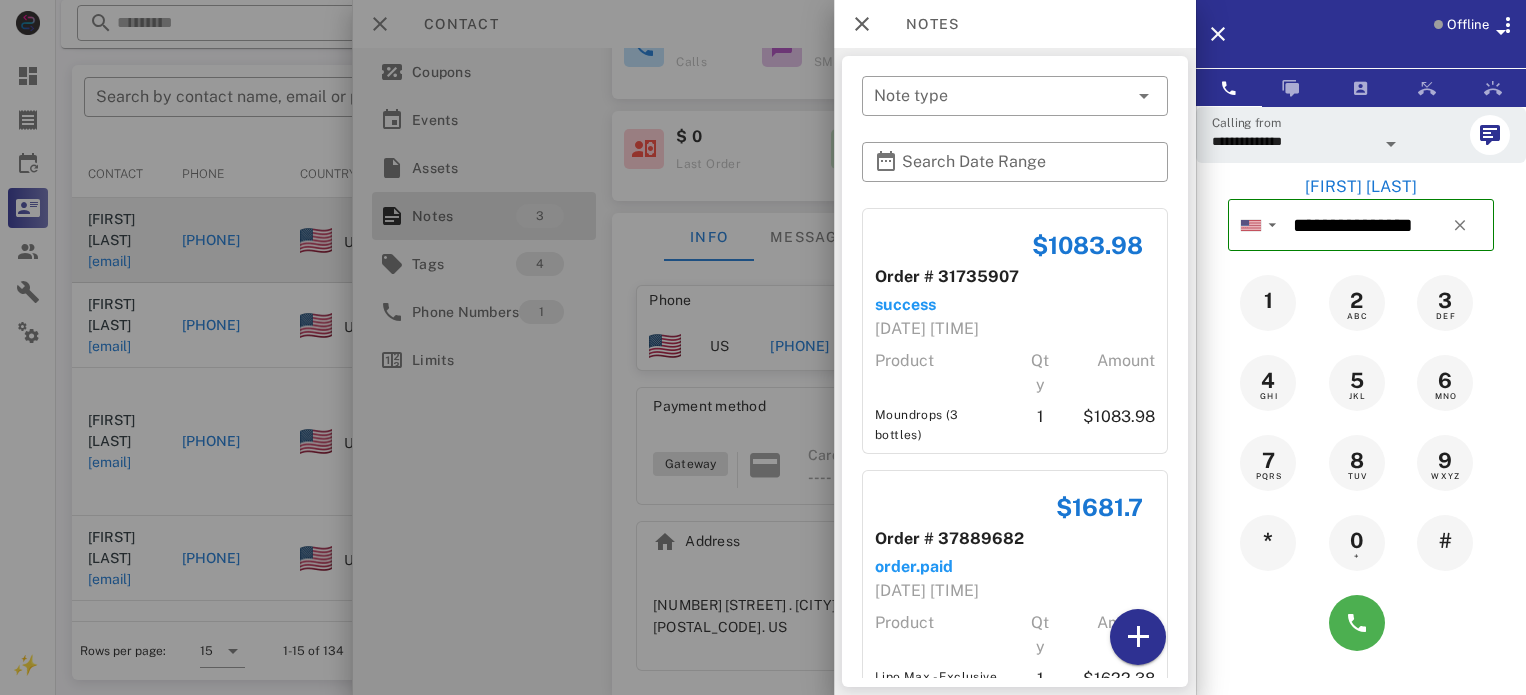 scroll, scrollTop: 234, scrollLeft: 0, axis: vertical 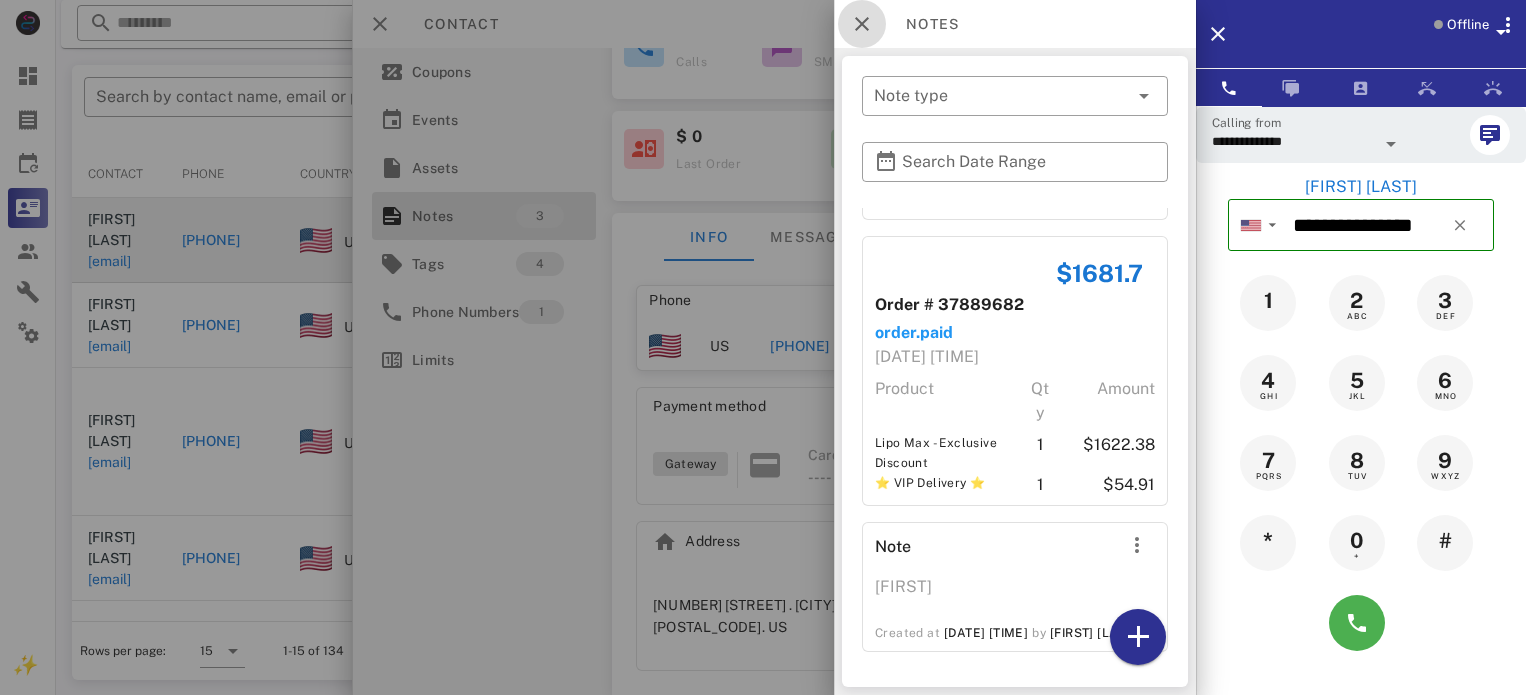 click at bounding box center [862, 24] 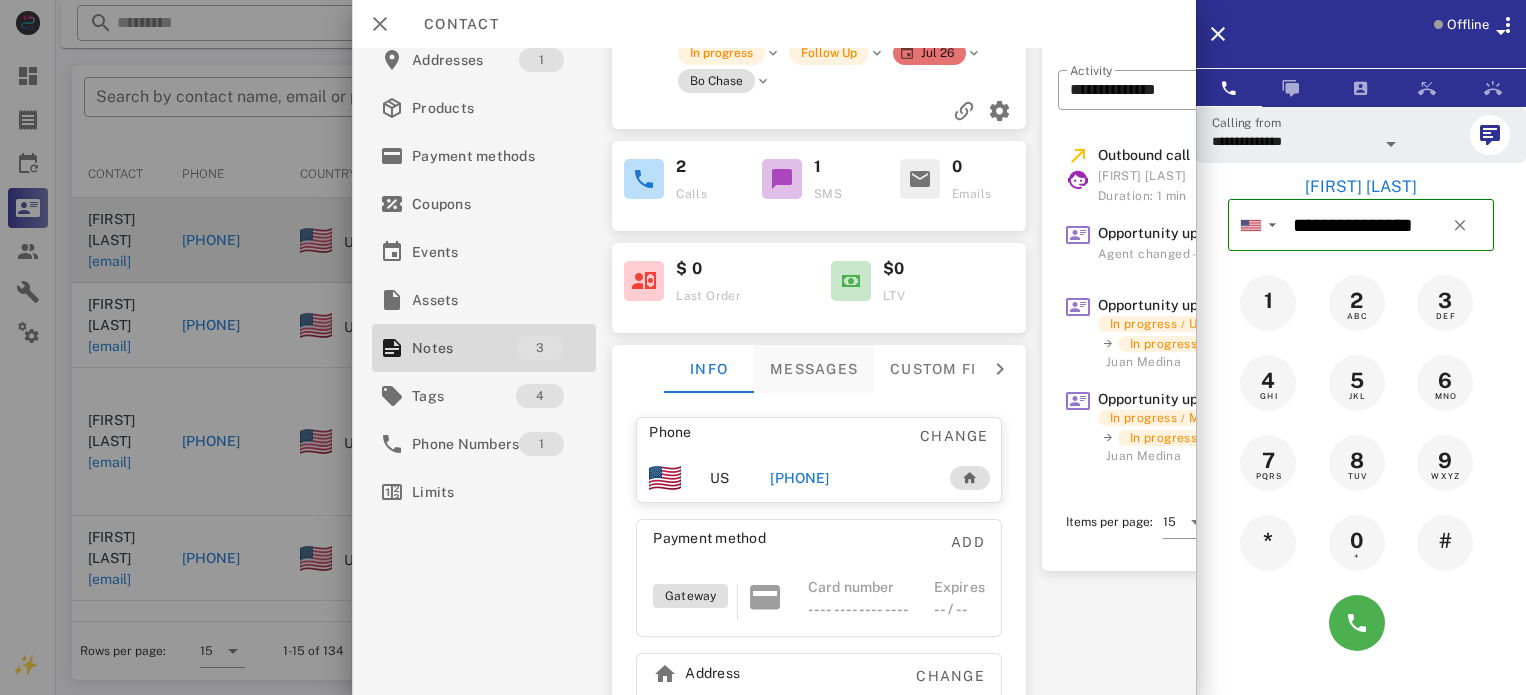 scroll, scrollTop: 0, scrollLeft: 0, axis: both 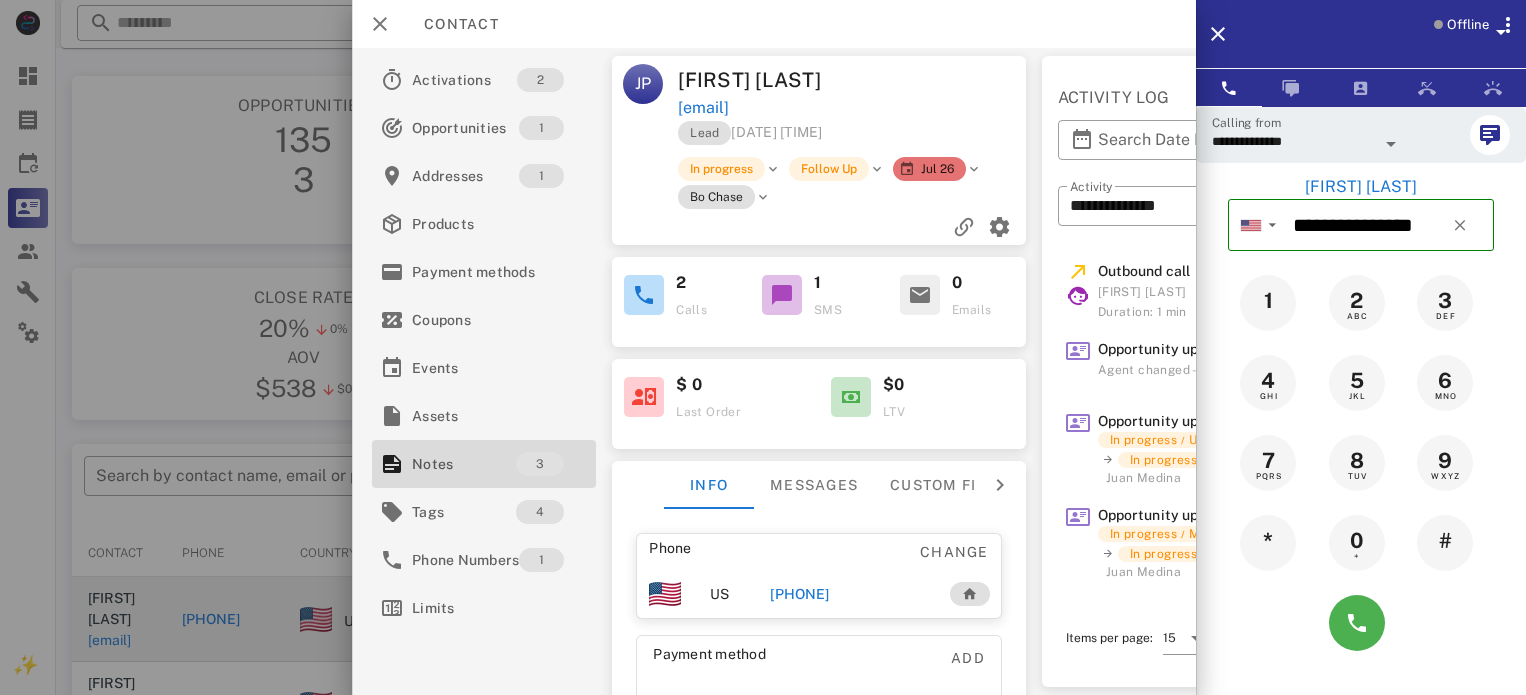 click at bounding box center [974, 169] 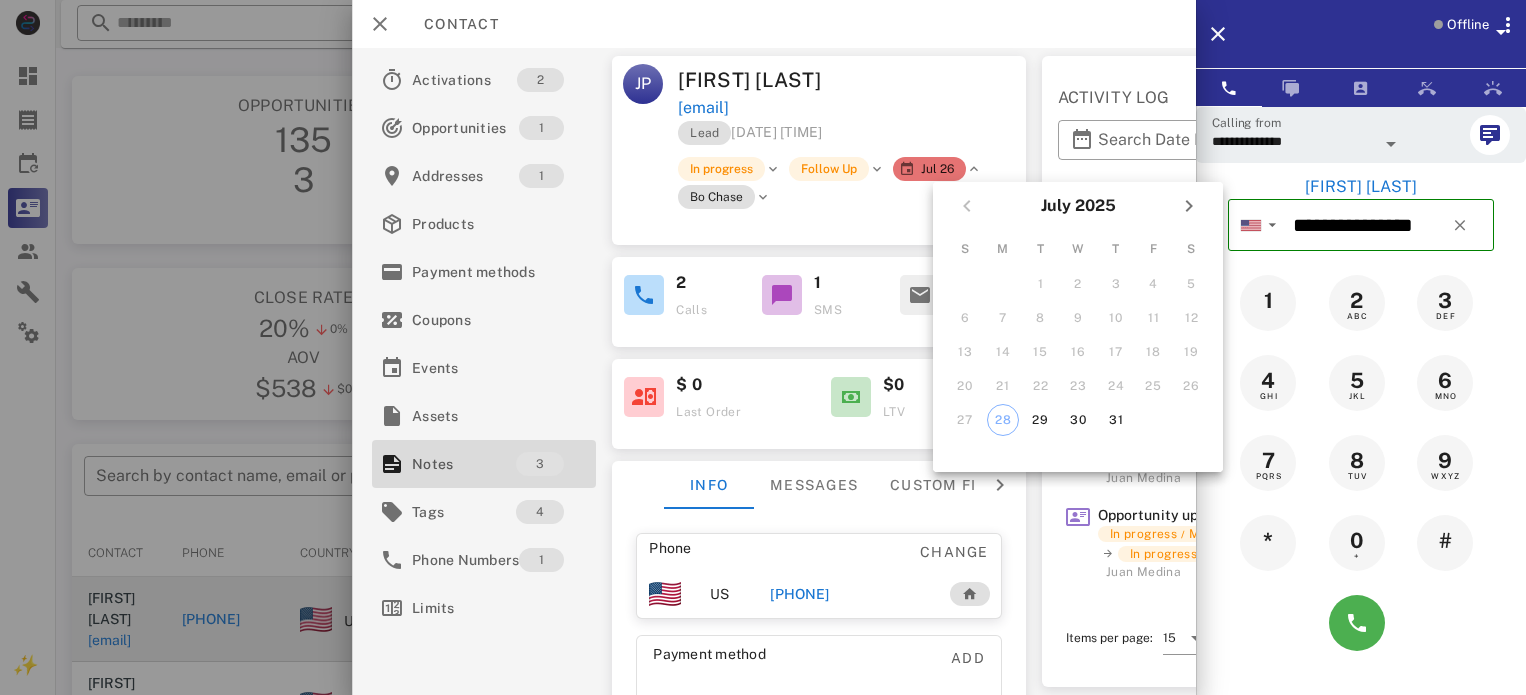 click on "Lead   01/11/2025 11:53" at bounding box center (853, 138) 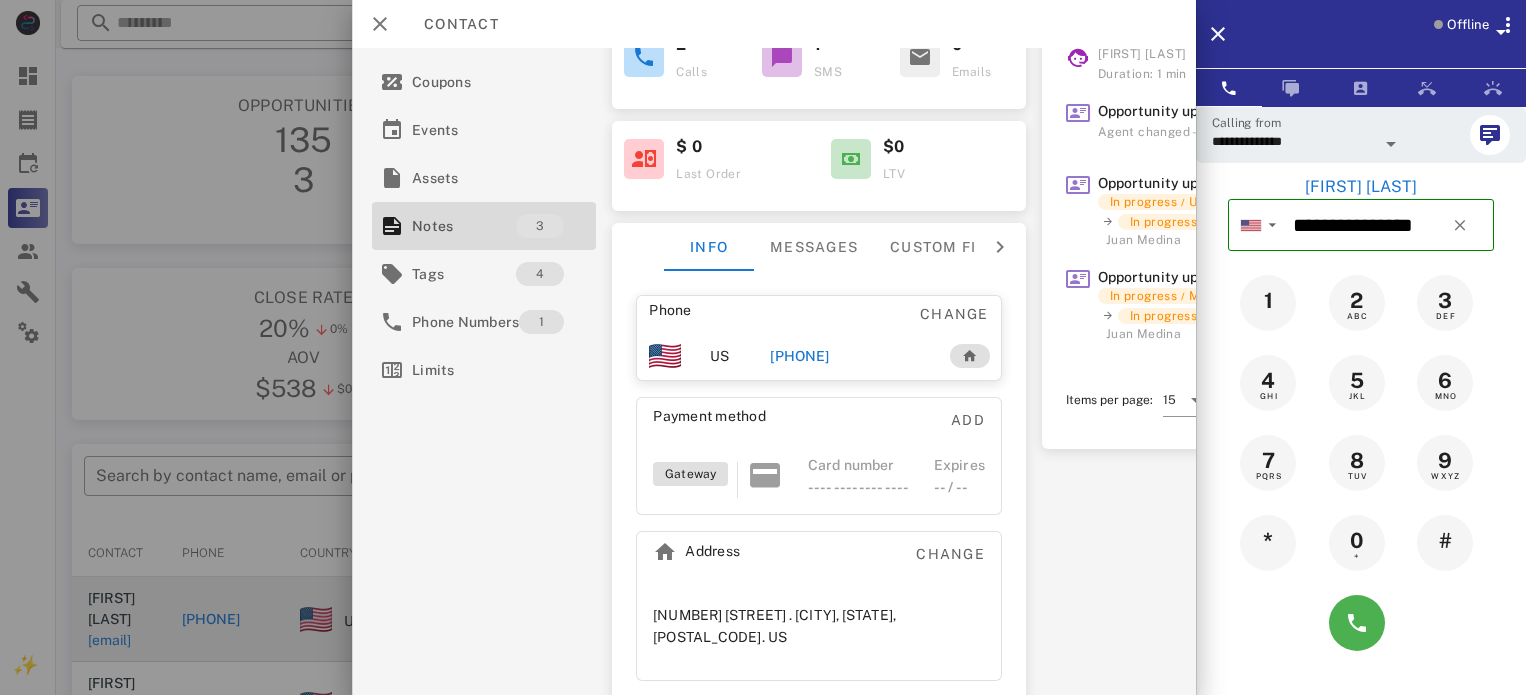 scroll, scrollTop: 257, scrollLeft: 0, axis: vertical 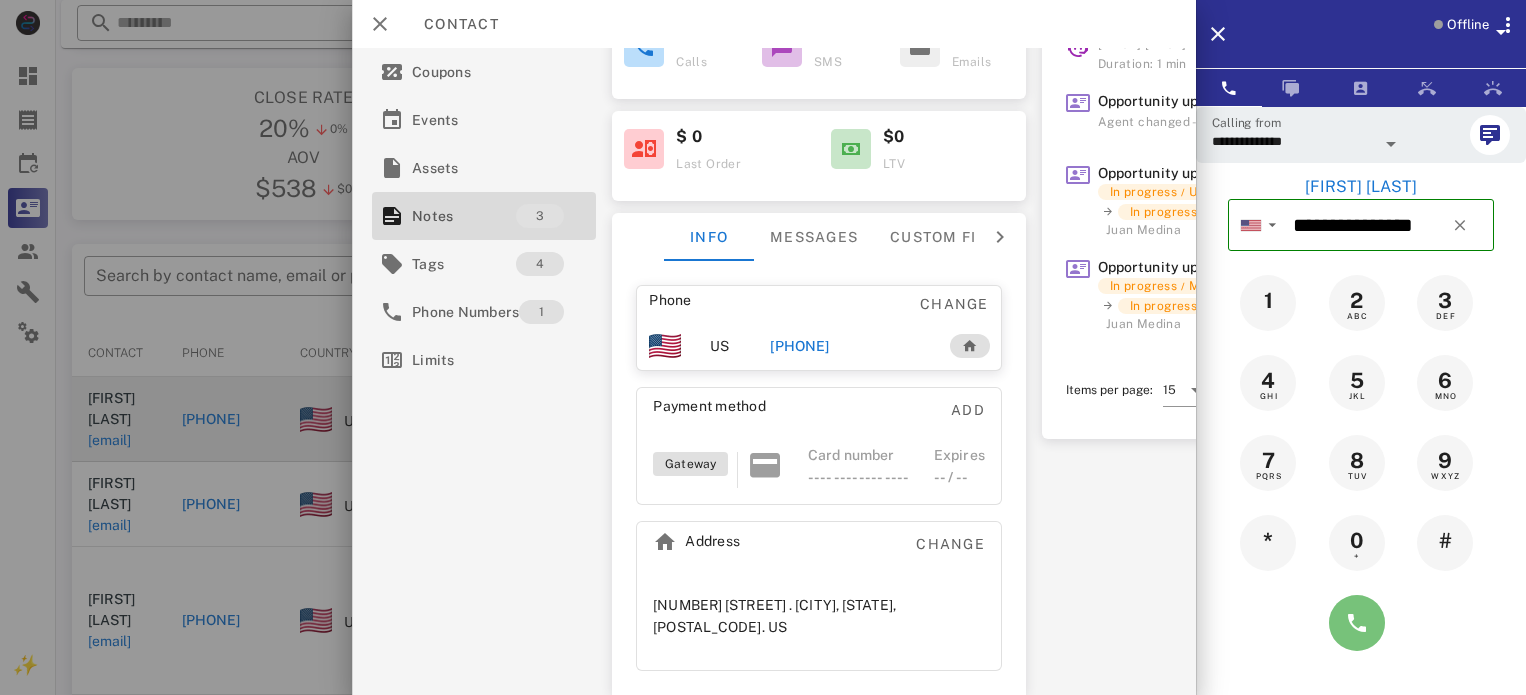 click at bounding box center (1357, 623) 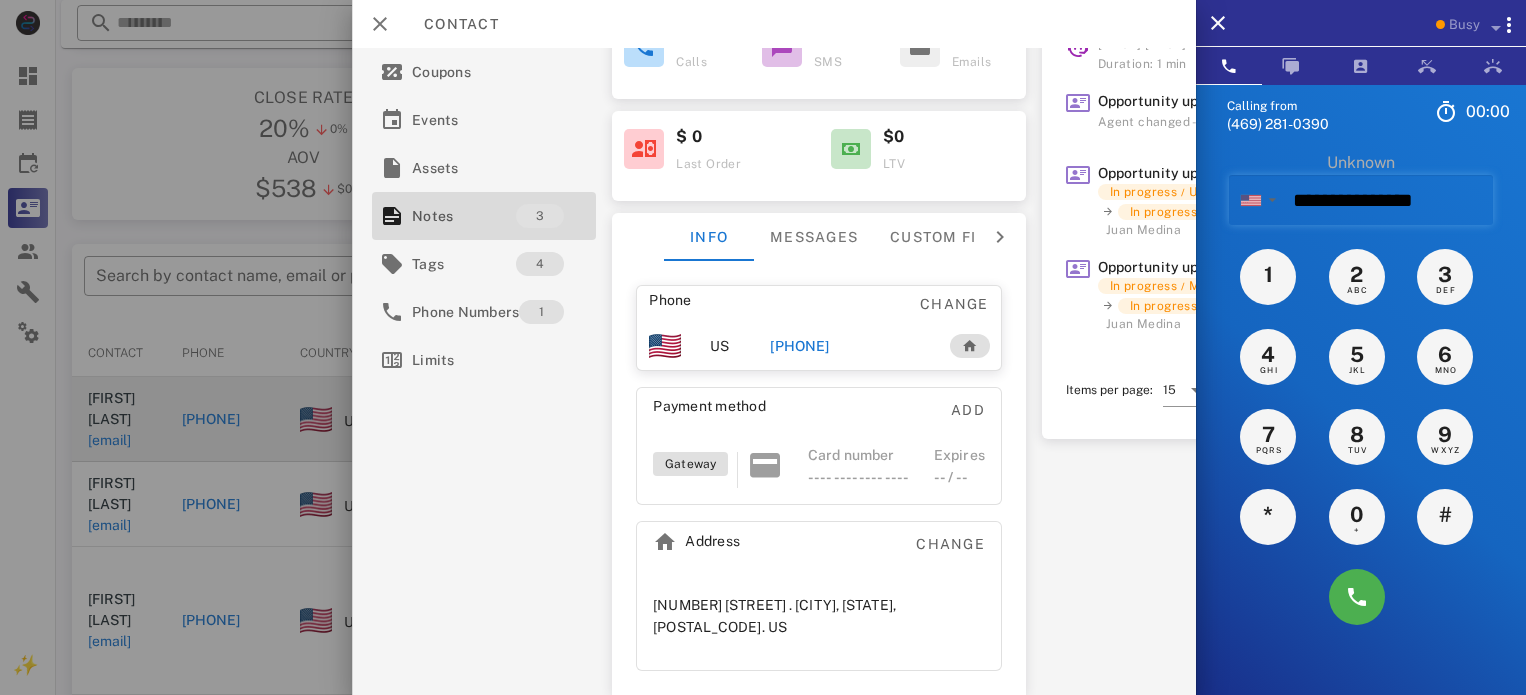 type 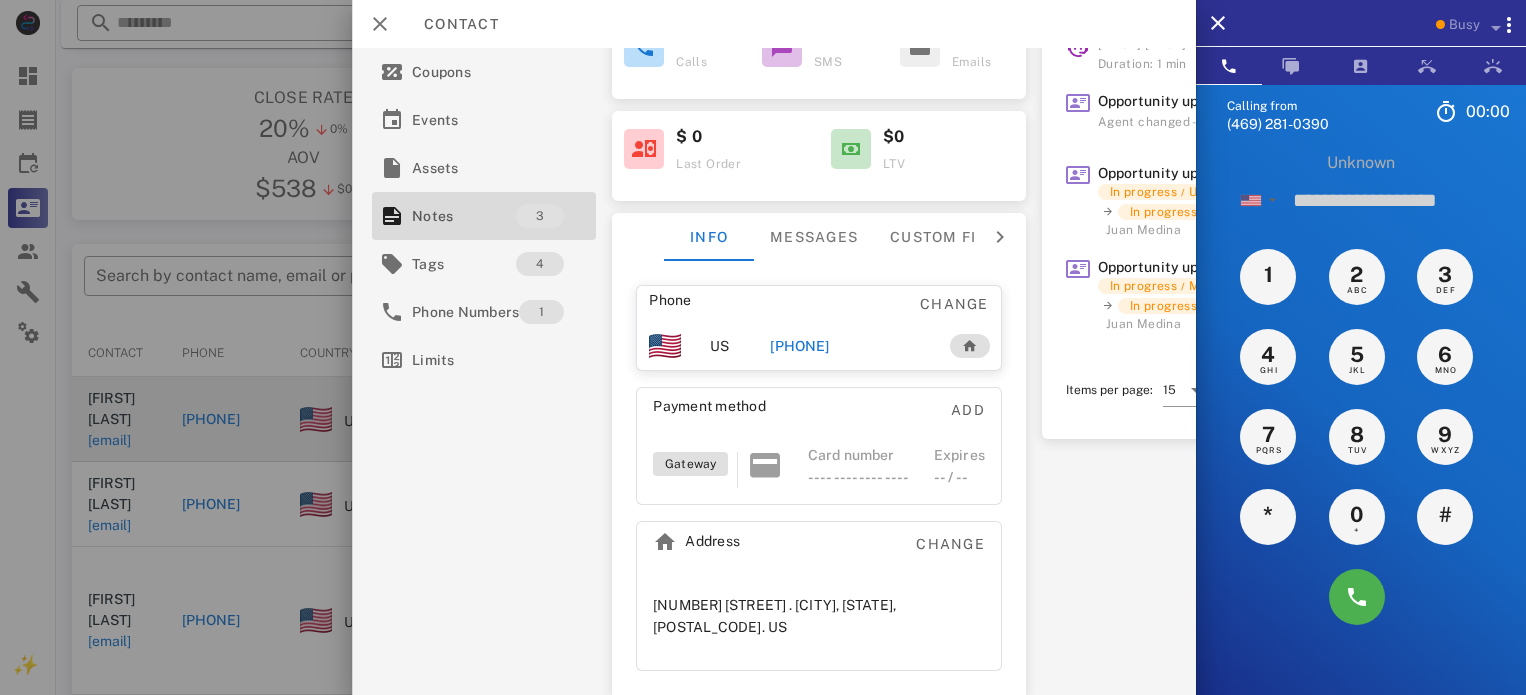 scroll, scrollTop: 0, scrollLeft: 0, axis: both 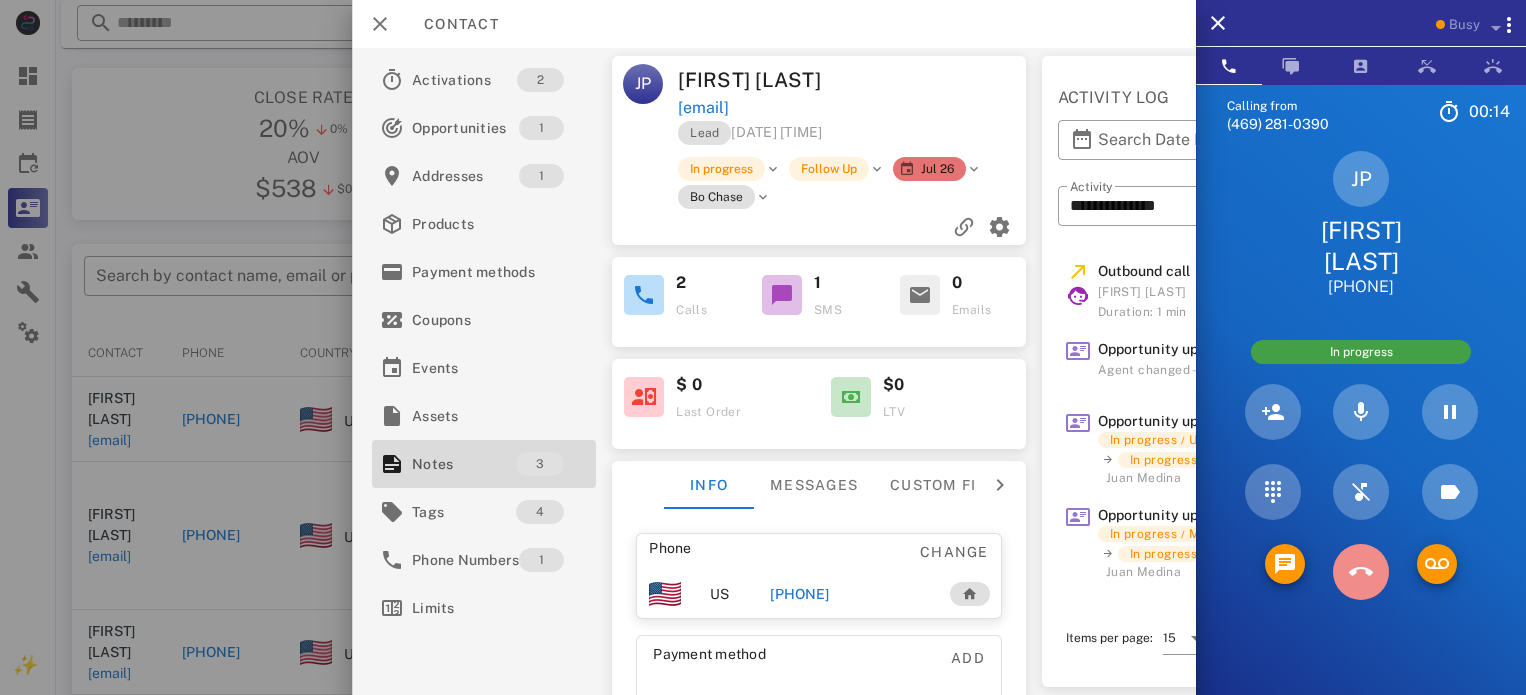 click at bounding box center (1360, 572) 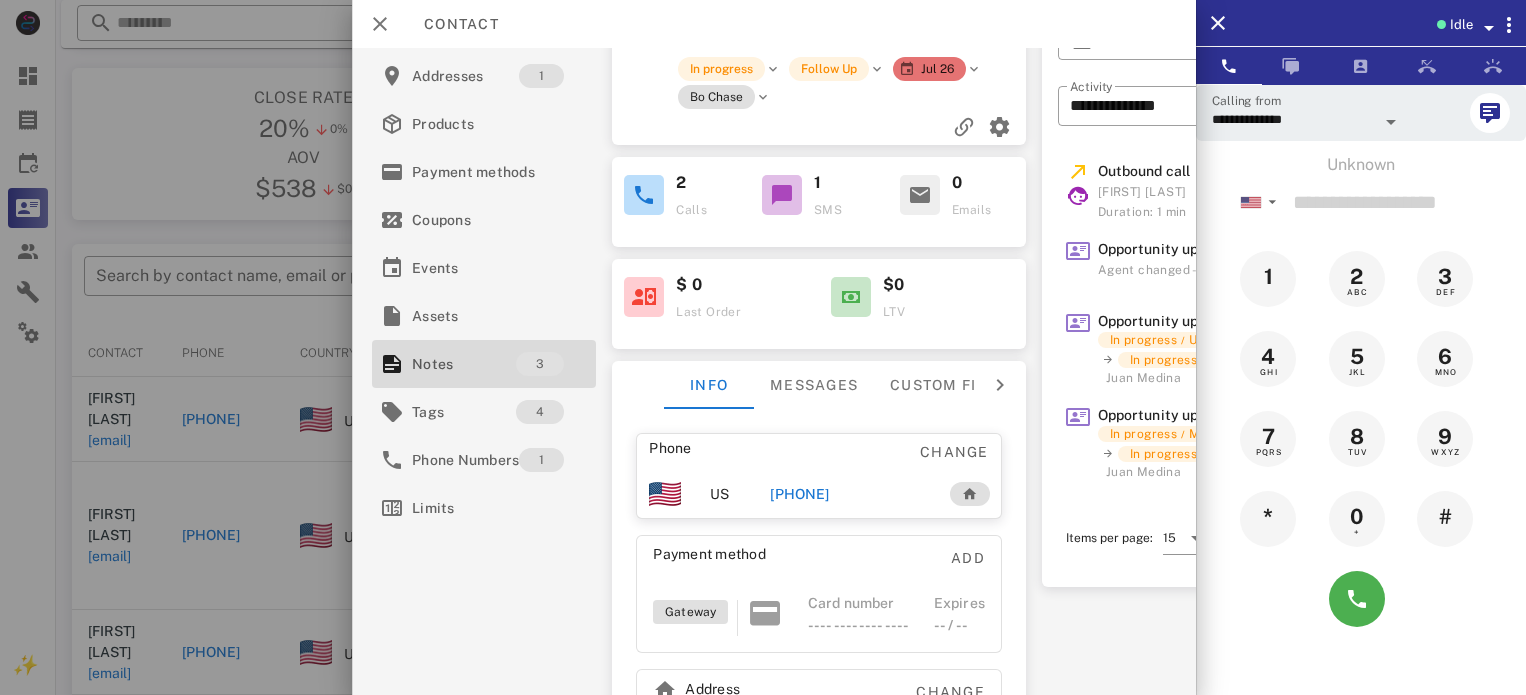 scroll, scrollTop: 257, scrollLeft: 0, axis: vertical 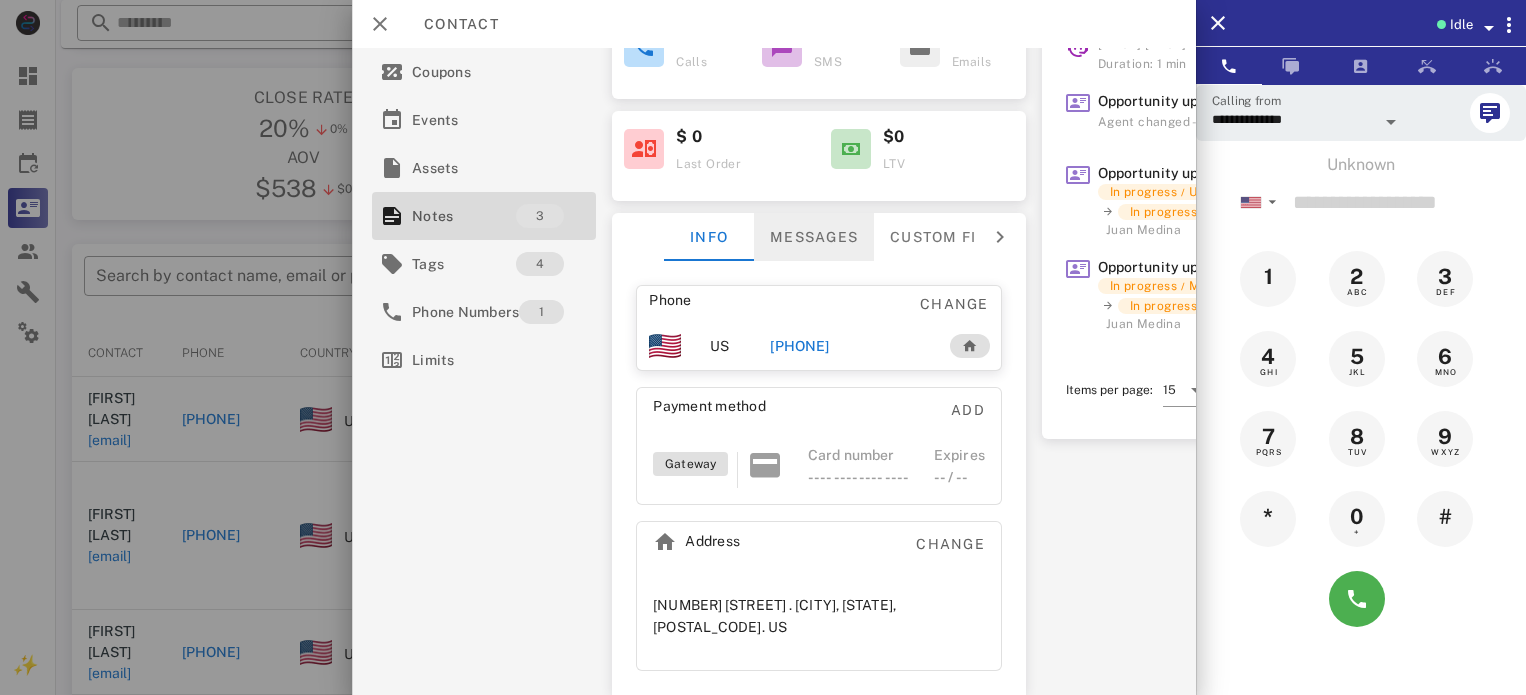 click on "Messages" at bounding box center (814, 237) 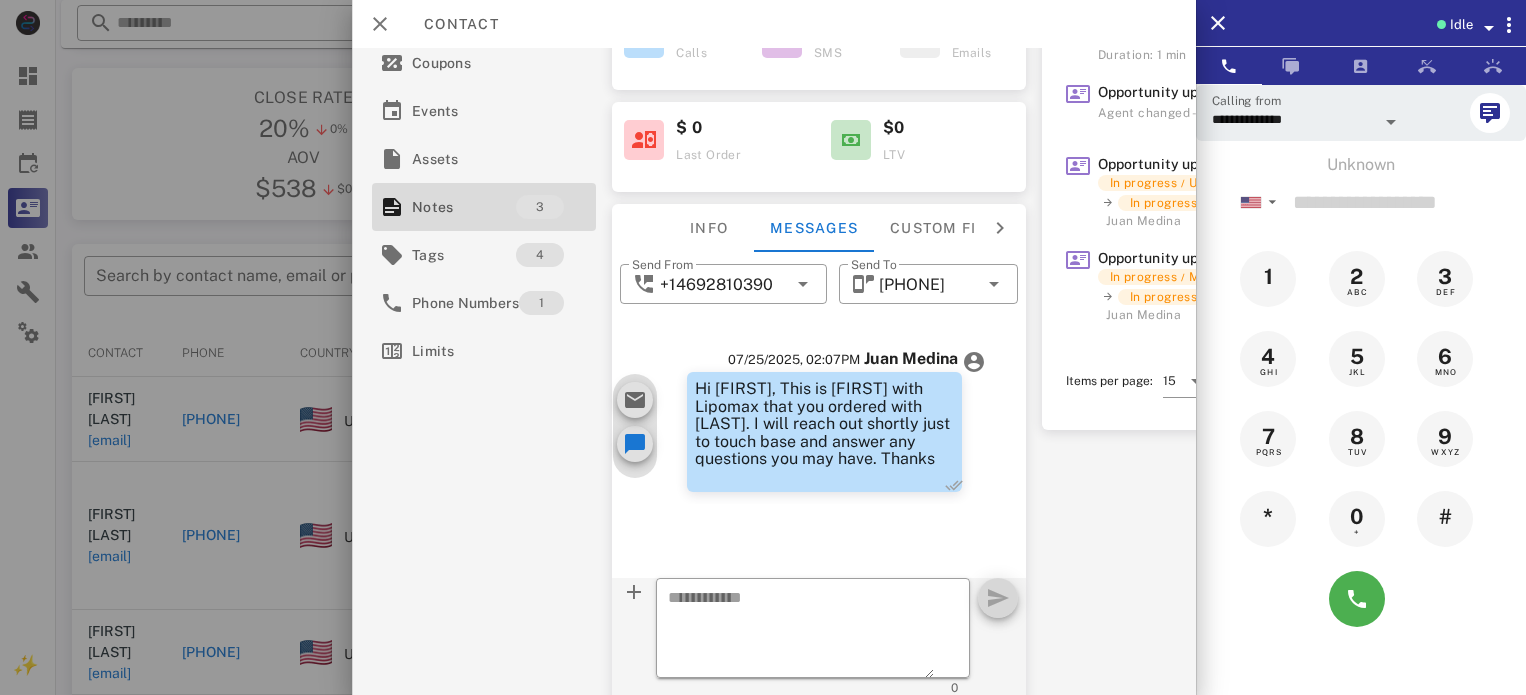 scroll, scrollTop: 61, scrollLeft: 0, axis: vertical 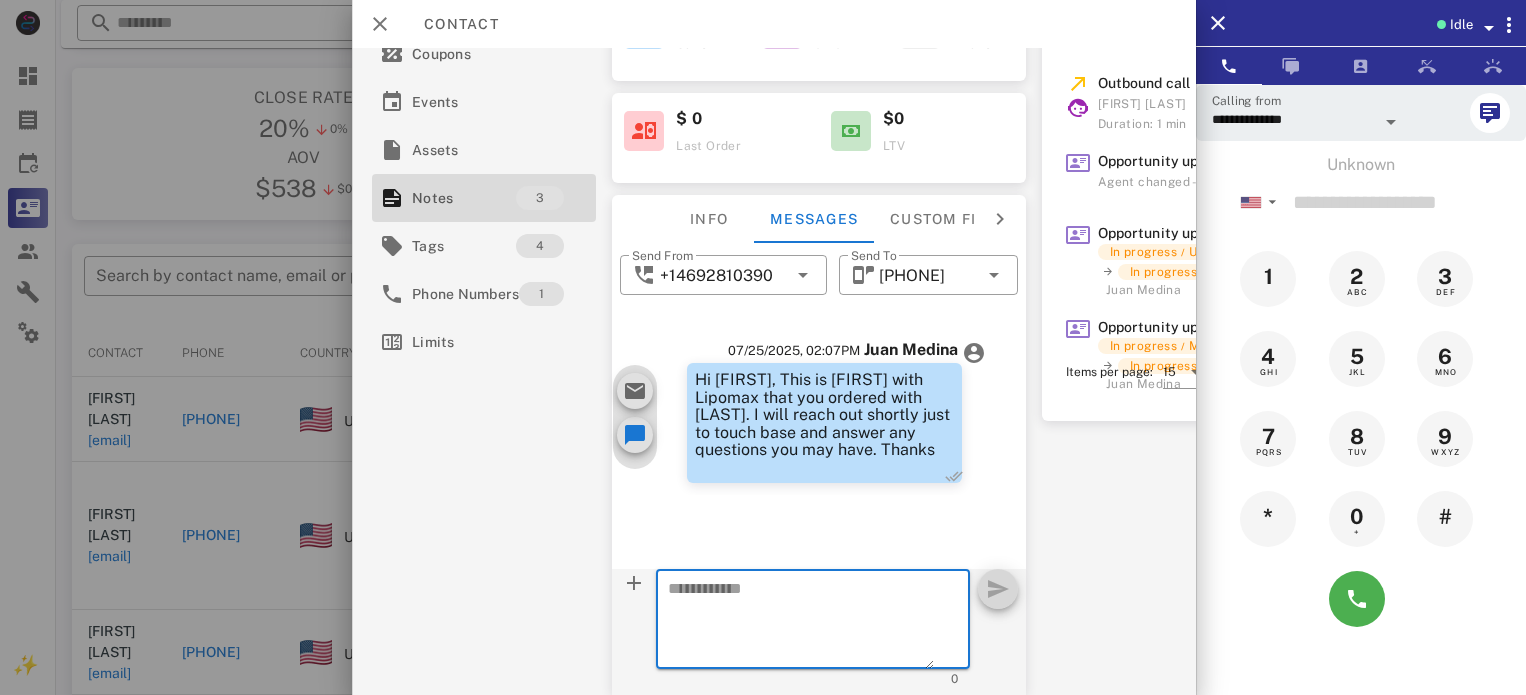 click at bounding box center [801, 622] 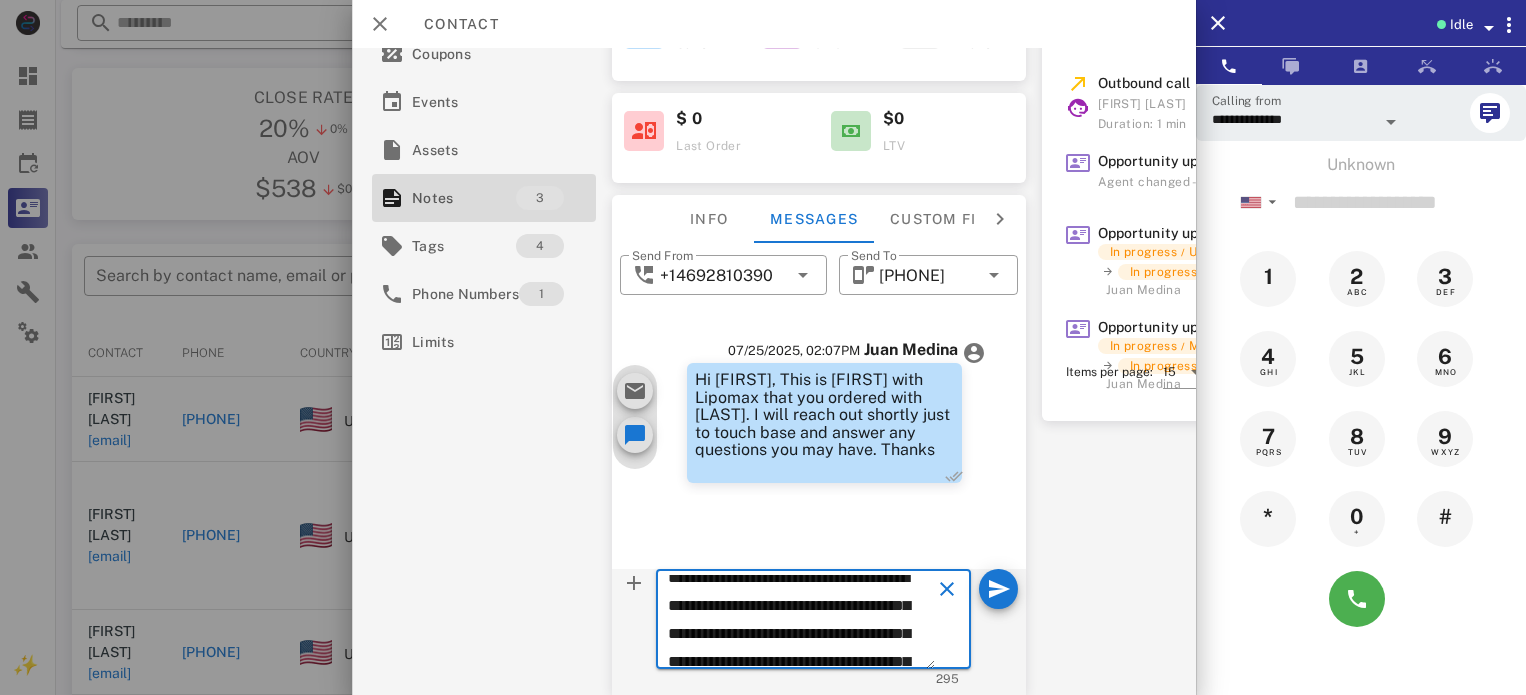 scroll, scrollTop: 0, scrollLeft: 0, axis: both 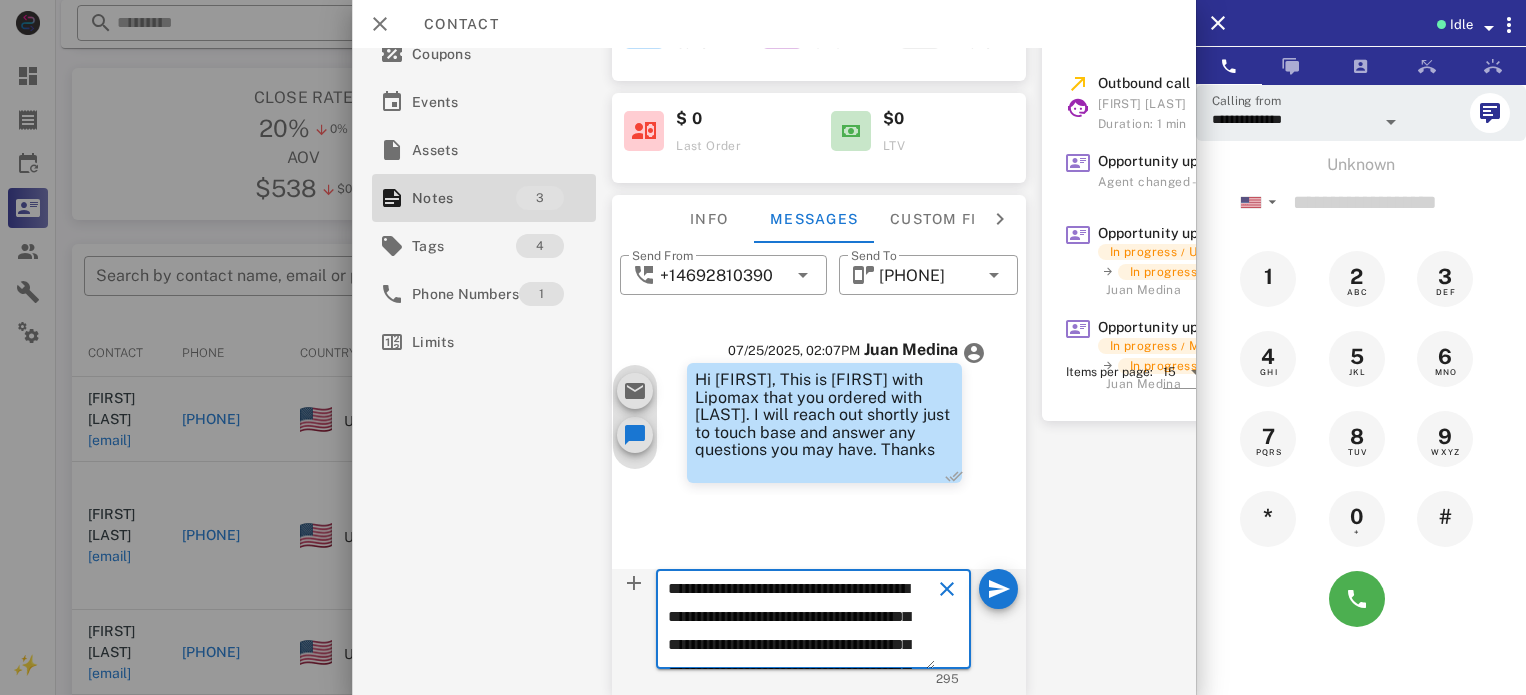 click on "**********" at bounding box center [801, 622] 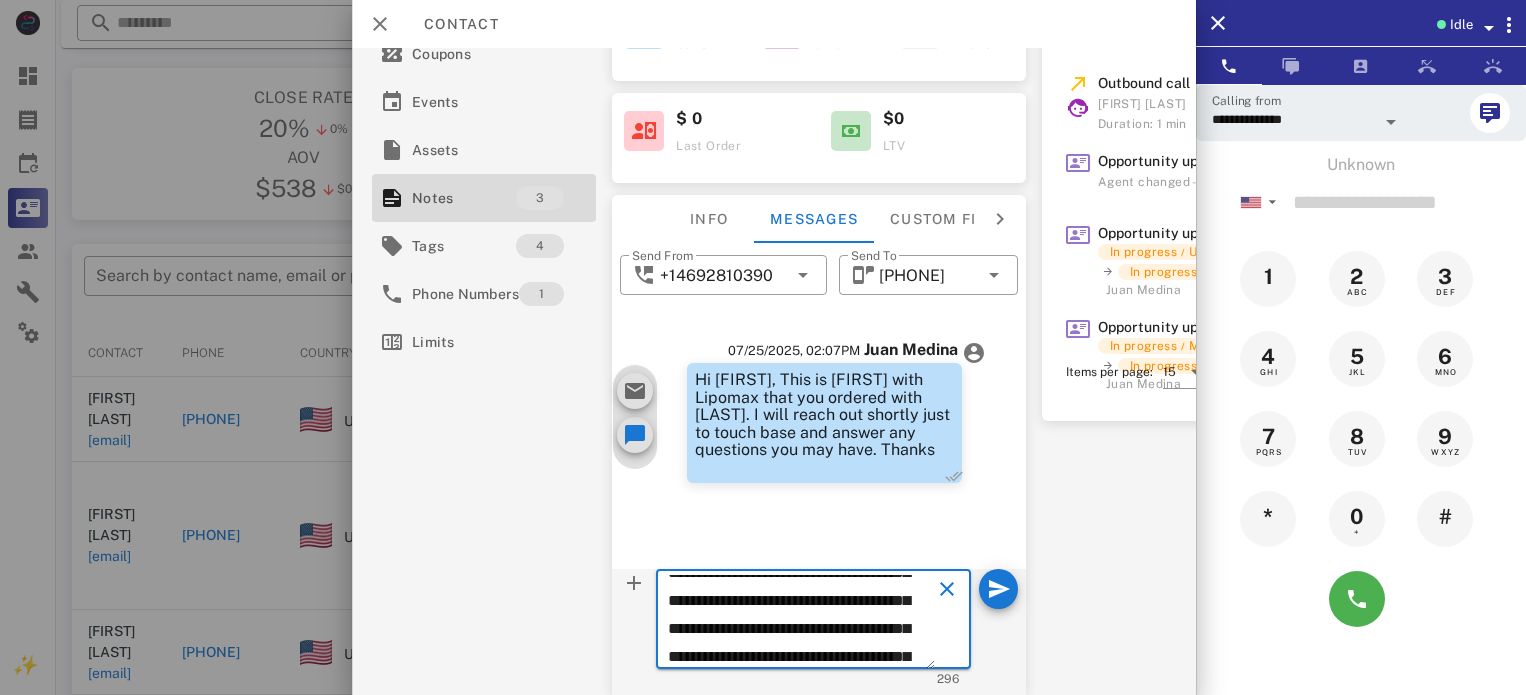 scroll, scrollTop: 0, scrollLeft: 0, axis: both 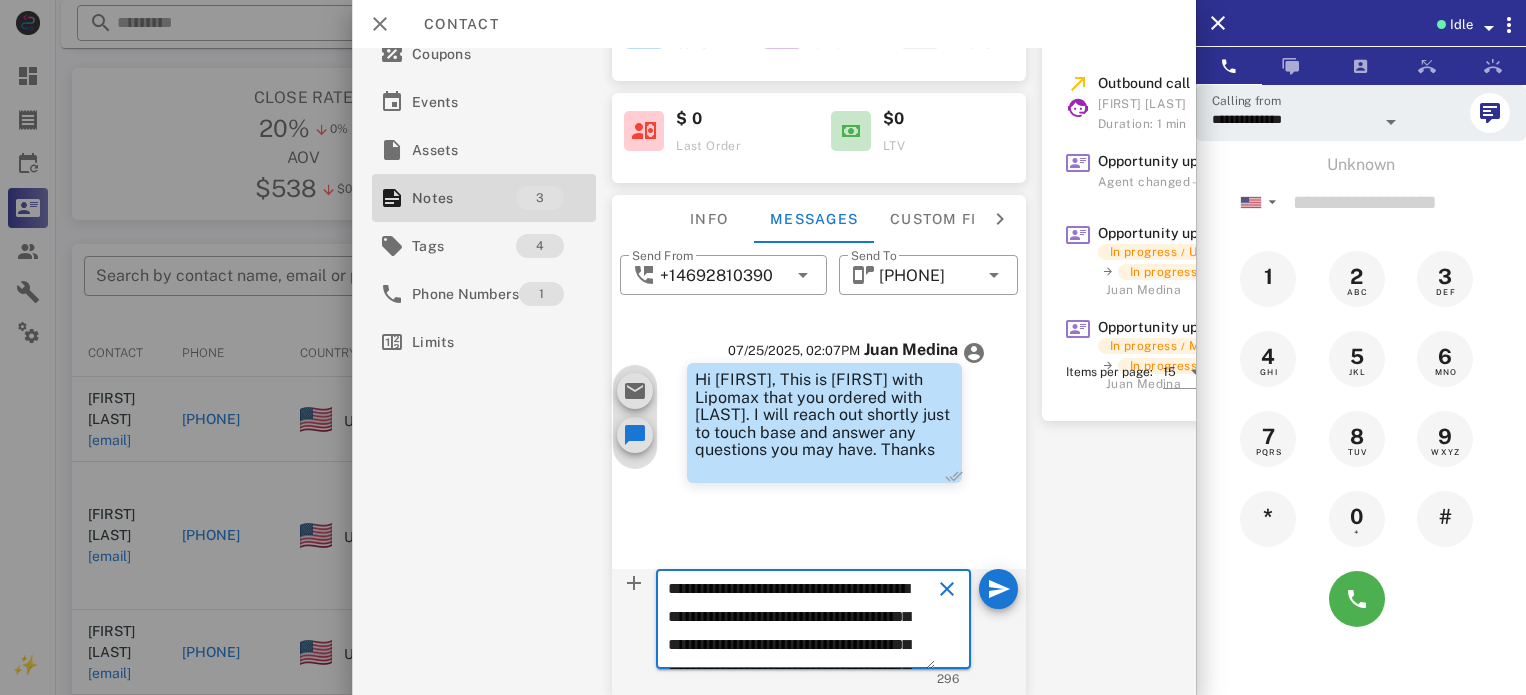 click on "**********" at bounding box center (801, 622) 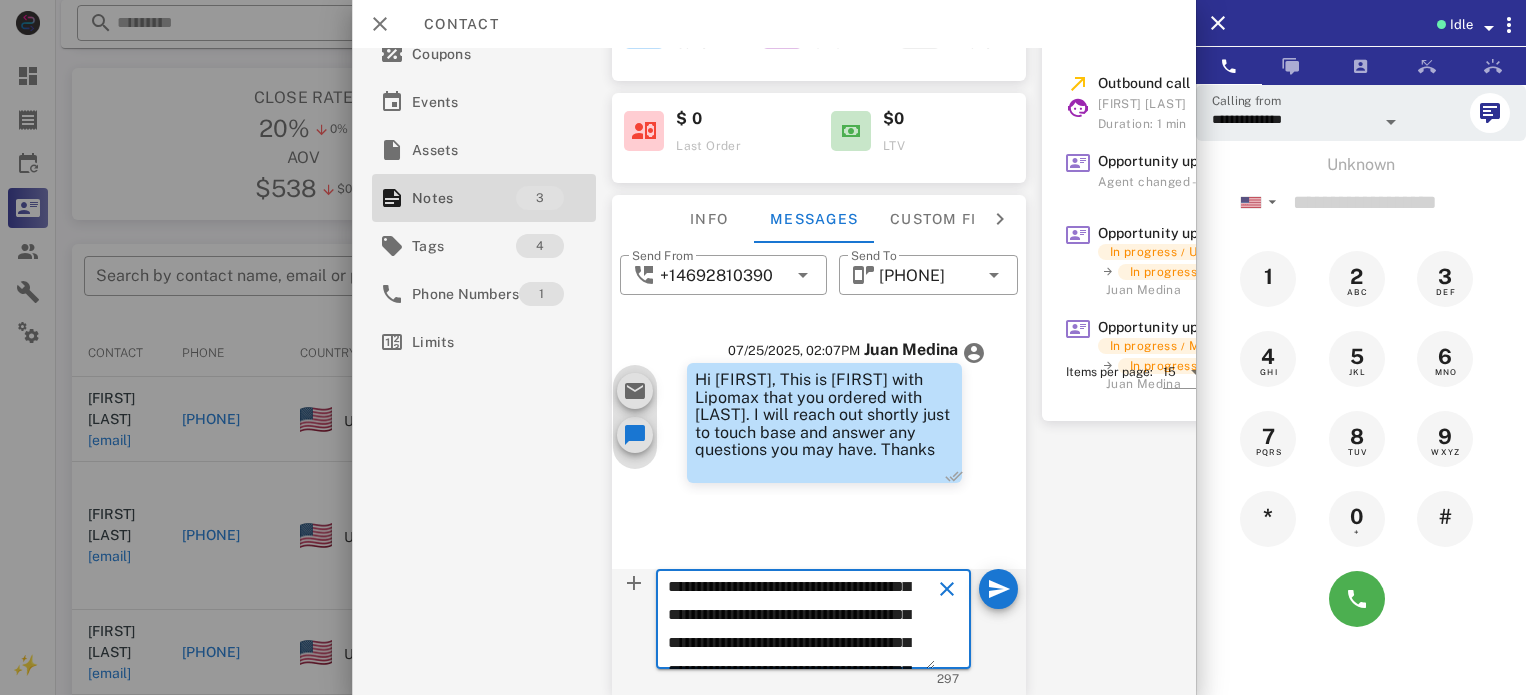 scroll, scrollTop: 186, scrollLeft: 0, axis: vertical 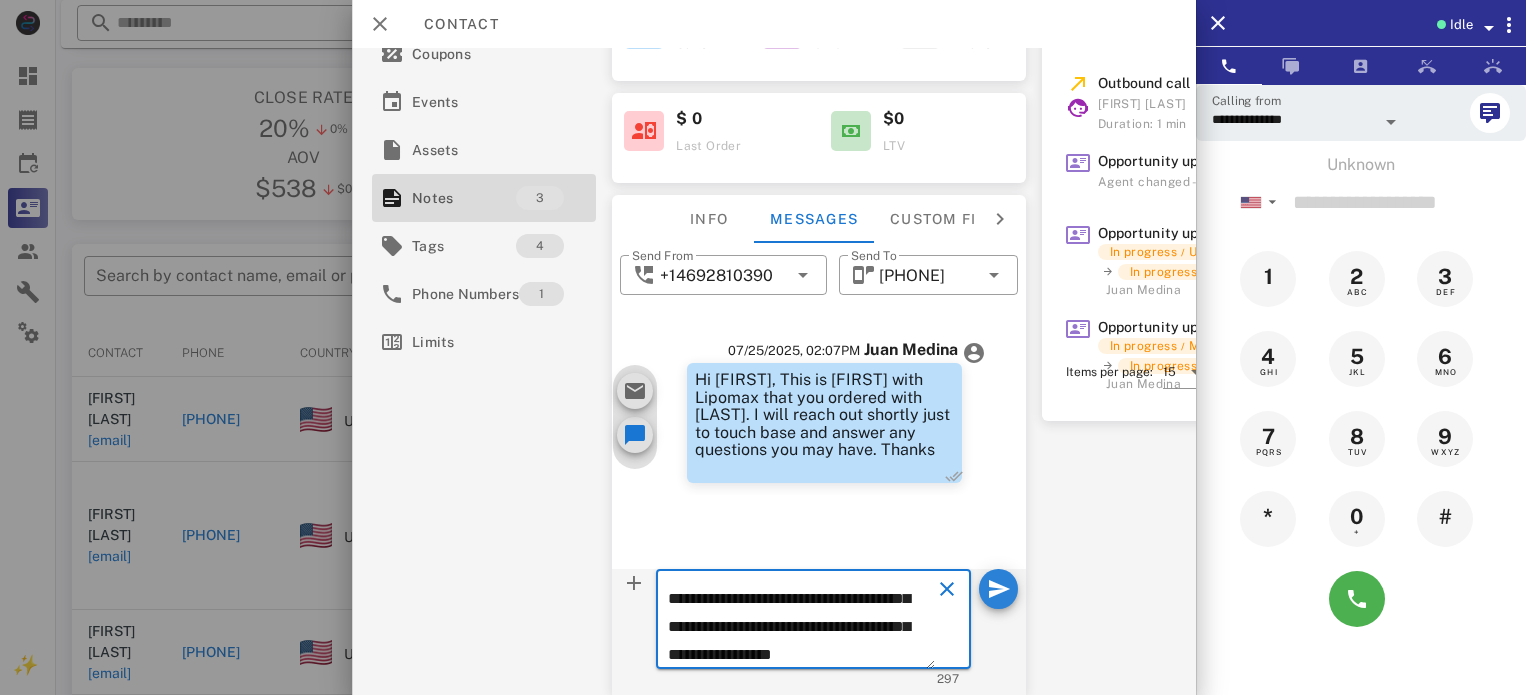 type on "**********" 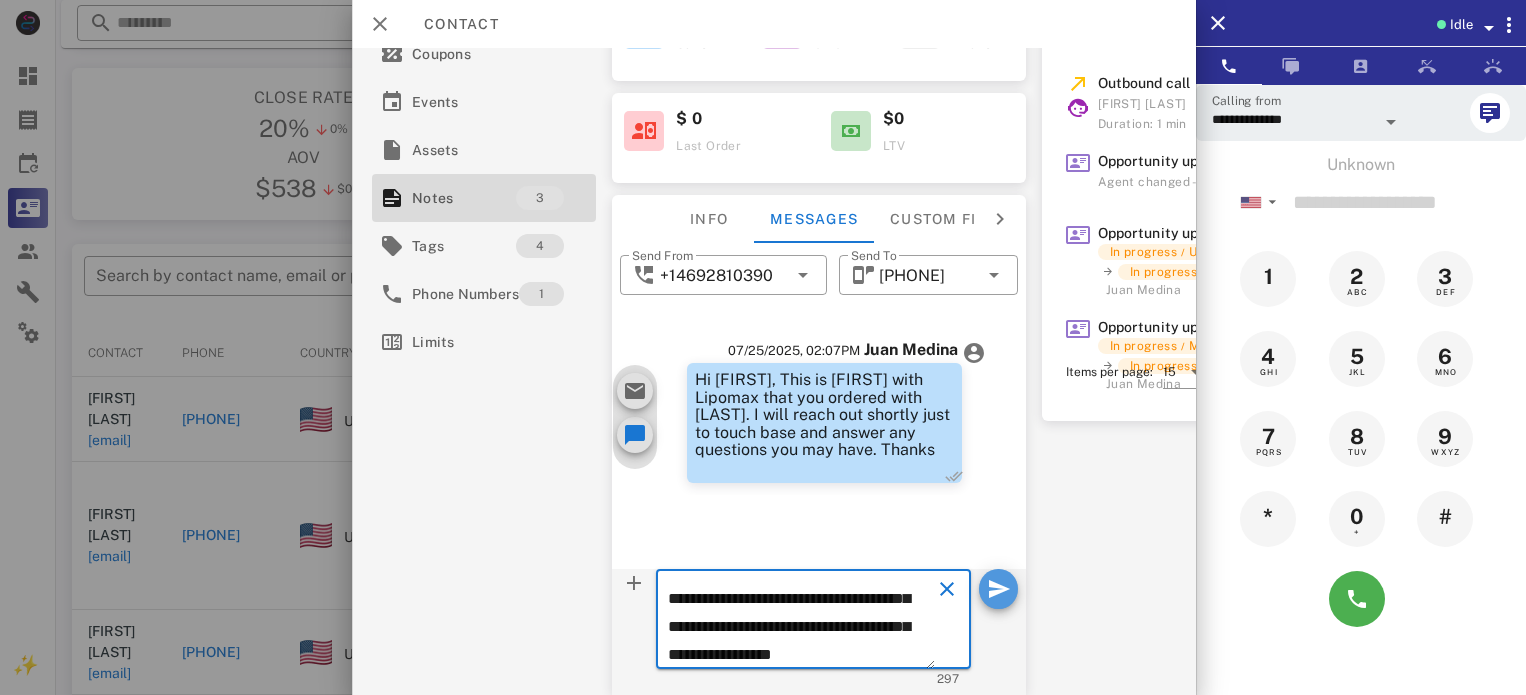 click at bounding box center [998, 589] 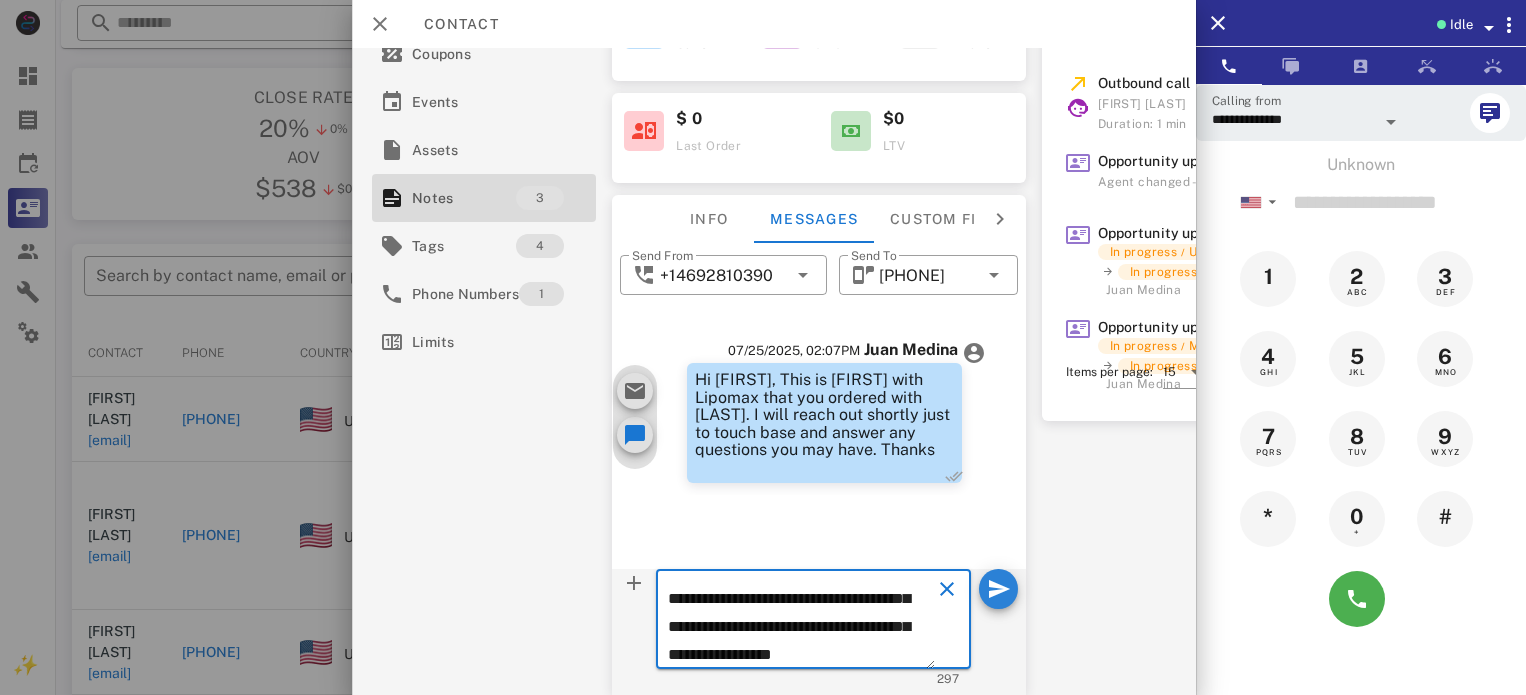 type 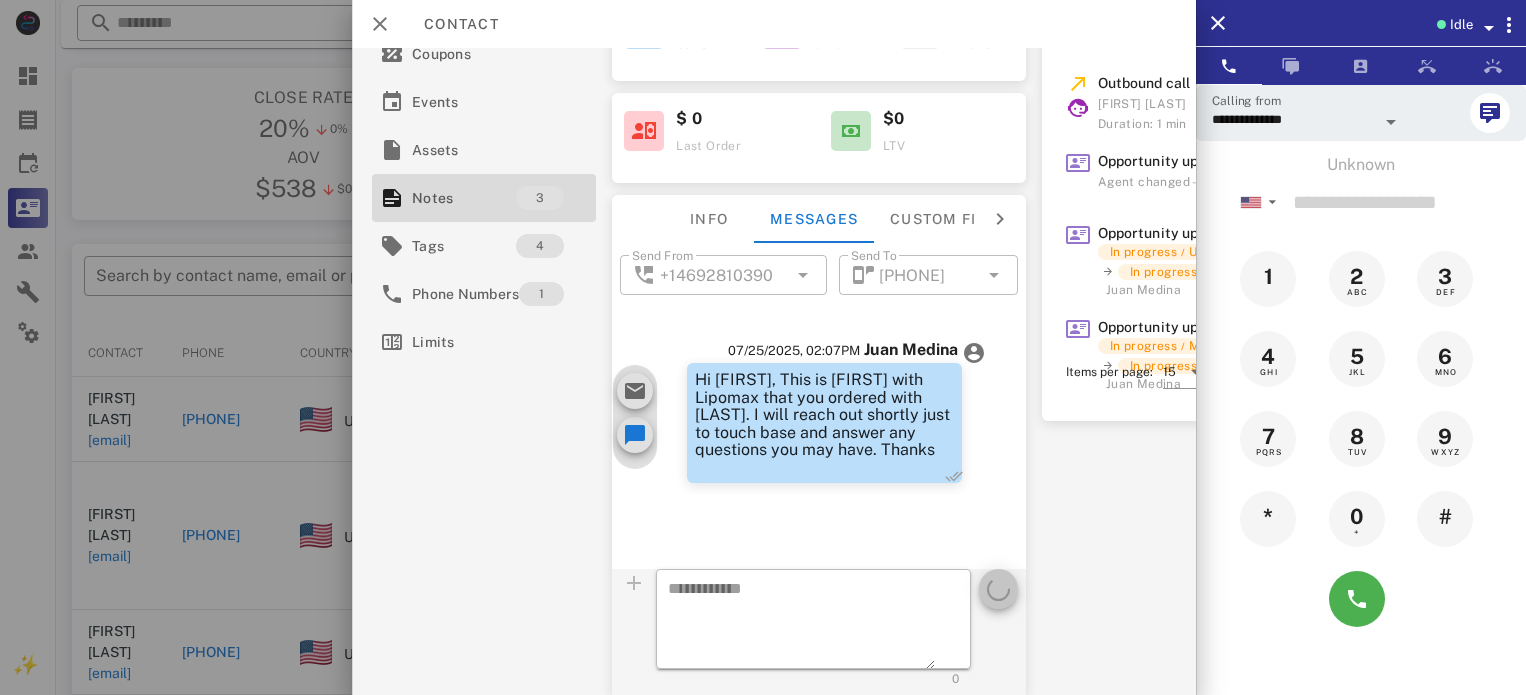 scroll, scrollTop: 0, scrollLeft: 0, axis: both 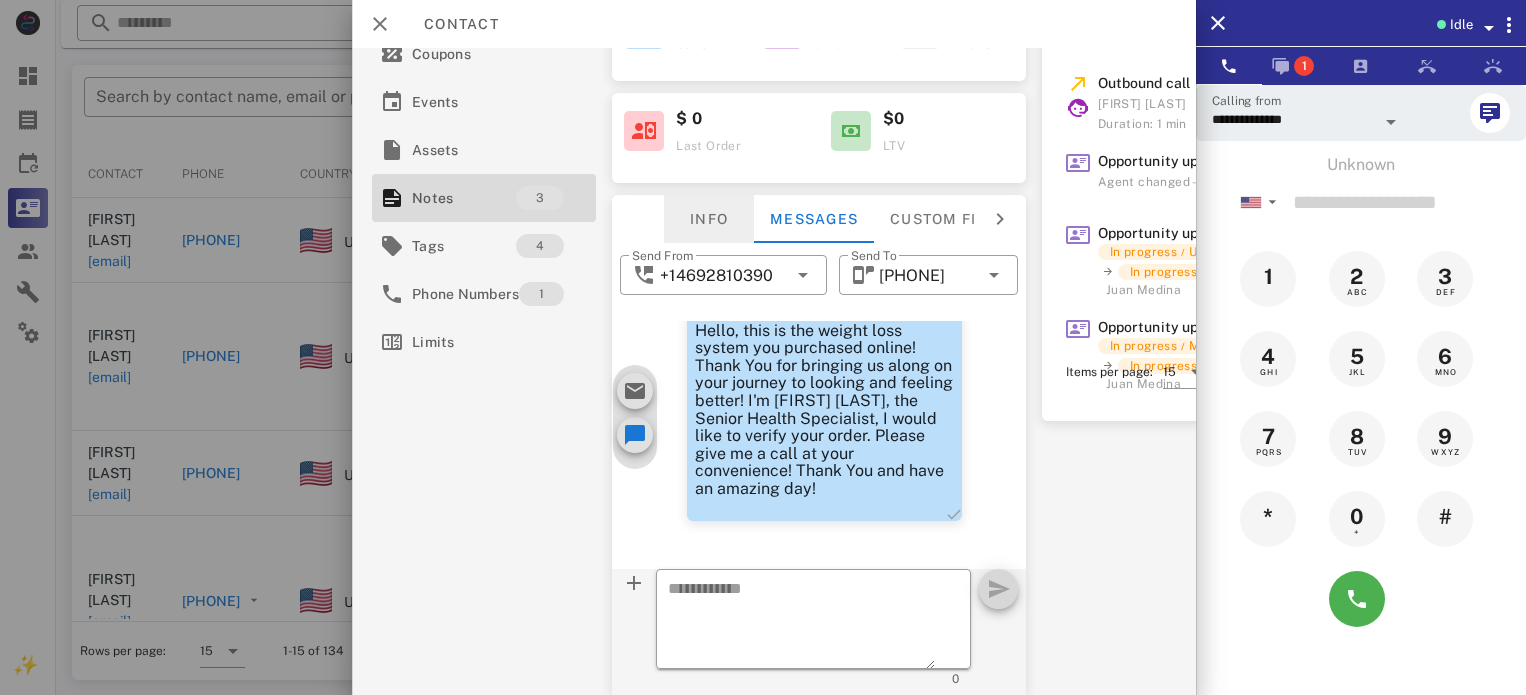 click on "Info" at bounding box center [709, 219] 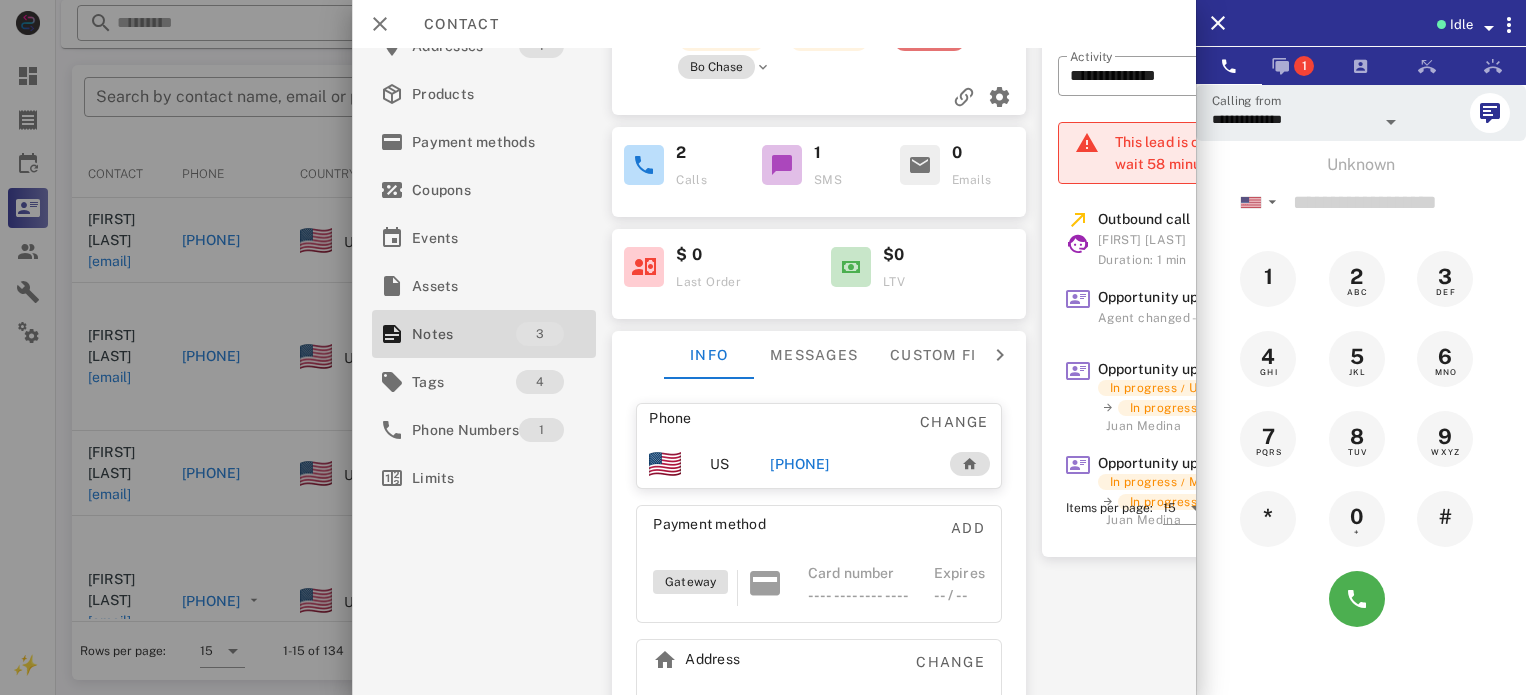 scroll, scrollTop: 257, scrollLeft: 0, axis: vertical 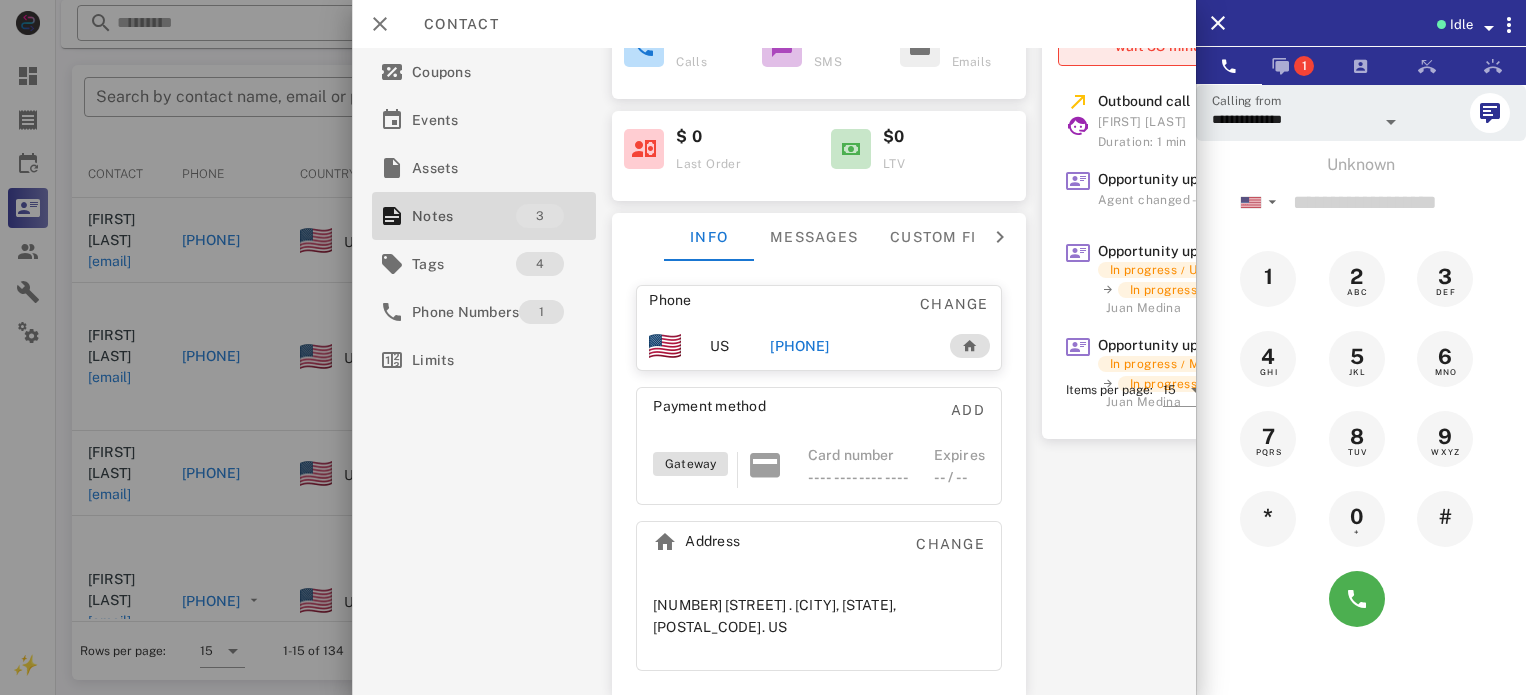 click on "[PHONE]" at bounding box center (799, 346) 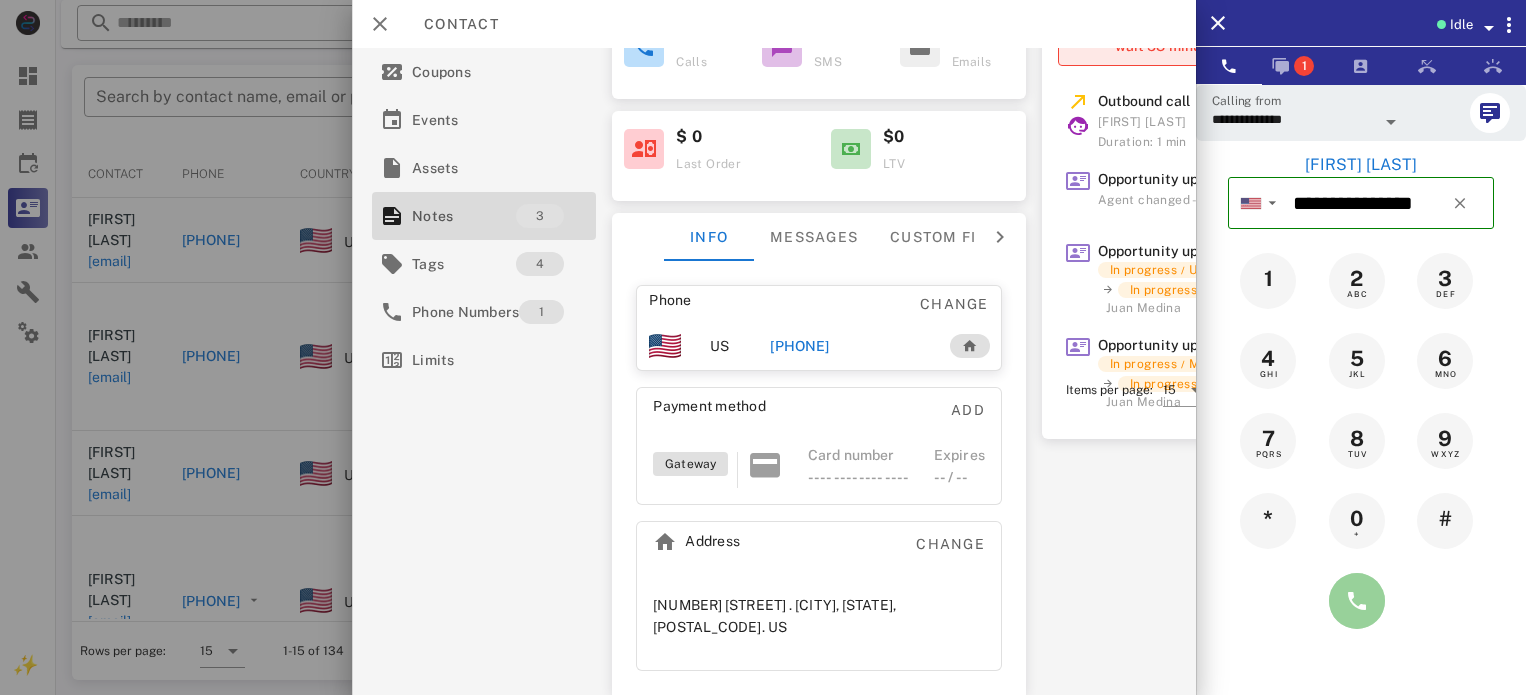 click at bounding box center (1357, 601) 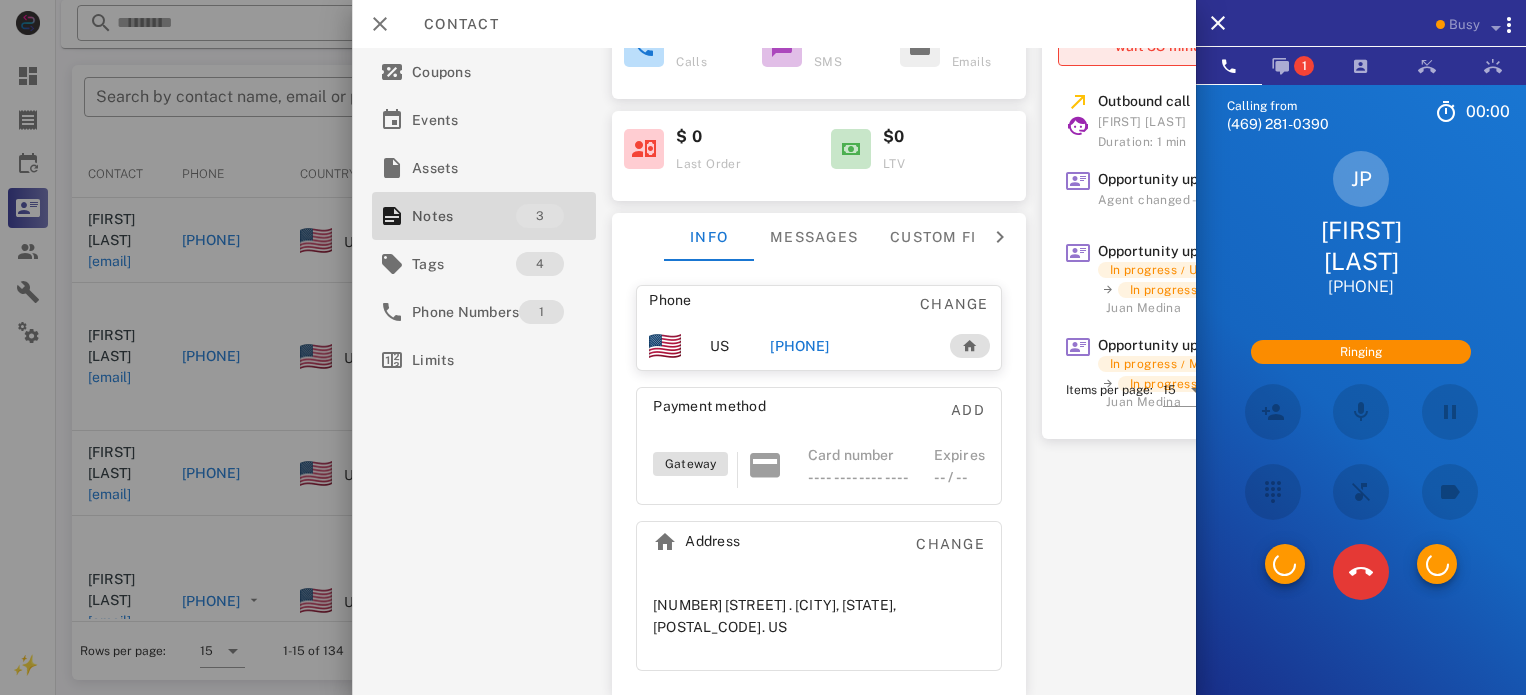 scroll, scrollTop: 0, scrollLeft: 0, axis: both 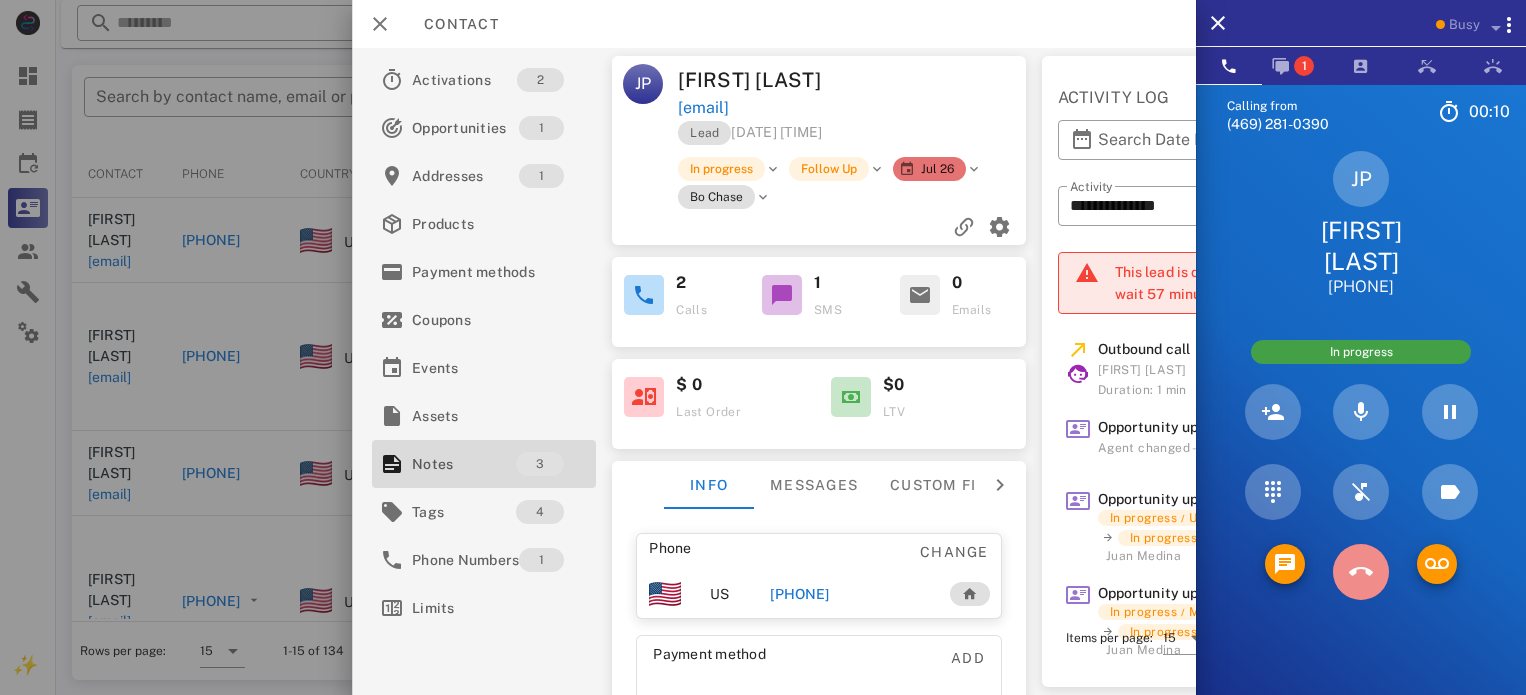 click at bounding box center (1361, 572) 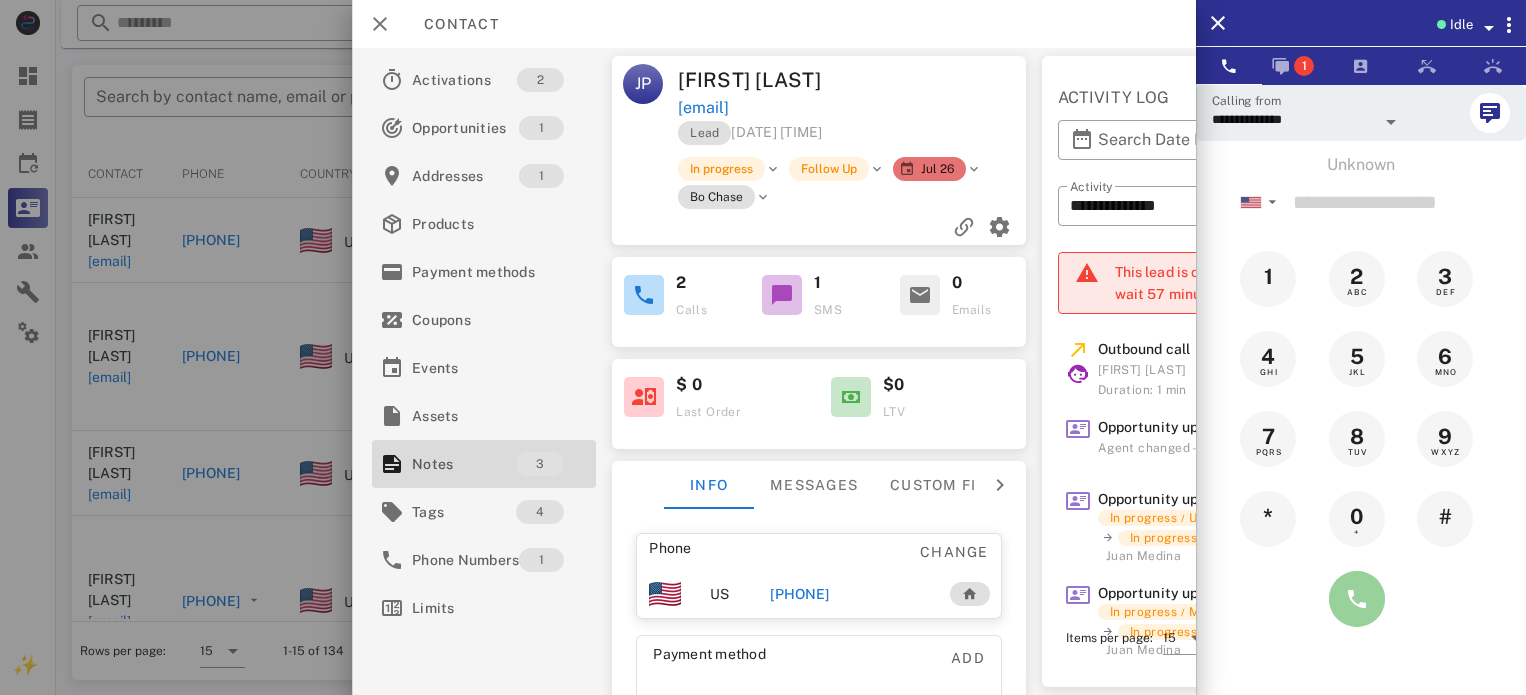 click at bounding box center [1357, 599] 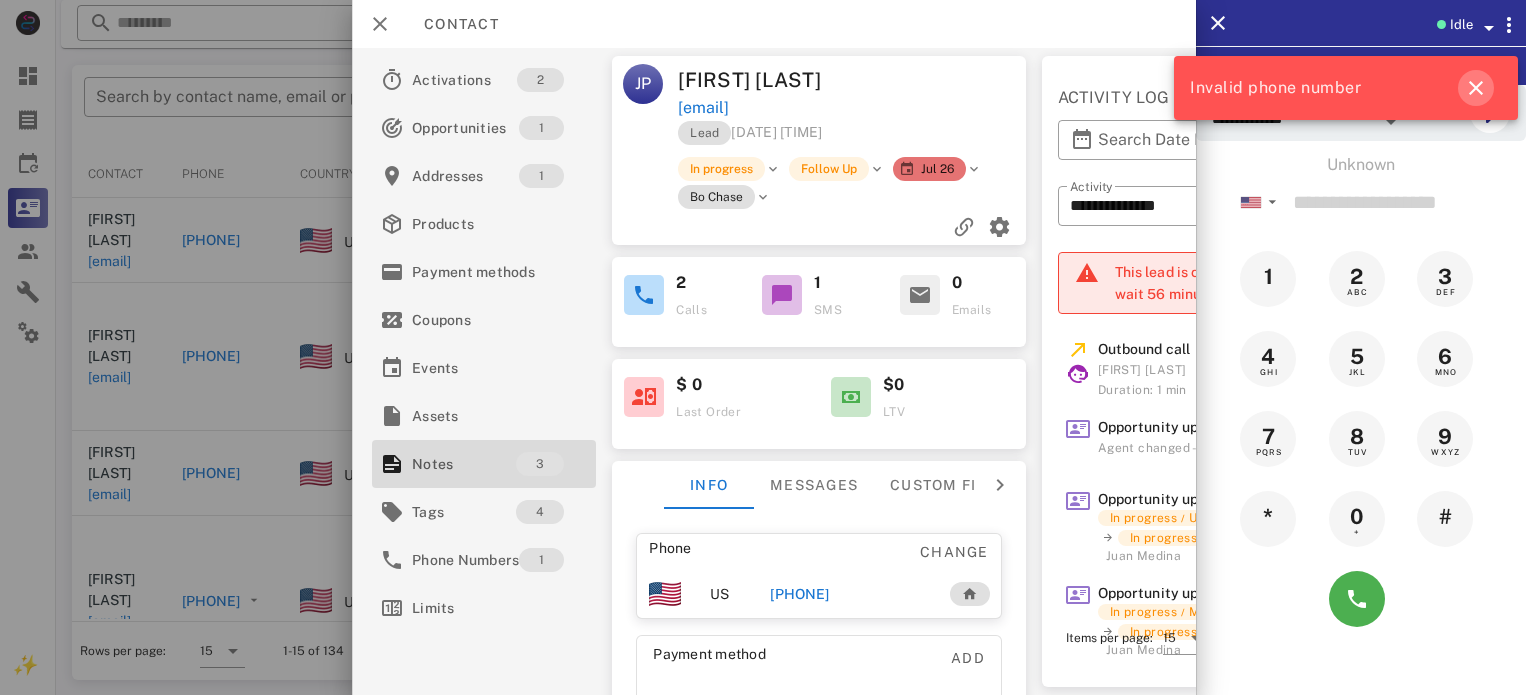 click at bounding box center [1476, 88] 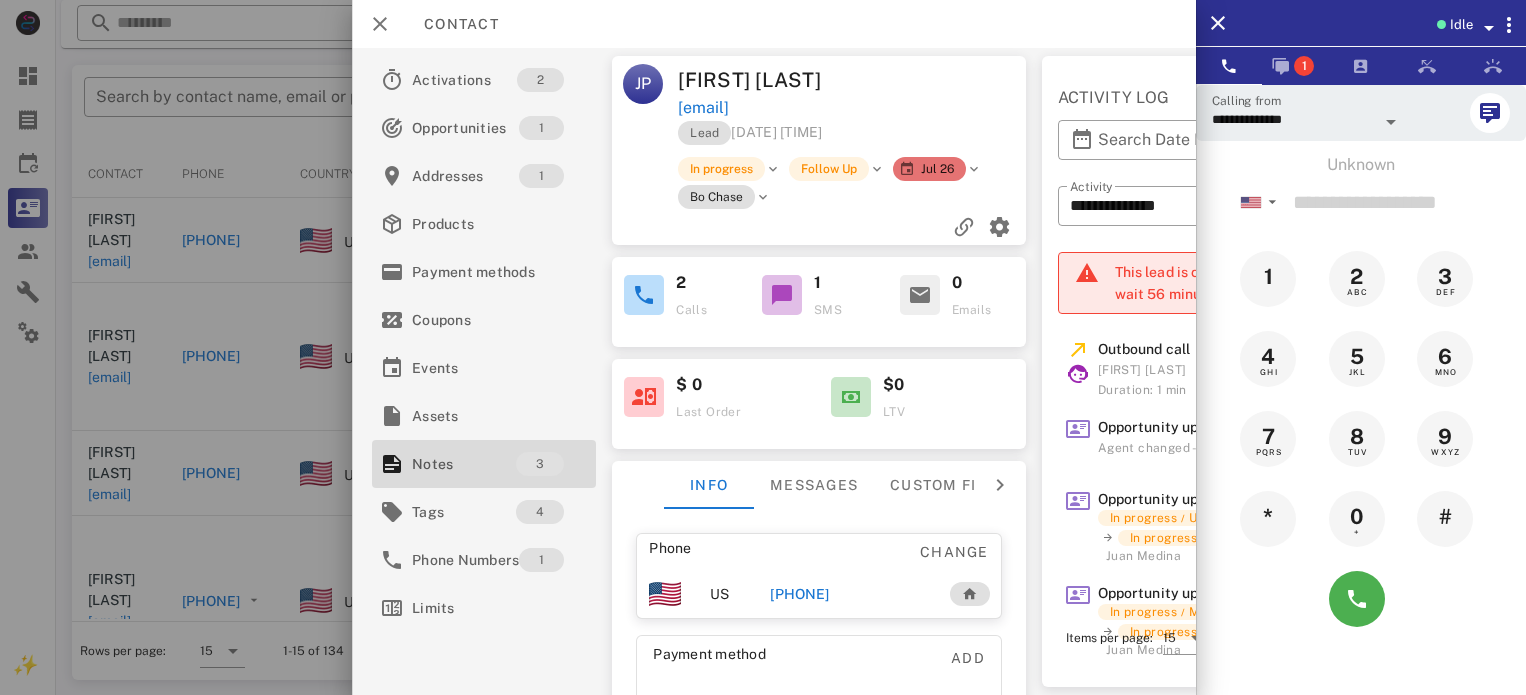 click on "[PHONE]" at bounding box center [799, 594] 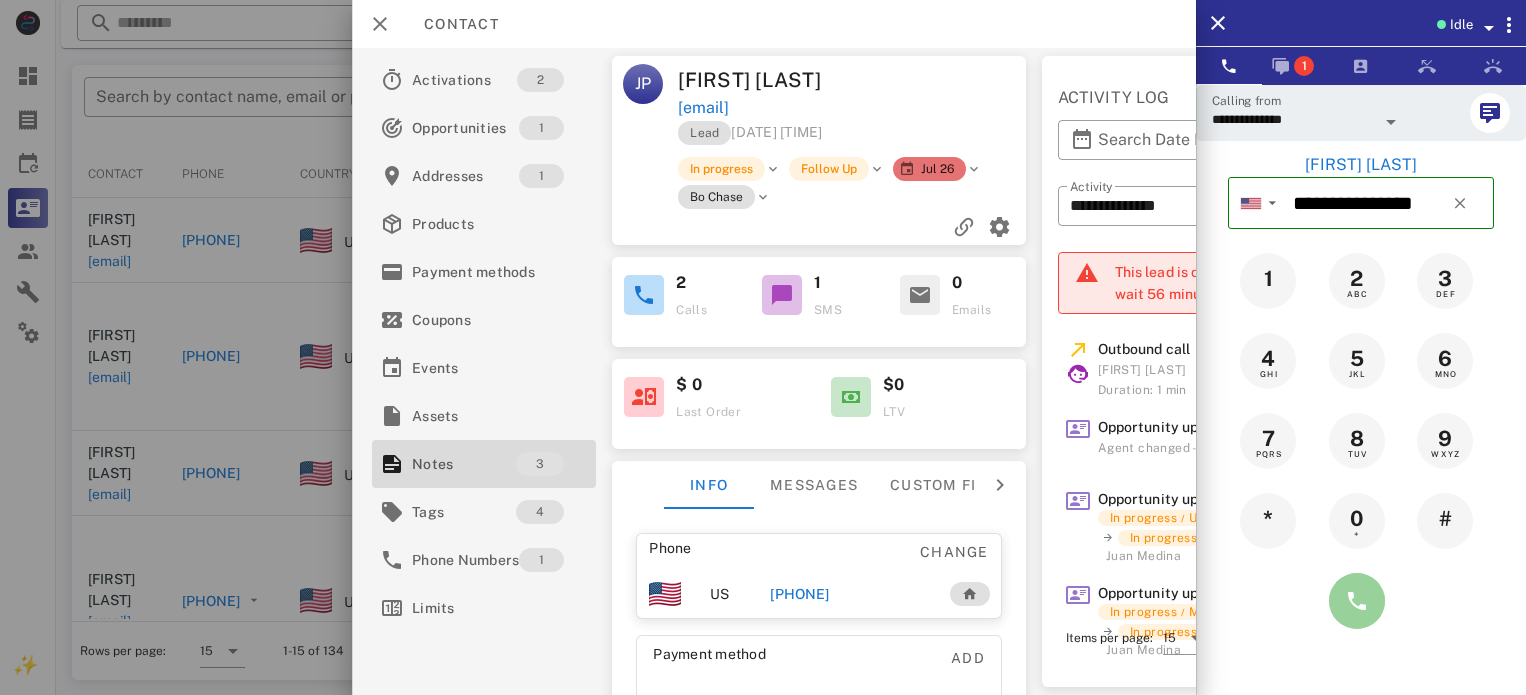 click at bounding box center [1357, 601] 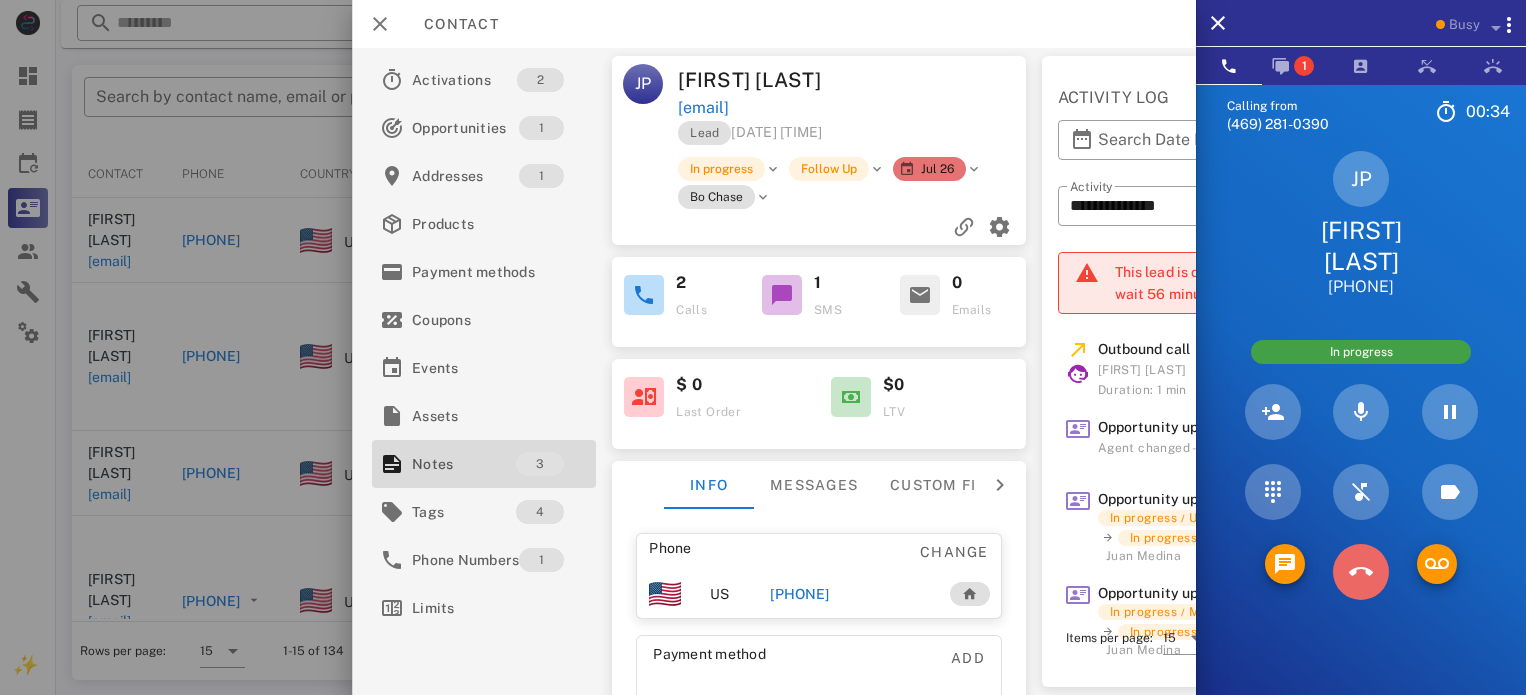 click at bounding box center (1361, 572) 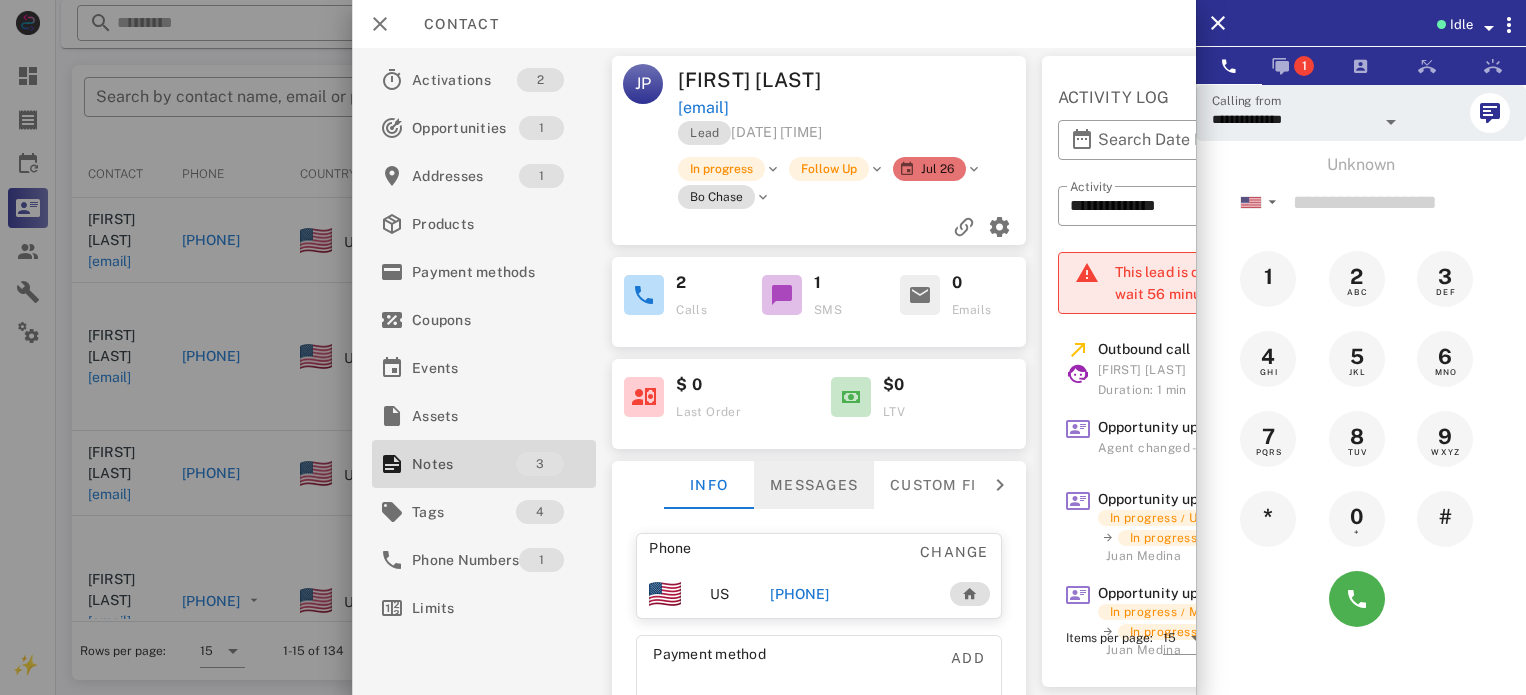 click on "Messages" at bounding box center (814, 485) 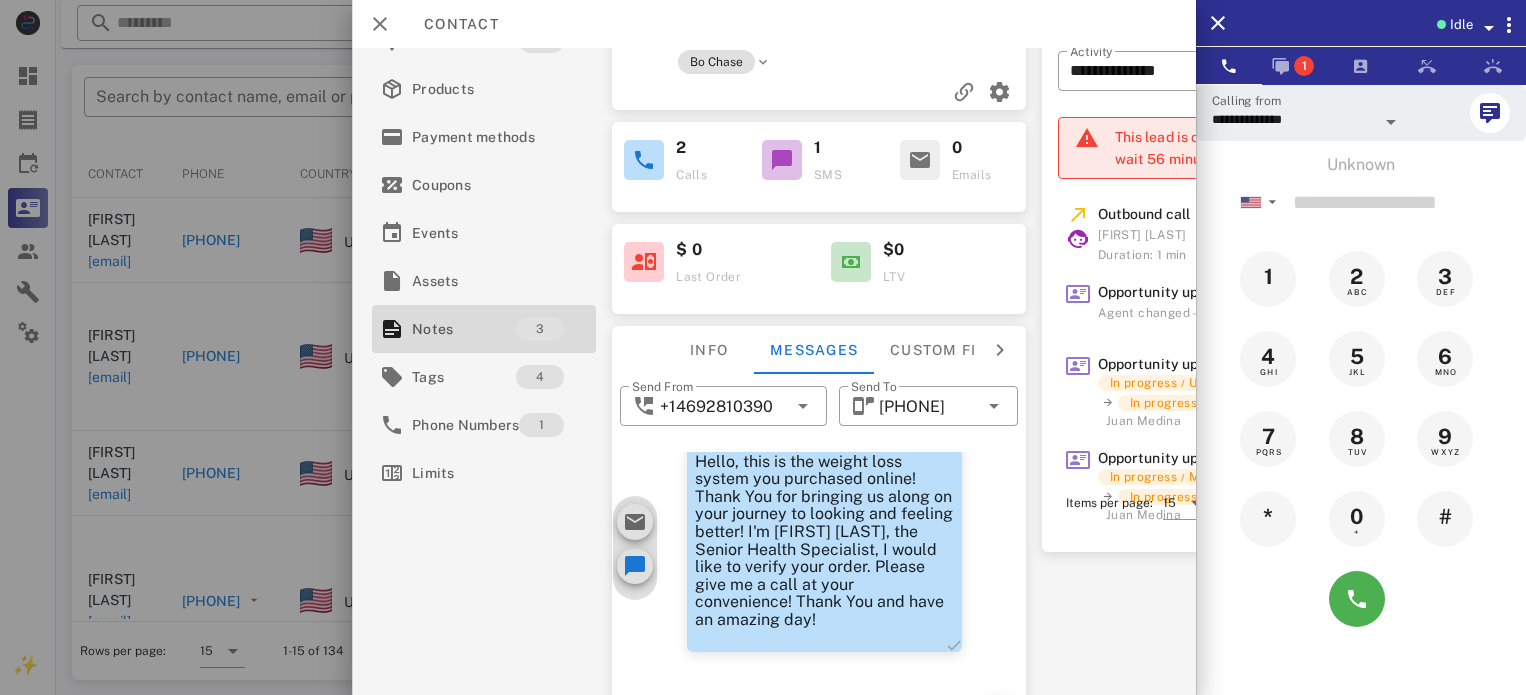 scroll, scrollTop: 276, scrollLeft: 0, axis: vertical 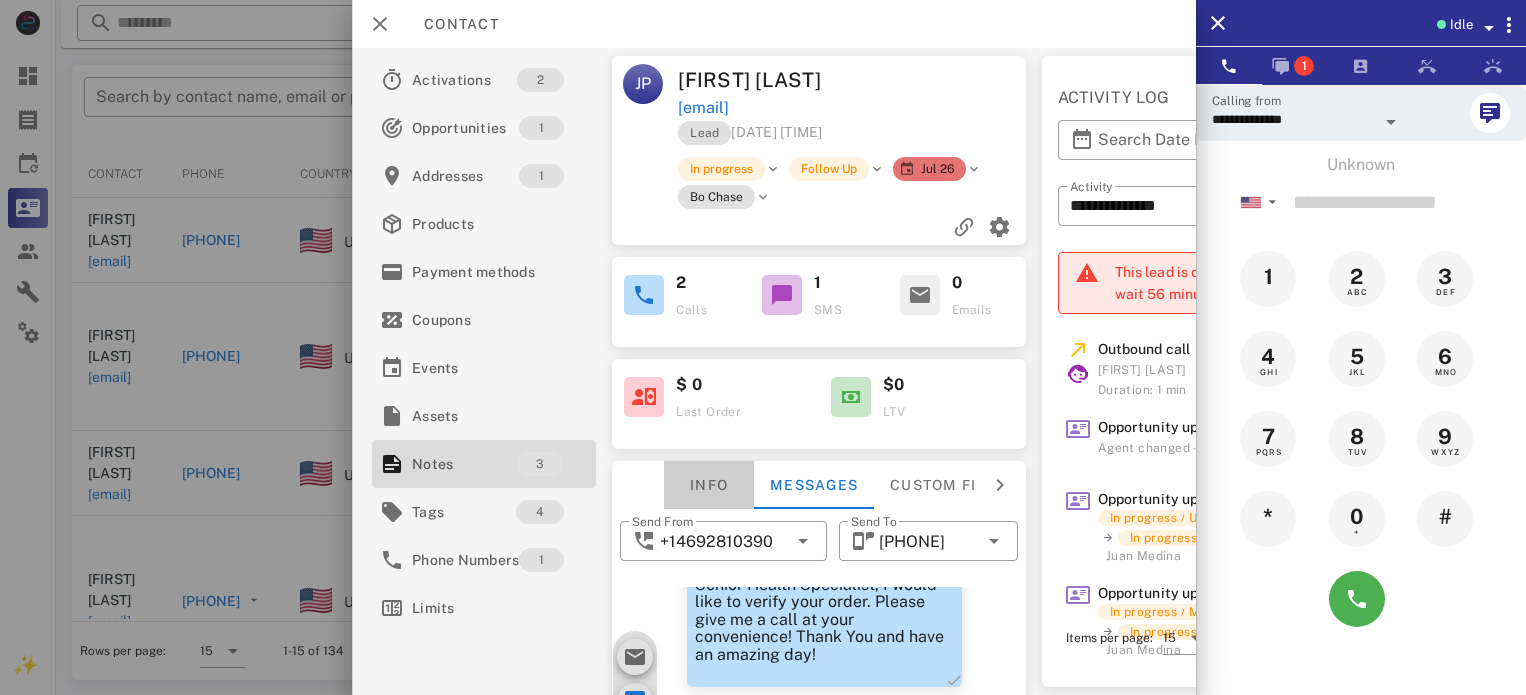 click on "Info" at bounding box center [709, 485] 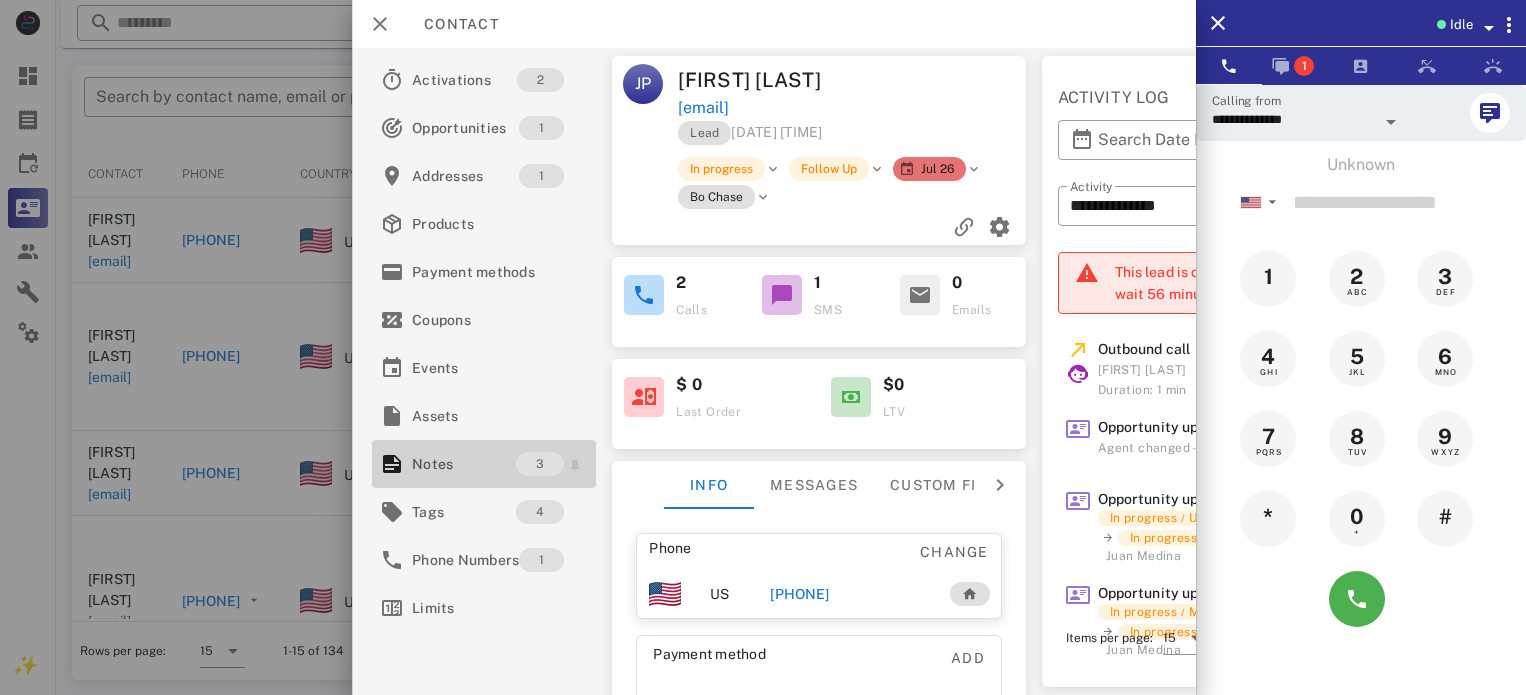 click on "Notes" at bounding box center [464, 464] 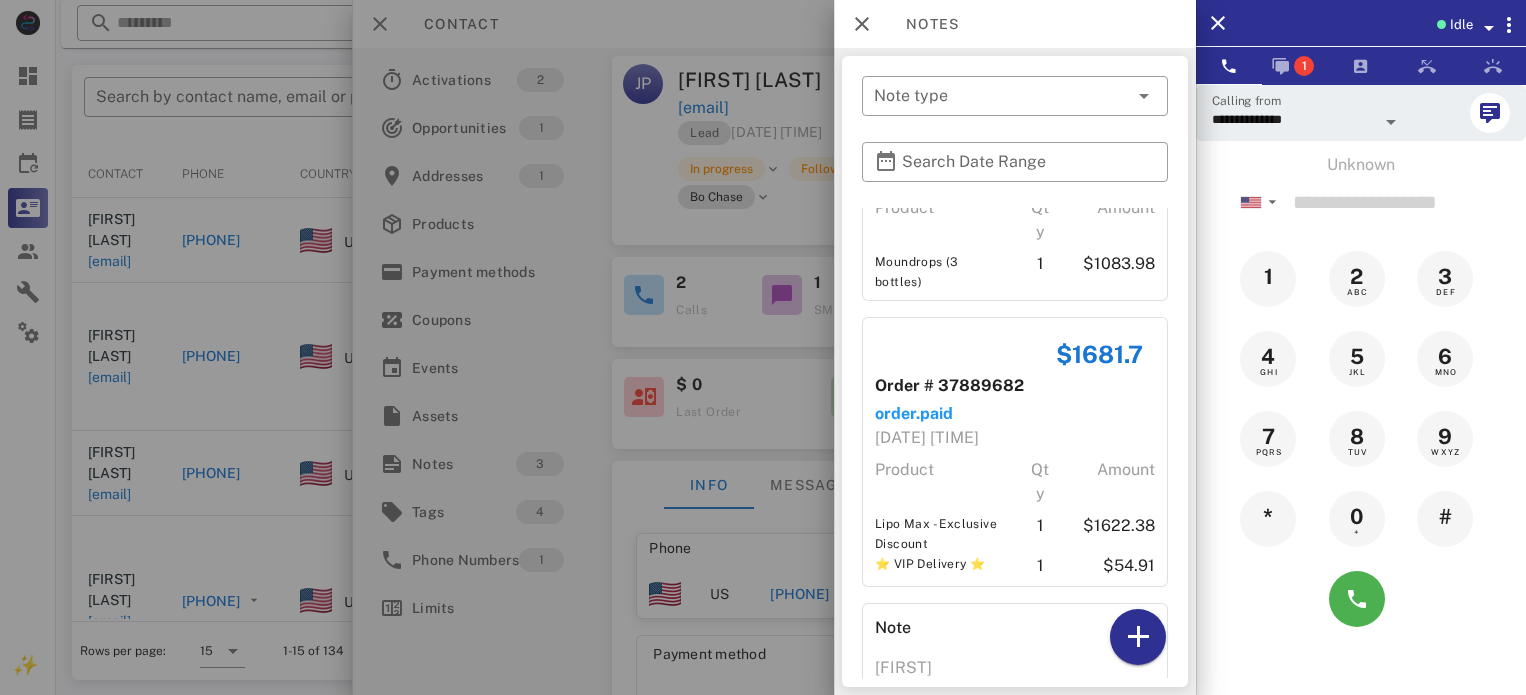 scroll, scrollTop: 234, scrollLeft: 0, axis: vertical 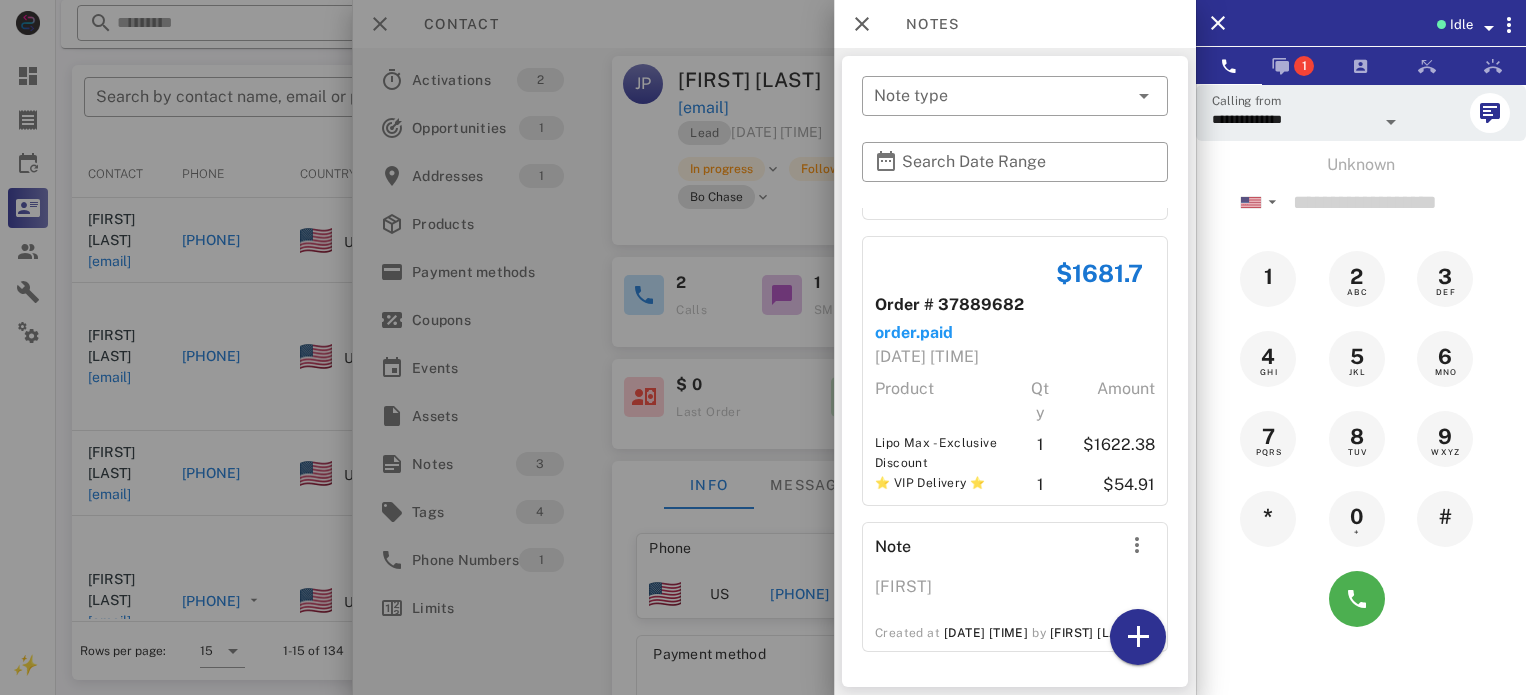 click on "OTF RYAN" at bounding box center [1015, 593] 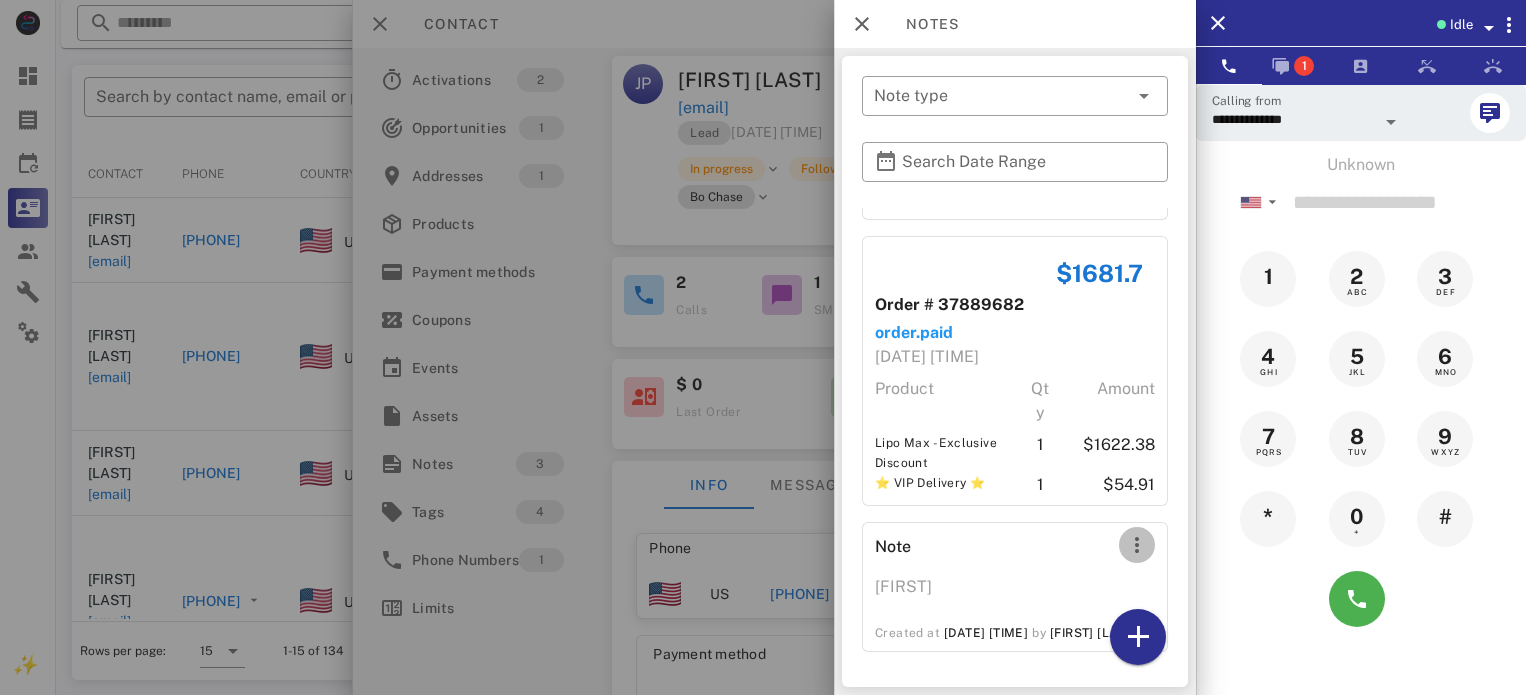 click at bounding box center [1137, 545] 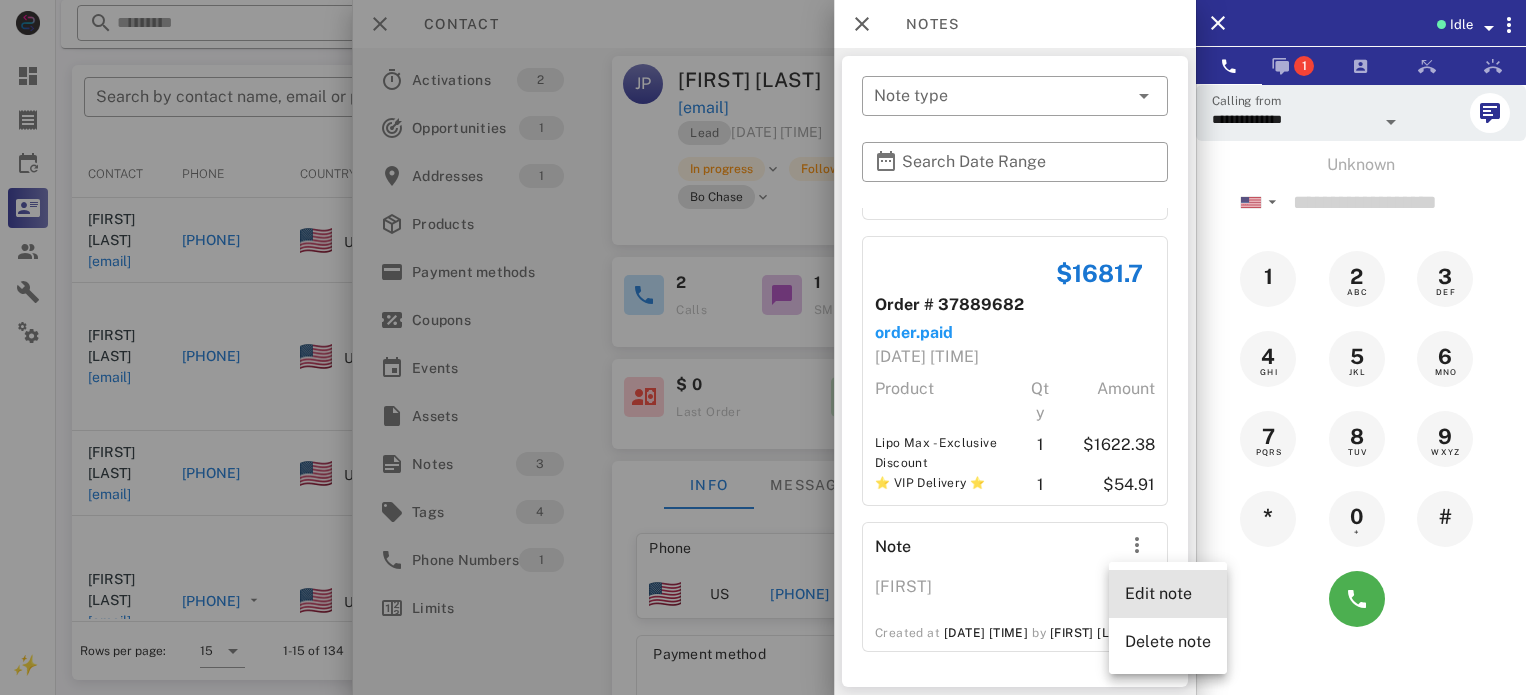 click on "Edit note" at bounding box center [1168, 593] 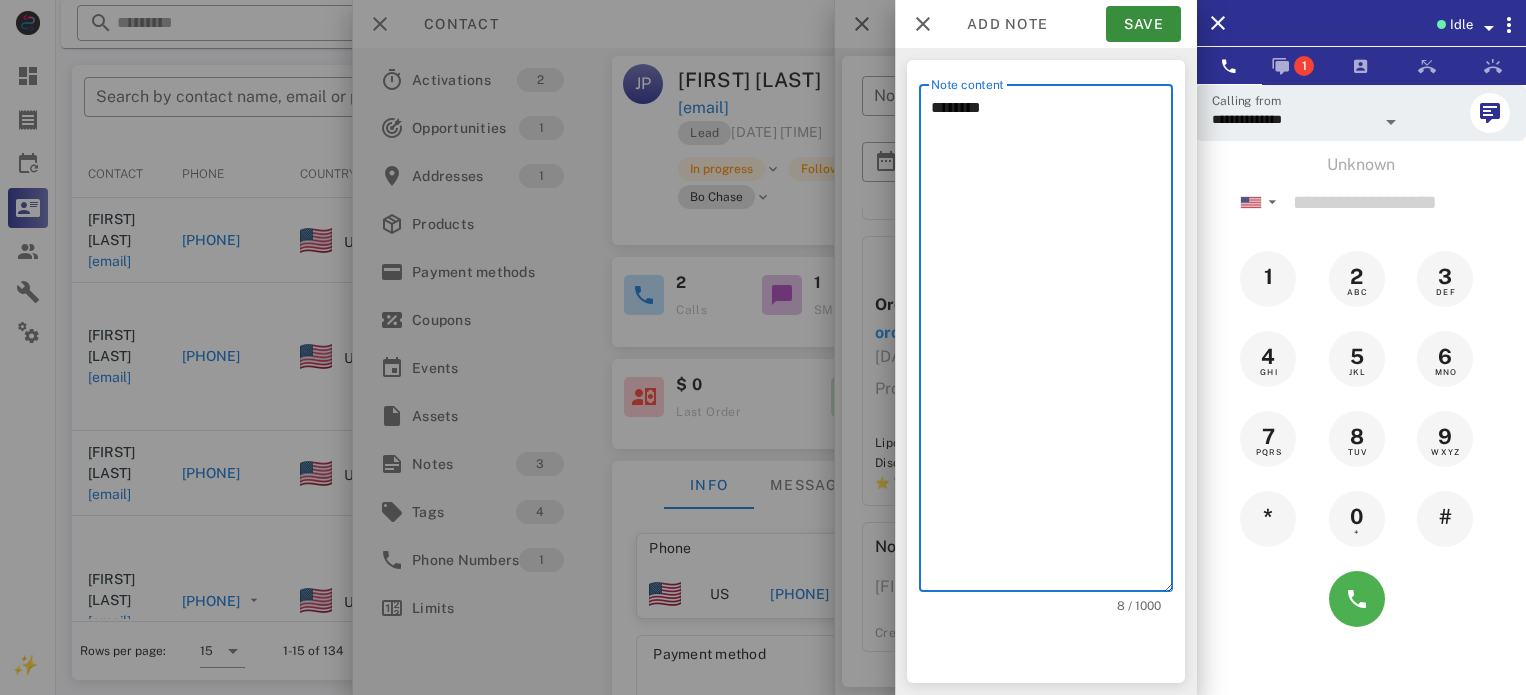 click on "********" at bounding box center [1052, 343] 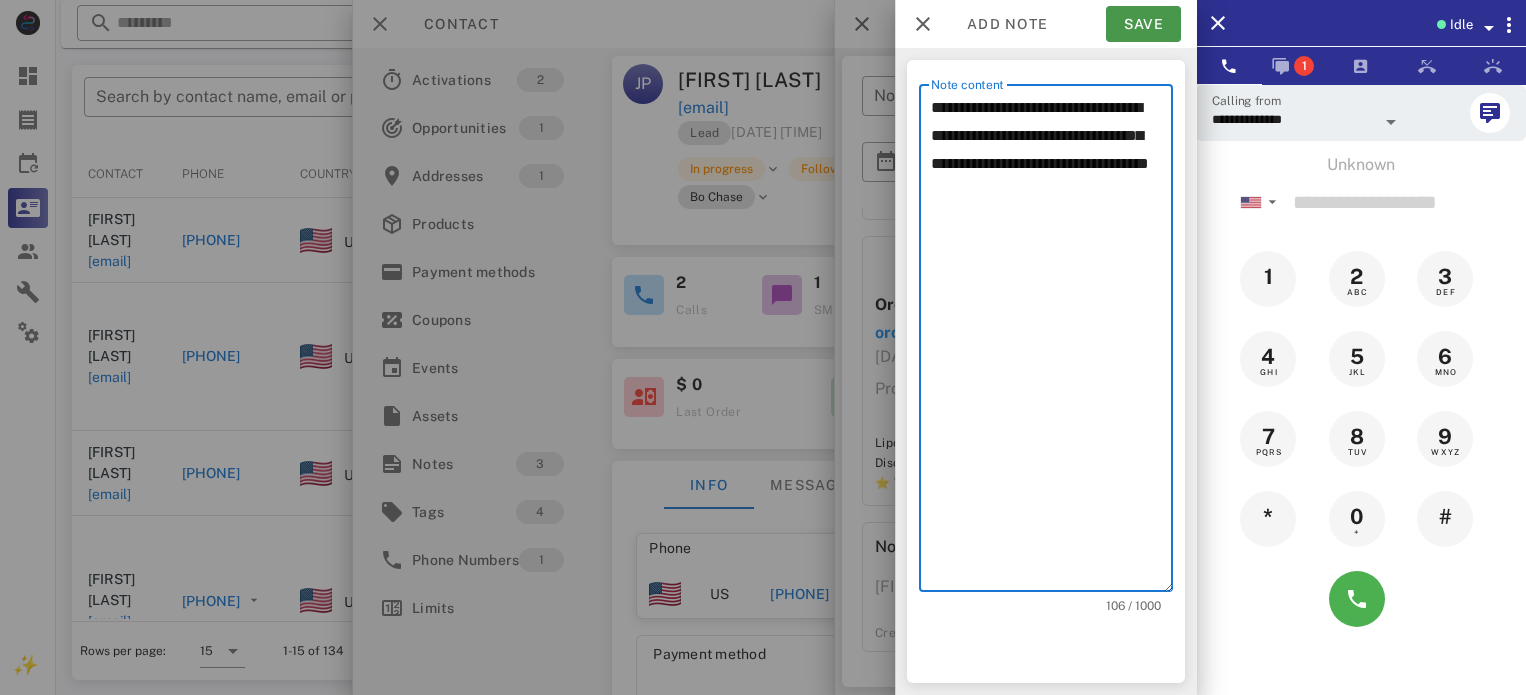 type on "**********" 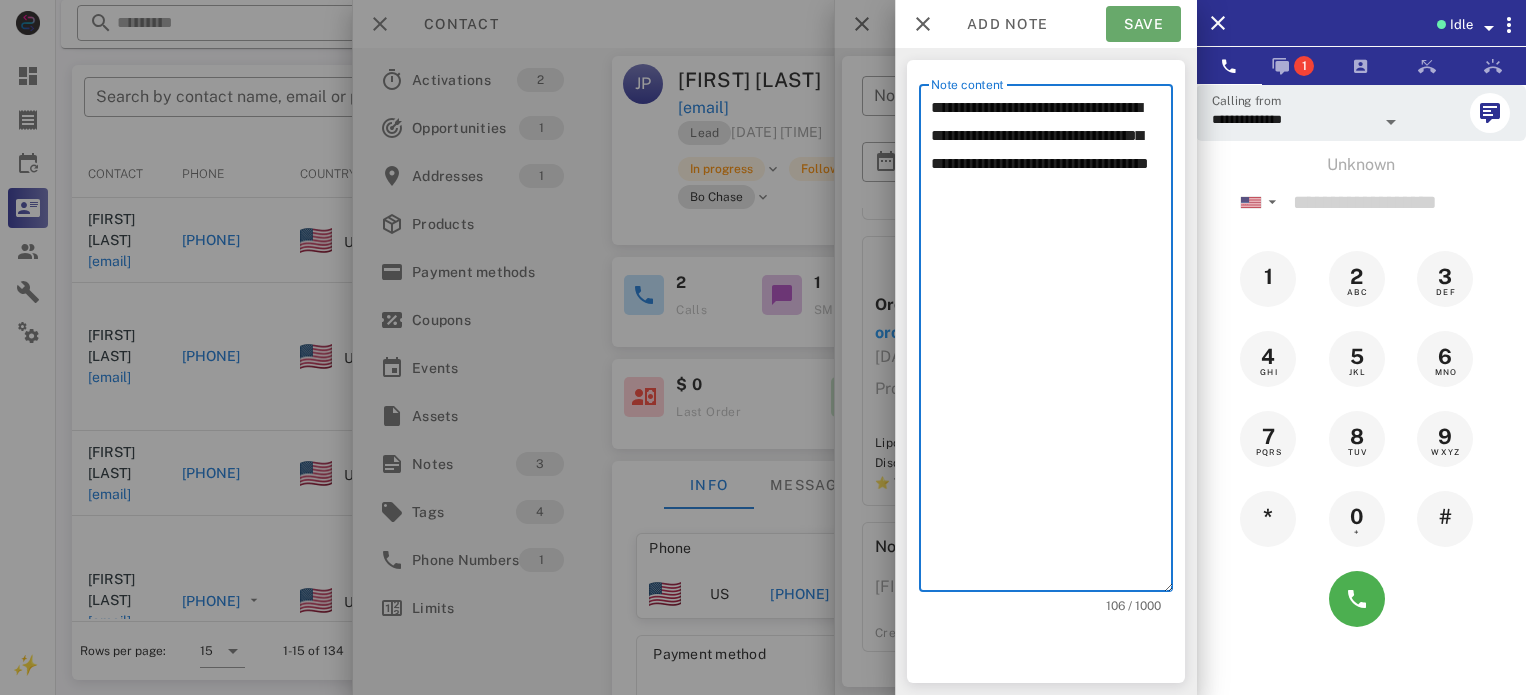 click on "Save" at bounding box center [1143, 24] 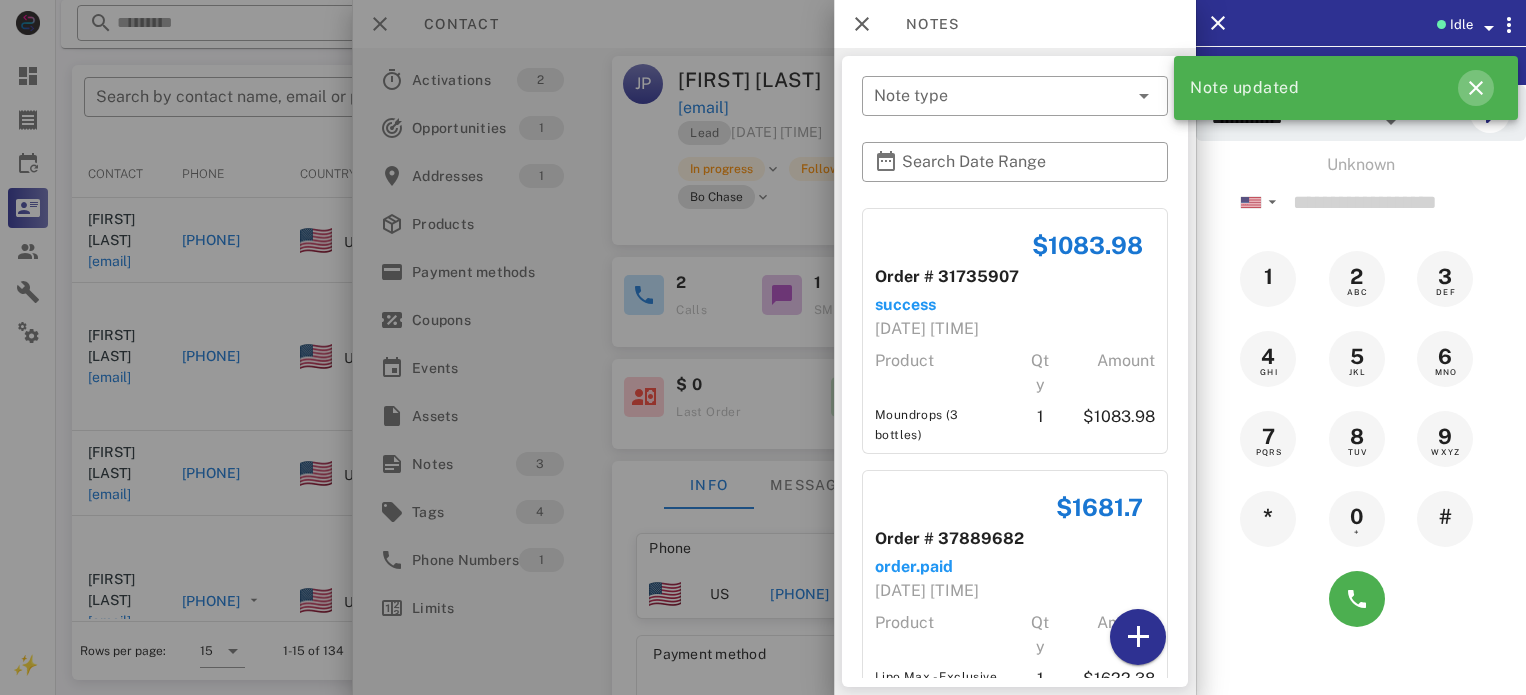 click at bounding box center (1476, 88) 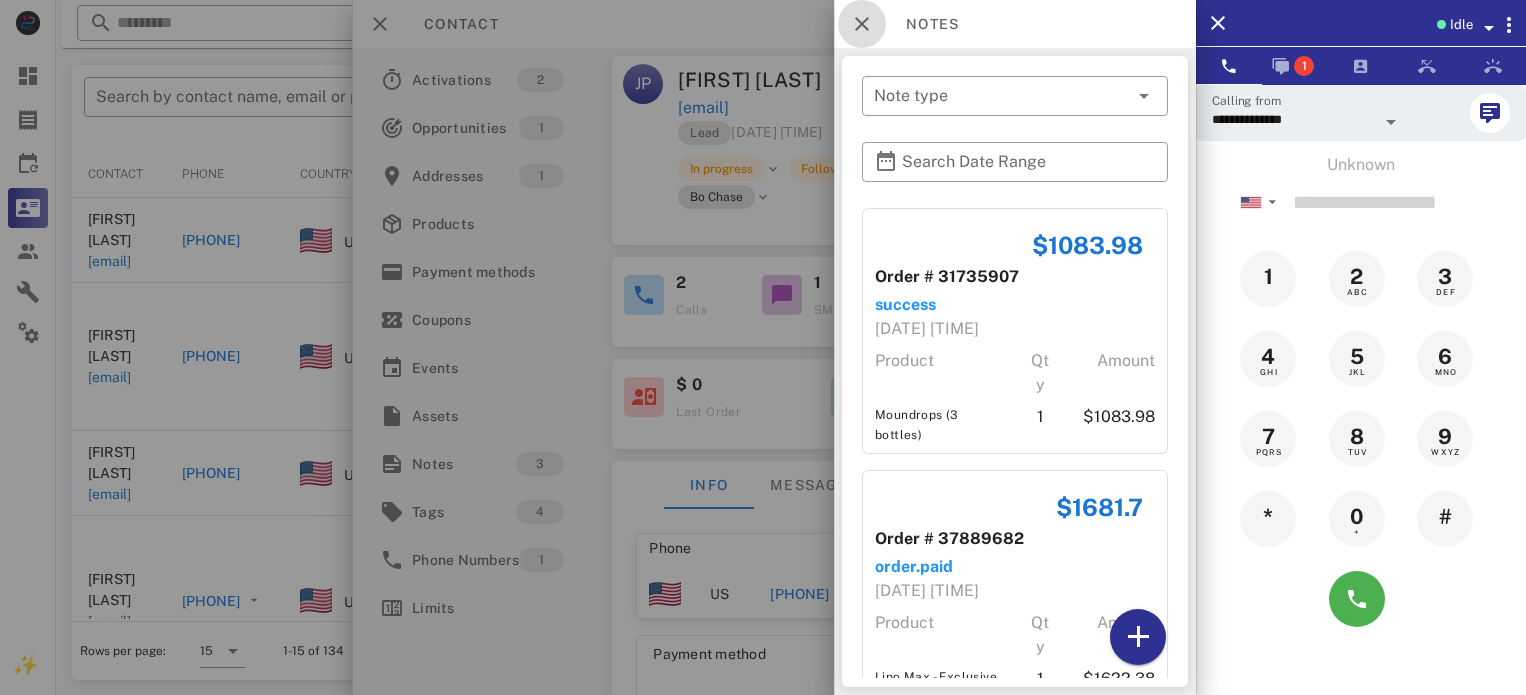 click at bounding box center (862, 24) 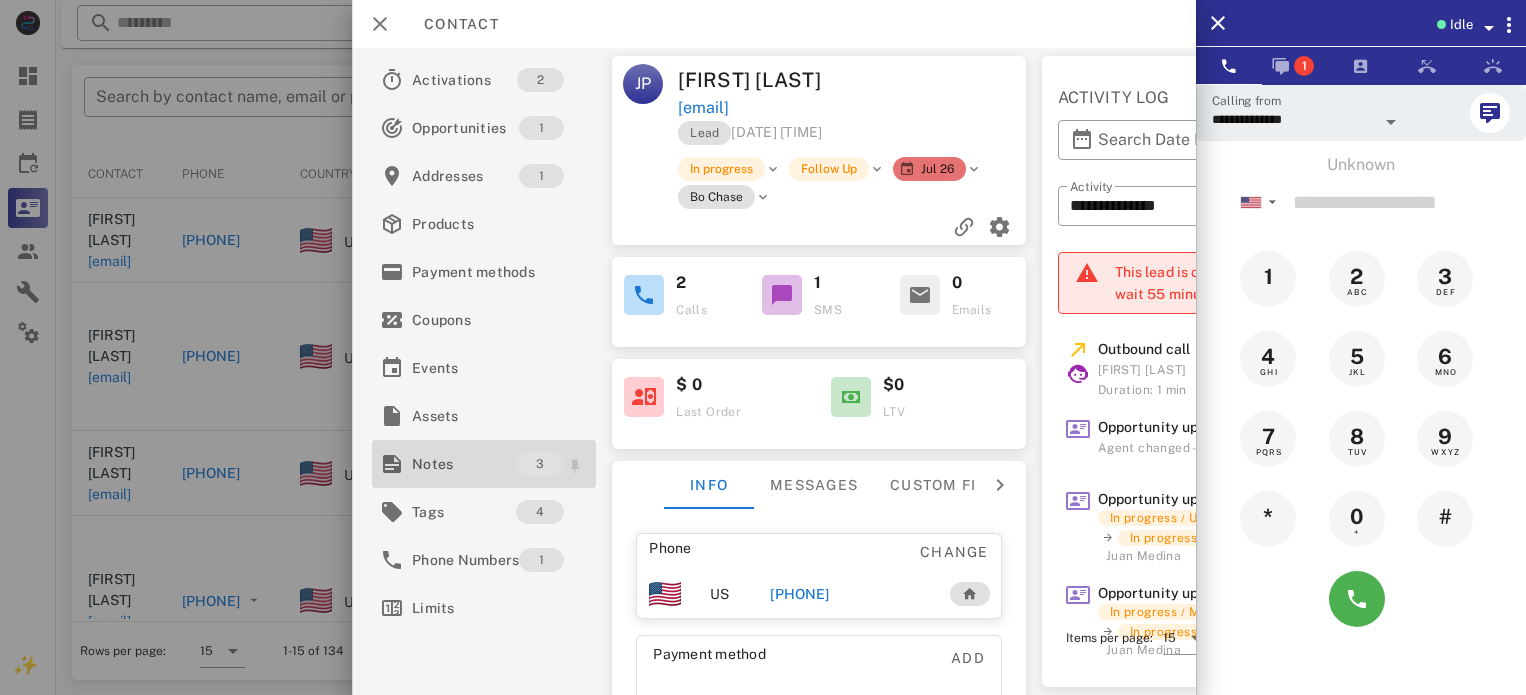 click on "Notes" at bounding box center [464, 464] 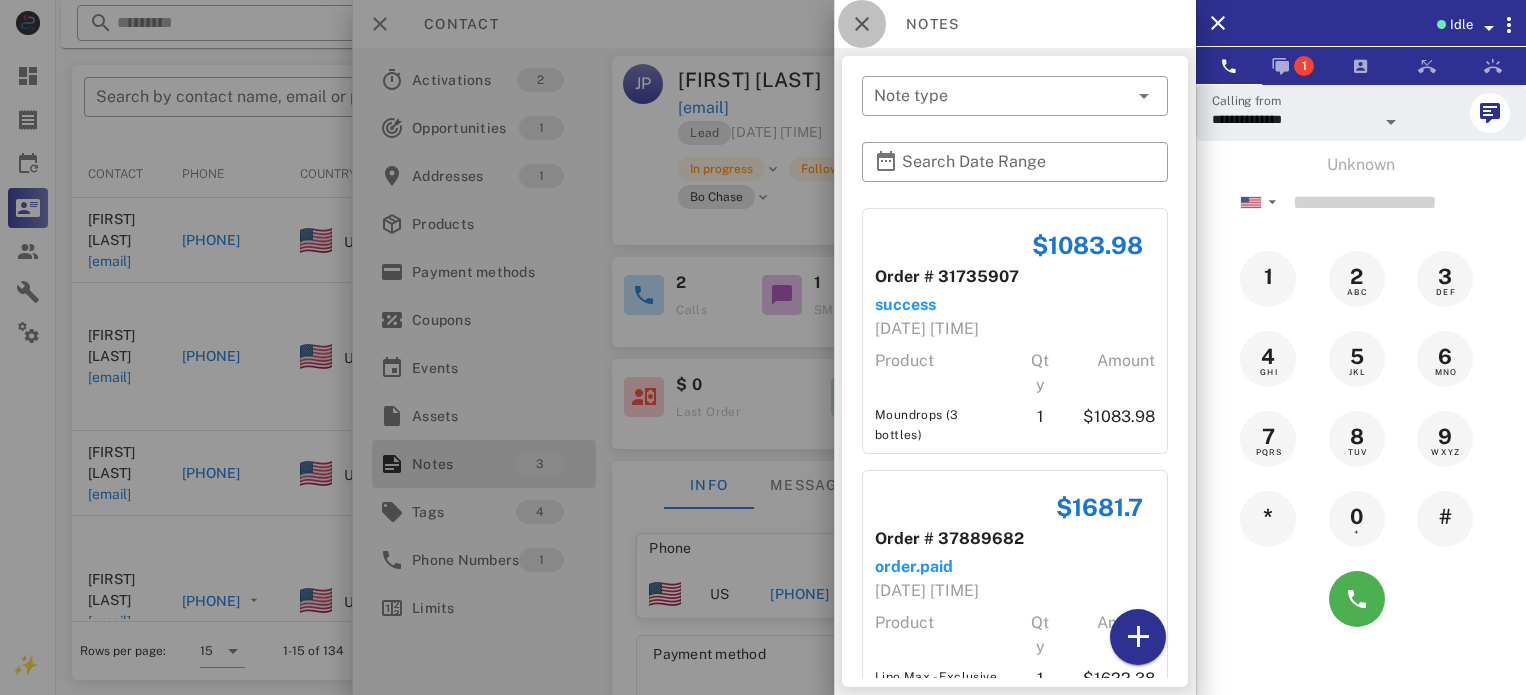click at bounding box center (862, 24) 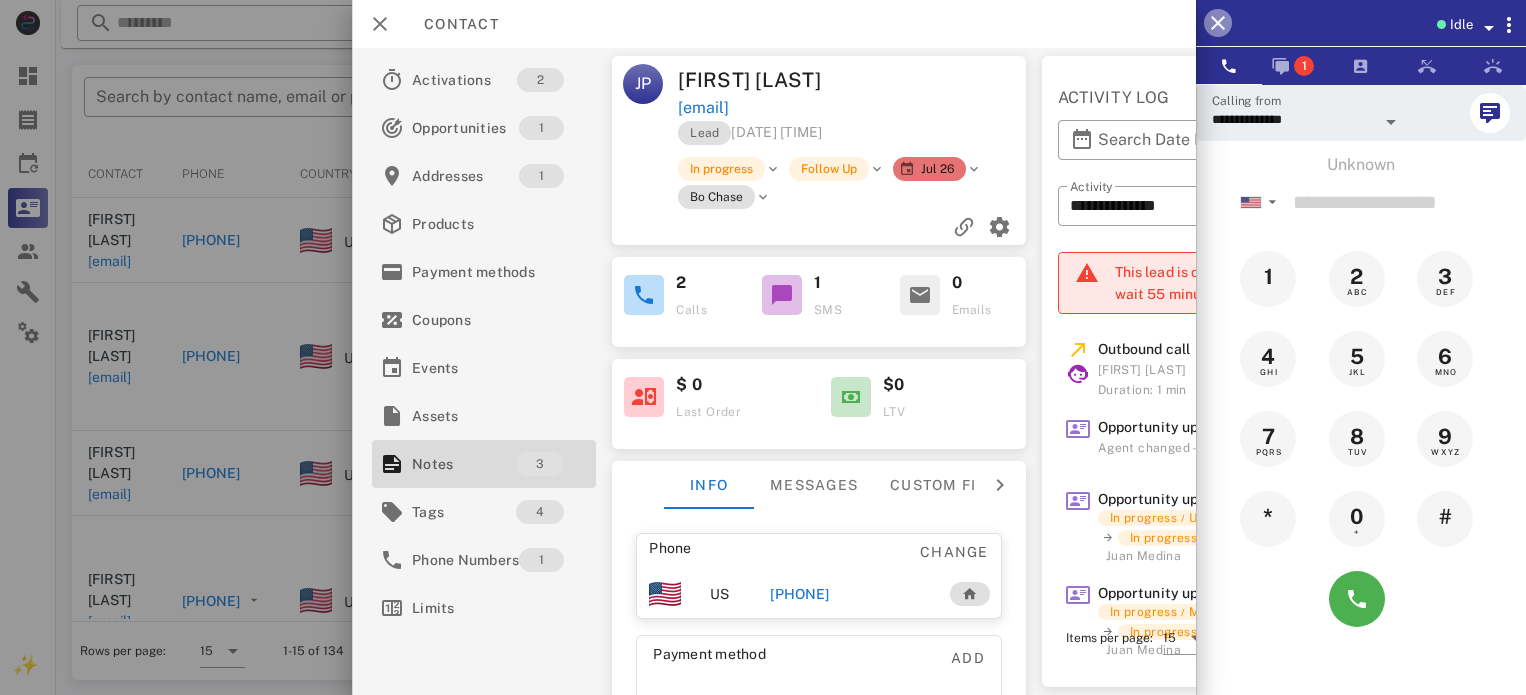 click at bounding box center (1218, 23) 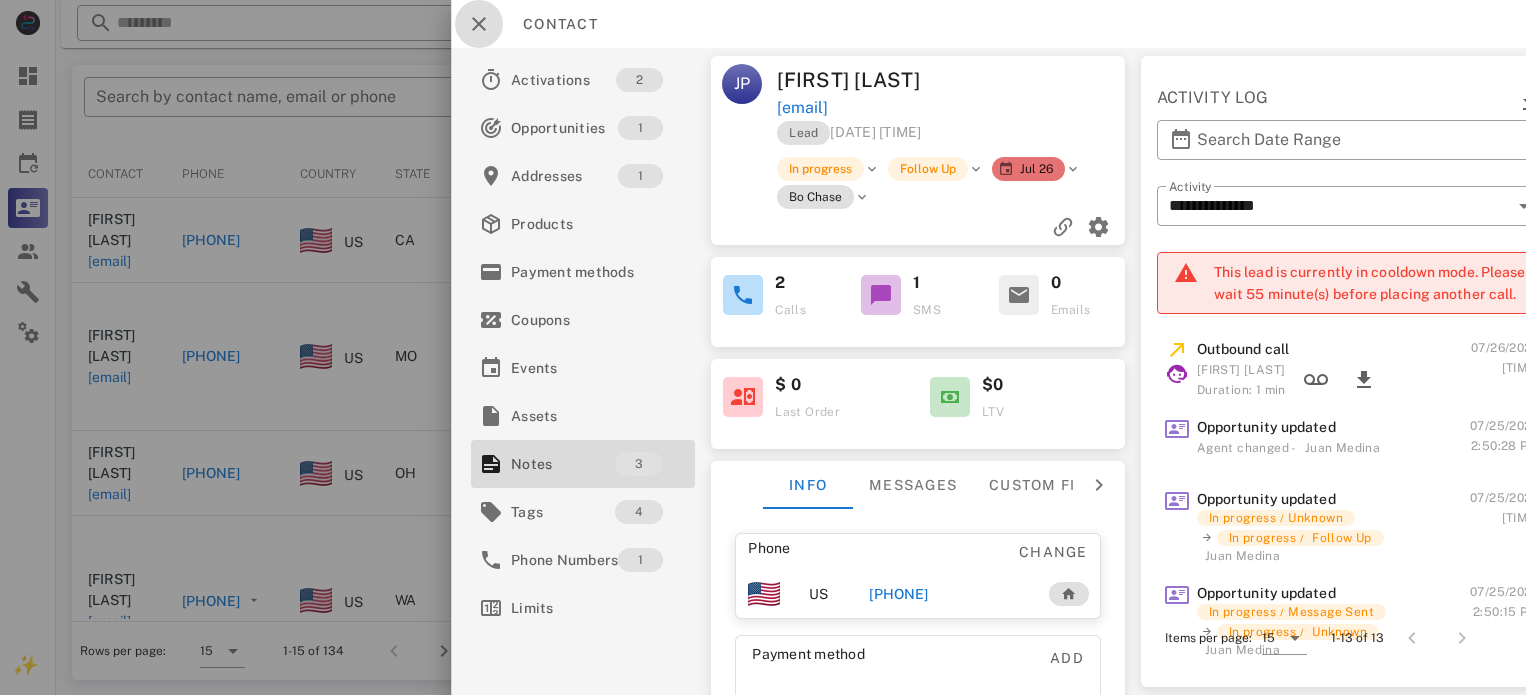 click at bounding box center [479, 24] 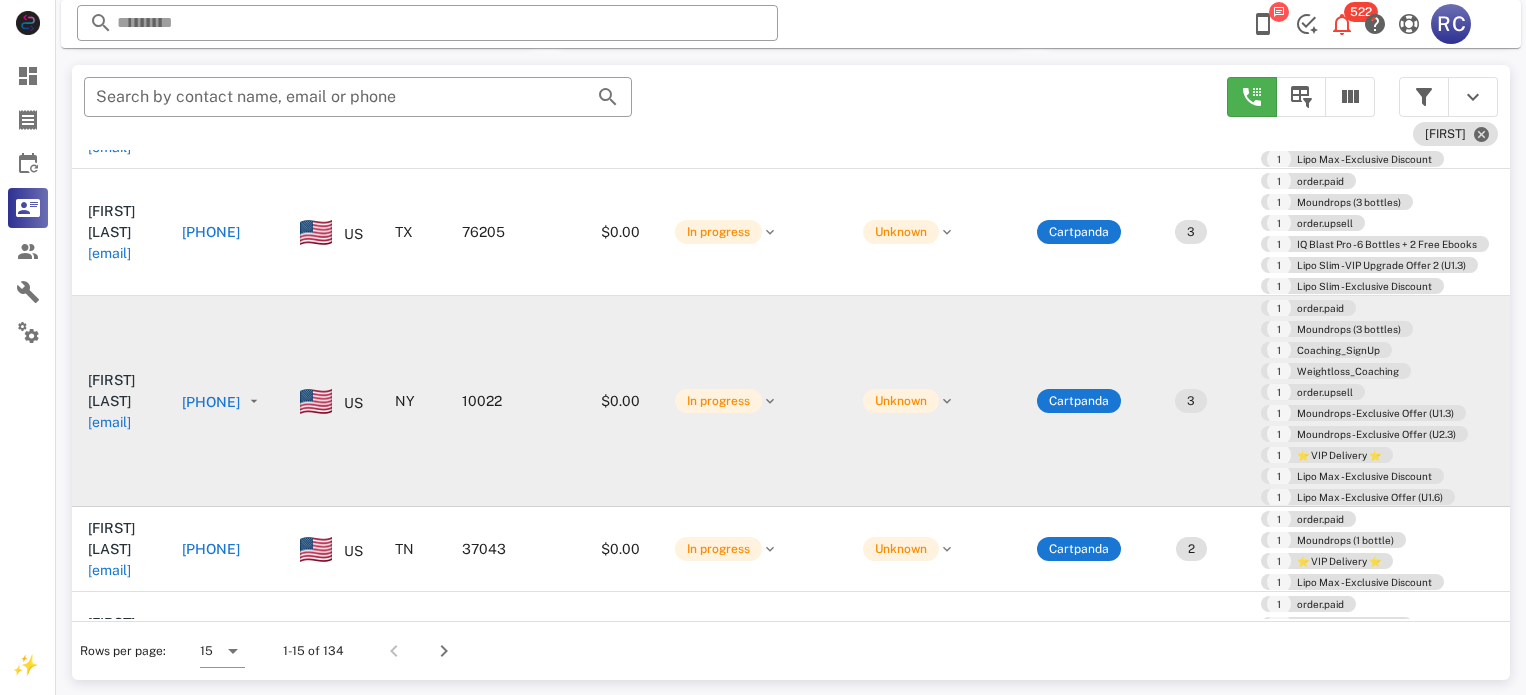 scroll, scrollTop: 1384, scrollLeft: 0, axis: vertical 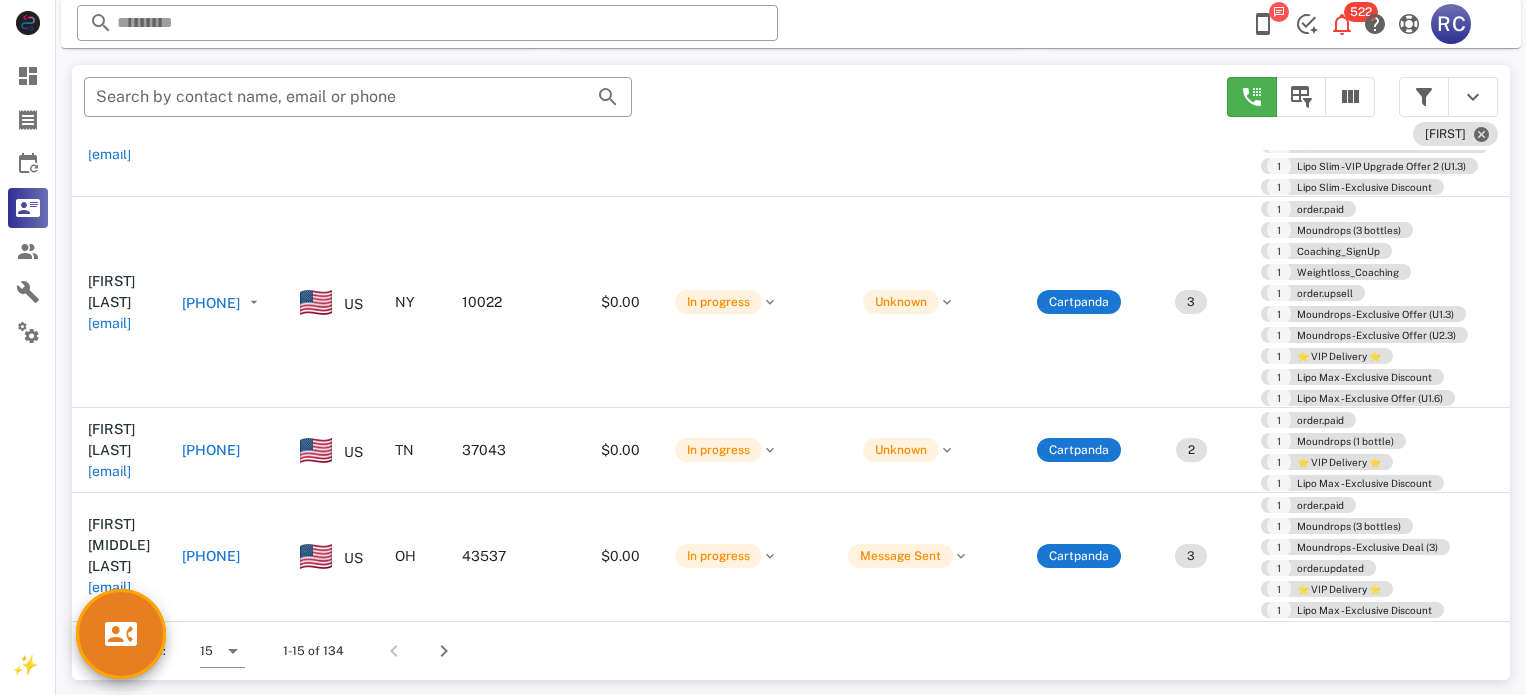 drag, startPoint x: 116, startPoint y: 639, endPoint x: 736, endPoint y: 644, distance: 620.02014 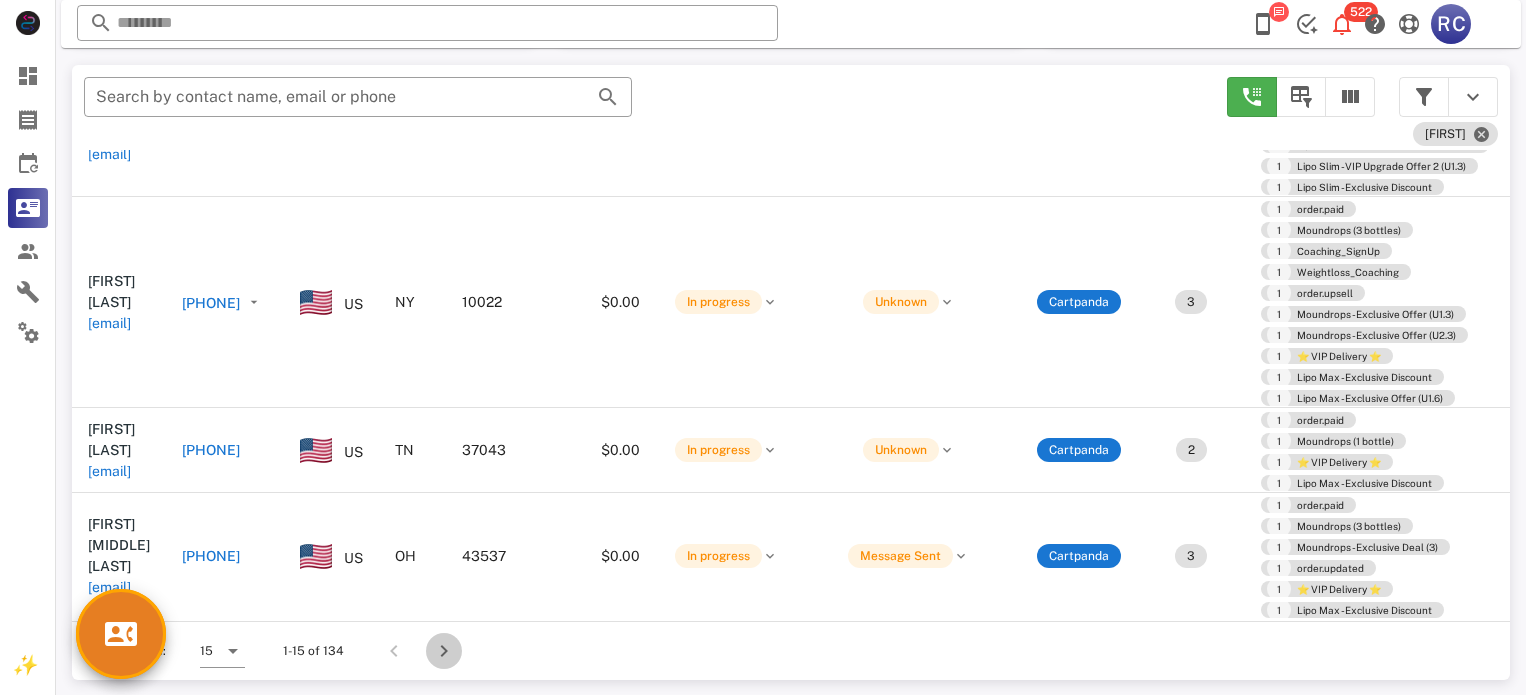 click at bounding box center [444, 651] 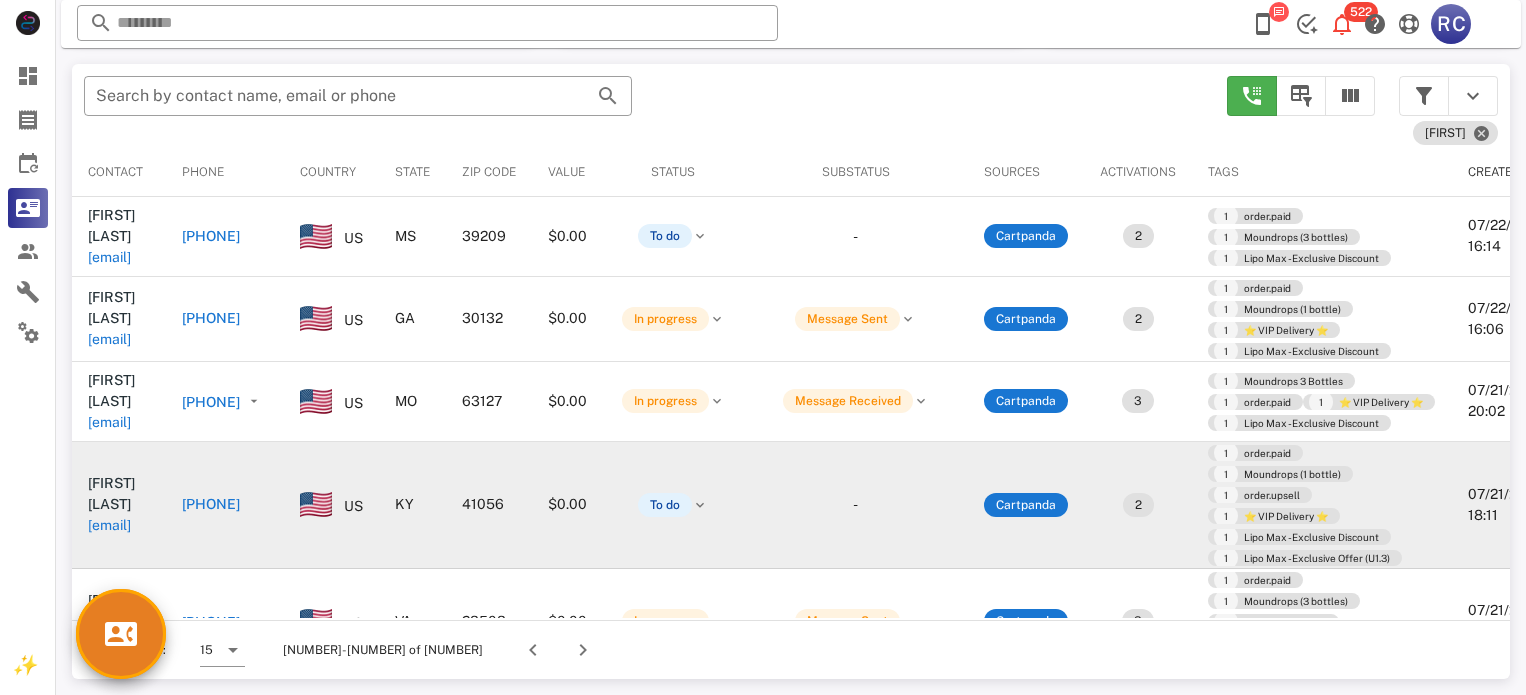 scroll, scrollTop: 379, scrollLeft: 0, axis: vertical 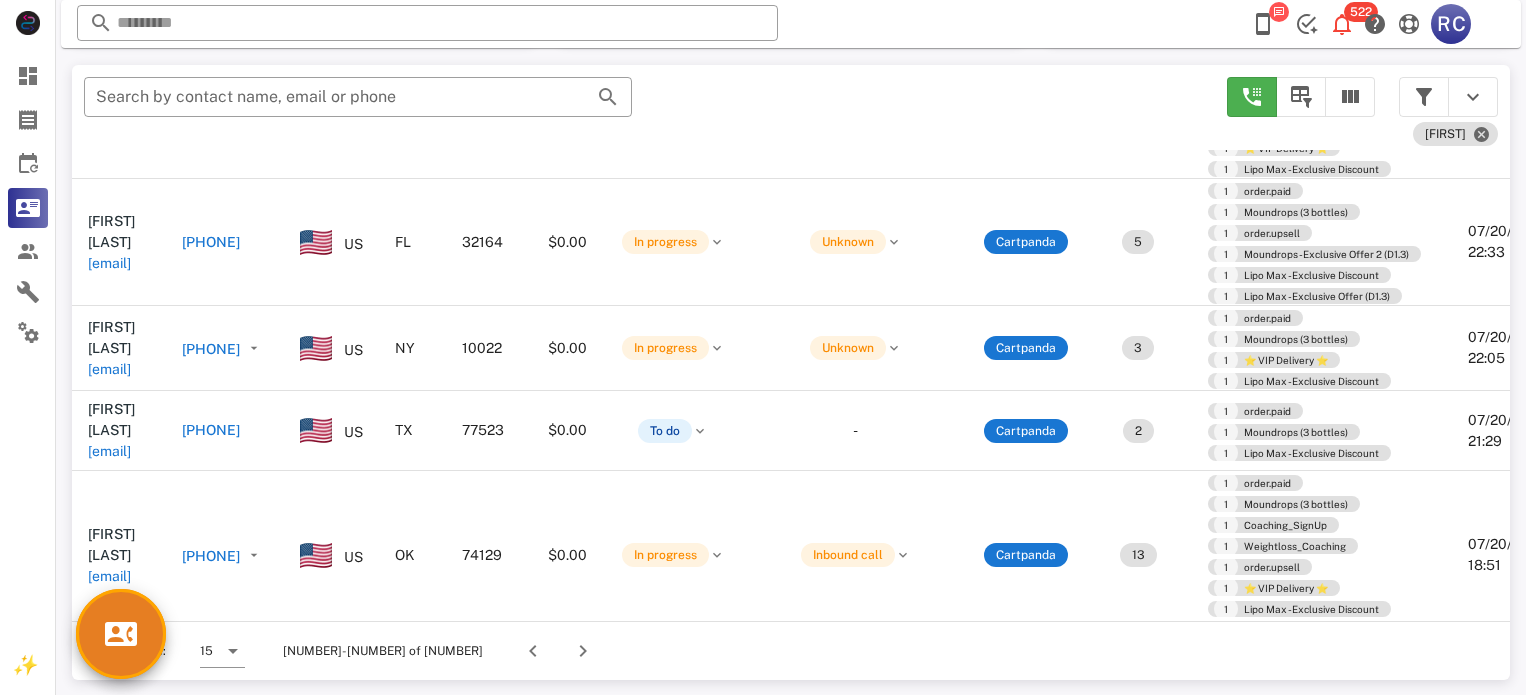 drag, startPoint x: 131, startPoint y: 642, endPoint x: 660, endPoint y: 643, distance: 529.0009 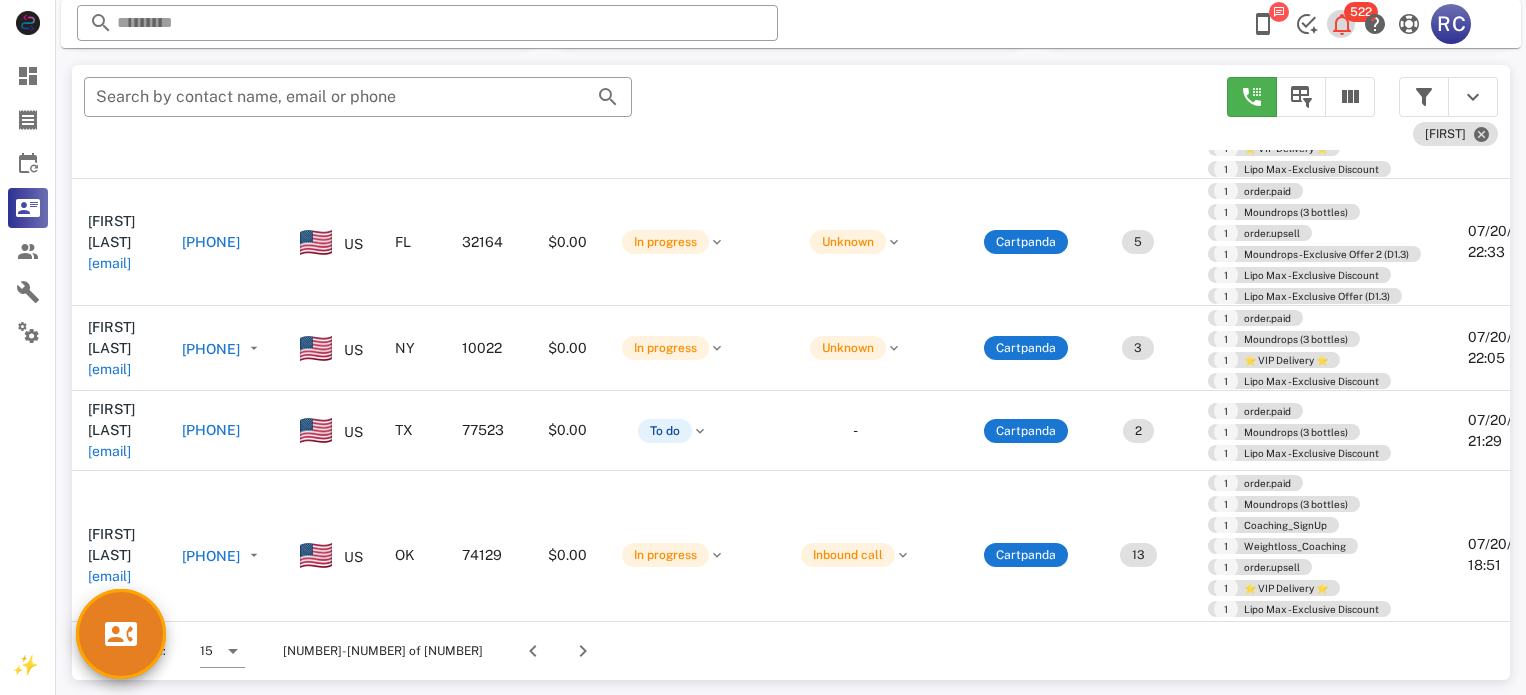 click at bounding box center (1342, 24) 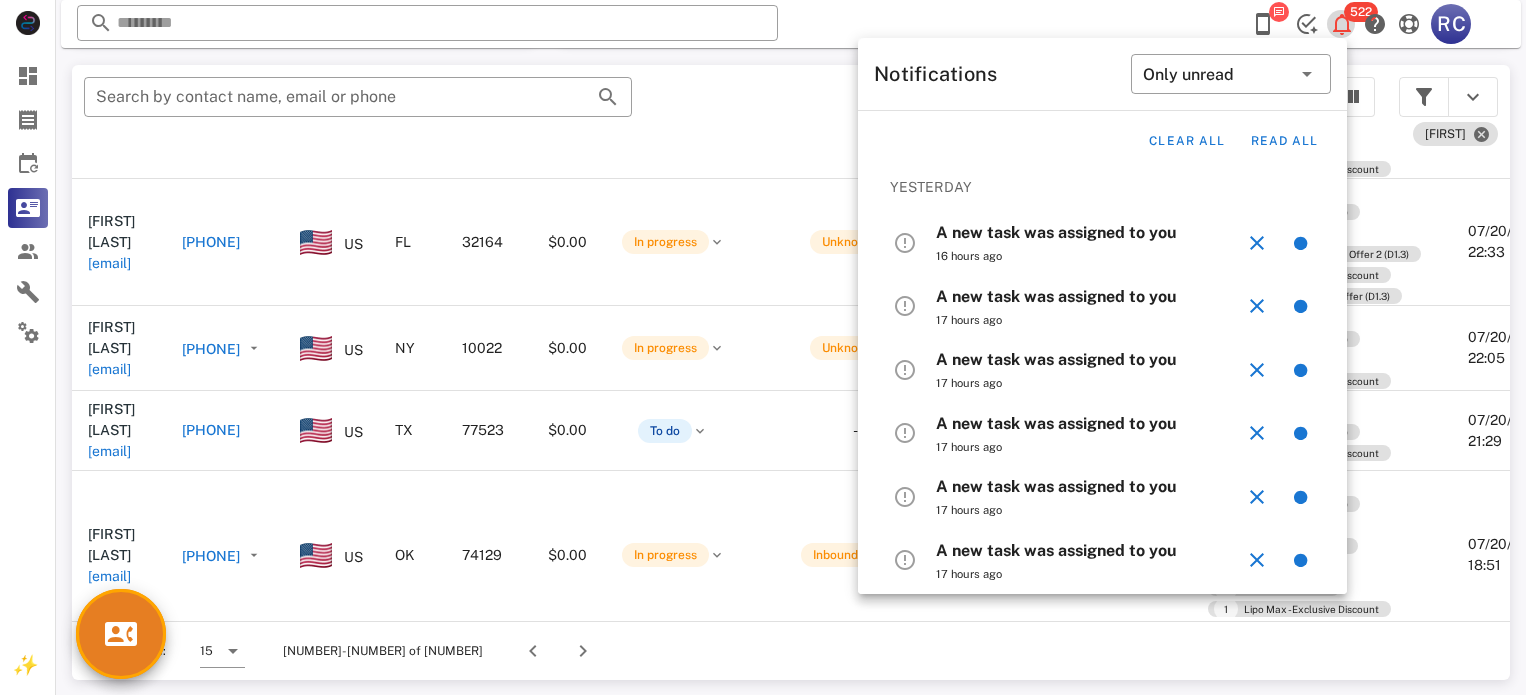 click at bounding box center [1342, 24] 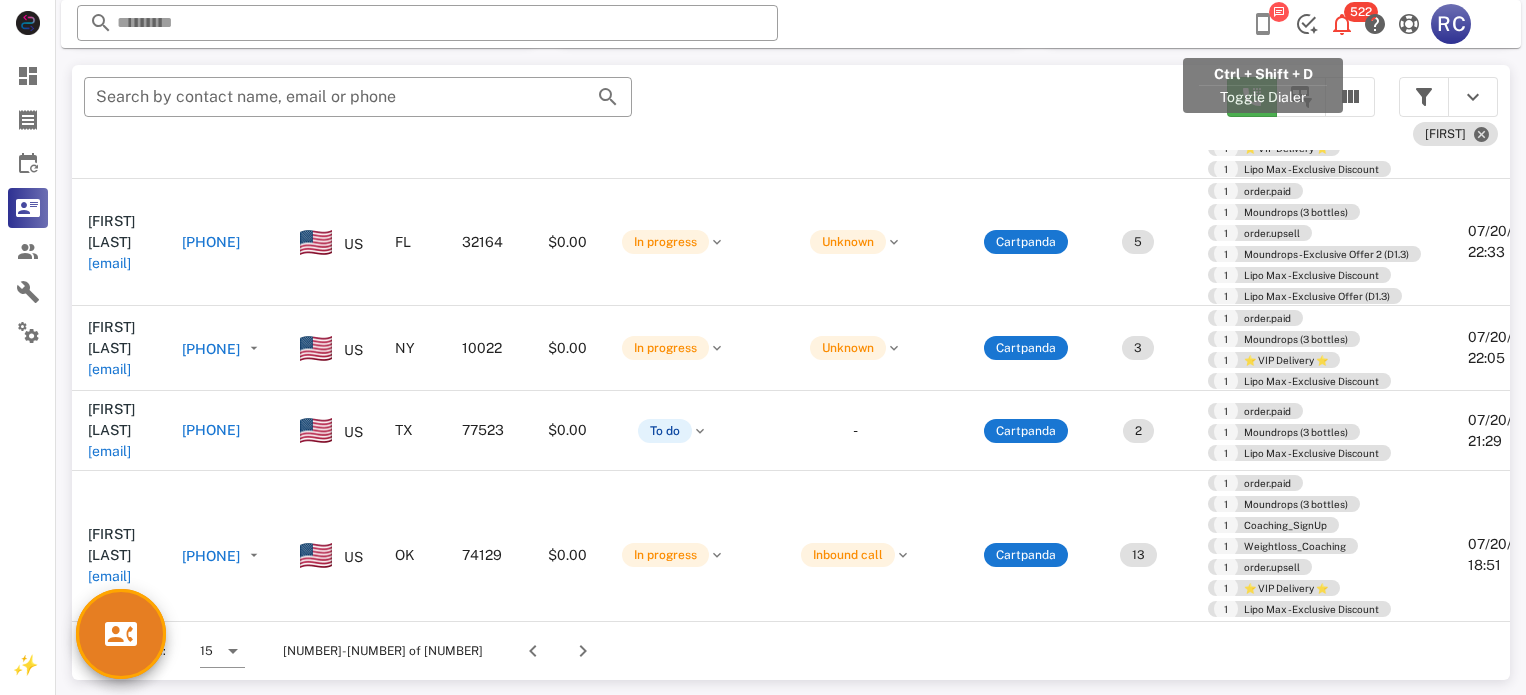 click at bounding box center [1263, 24] 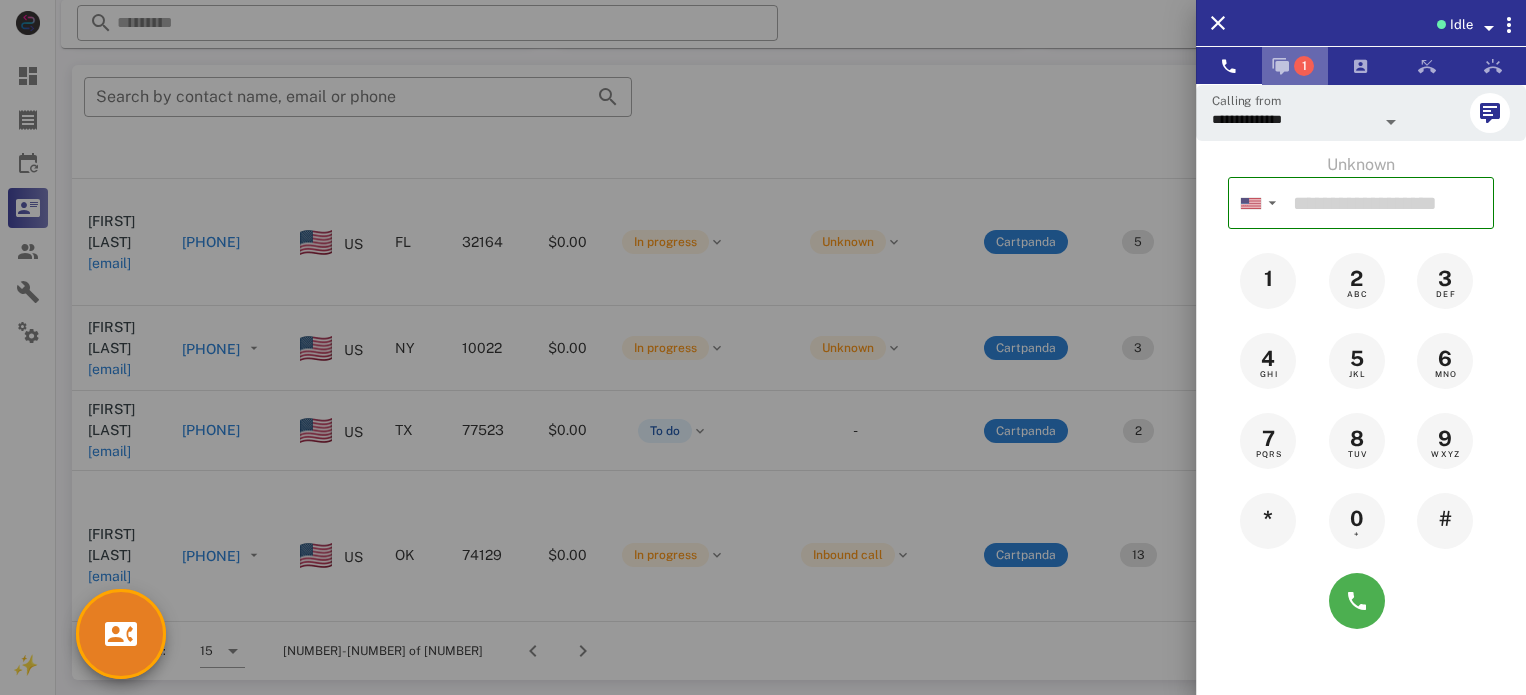 click at bounding box center [1281, 66] 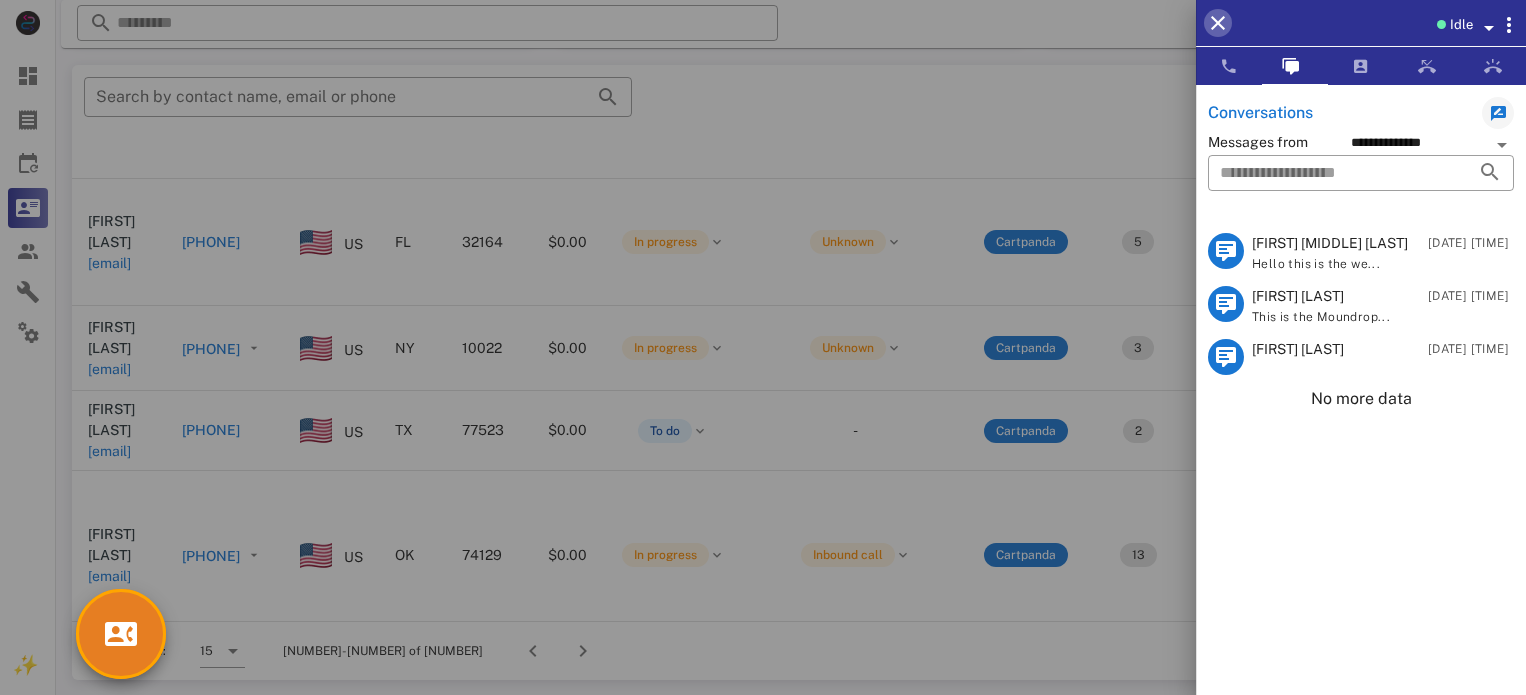 click at bounding box center [1218, 23] 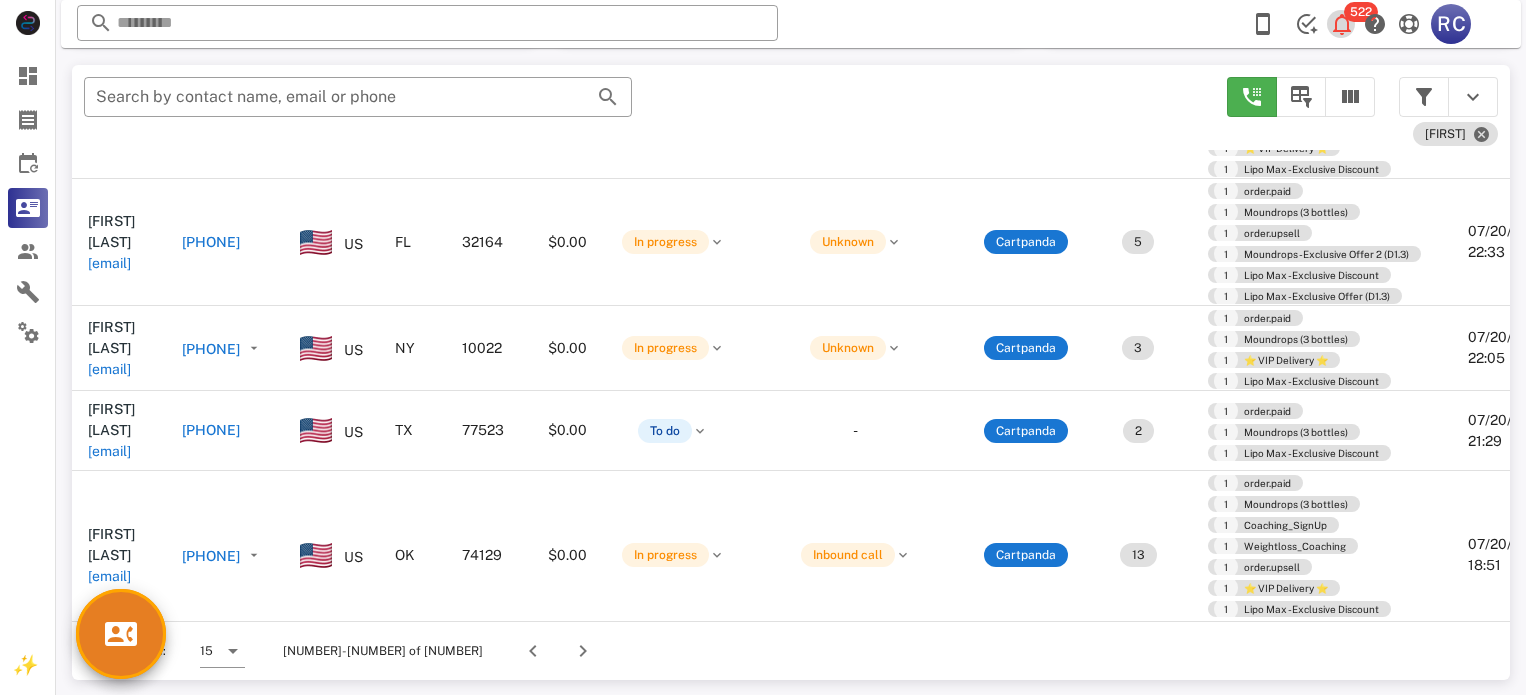 click at bounding box center [1342, 24] 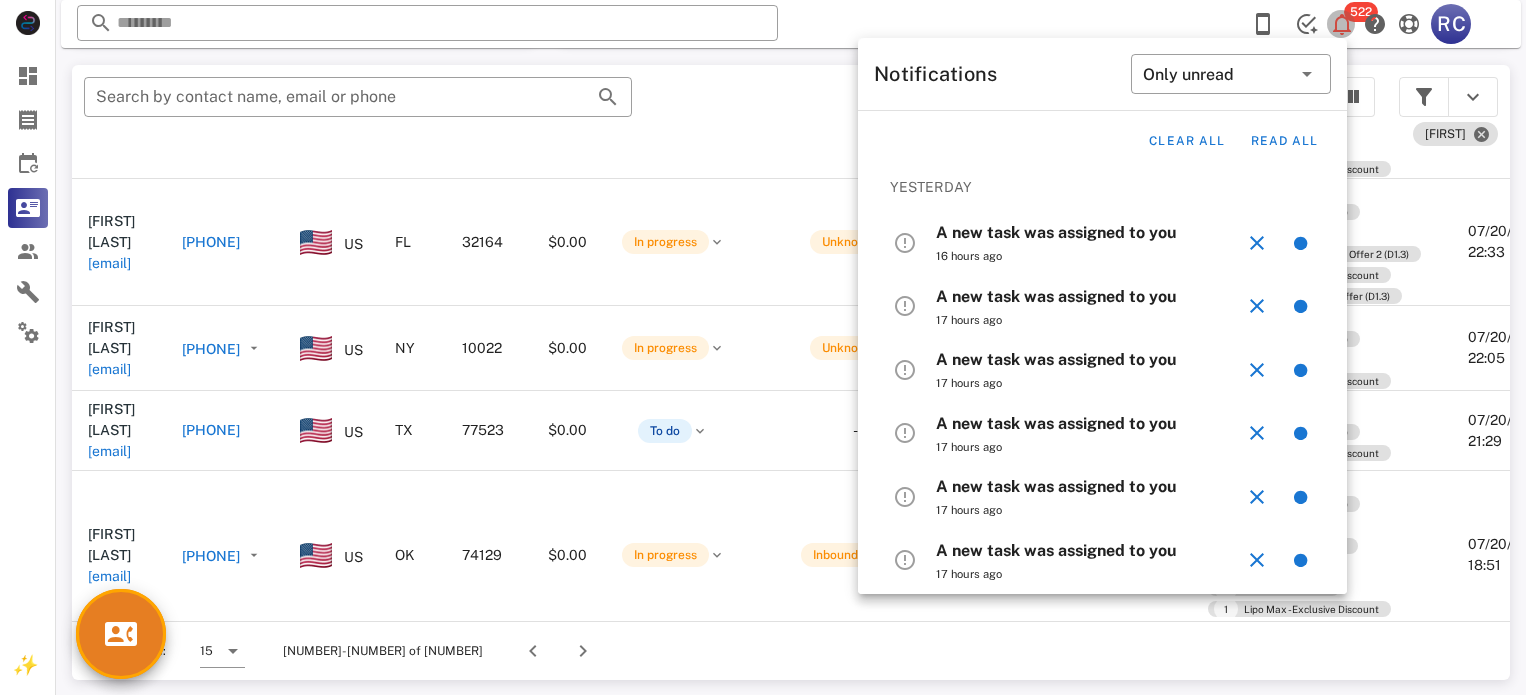 click at bounding box center (1342, 24) 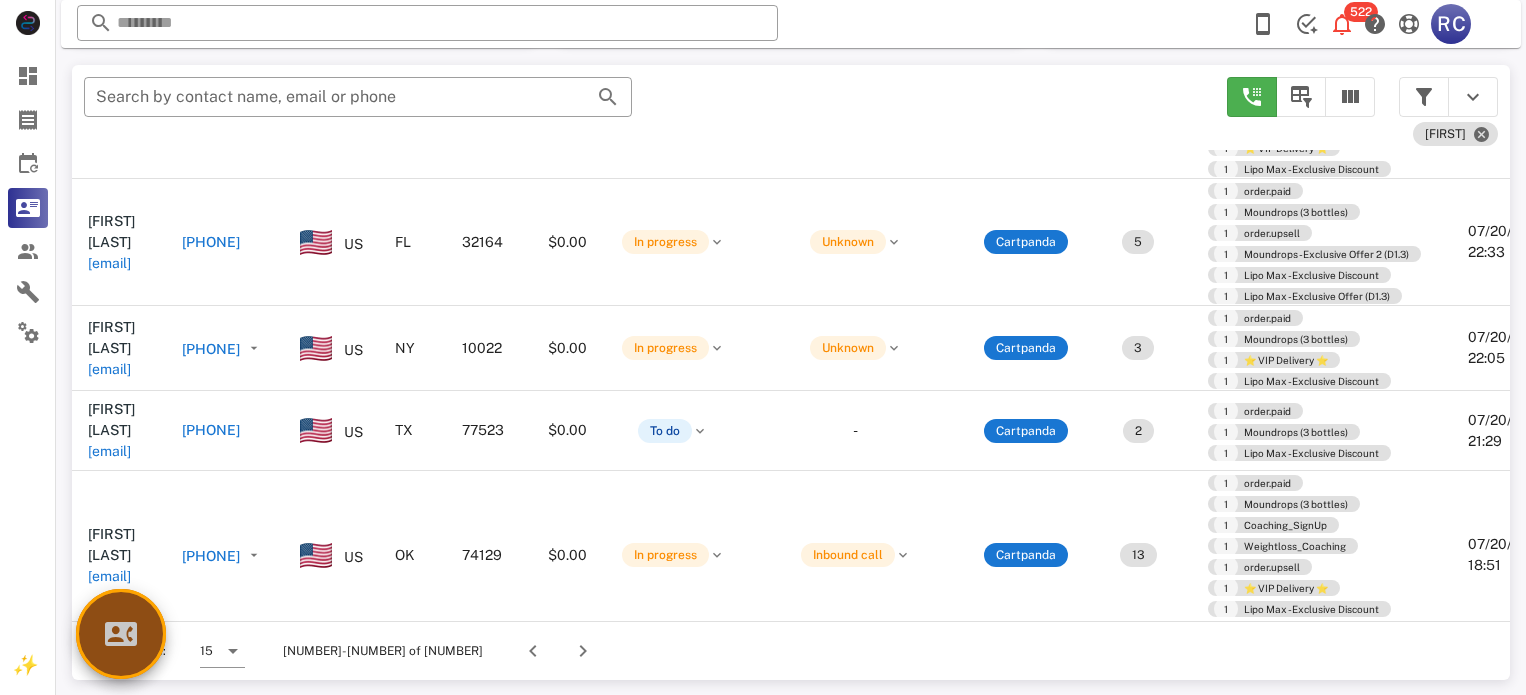 click at bounding box center [121, 634] 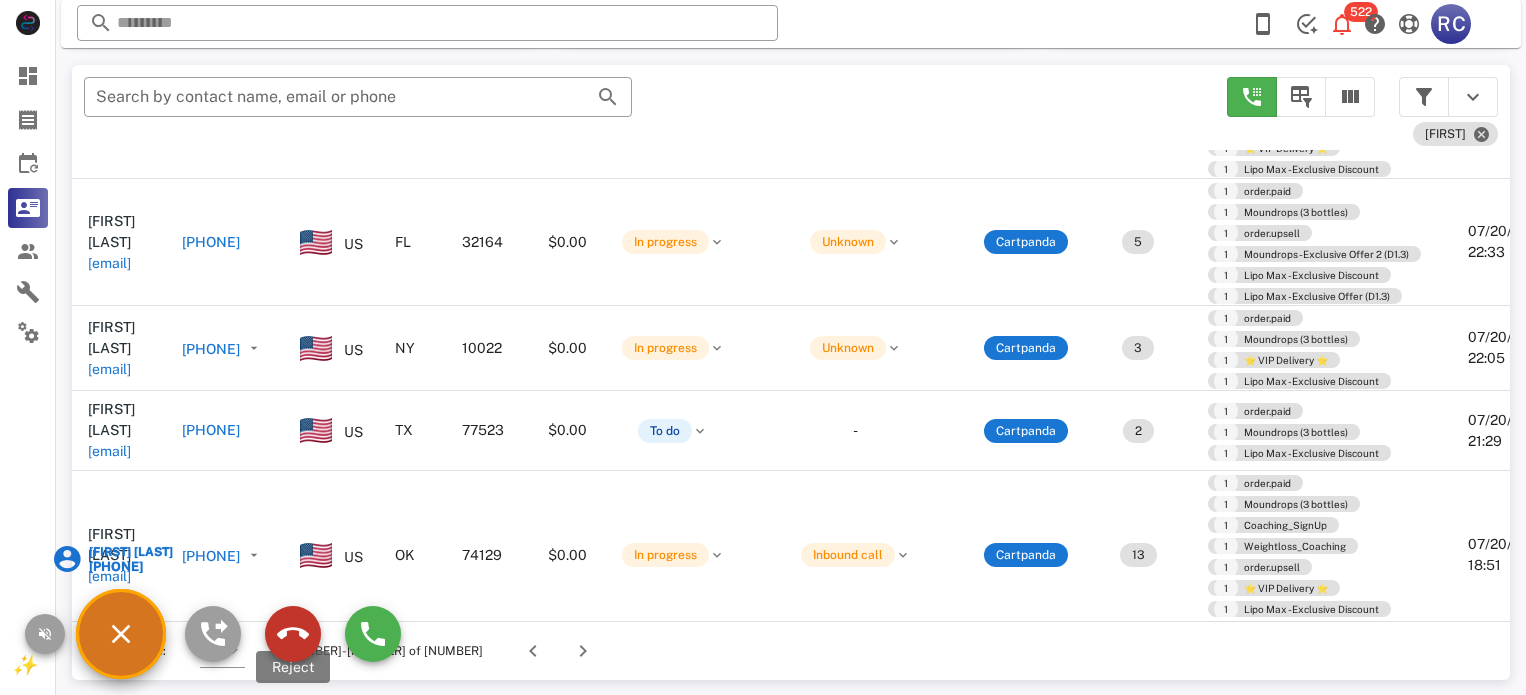 click at bounding box center (293, 634) 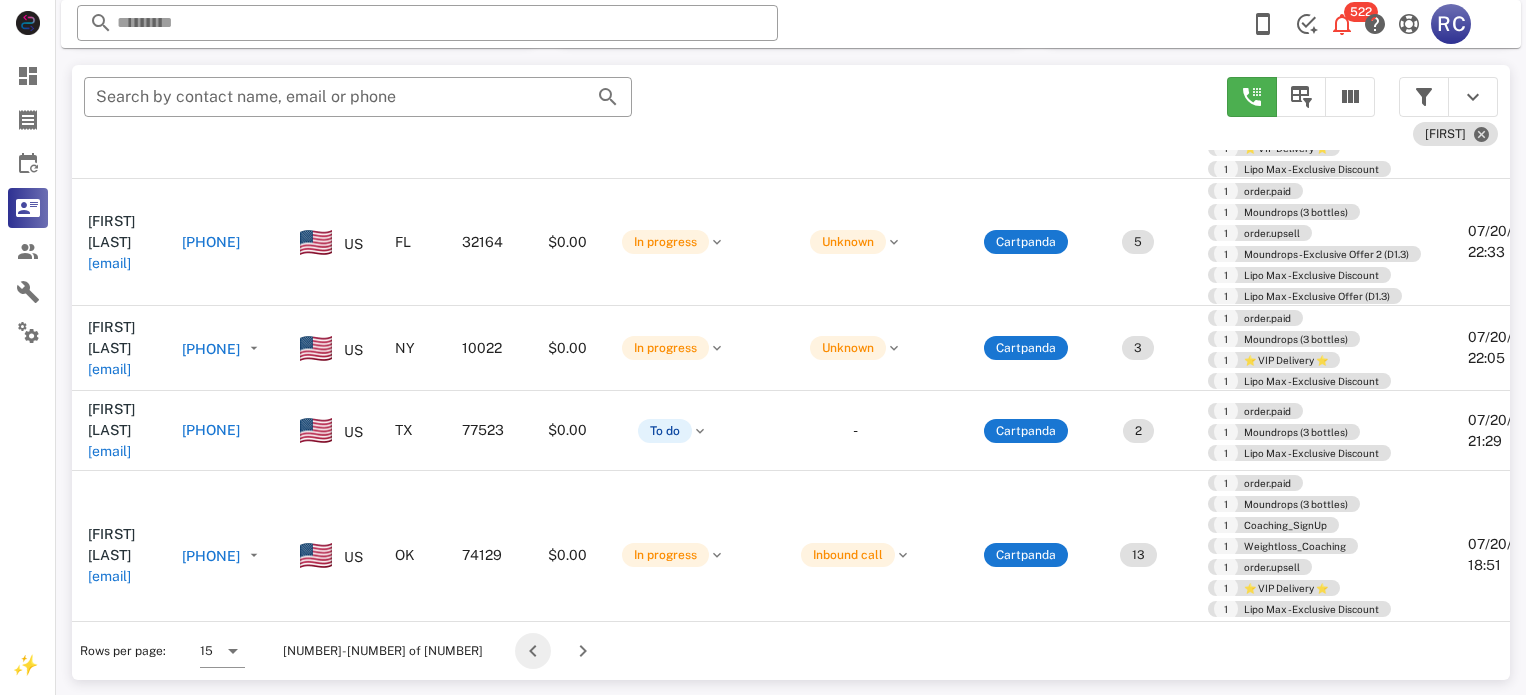 click at bounding box center (533, 651) 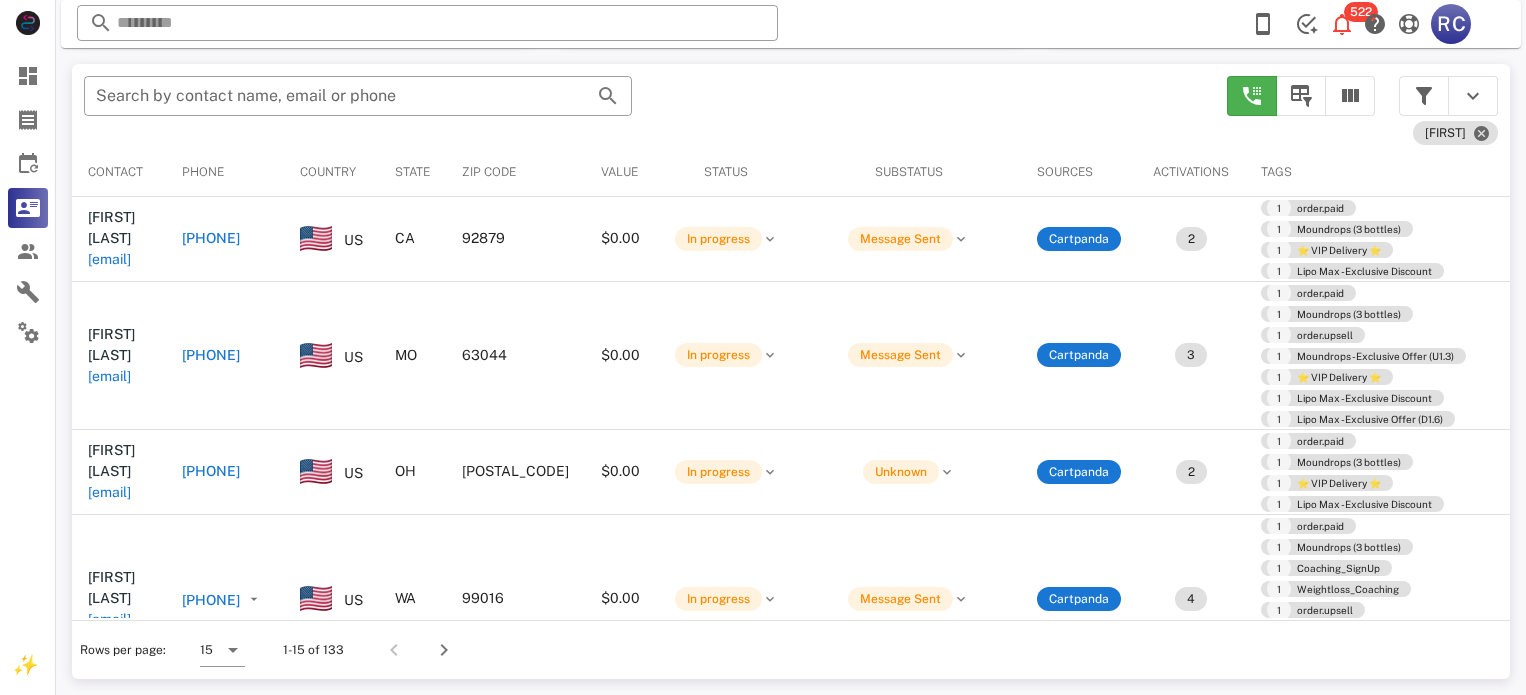 scroll, scrollTop: 379, scrollLeft: 0, axis: vertical 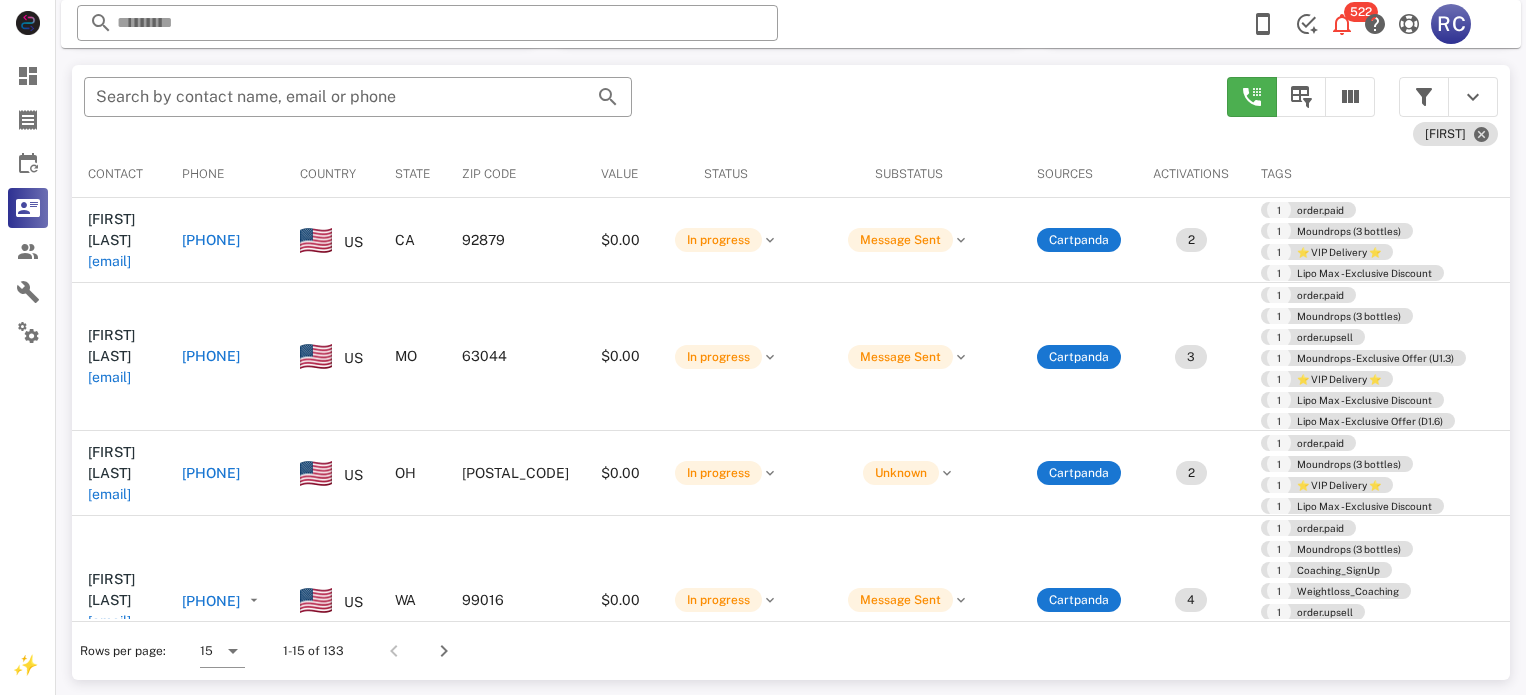click on "​ Search by contact name, email or phone" at bounding box center [643, 107] 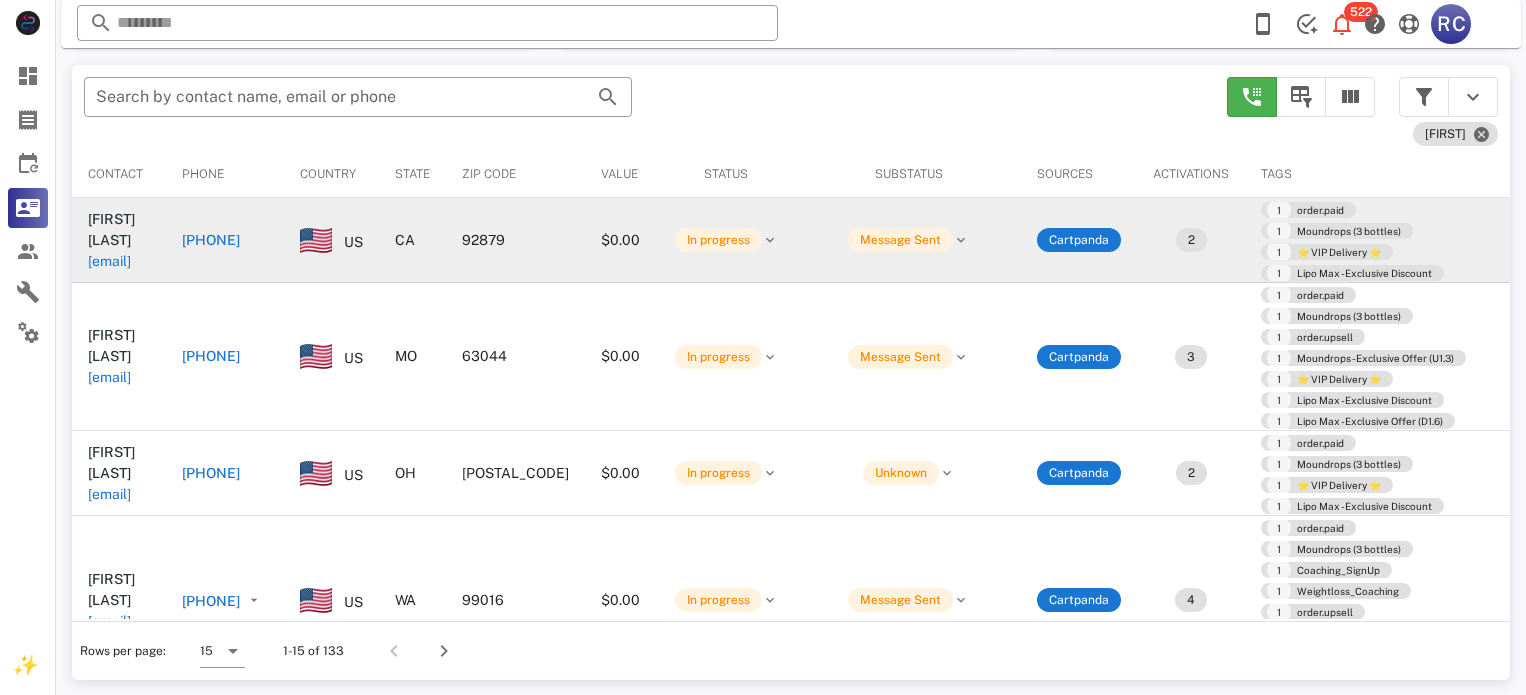 click on "[PHONE]" at bounding box center (211, 240) 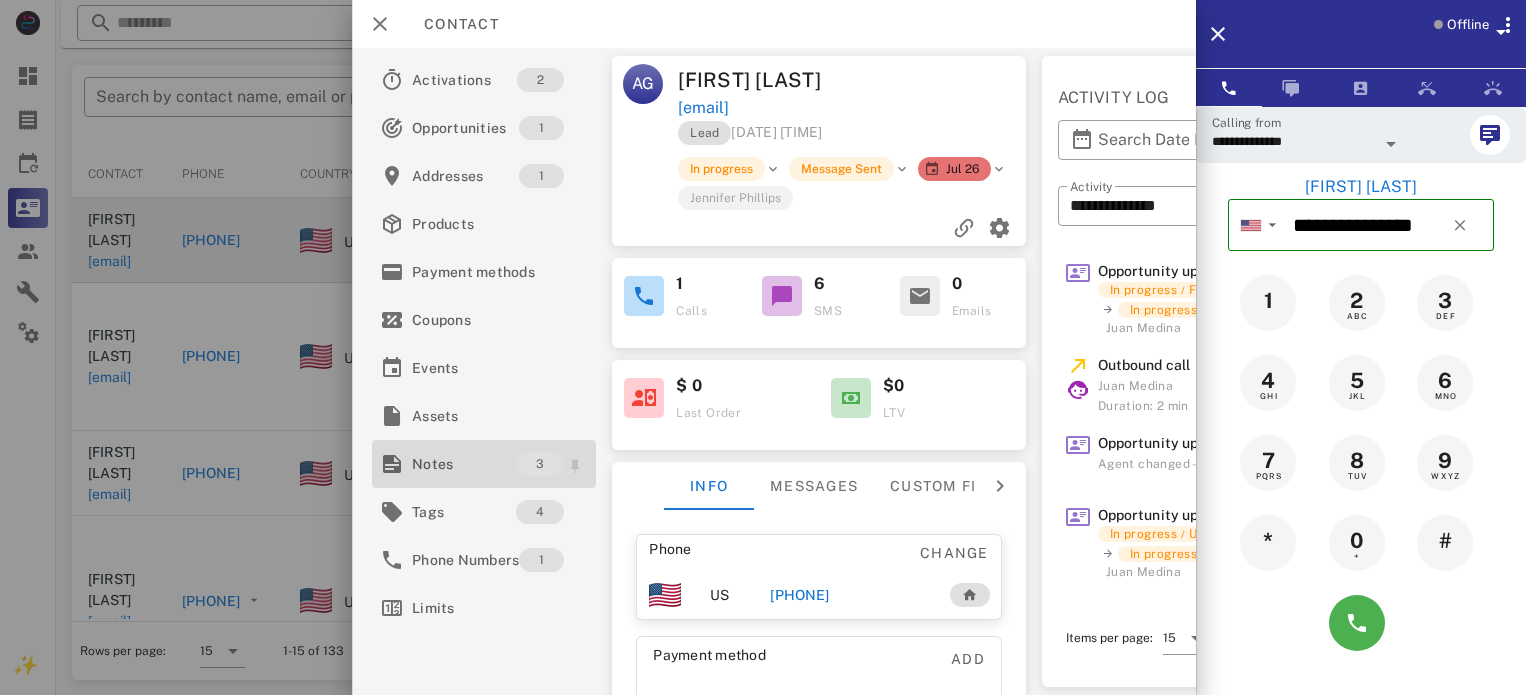 click on "Notes" at bounding box center [464, 464] 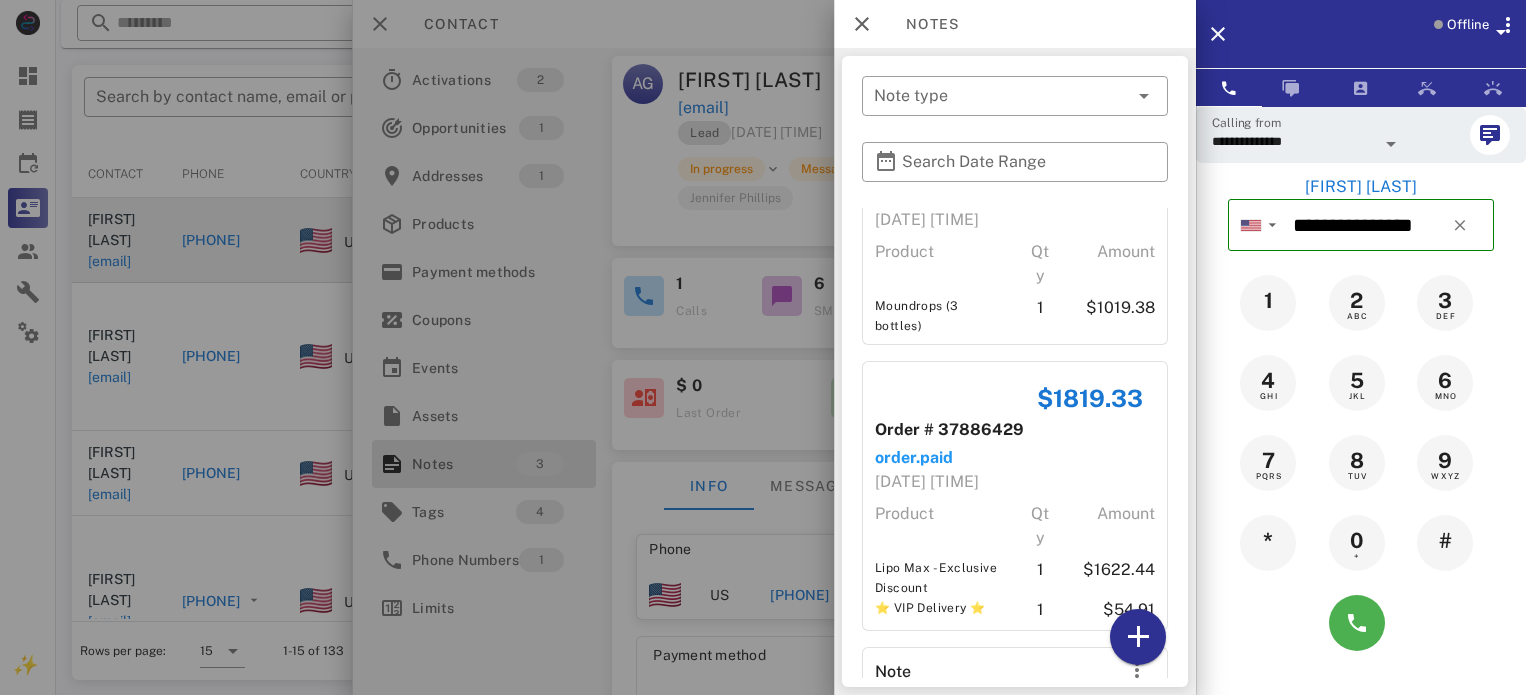 scroll, scrollTop: 254, scrollLeft: 0, axis: vertical 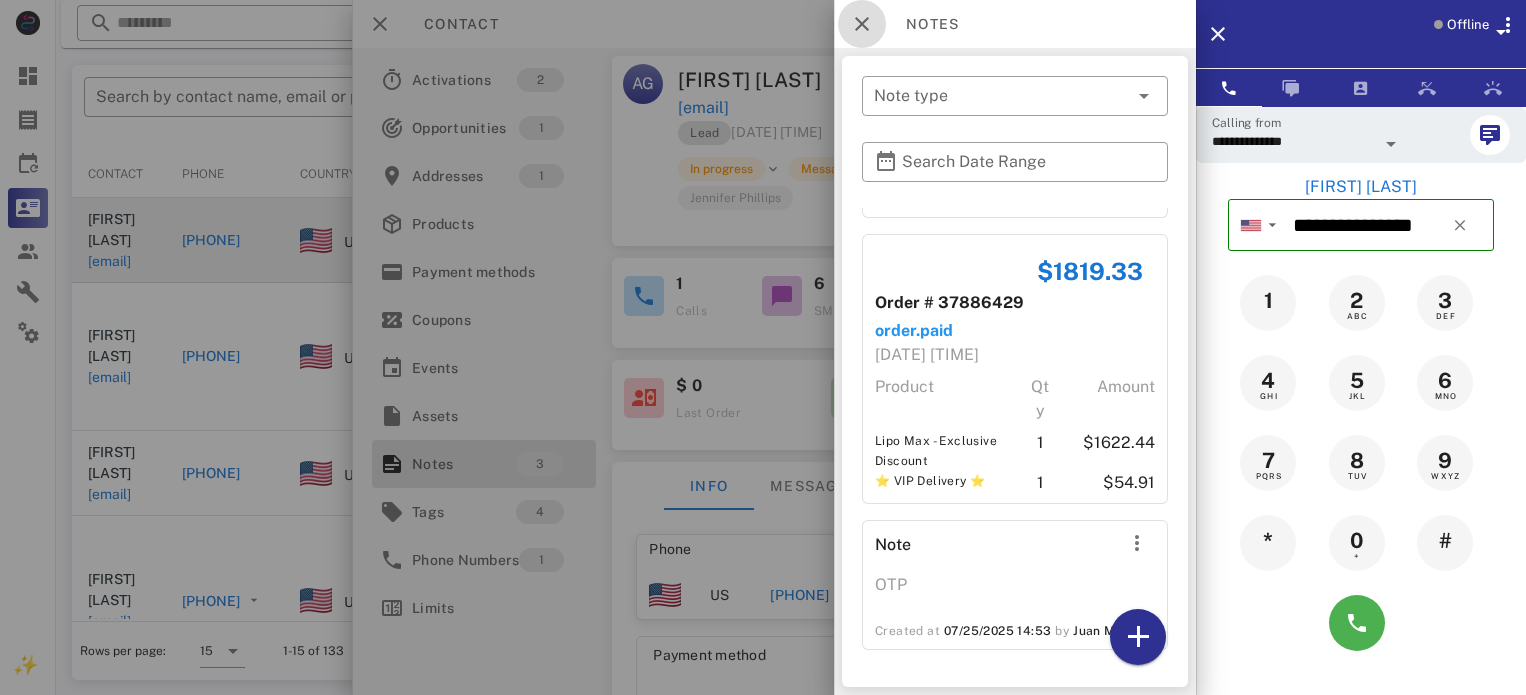 click at bounding box center (862, 24) 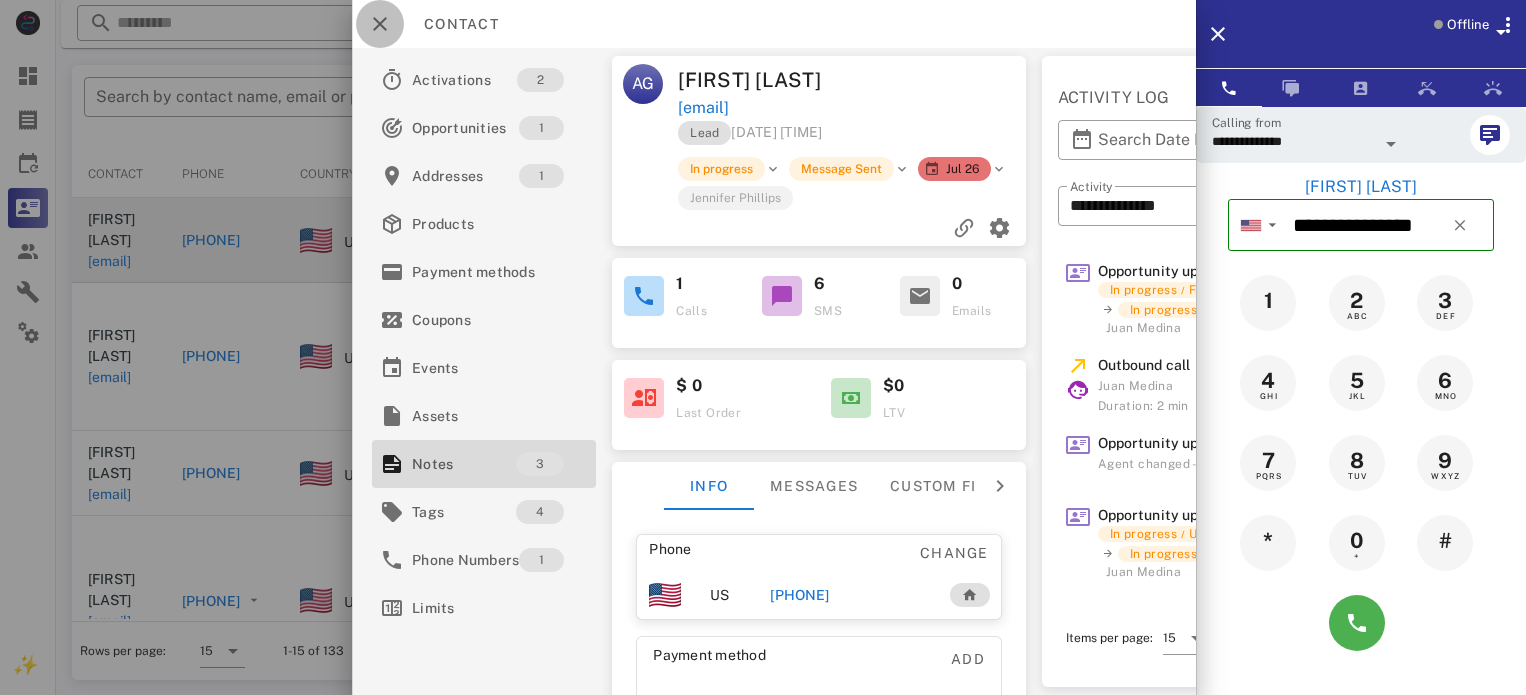 click at bounding box center [380, 24] 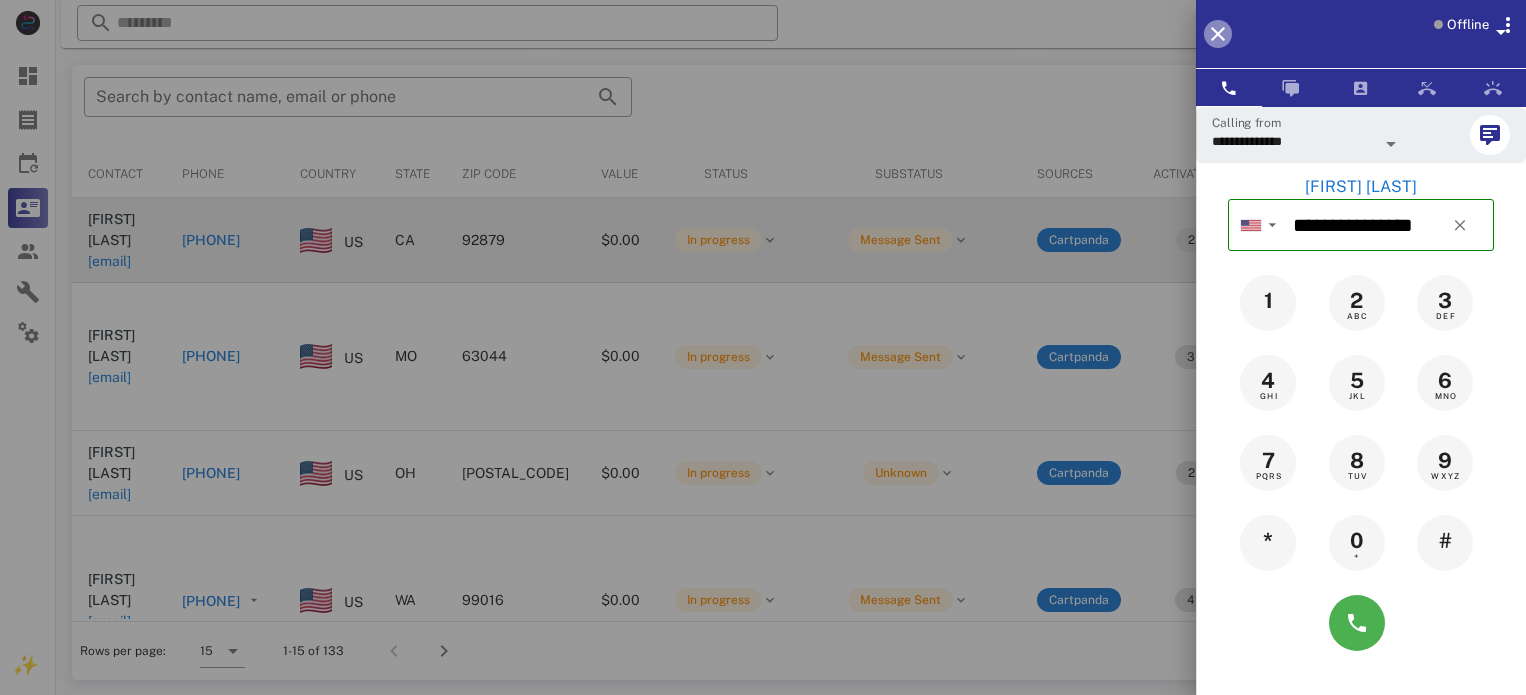 click at bounding box center (1218, 34) 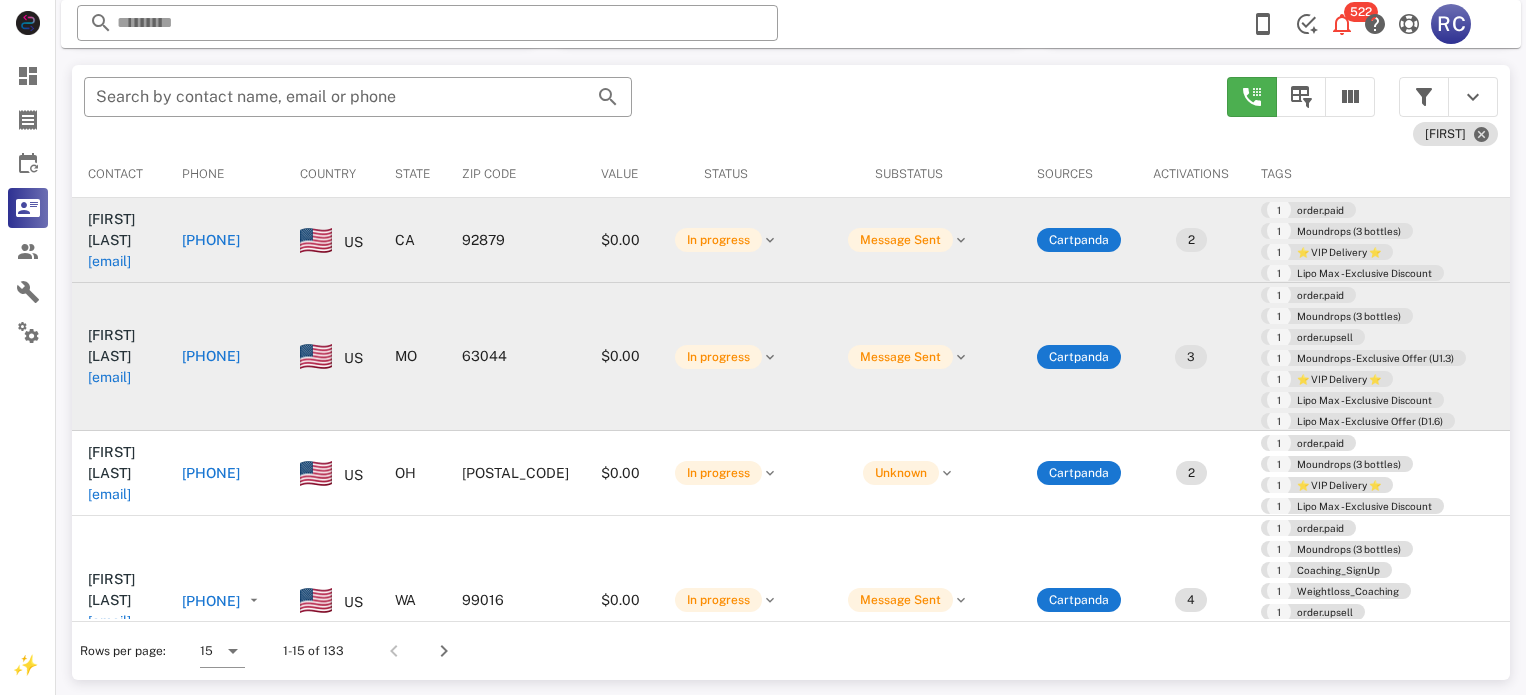 click on "+13145789970" at bounding box center [211, 356] 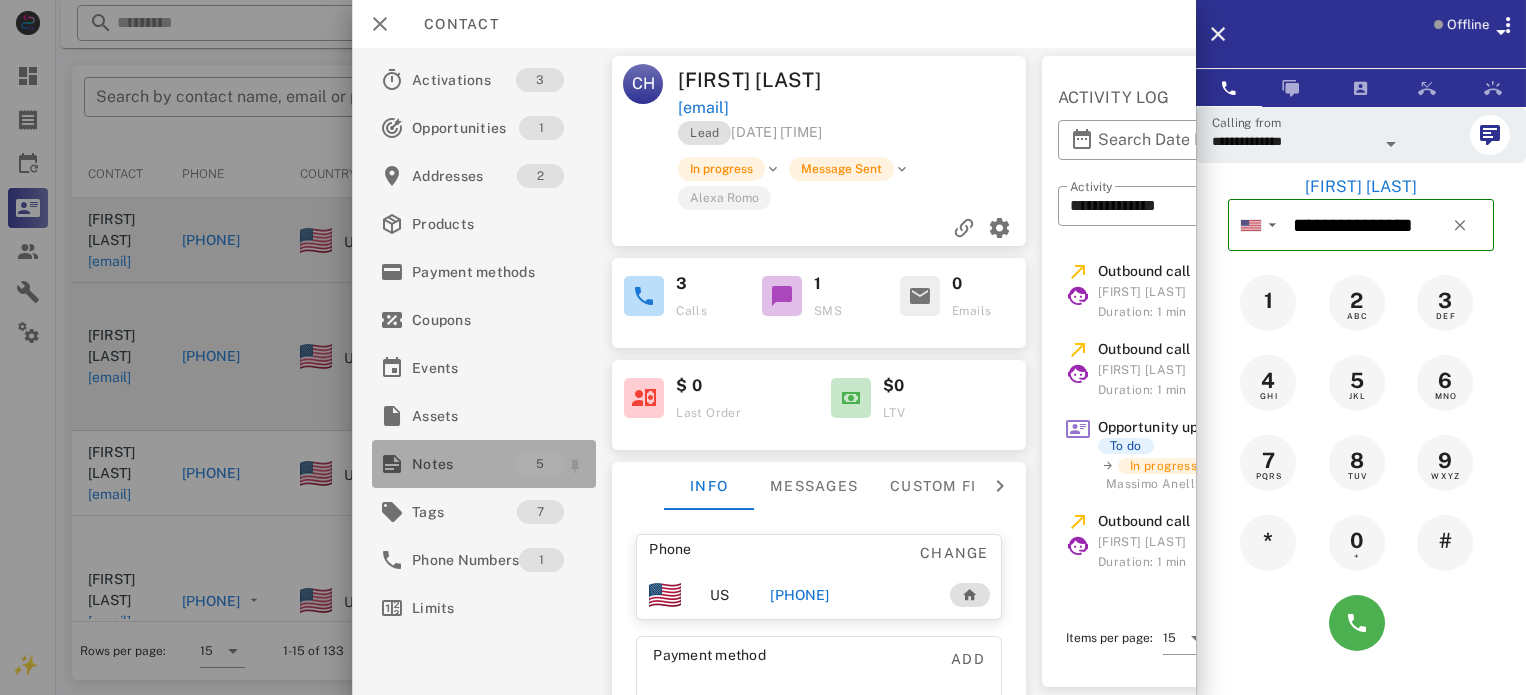 click on "Notes" at bounding box center [464, 464] 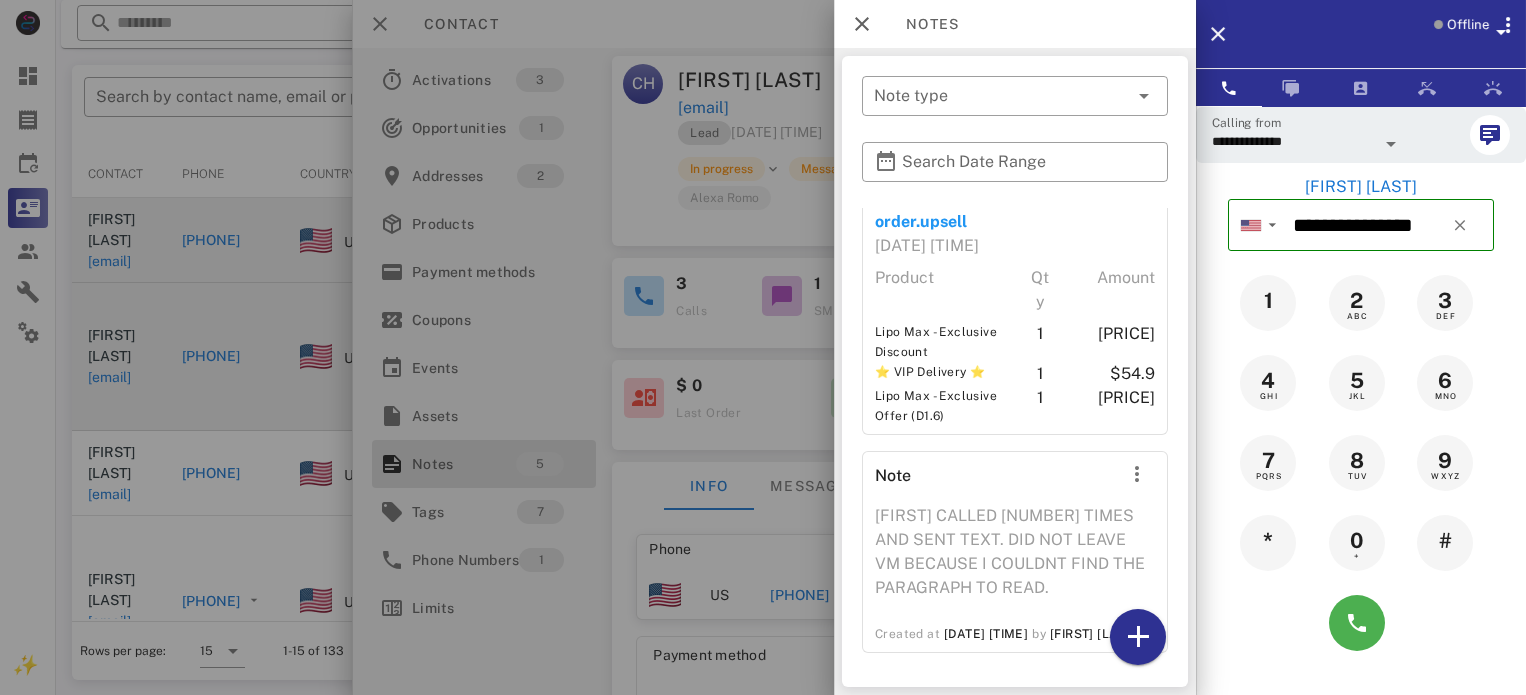 scroll, scrollTop: 953, scrollLeft: 0, axis: vertical 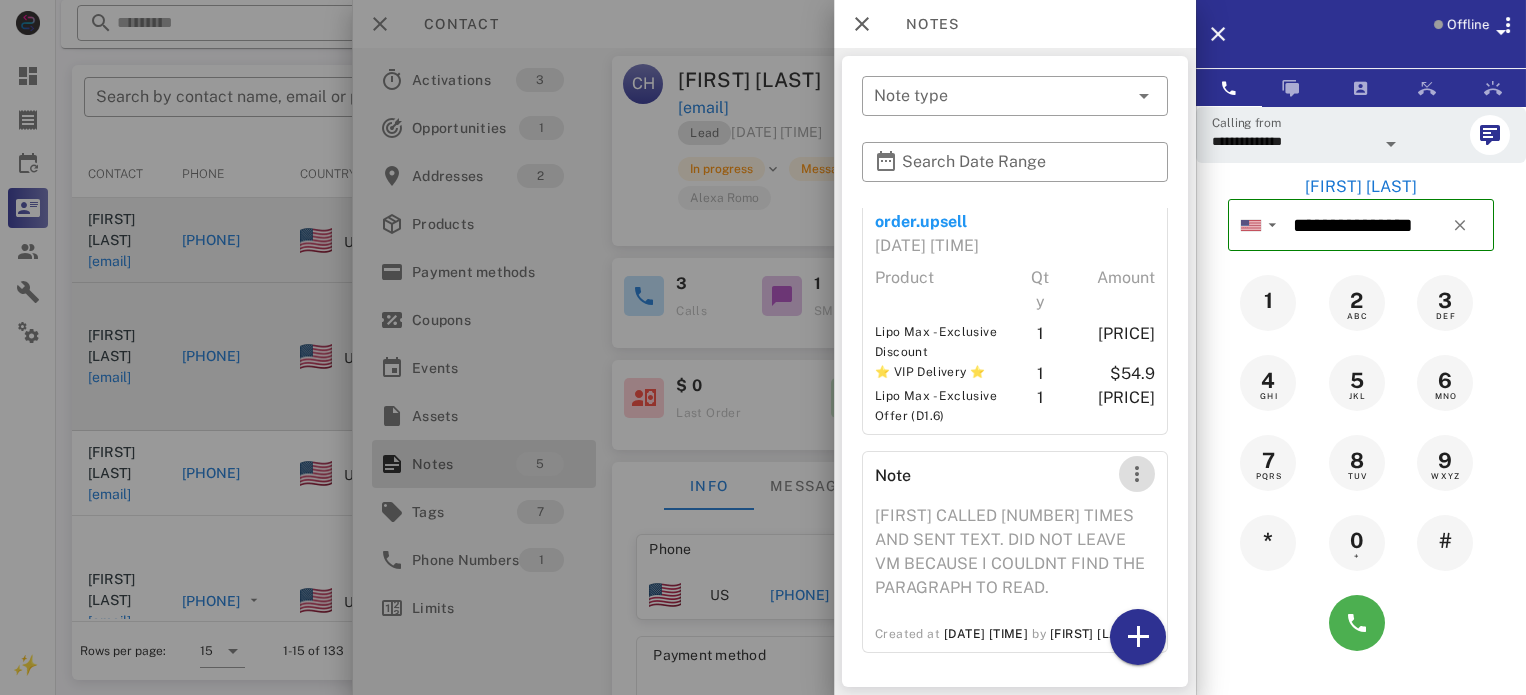 click at bounding box center (1137, 474) 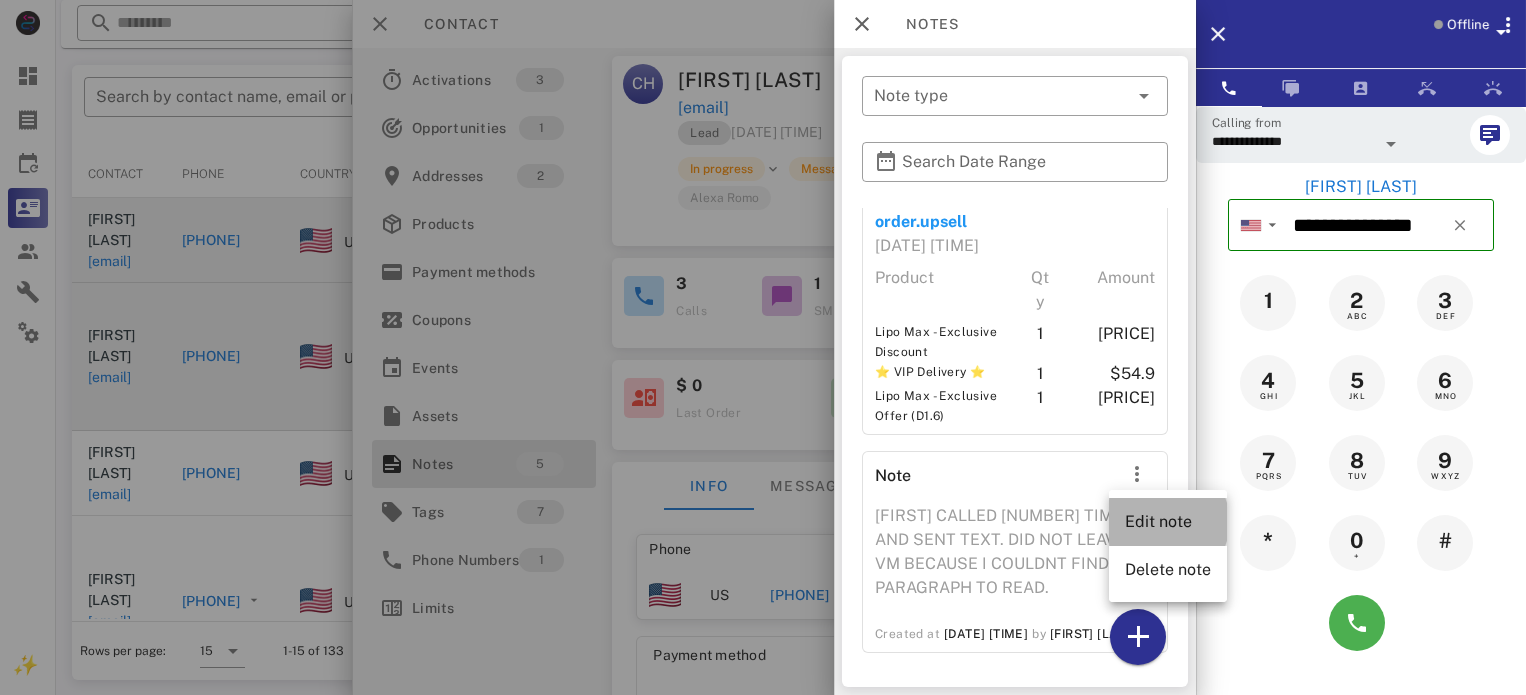 click on "Edit note" at bounding box center (1168, 521) 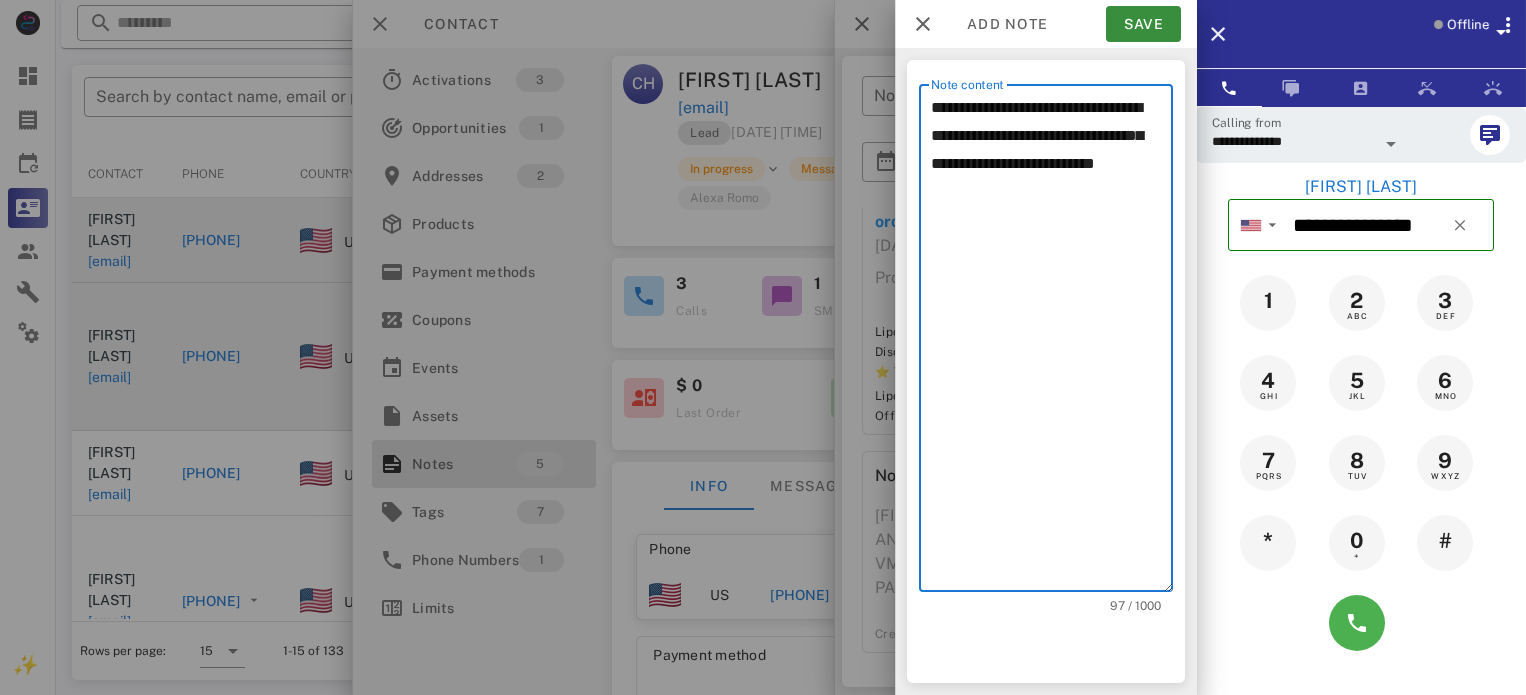 drag, startPoint x: 1036, startPoint y: 235, endPoint x: 921, endPoint y: 95, distance: 181.17671 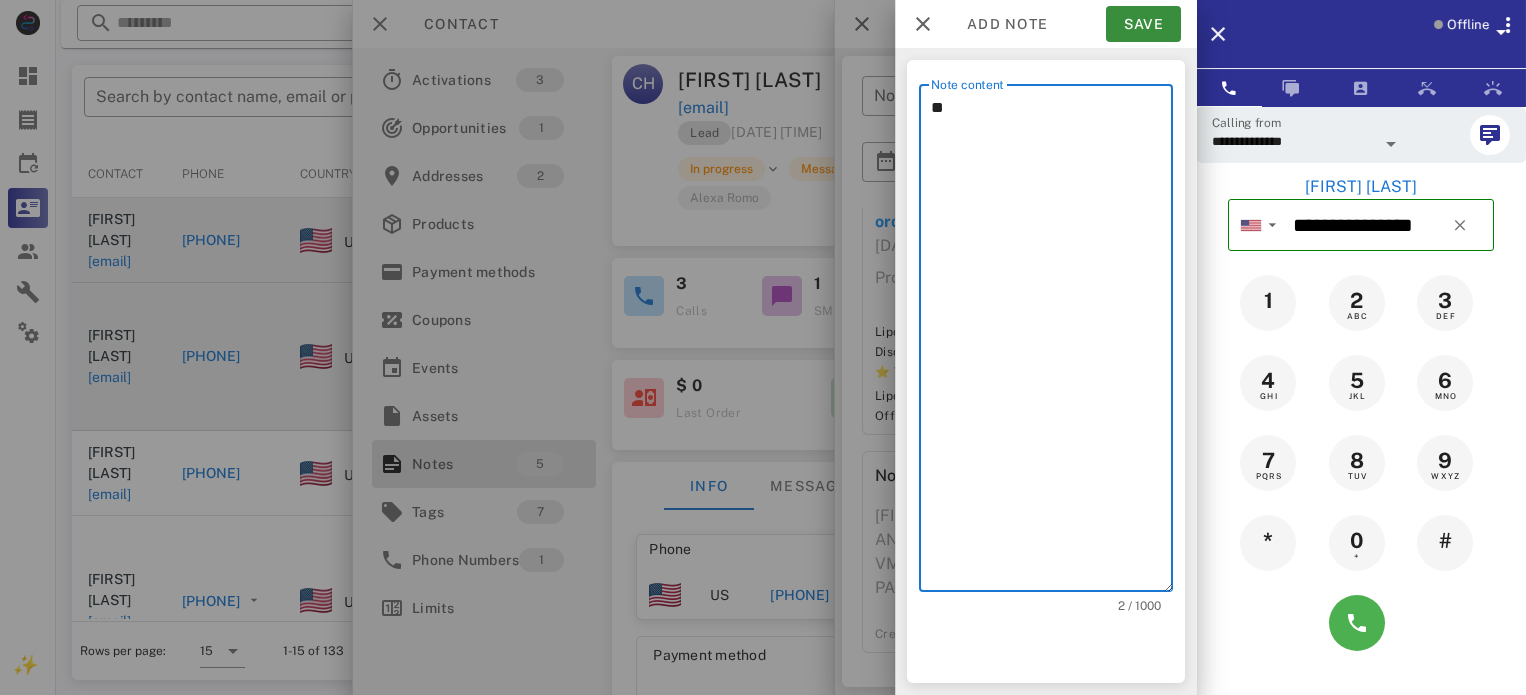 type on "*" 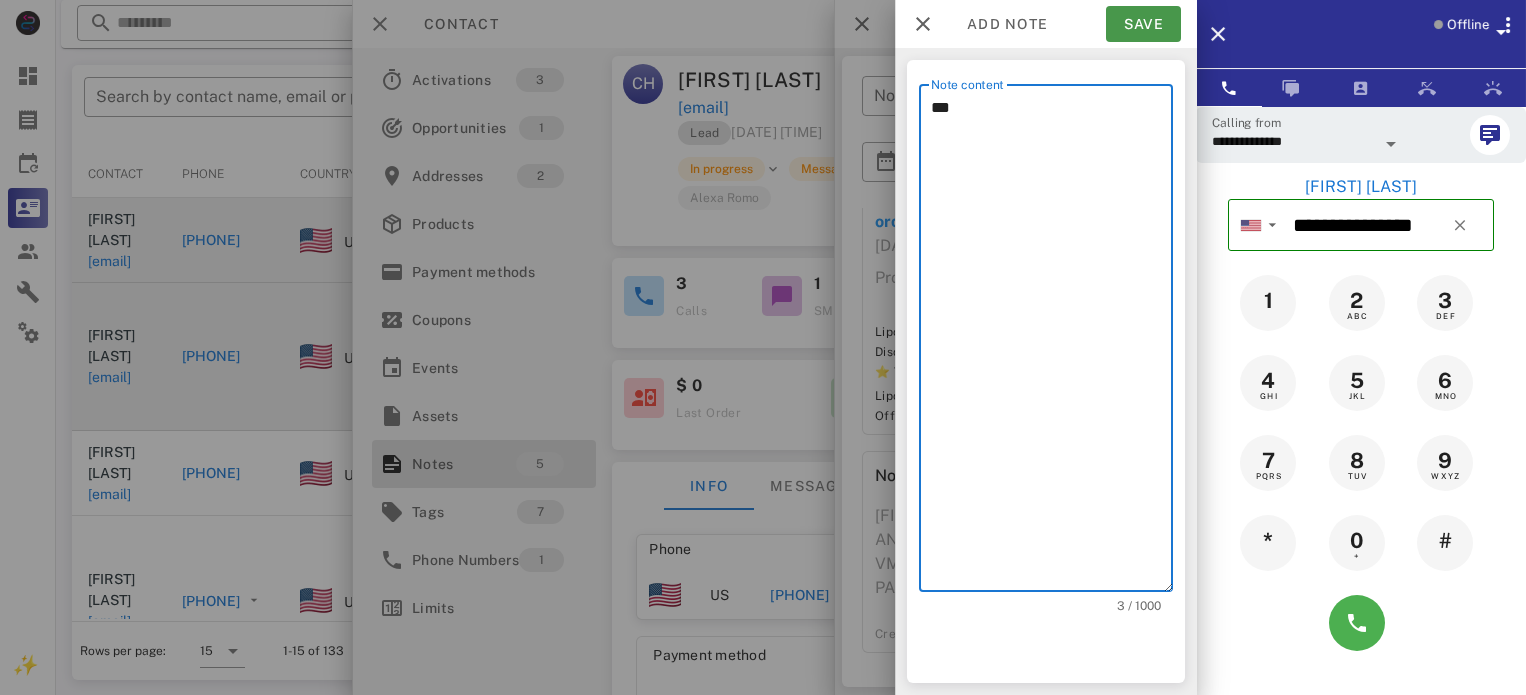 type on "***" 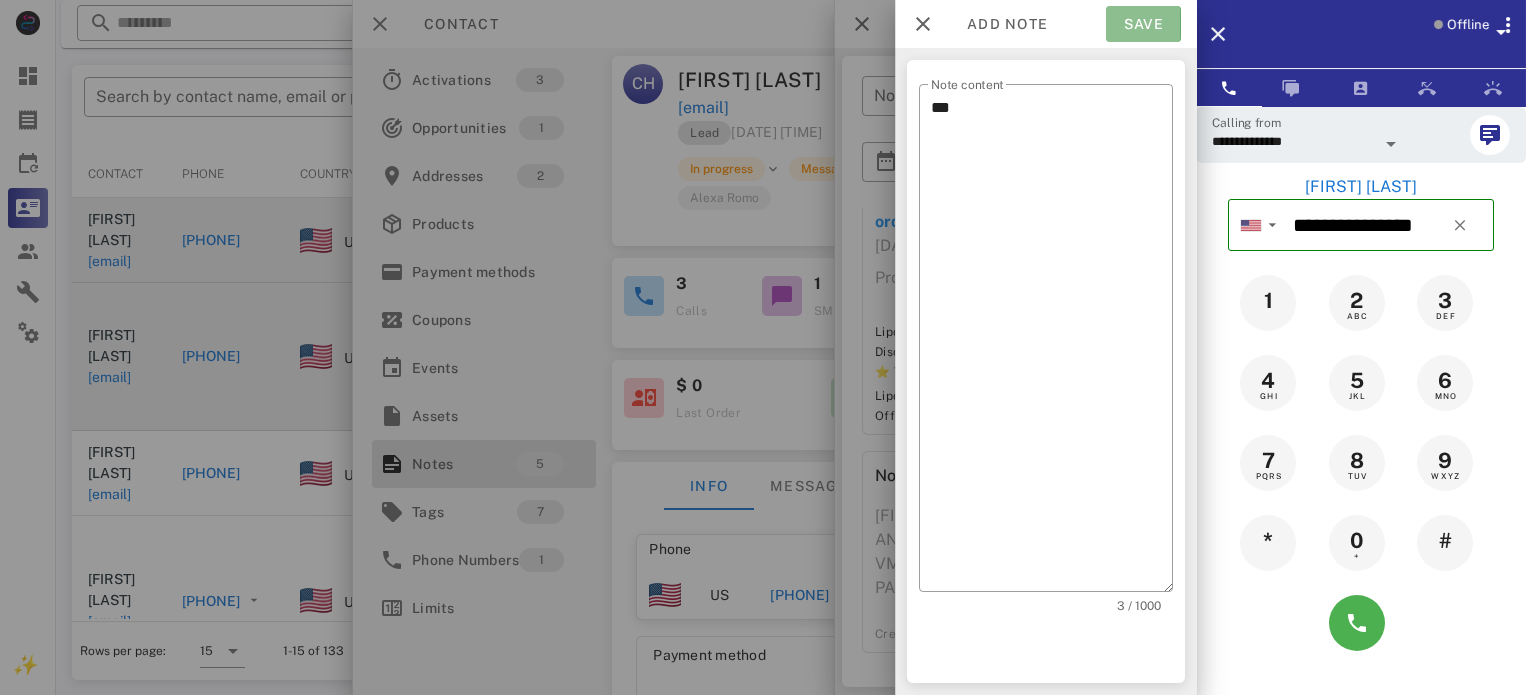 click on "Save" at bounding box center [1143, 24] 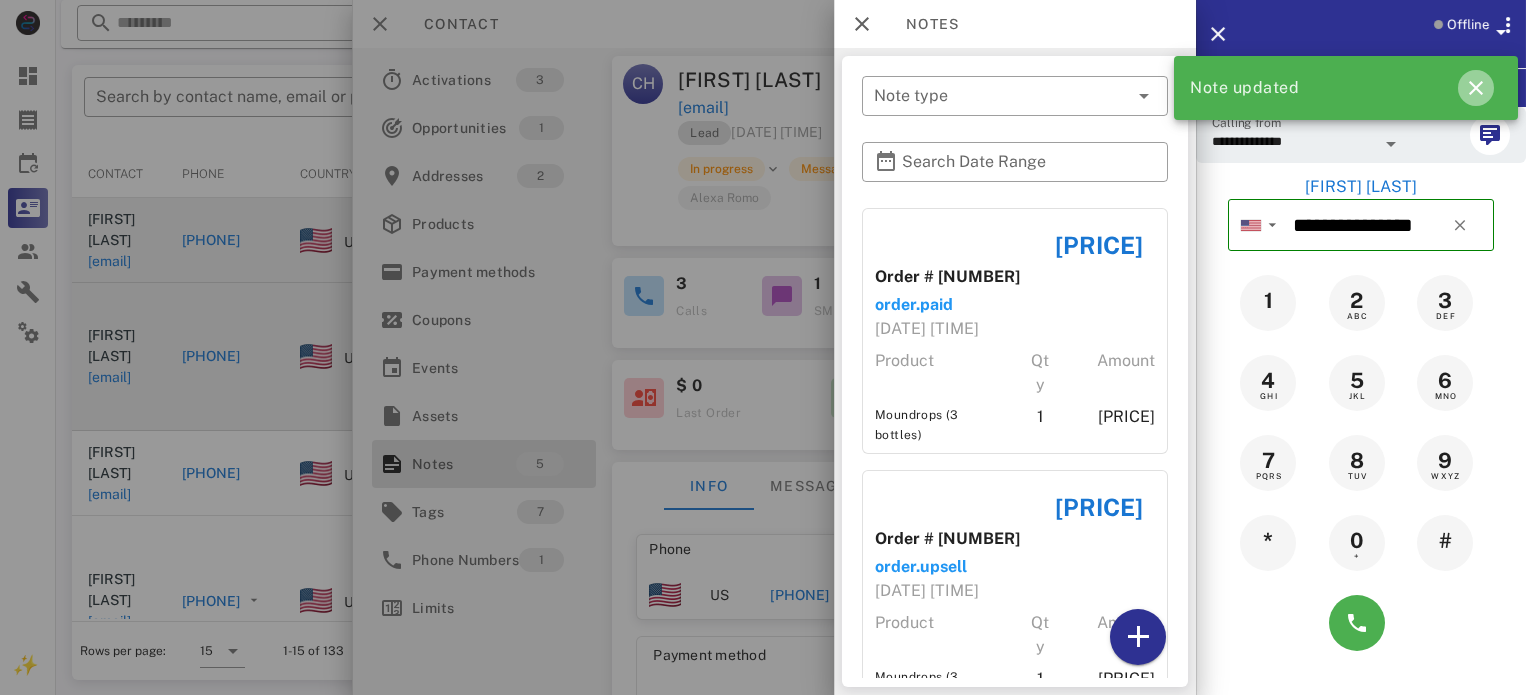 click at bounding box center (1476, 88) 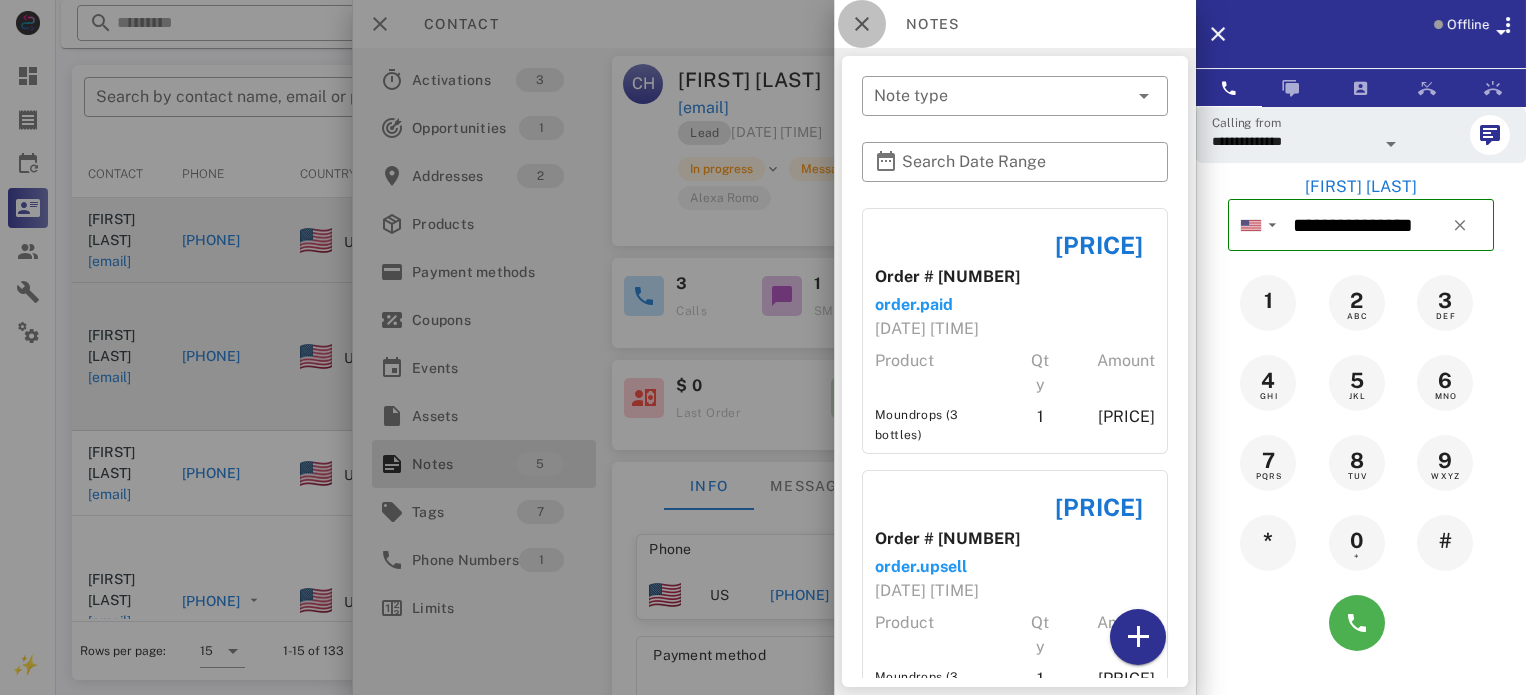 click at bounding box center (862, 24) 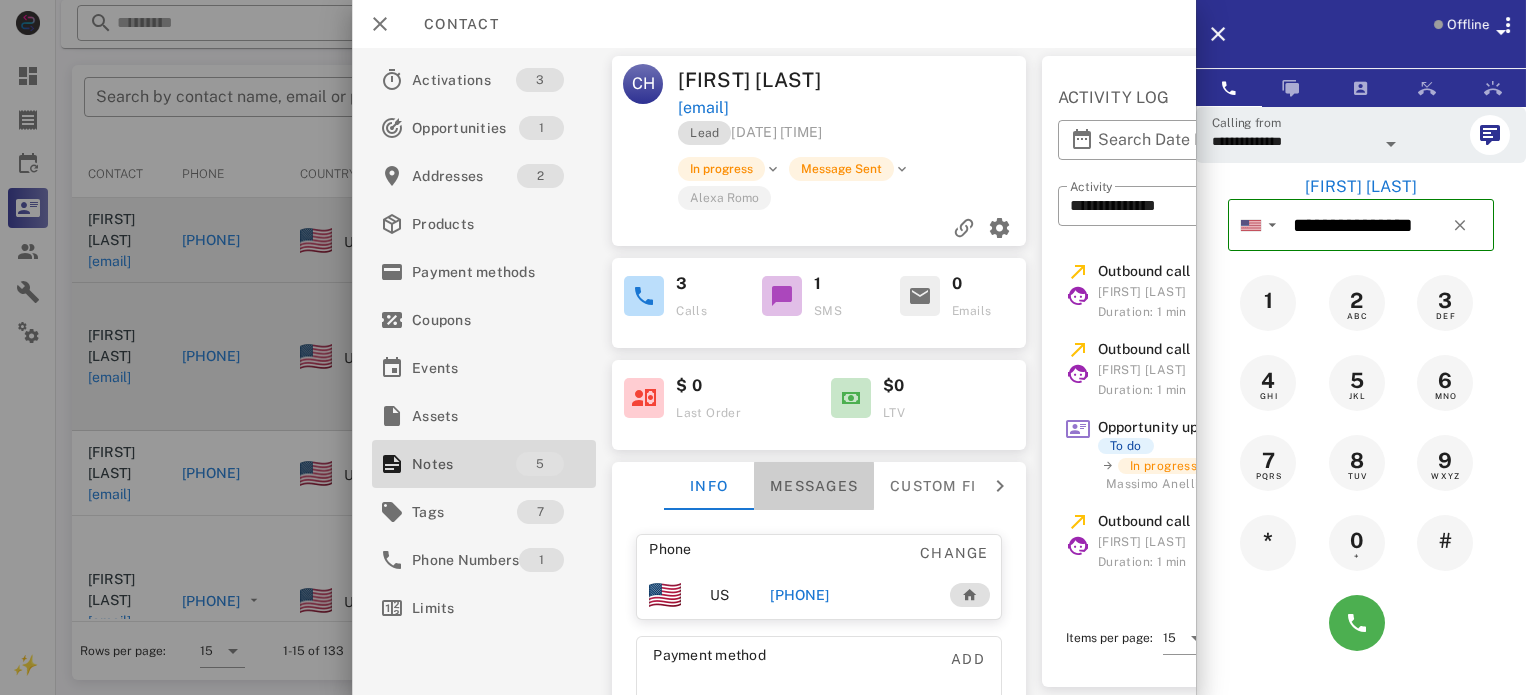 click on "Messages" at bounding box center [814, 486] 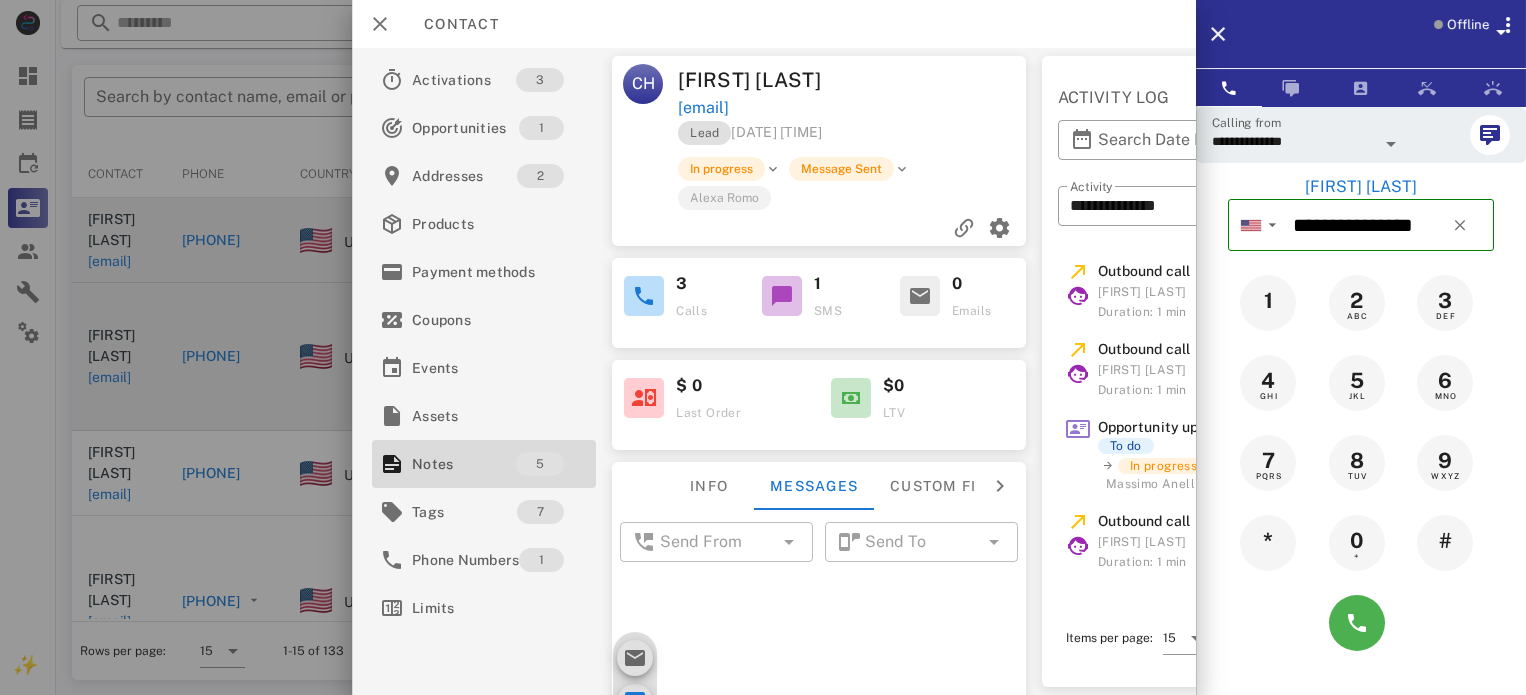 scroll, scrollTop: 278, scrollLeft: 0, axis: vertical 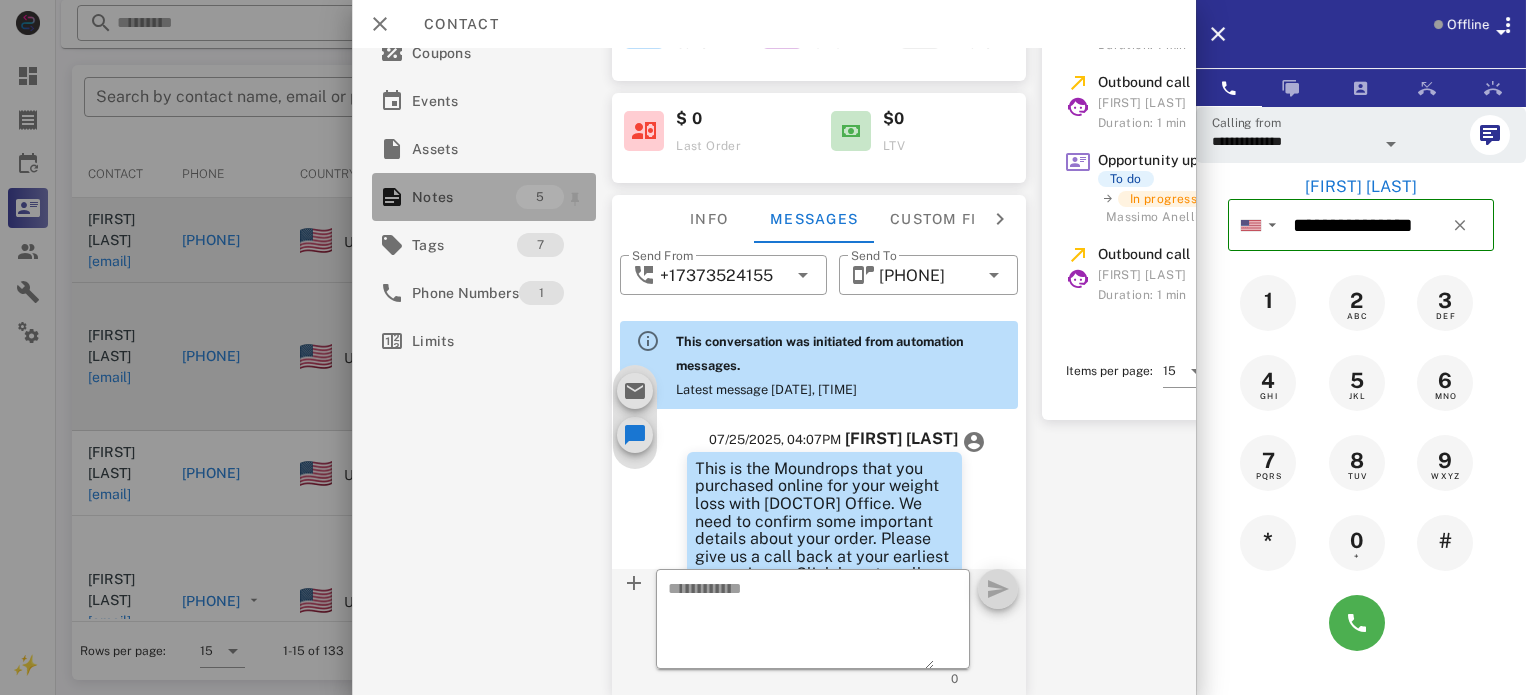 click on "Notes" at bounding box center [464, 197] 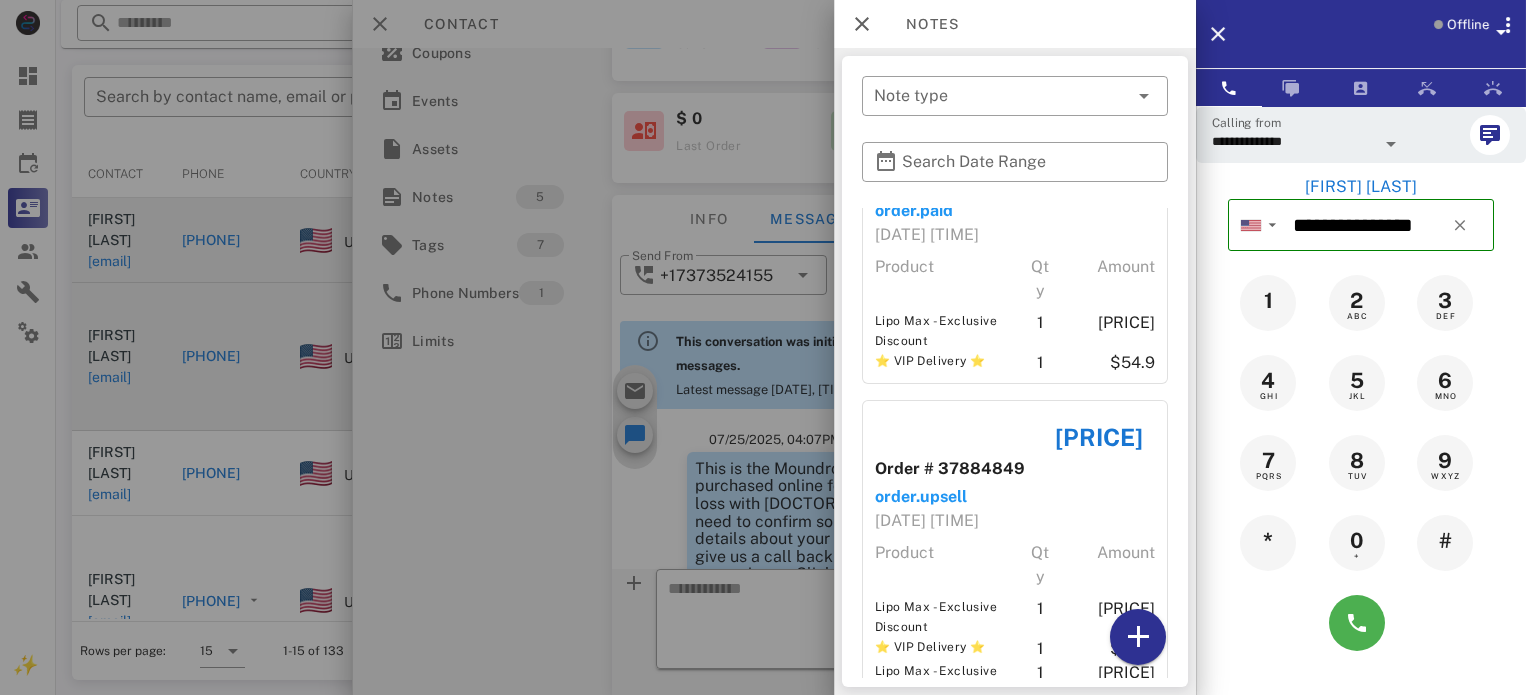 scroll, scrollTop: 881, scrollLeft: 0, axis: vertical 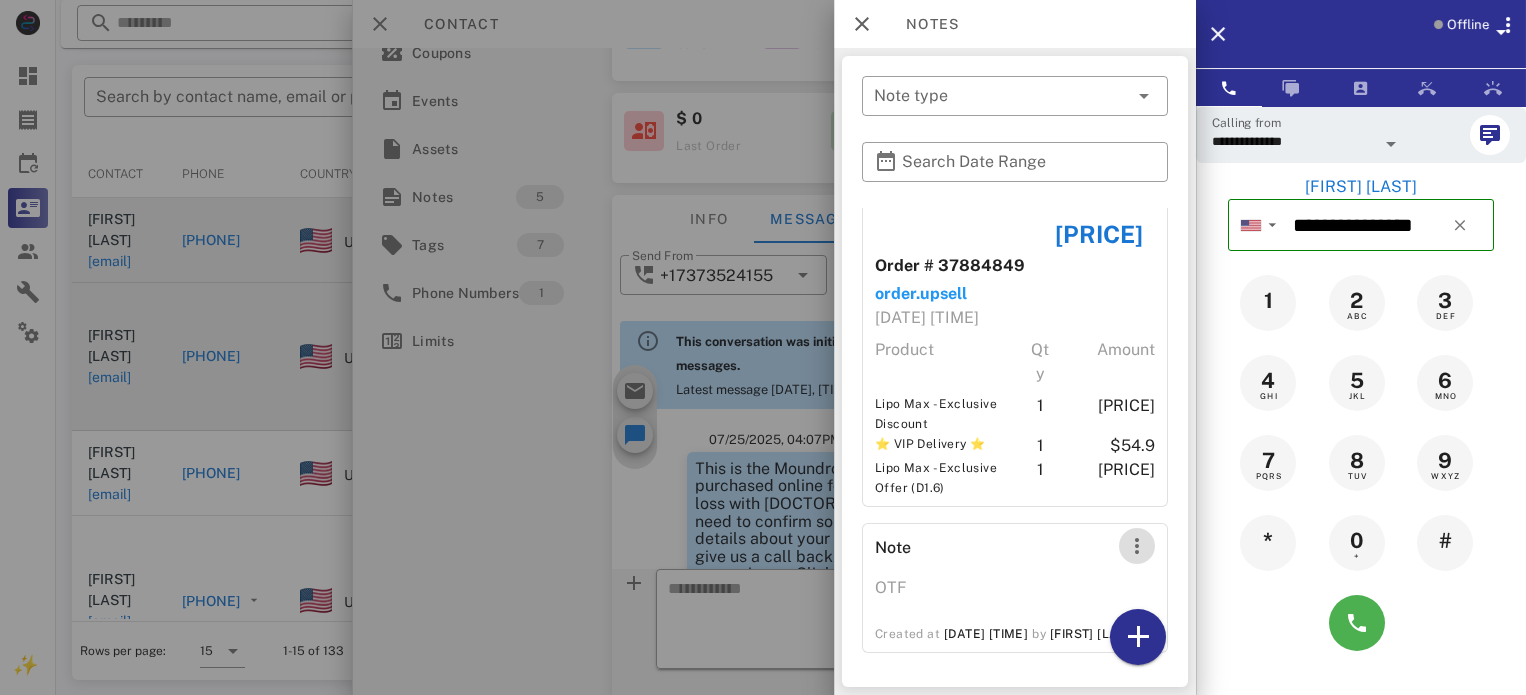 click at bounding box center (1137, 546) 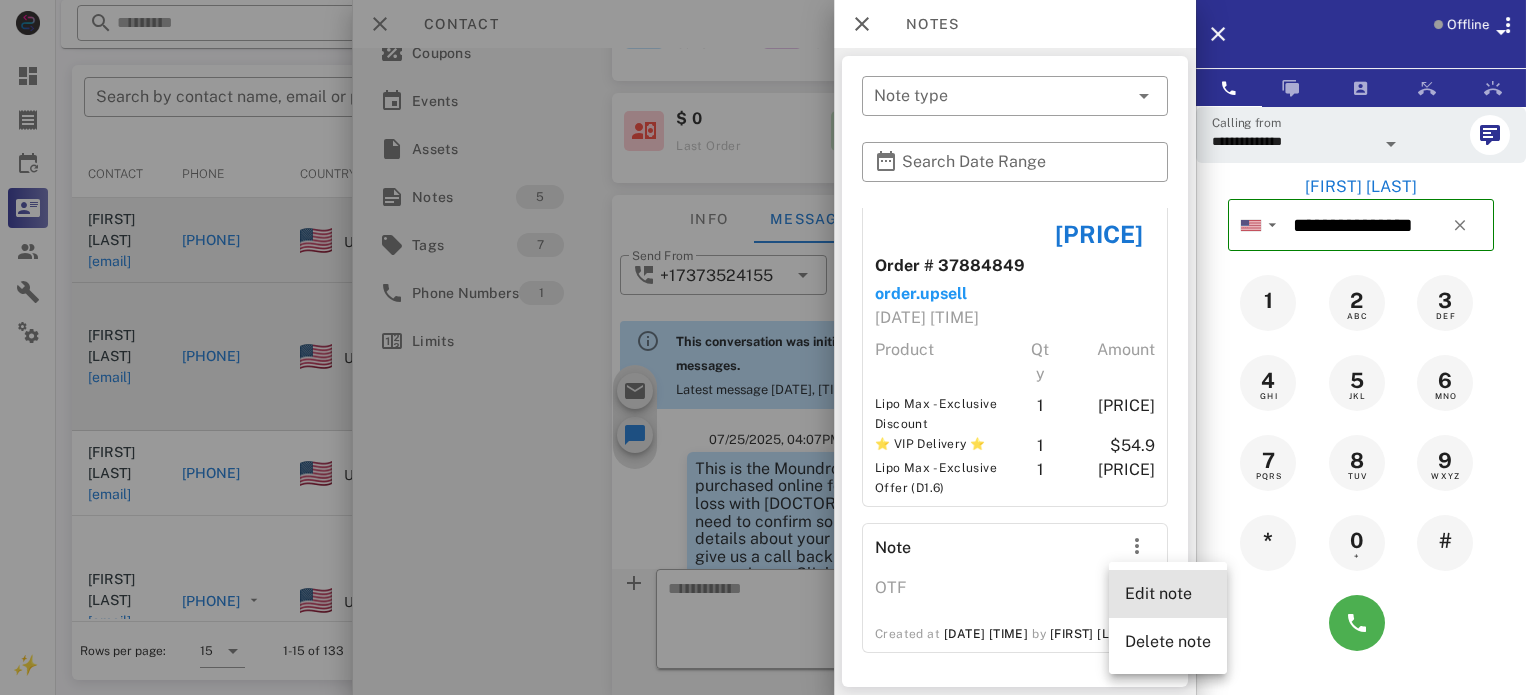 click on "Edit note" at bounding box center (1168, 593) 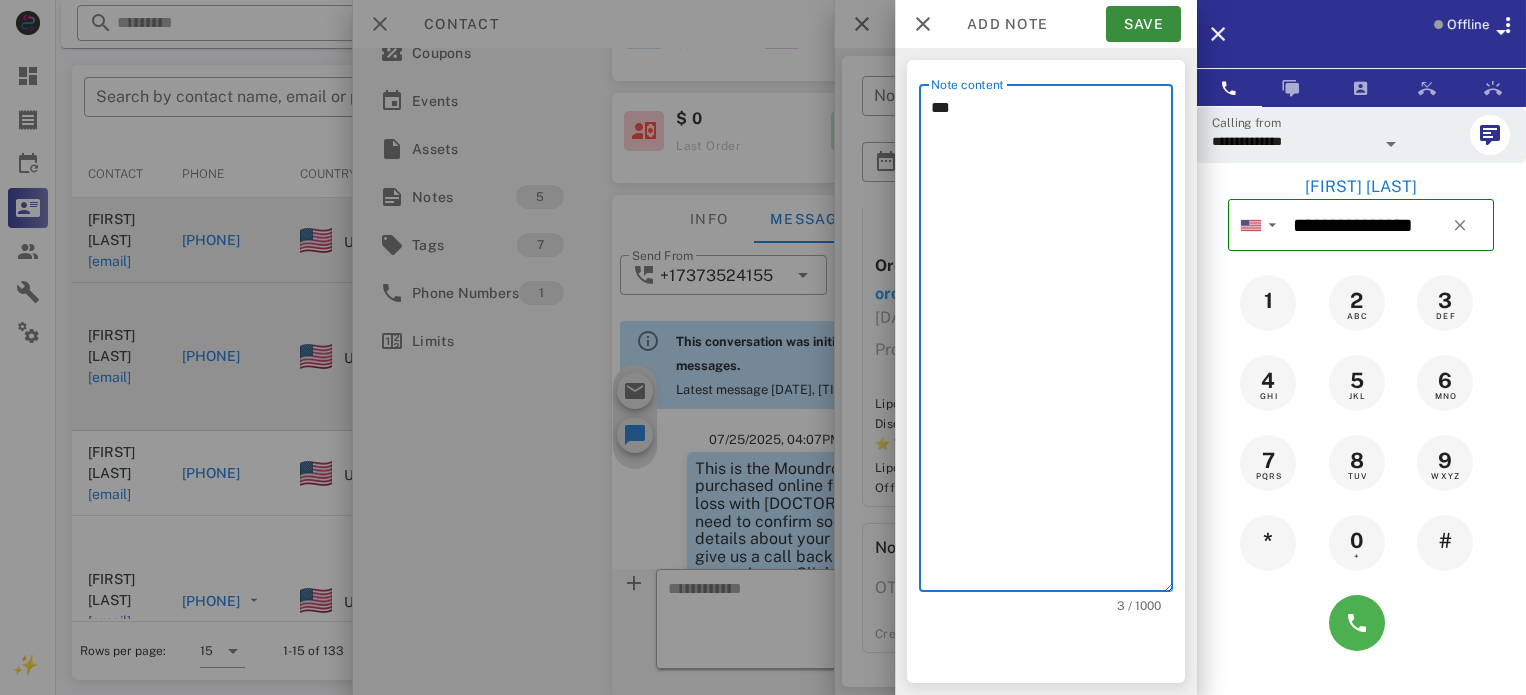 drag, startPoint x: 982, startPoint y: 112, endPoint x: 915, endPoint y: 112, distance: 67 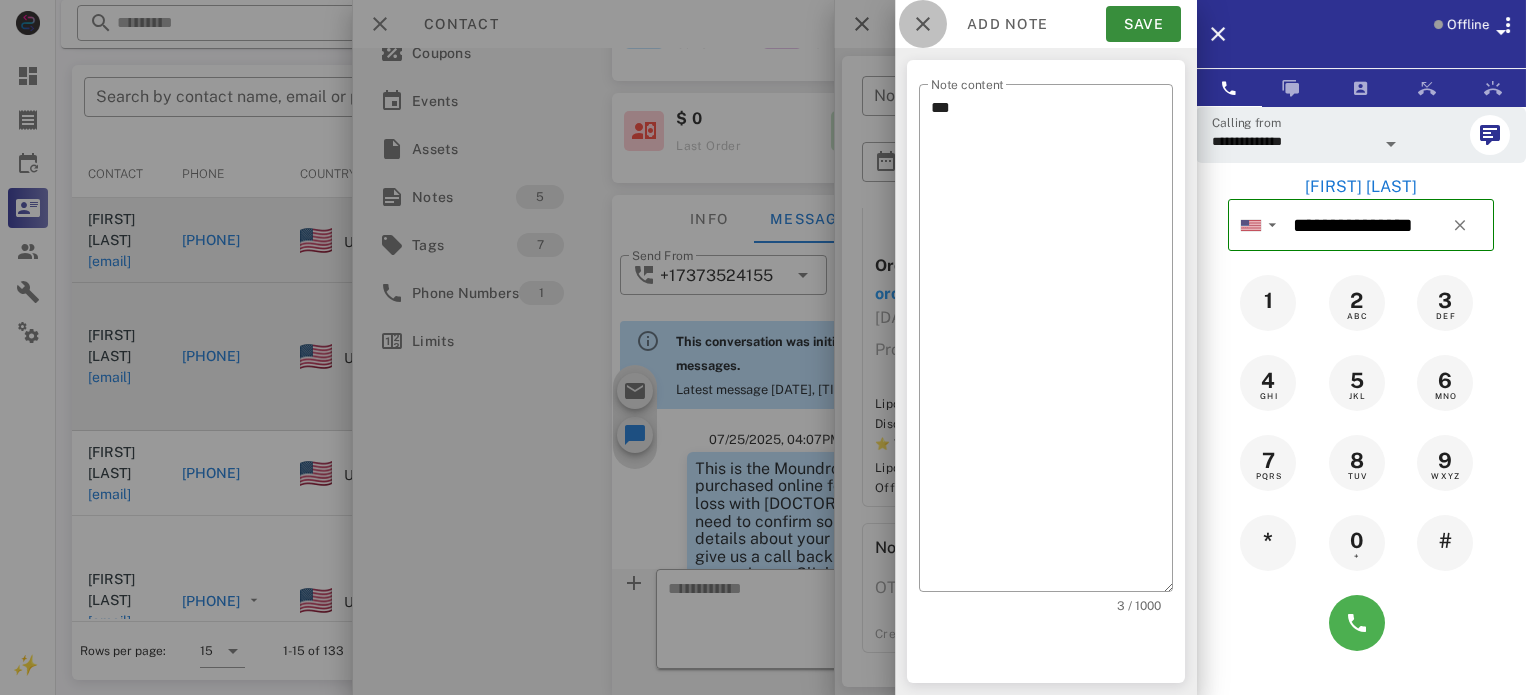 click at bounding box center (923, 24) 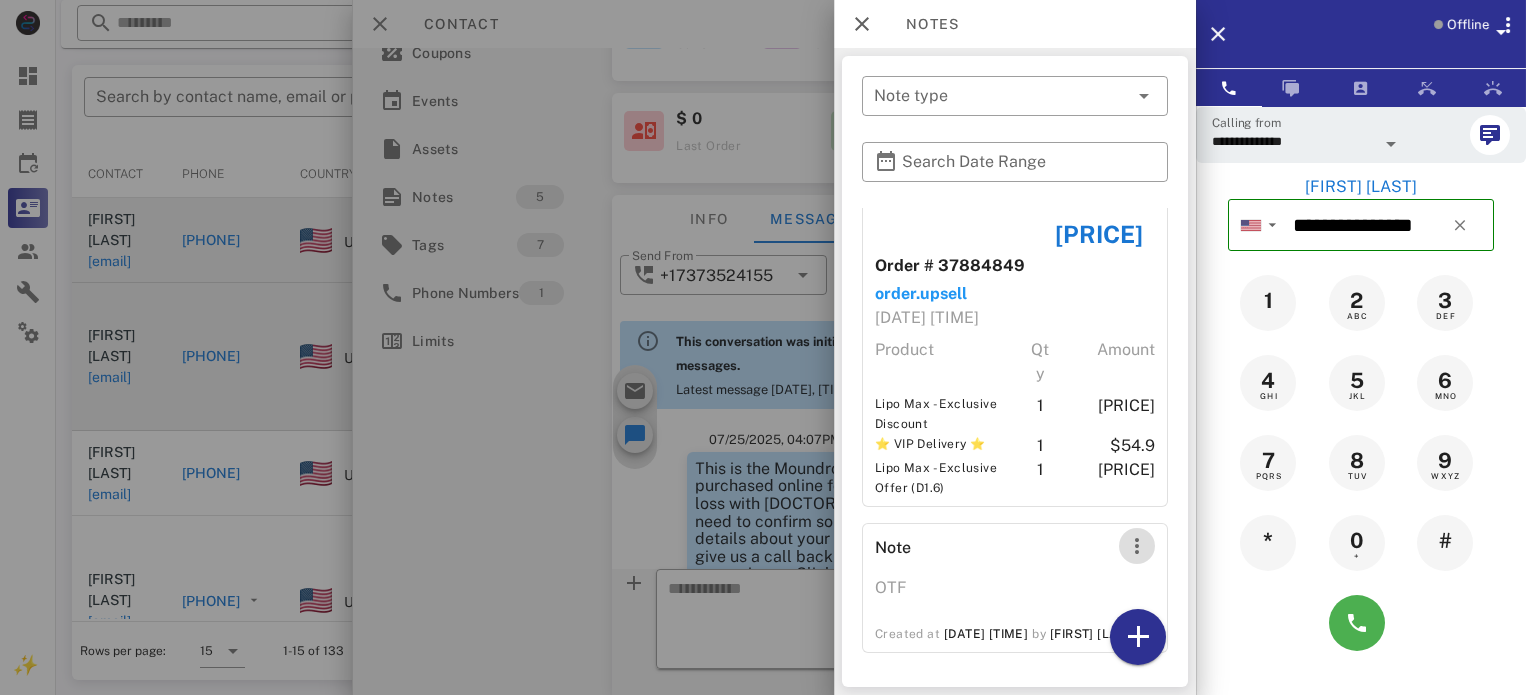 click at bounding box center (1137, 546) 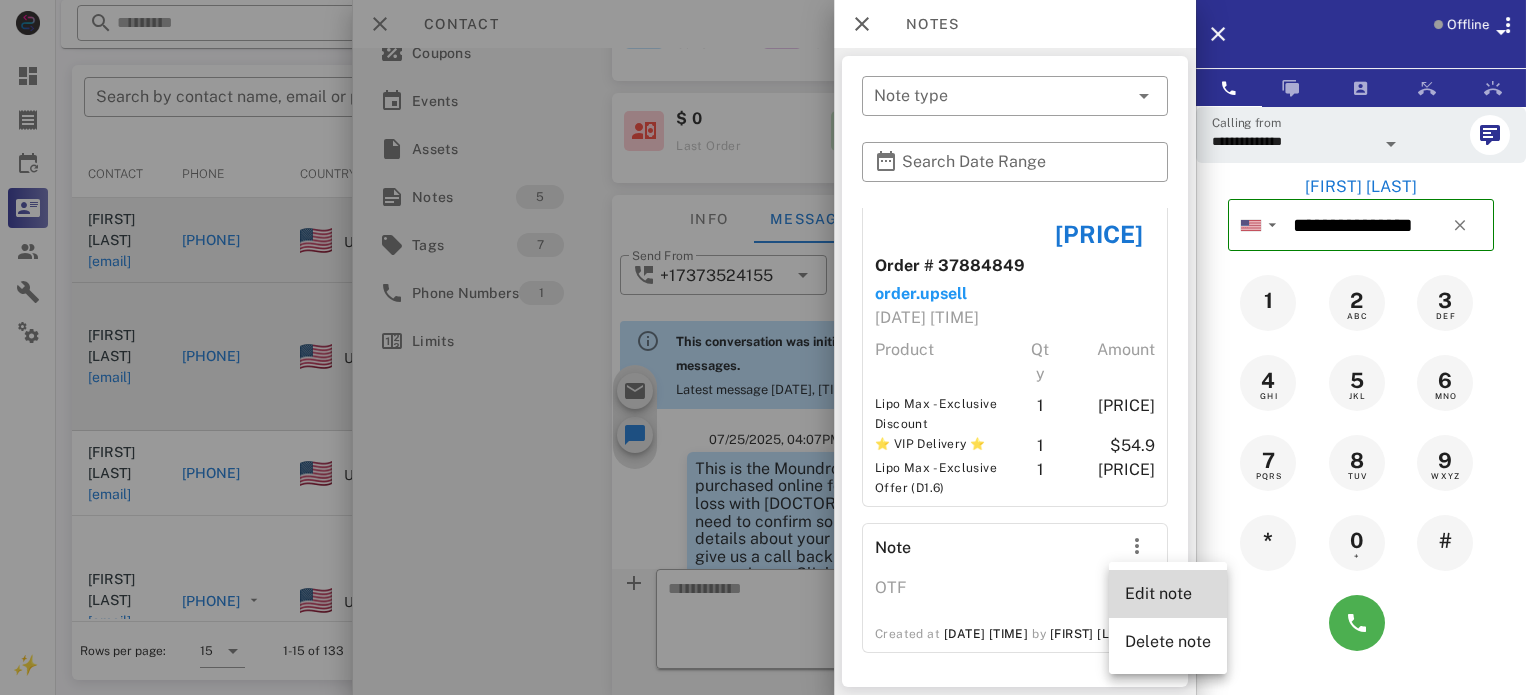 click on "Edit note" at bounding box center [1168, 593] 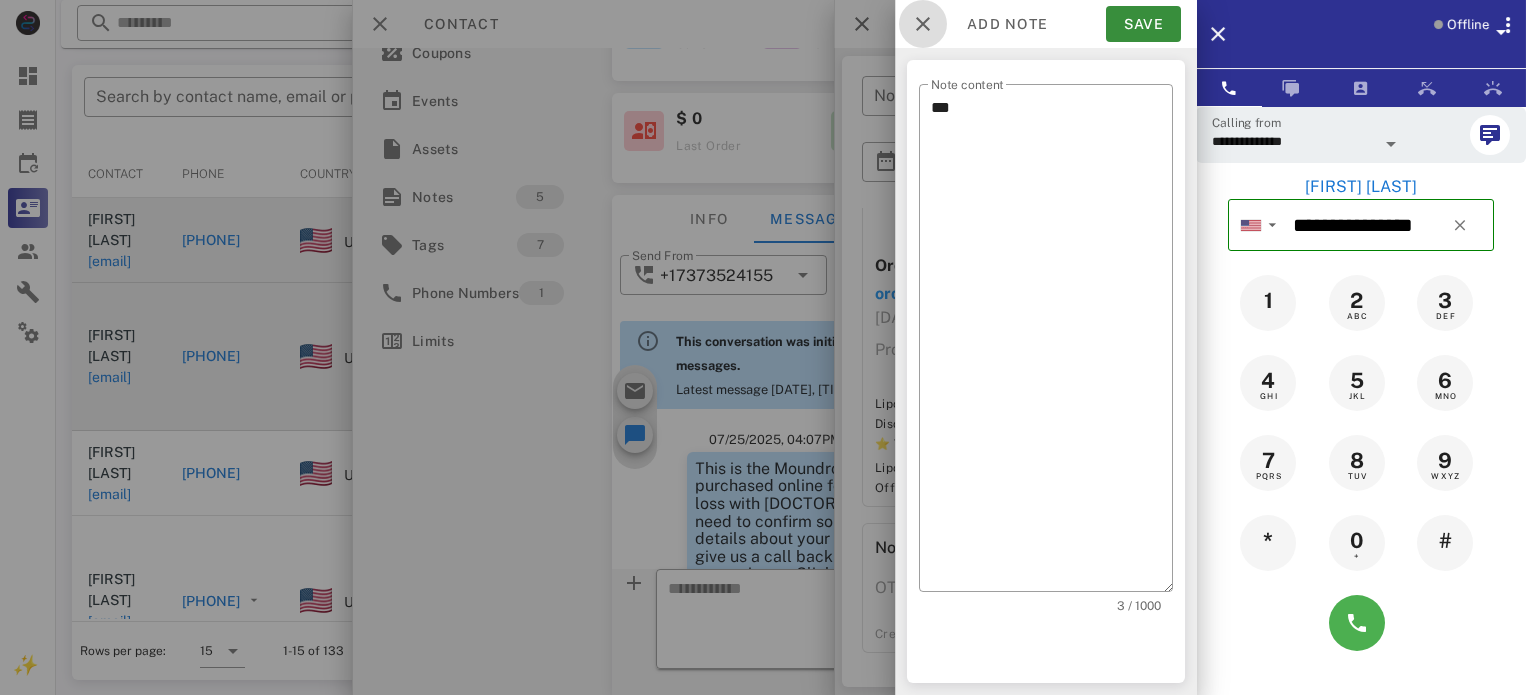click at bounding box center (923, 24) 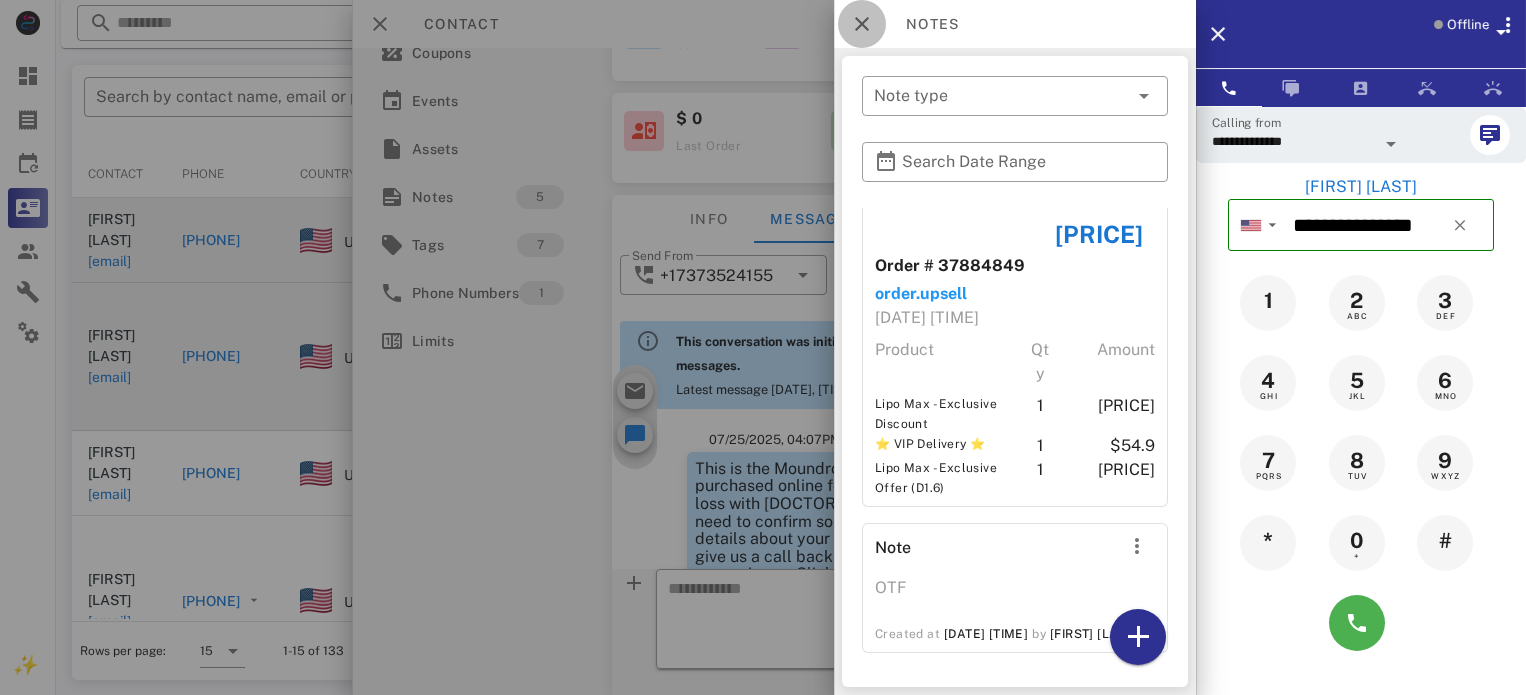 click at bounding box center [862, 24] 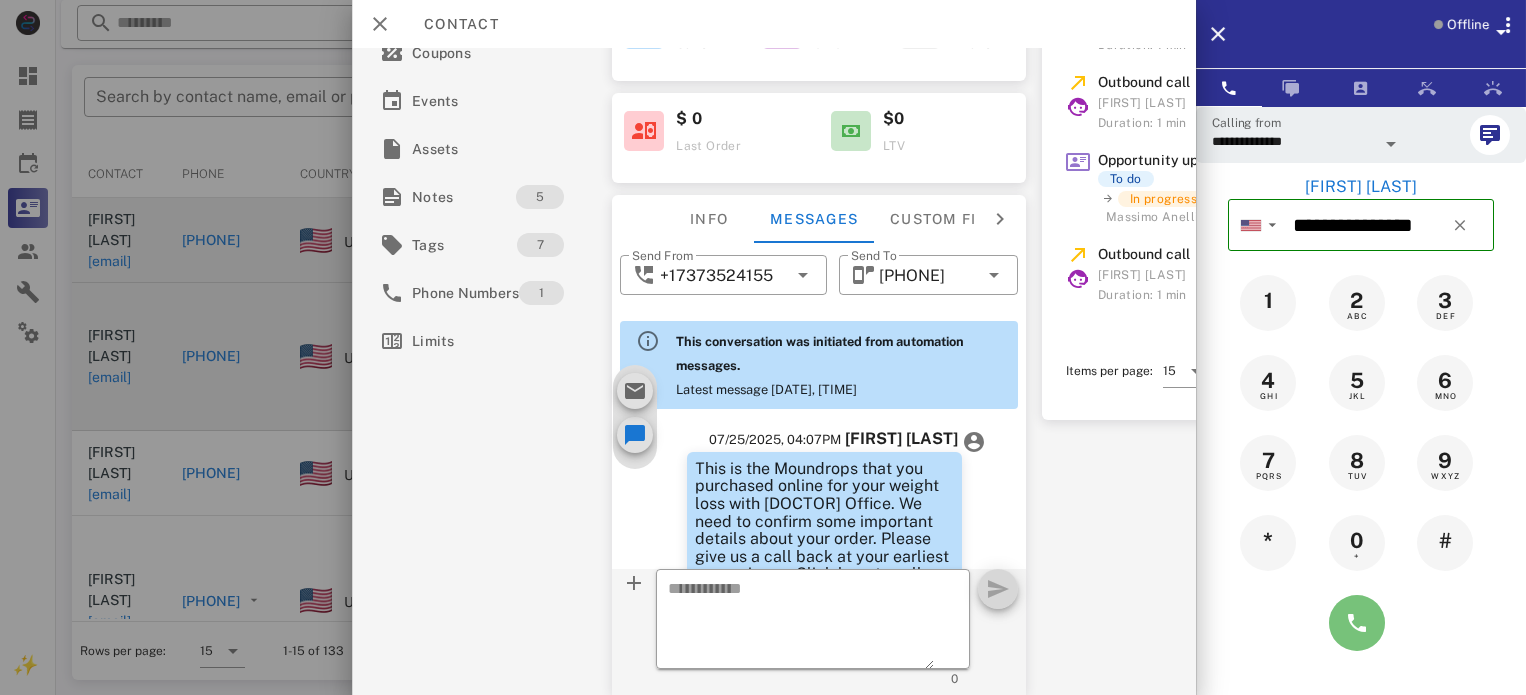 click at bounding box center [1357, 623] 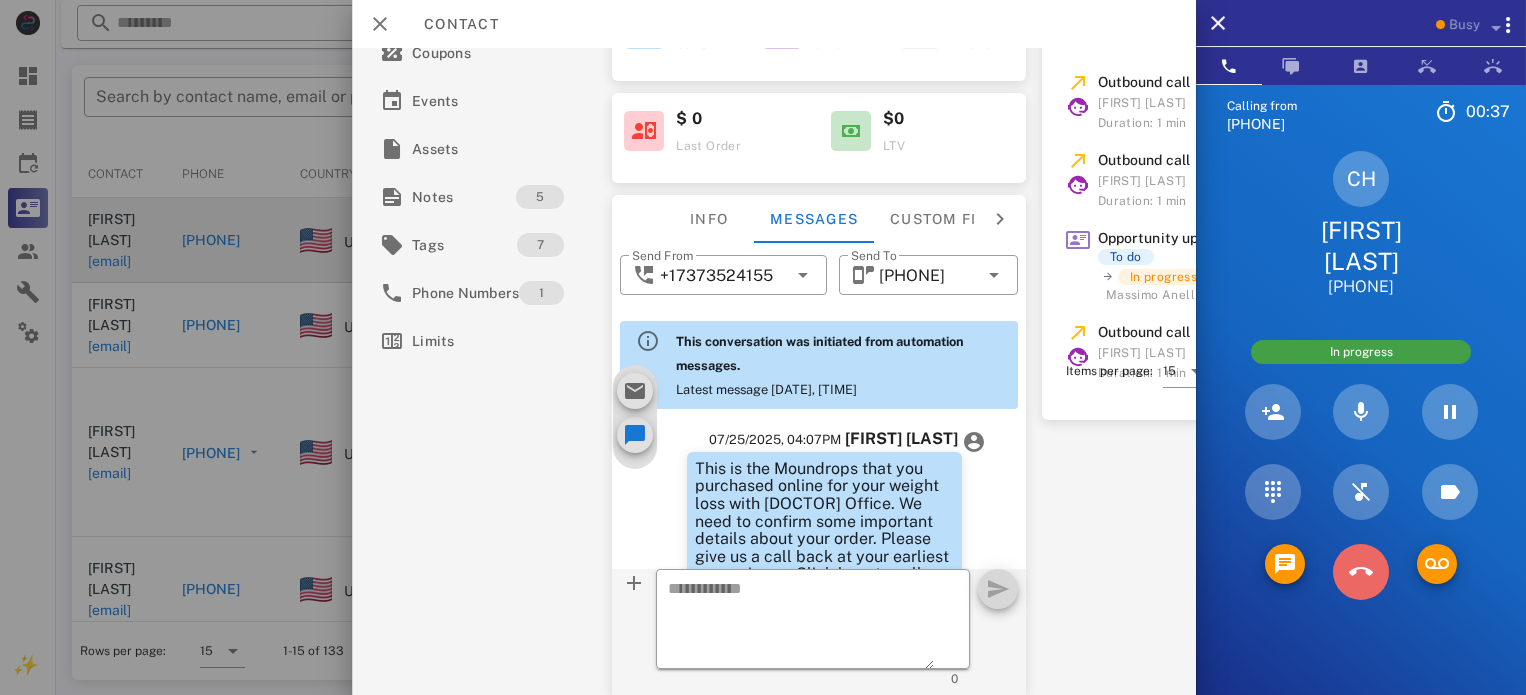 click at bounding box center [1361, 572] 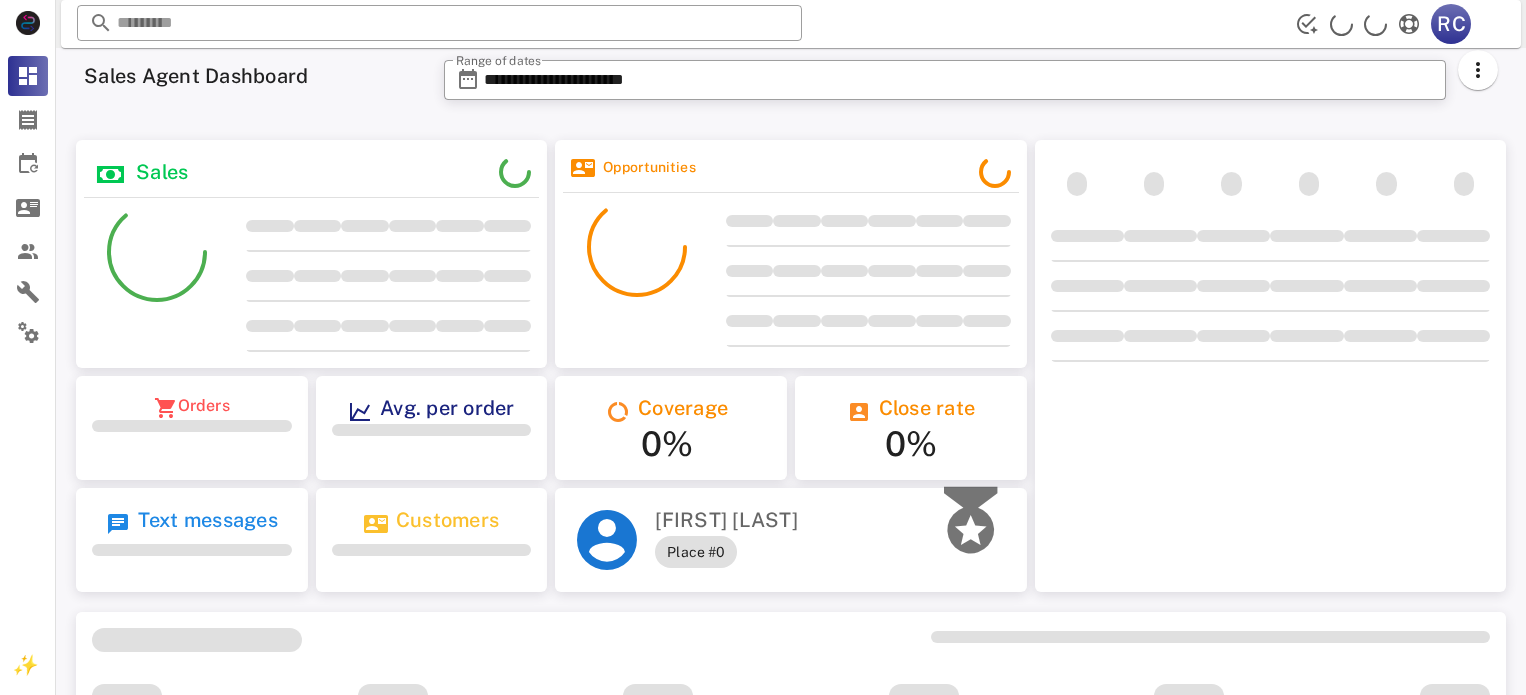 scroll, scrollTop: 0, scrollLeft: 0, axis: both 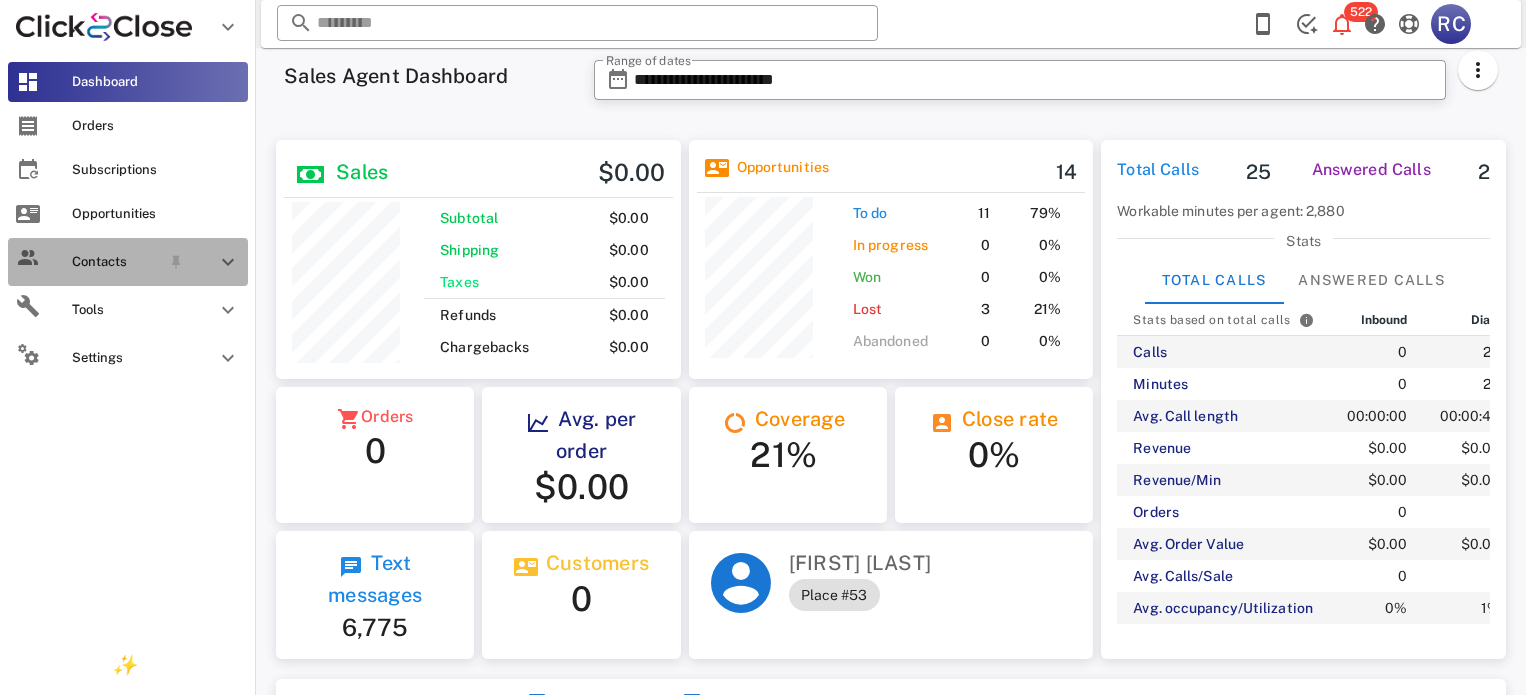 click on "Contacts" at bounding box center (128, 262) 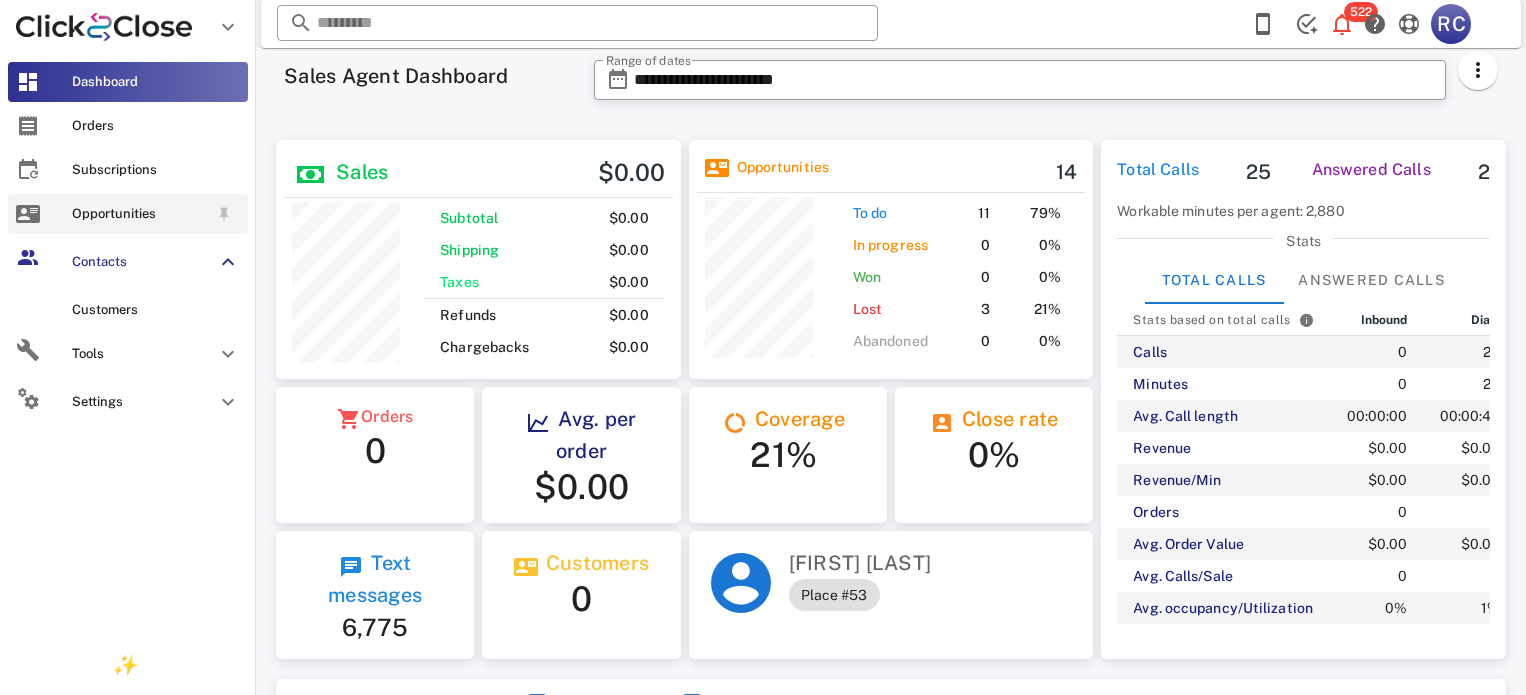 click on "Opportunities" at bounding box center (140, 214) 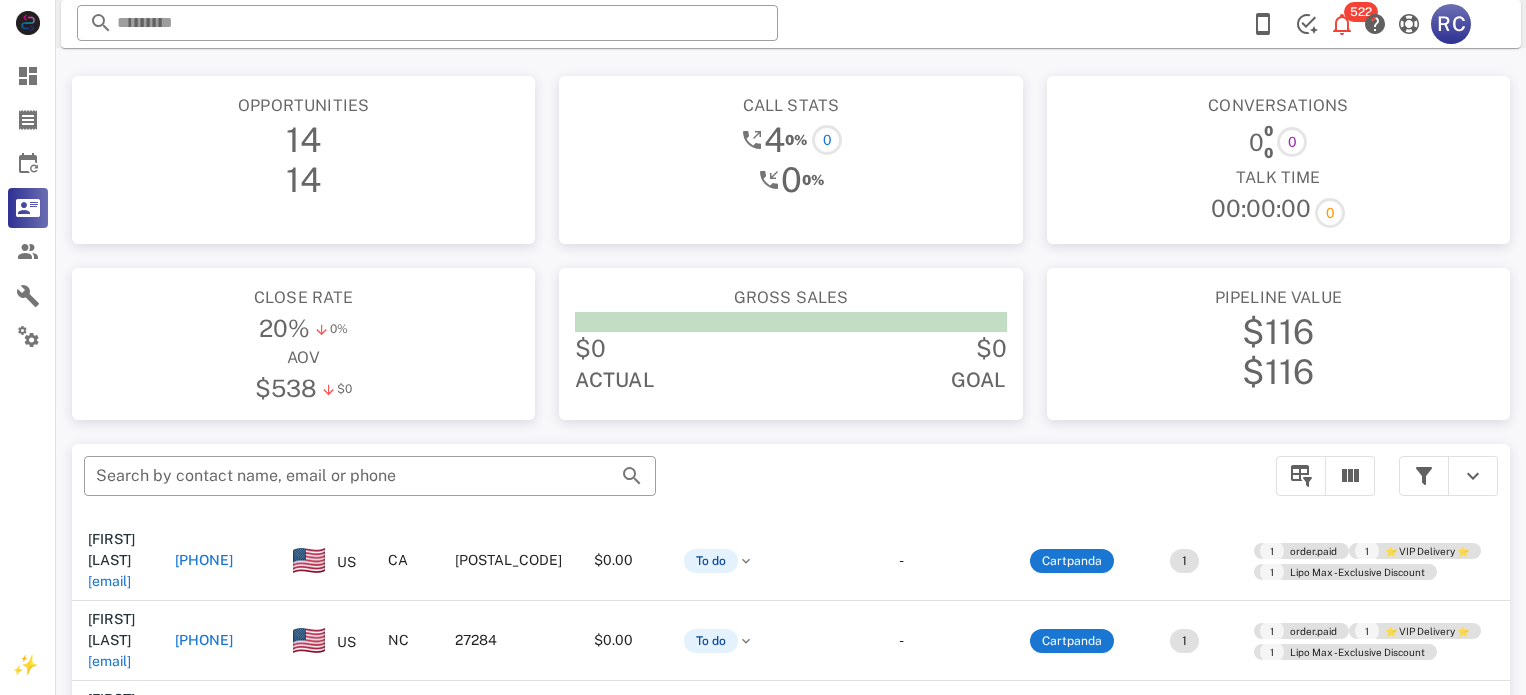 scroll, scrollTop: 0, scrollLeft: 0, axis: both 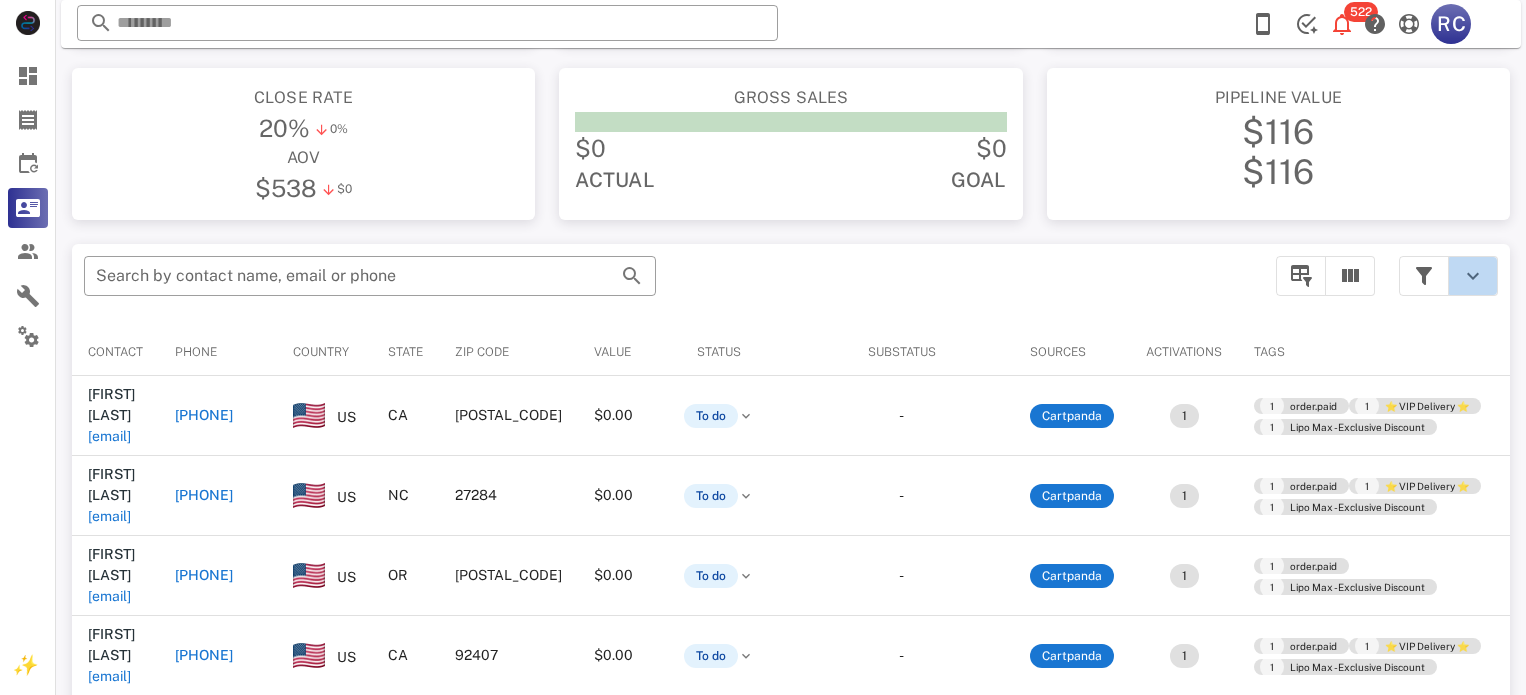 click at bounding box center (1473, 276) 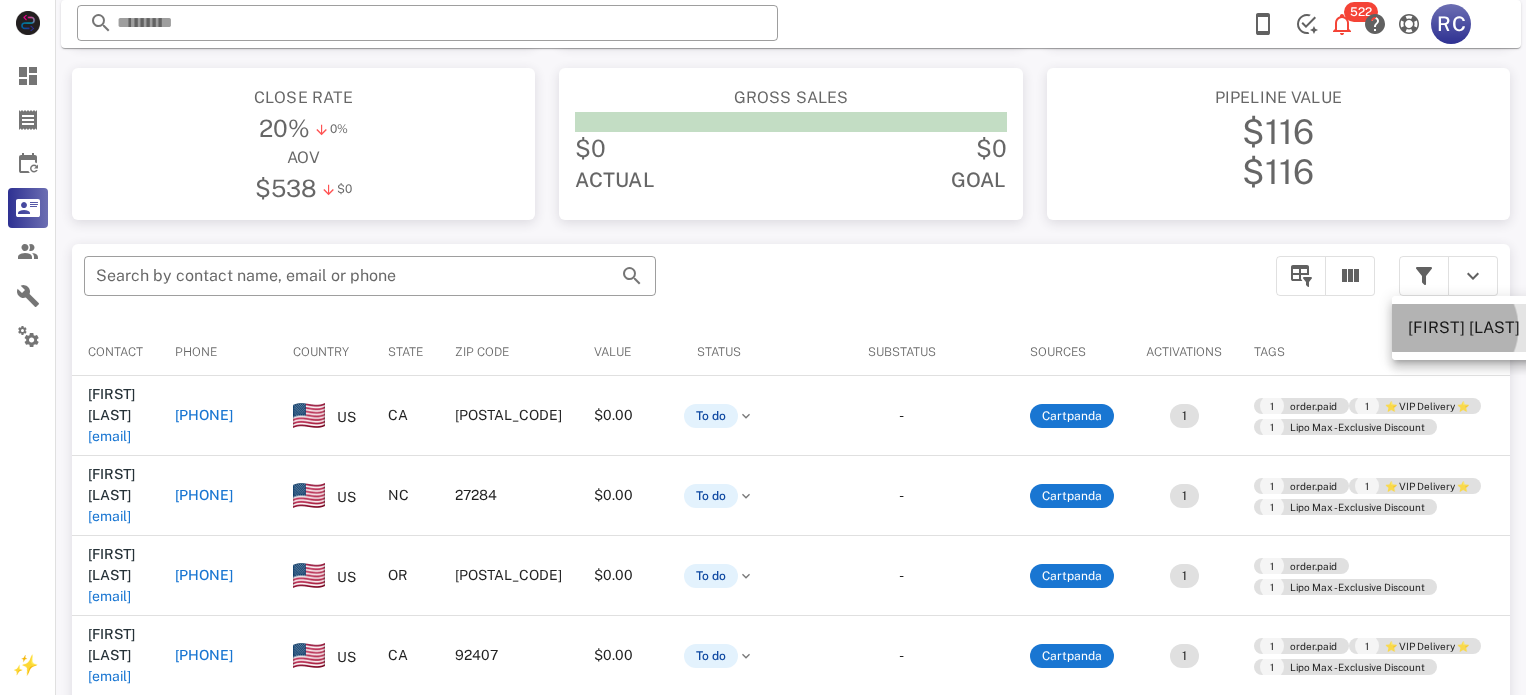 click on "[FIRST] [LAST]" at bounding box center (1464, 327) 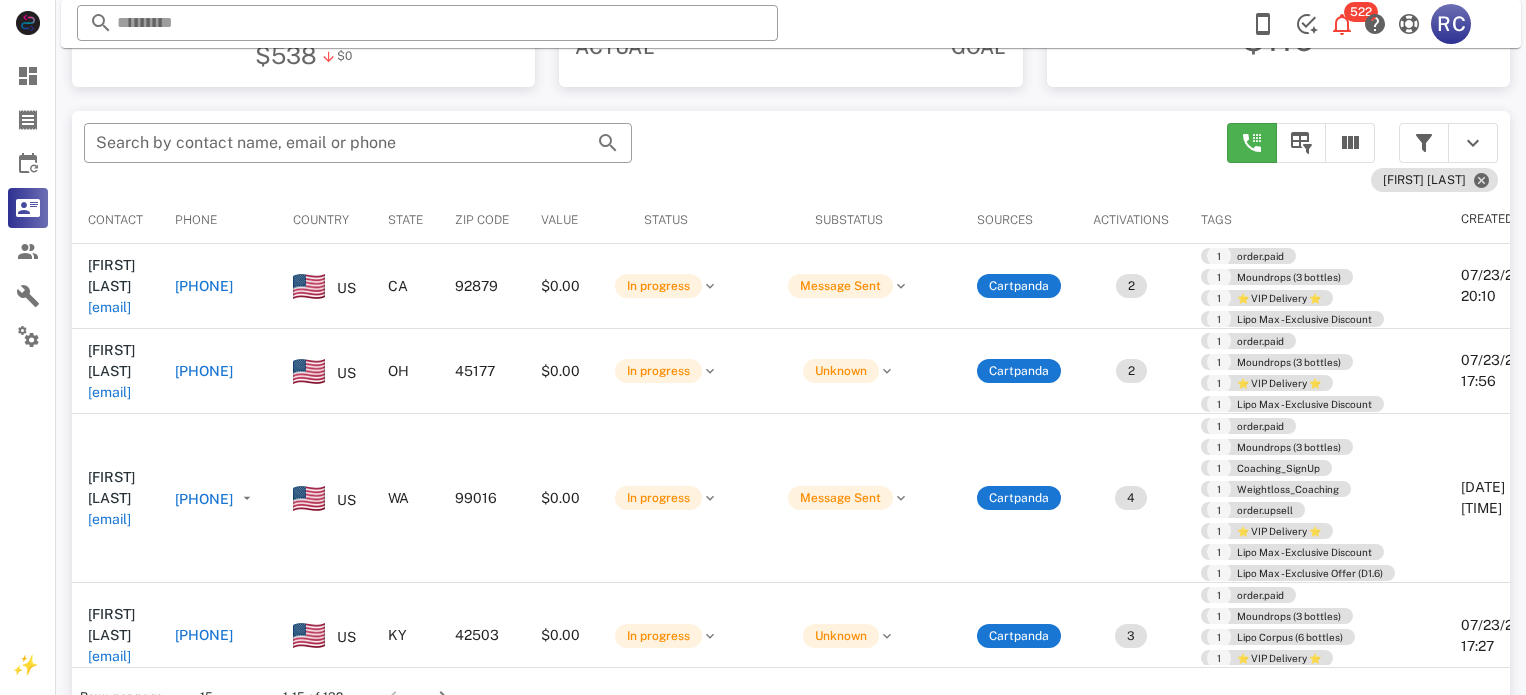 scroll, scrollTop: 379, scrollLeft: 0, axis: vertical 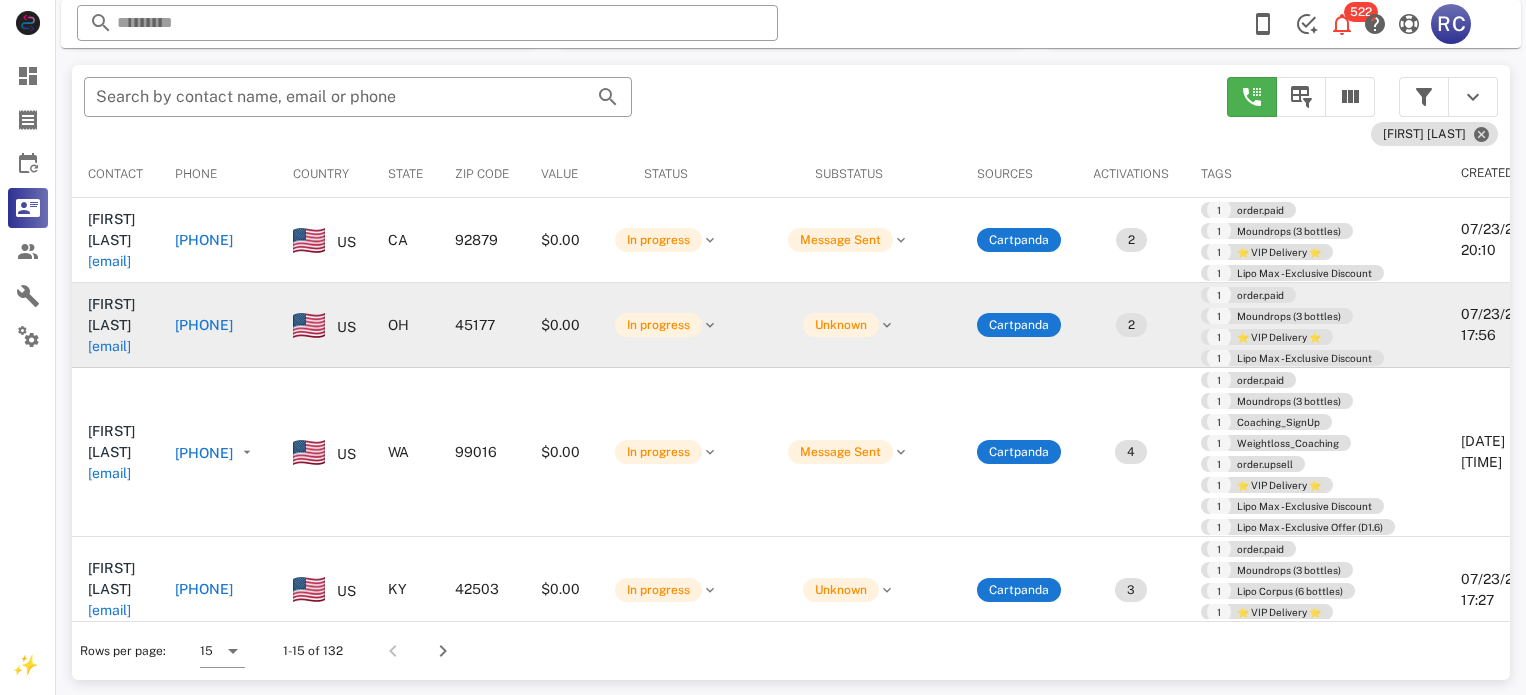 click on "[PHONE]" at bounding box center [204, 325] 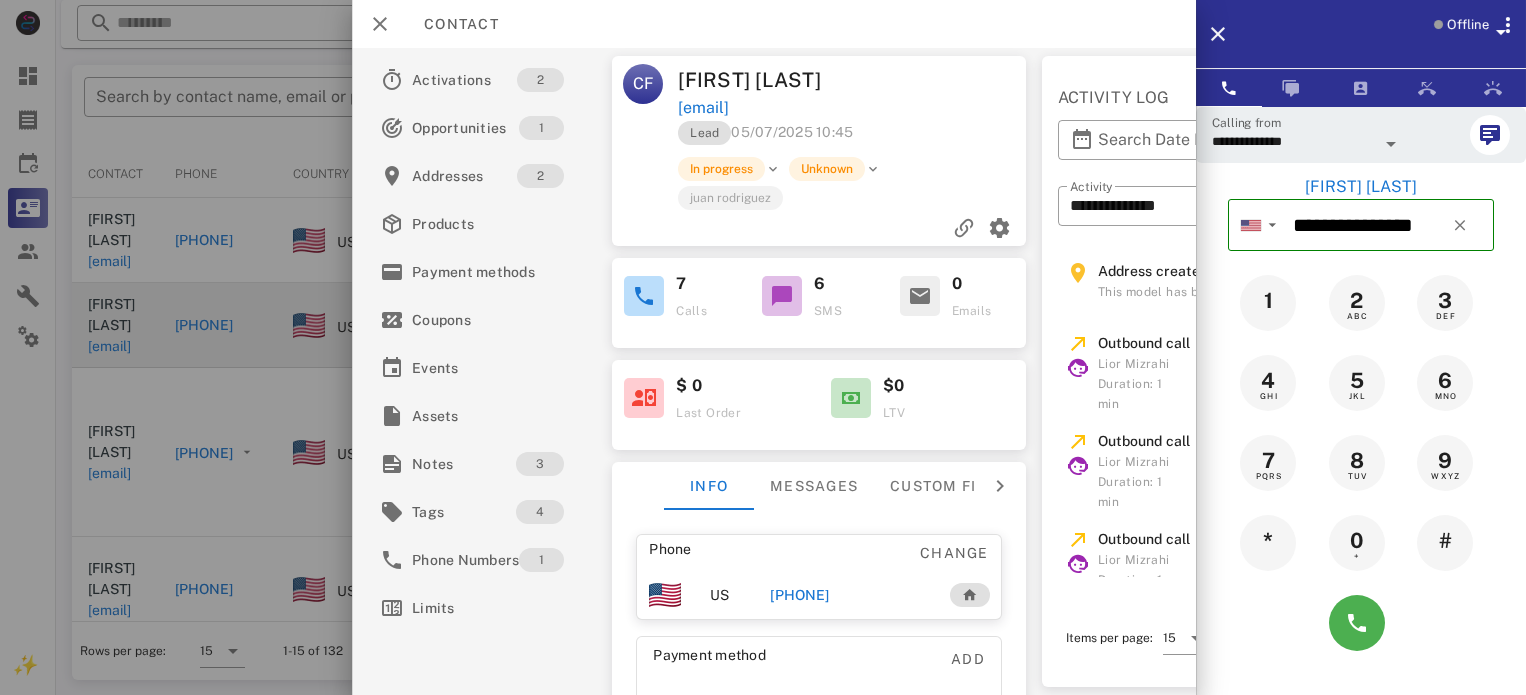 scroll, scrollTop: 237, scrollLeft: 0, axis: vertical 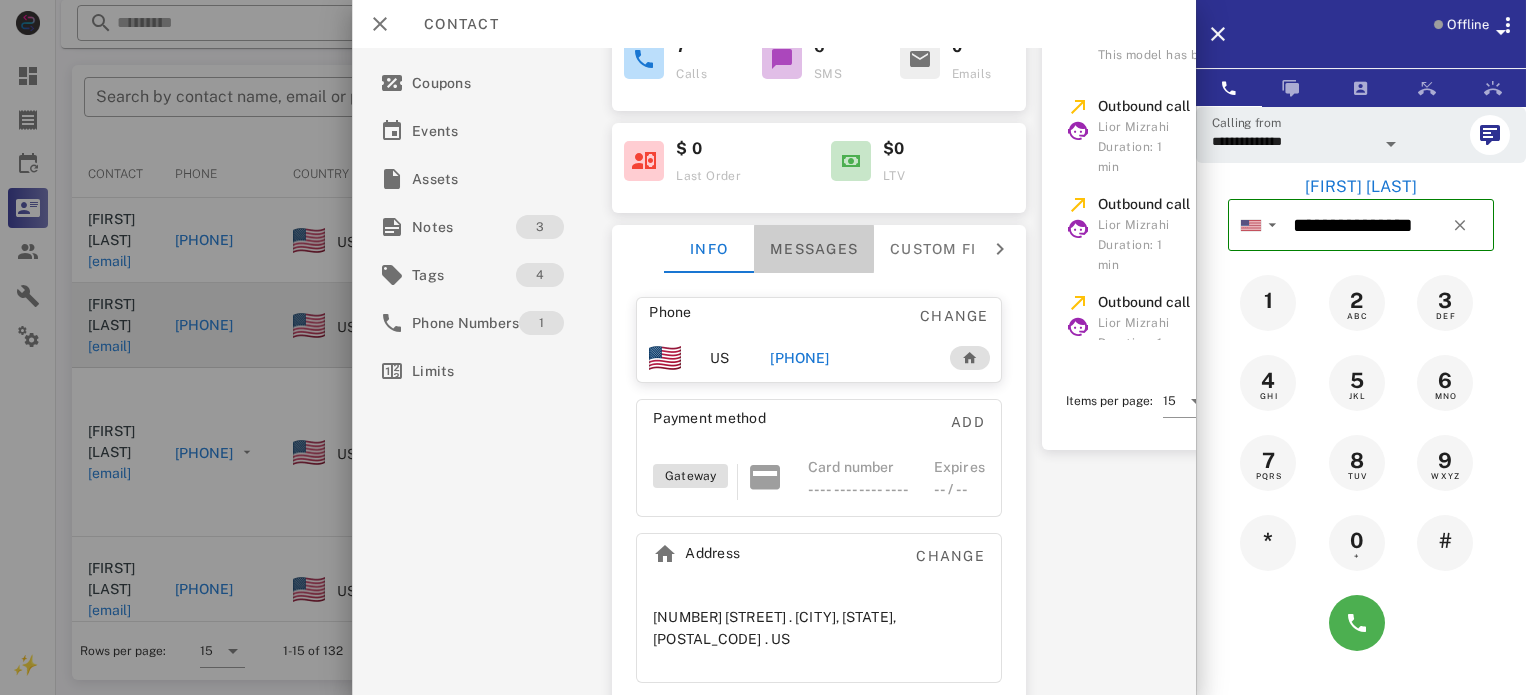 click on "Messages" at bounding box center [814, 249] 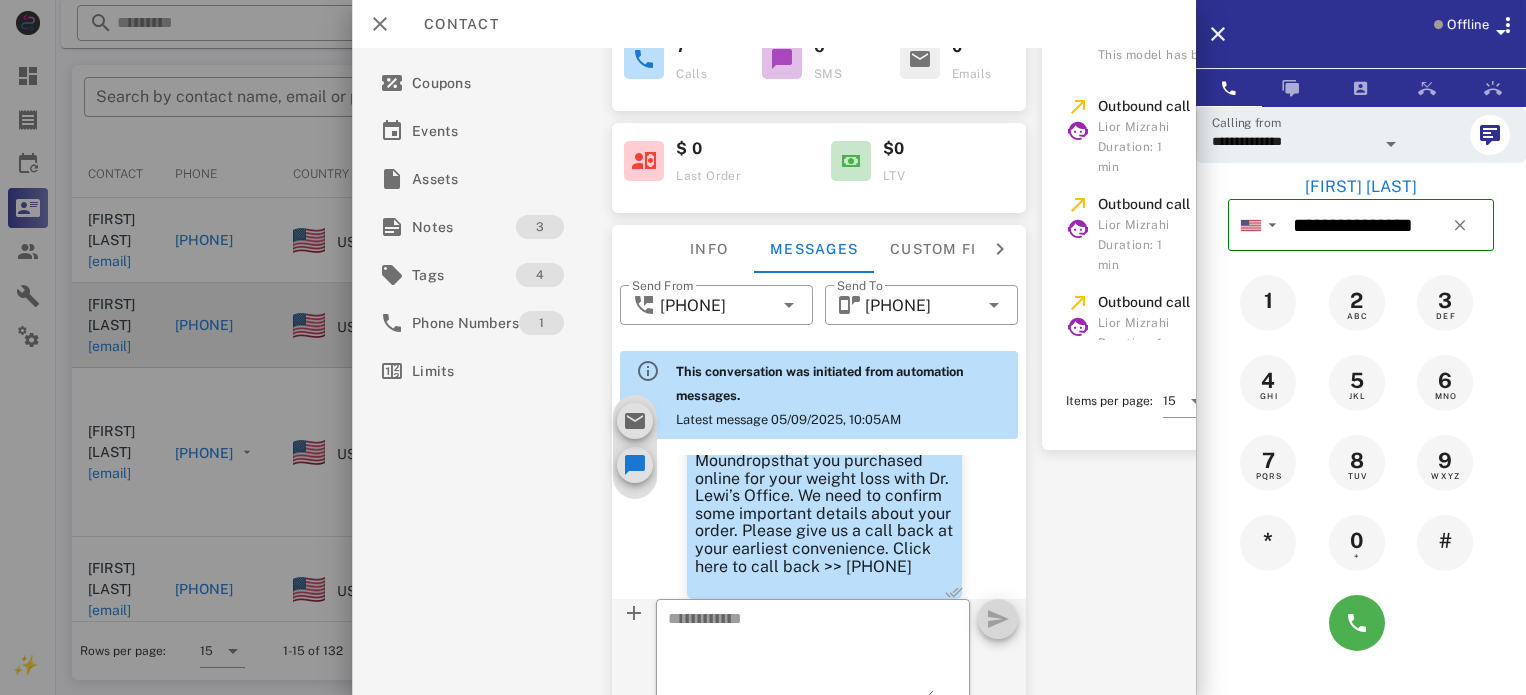 scroll, scrollTop: 825, scrollLeft: 0, axis: vertical 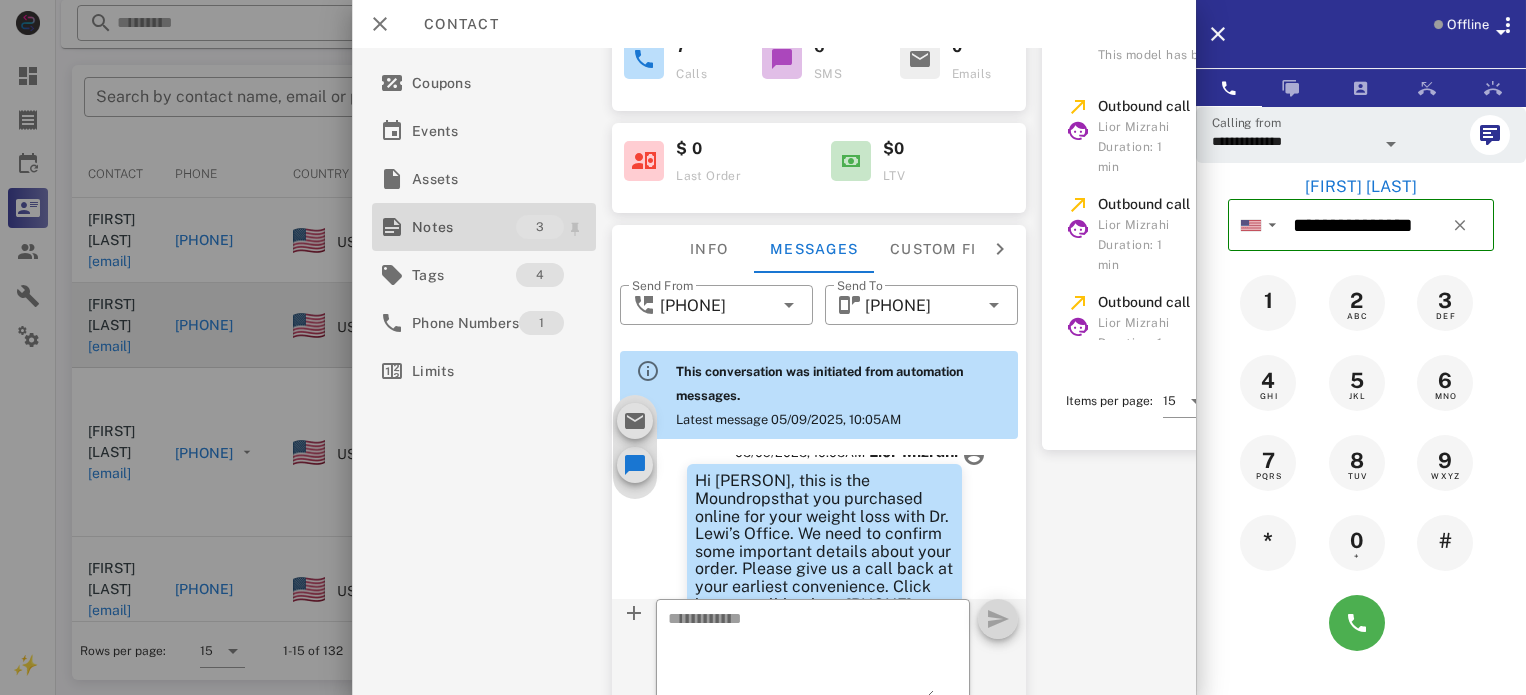 click on "Notes" at bounding box center (464, 227) 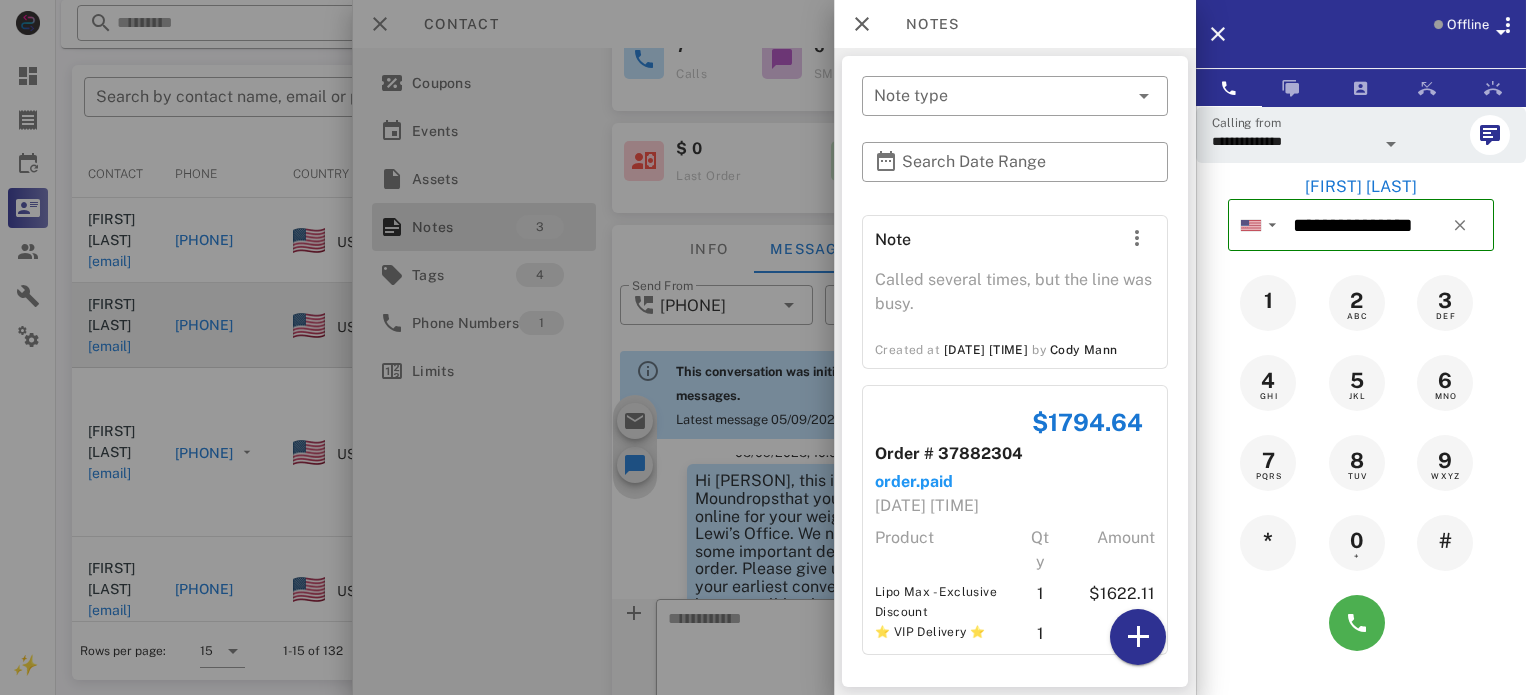 scroll, scrollTop: 258, scrollLeft: 0, axis: vertical 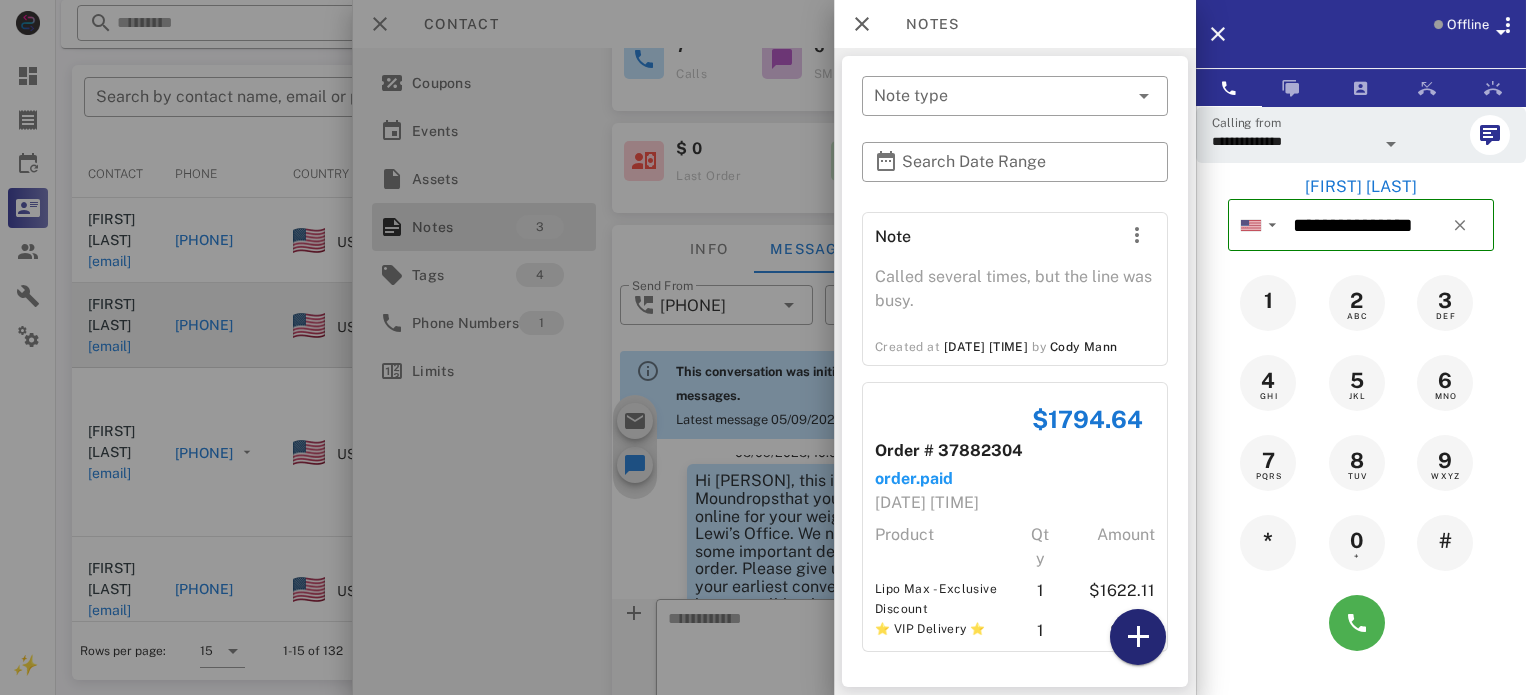 click at bounding box center (1138, 637) 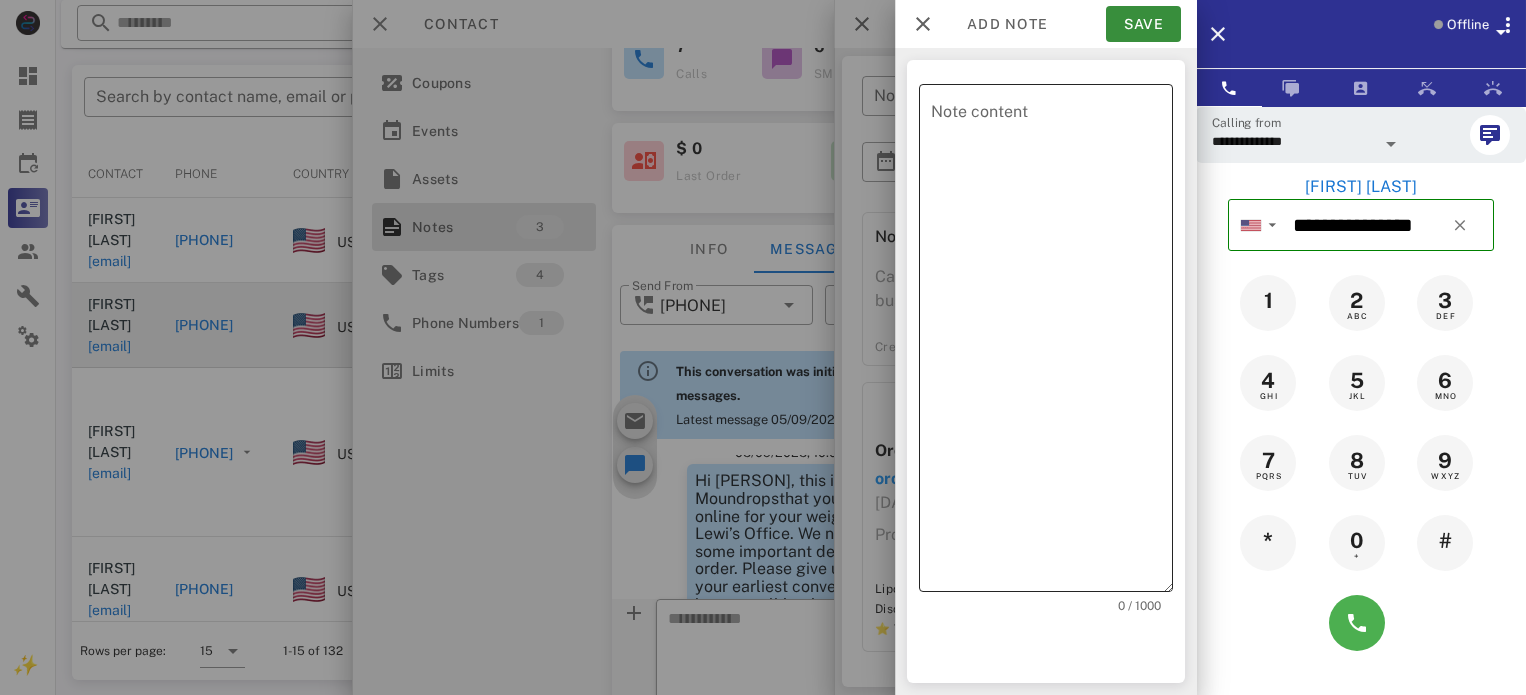 click on "Note content" at bounding box center (1052, 343) 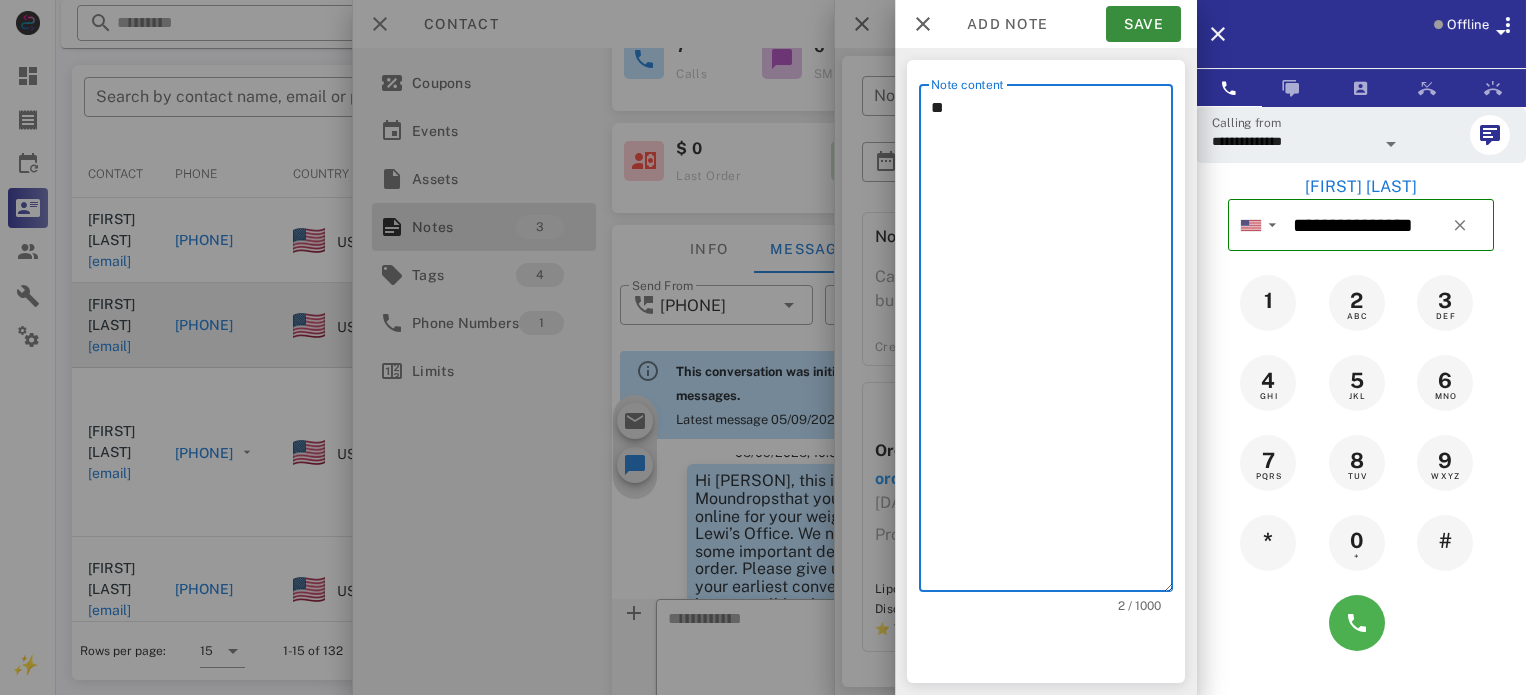 type on "*" 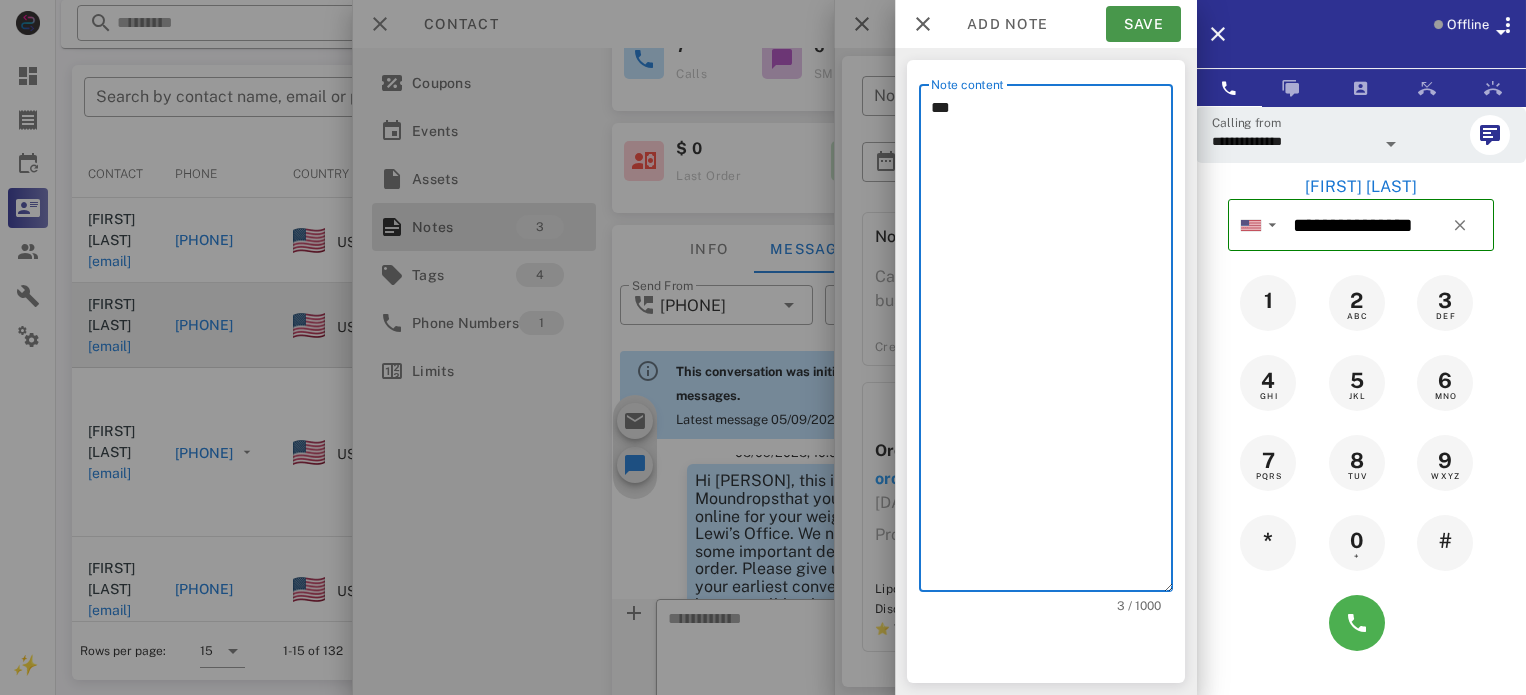 type on "***" 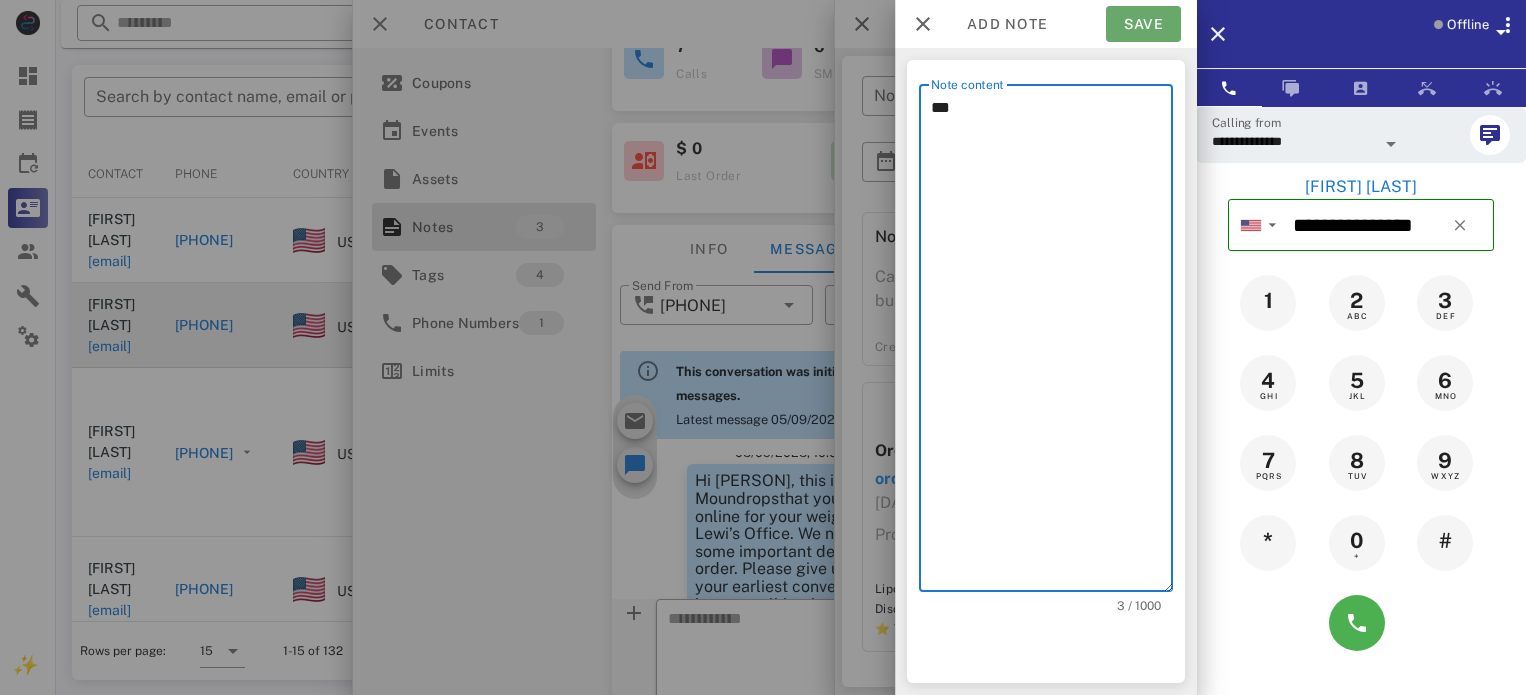 click on "Save" at bounding box center [1143, 24] 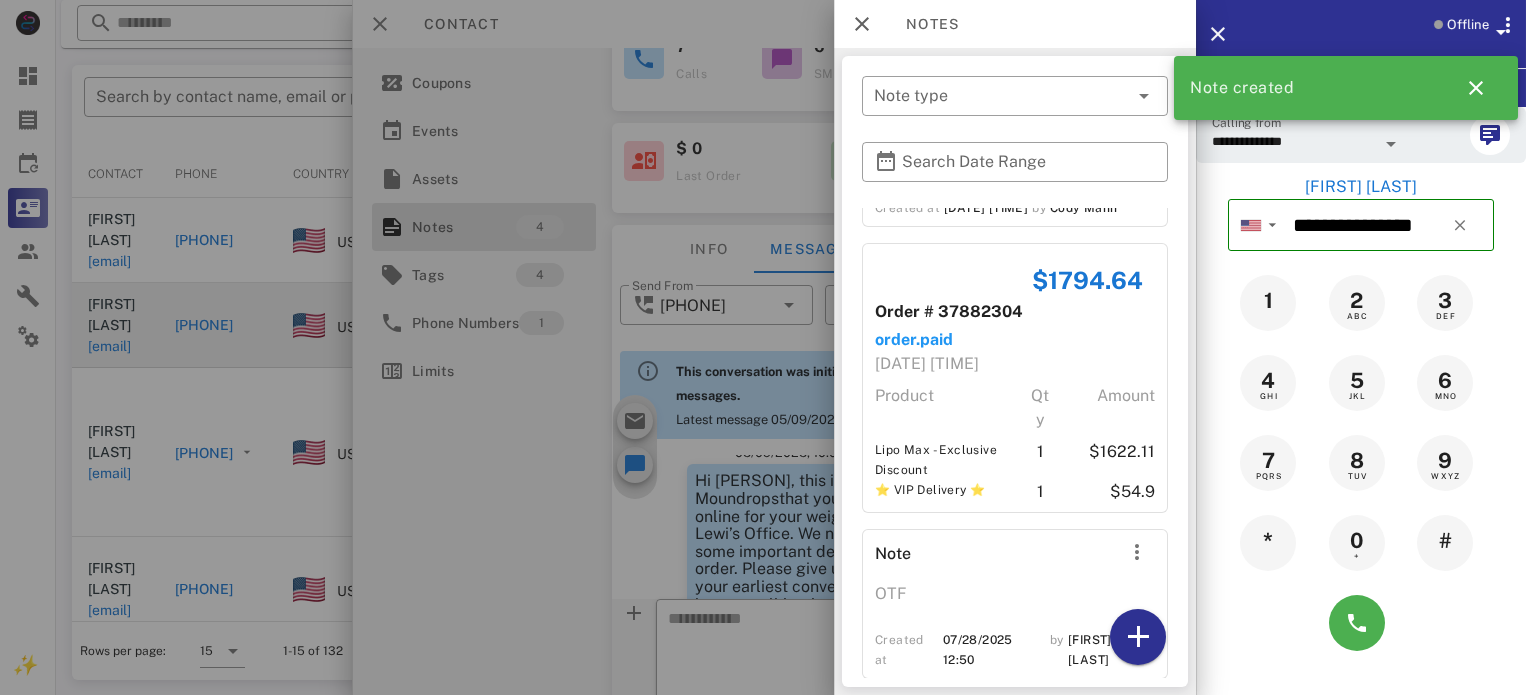 scroll, scrollTop: 404, scrollLeft: 0, axis: vertical 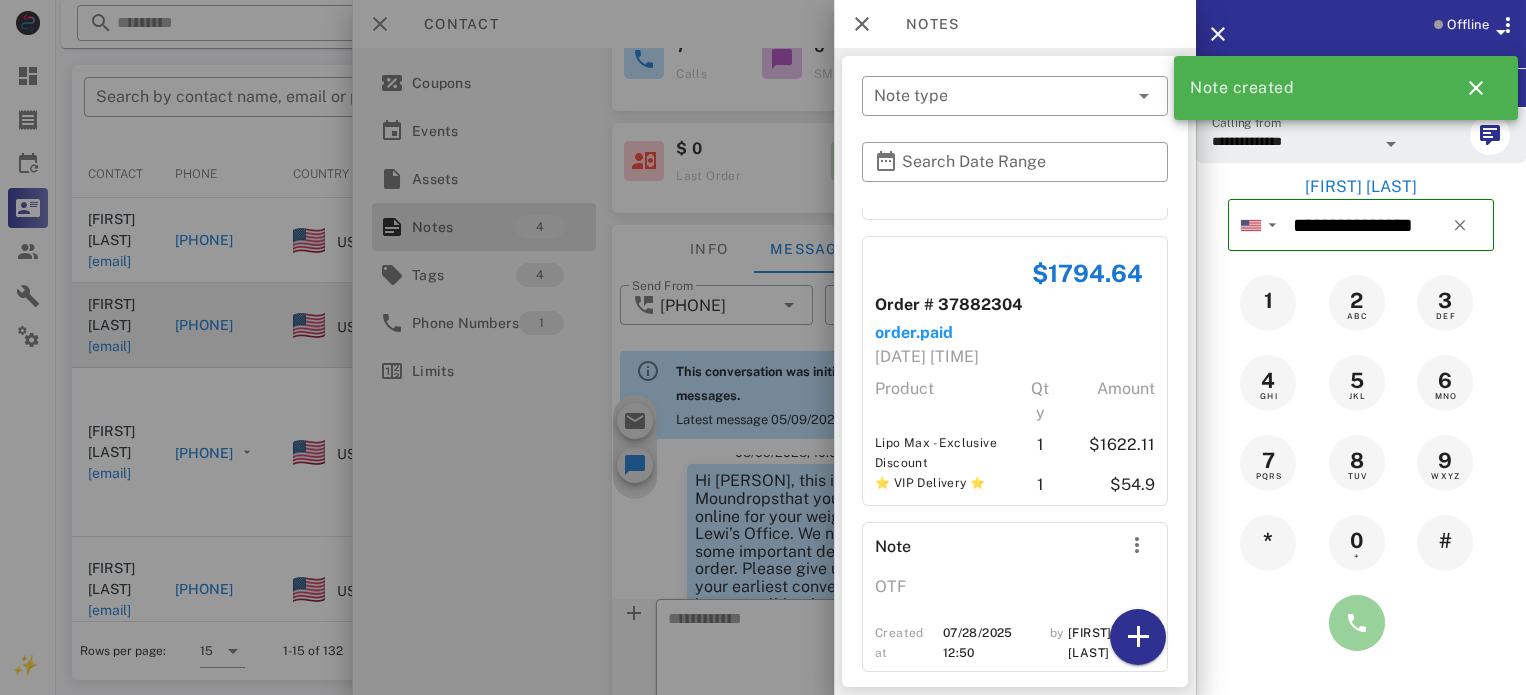 click at bounding box center [1357, 623] 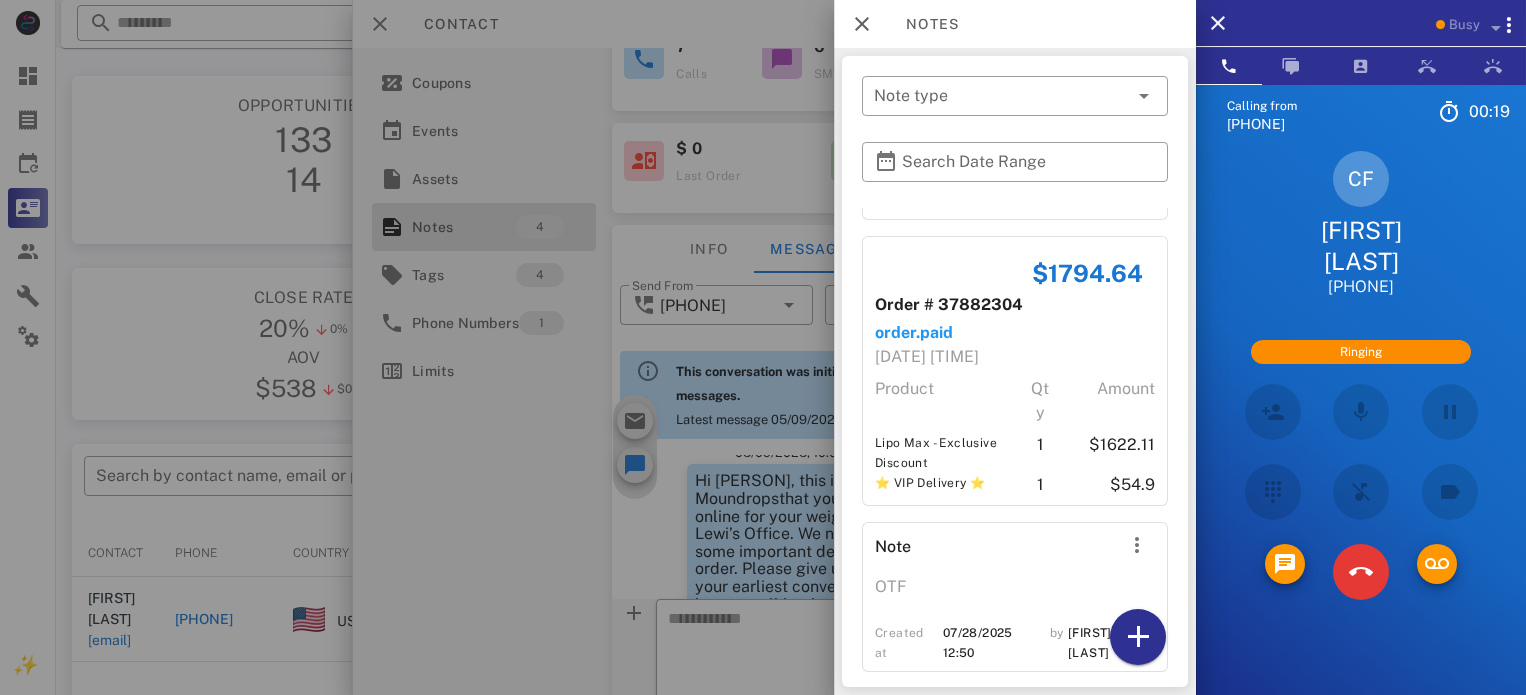 scroll, scrollTop: 0, scrollLeft: 0, axis: both 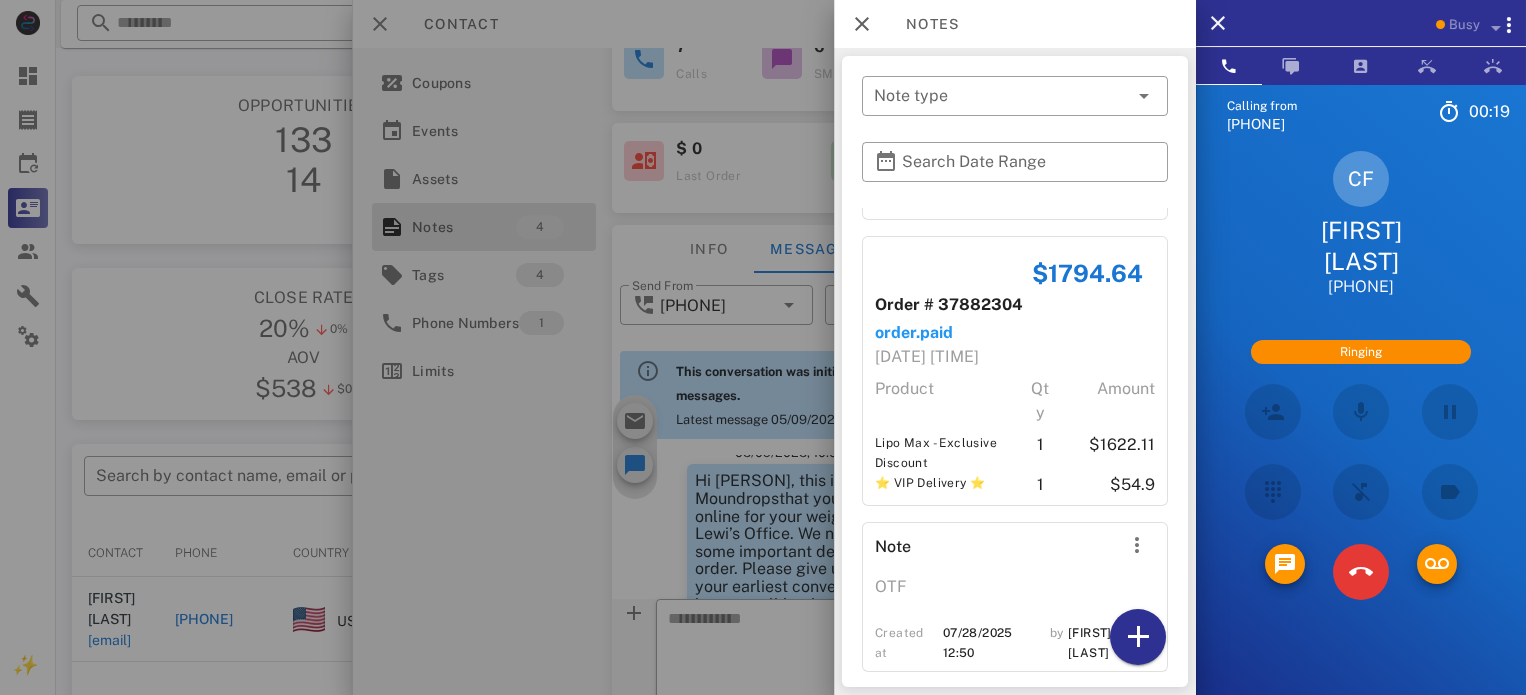 click at bounding box center (763, 347) 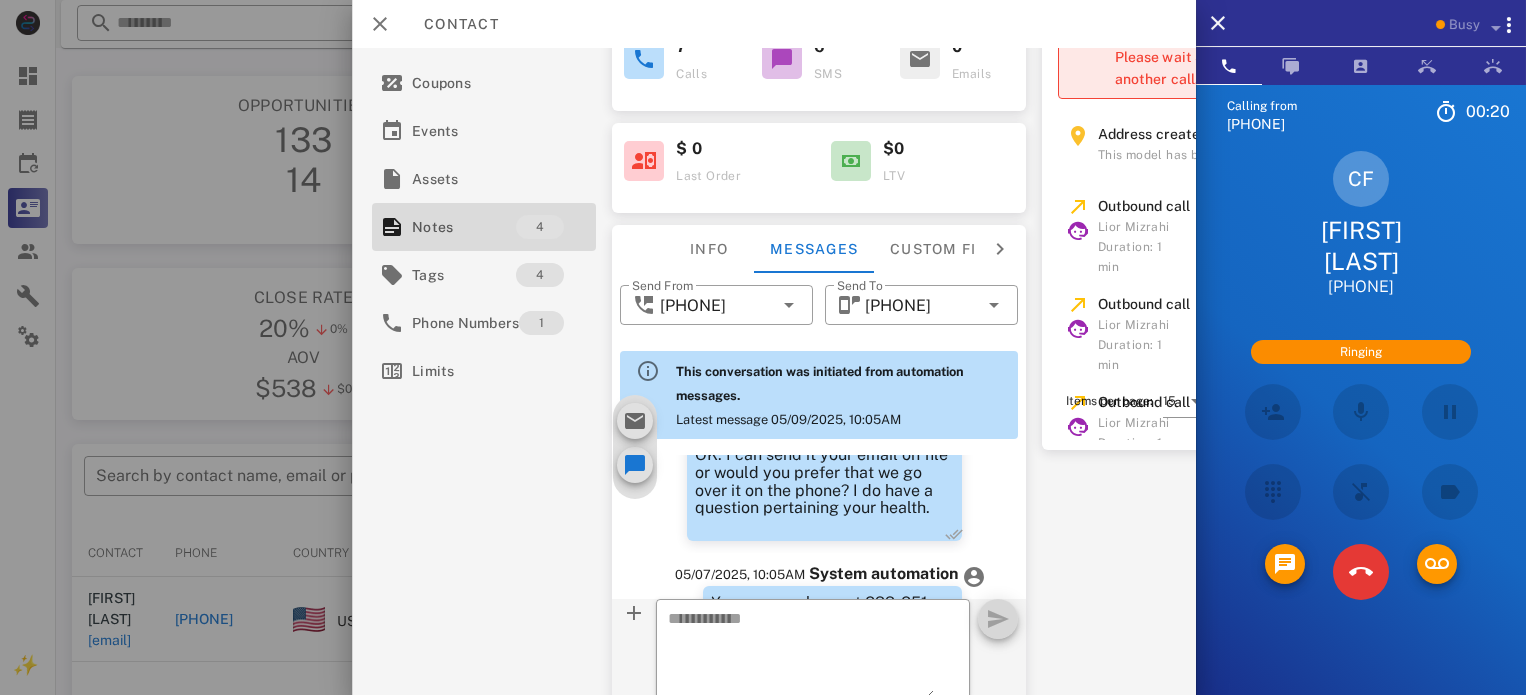 scroll, scrollTop: 25, scrollLeft: 0, axis: vertical 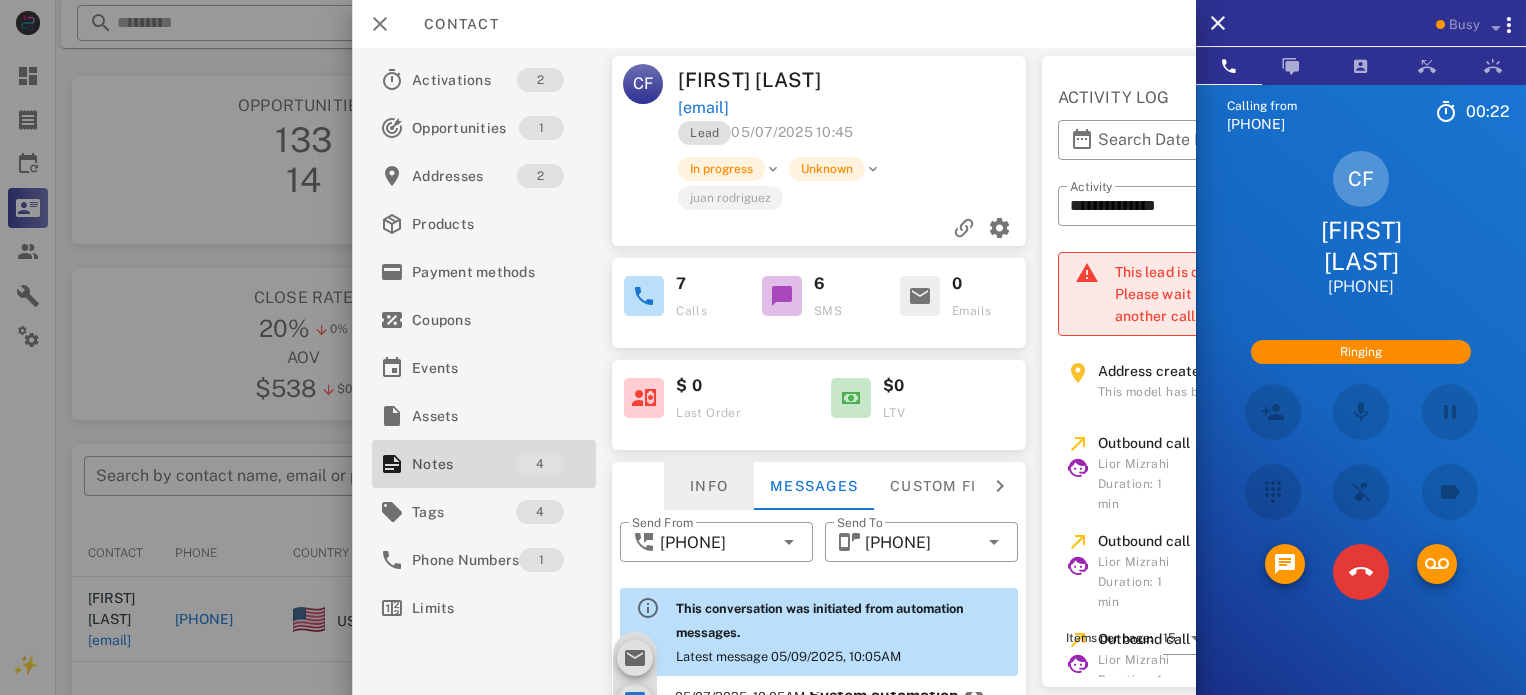 click on "Info" at bounding box center (709, 486) 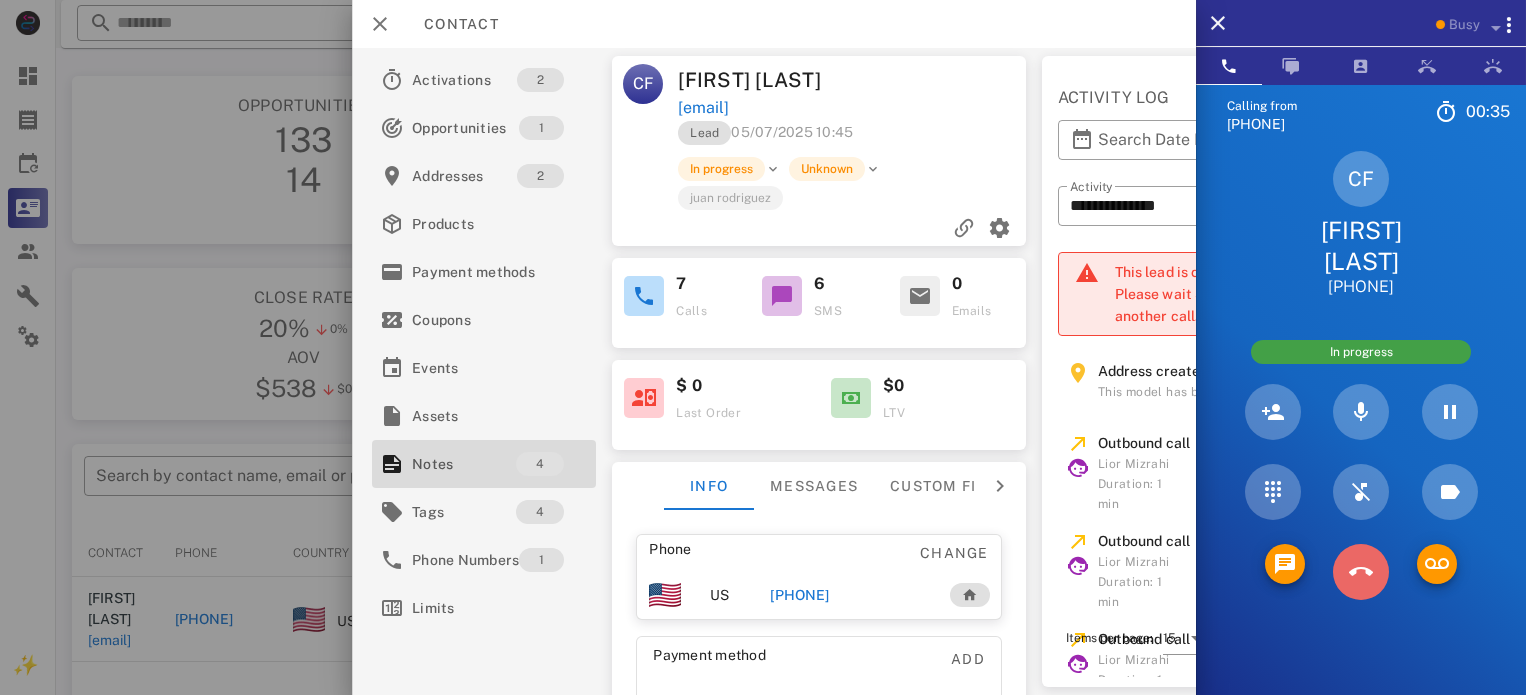 click at bounding box center (1361, 572) 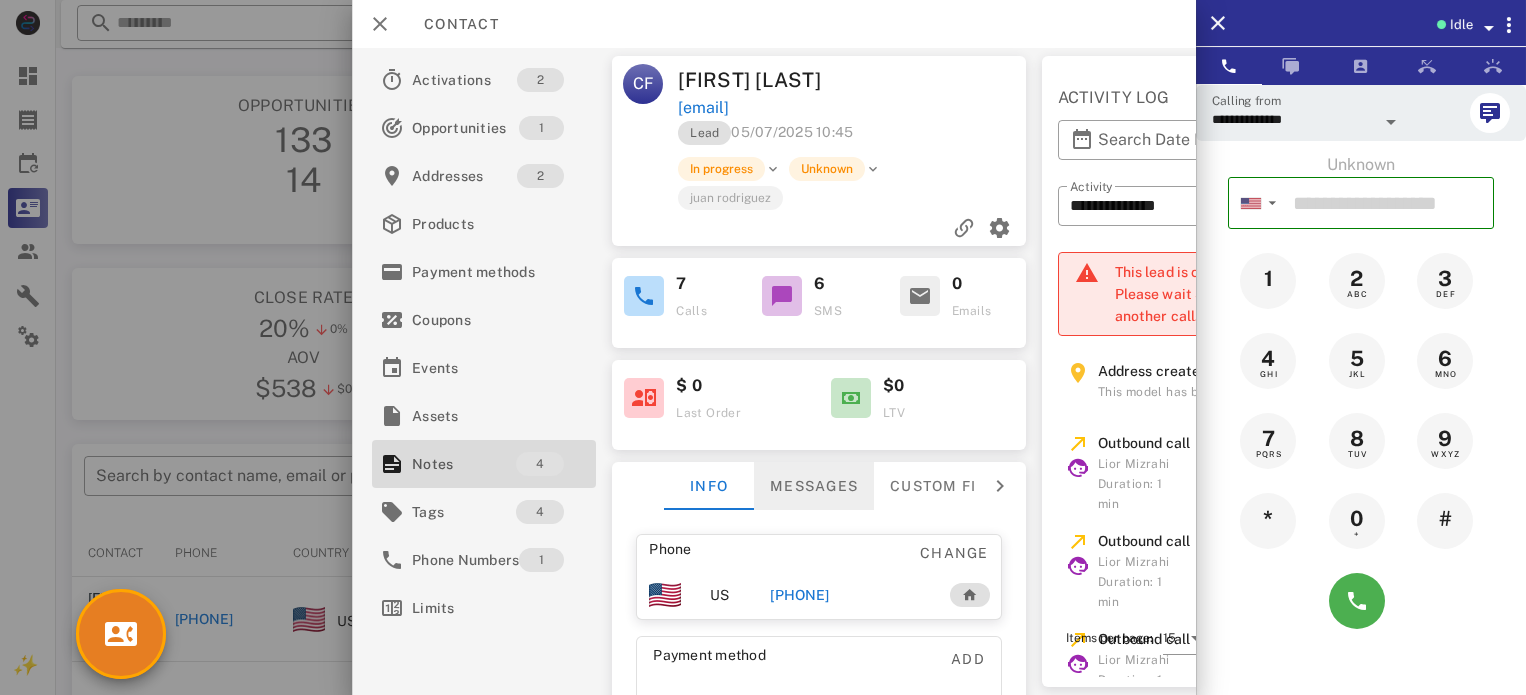 click on "Messages" at bounding box center (814, 486) 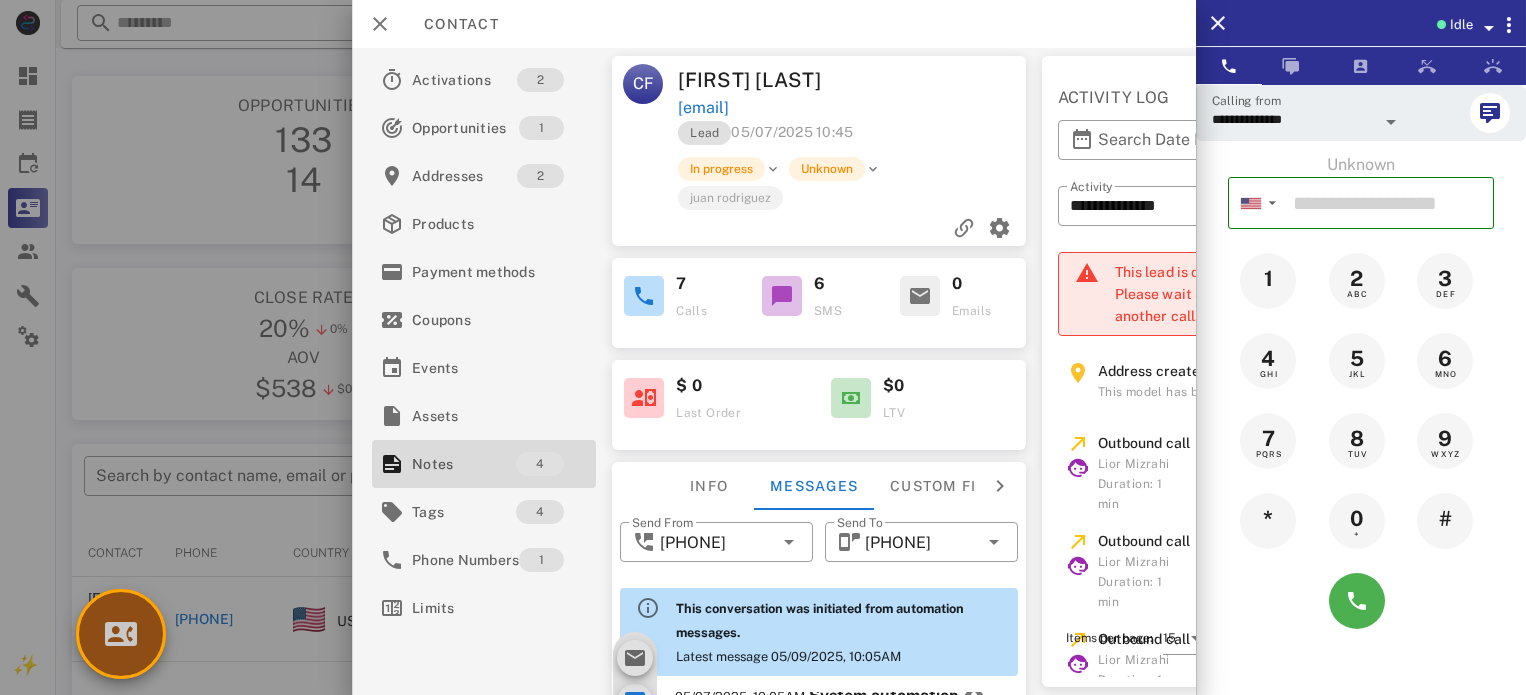 click at bounding box center [121, 634] 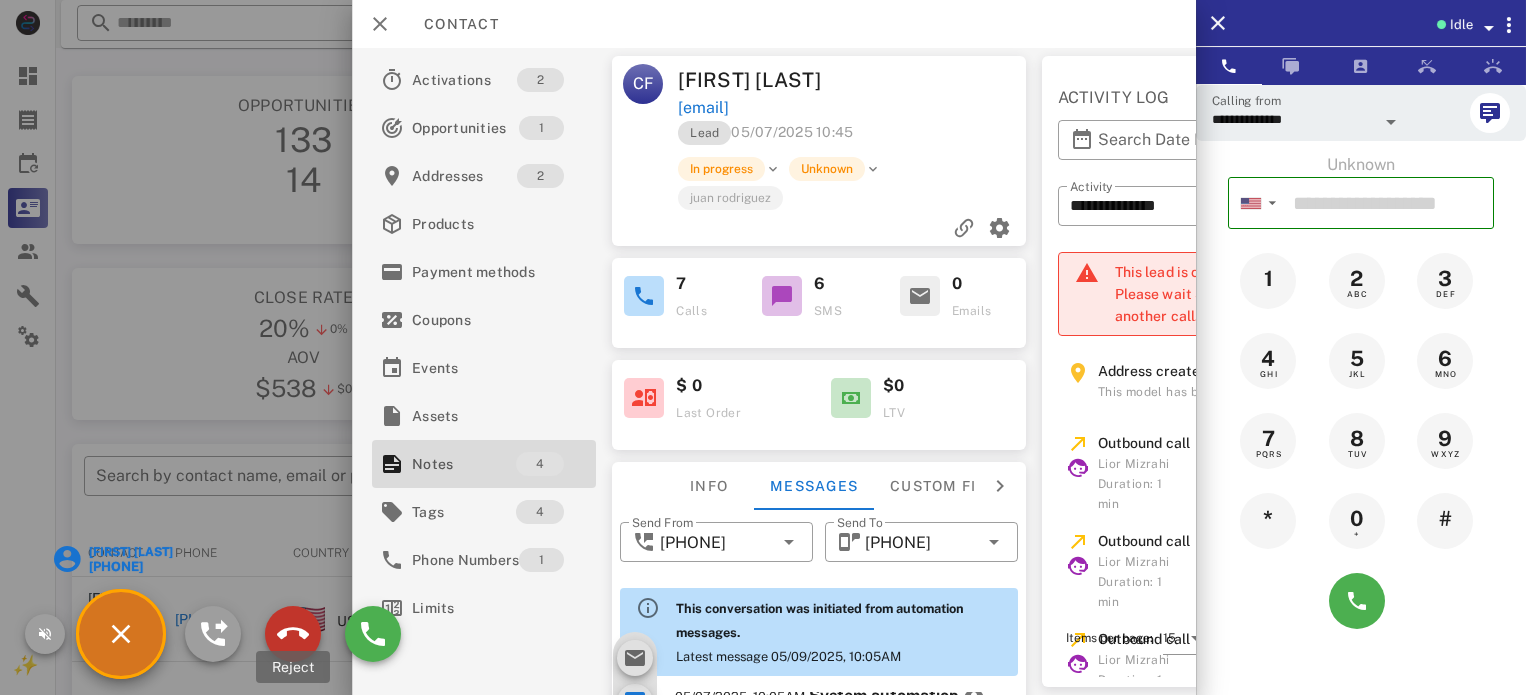 click at bounding box center (293, 634) 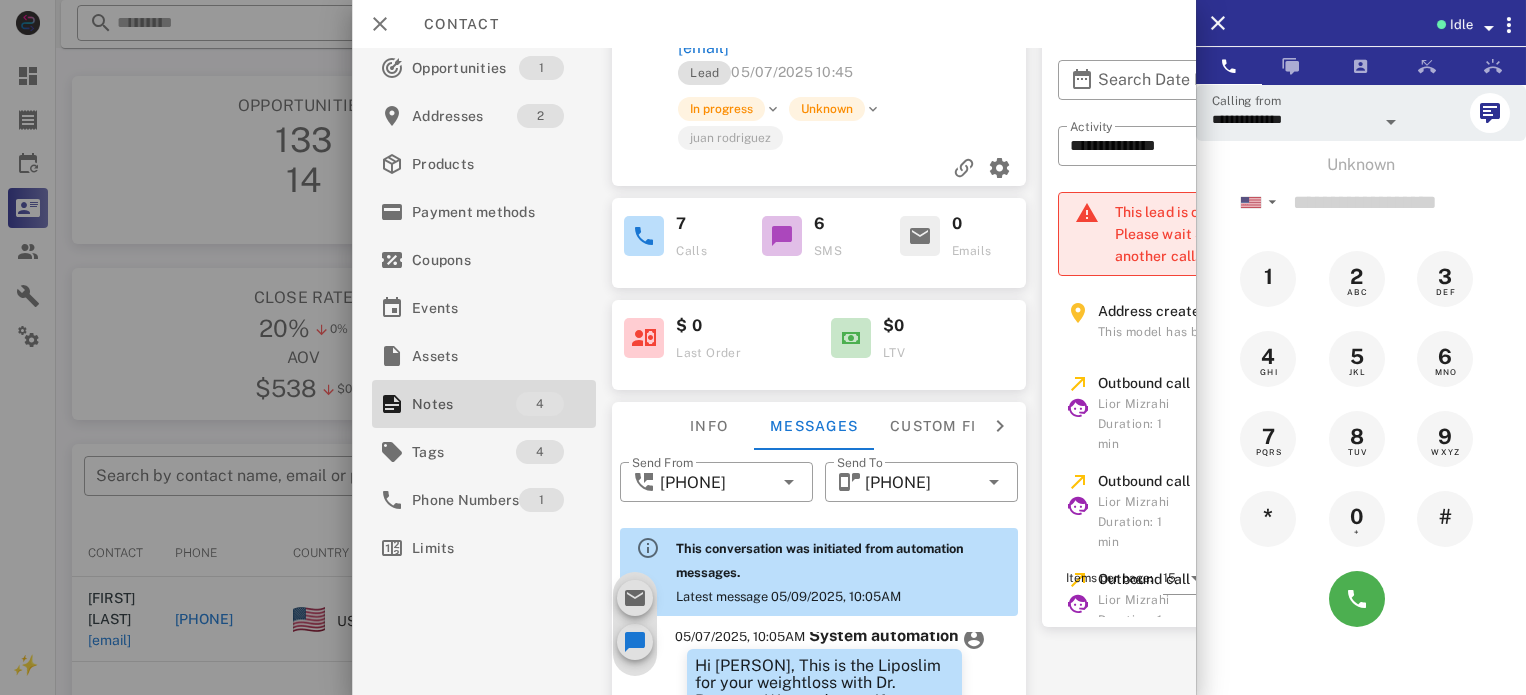 scroll, scrollTop: 278, scrollLeft: 0, axis: vertical 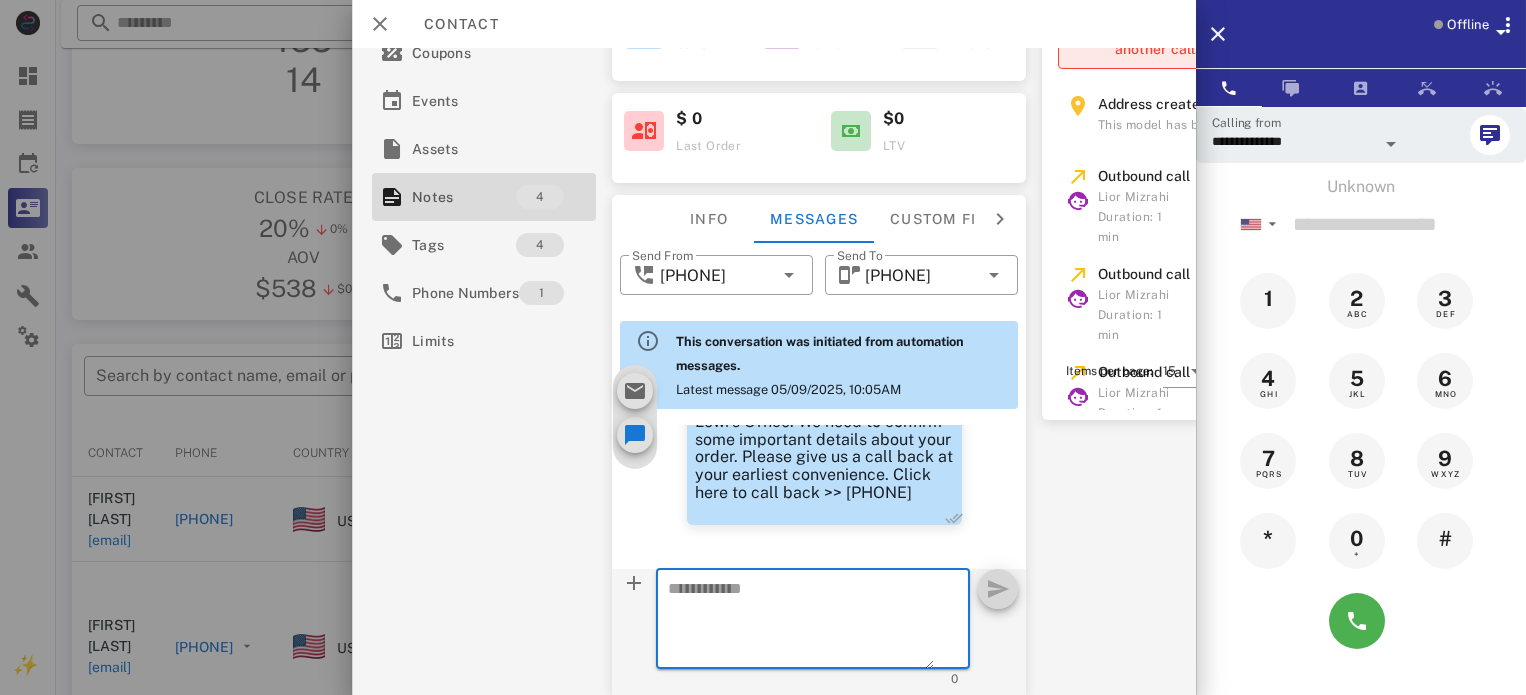 click at bounding box center [801, 622] 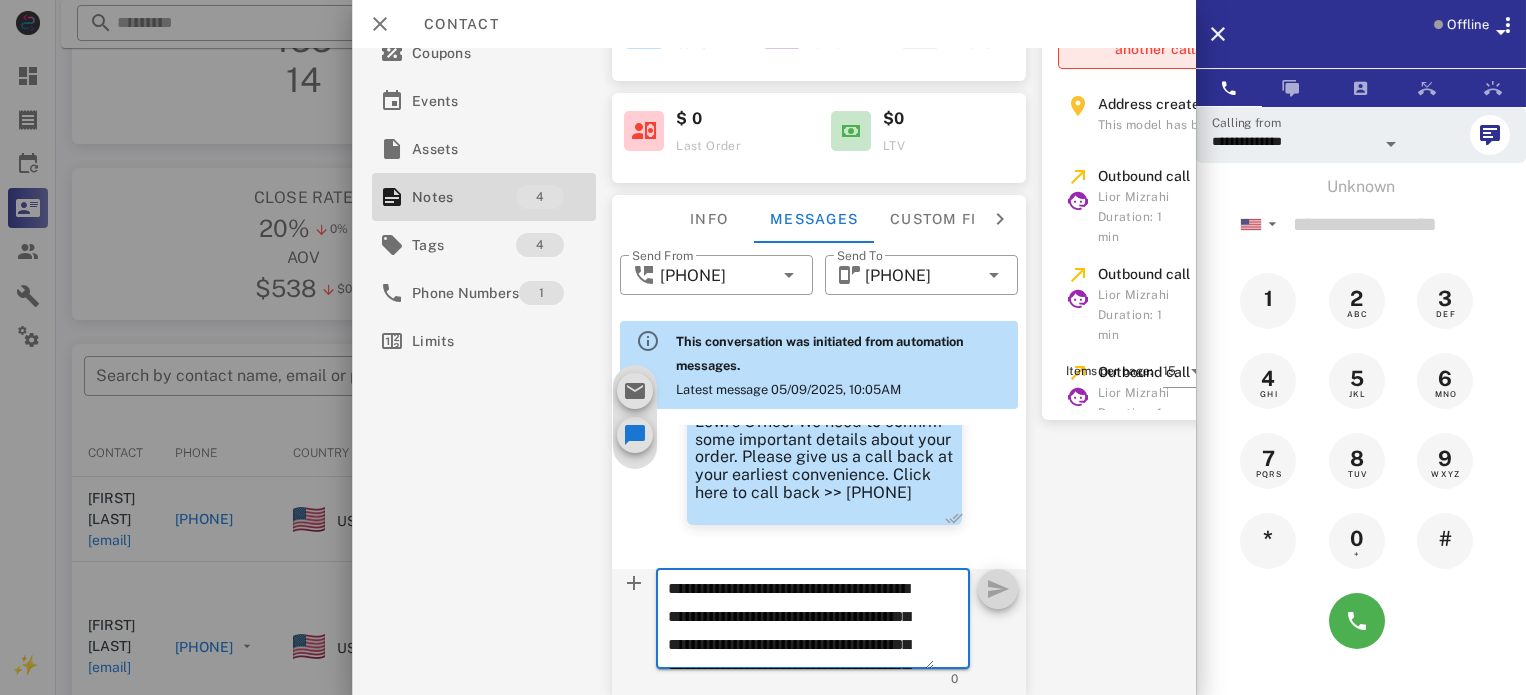 scroll, scrollTop: 153, scrollLeft: 0, axis: vertical 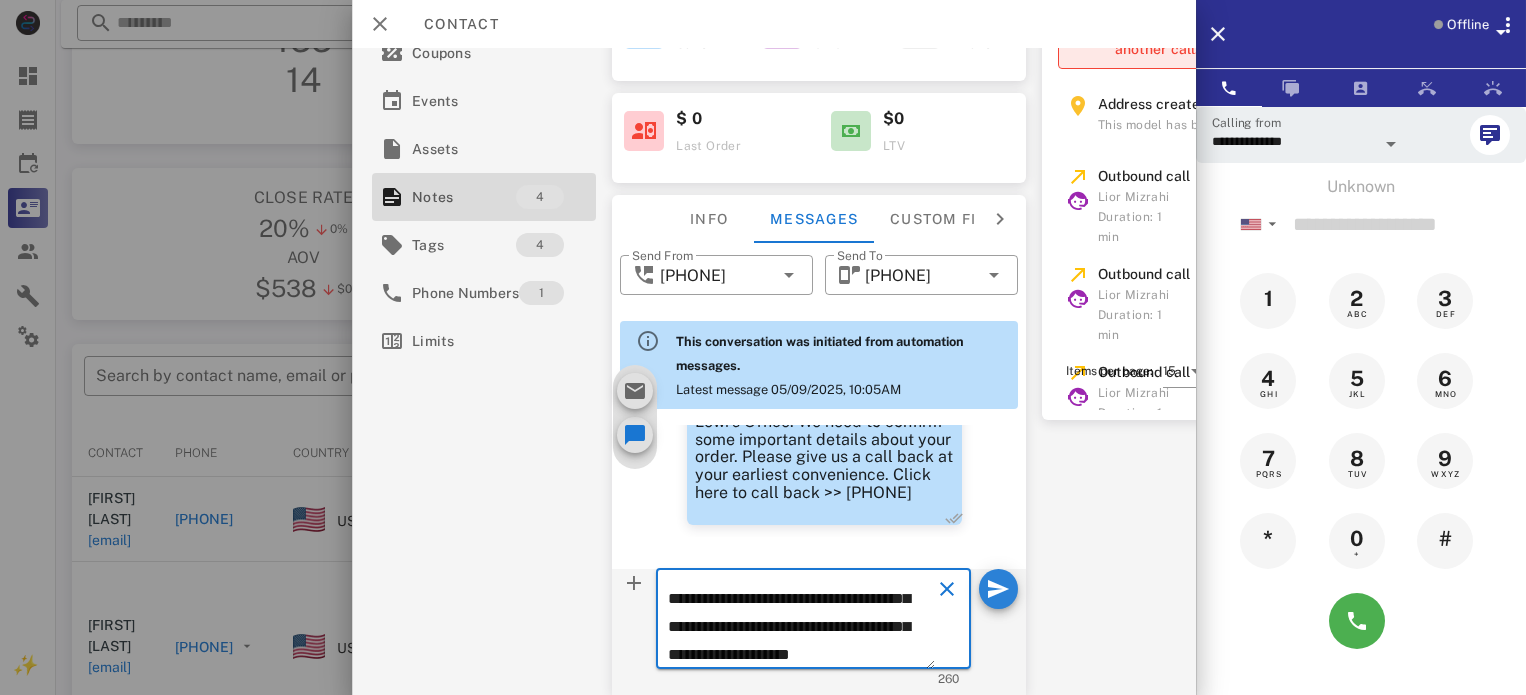 type on "**********" 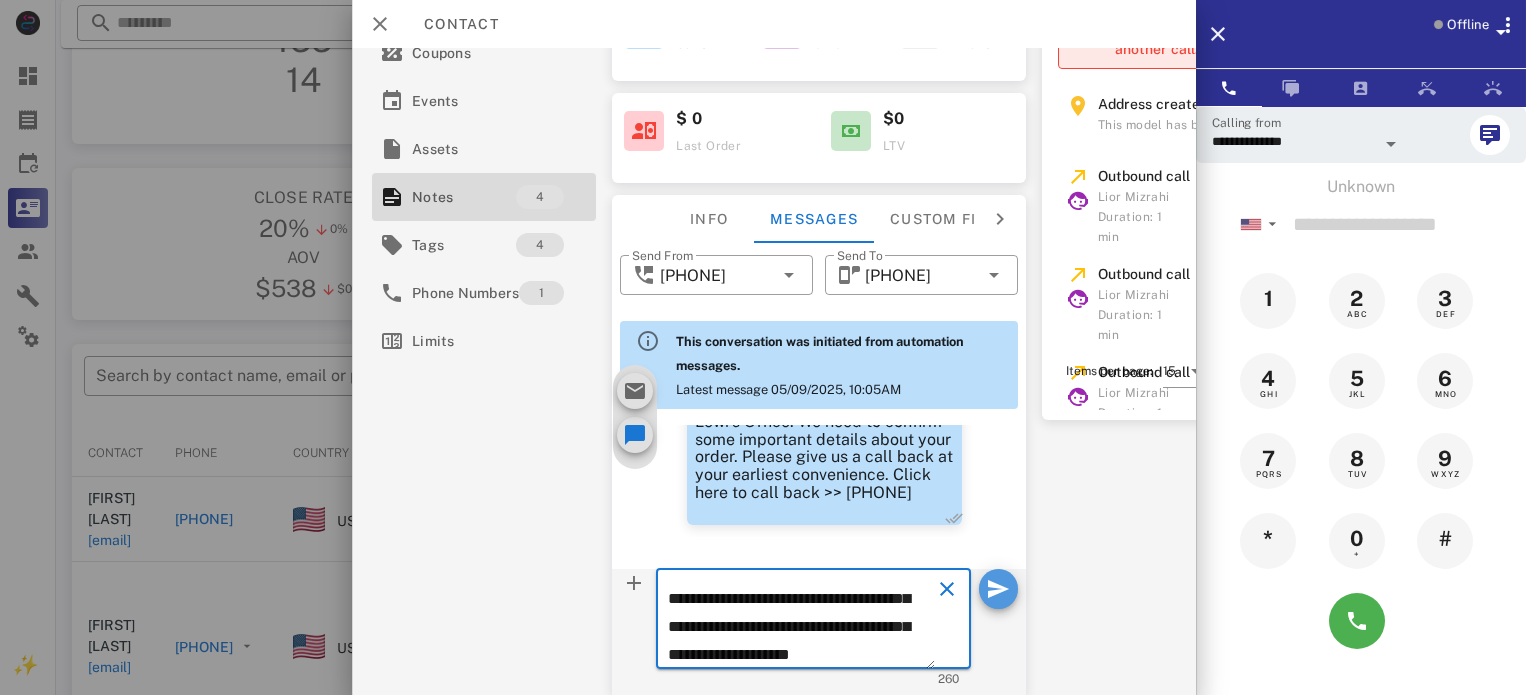 click at bounding box center (998, 589) 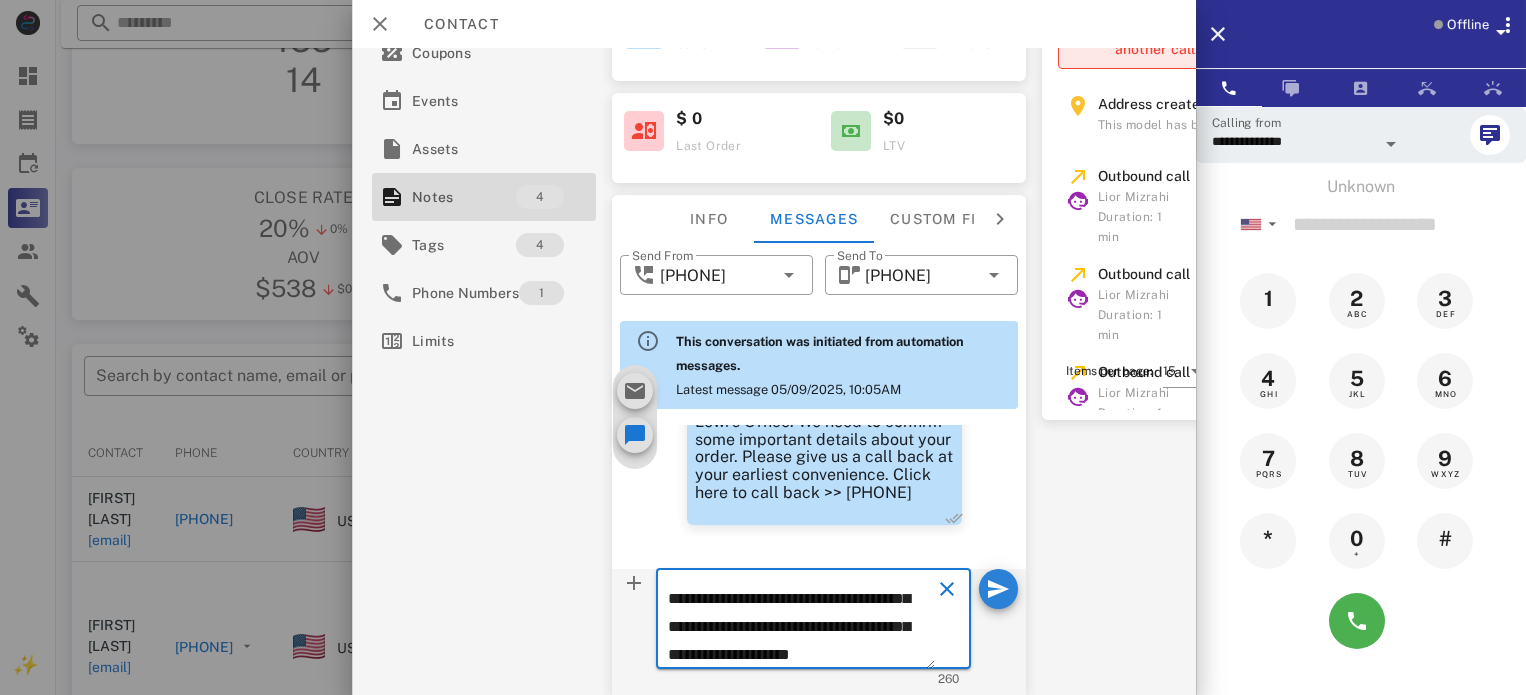 type 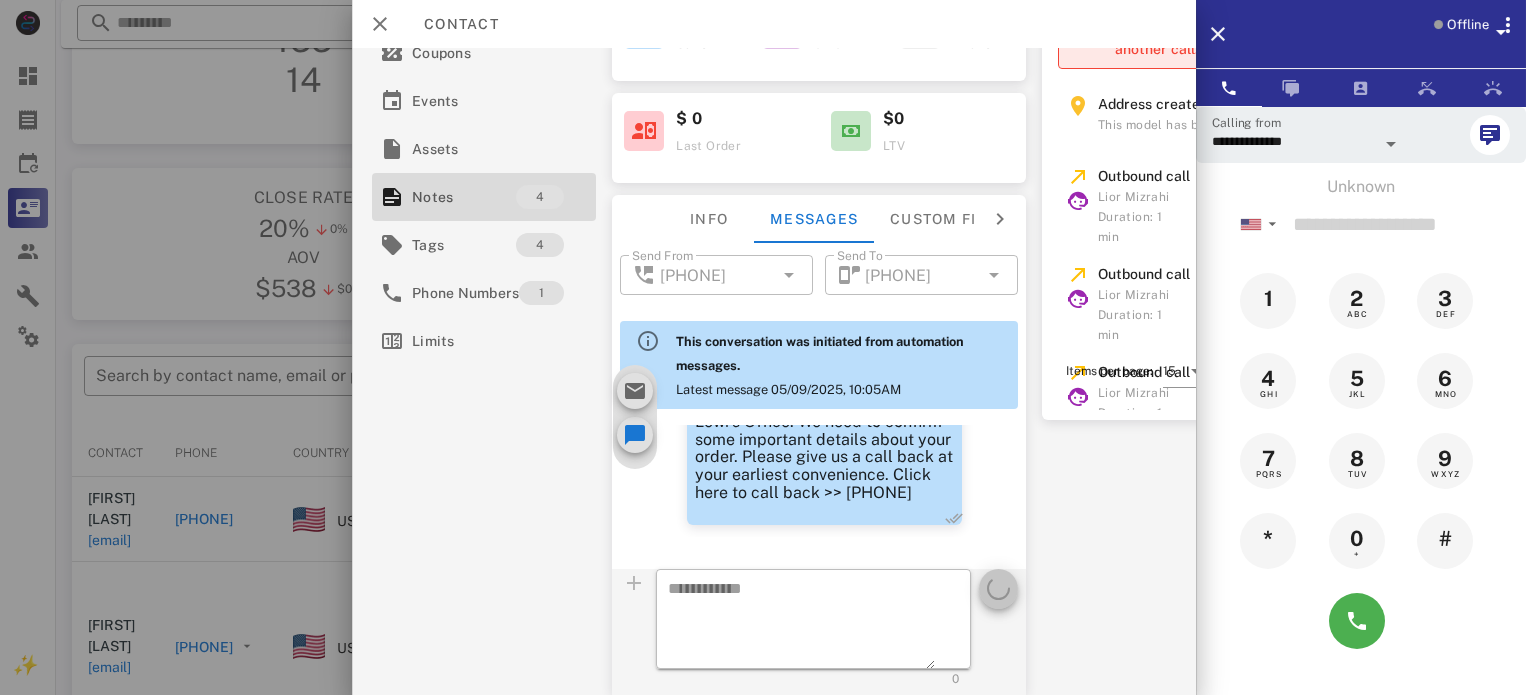 scroll, scrollTop: 0, scrollLeft: 0, axis: both 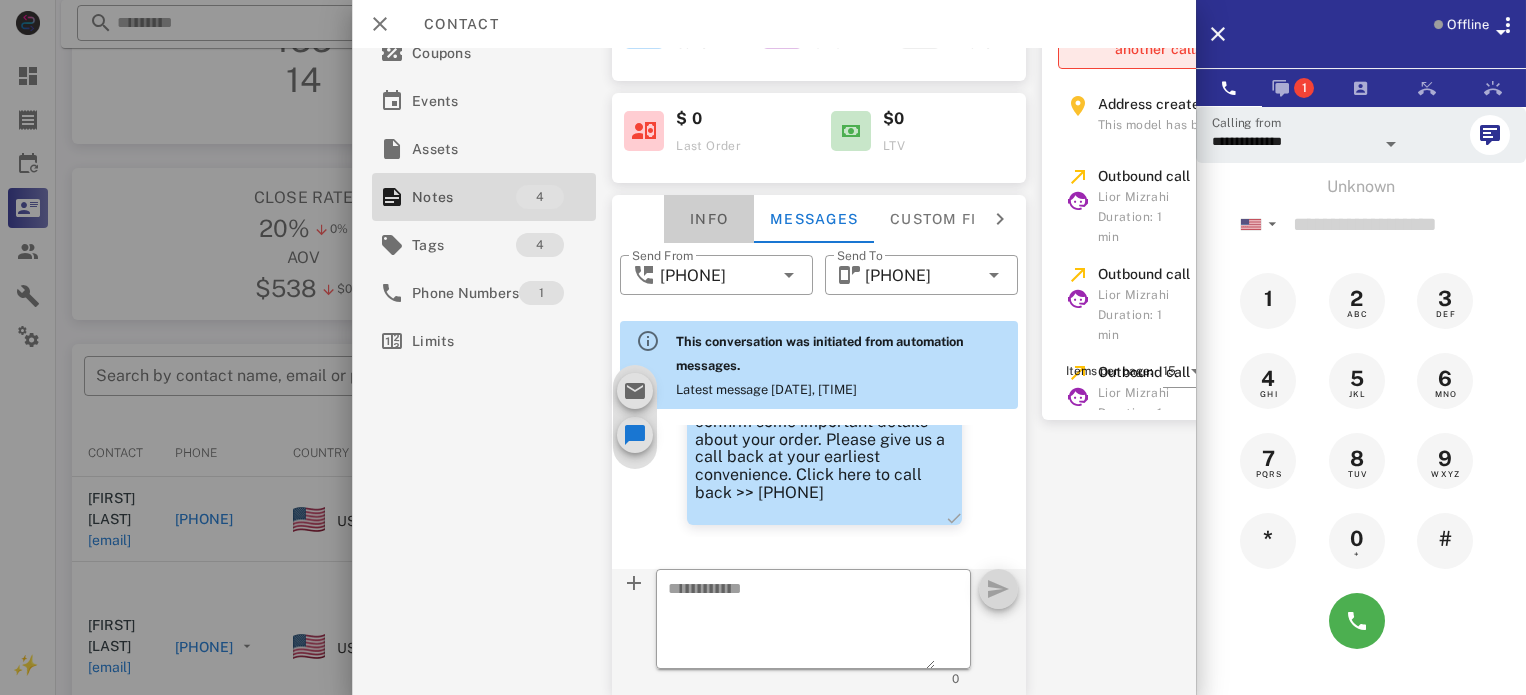 click on "Info" at bounding box center [709, 219] 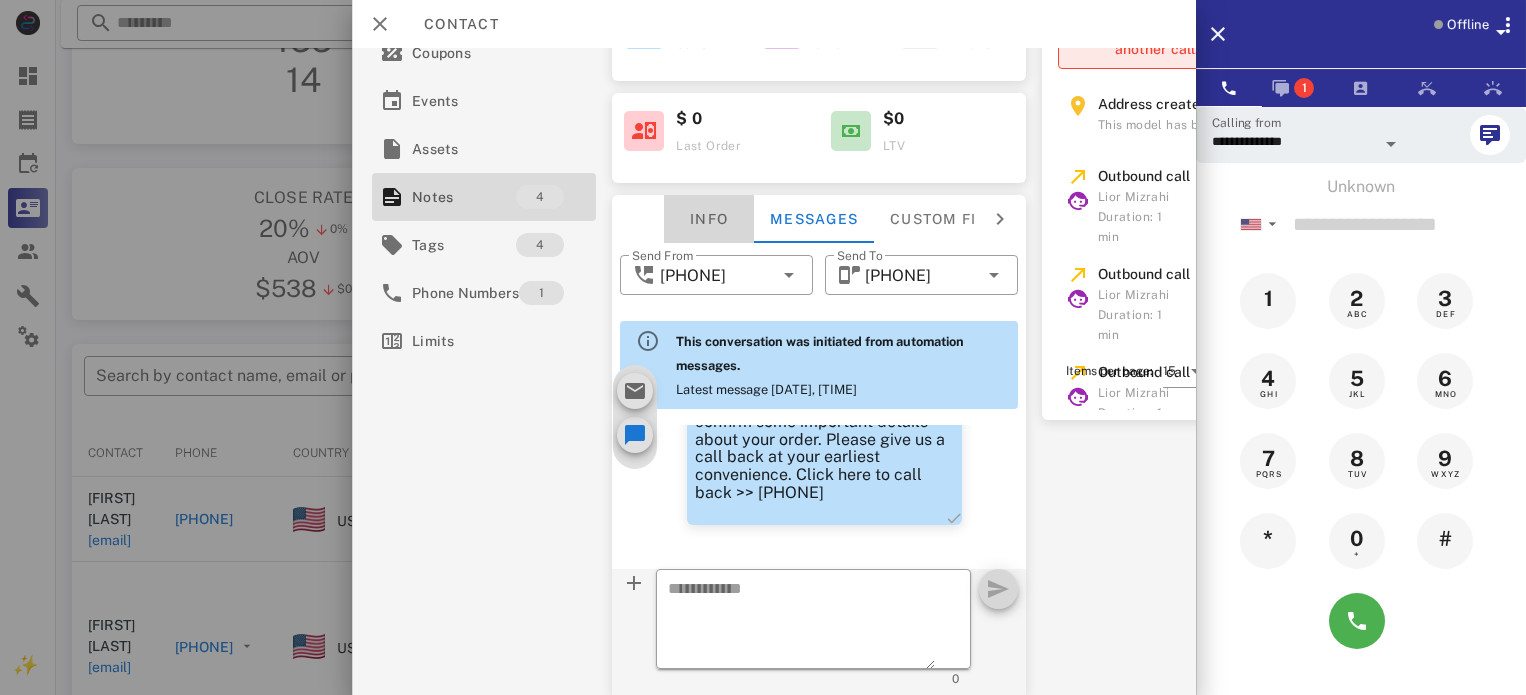 scroll, scrollTop: 237, scrollLeft: 0, axis: vertical 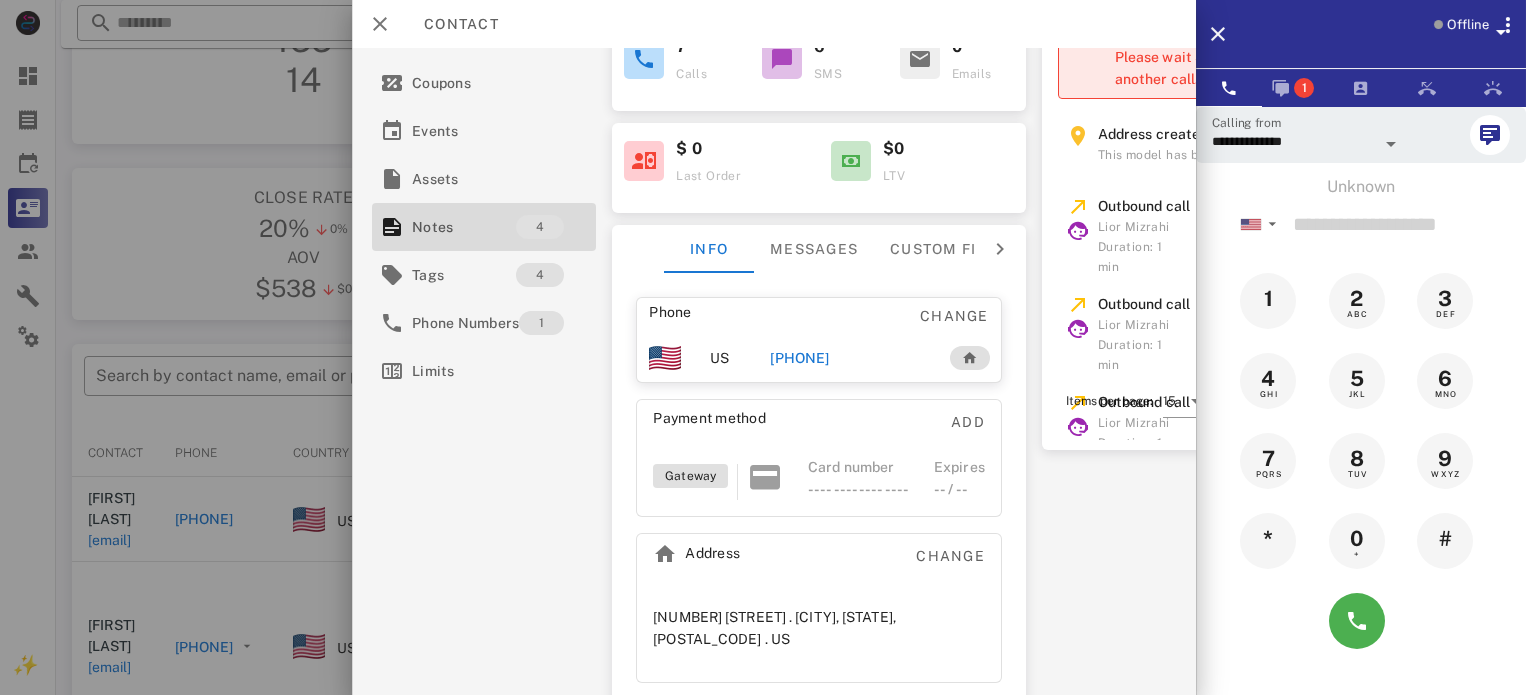 click on "[PHONE]" at bounding box center [799, 358] 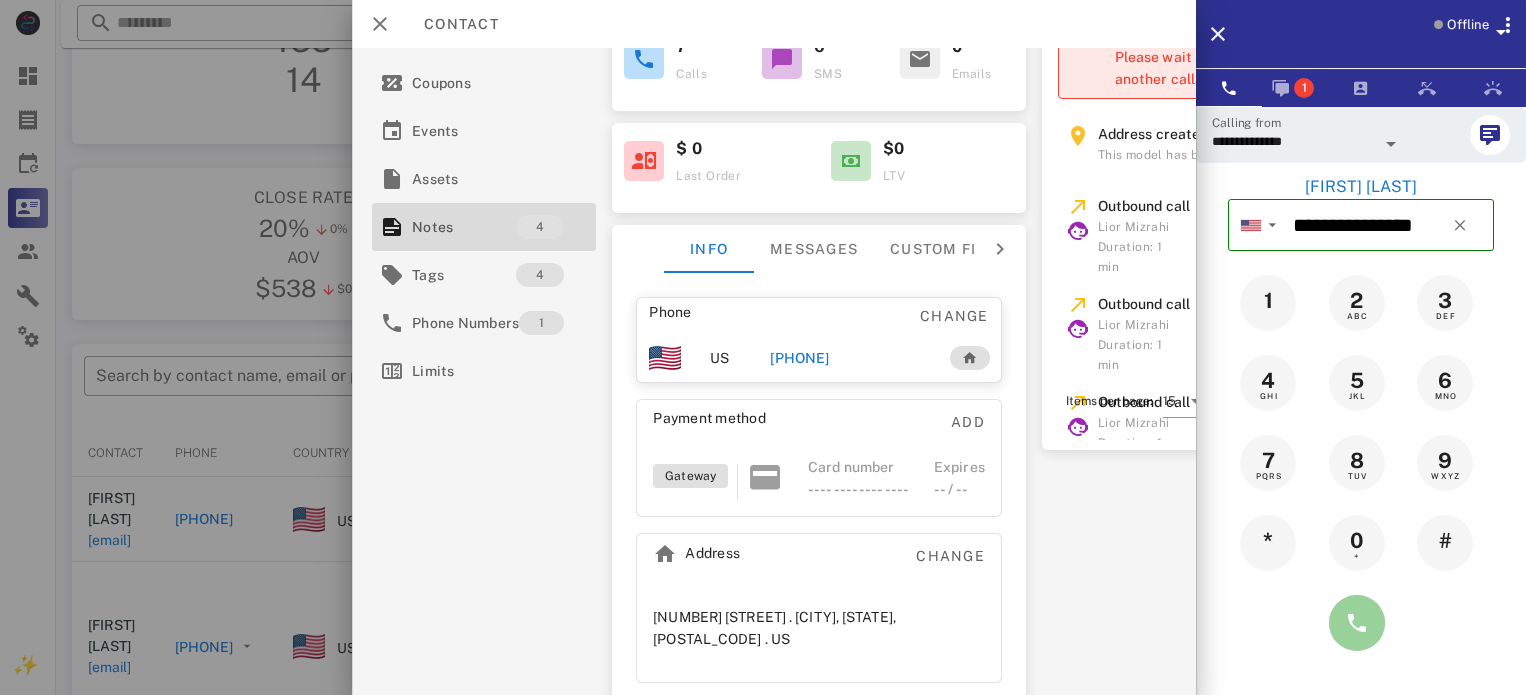click at bounding box center [1357, 623] 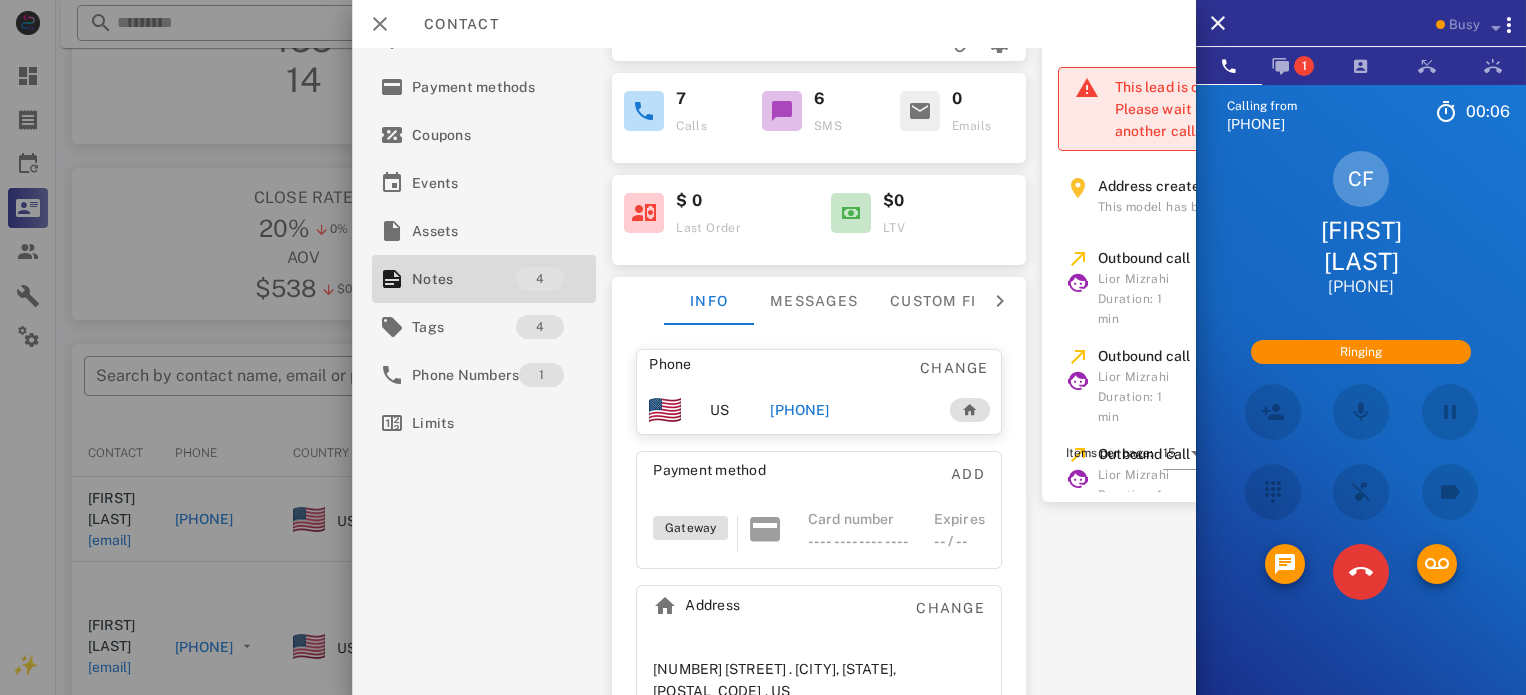 scroll, scrollTop: 0, scrollLeft: 0, axis: both 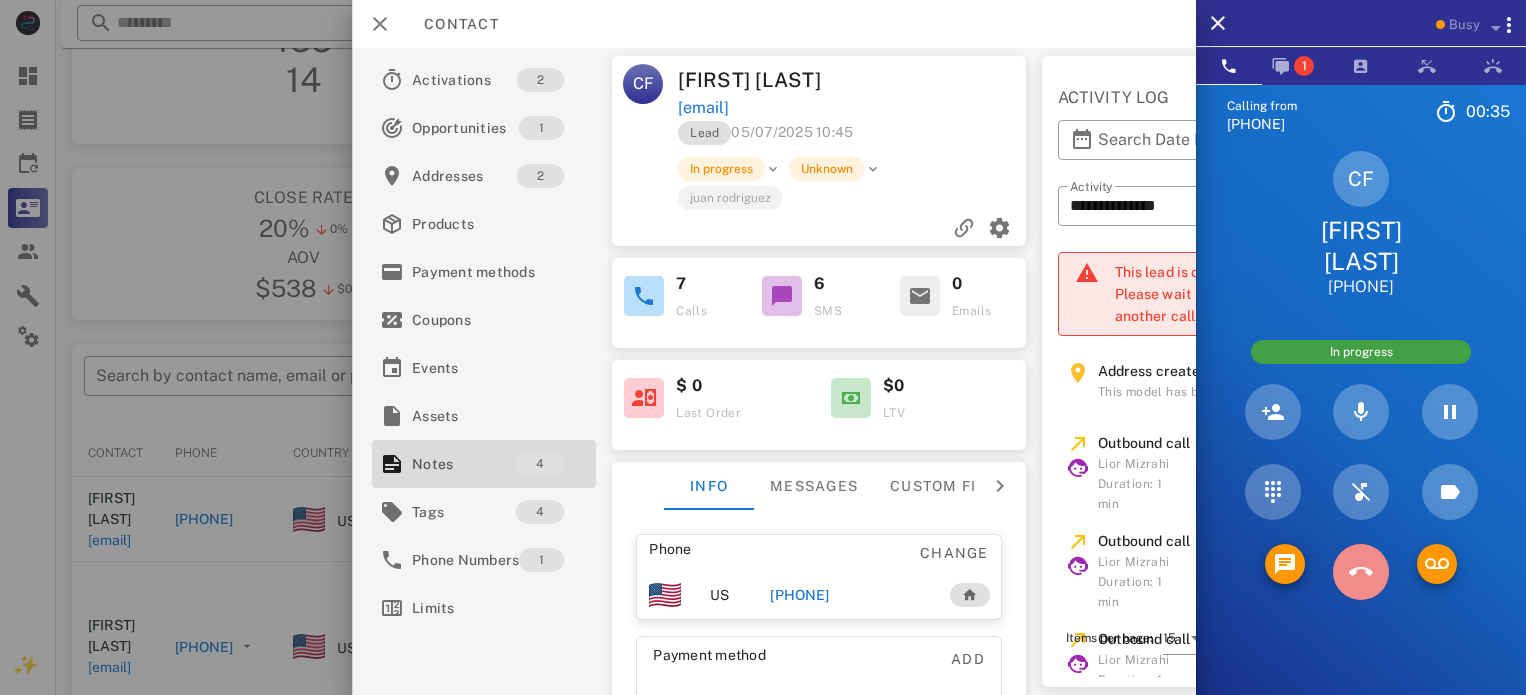 click at bounding box center [1361, 572] 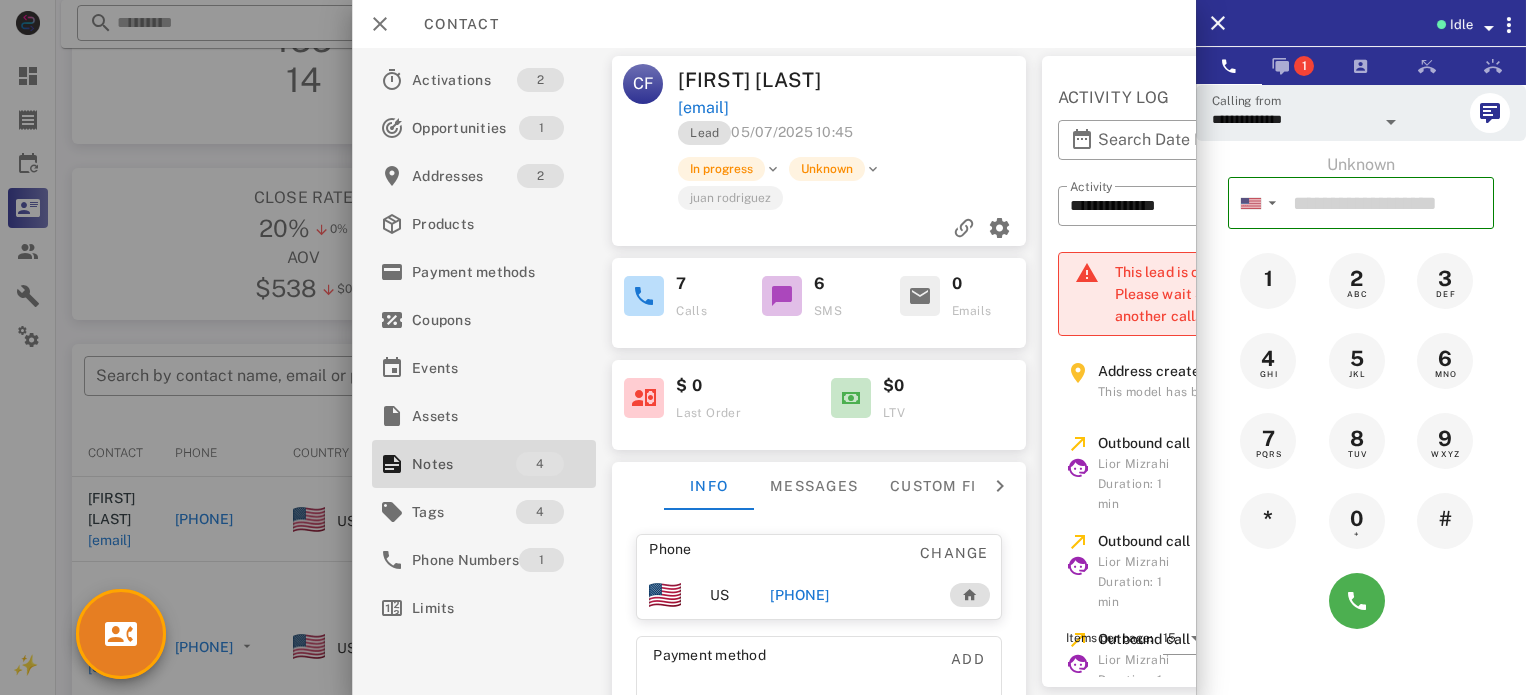 click on "[PHONE]" at bounding box center [799, 595] 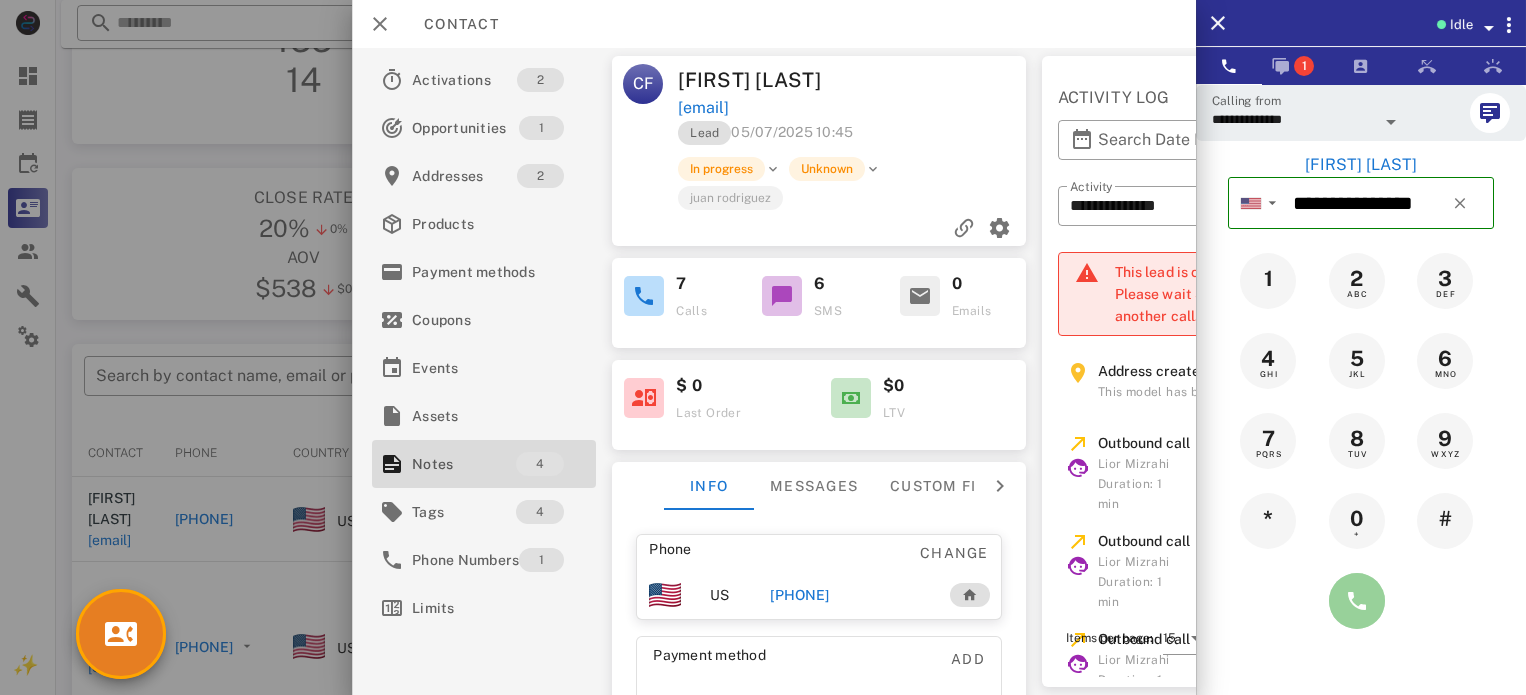 click at bounding box center [1357, 601] 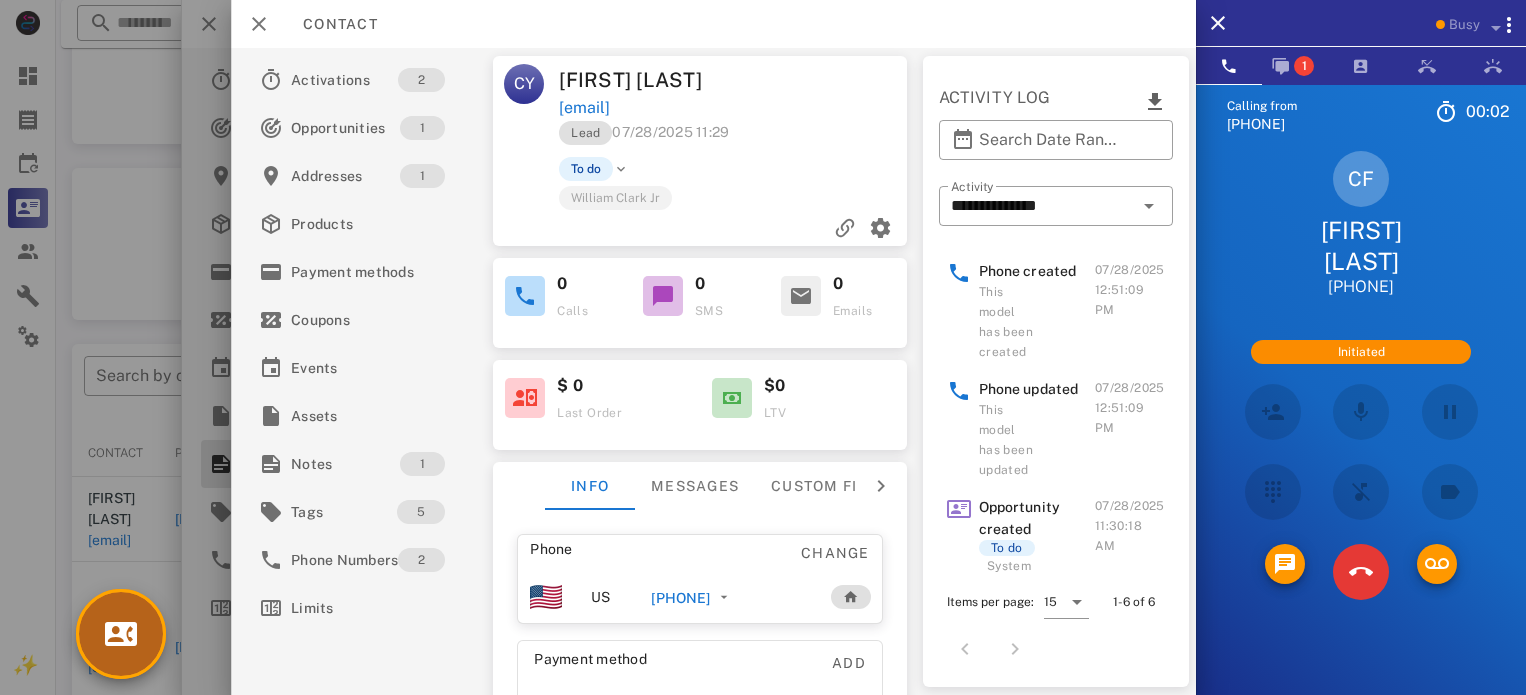 click at bounding box center (121, 634) 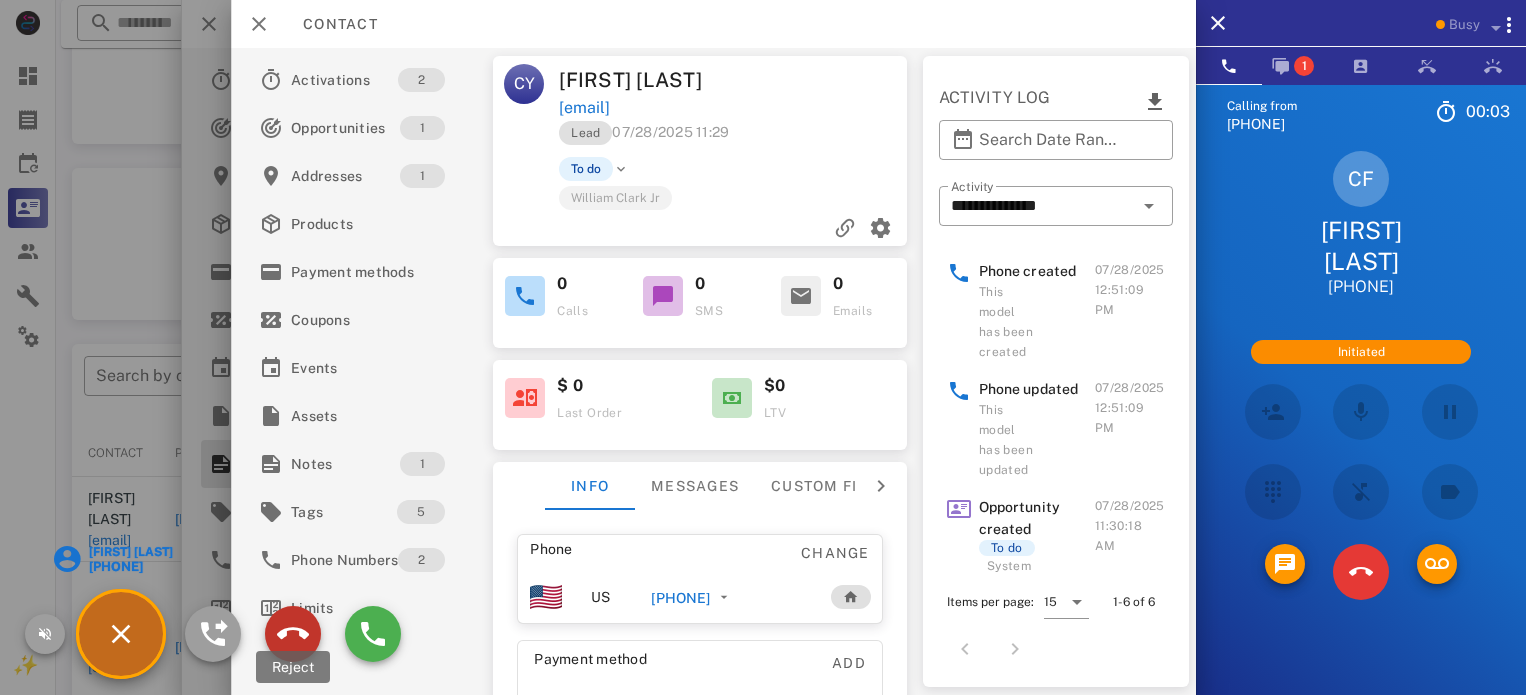 click at bounding box center [293, 634] 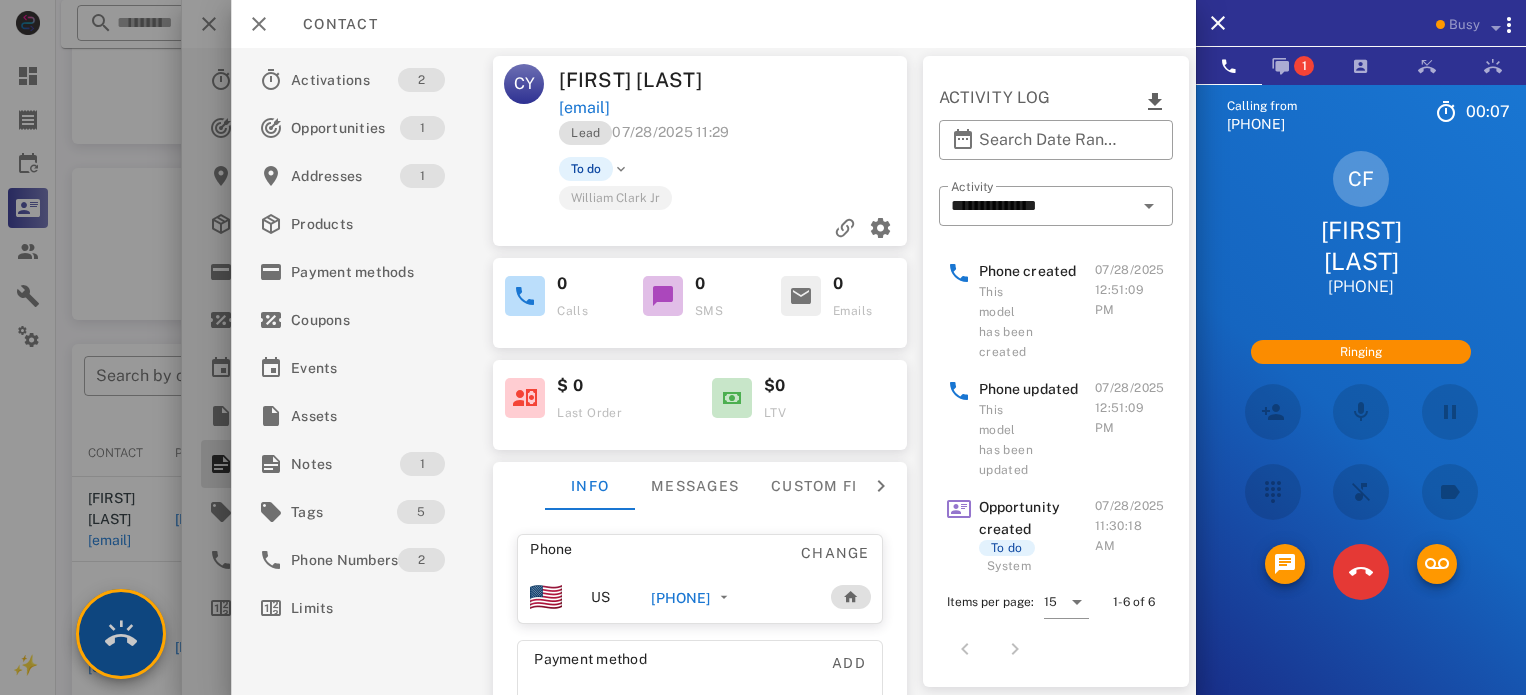 click at bounding box center [121, 634] 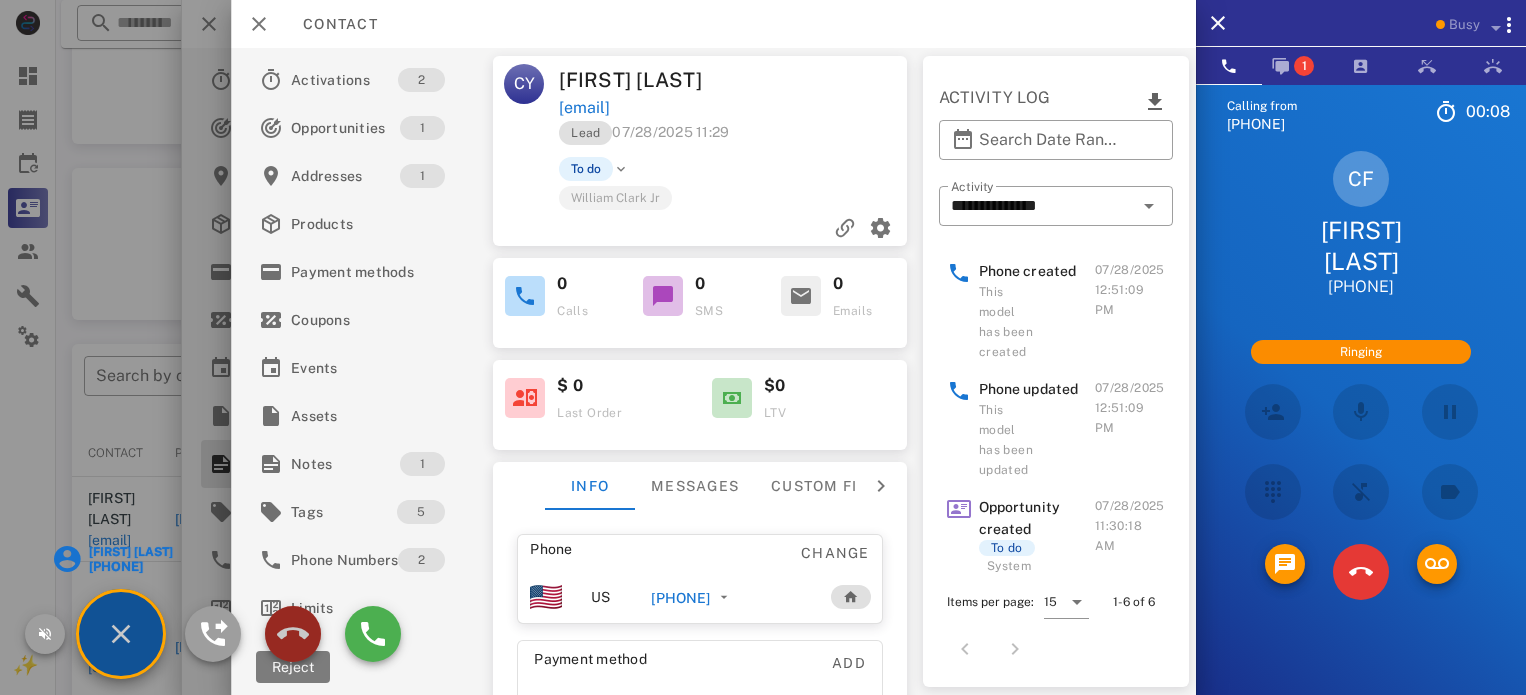 click at bounding box center (293, 634) 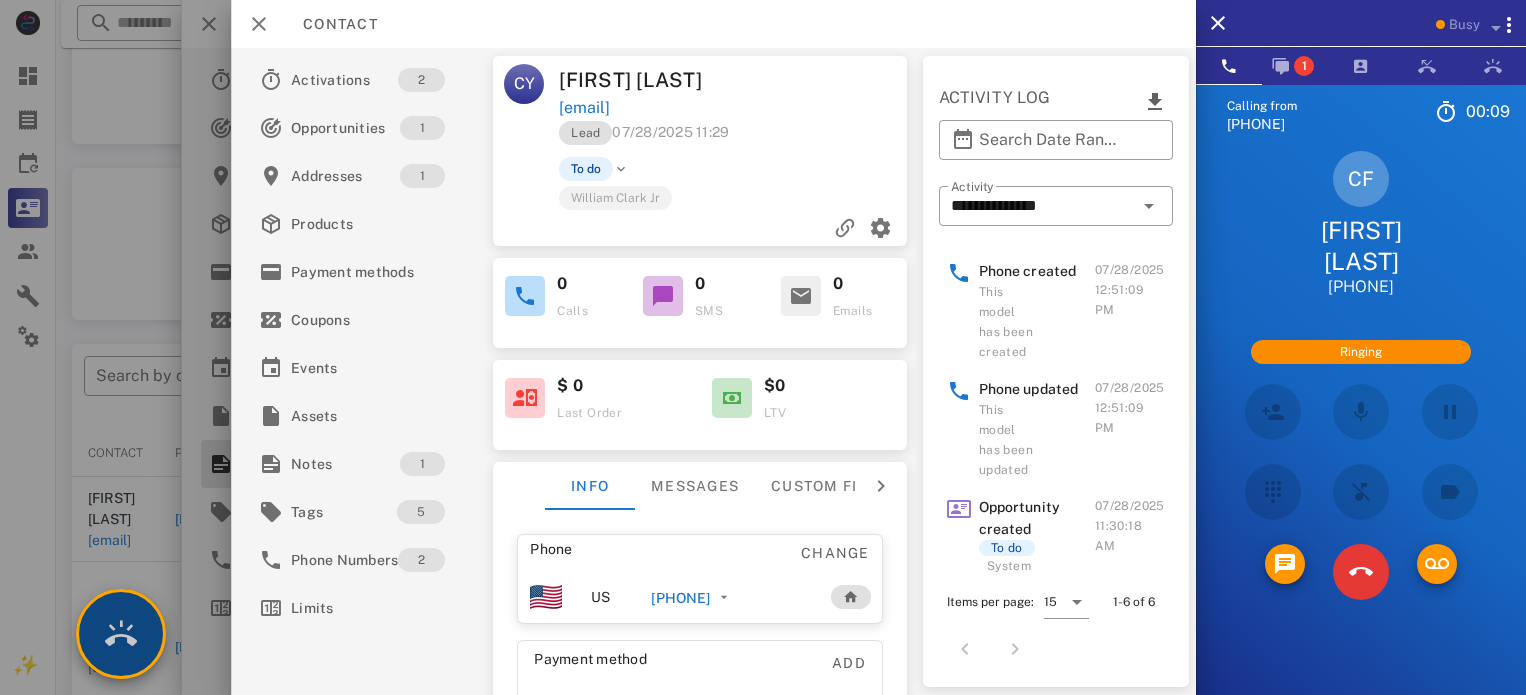 click at bounding box center (121, 634) 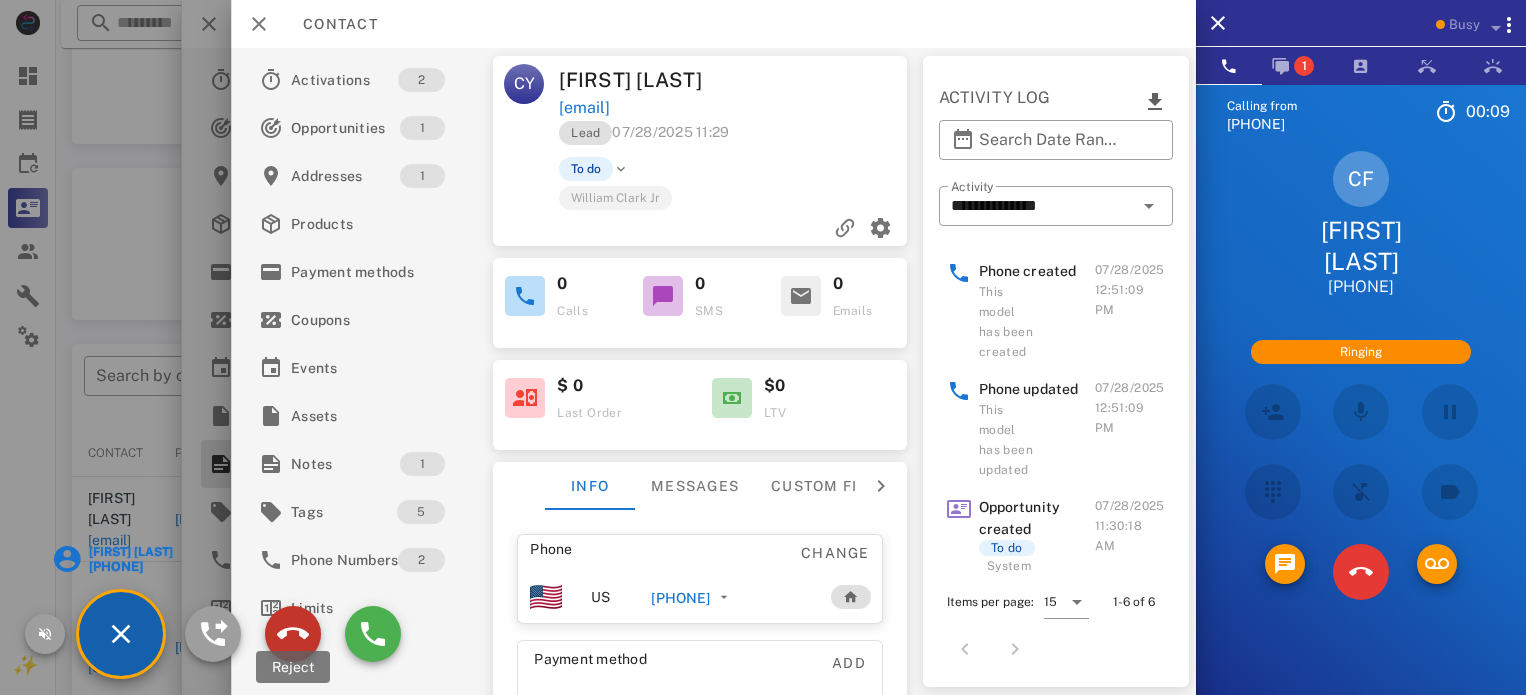 click at bounding box center (293, 634) 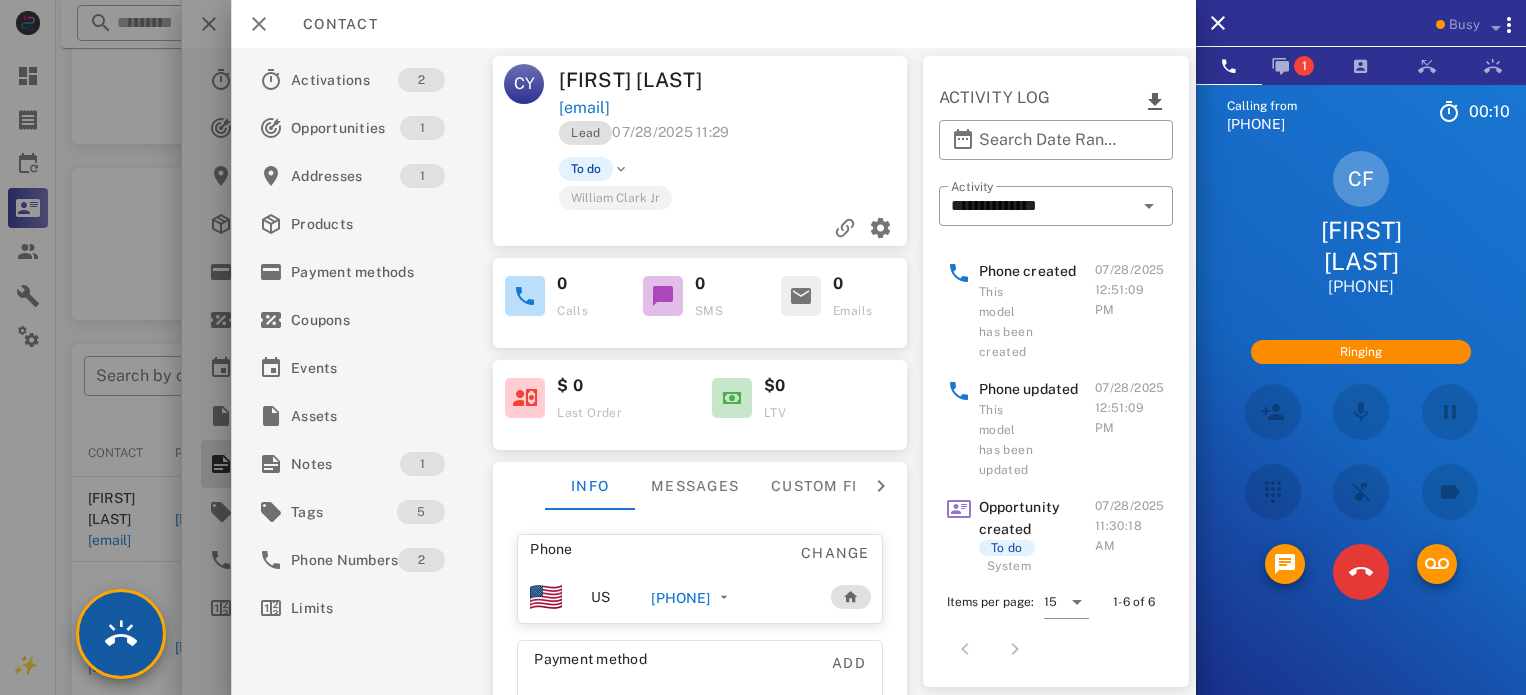 click at bounding box center [121, 634] 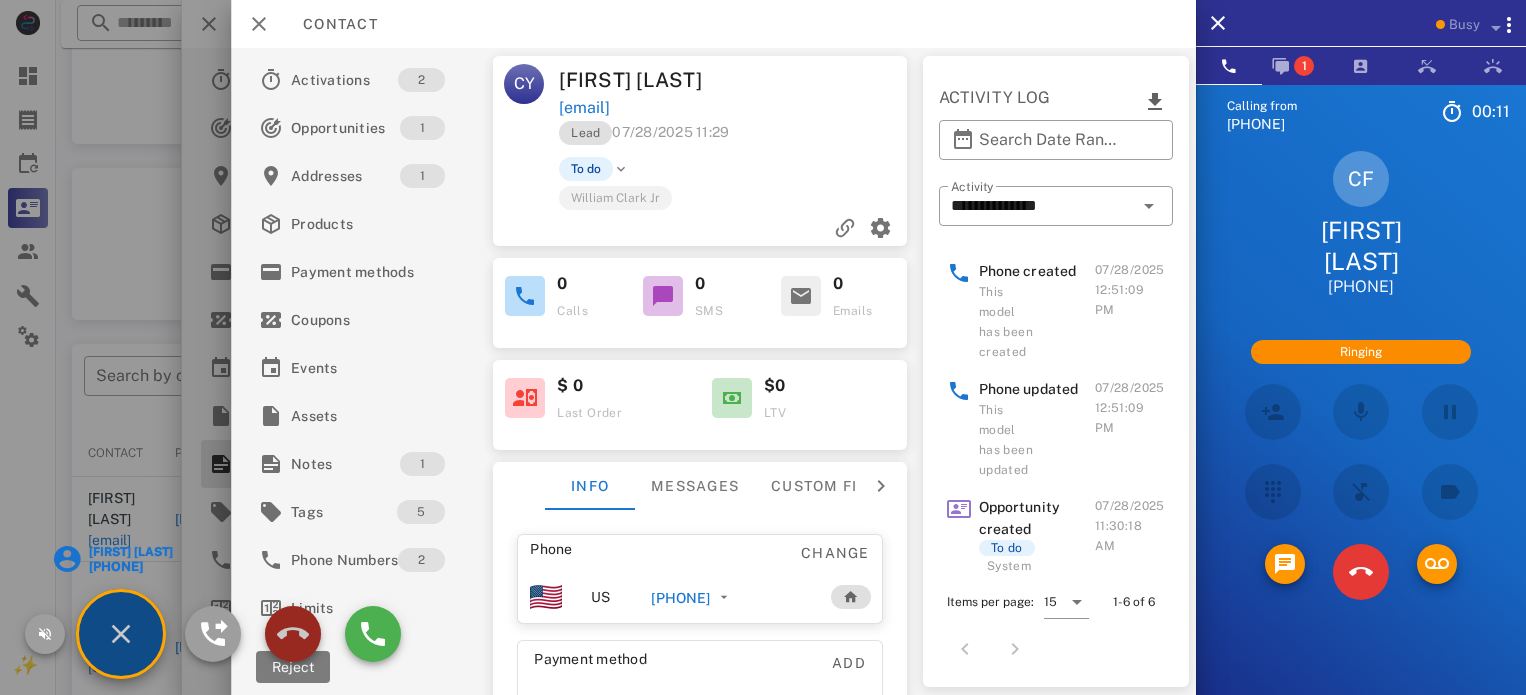 click at bounding box center [293, 634] 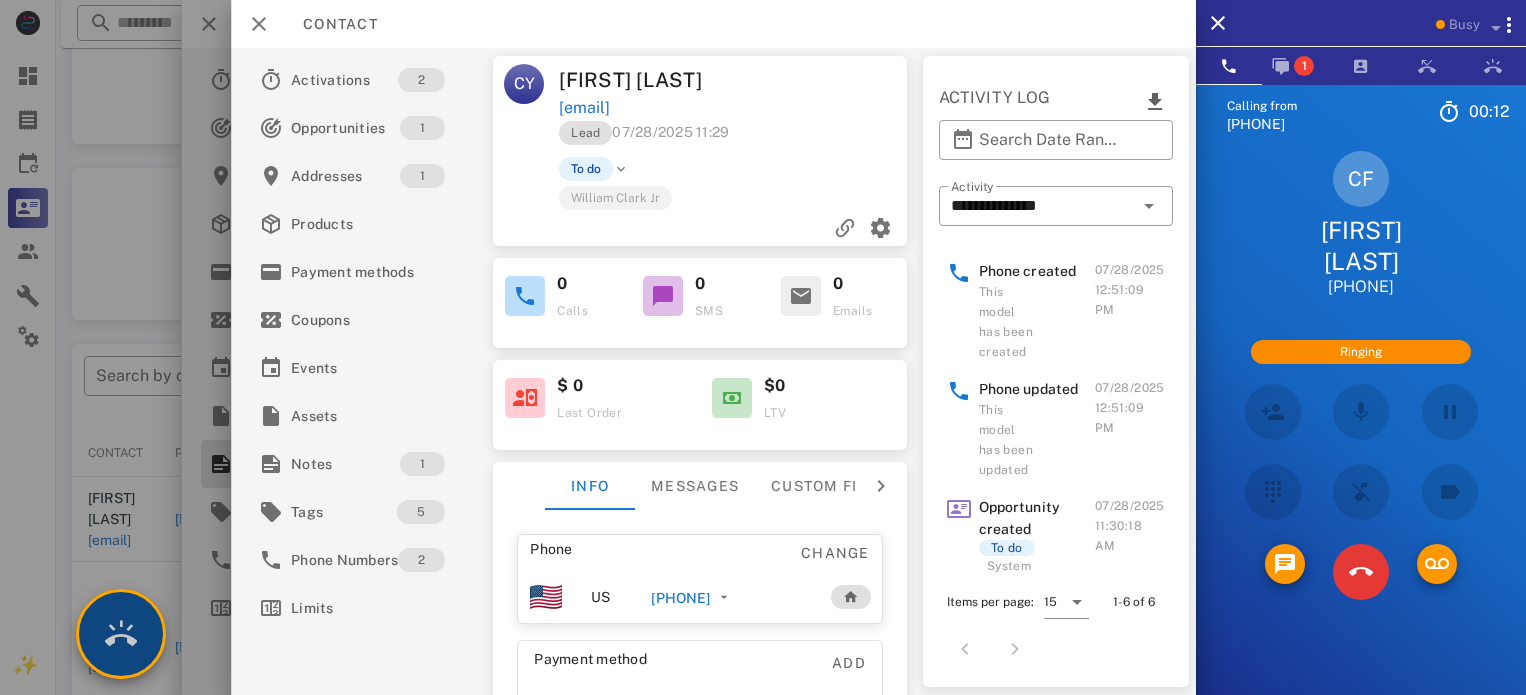 click at bounding box center [121, 634] 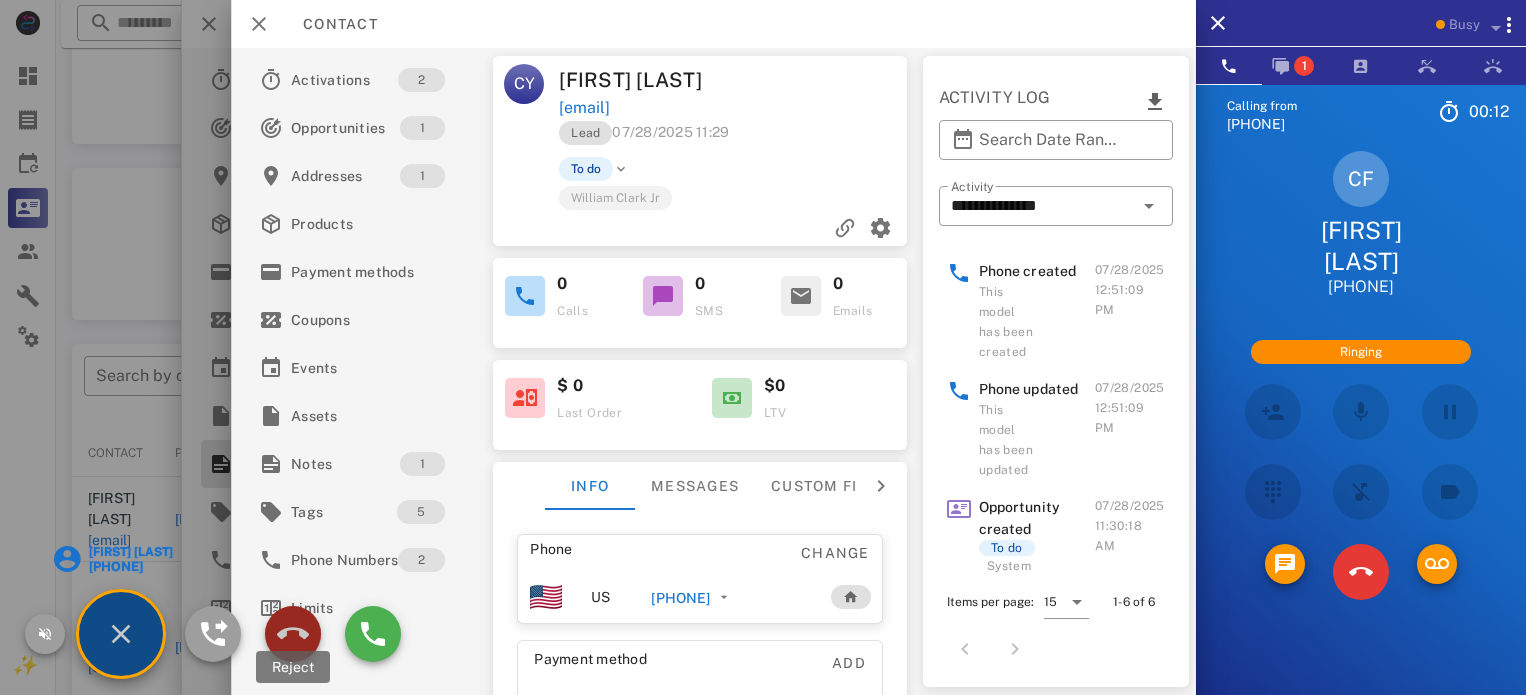 click at bounding box center [293, 634] 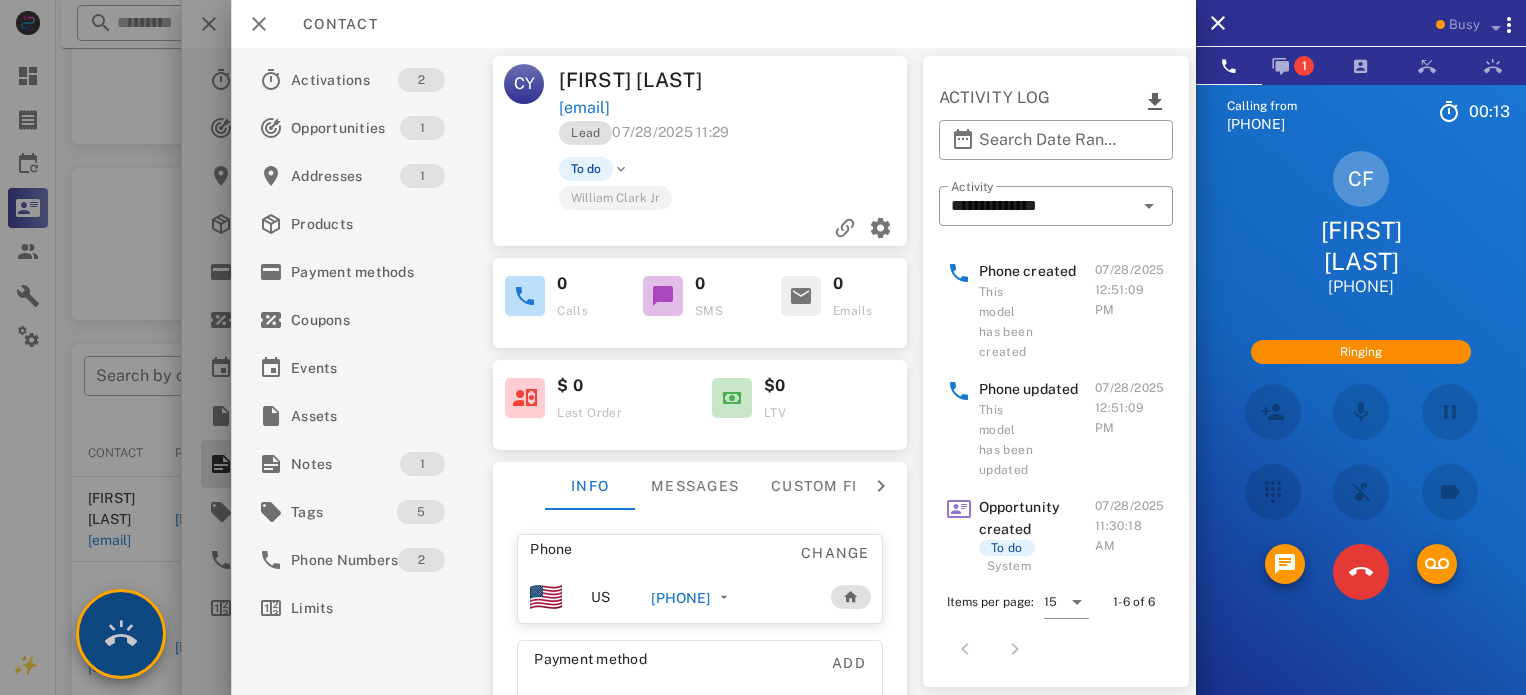 click at bounding box center (121, 634) 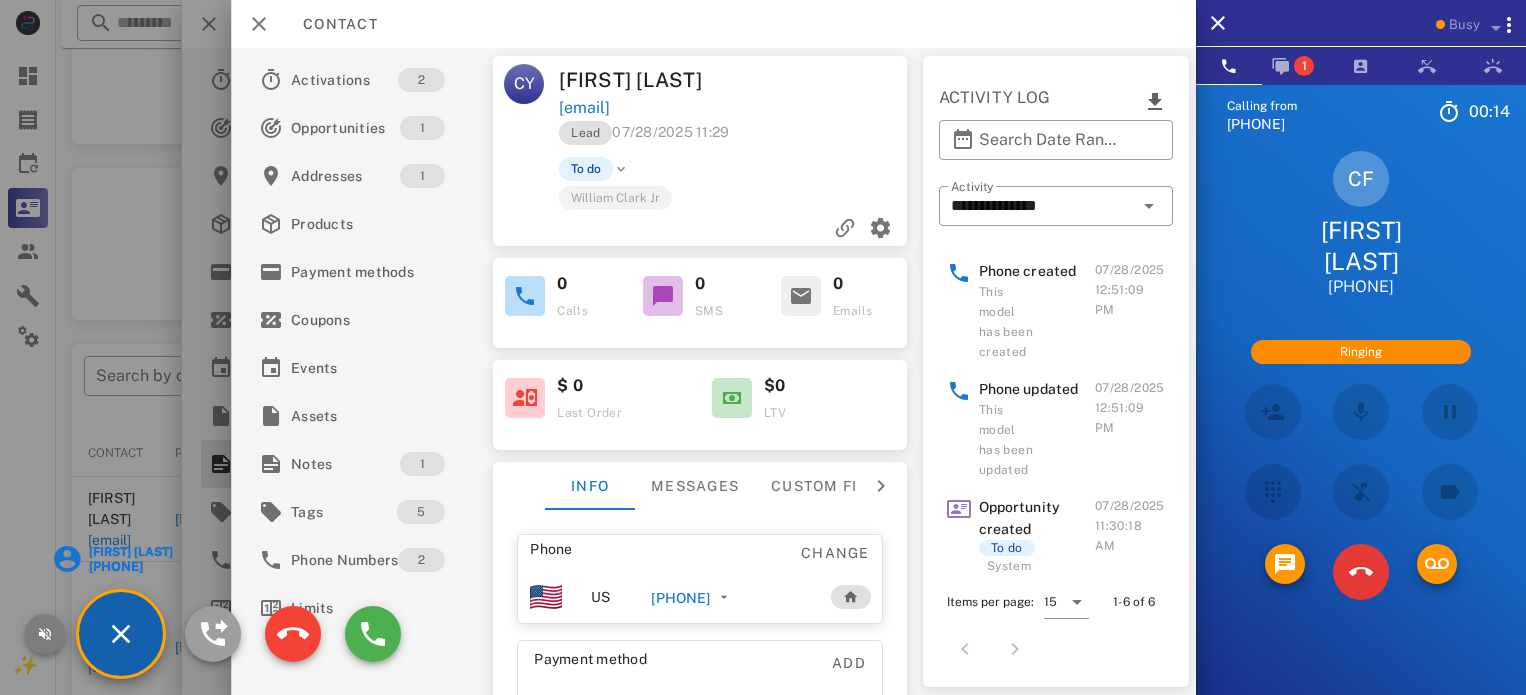 click at bounding box center [45, 634] 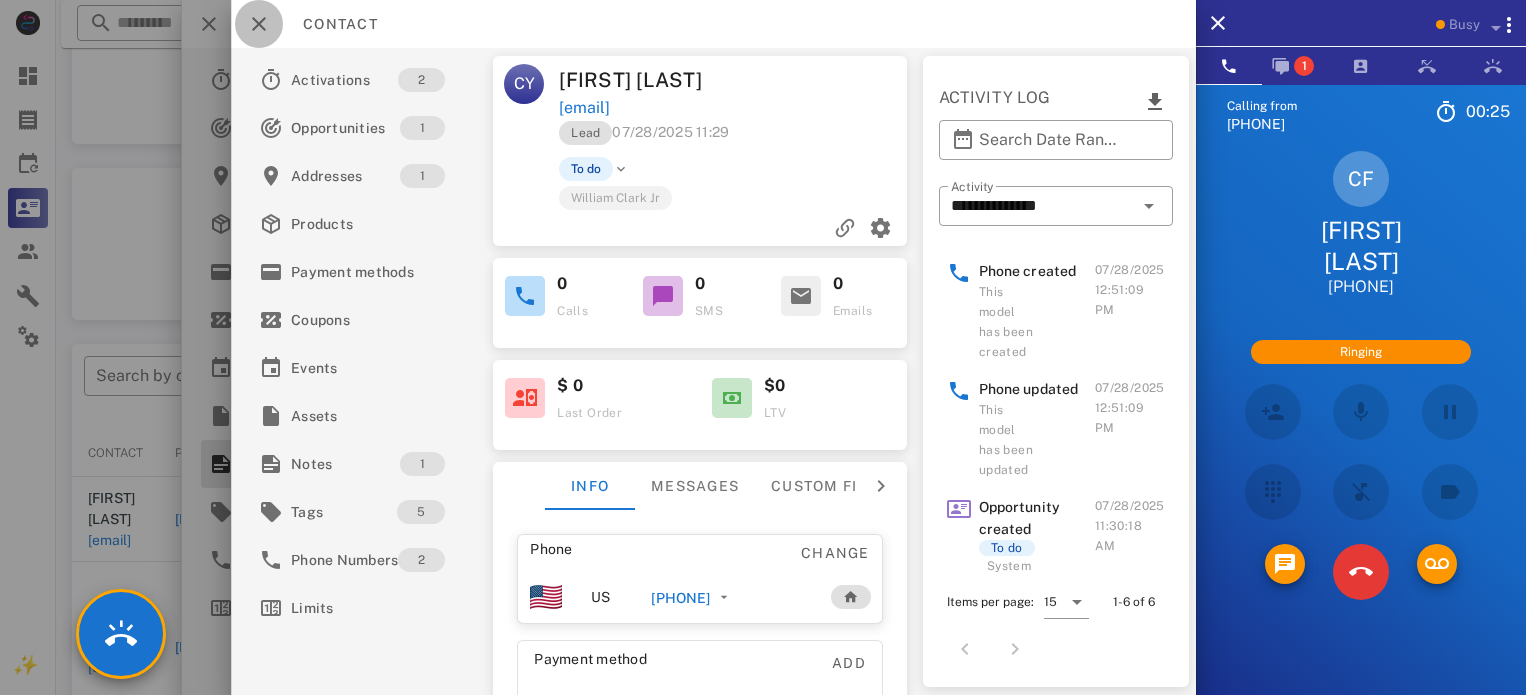 click at bounding box center [259, 24] 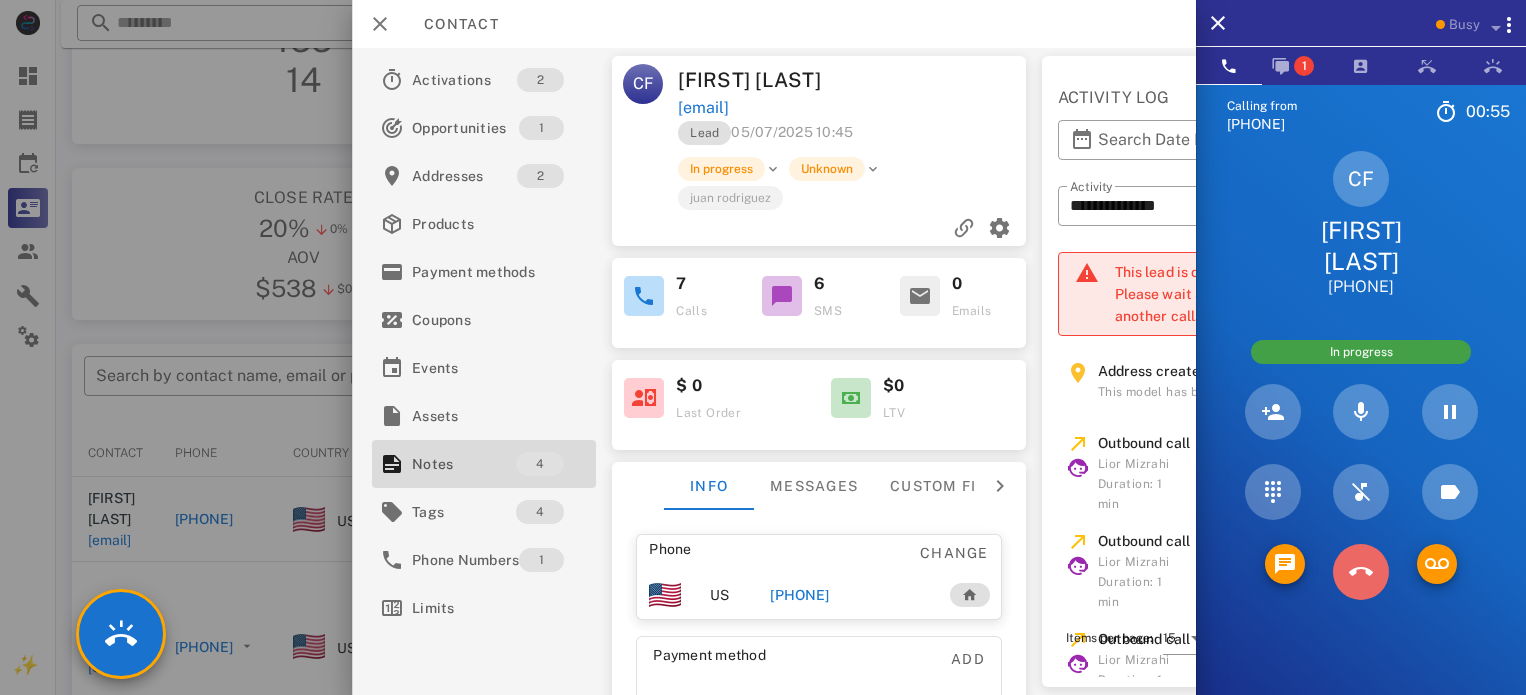 click at bounding box center [1361, 572] 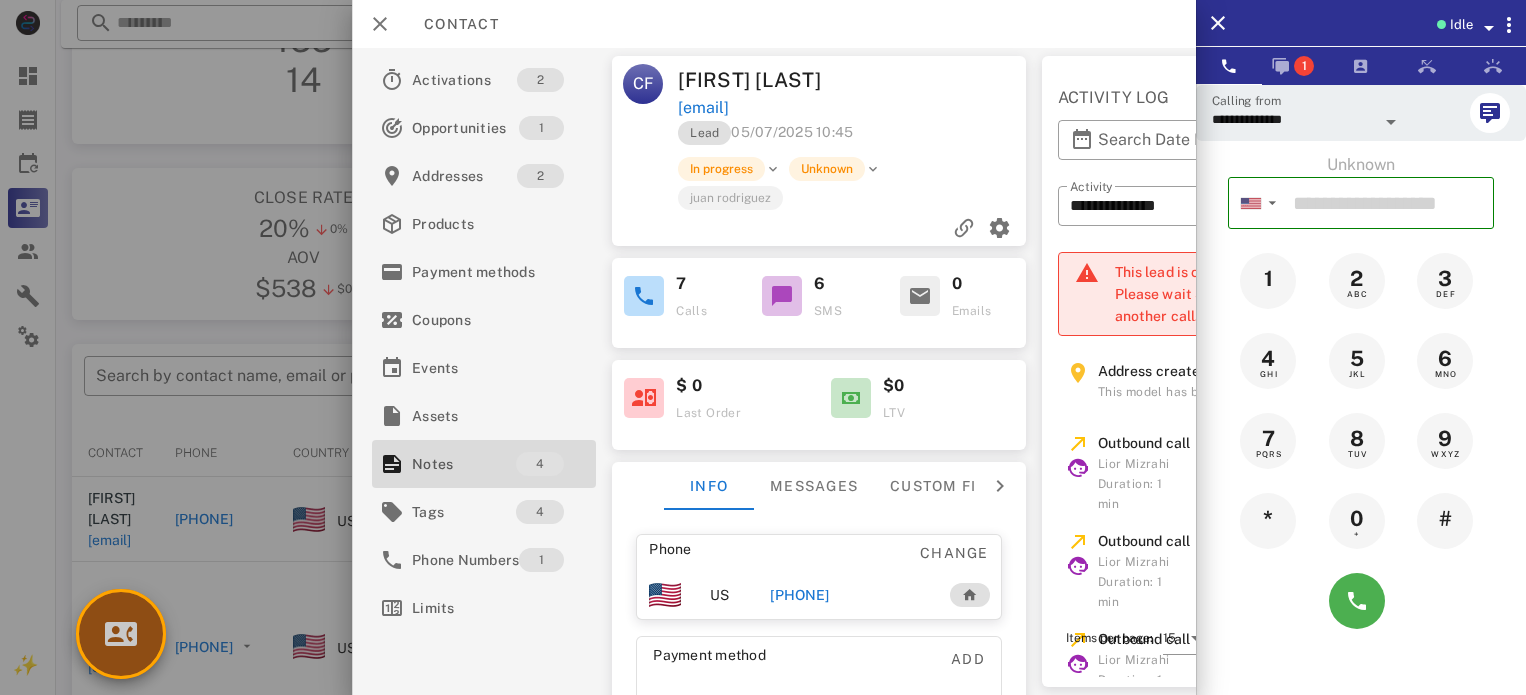 click at bounding box center [121, 634] 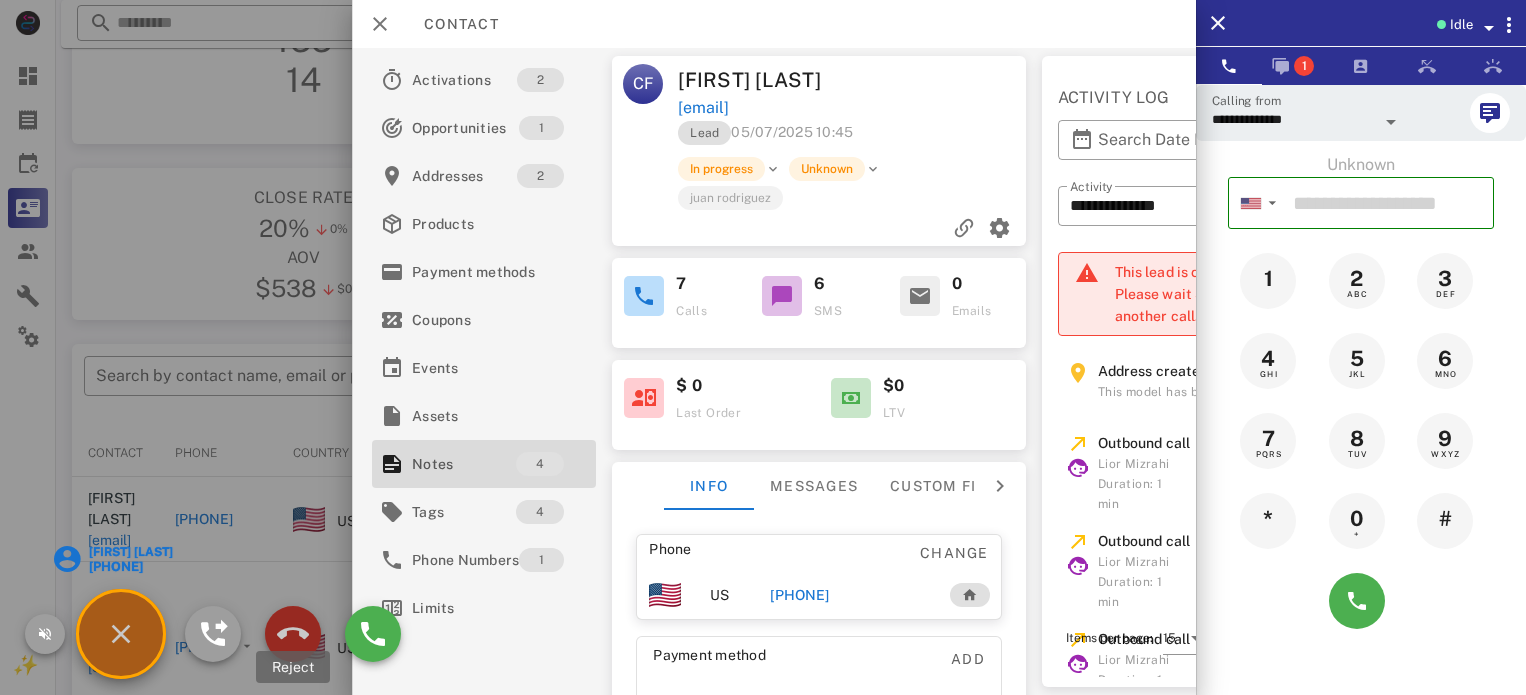click at bounding box center [293, 634] 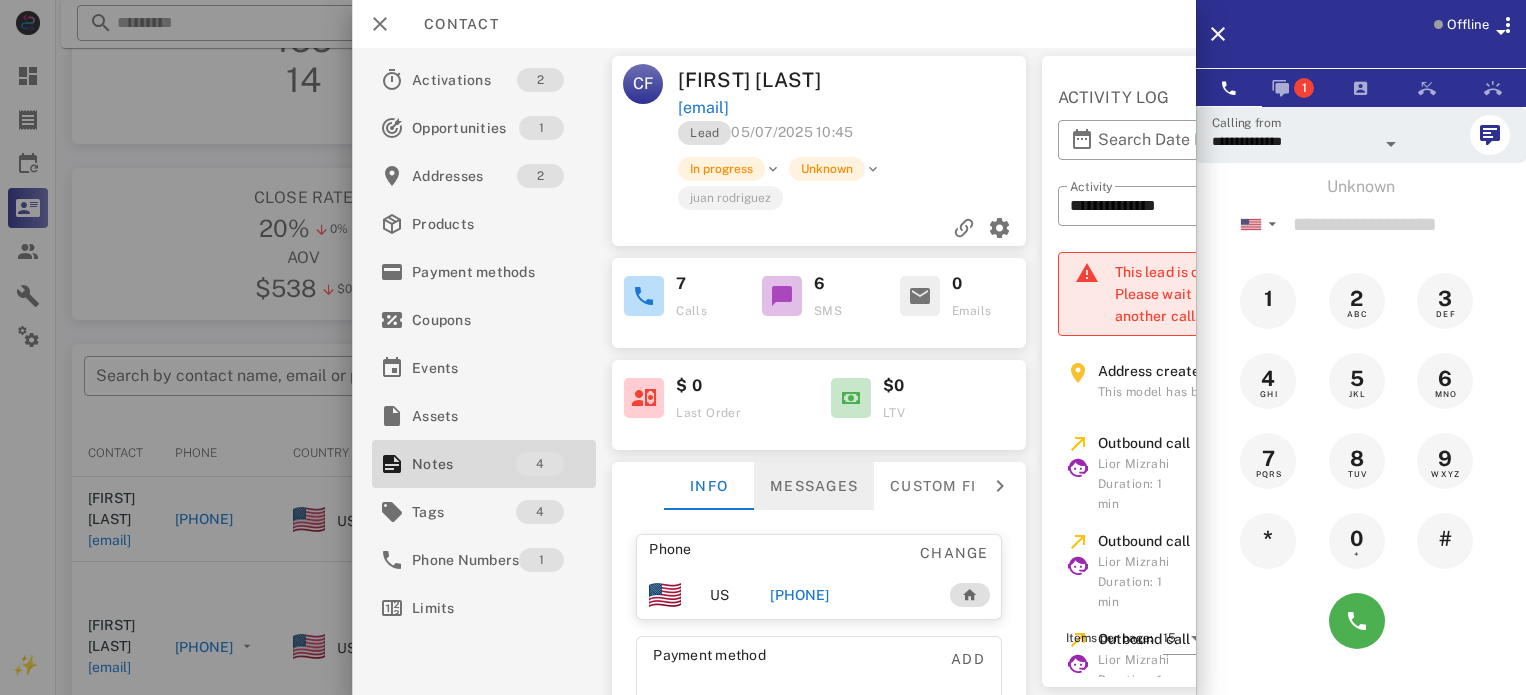 click on "Messages" at bounding box center [814, 486] 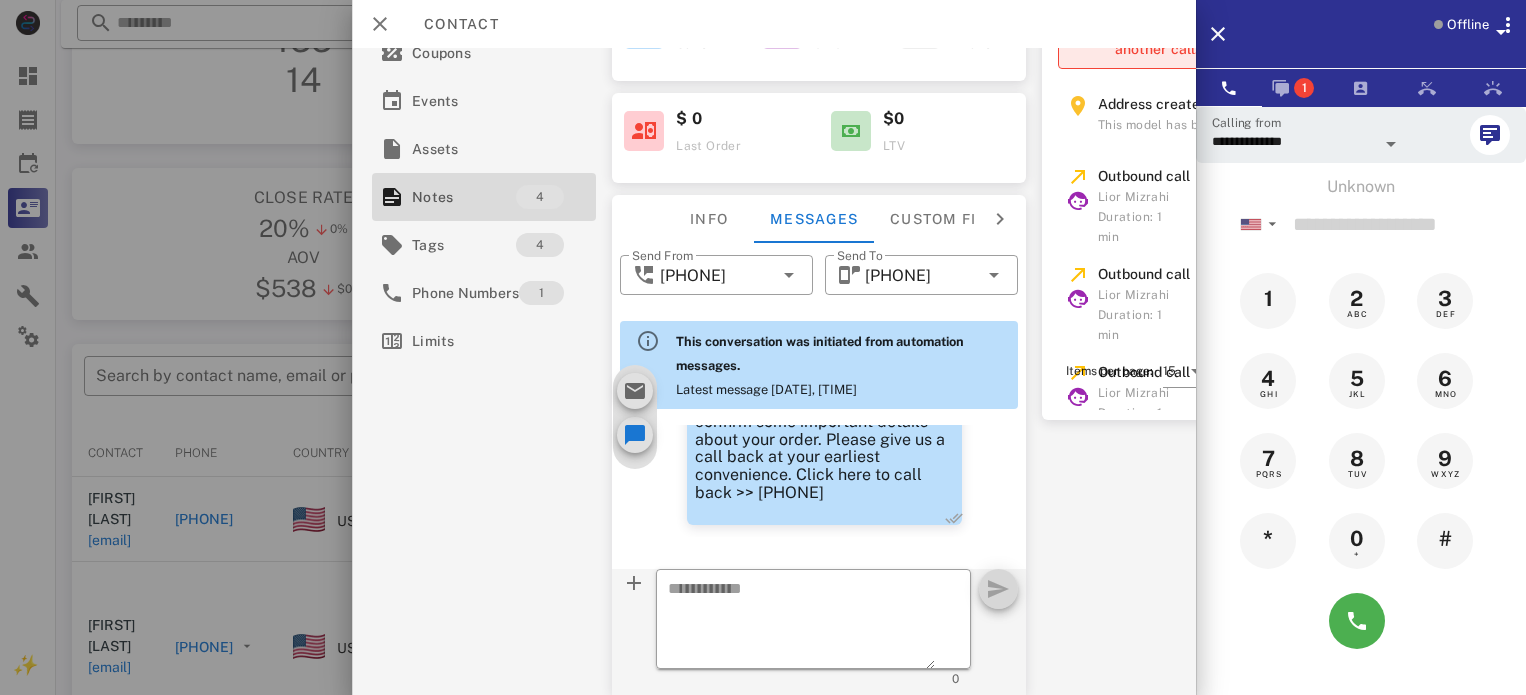 scroll, scrollTop: 278, scrollLeft: 0, axis: vertical 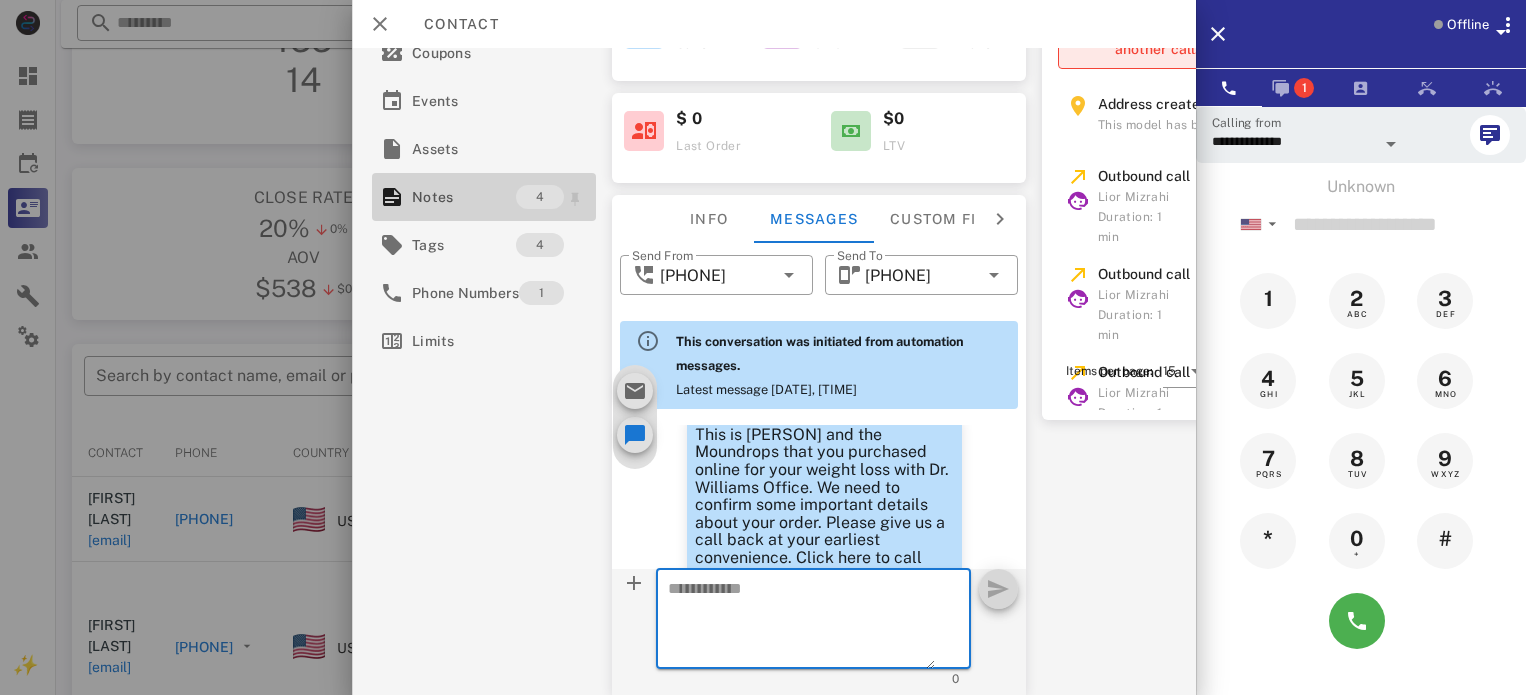 click on "Notes" at bounding box center (464, 197) 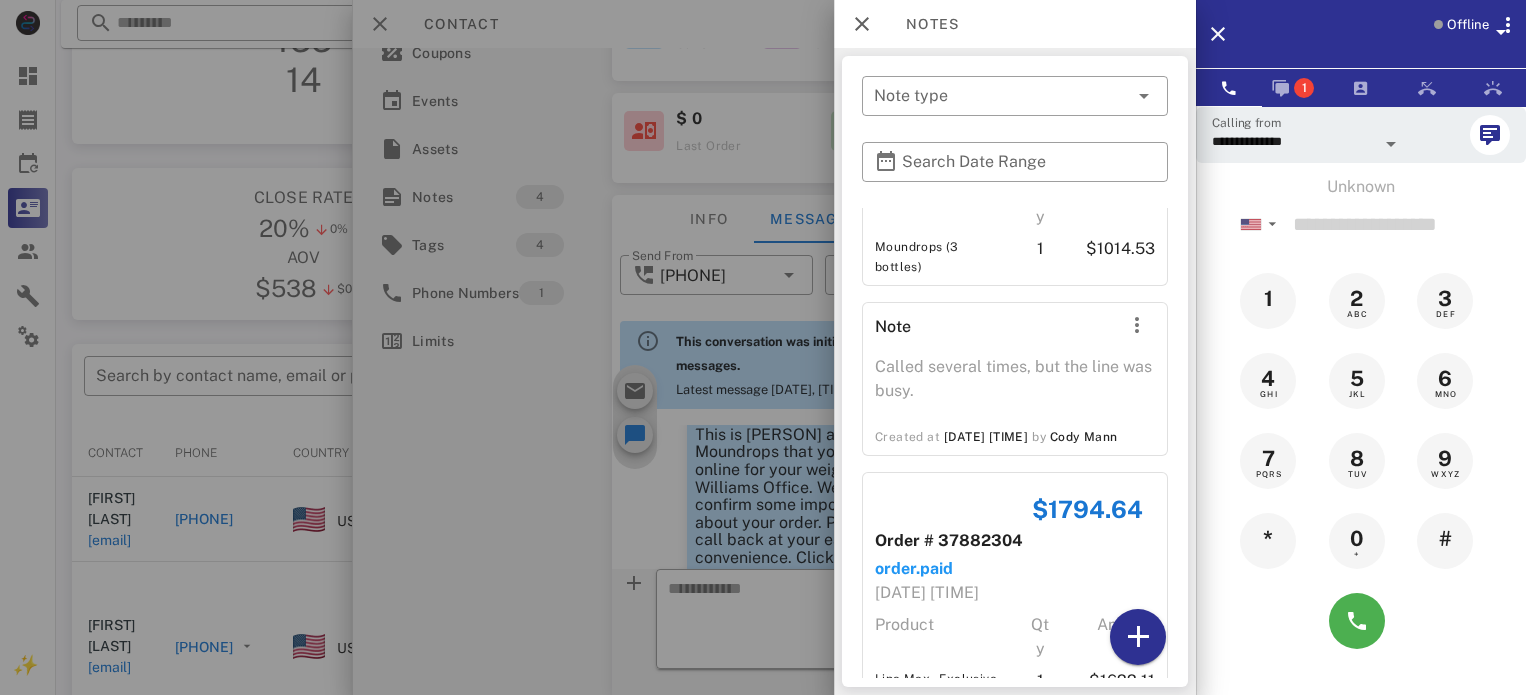 scroll, scrollTop: 404, scrollLeft: 0, axis: vertical 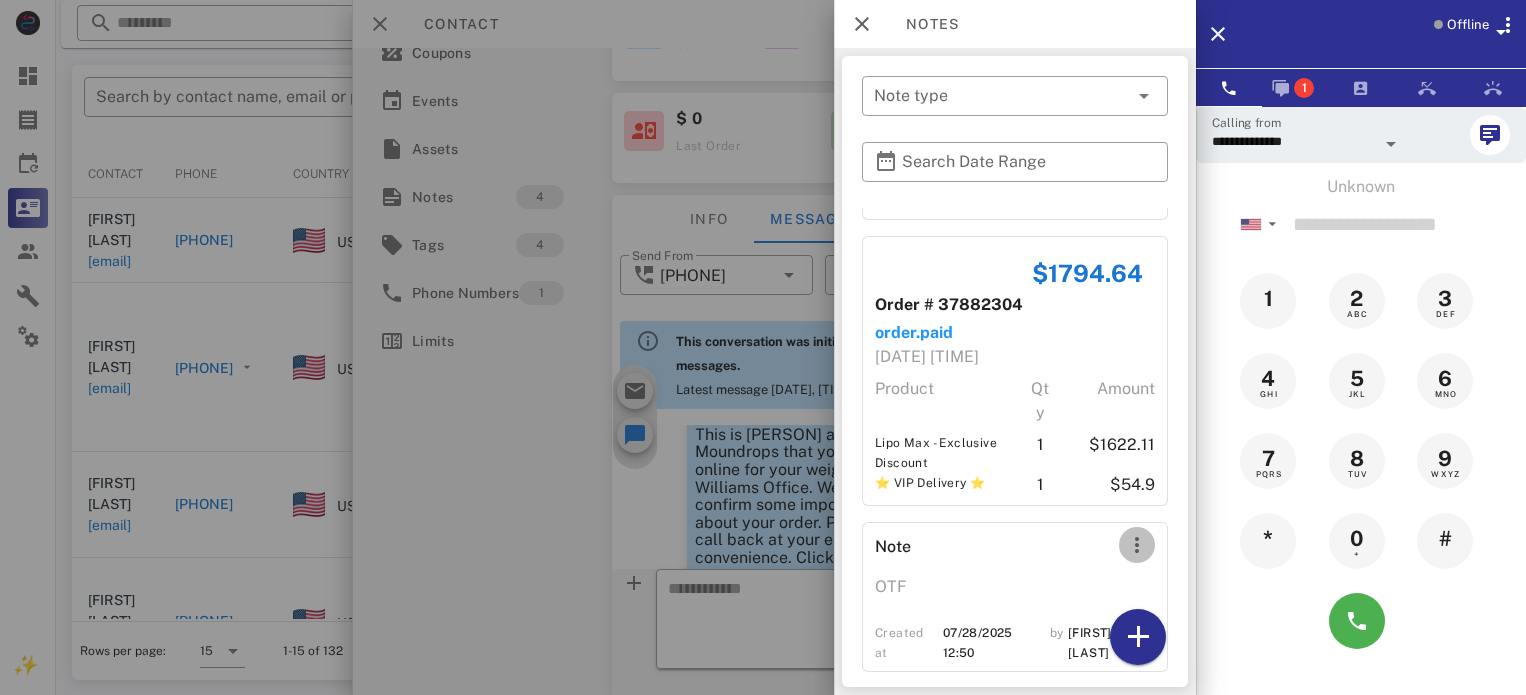 click at bounding box center [1137, 545] 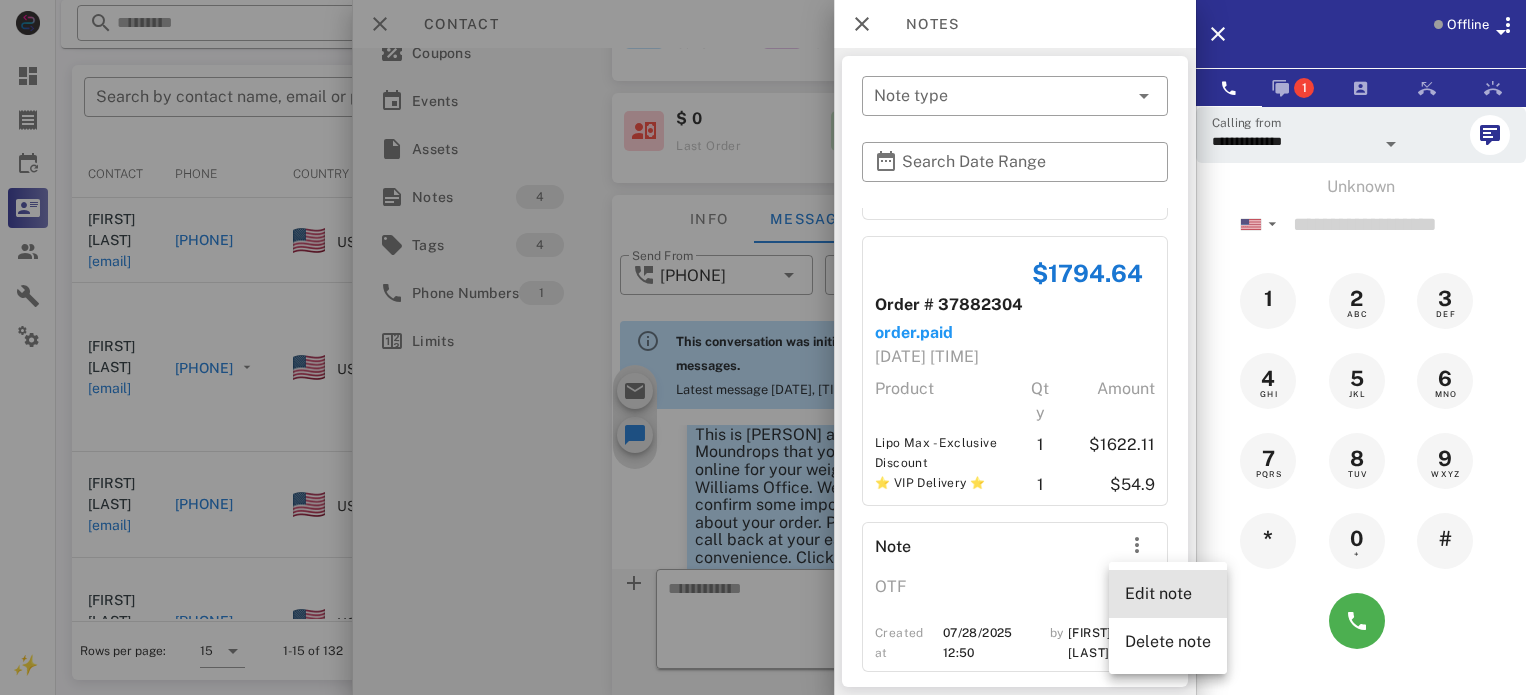 click on "Edit note" at bounding box center [1168, 593] 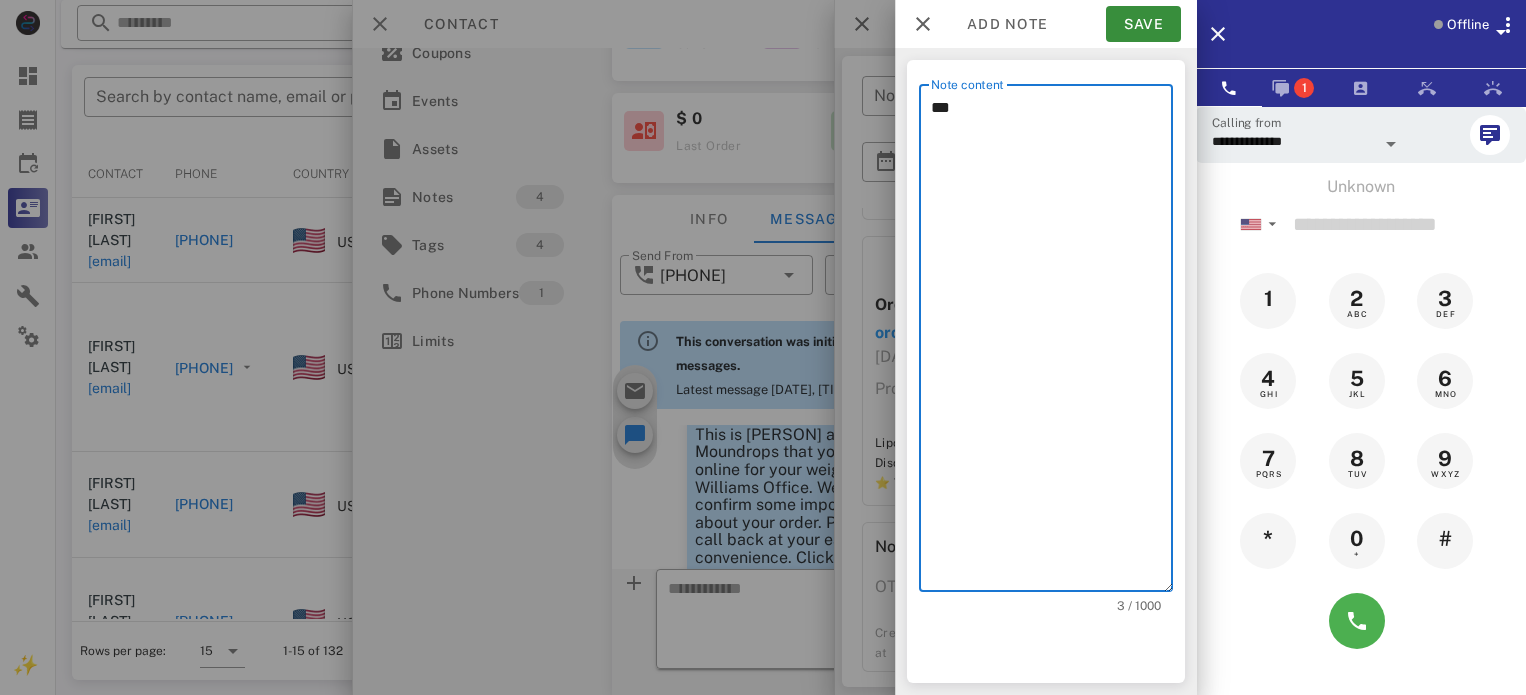 drag, startPoint x: 1018, startPoint y: 123, endPoint x: 826, endPoint y: 119, distance: 192.04166 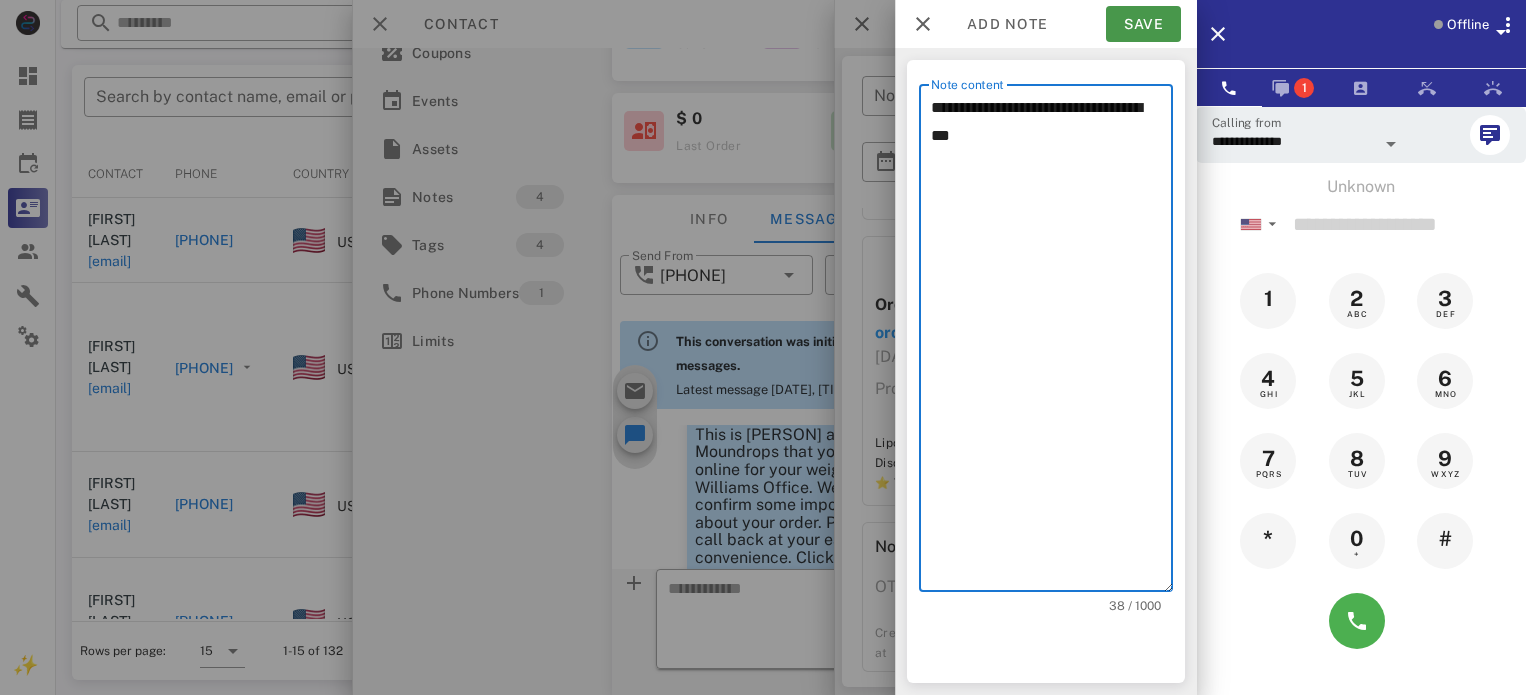 type on "**********" 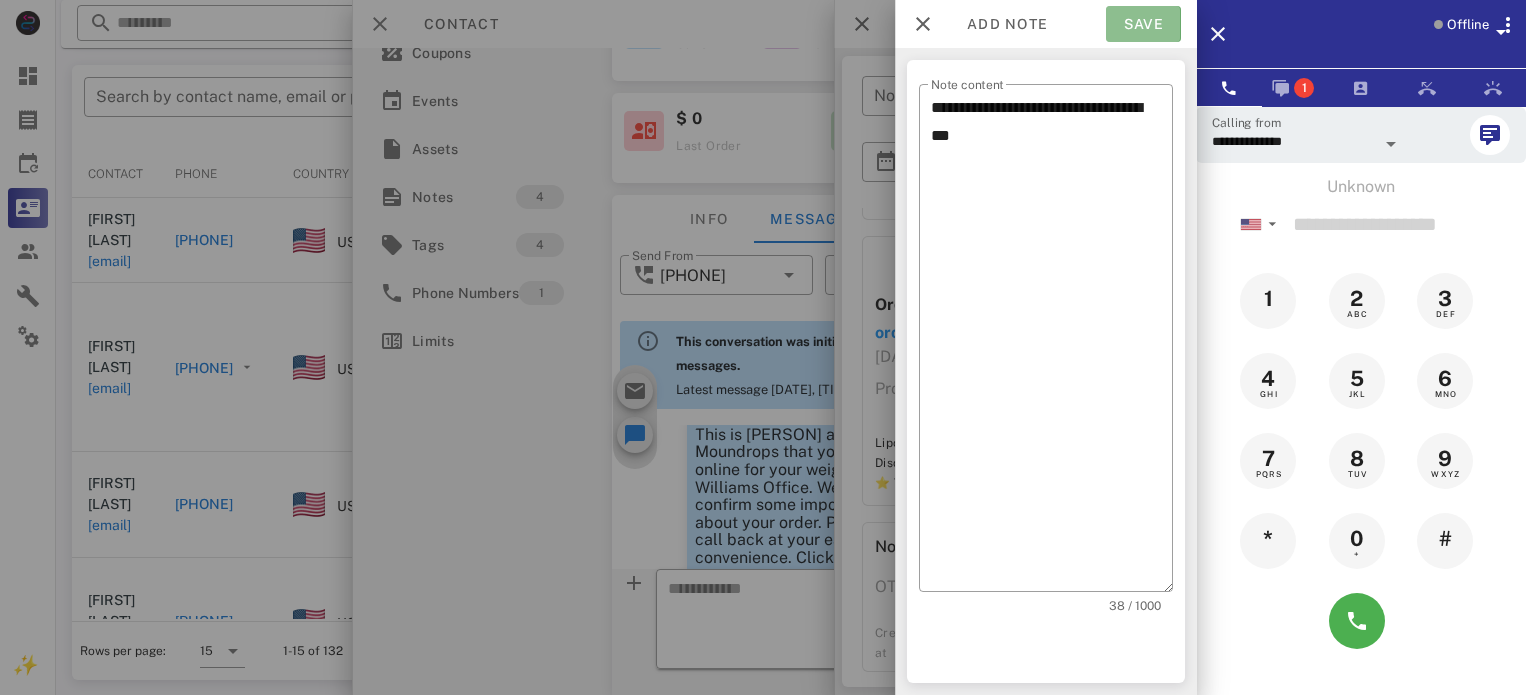 click on "Save" at bounding box center (1143, 24) 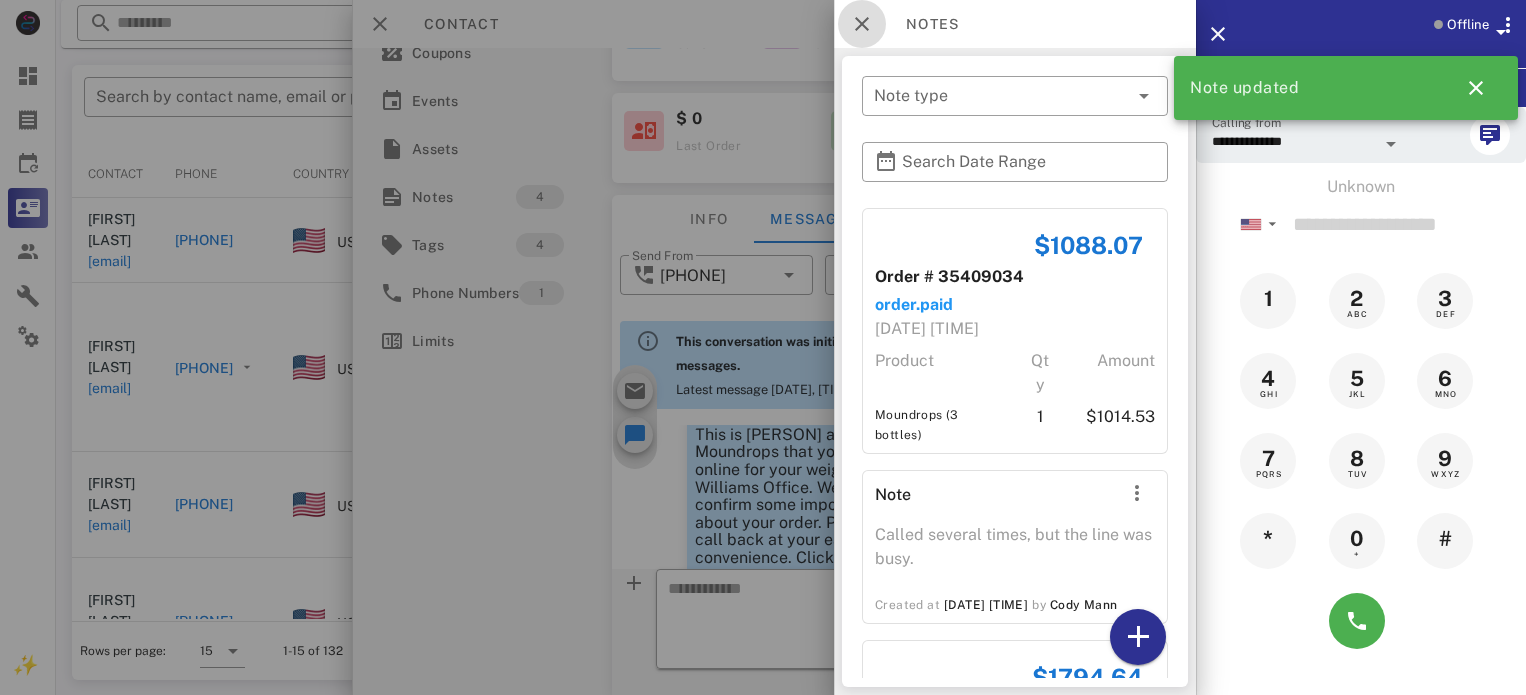 click at bounding box center [862, 24] 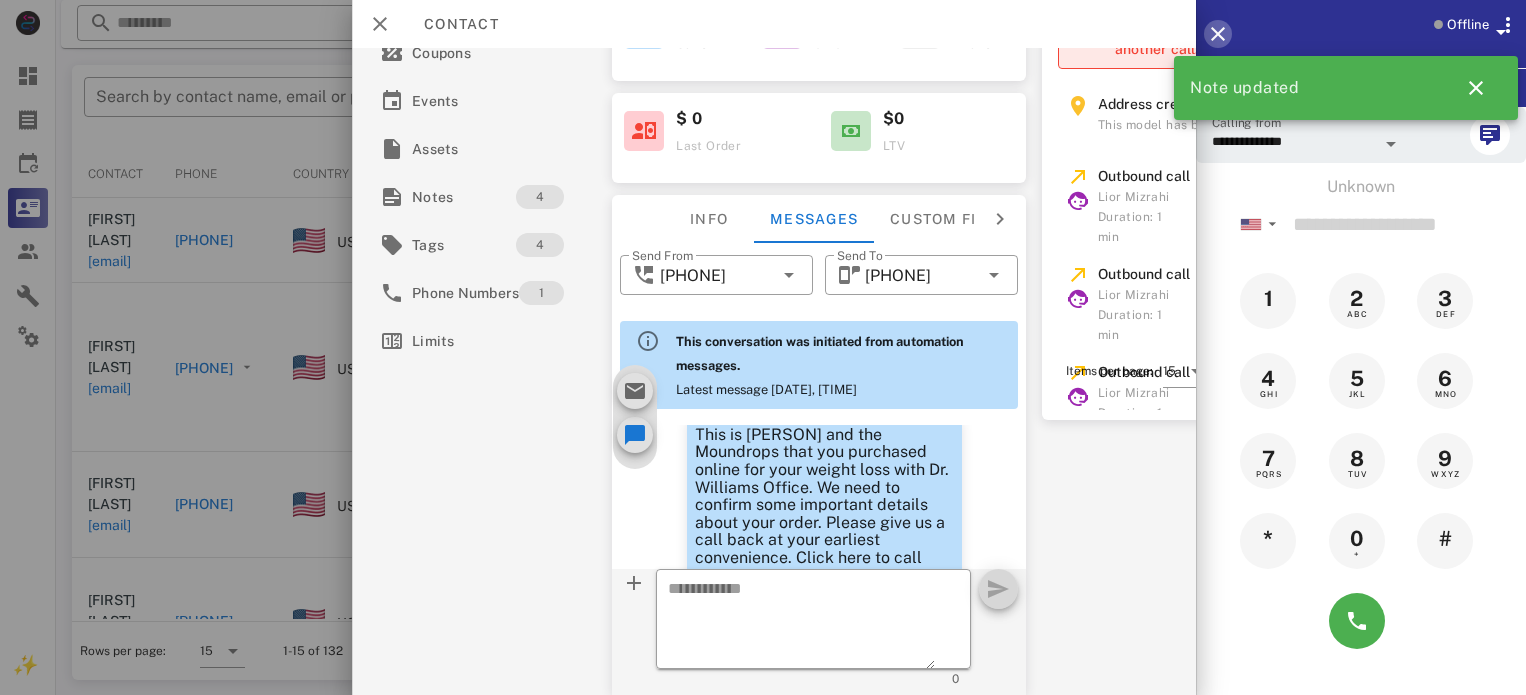 click at bounding box center [1218, 34] 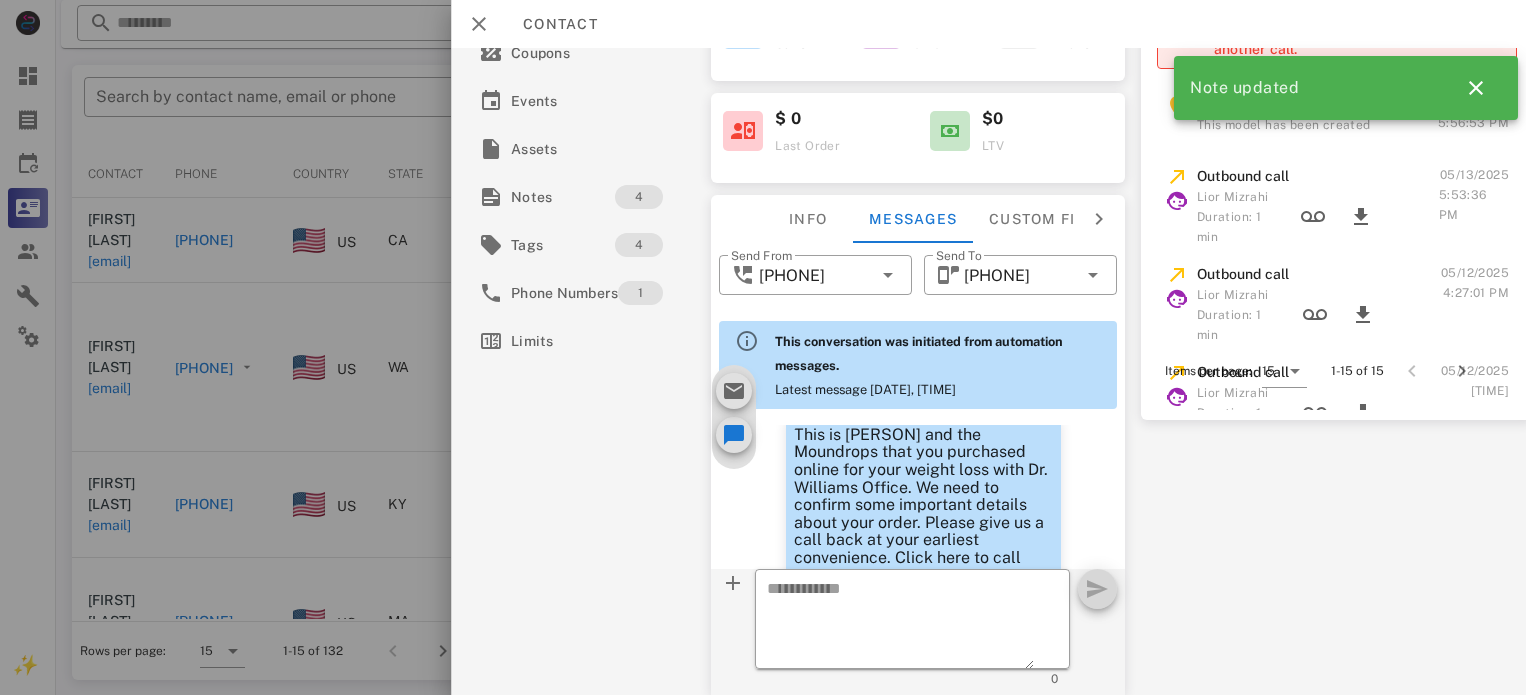 scroll, scrollTop: 0, scrollLeft: 0, axis: both 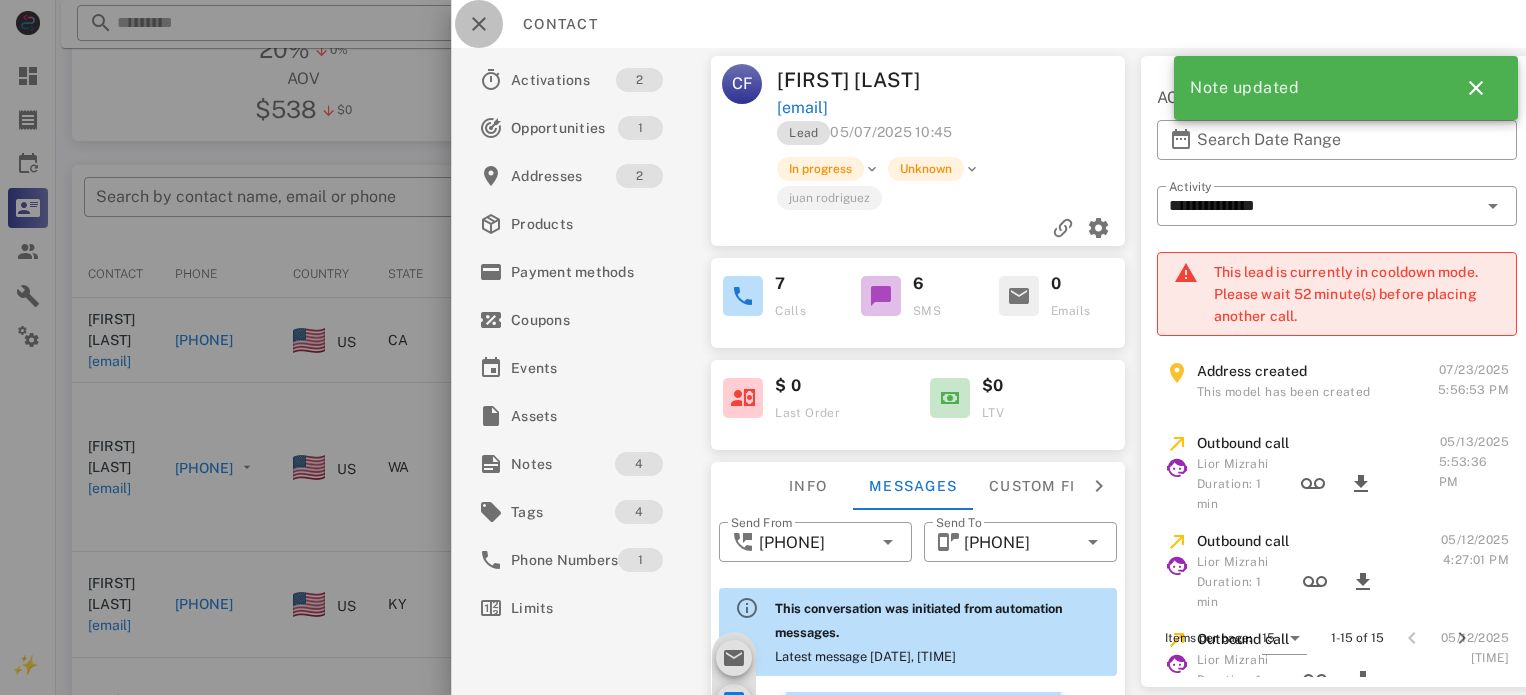 click at bounding box center [479, 24] 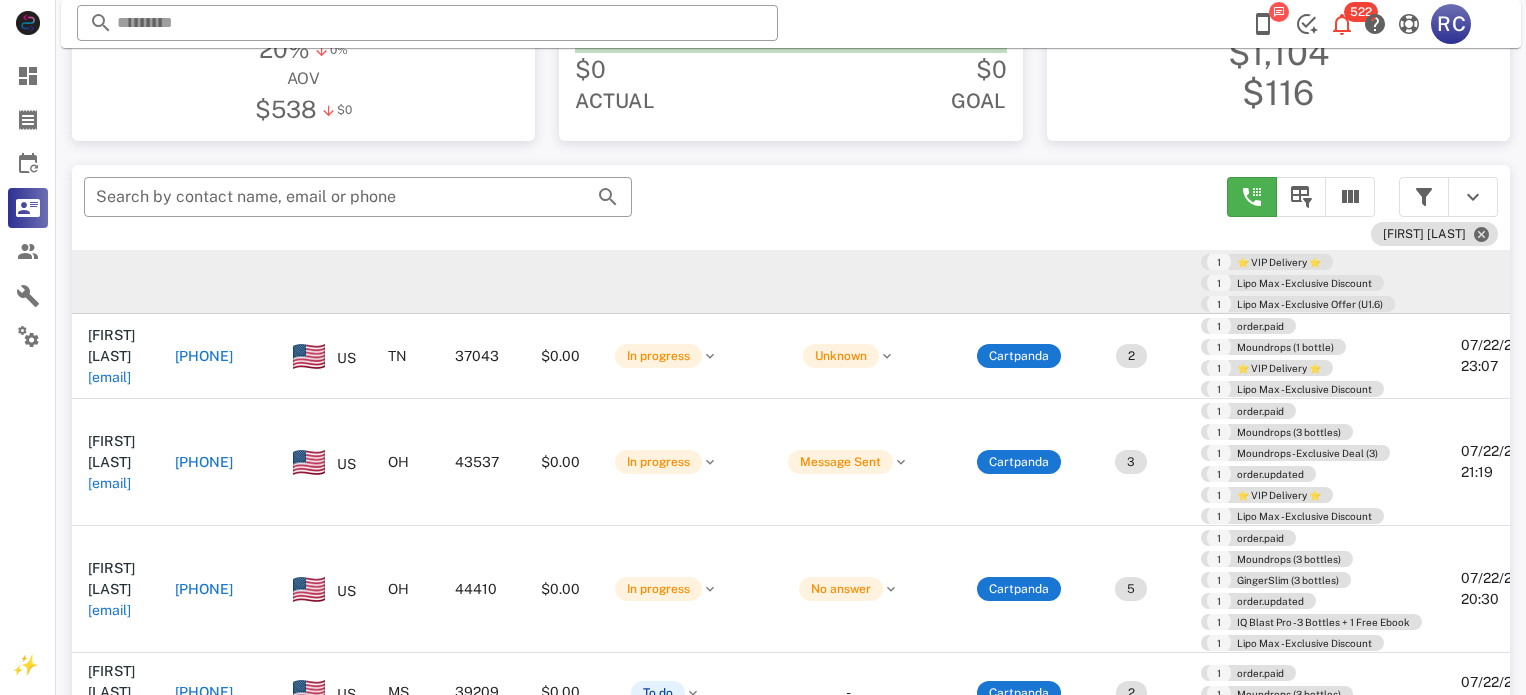 scroll, scrollTop: 1342, scrollLeft: 0, axis: vertical 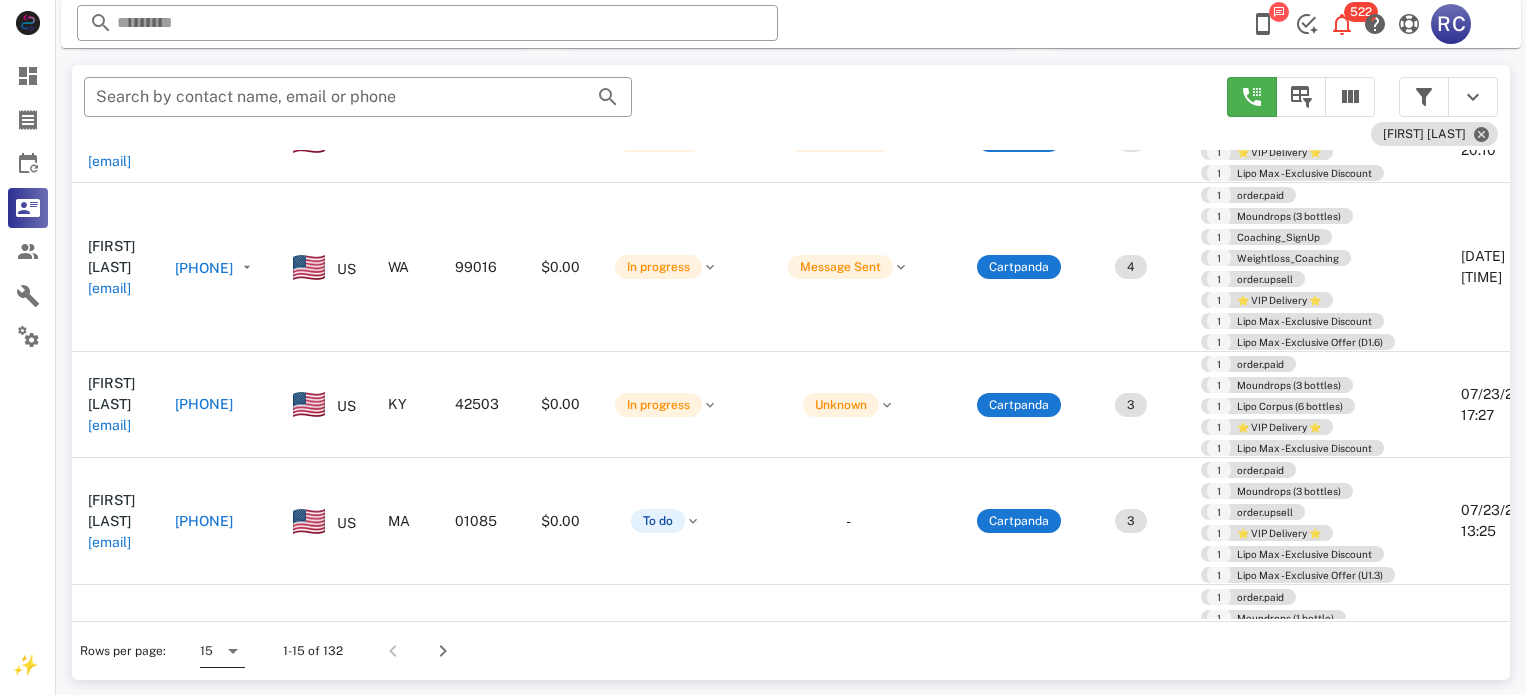 click at bounding box center (233, 651) 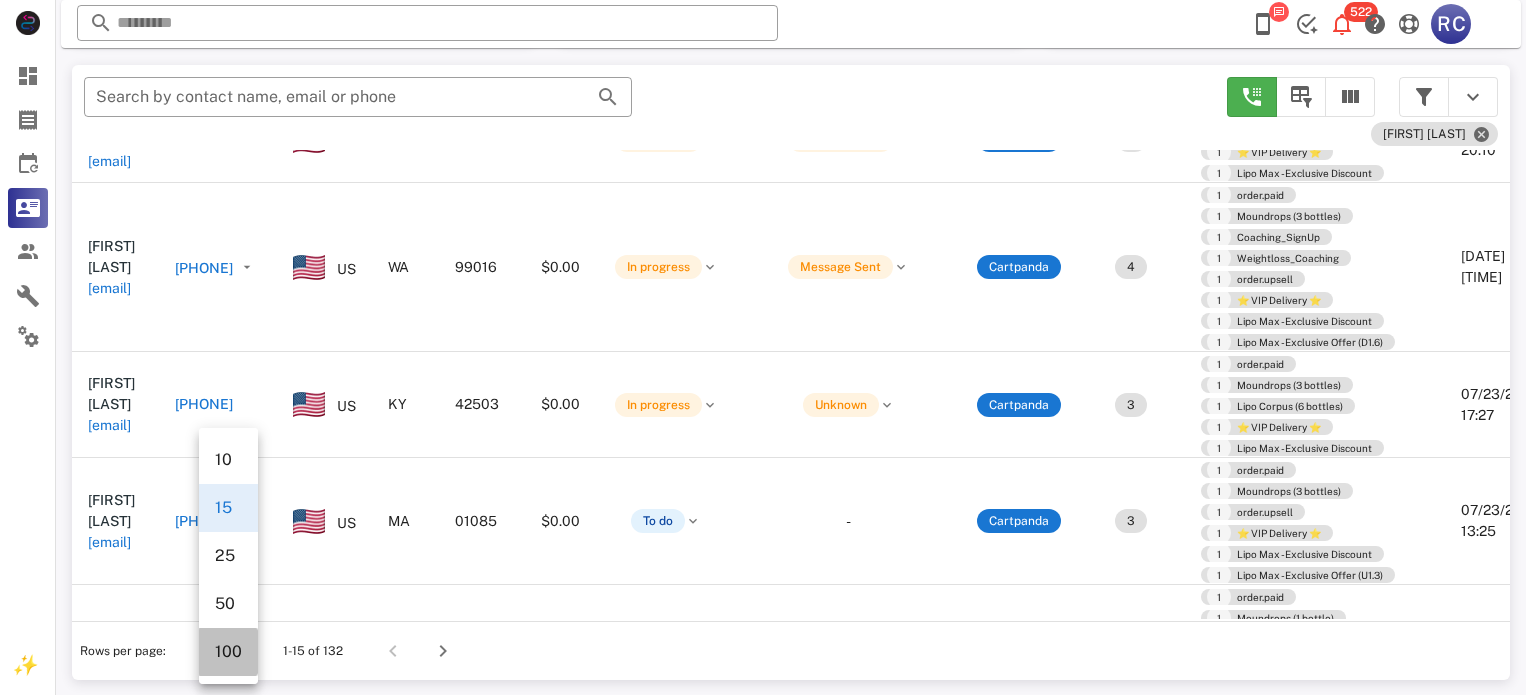 click on "100" at bounding box center [228, 651] 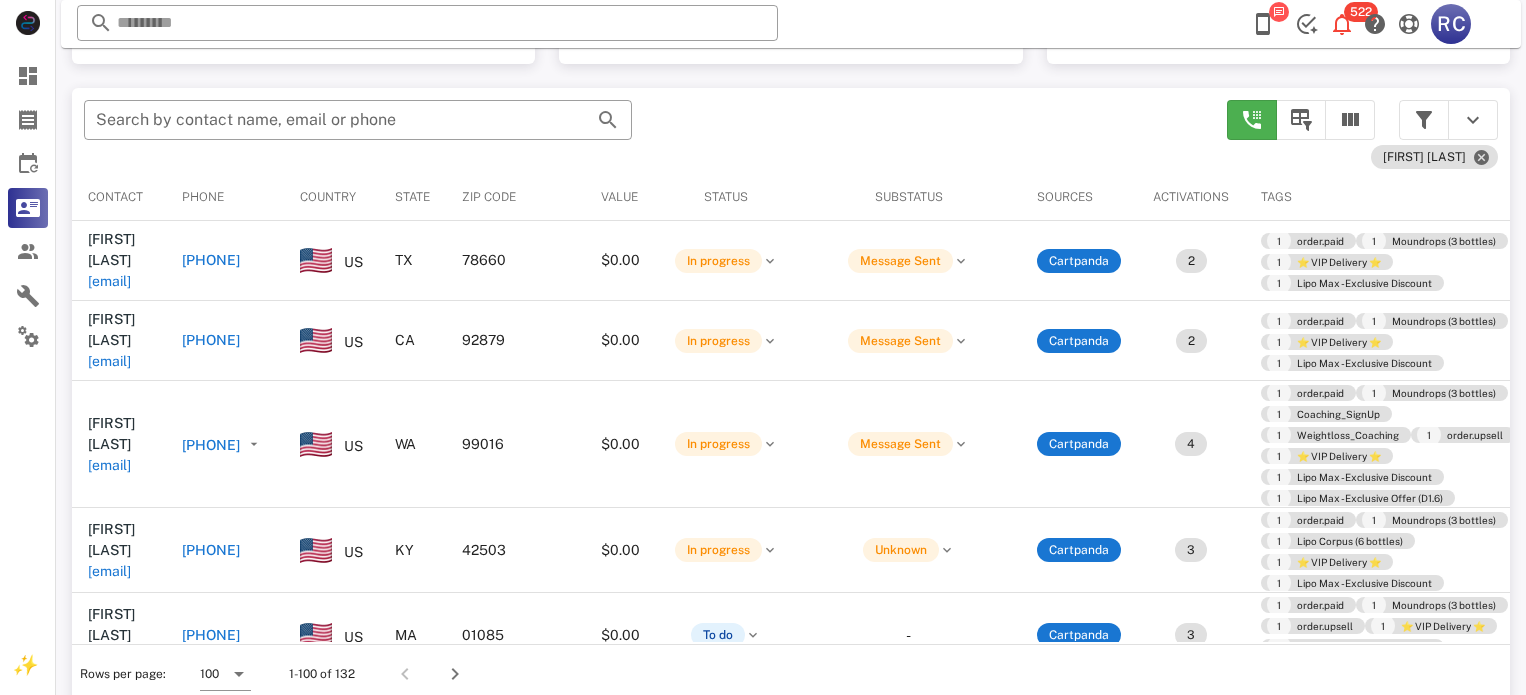 scroll, scrollTop: 379, scrollLeft: 0, axis: vertical 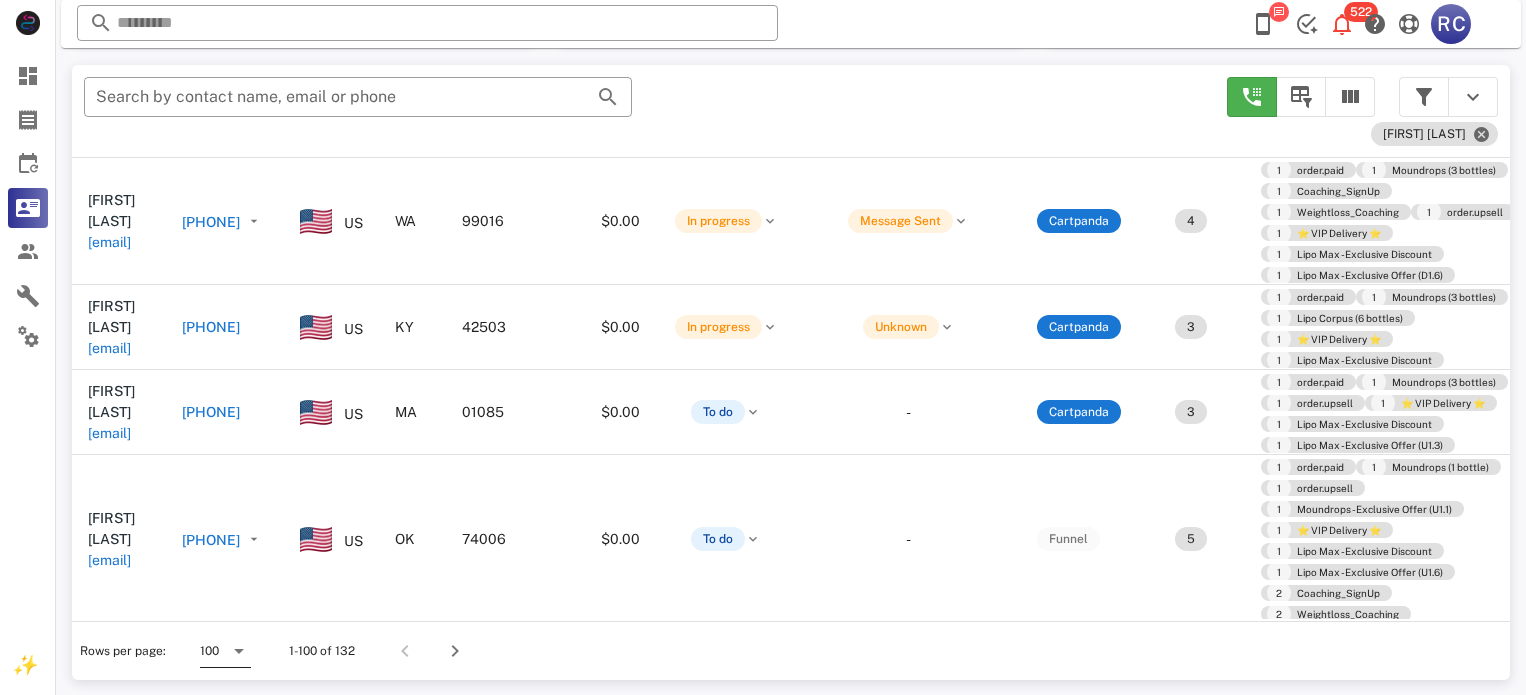 click at bounding box center [239, 651] 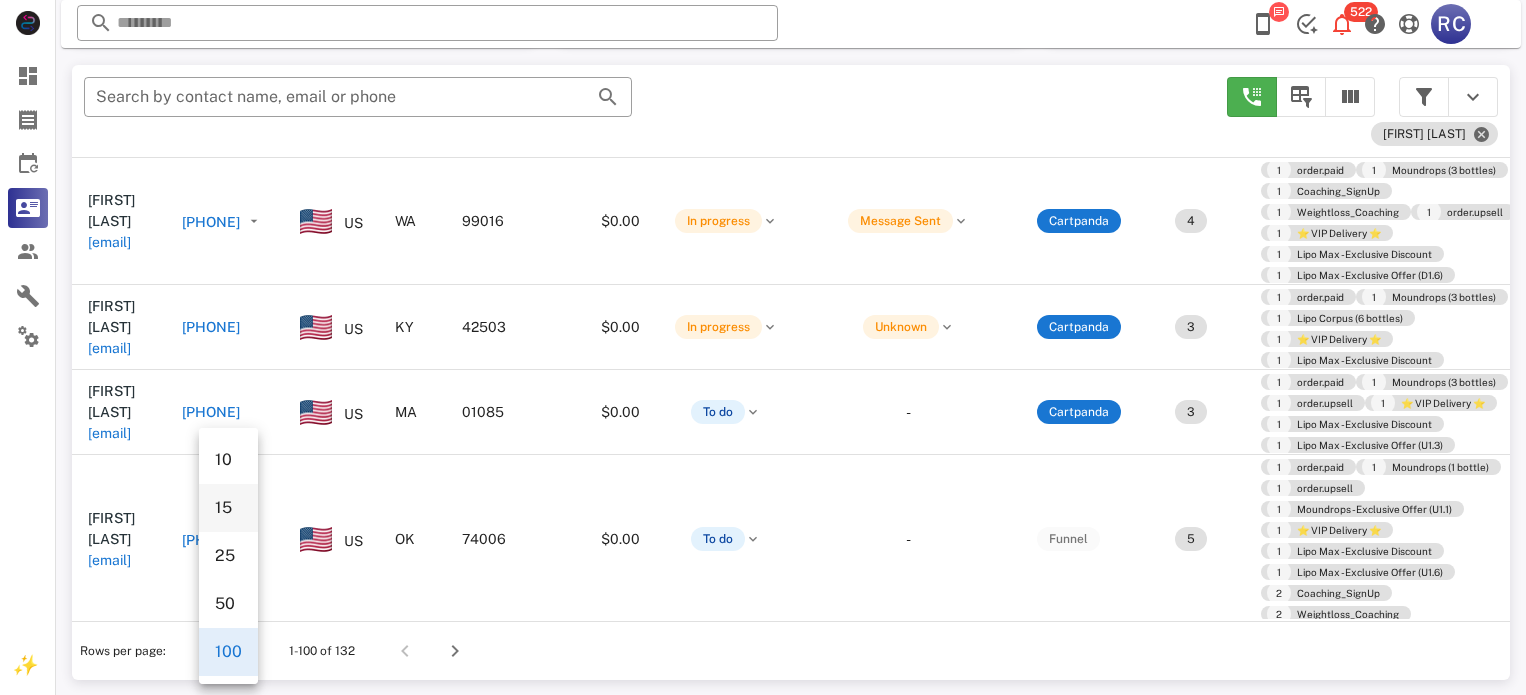 click on "15" at bounding box center [228, 507] 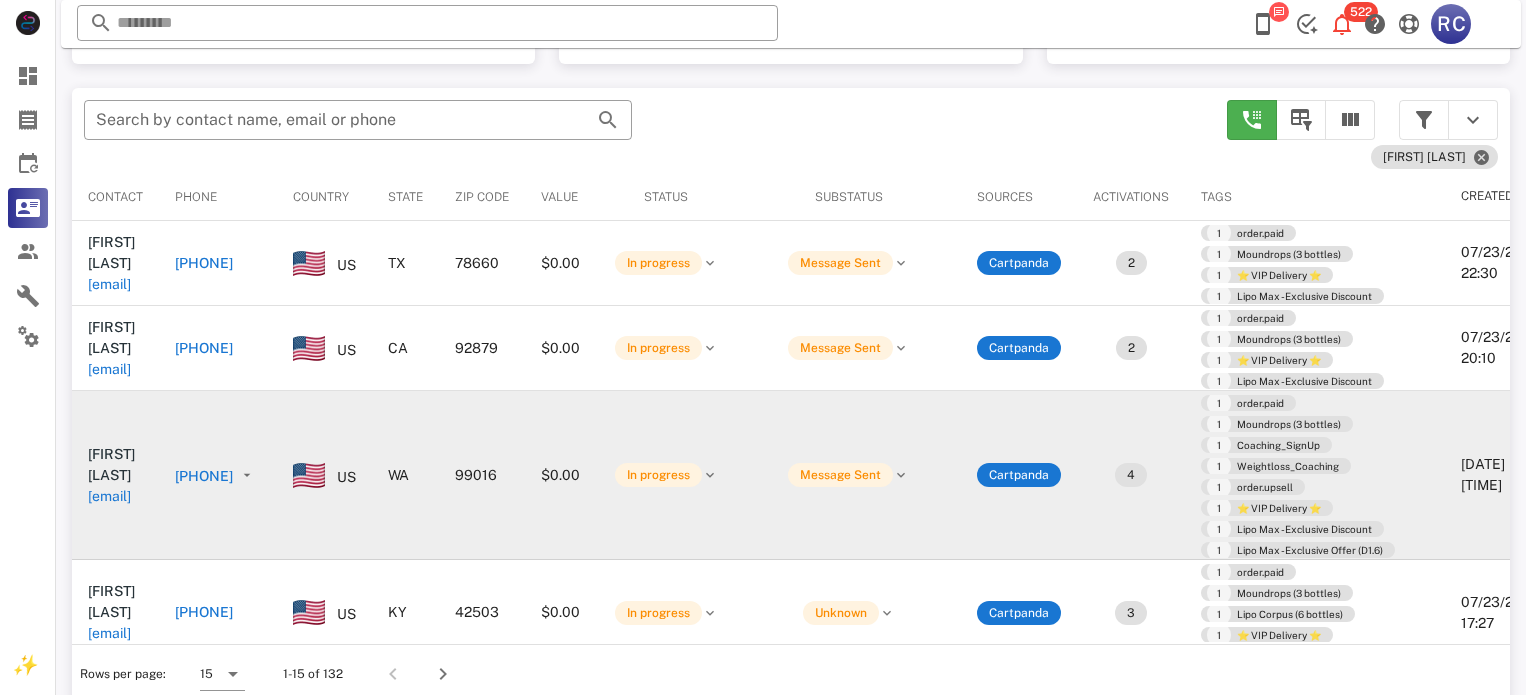 scroll, scrollTop: 379, scrollLeft: 0, axis: vertical 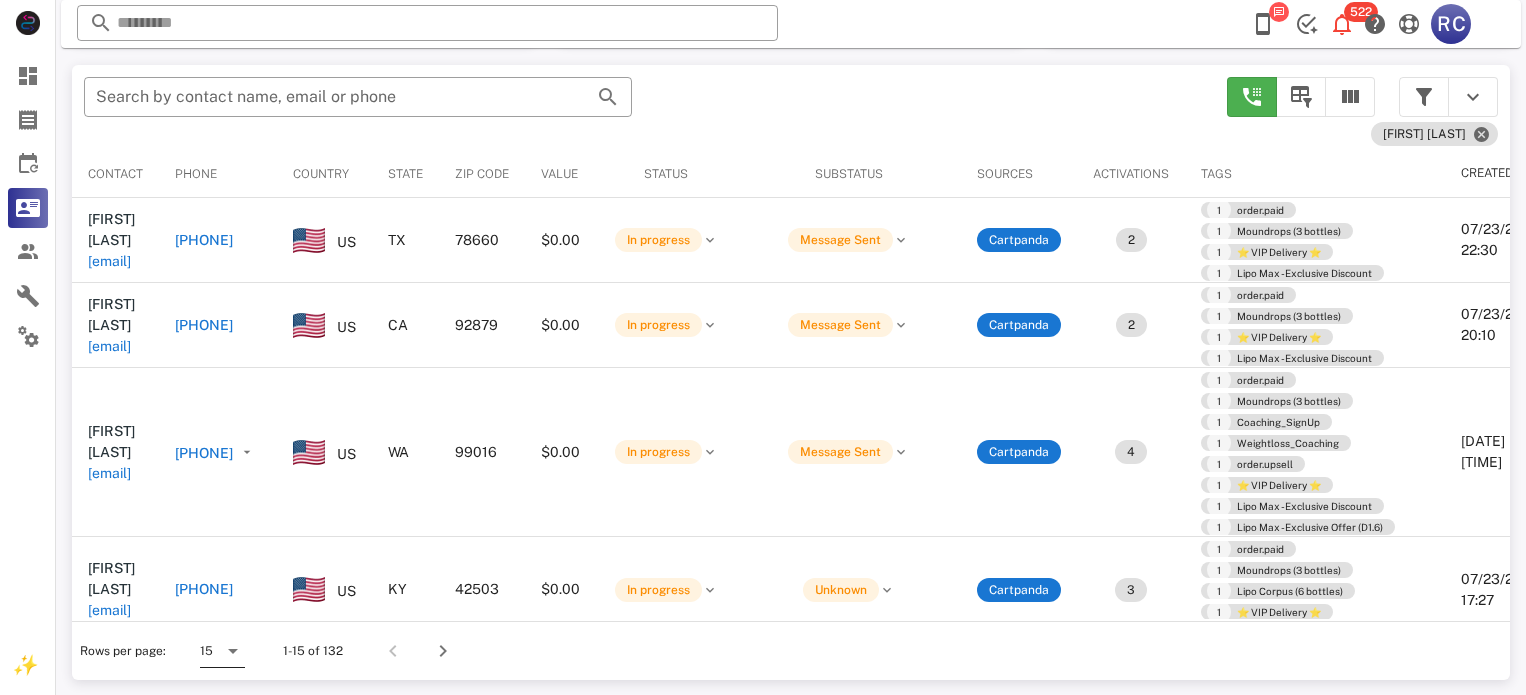click at bounding box center [233, 651] 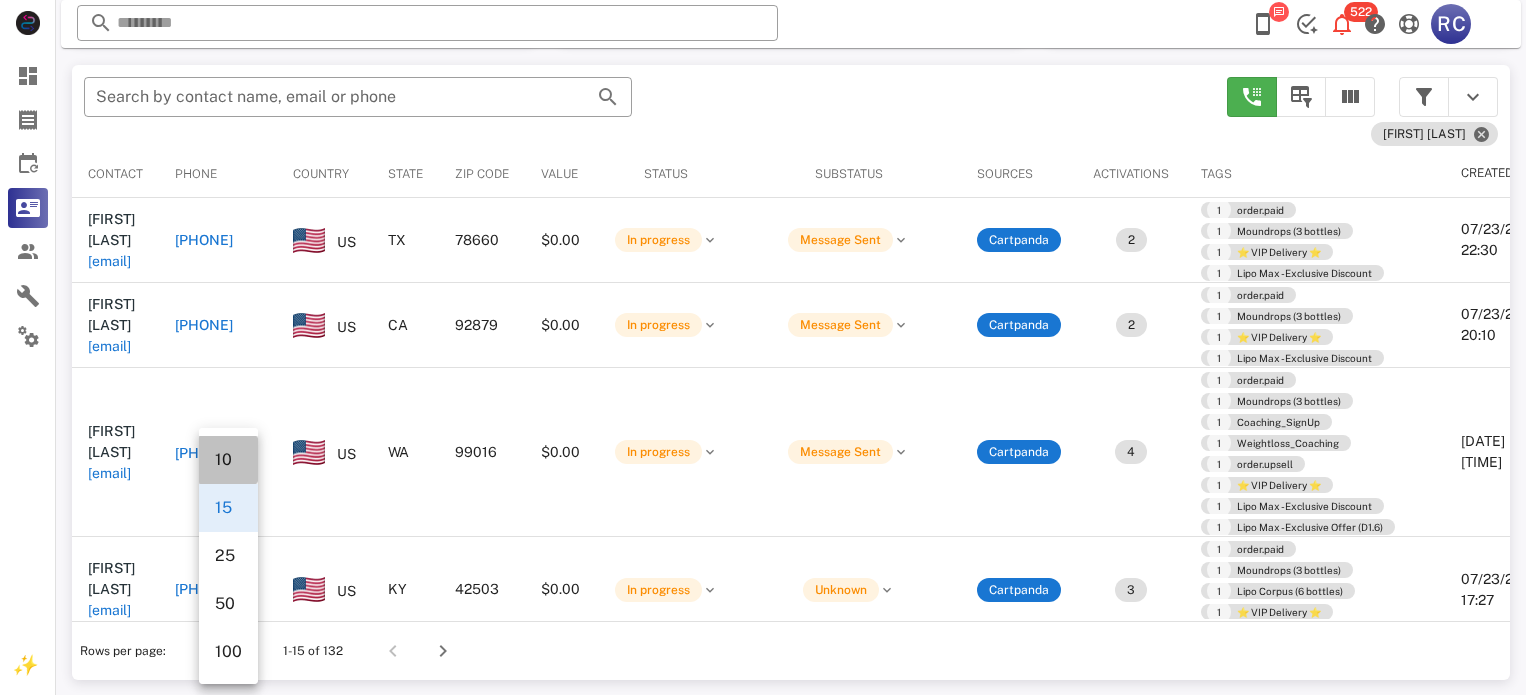 click on "10" at bounding box center (228, 459) 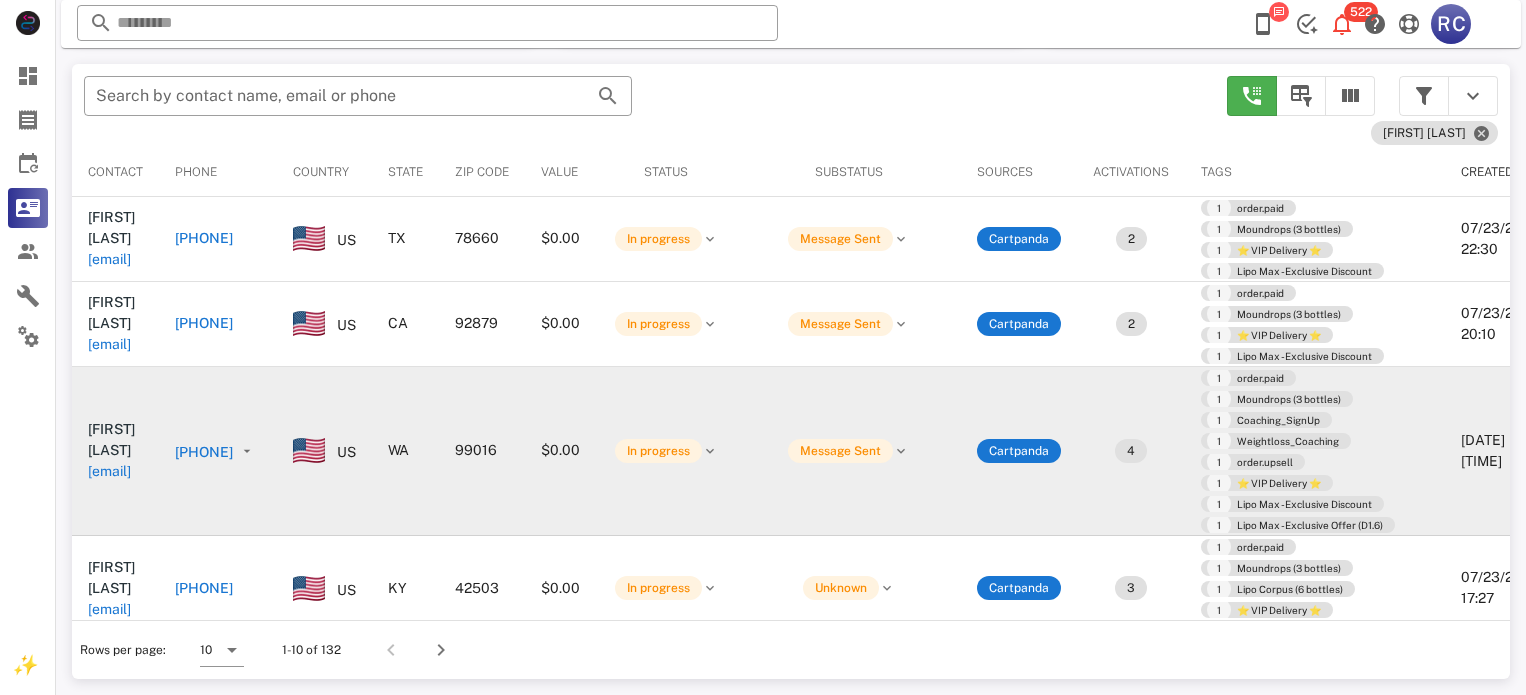 scroll, scrollTop: 379, scrollLeft: 0, axis: vertical 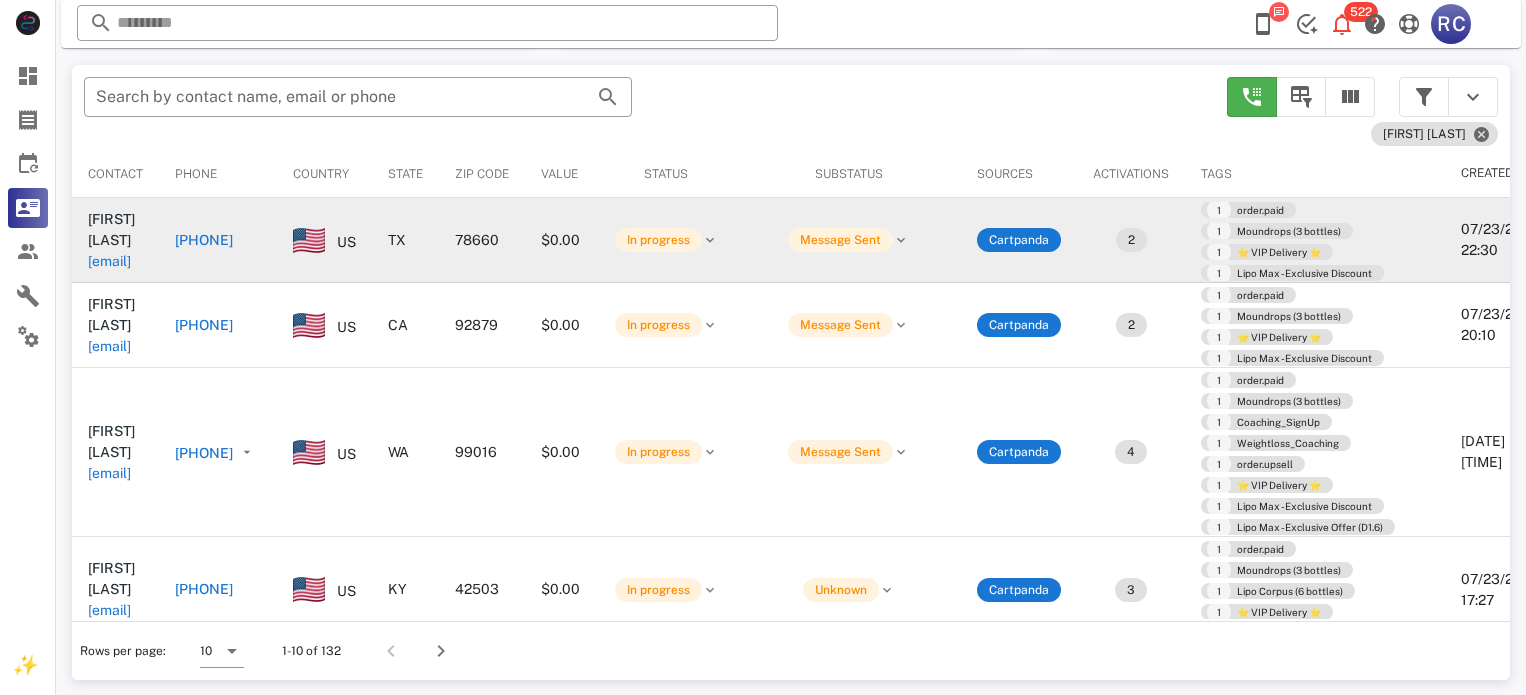 click on "[PHONE]" at bounding box center [204, 240] 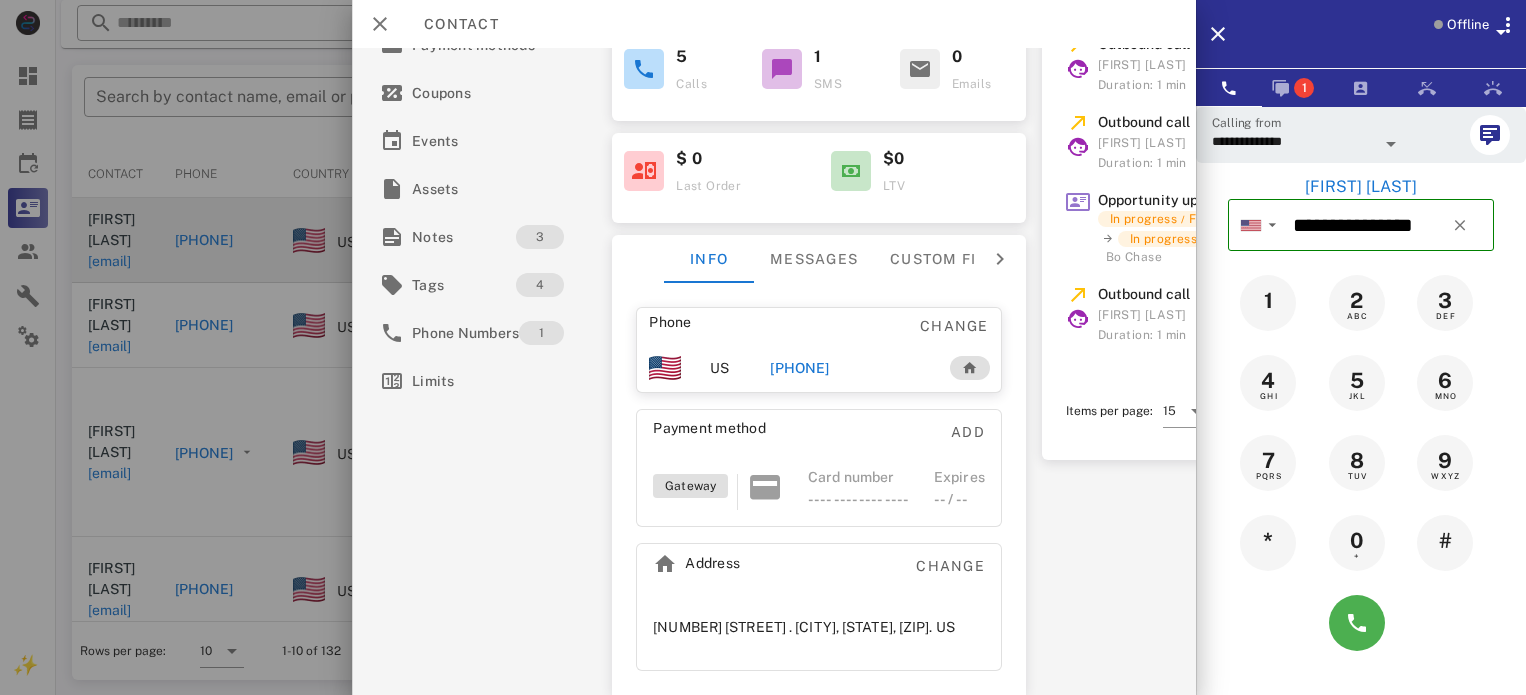 scroll, scrollTop: 259, scrollLeft: 0, axis: vertical 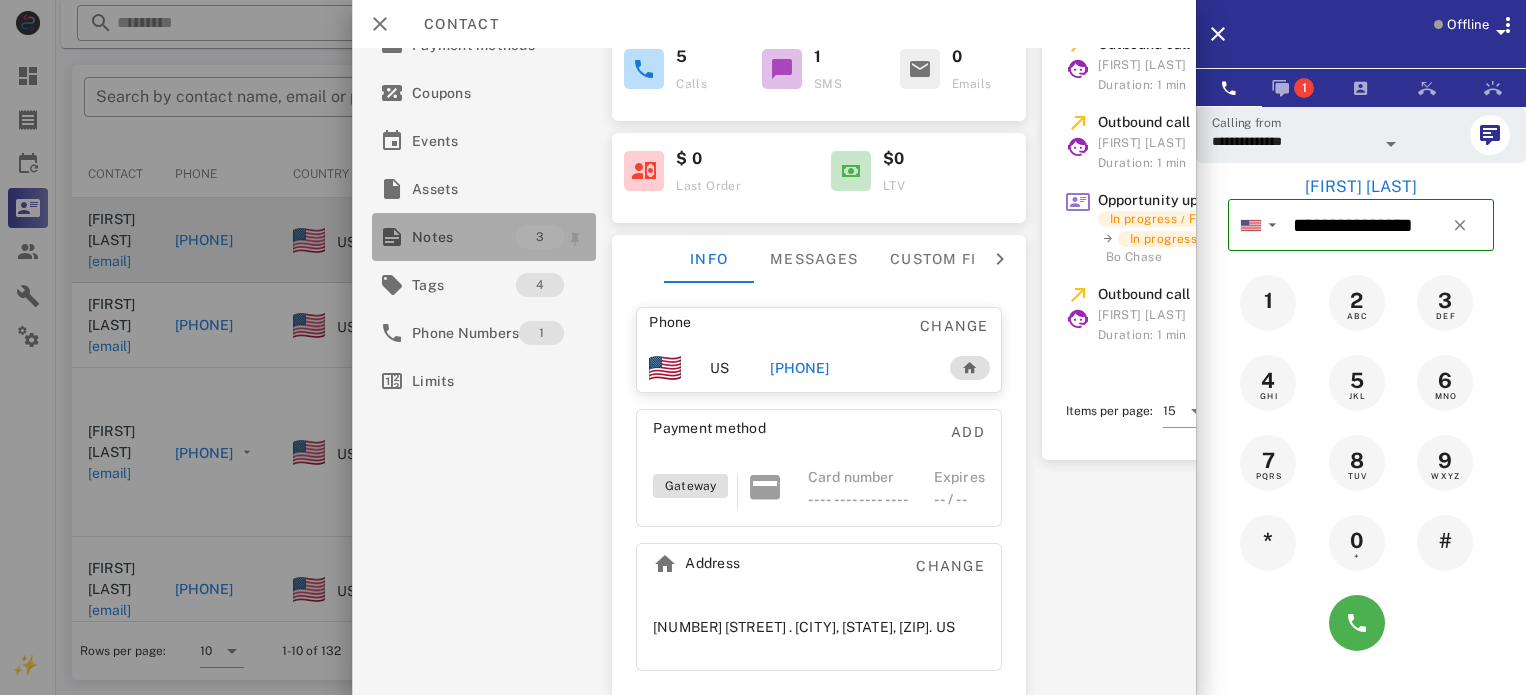 click on "Notes" at bounding box center (464, 237) 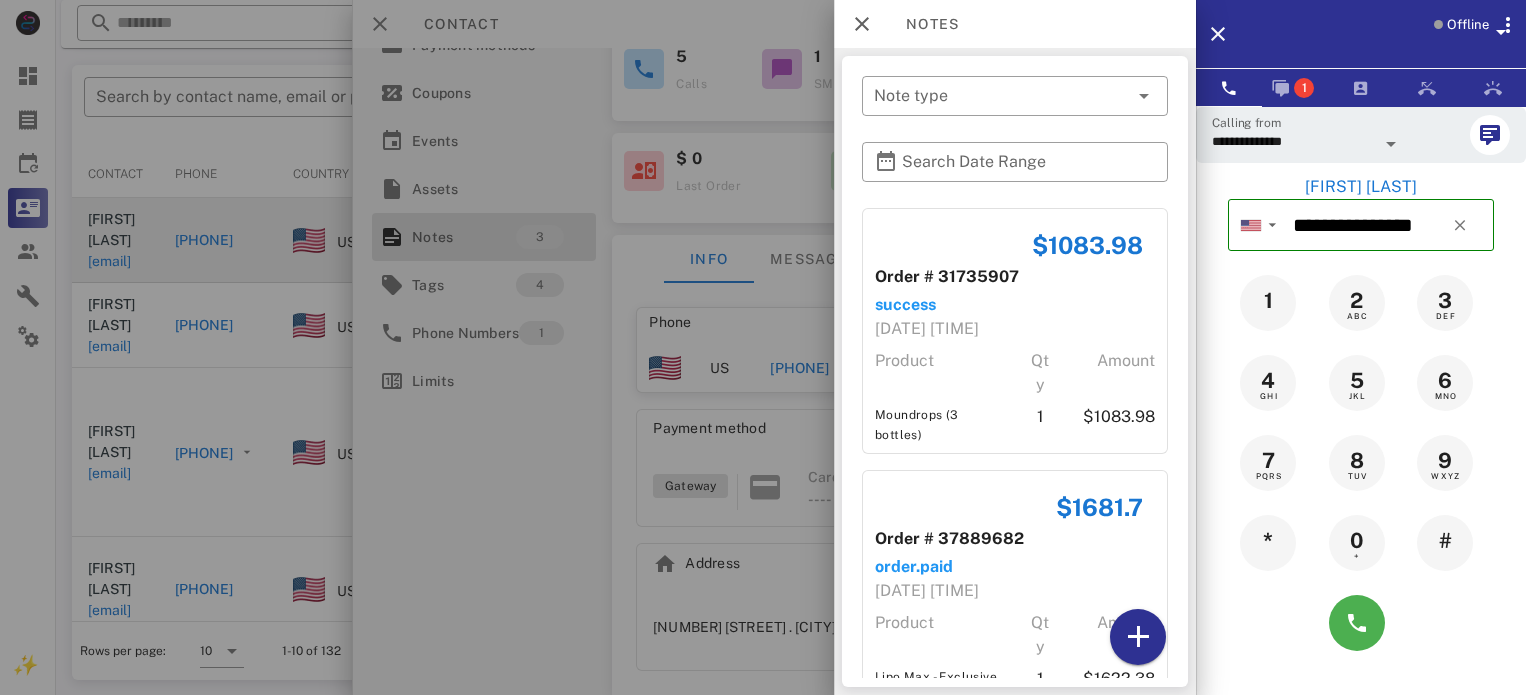 scroll, scrollTop: 282, scrollLeft: 0, axis: vertical 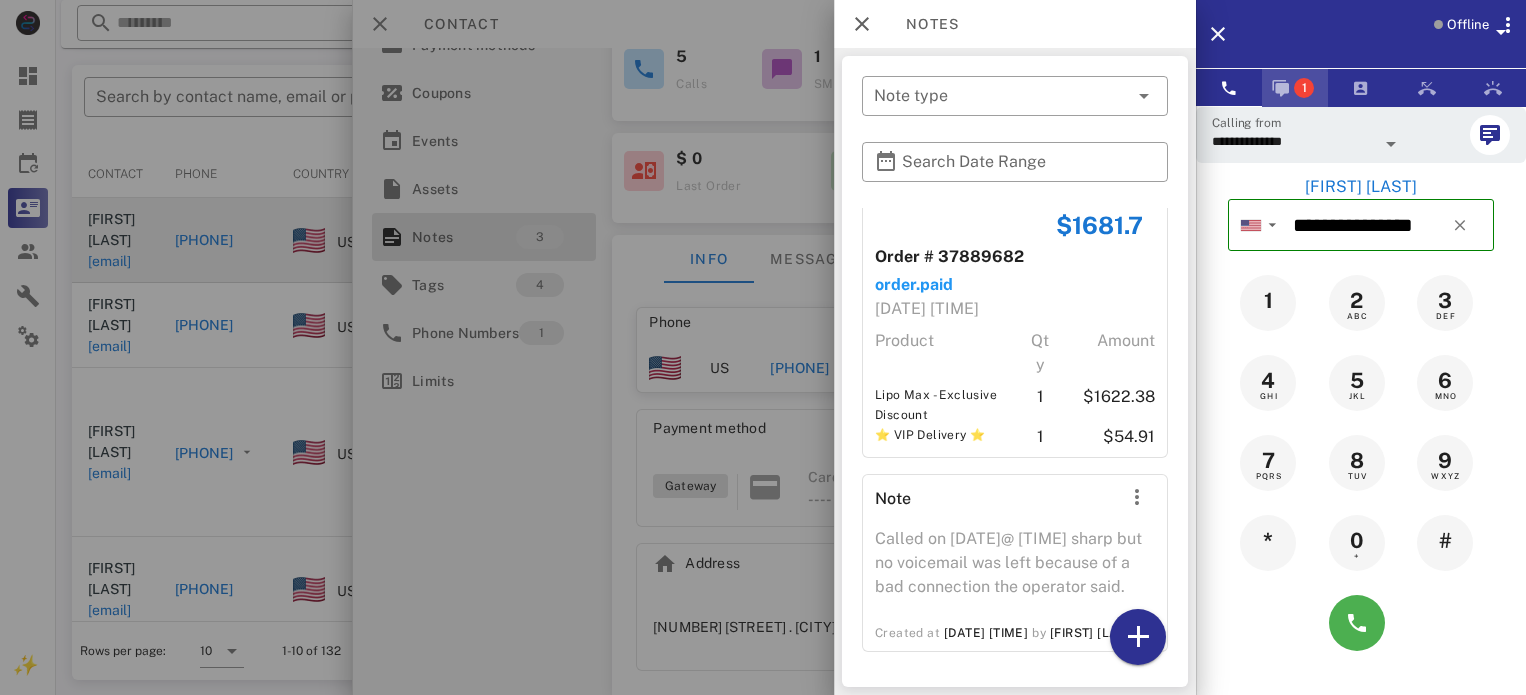 click at bounding box center [1281, 88] 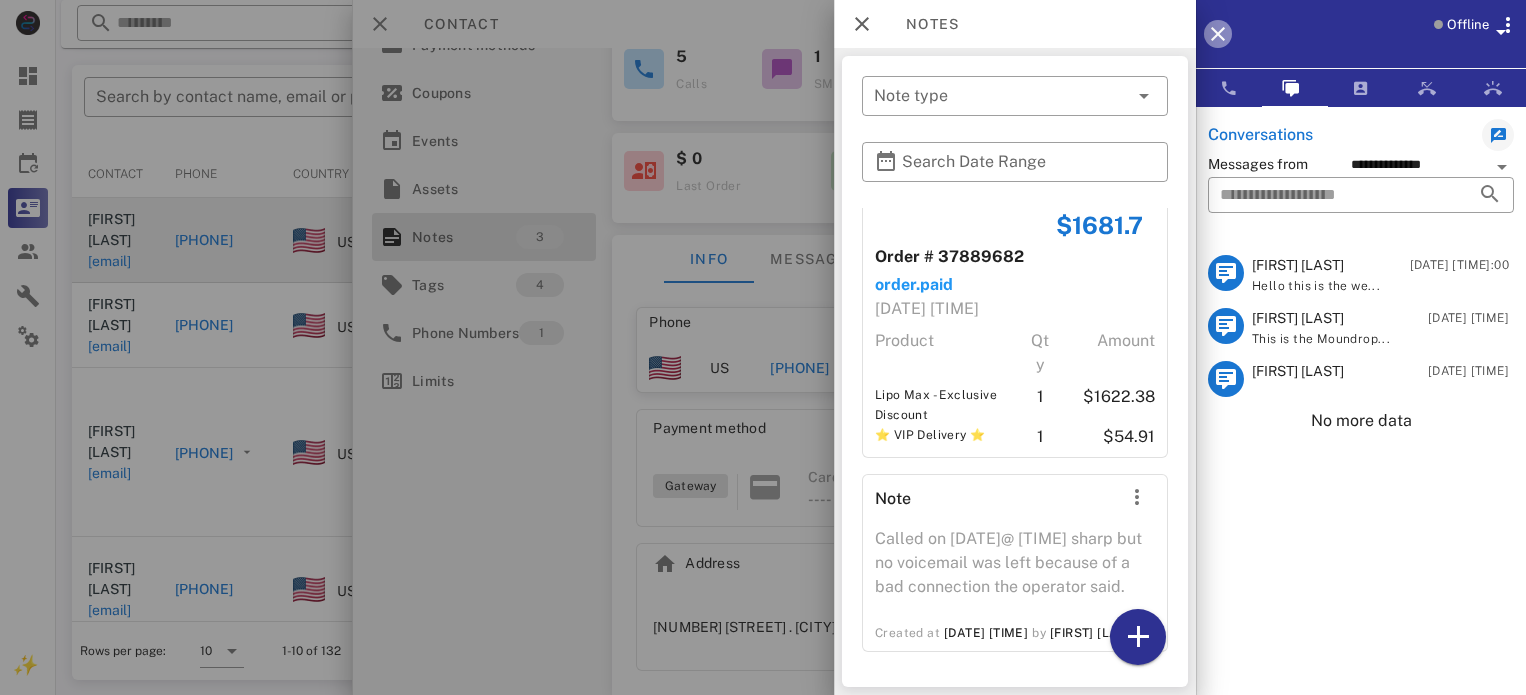click at bounding box center (1218, 34) 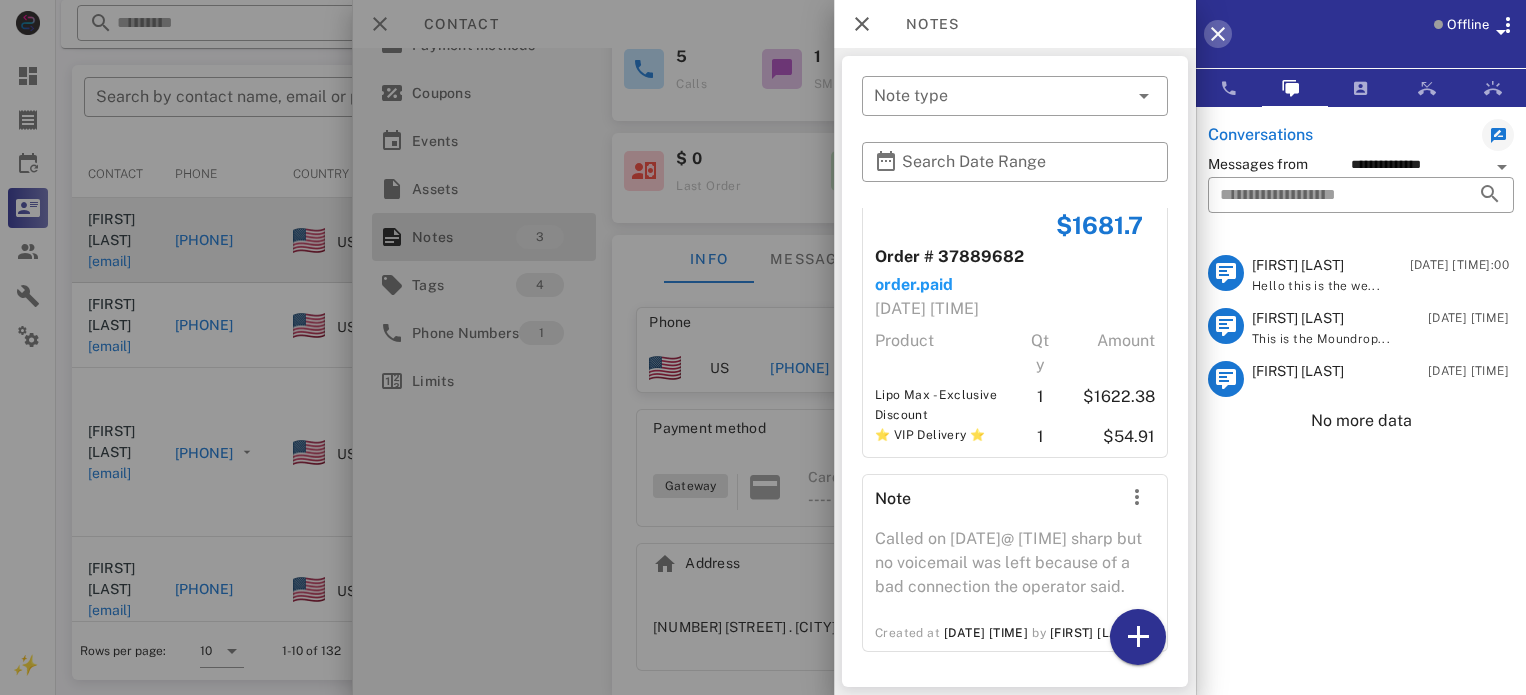 scroll, scrollTop: 218, scrollLeft: 0, axis: vertical 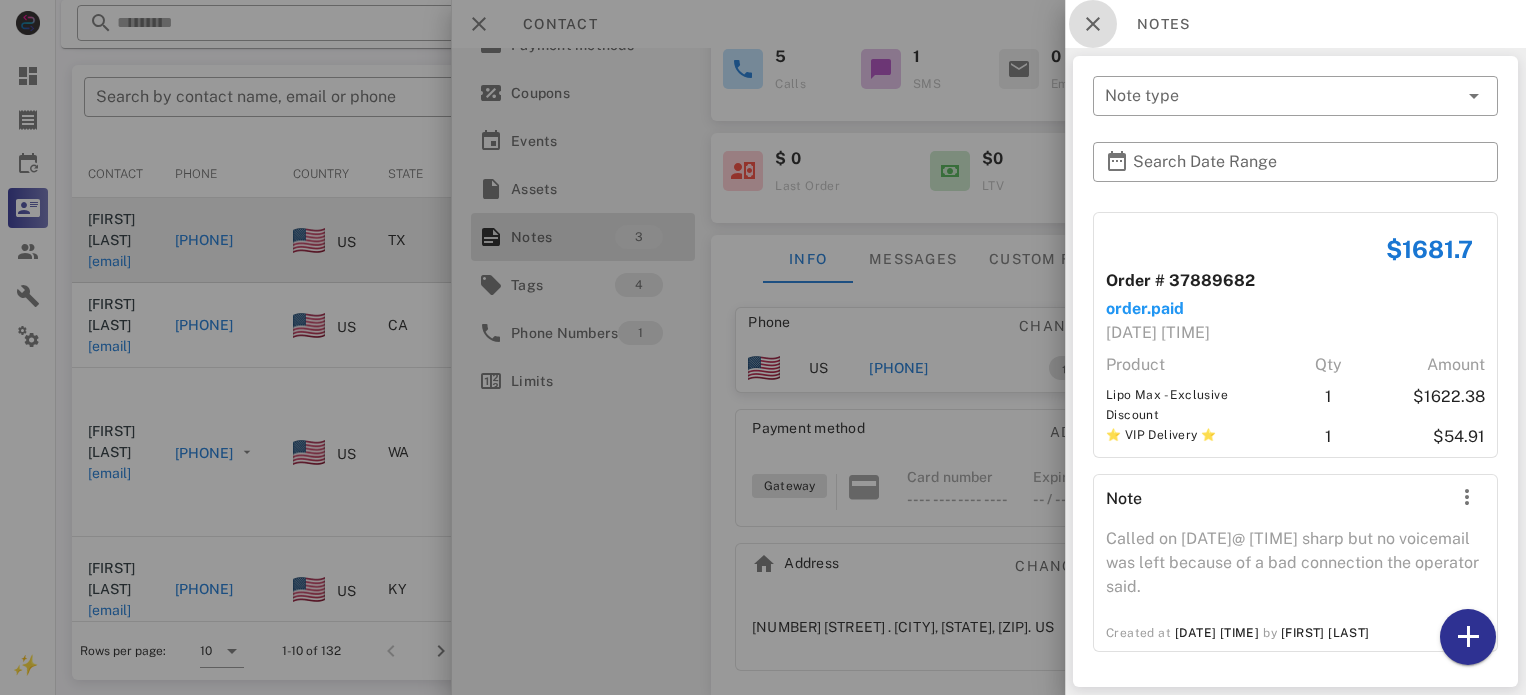 click at bounding box center [1093, 24] 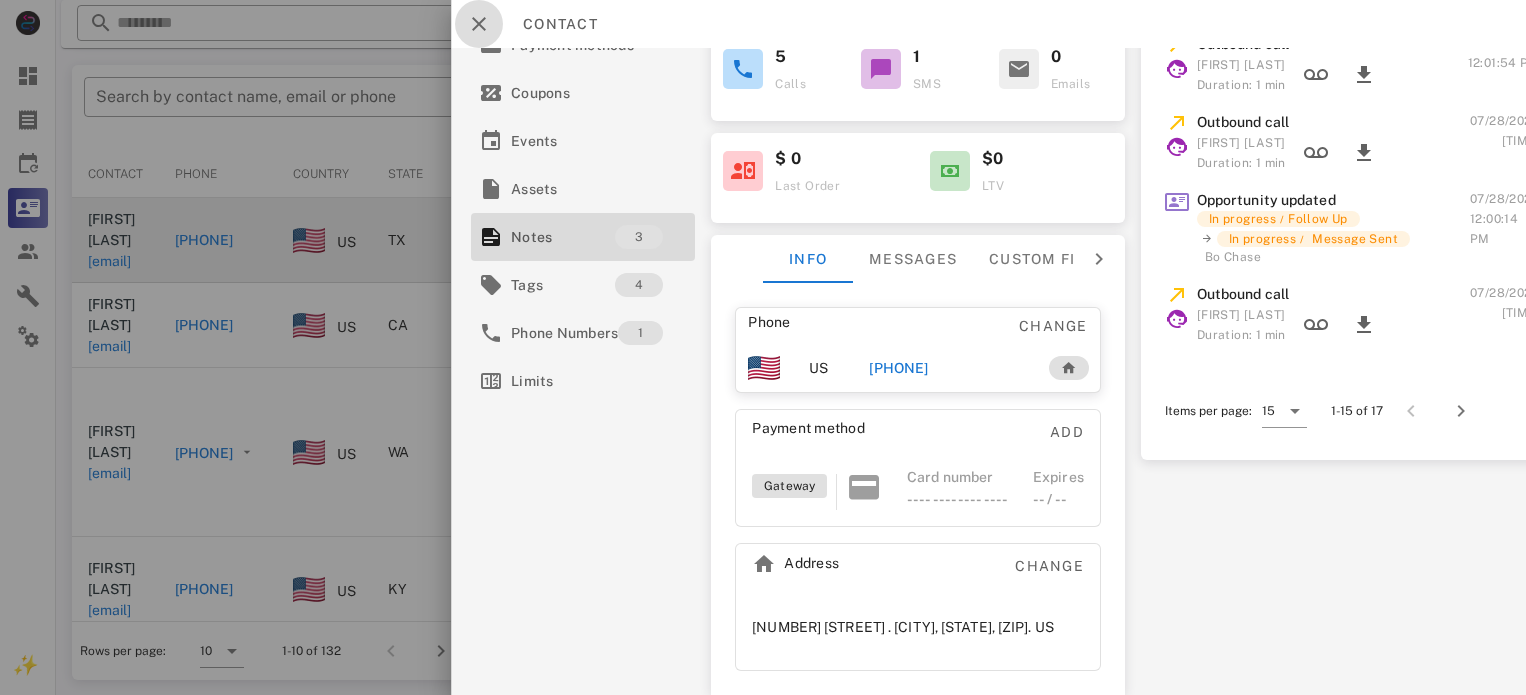 click at bounding box center (479, 24) 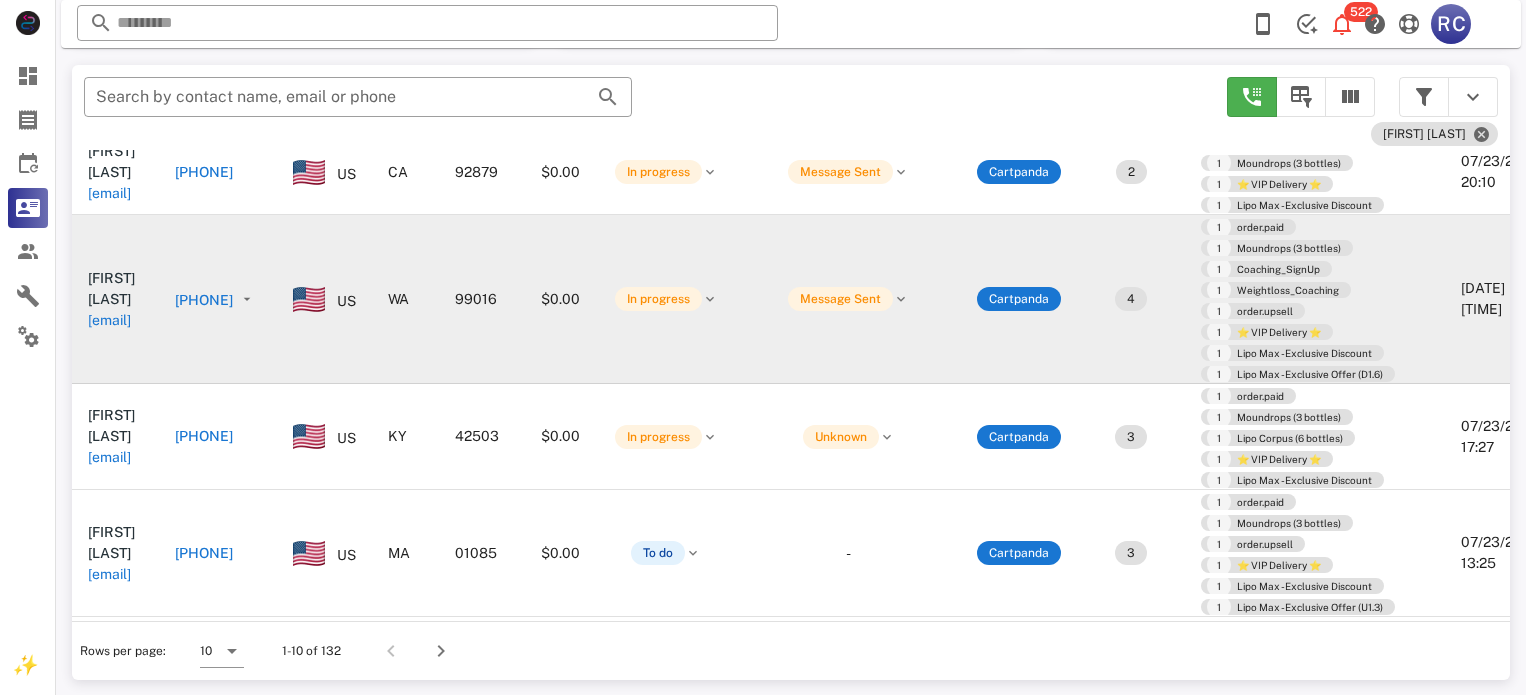 scroll, scrollTop: 0, scrollLeft: 0, axis: both 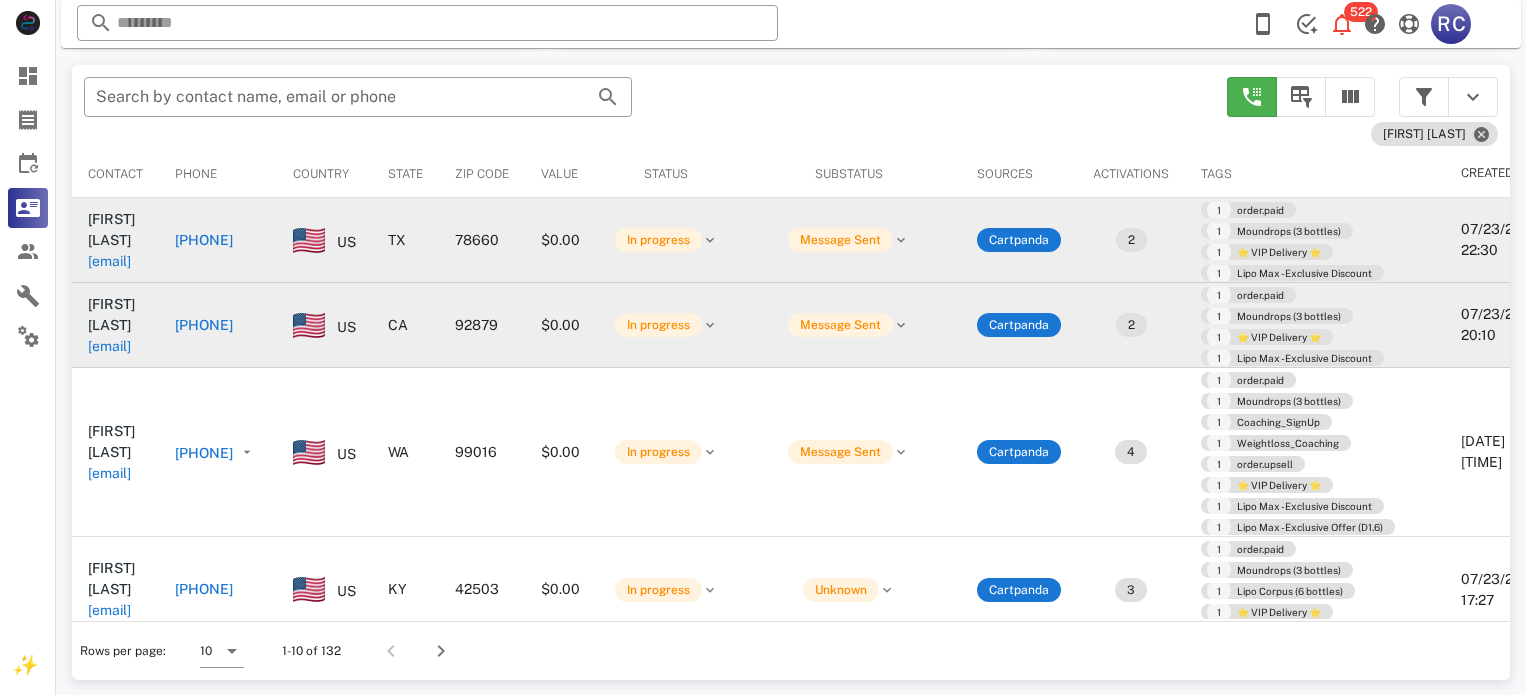 click on "[PHONE]" at bounding box center (204, 325) 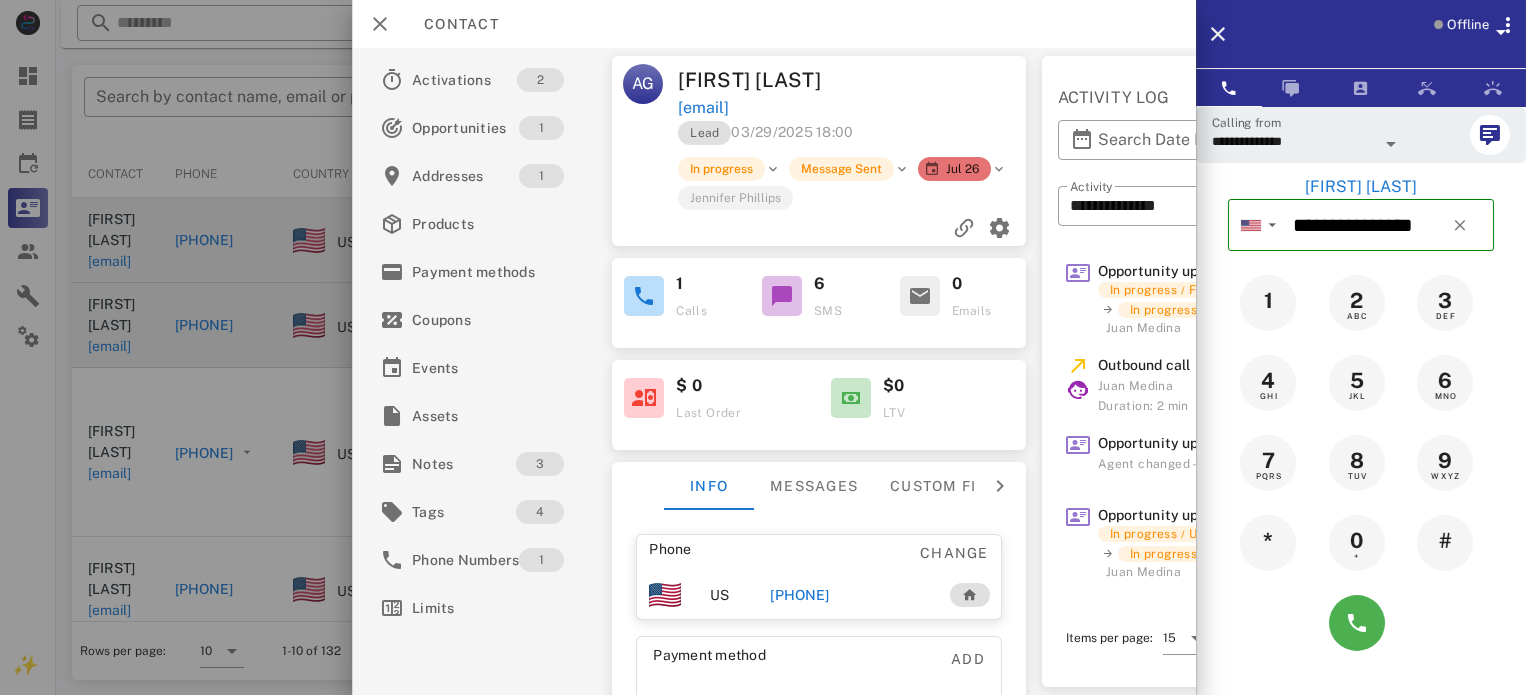 click at bounding box center (942, 80) 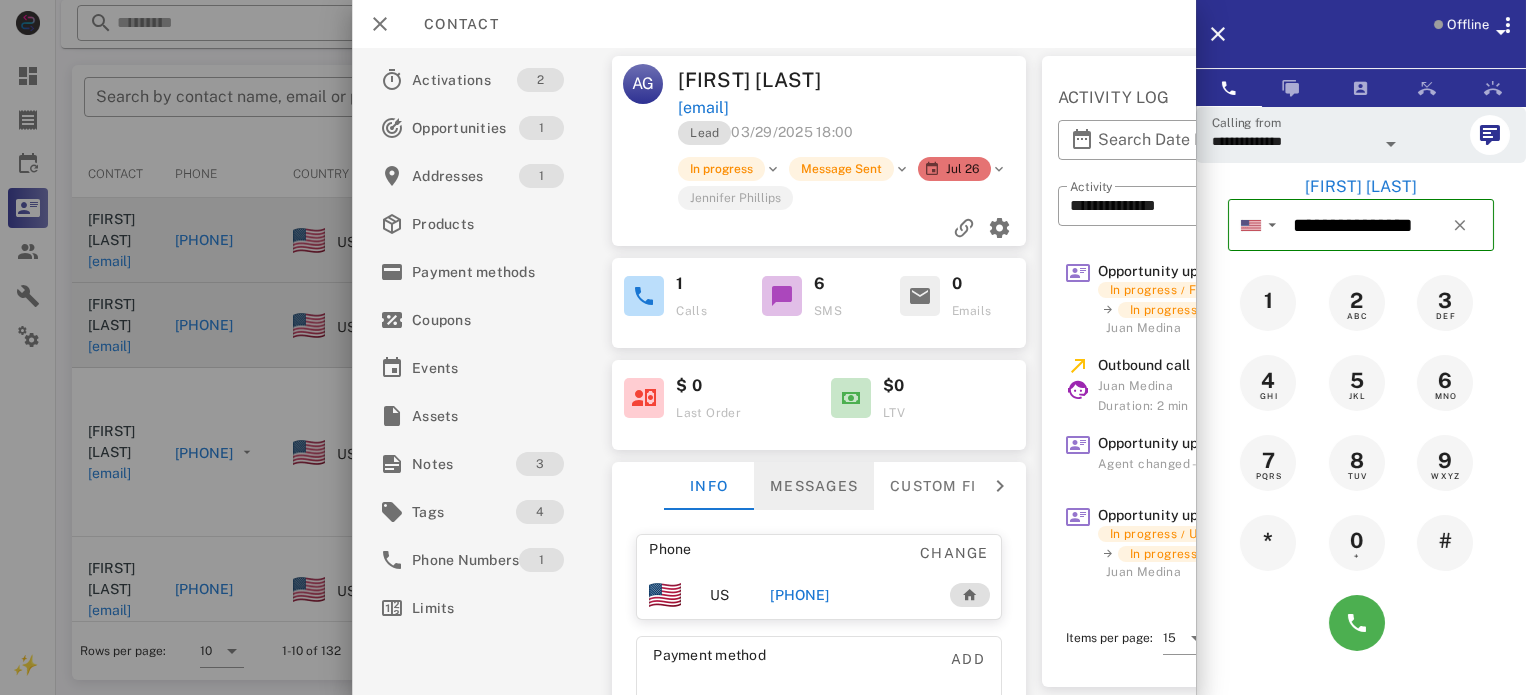 click on "Messages" at bounding box center [814, 486] 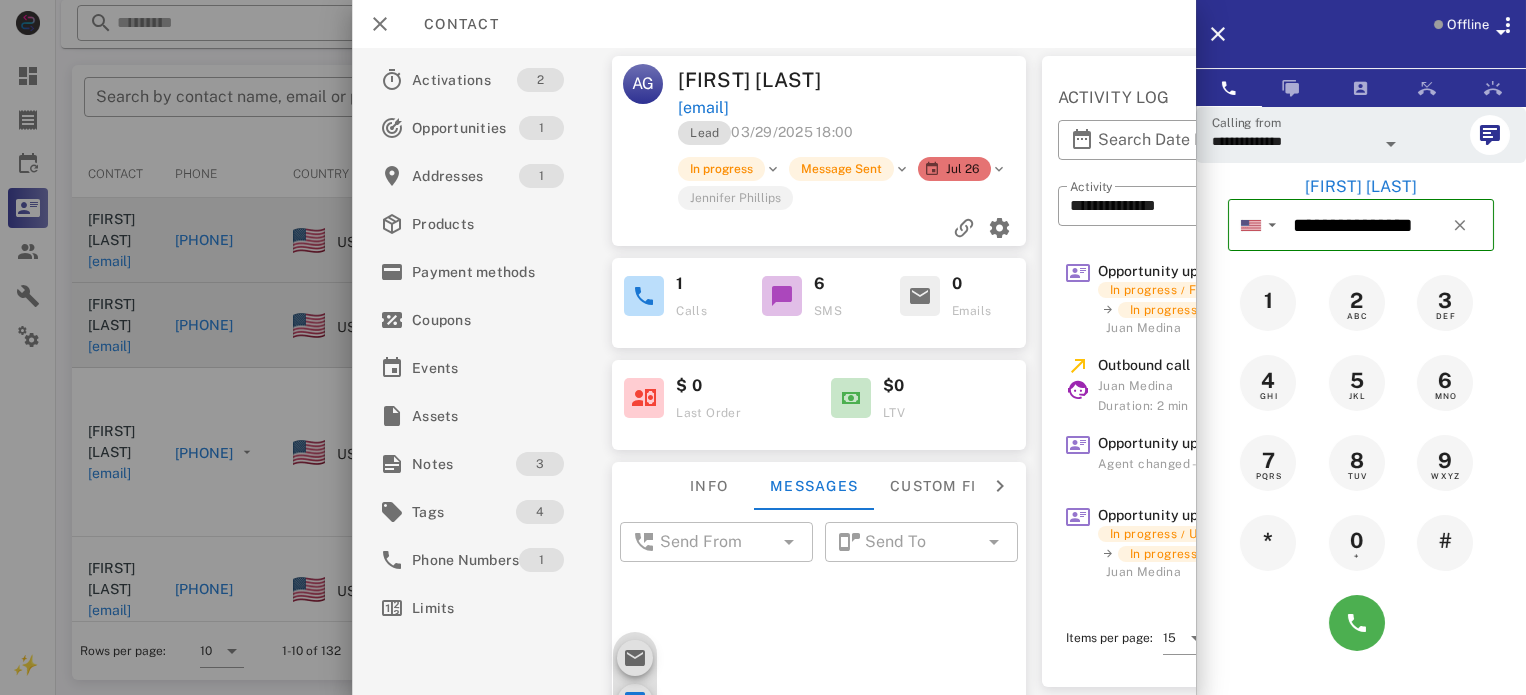 scroll, scrollTop: 278, scrollLeft: 0, axis: vertical 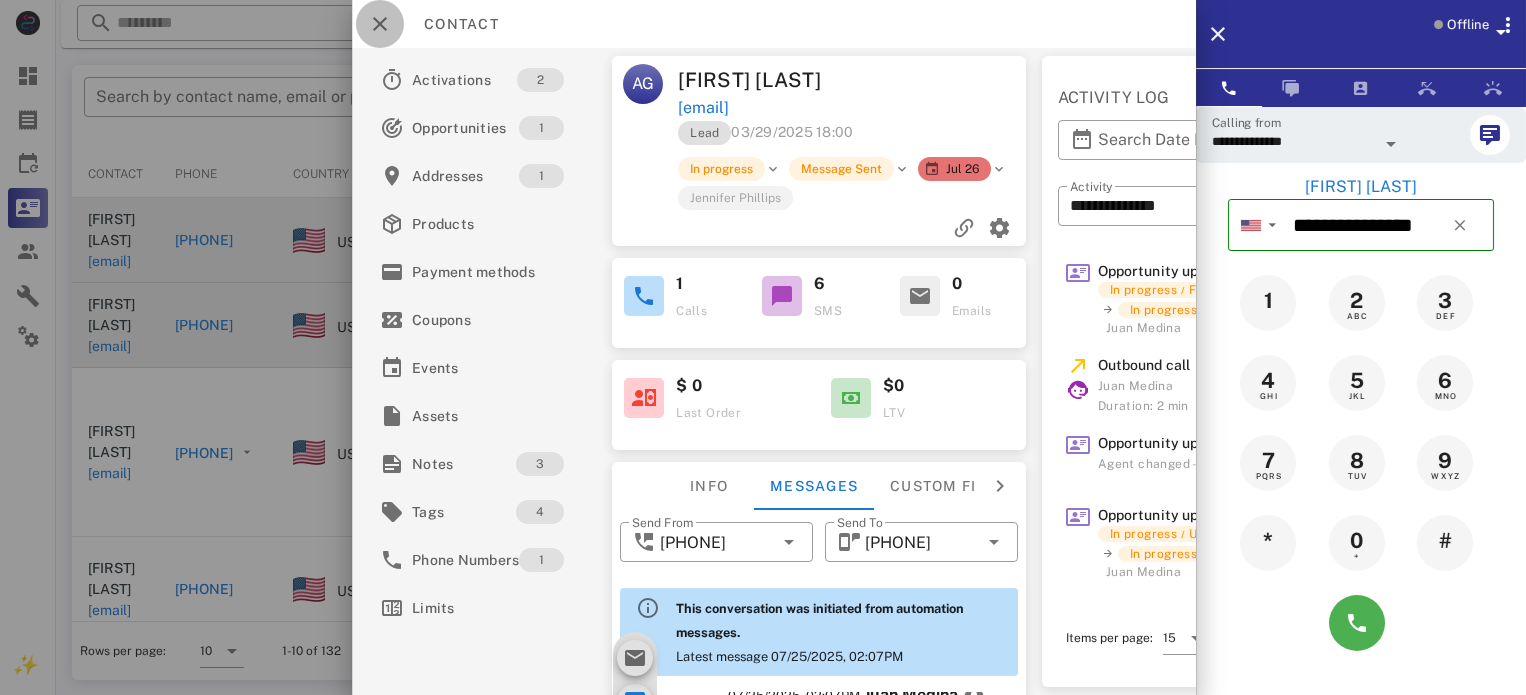 click at bounding box center (380, 24) 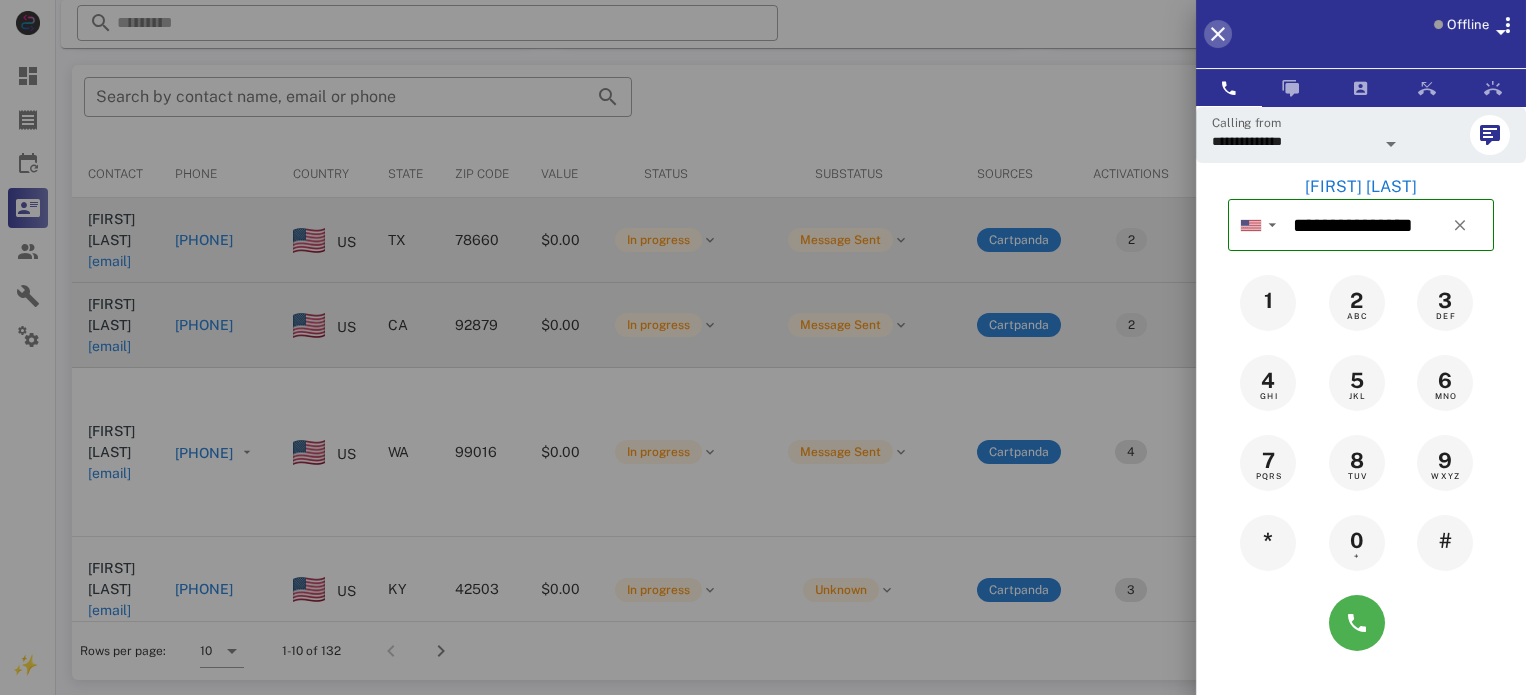 click at bounding box center (1218, 34) 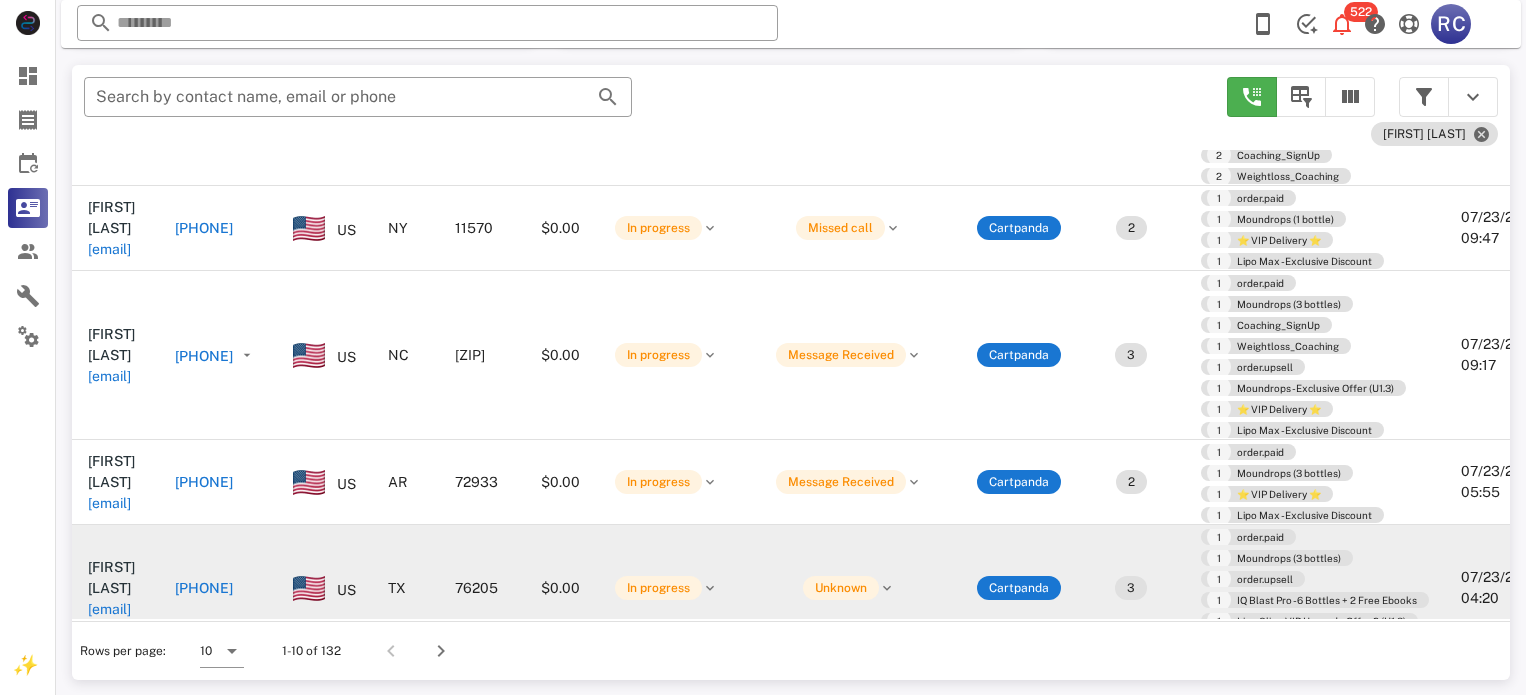 scroll, scrollTop: 800, scrollLeft: 0, axis: vertical 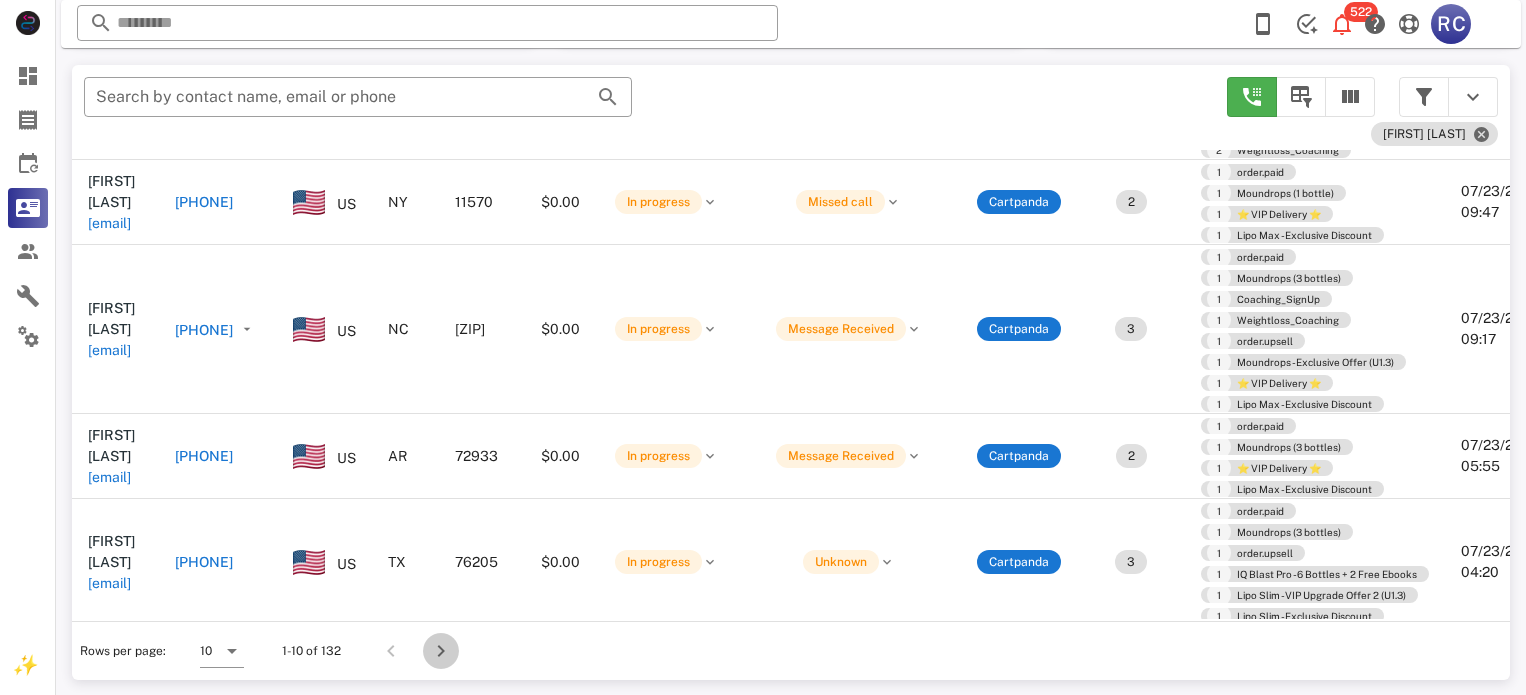 click at bounding box center (441, 651) 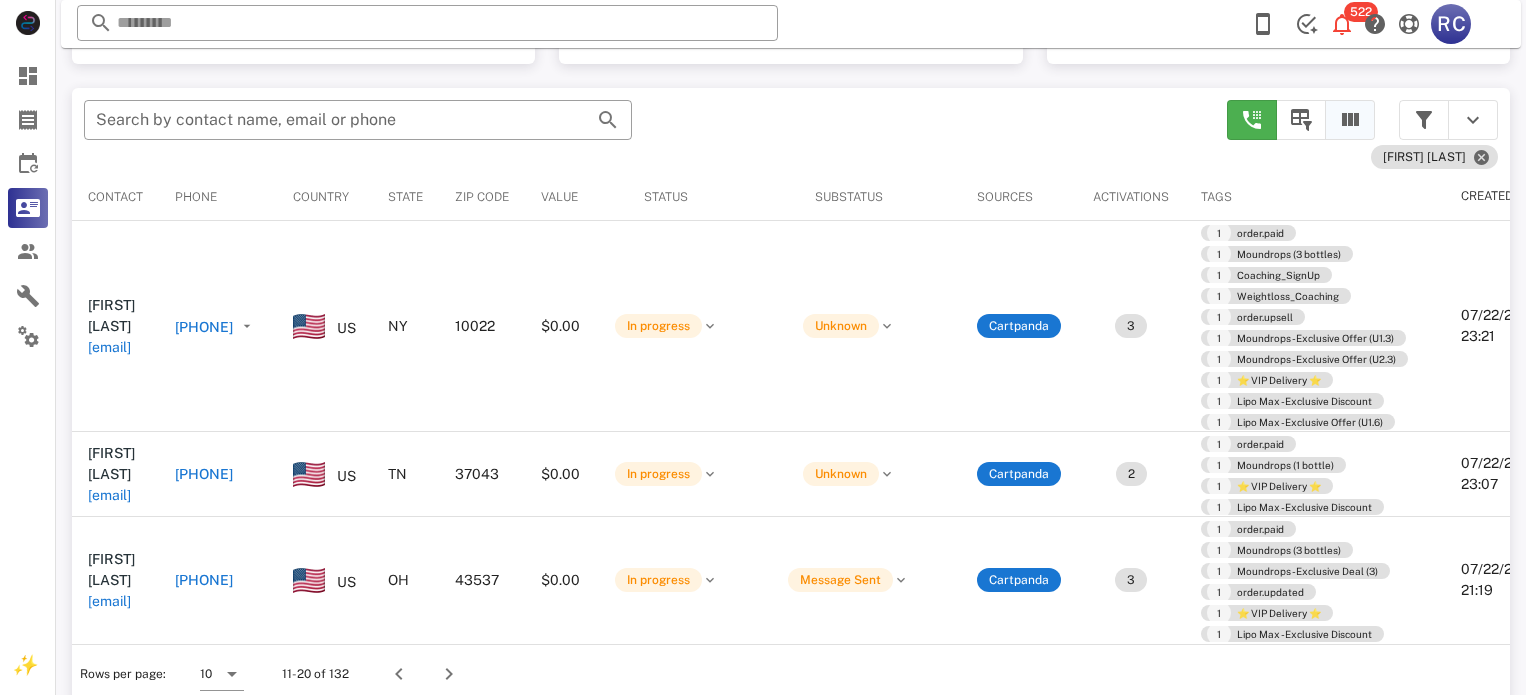 scroll, scrollTop: 379, scrollLeft: 0, axis: vertical 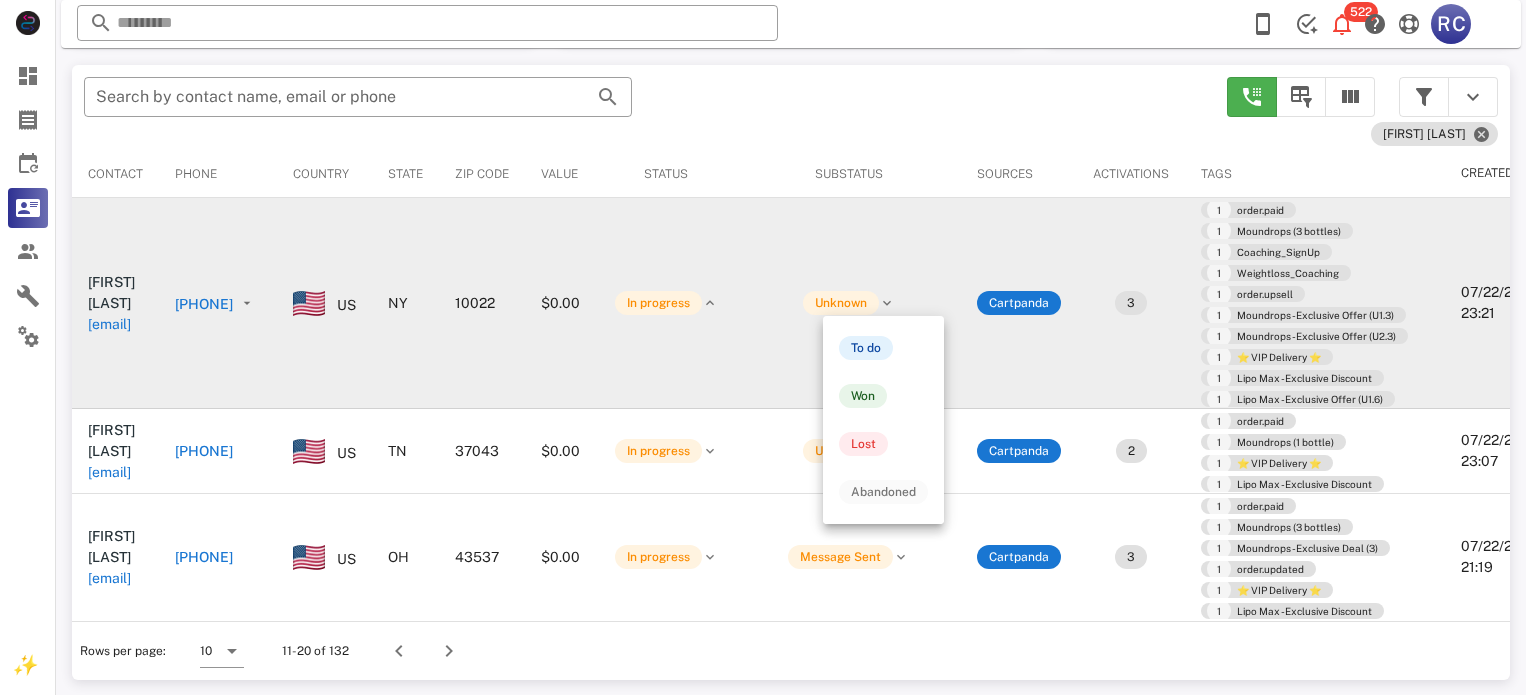 click at bounding box center (710, 303) 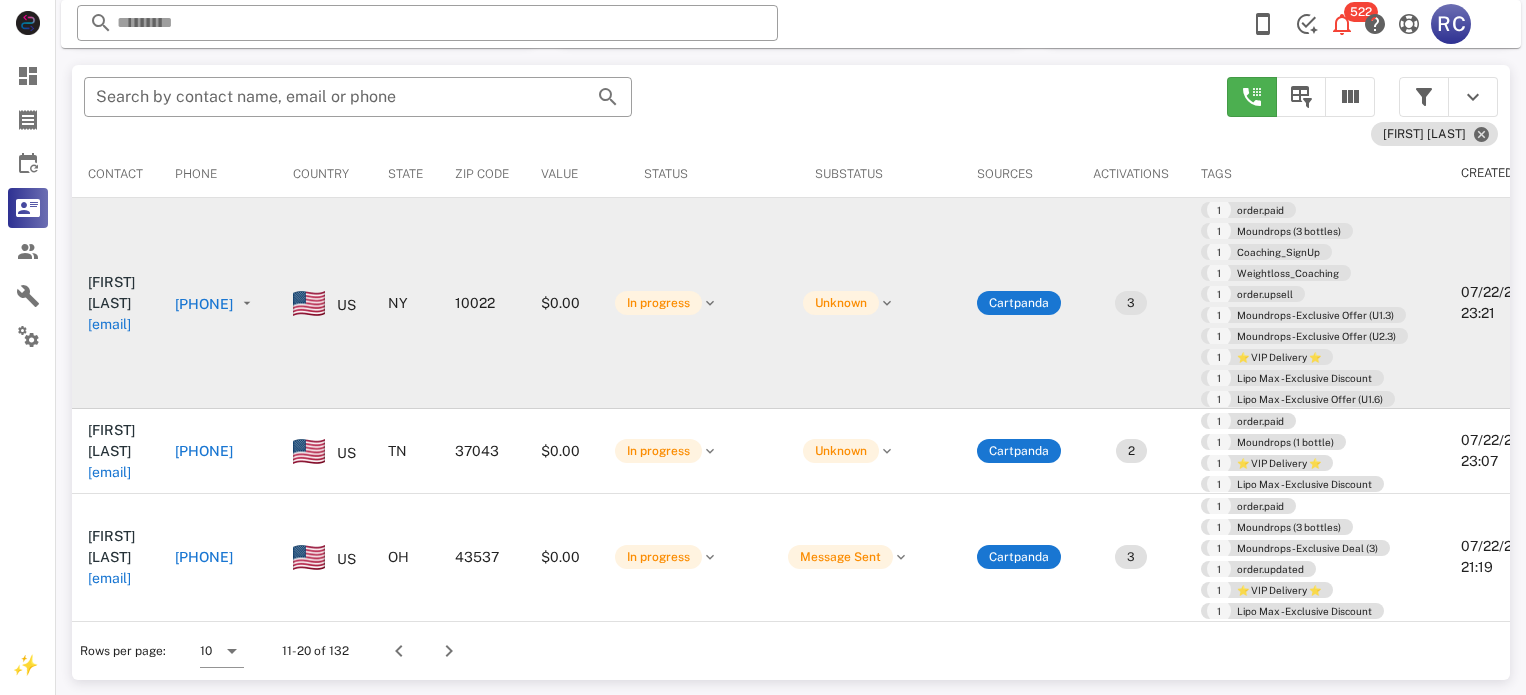 click on "[PHONE]" at bounding box center [204, 304] 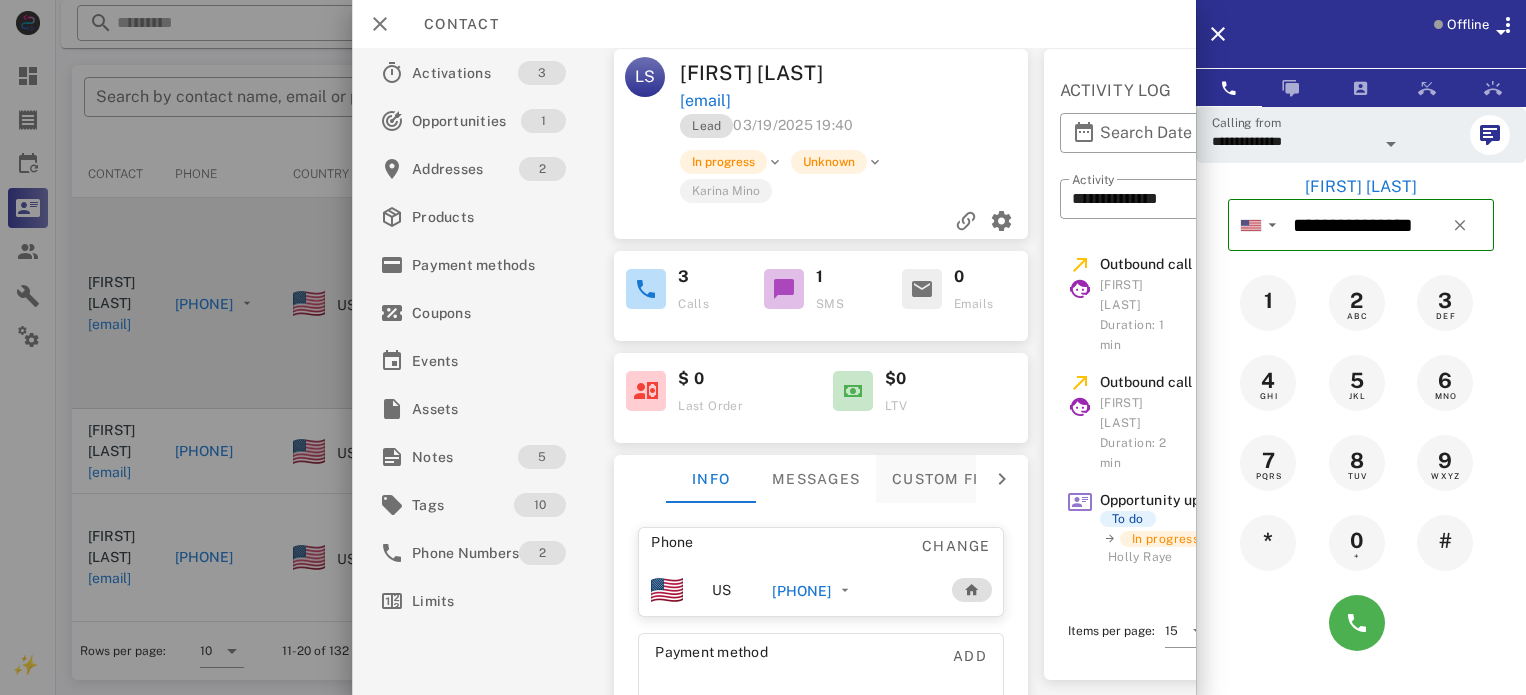 scroll, scrollTop: 0, scrollLeft: 0, axis: both 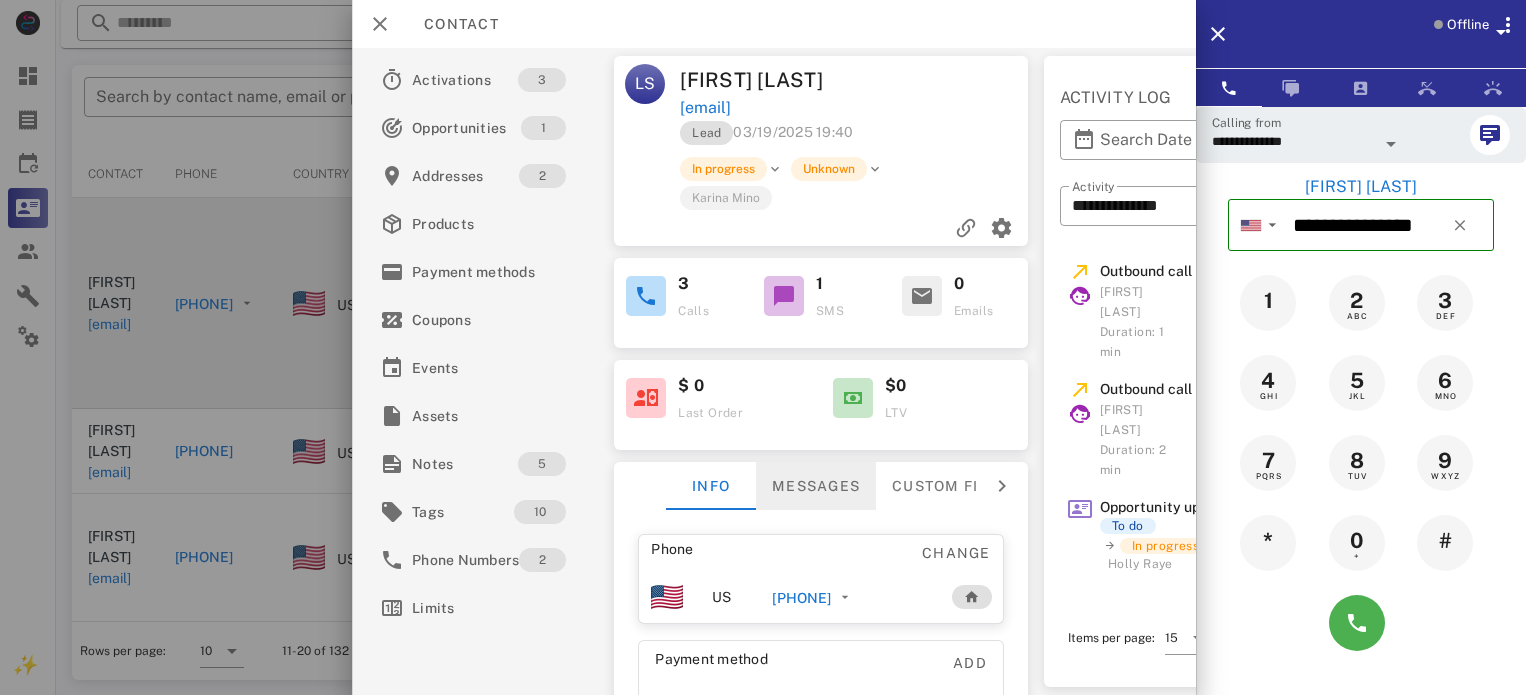 click on "Messages" at bounding box center (816, 486) 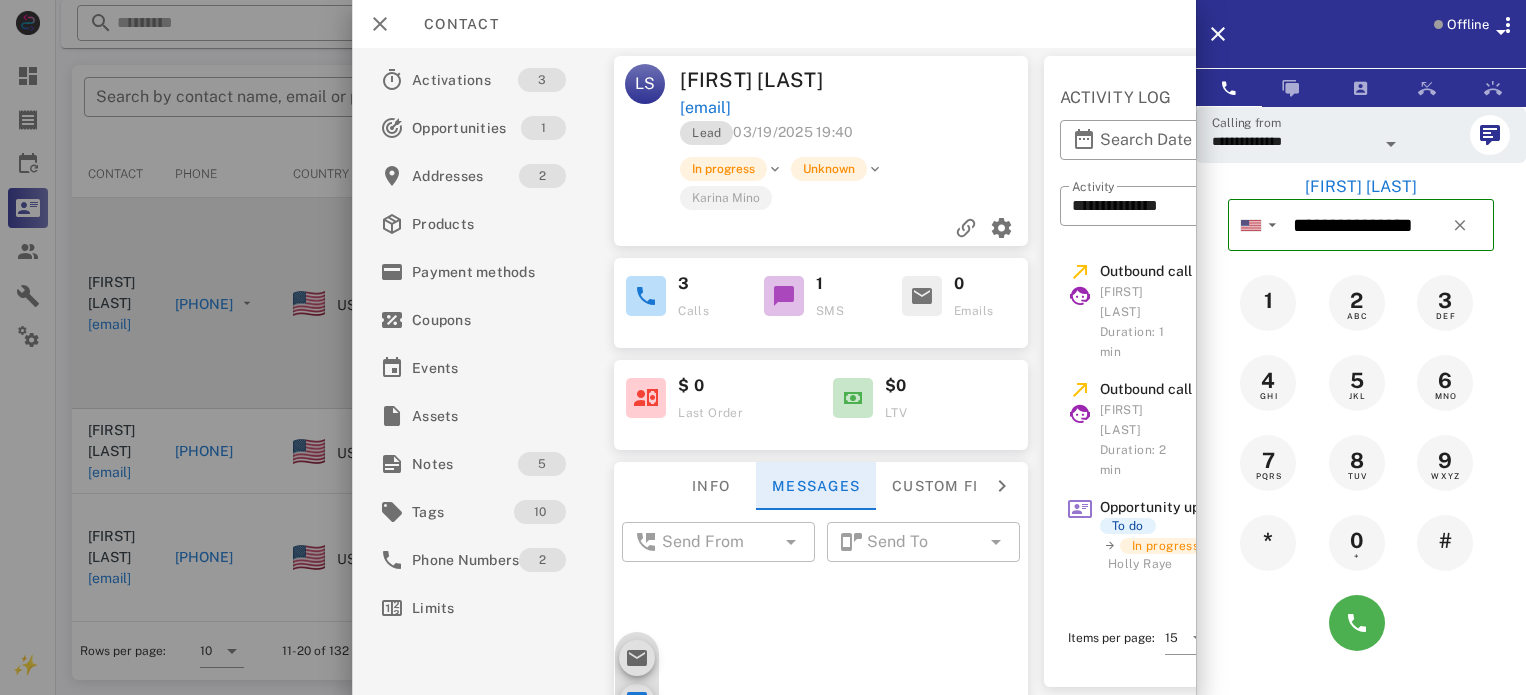 scroll, scrollTop: 854, scrollLeft: 0, axis: vertical 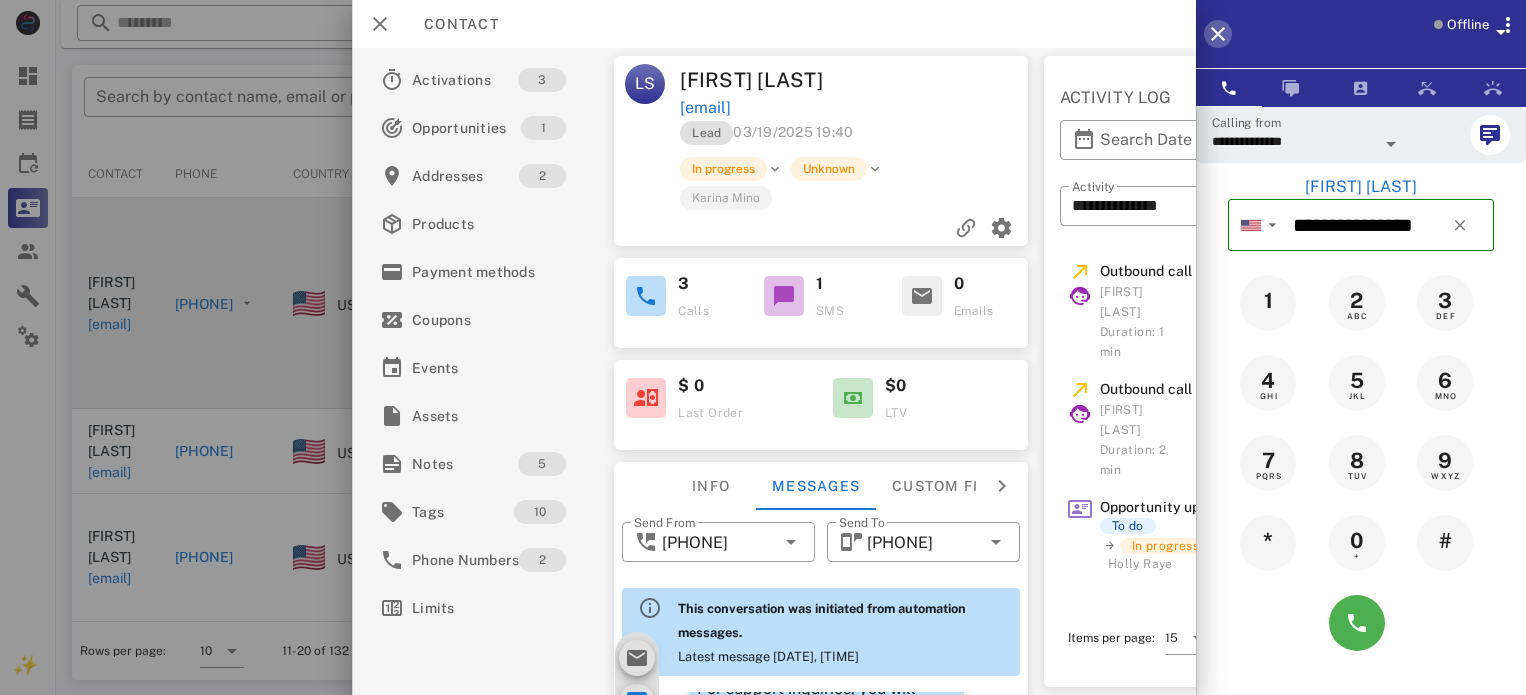 click at bounding box center [1218, 34] 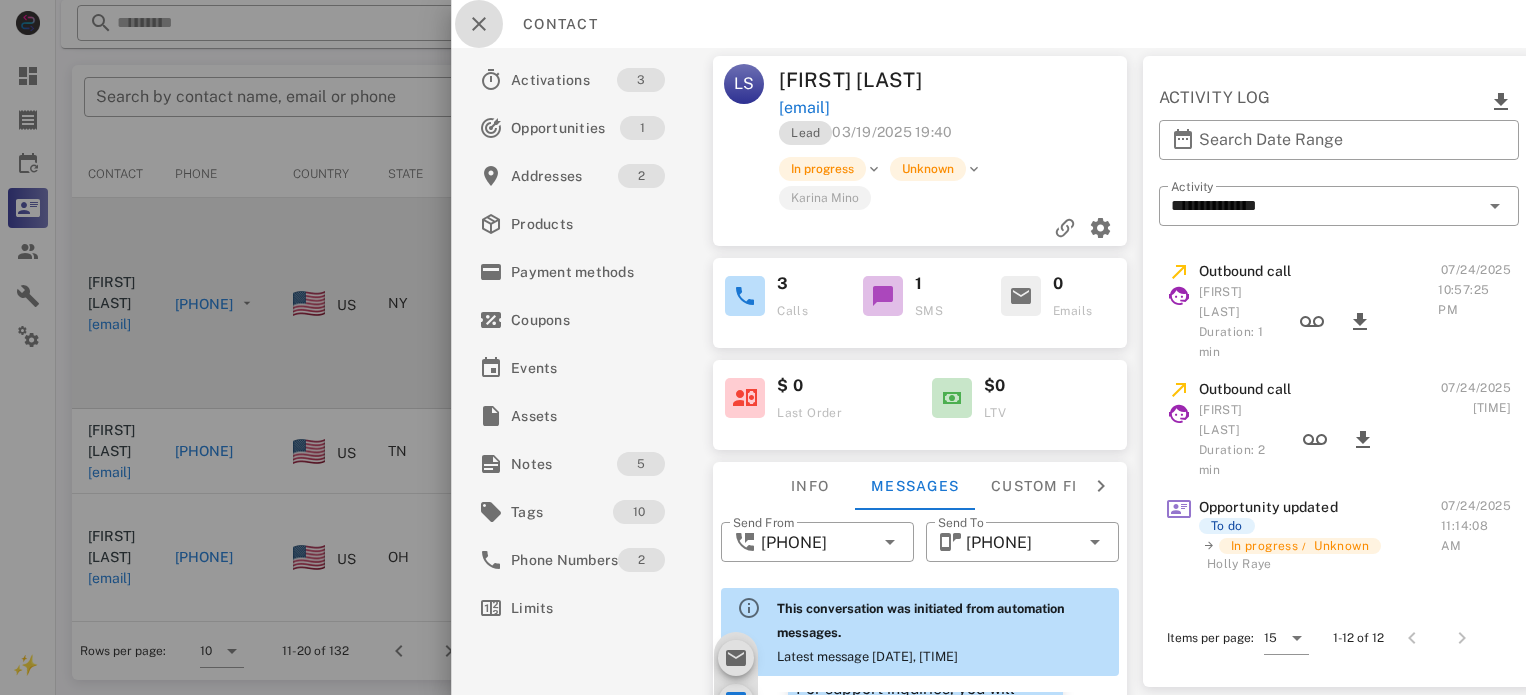 click at bounding box center [479, 24] 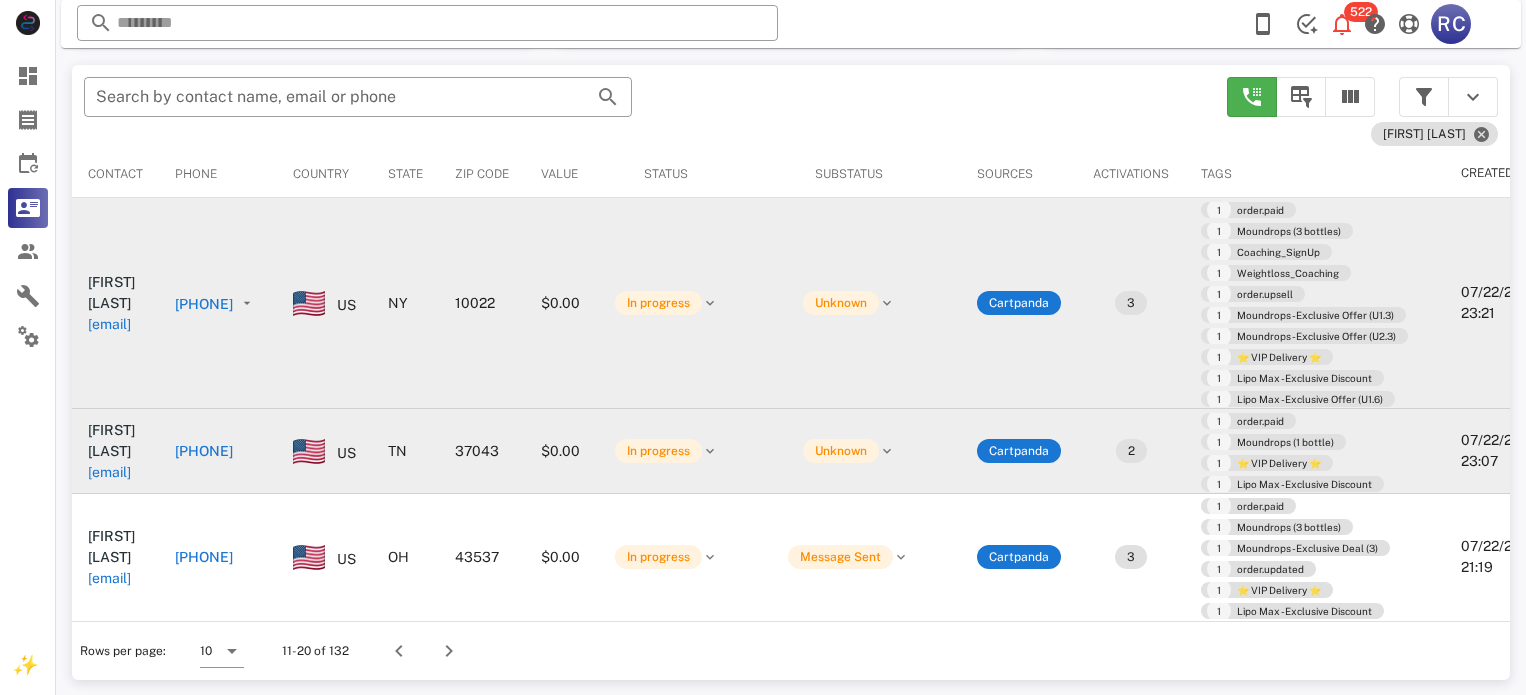 click on "[PHONE]" at bounding box center (204, 451) 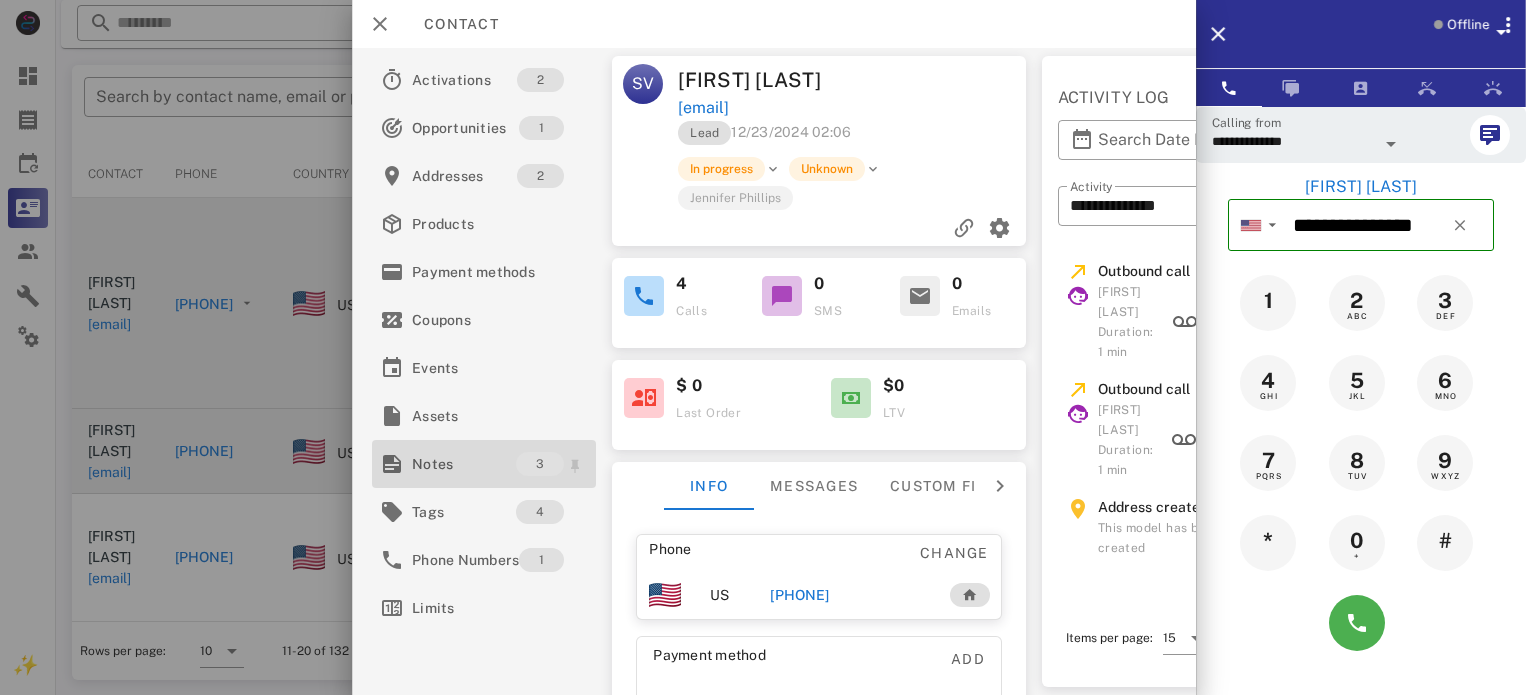 click on "Notes" at bounding box center [464, 464] 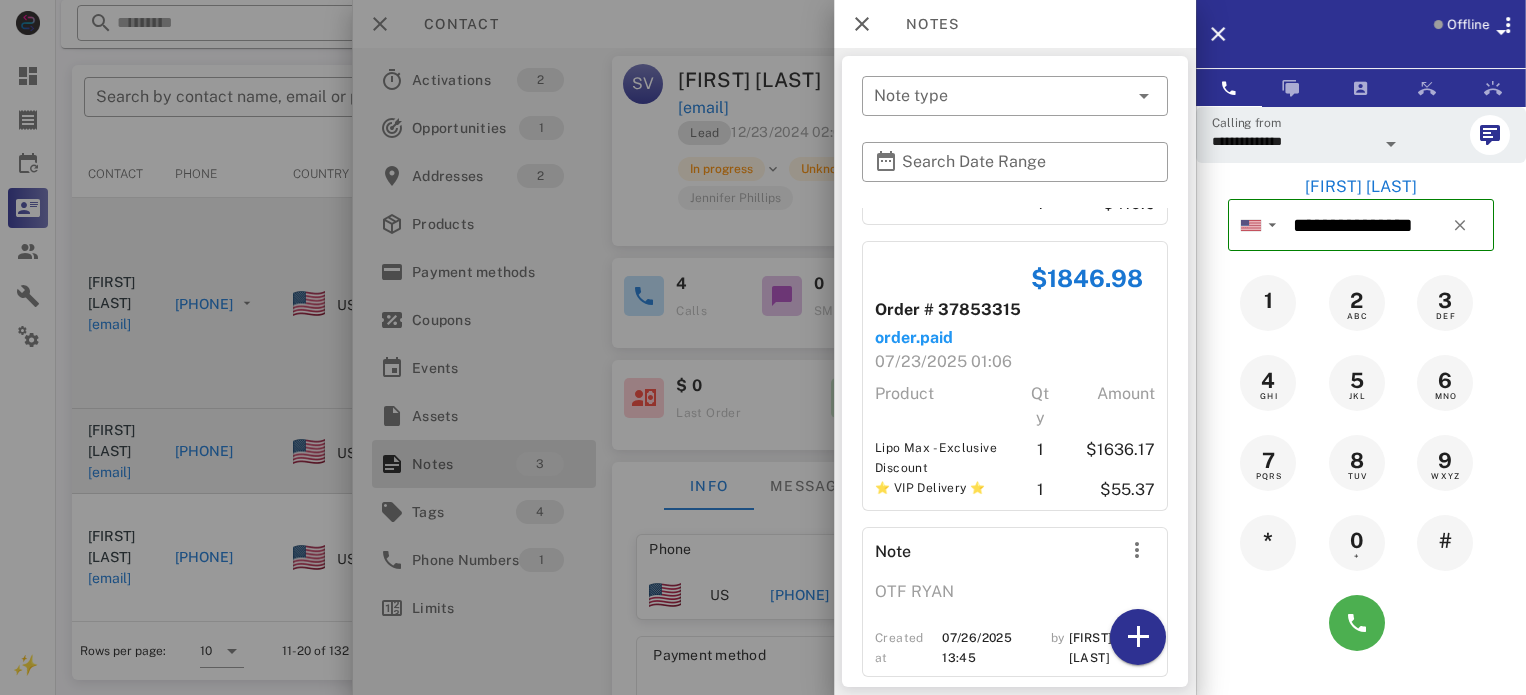 scroll, scrollTop: 218, scrollLeft: 0, axis: vertical 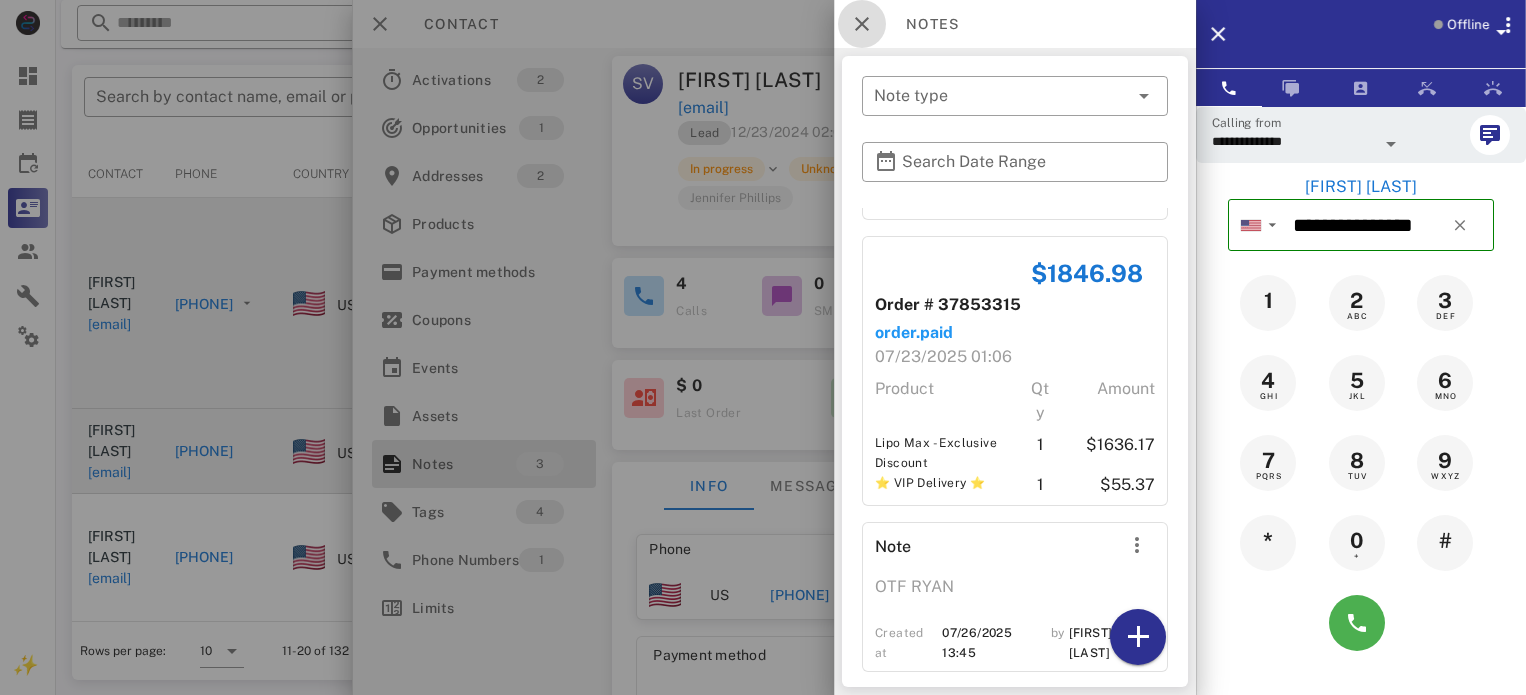 click at bounding box center [862, 24] 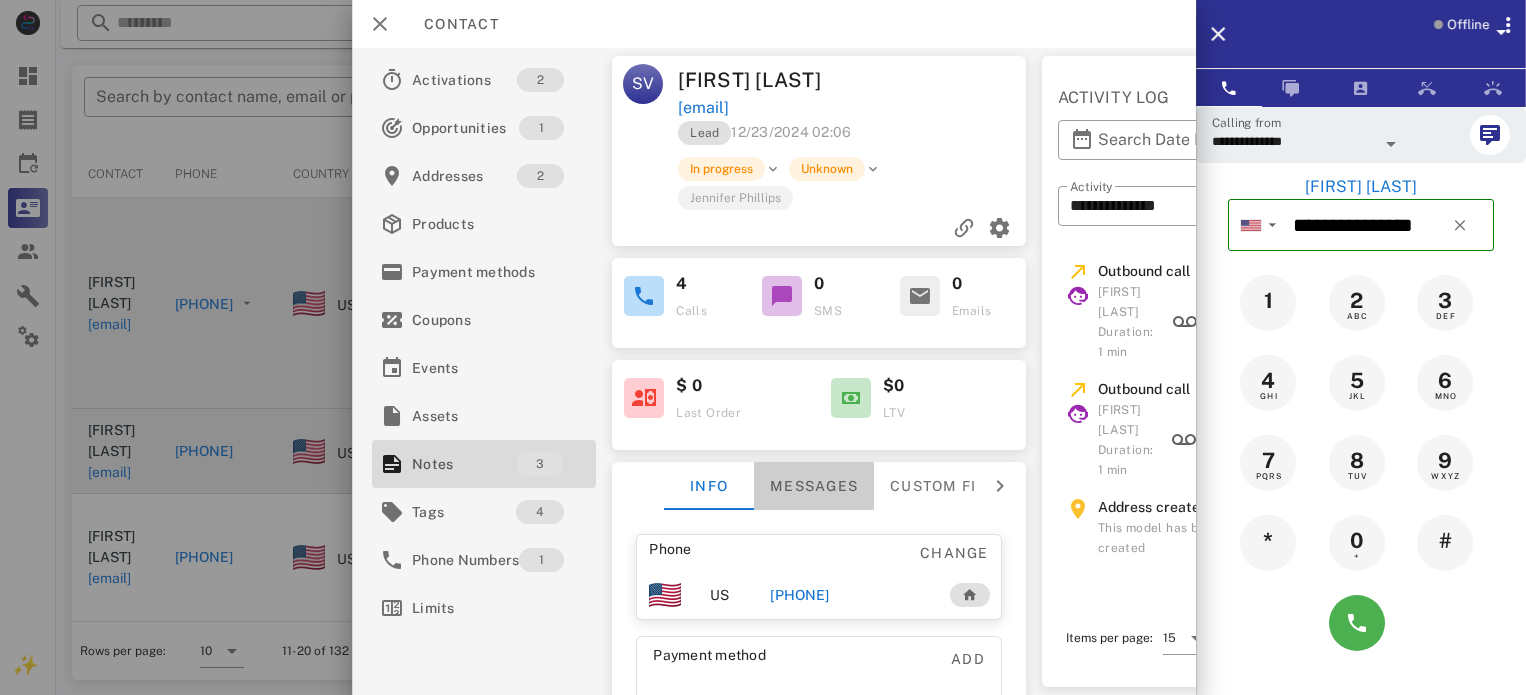click on "Messages" at bounding box center [814, 486] 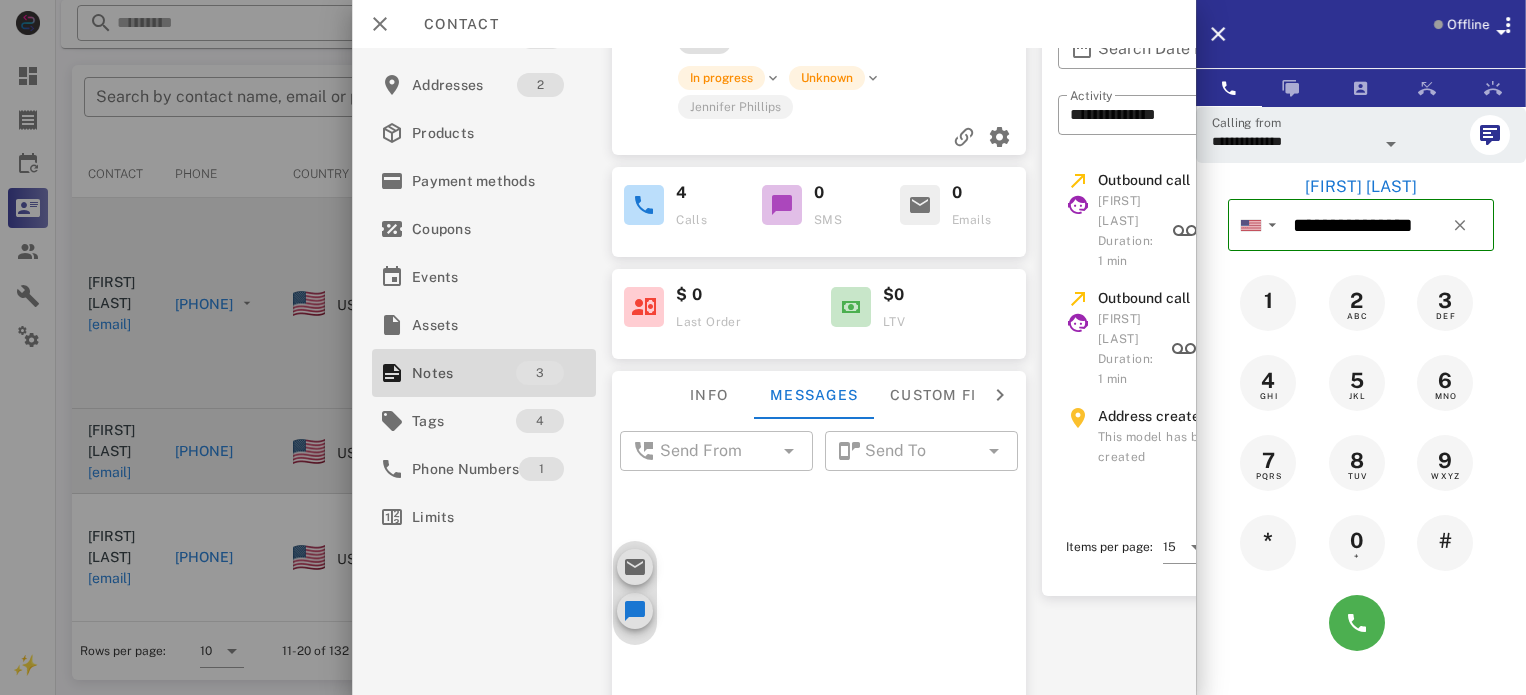 scroll, scrollTop: 278, scrollLeft: 0, axis: vertical 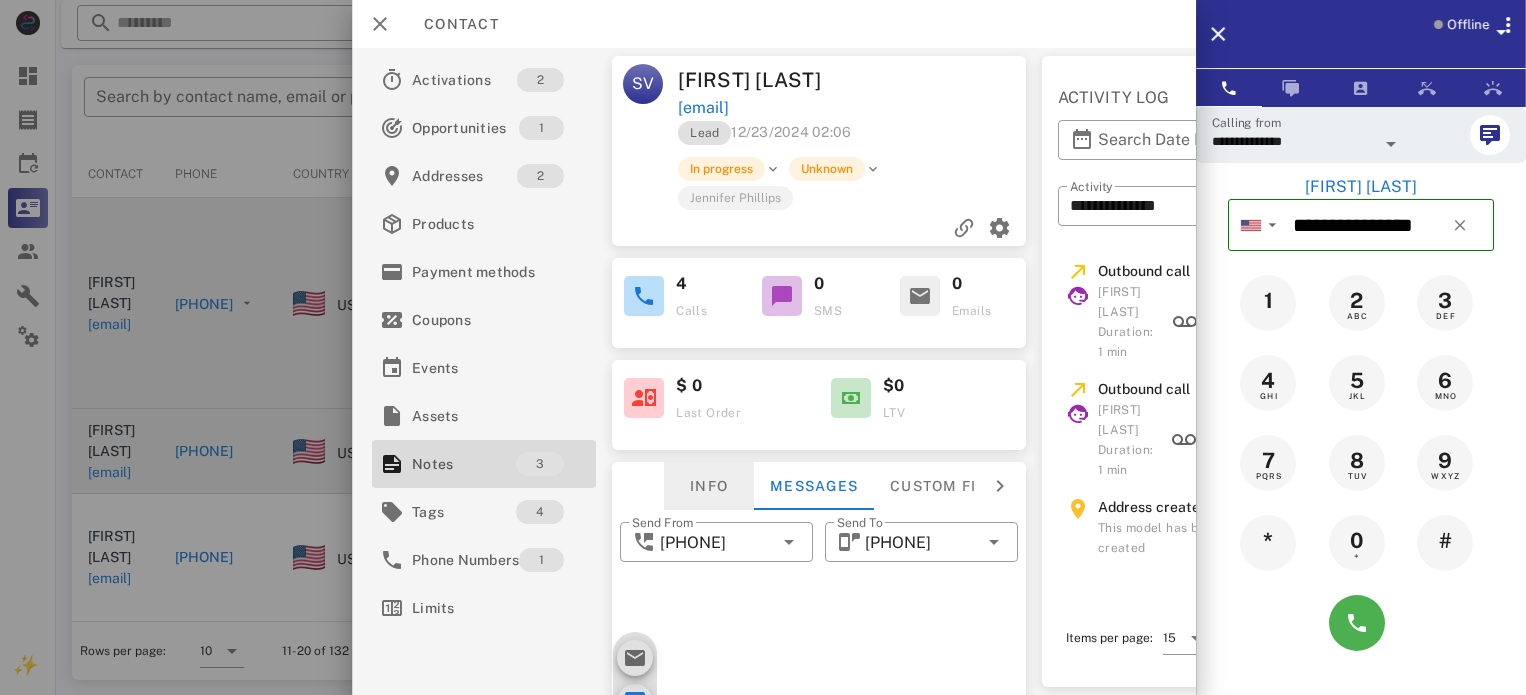 click on "Info" at bounding box center [709, 486] 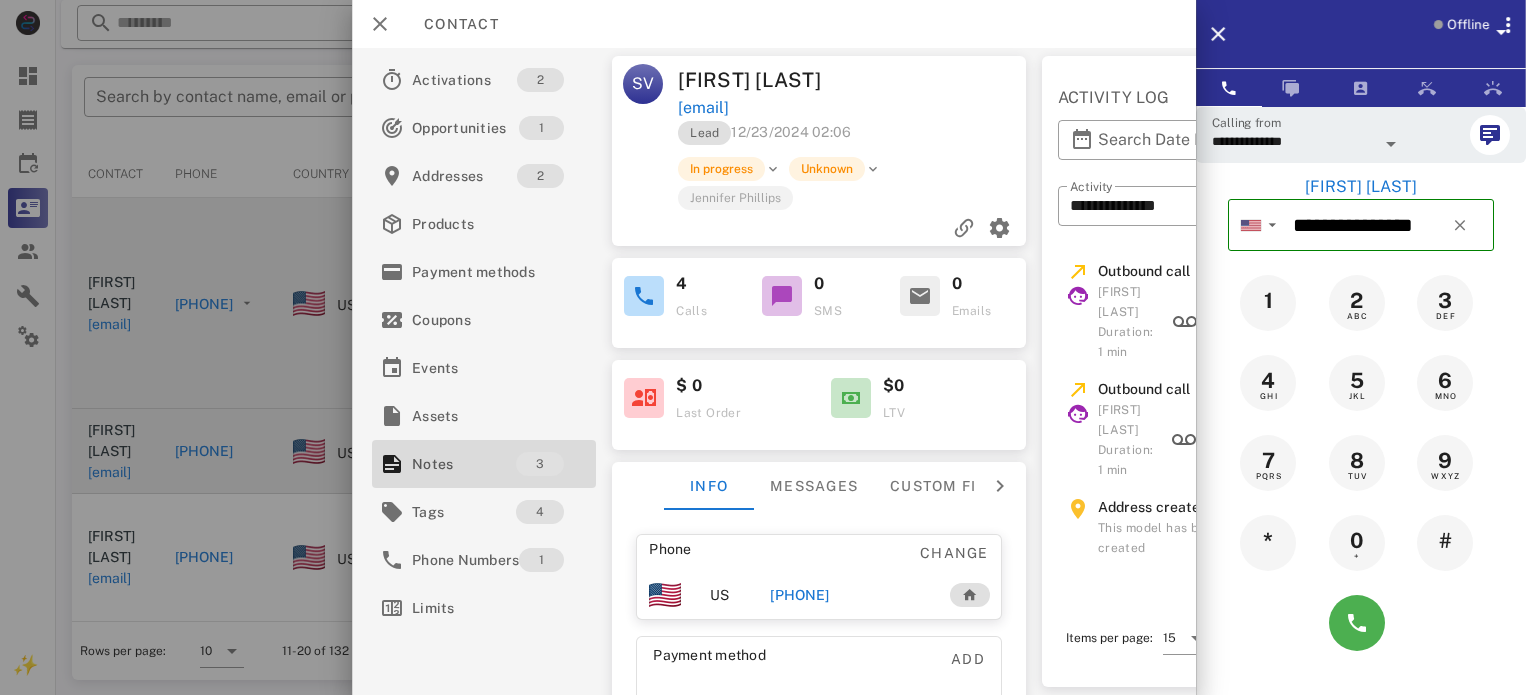 click on "[PHONE]" at bounding box center (799, 595) 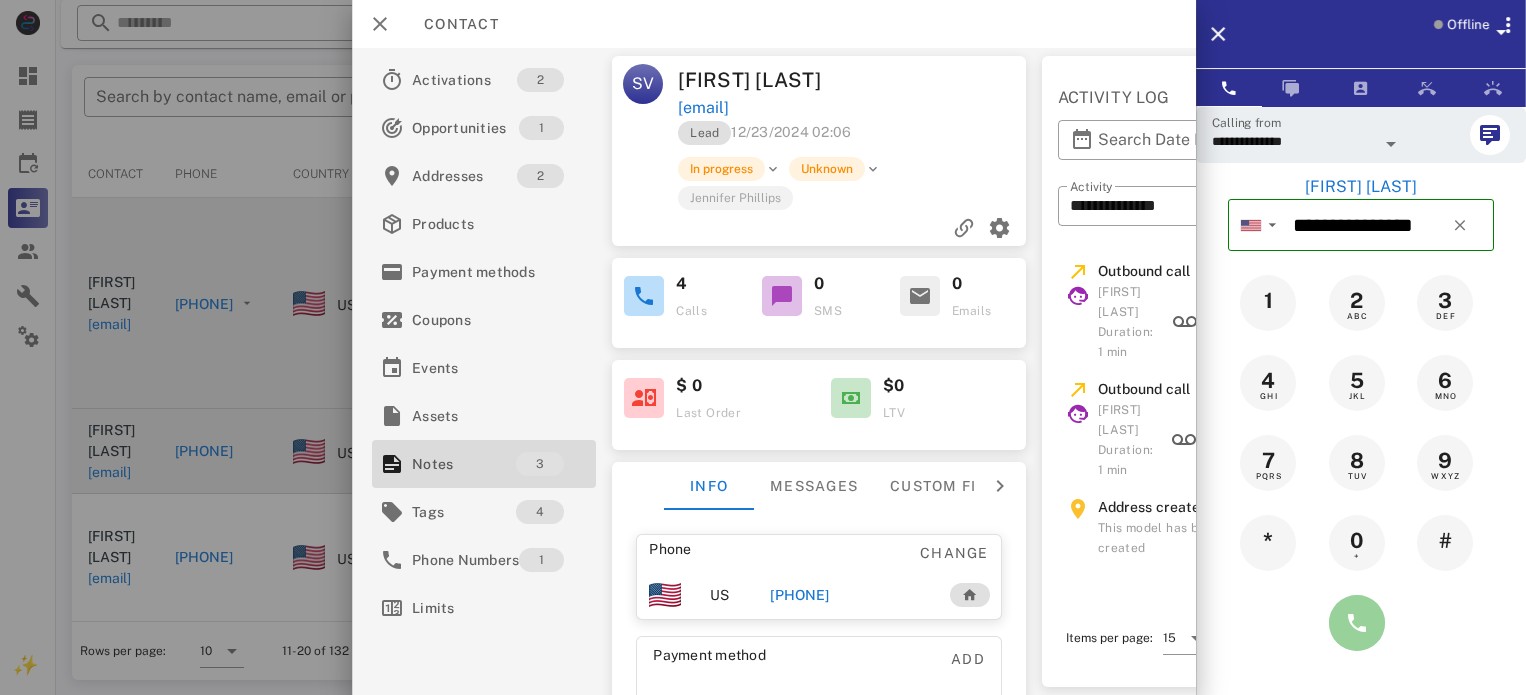 click at bounding box center (1357, 623) 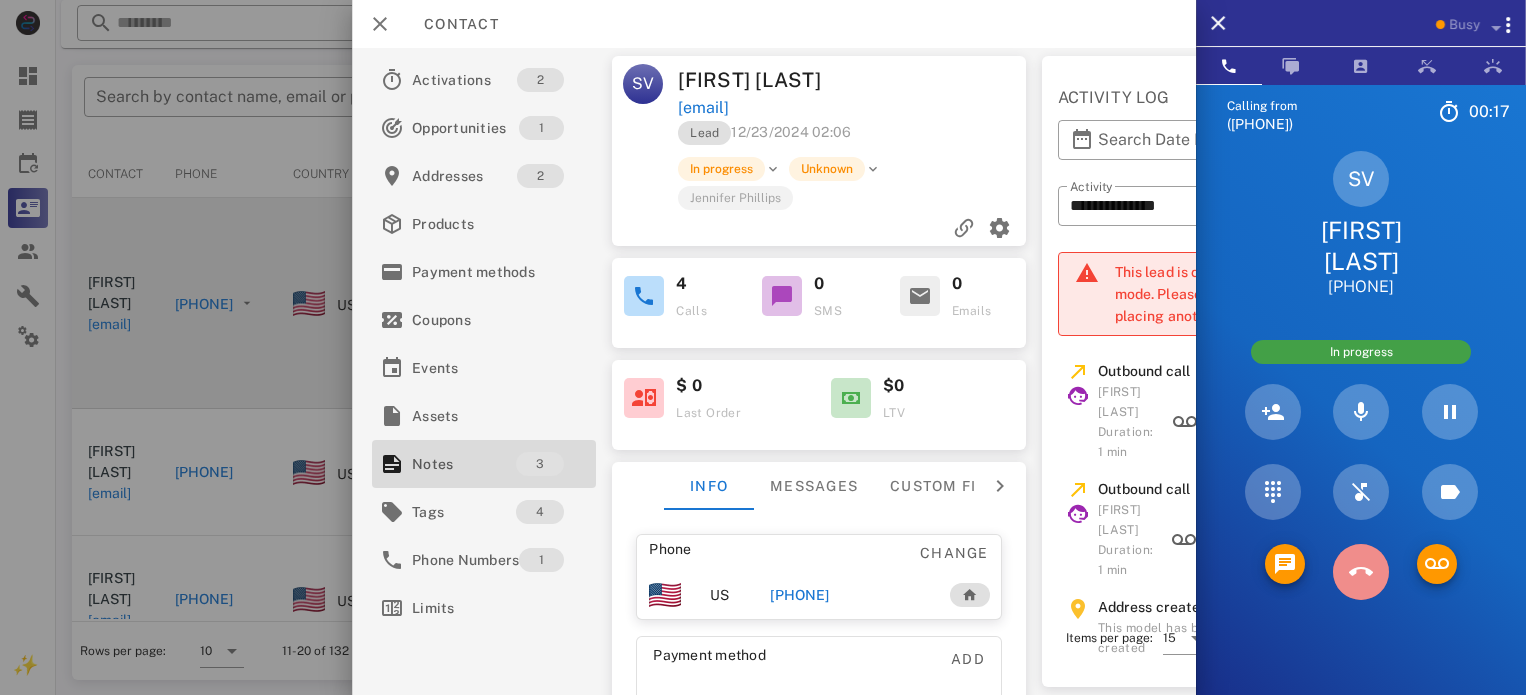 click at bounding box center [1361, 572] 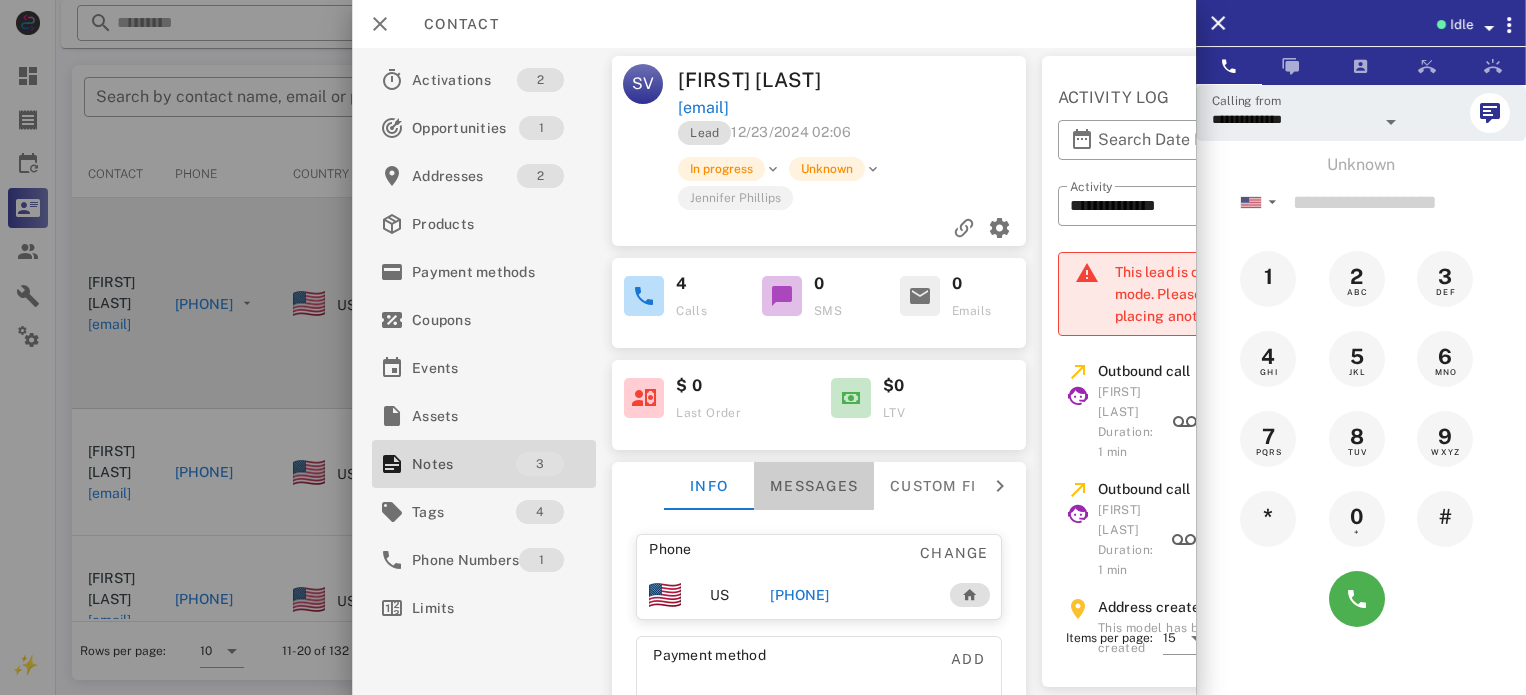 click on "Messages" at bounding box center (814, 486) 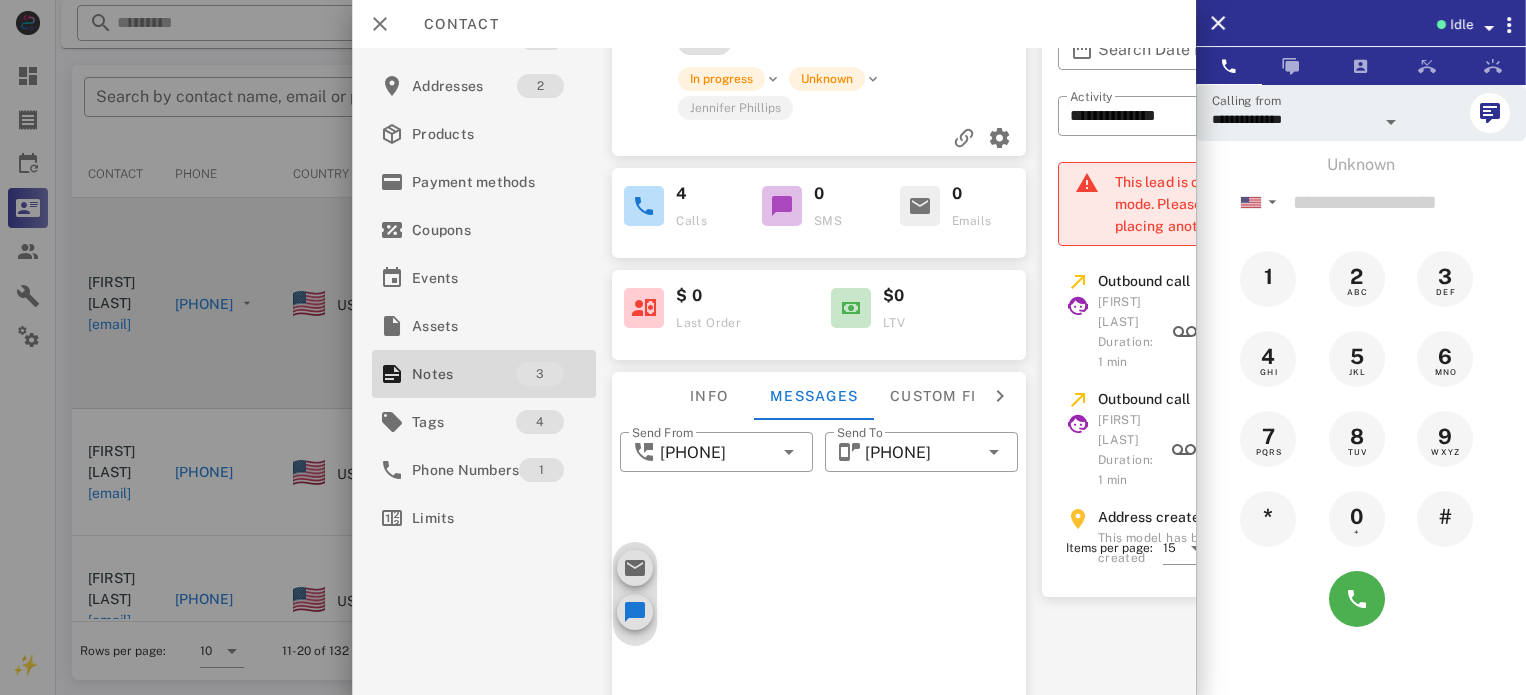 scroll, scrollTop: 278, scrollLeft: 0, axis: vertical 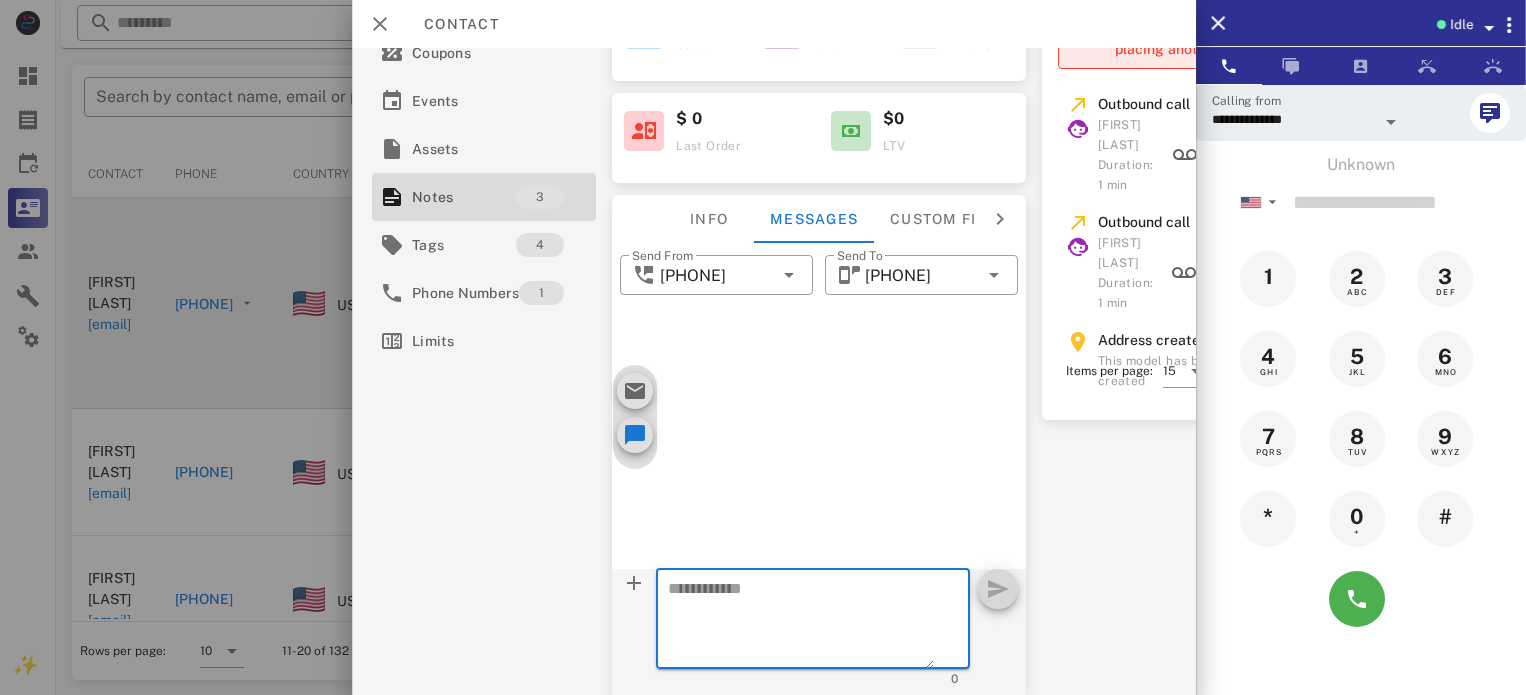 click at bounding box center [801, 622] 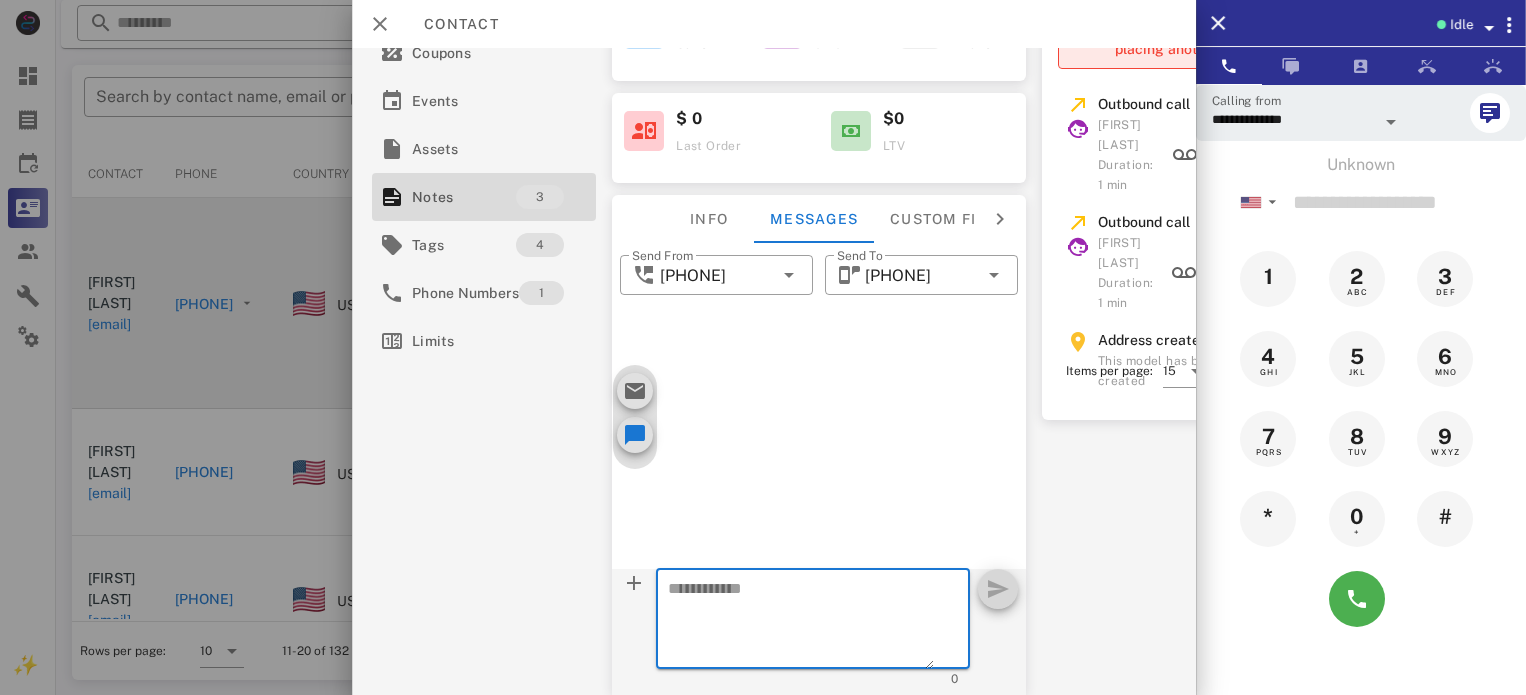 paste on "**********" 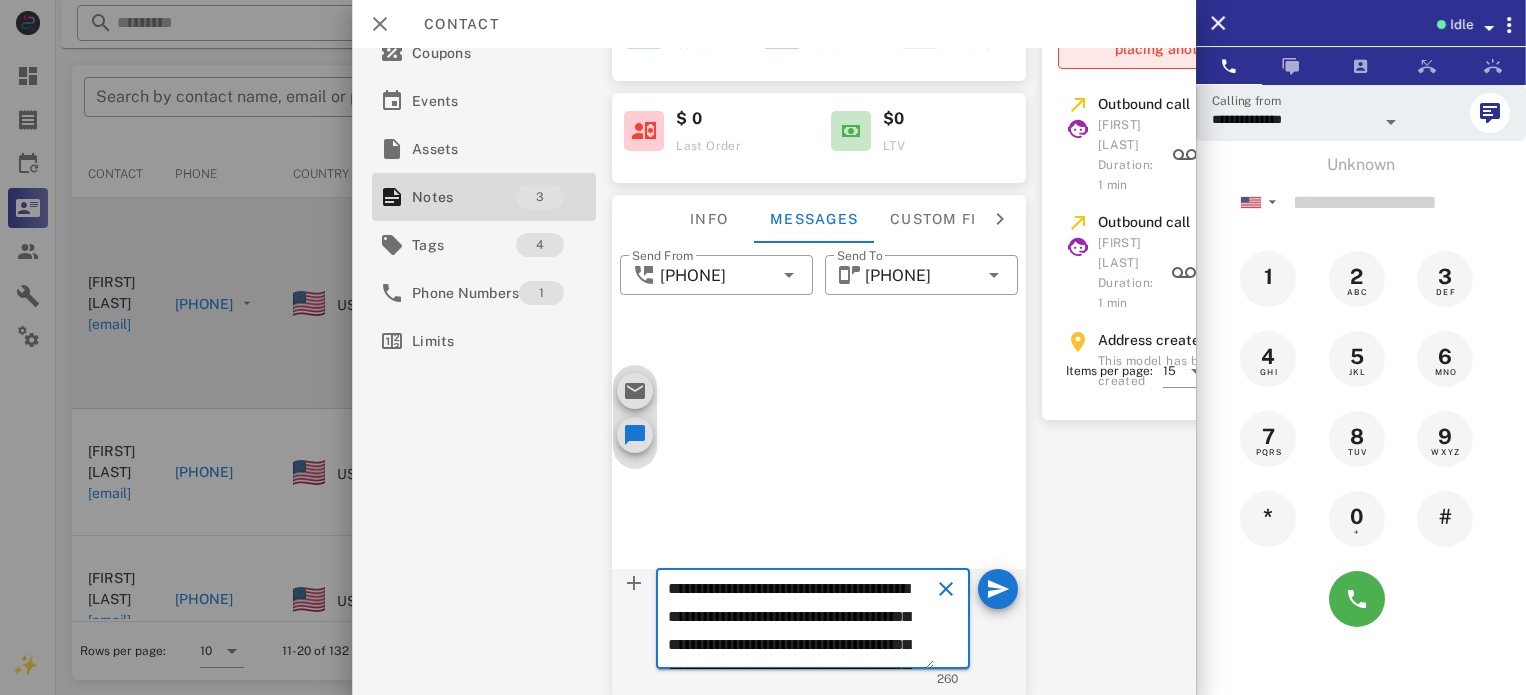 scroll, scrollTop: 153, scrollLeft: 0, axis: vertical 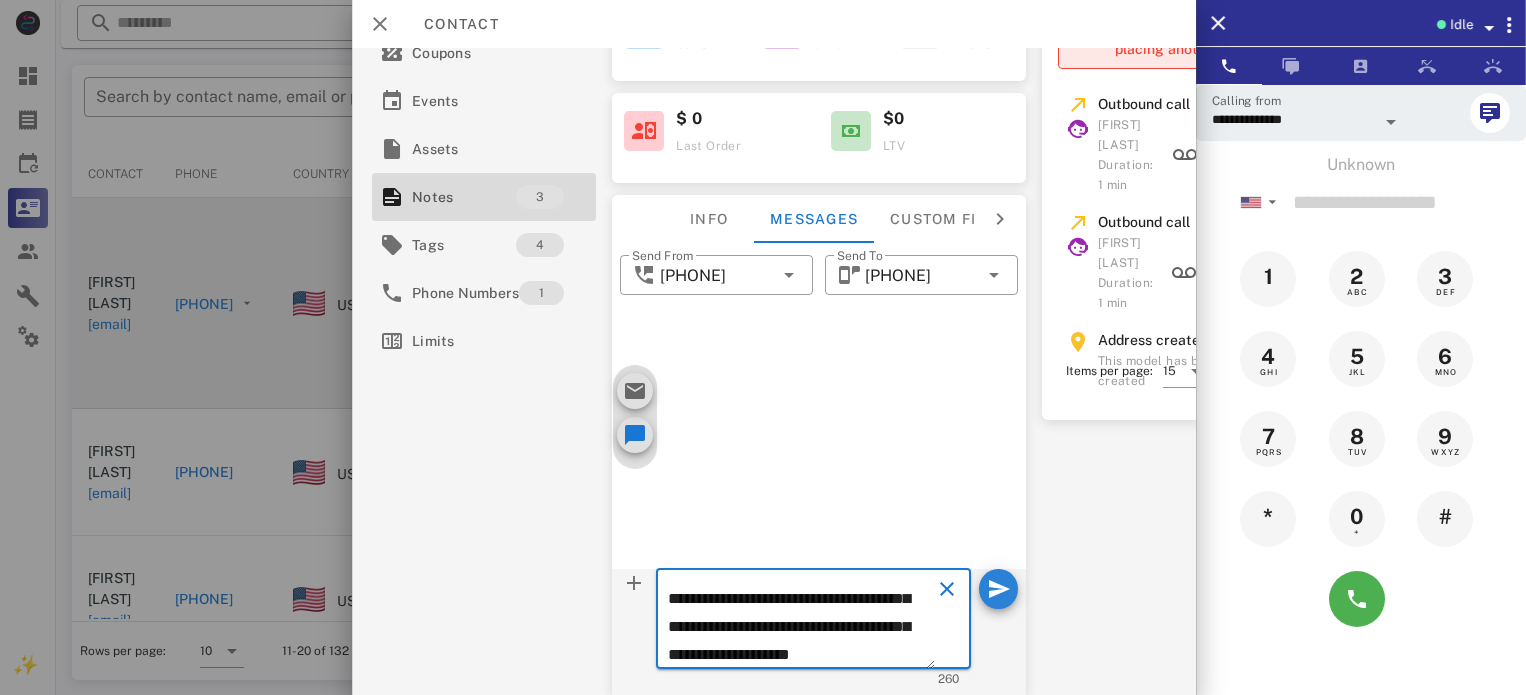 type on "**********" 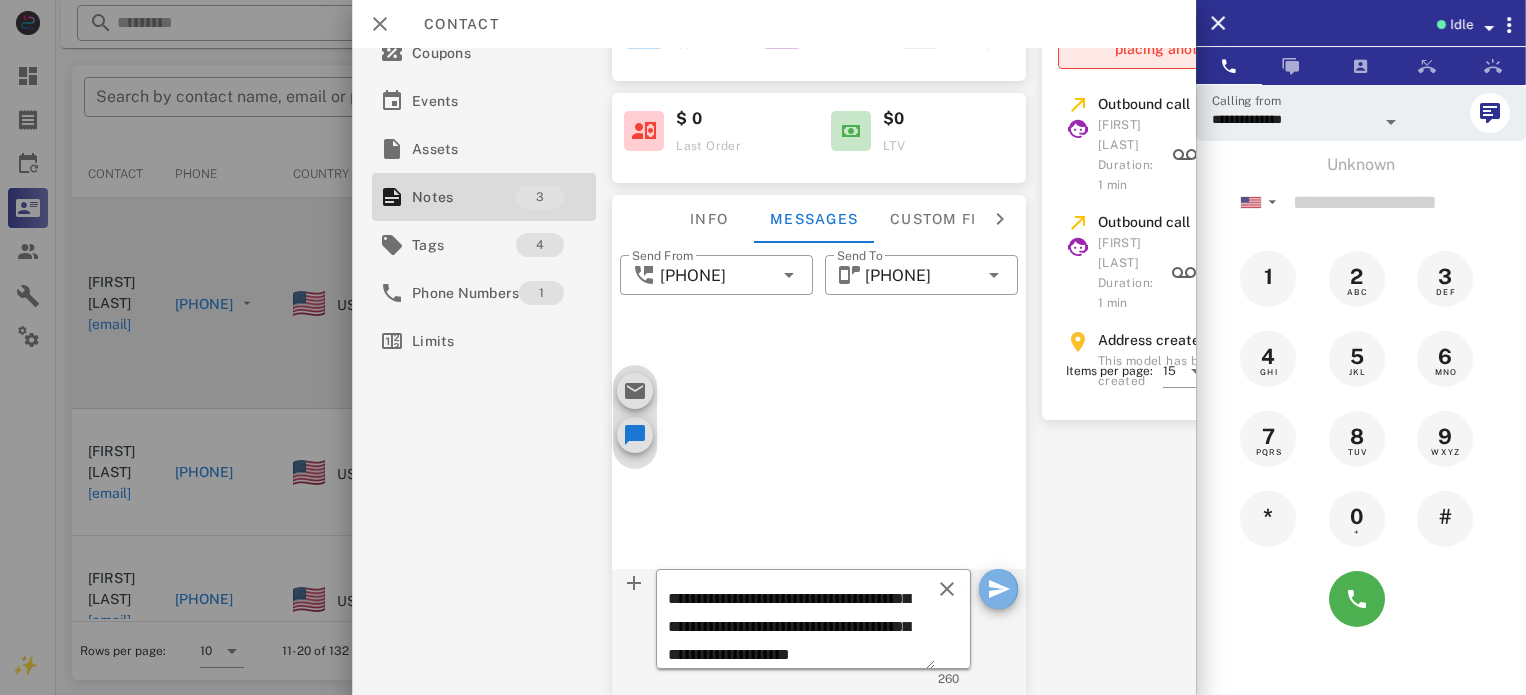 click at bounding box center (998, 589) 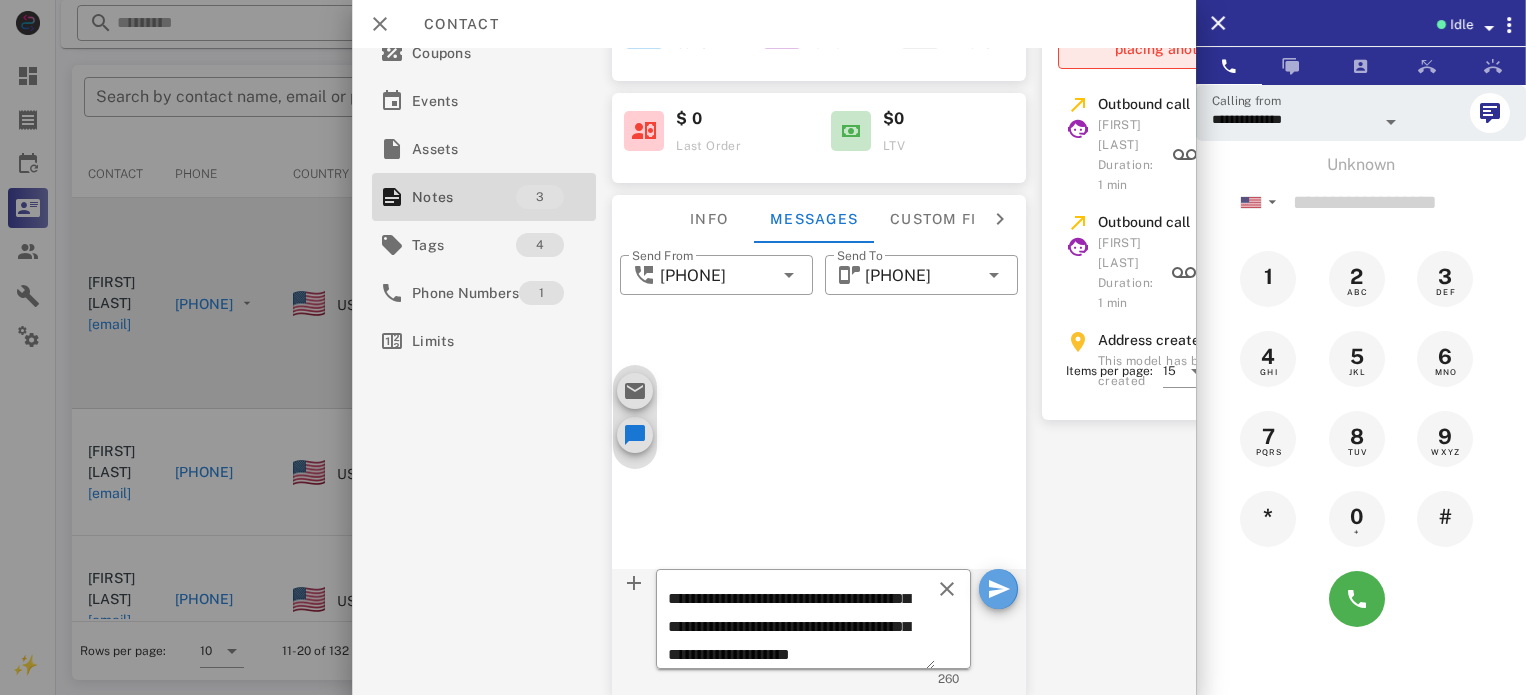type 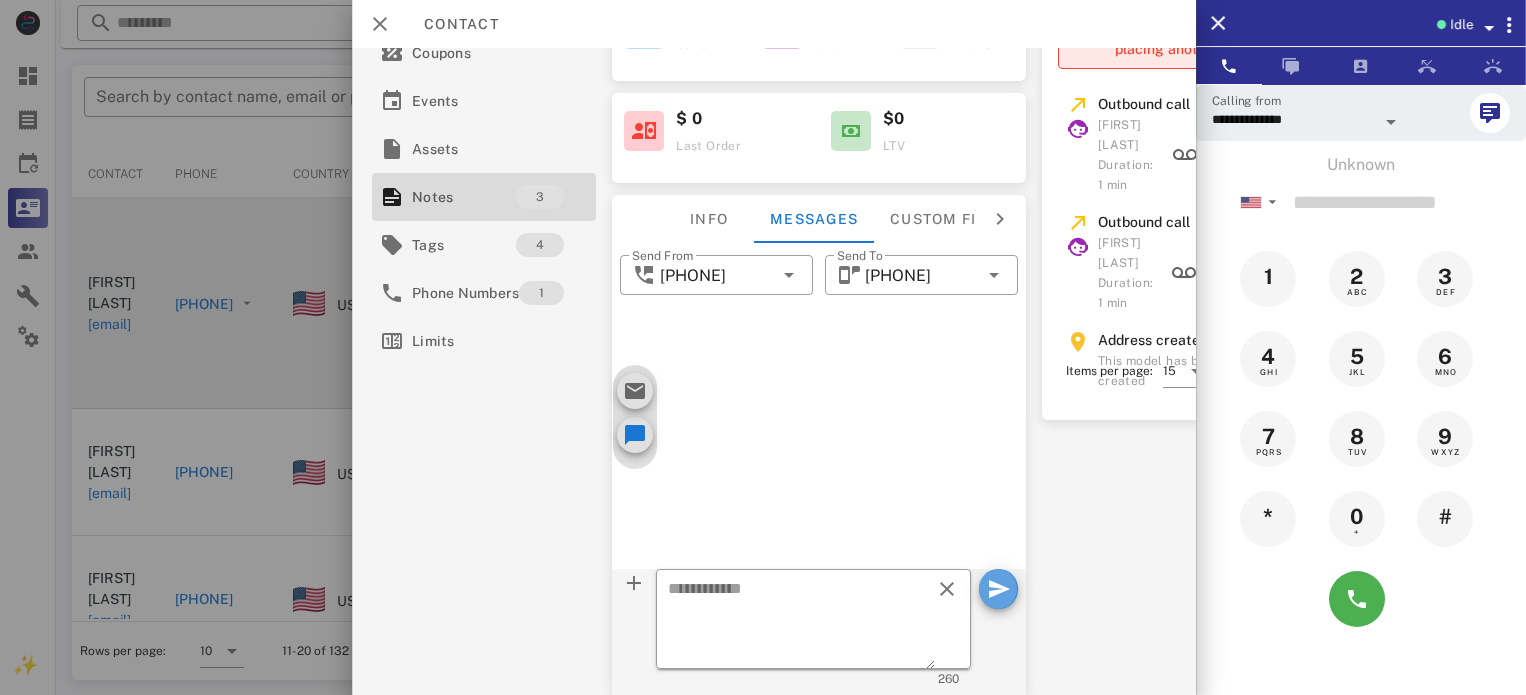 scroll, scrollTop: 0, scrollLeft: 0, axis: both 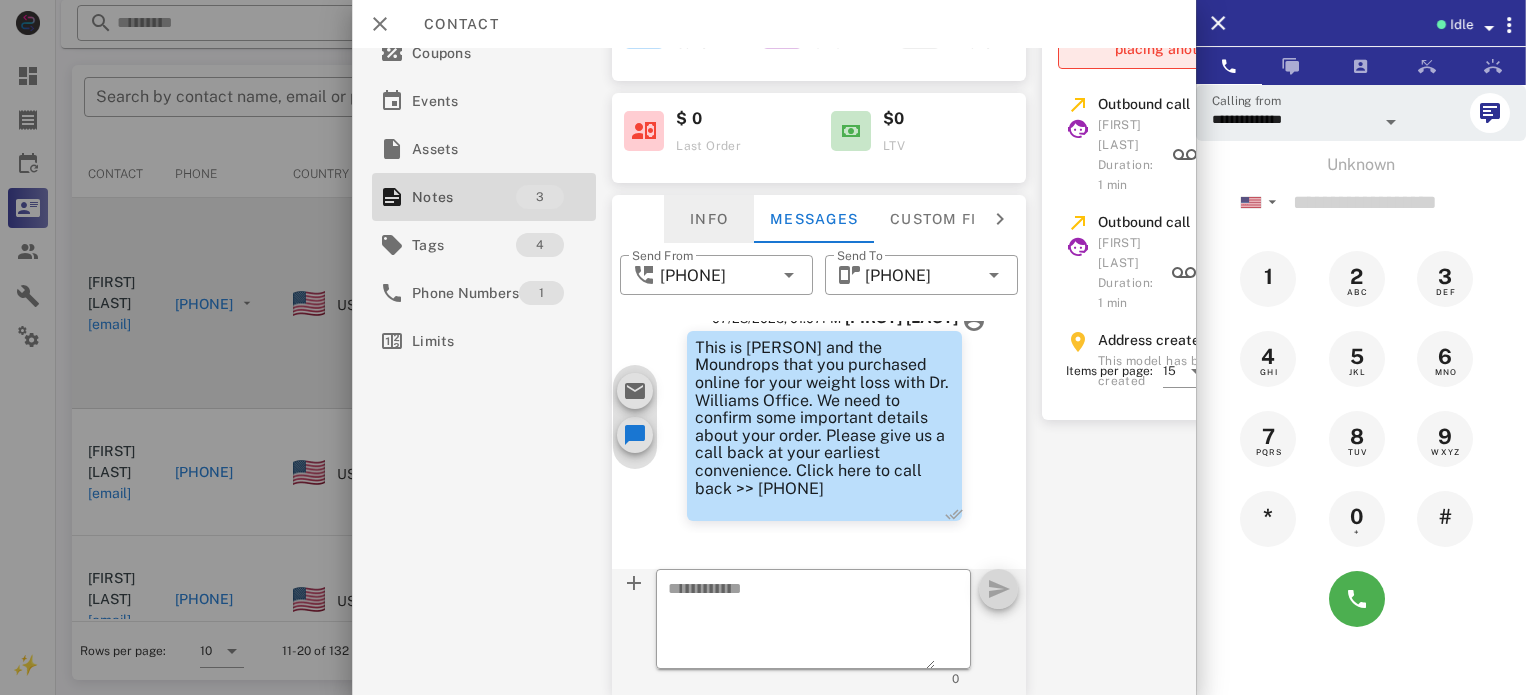 click on "Info" at bounding box center [709, 219] 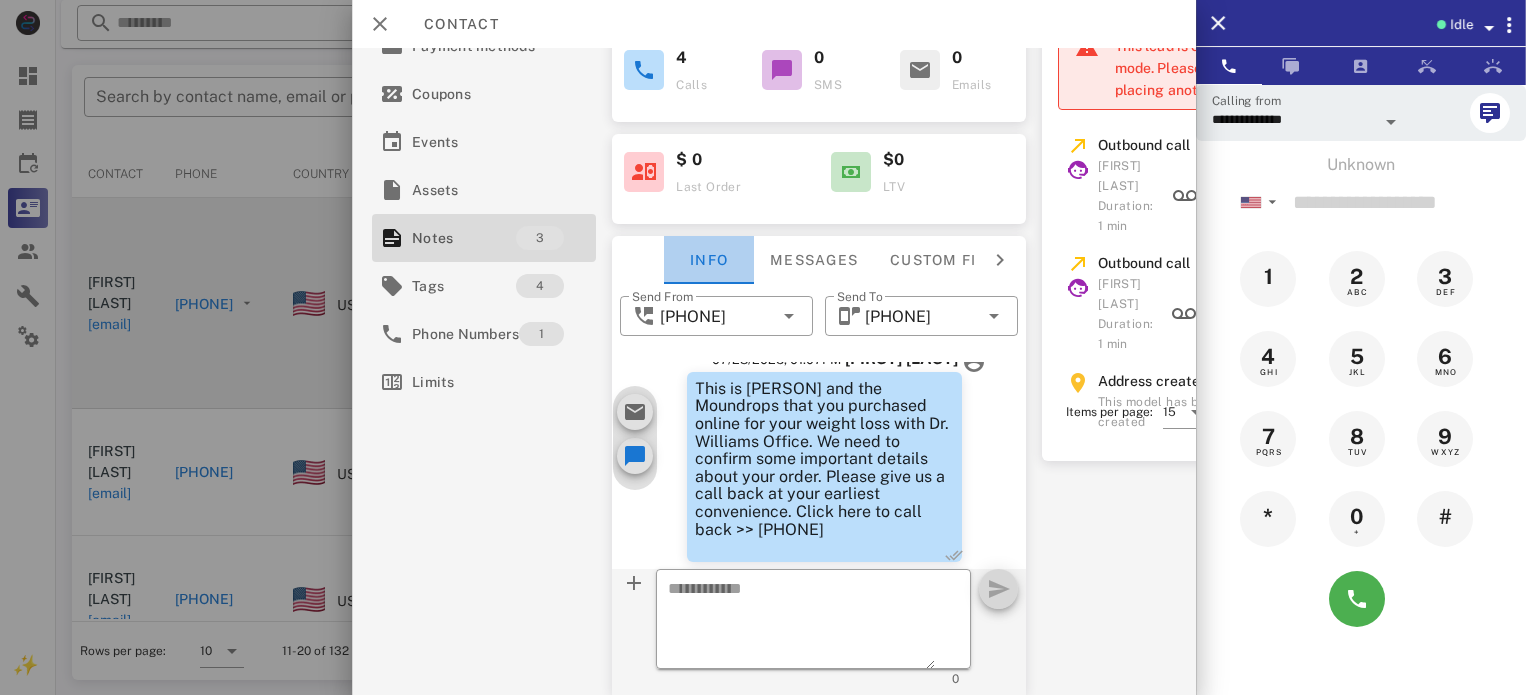 scroll, scrollTop: 237, scrollLeft: 0, axis: vertical 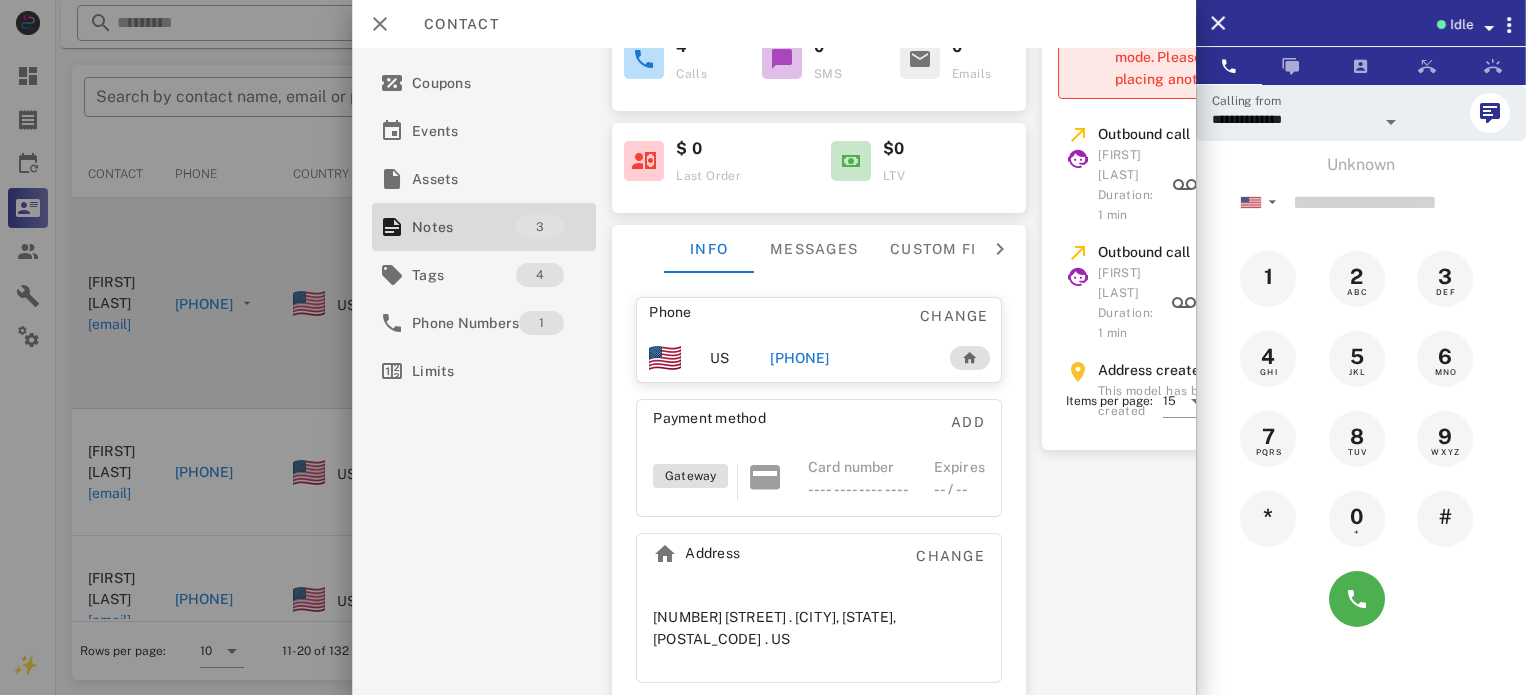click on "[PHONE]" at bounding box center (799, 358) 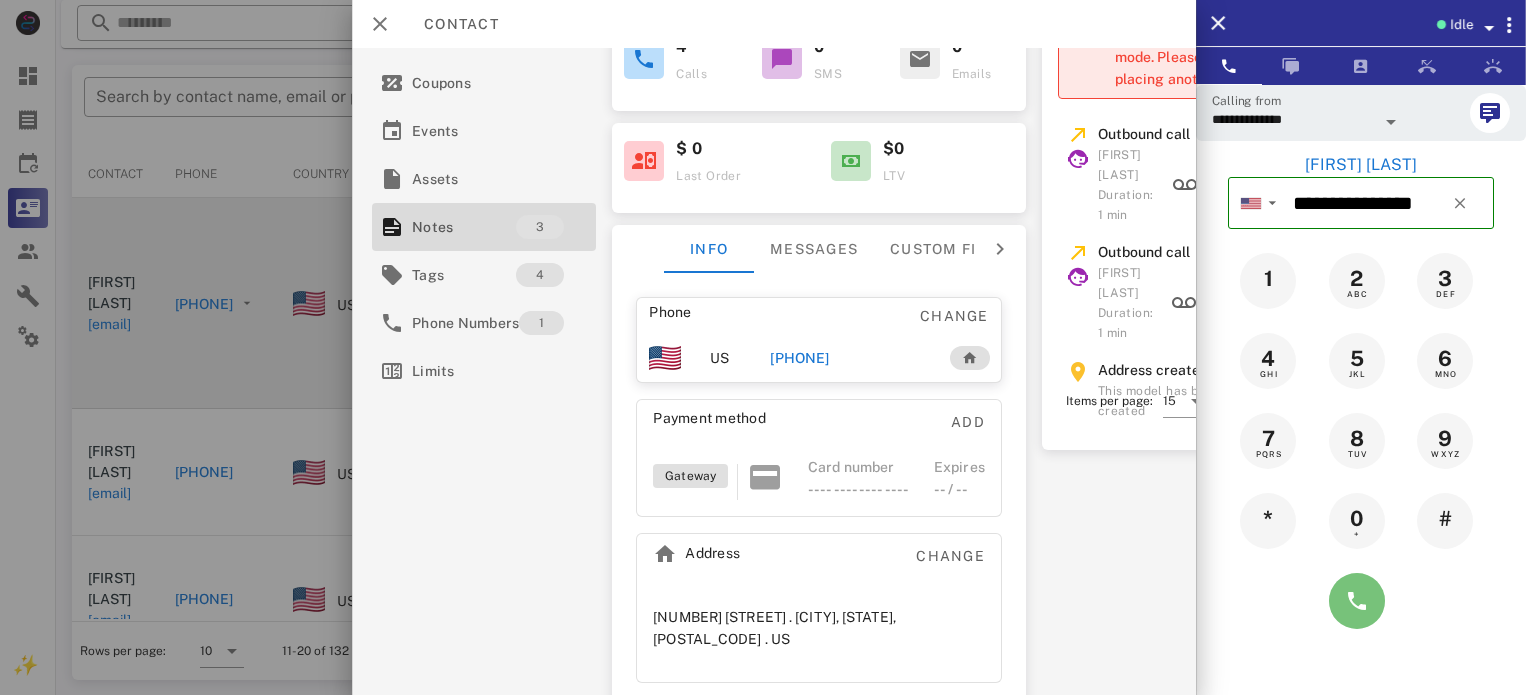 click at bounding box center [1357, 601] 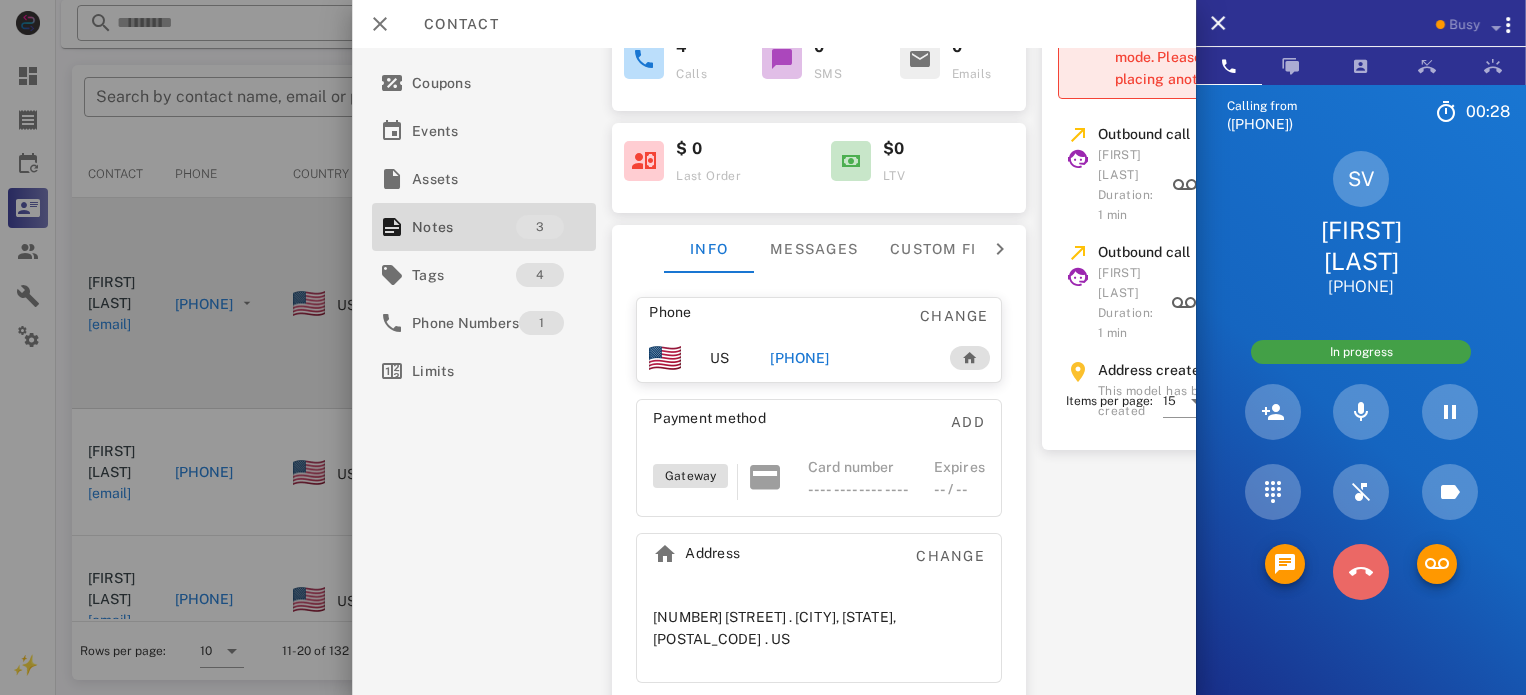 click at bounding box center (1361, 572) 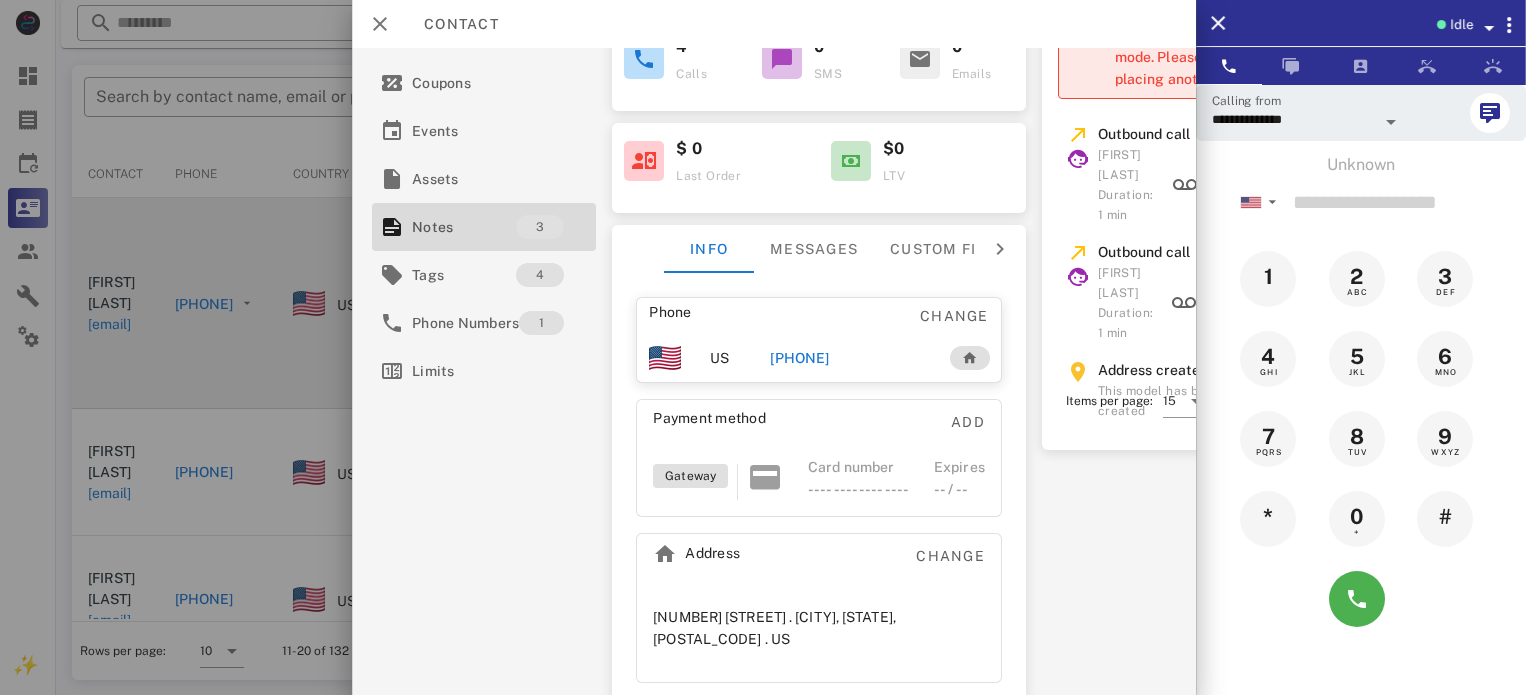 click on "[PHONE]" at bounding box center [799, 358] 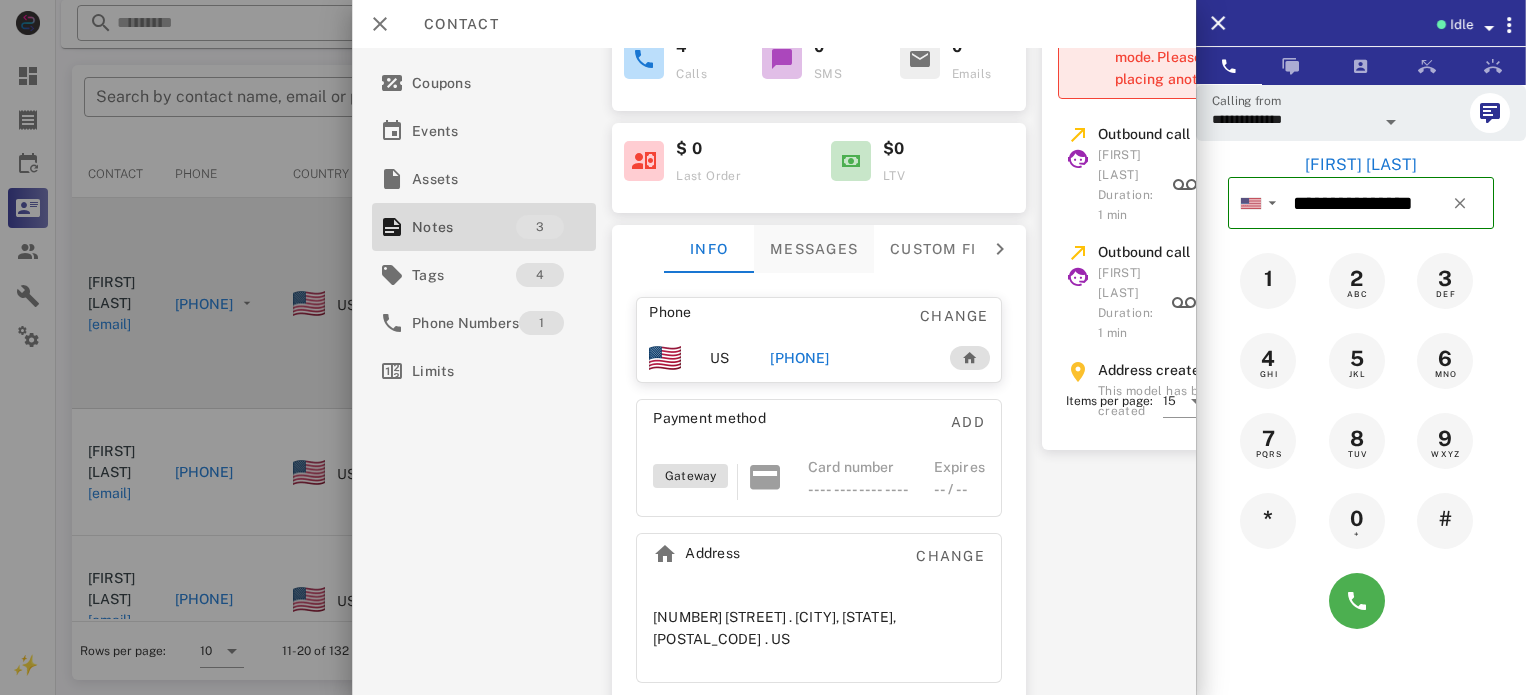 scroll, scrollTop: 0, scrollLeft: 0, axis: both 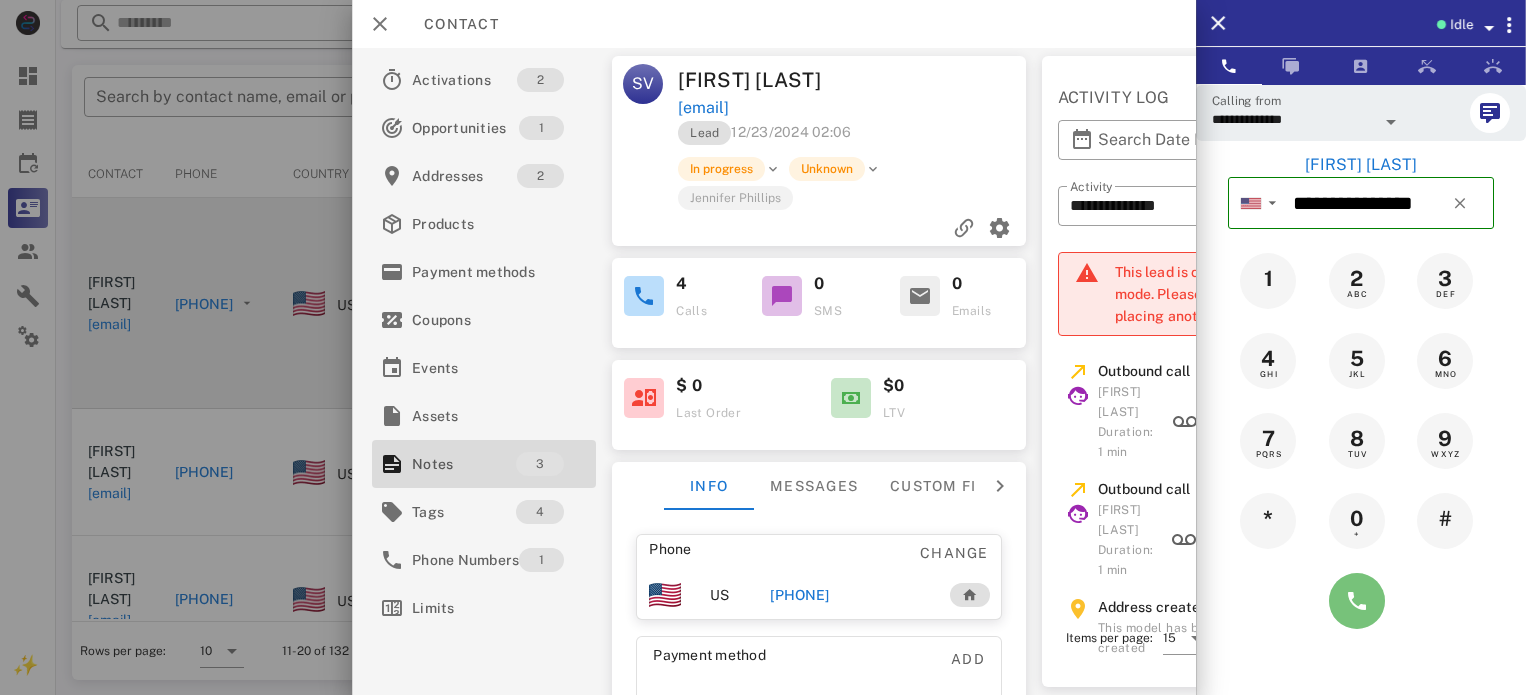 click at bounding box center [1357, 601] 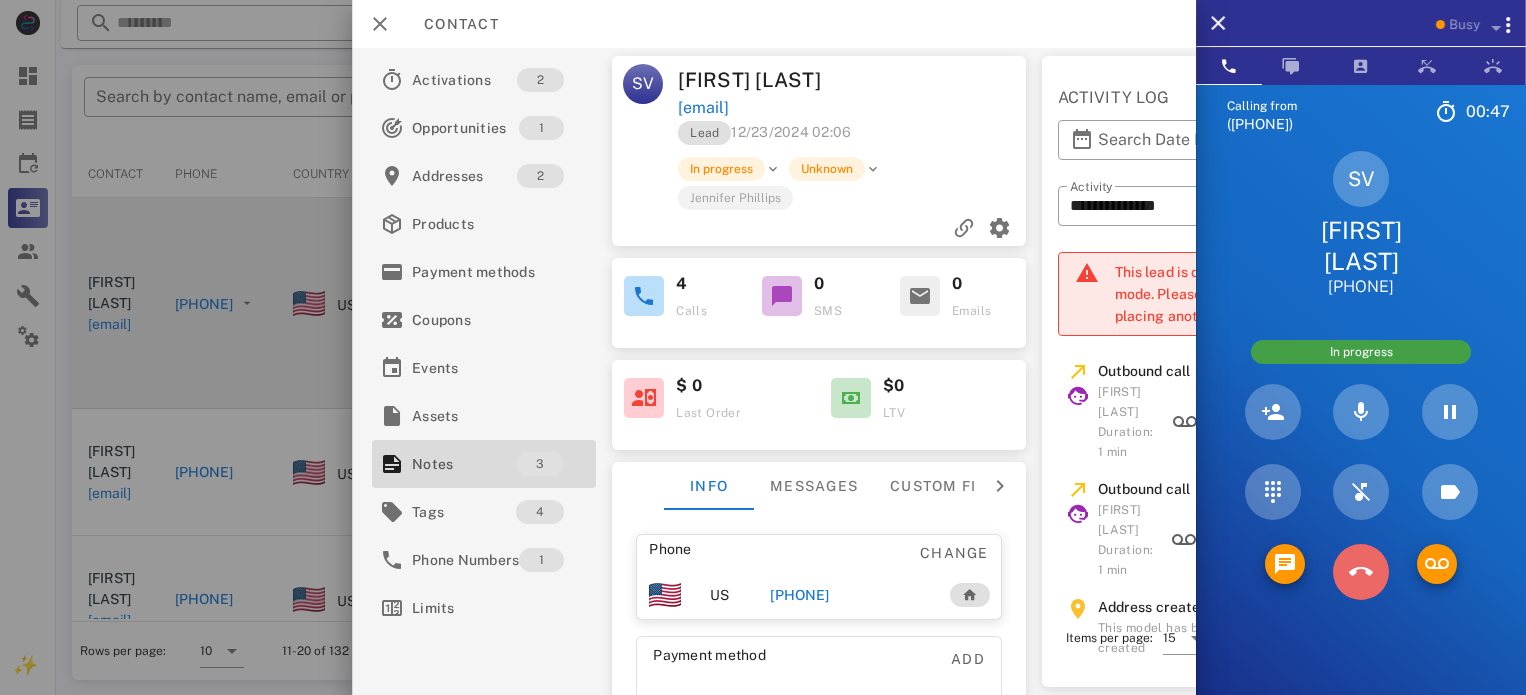 click at bounding box center [1361, 572] 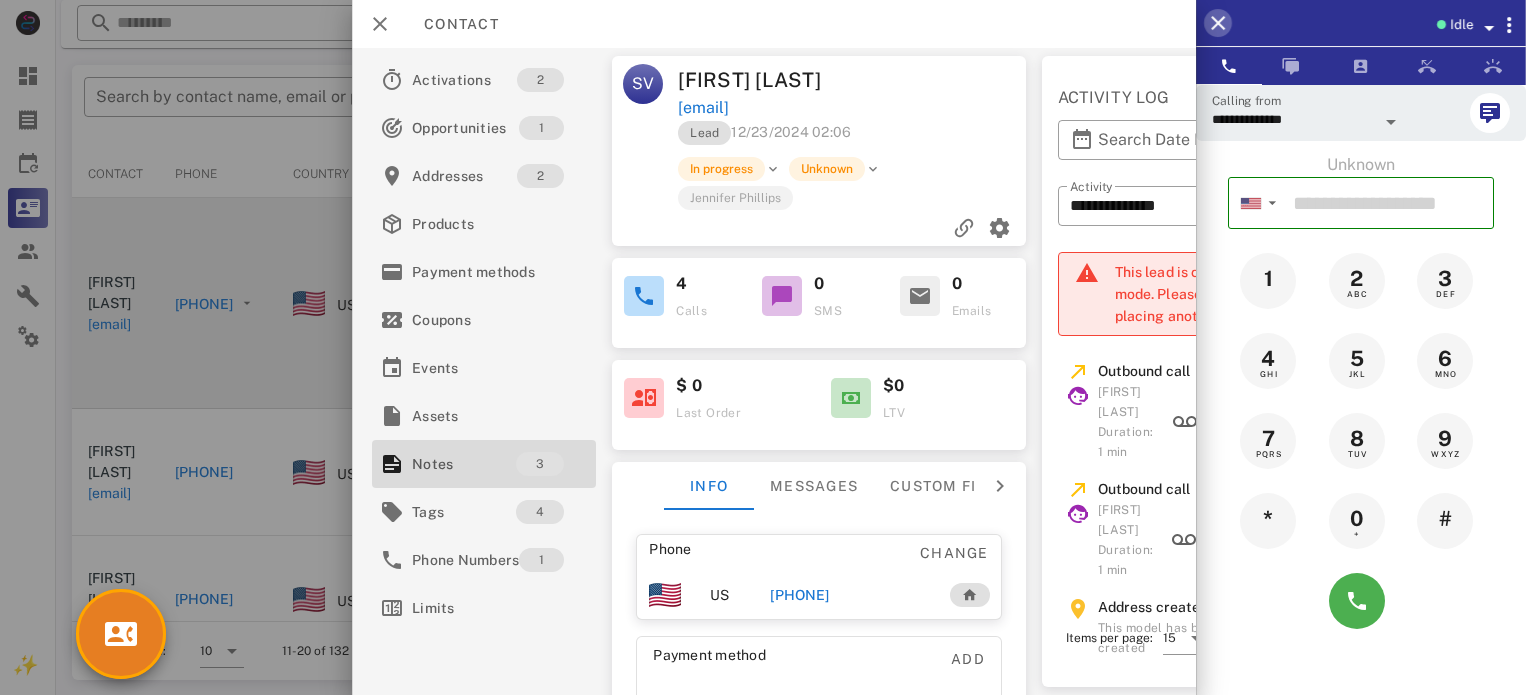 click at bounding box center (1218, 23) 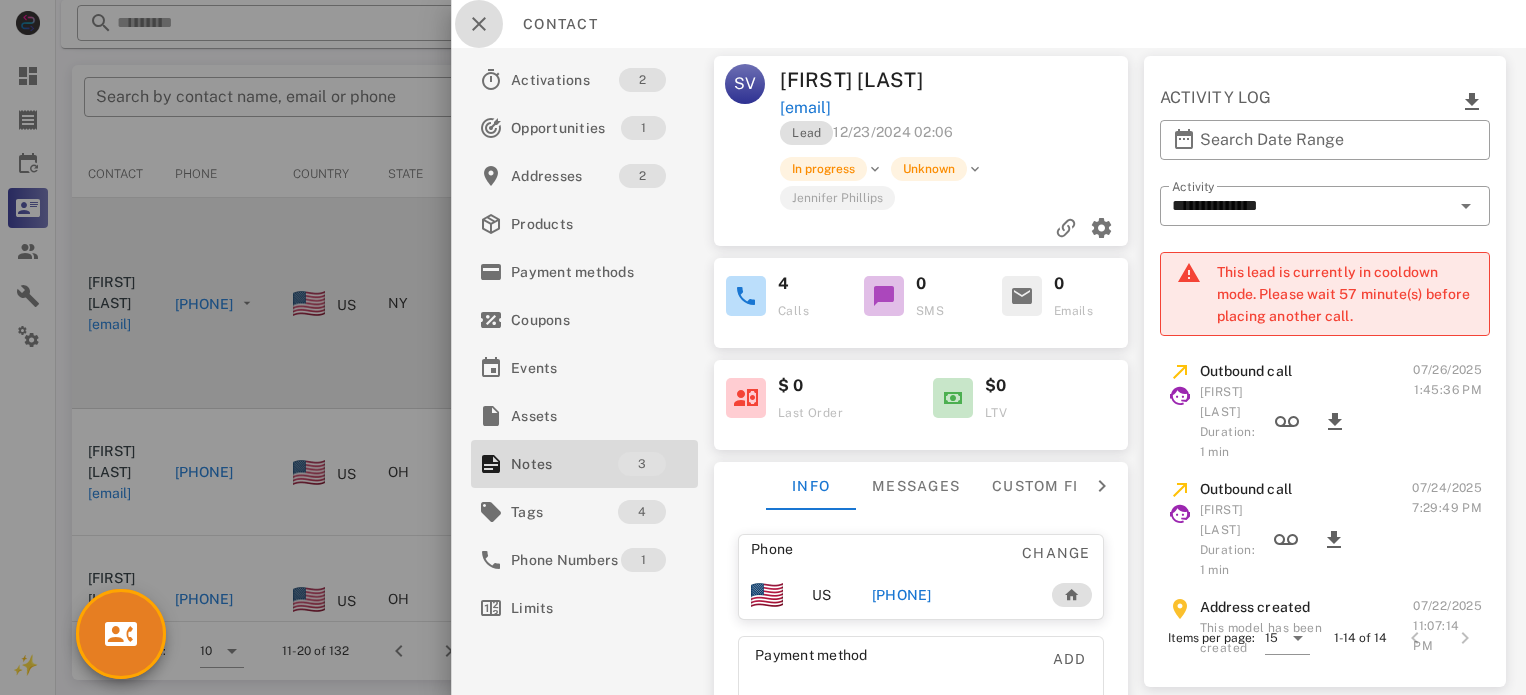 click at bounding box center (479, 24) 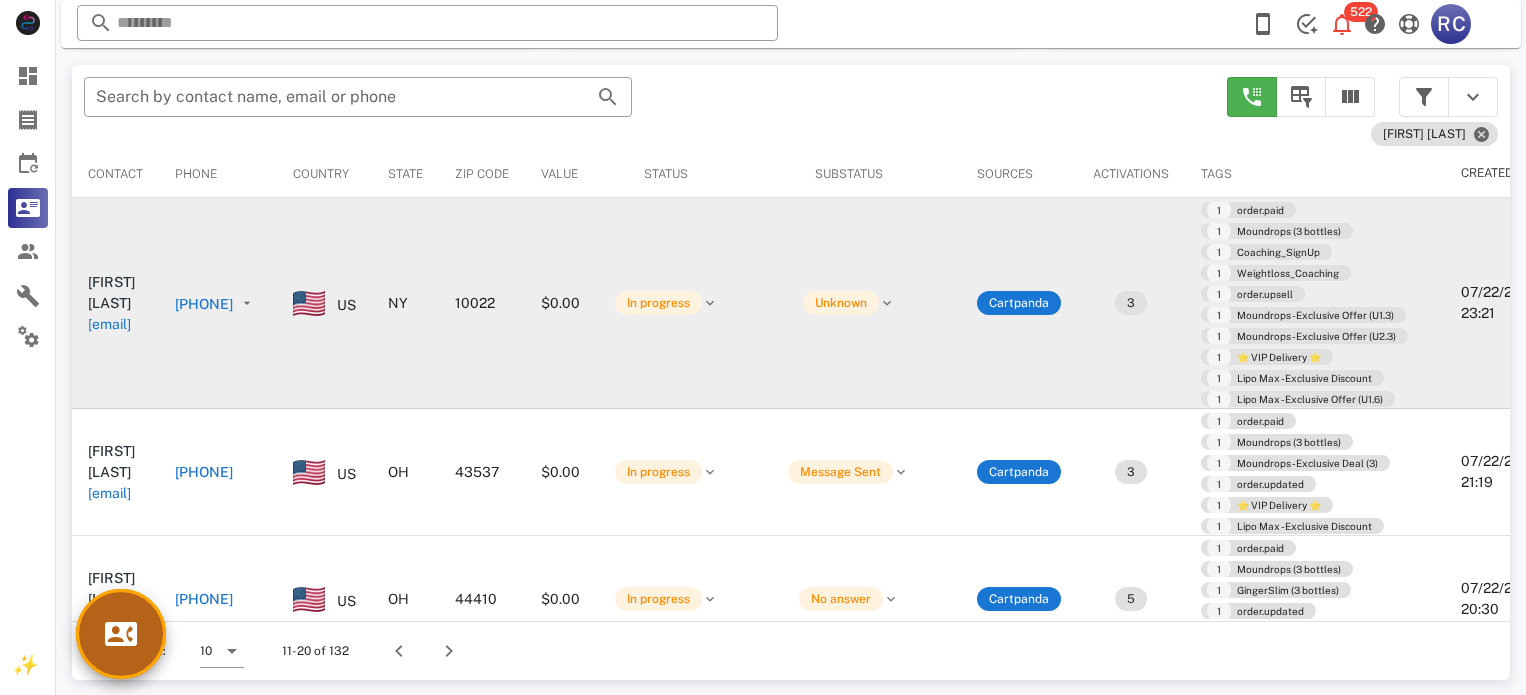 click at bounding box center [121, 634] 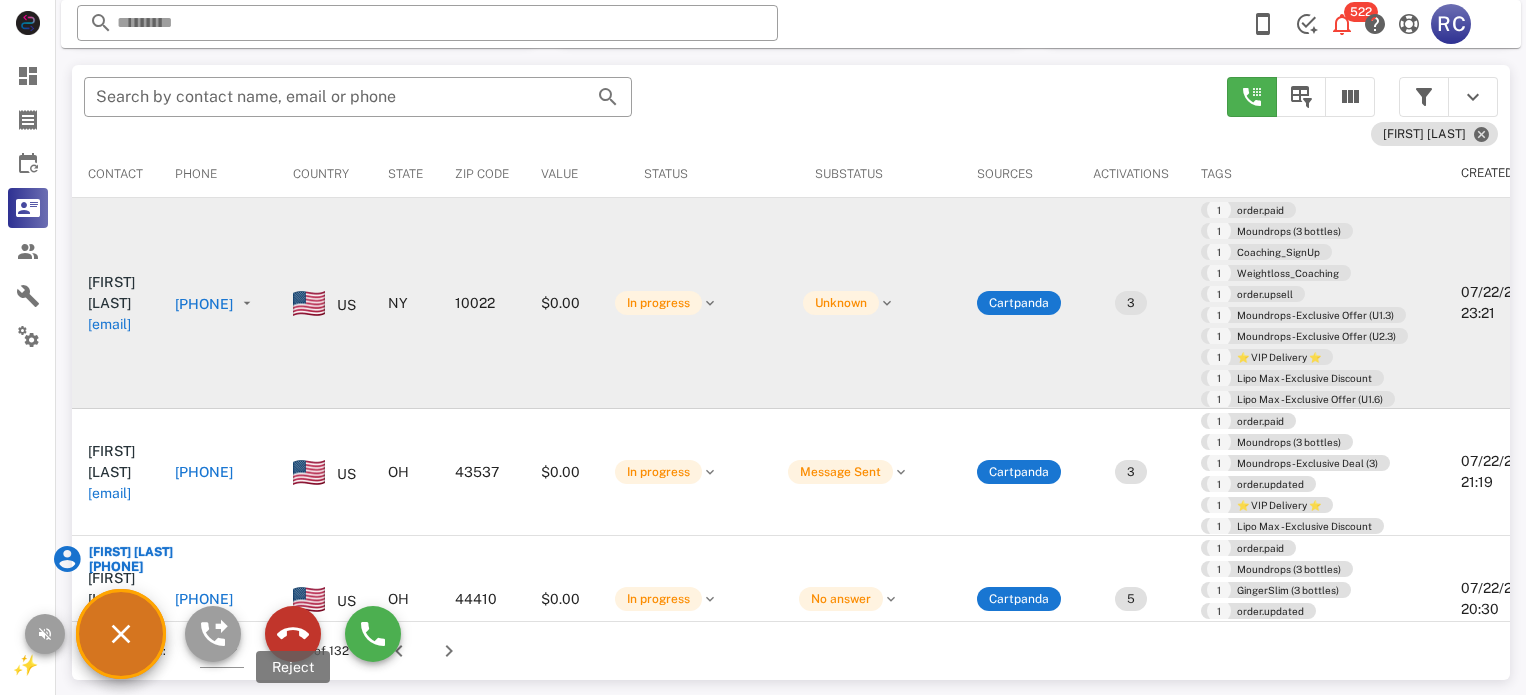 click at bounding box center [293, 634] 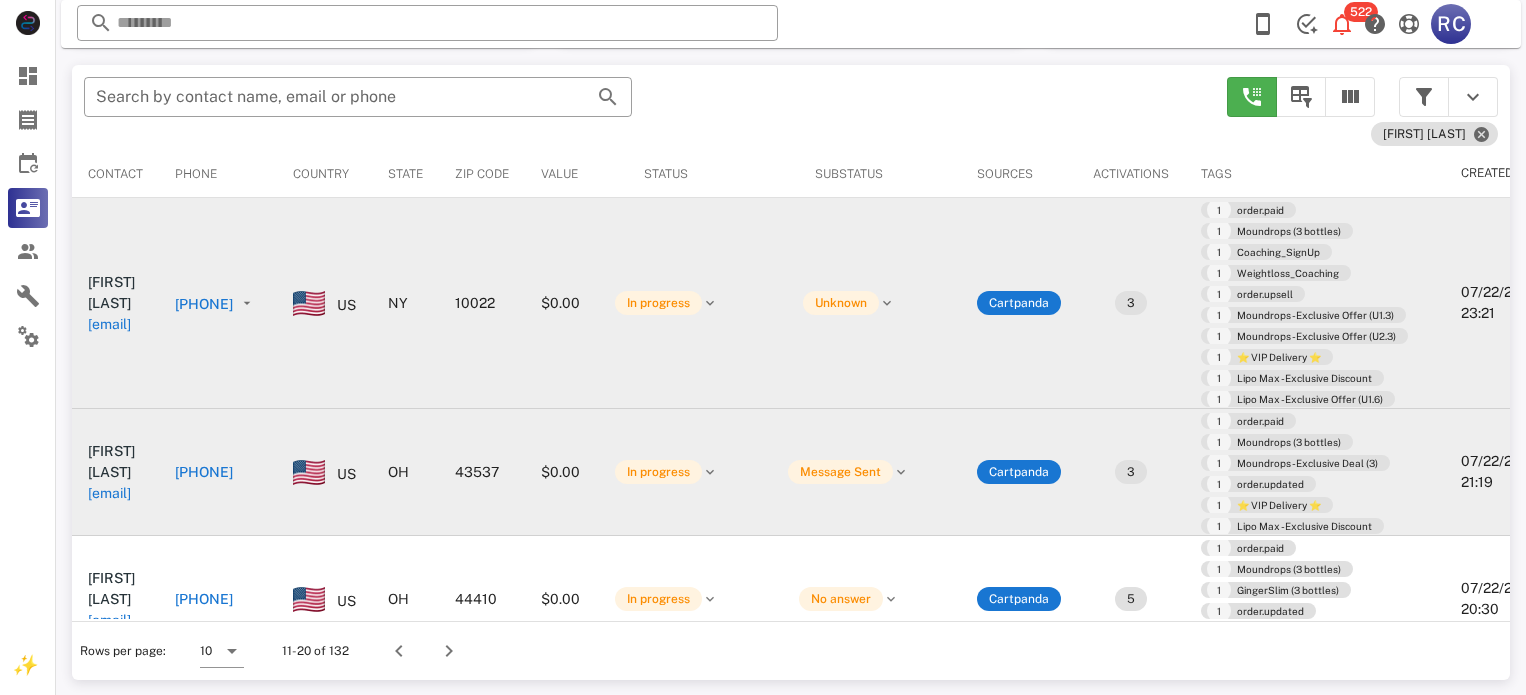 click on "[PHONE]" at bounding box center [204, 472] 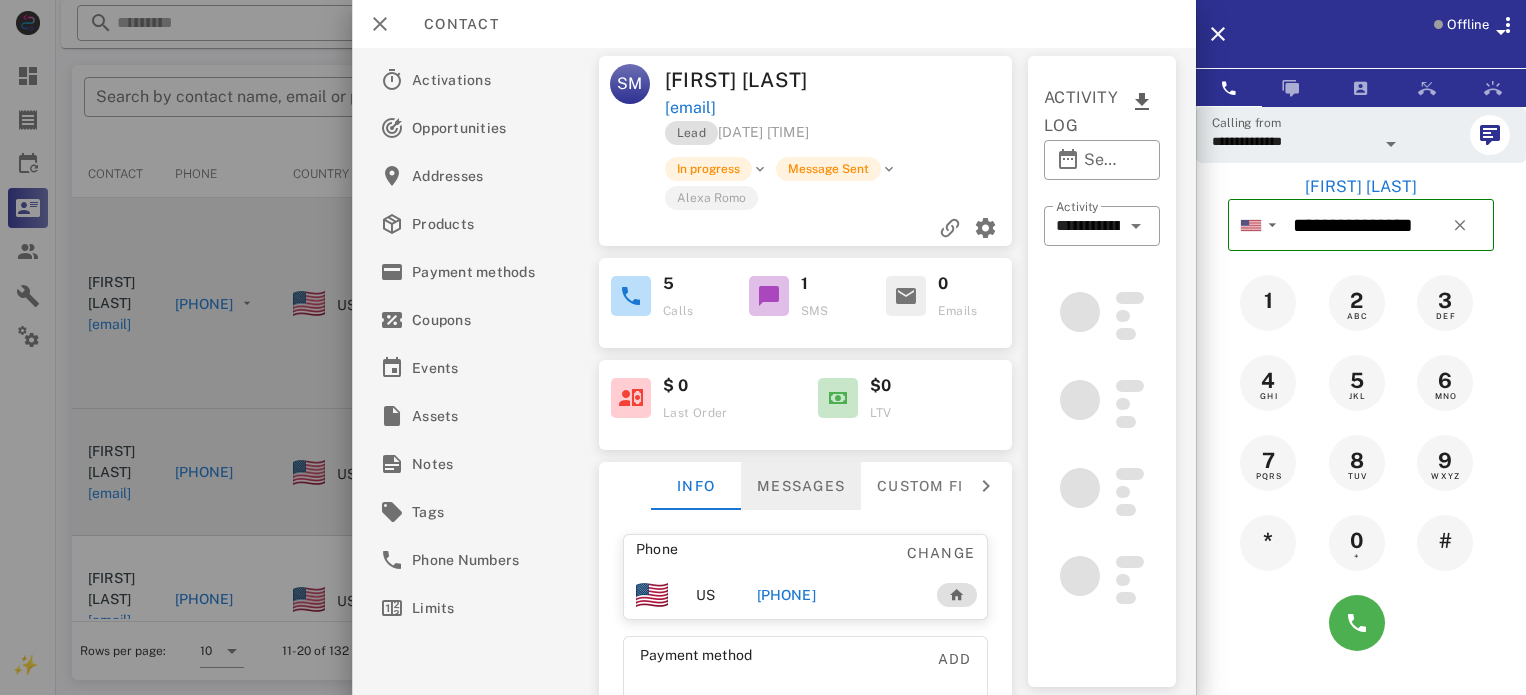 click on "Messages" at bounding box center (801, 486) 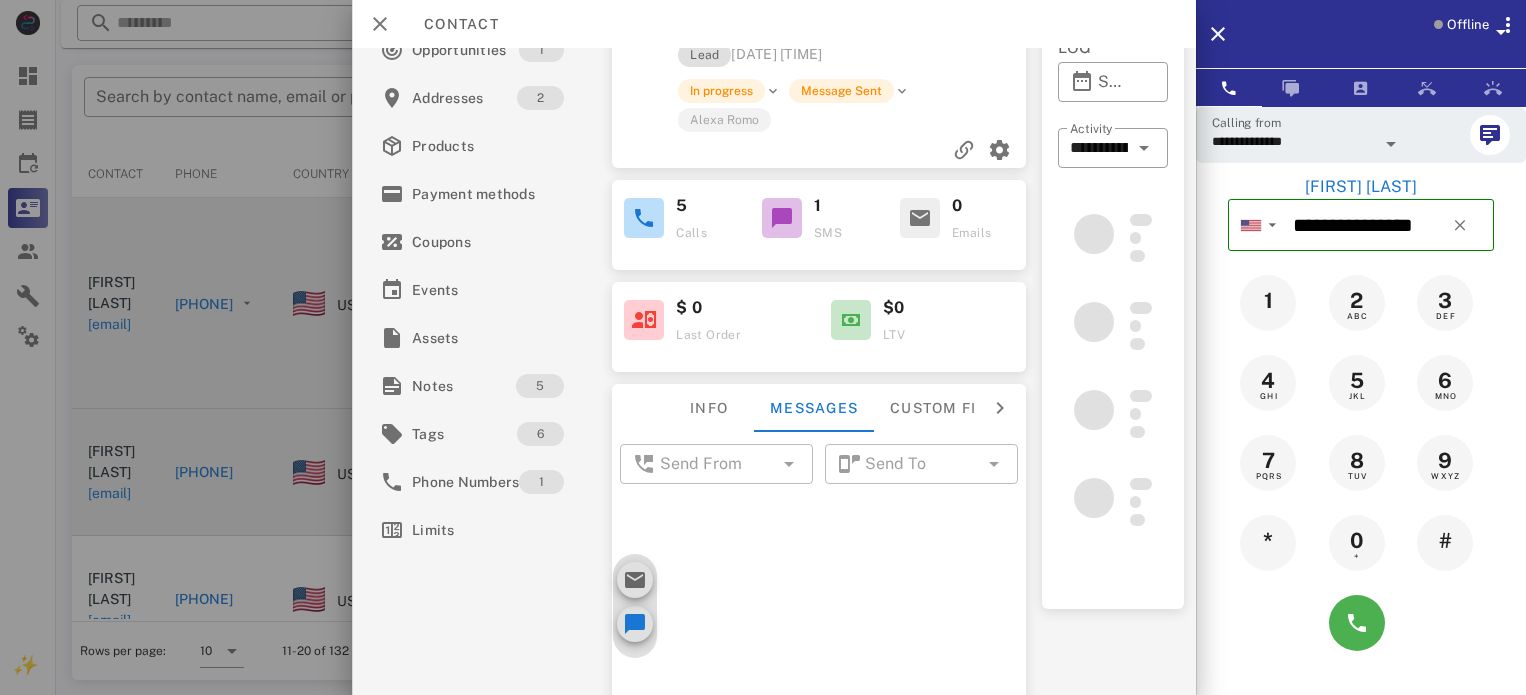 scroll, scrollTop: 300, scrollLeft: 0, axis: vertical 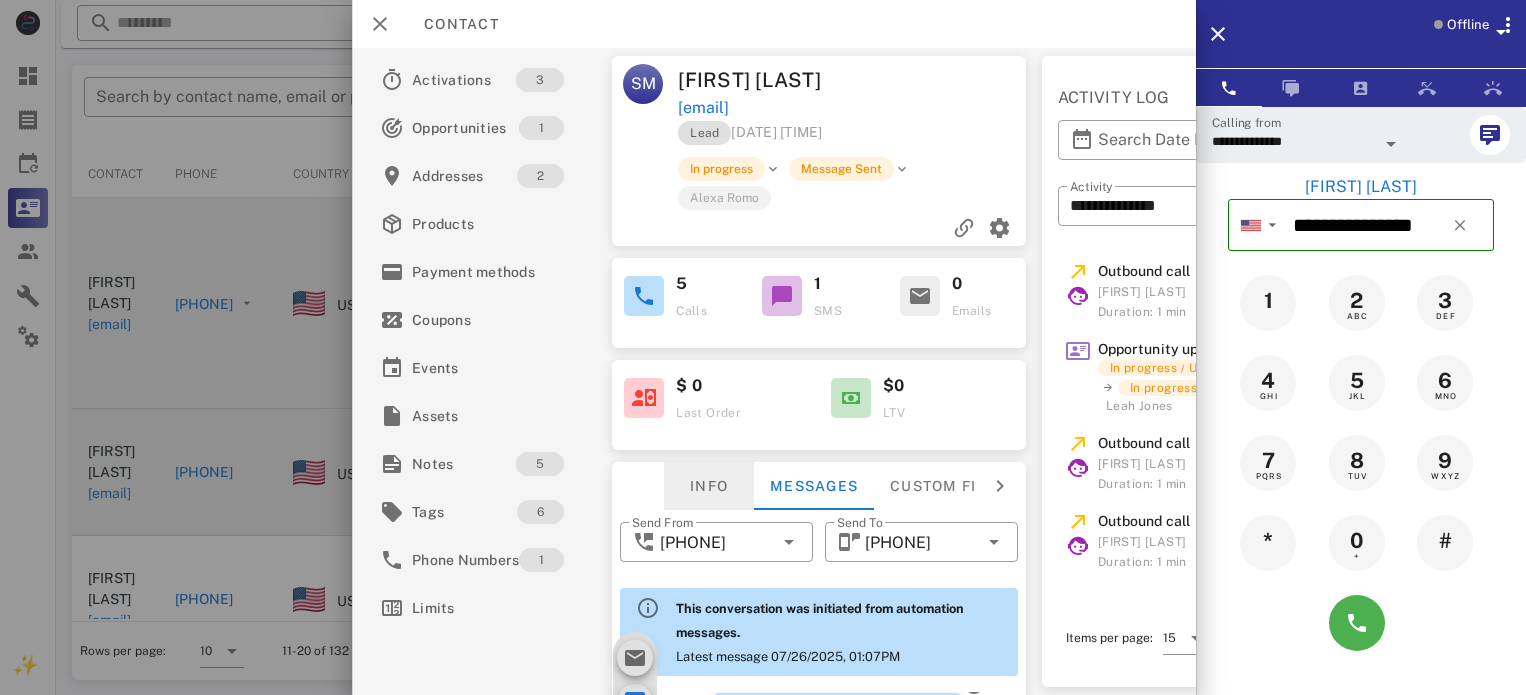 click on "Info" at bounding box center (709, 486) 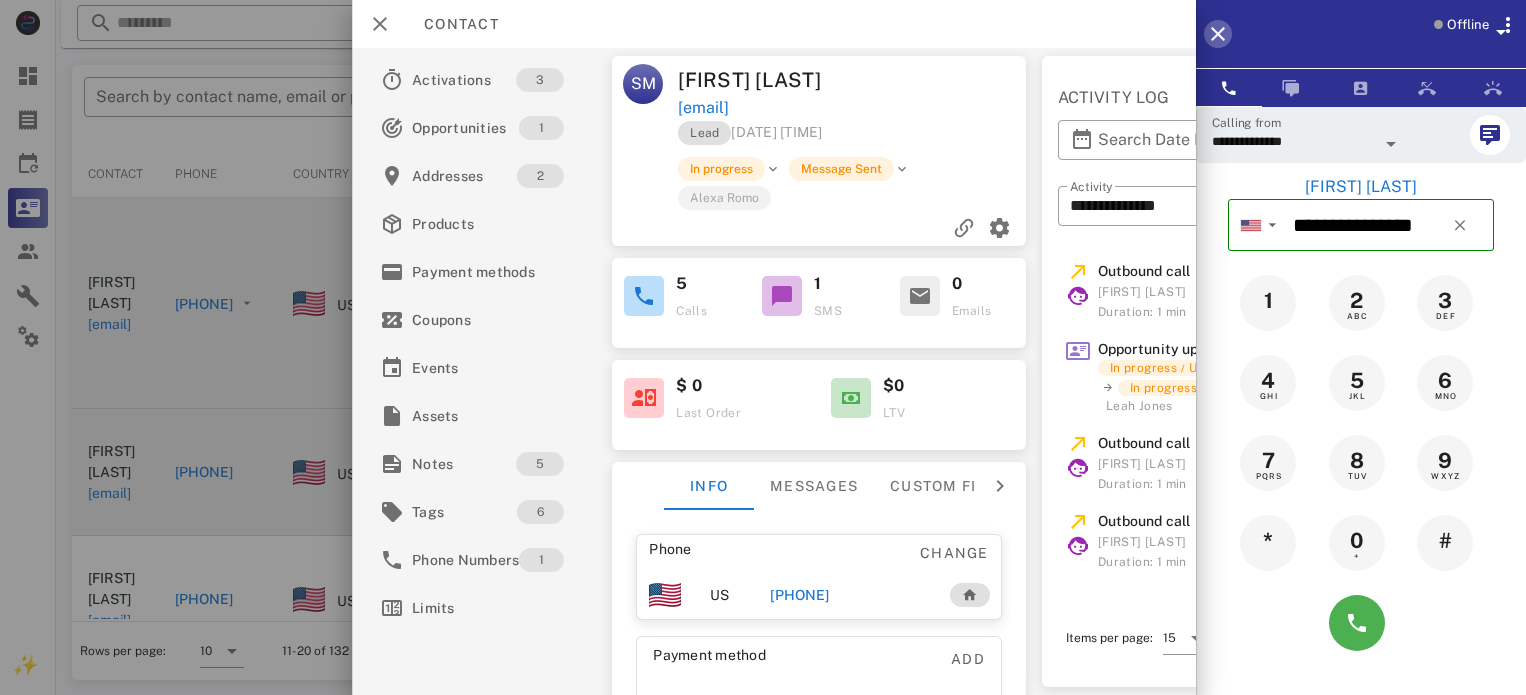 click at bounding box center (1218, 34) 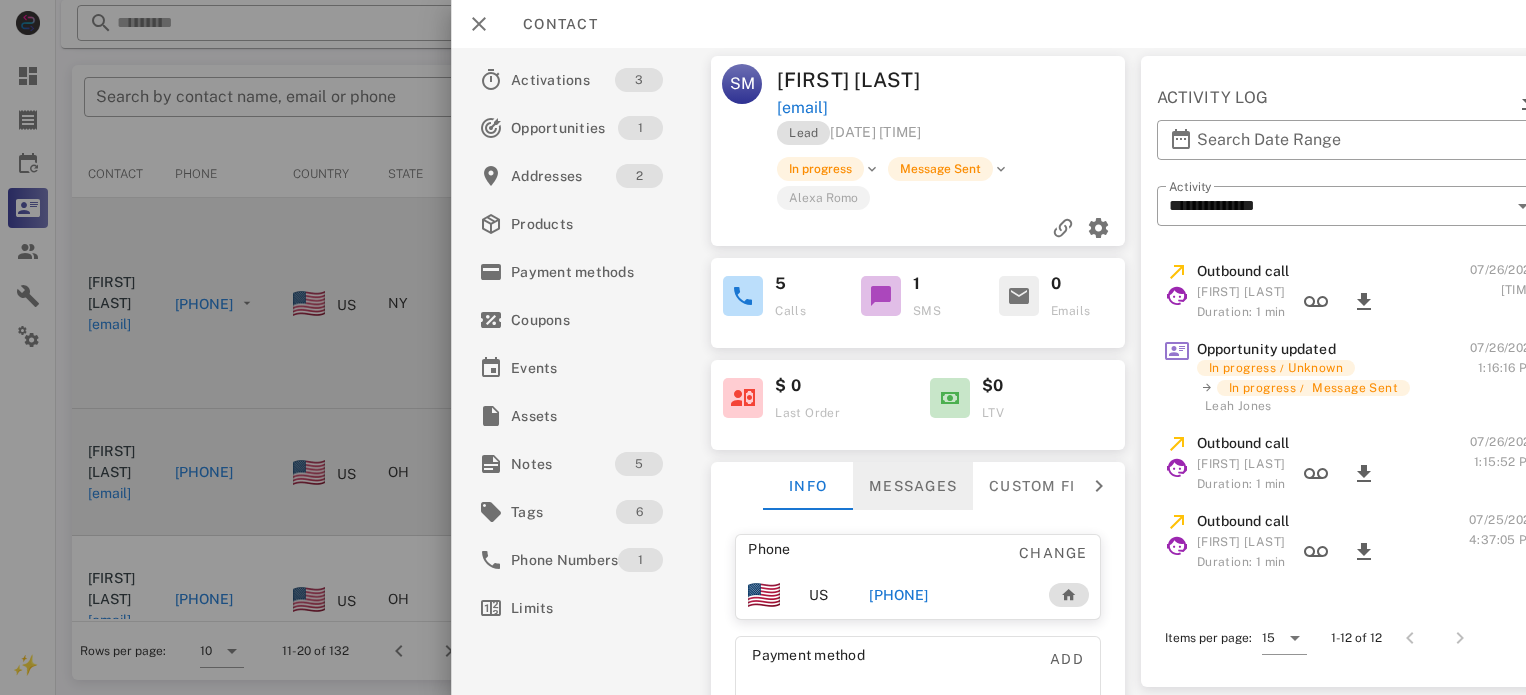 click on "Messages" at bounding box center [913, 486] 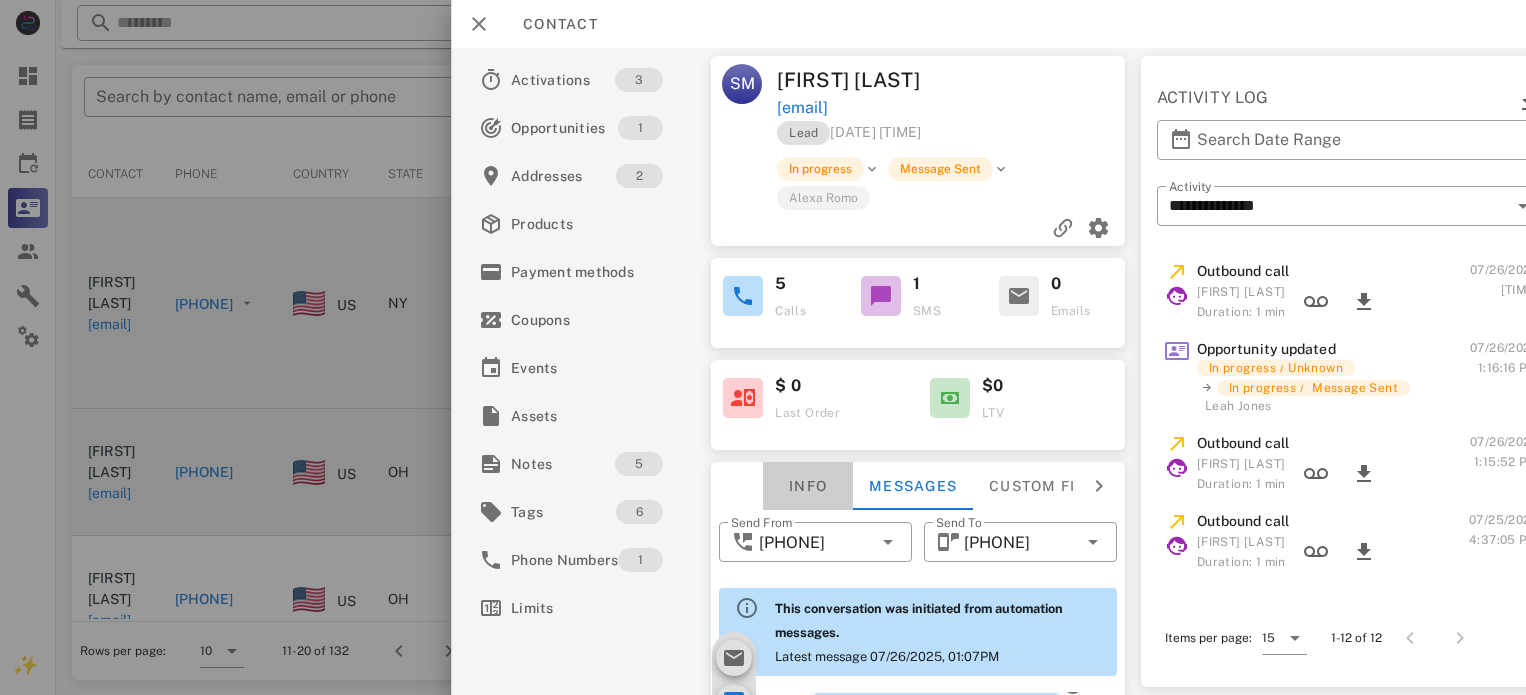 click on "Info" at bounding box center (808, 486) 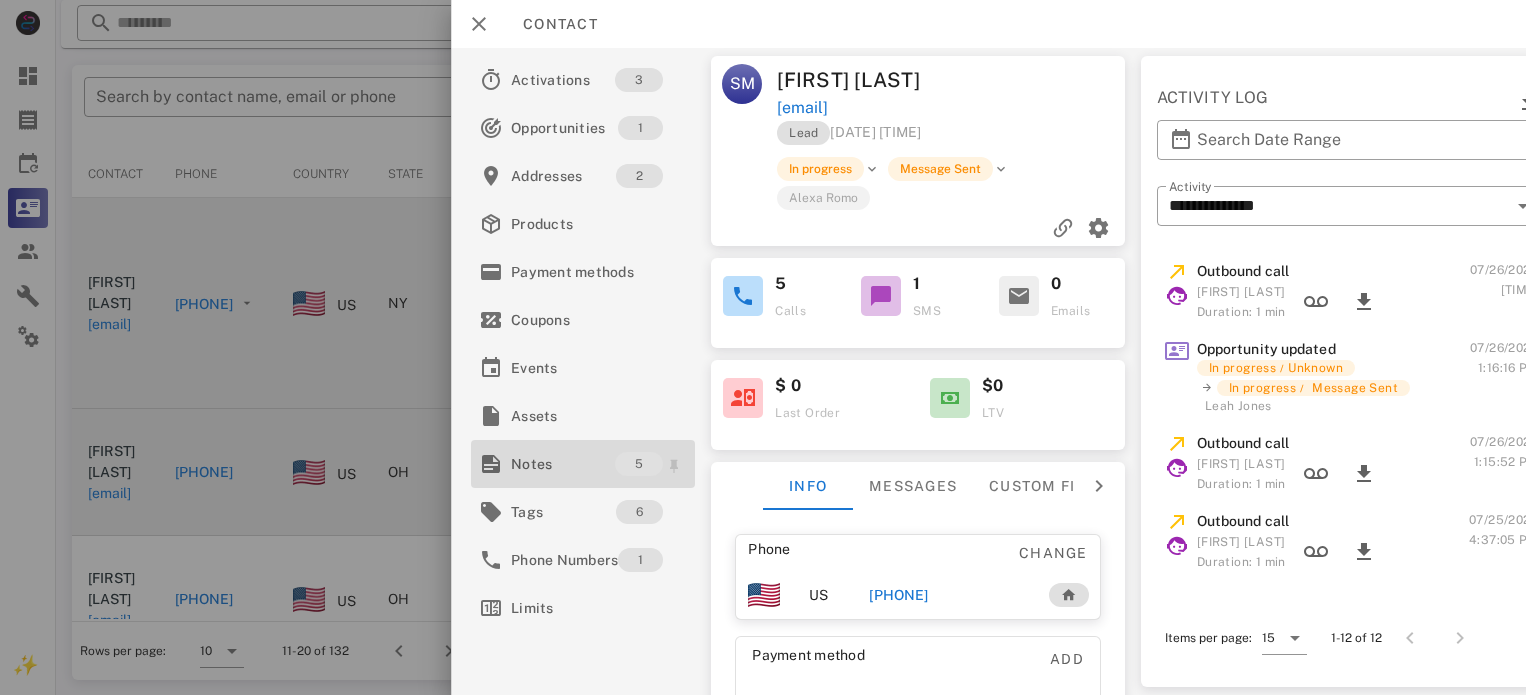 click on "Notes" at bounding box center (563, 464) 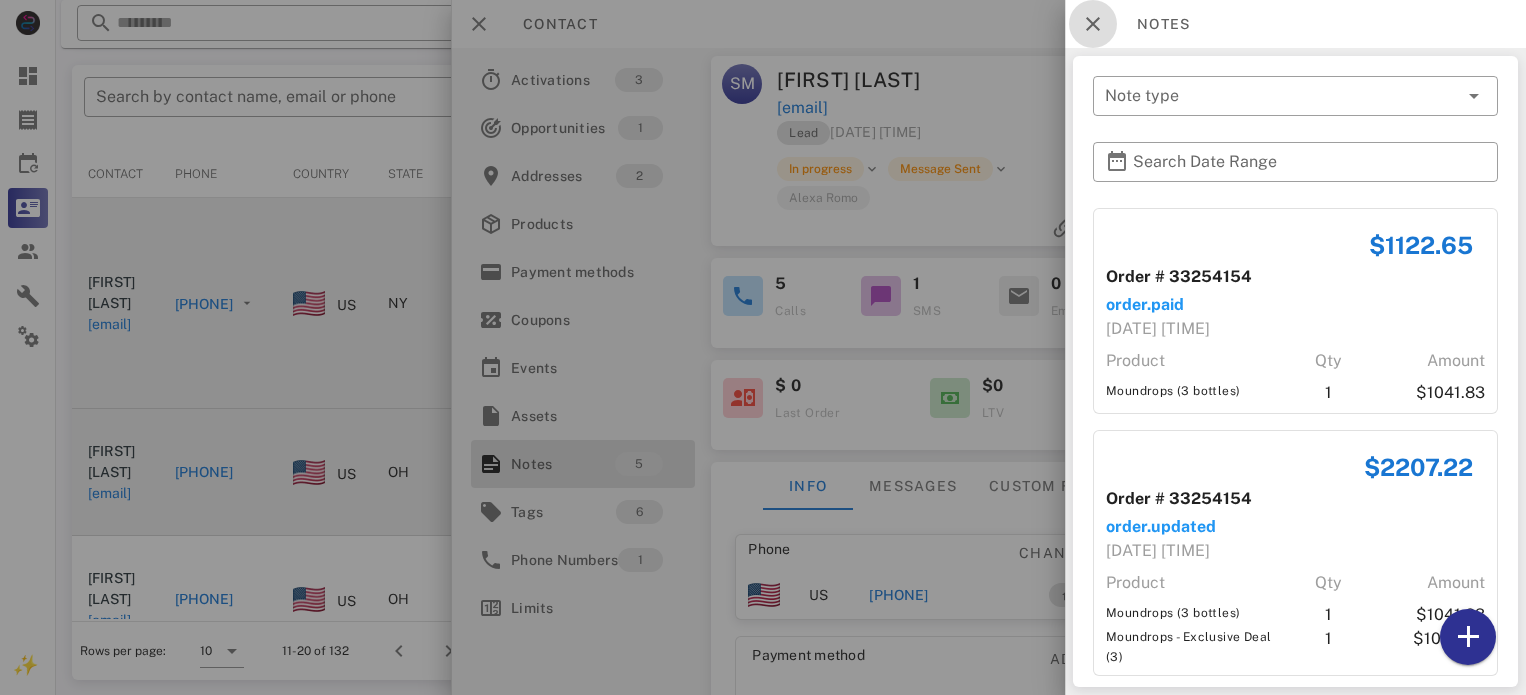 click at bounding box center [1093, 24] 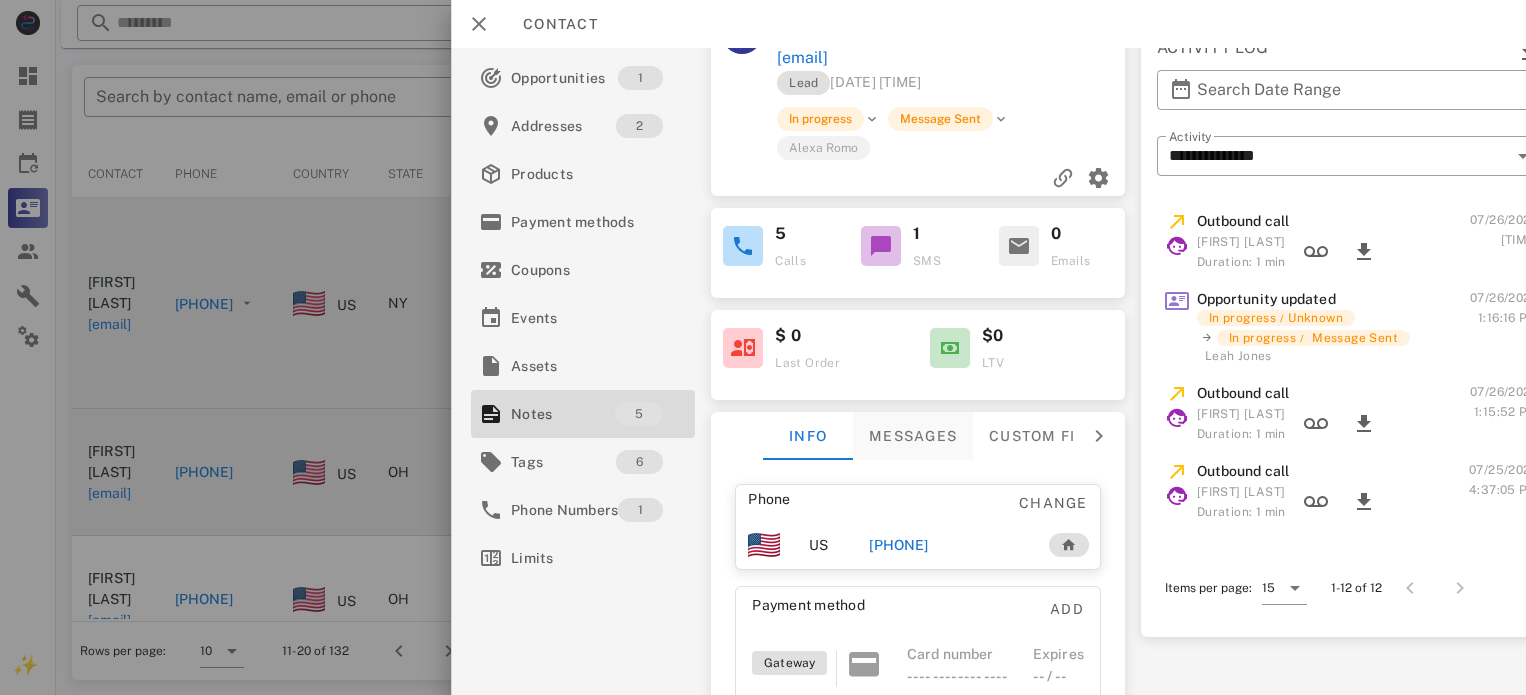 scroll, scrollTop: 0, scrollLeft: 0, axis: both 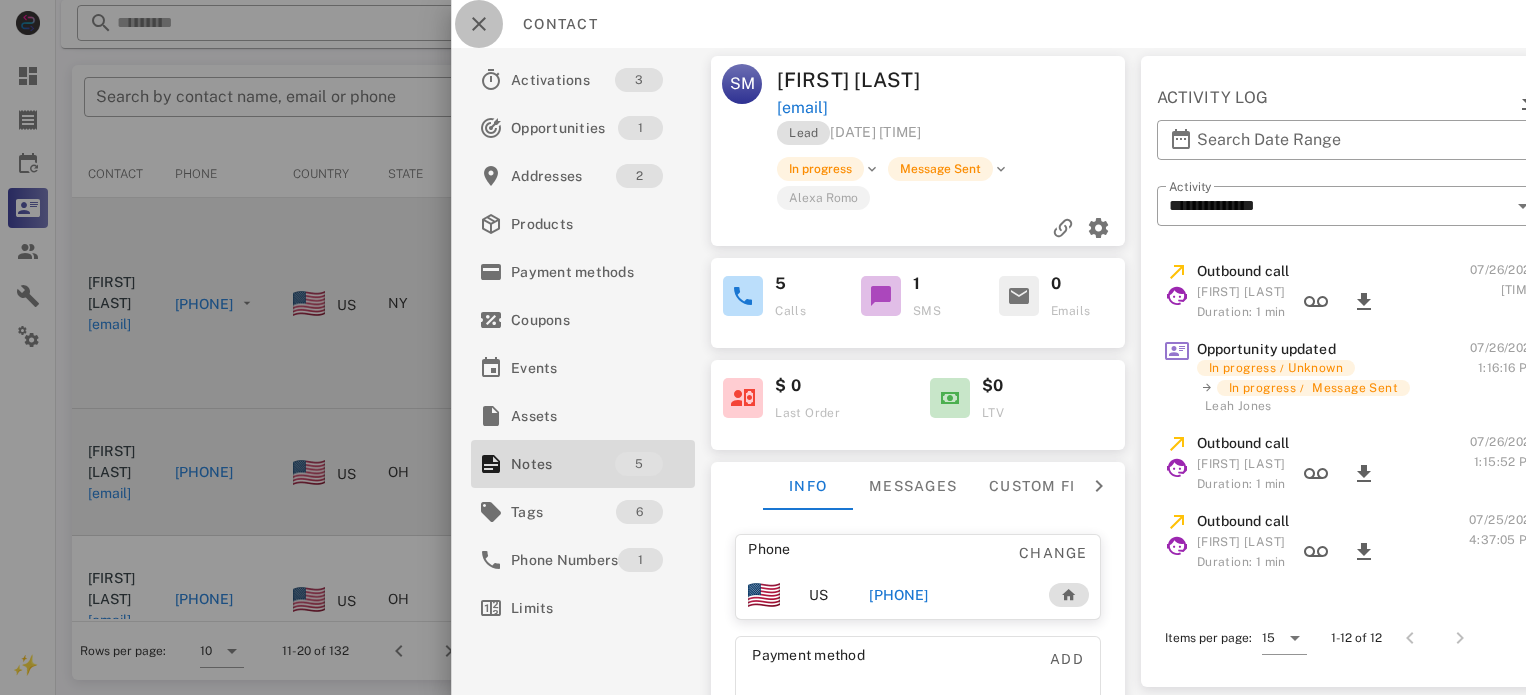 click at bounding box center (479, 24) 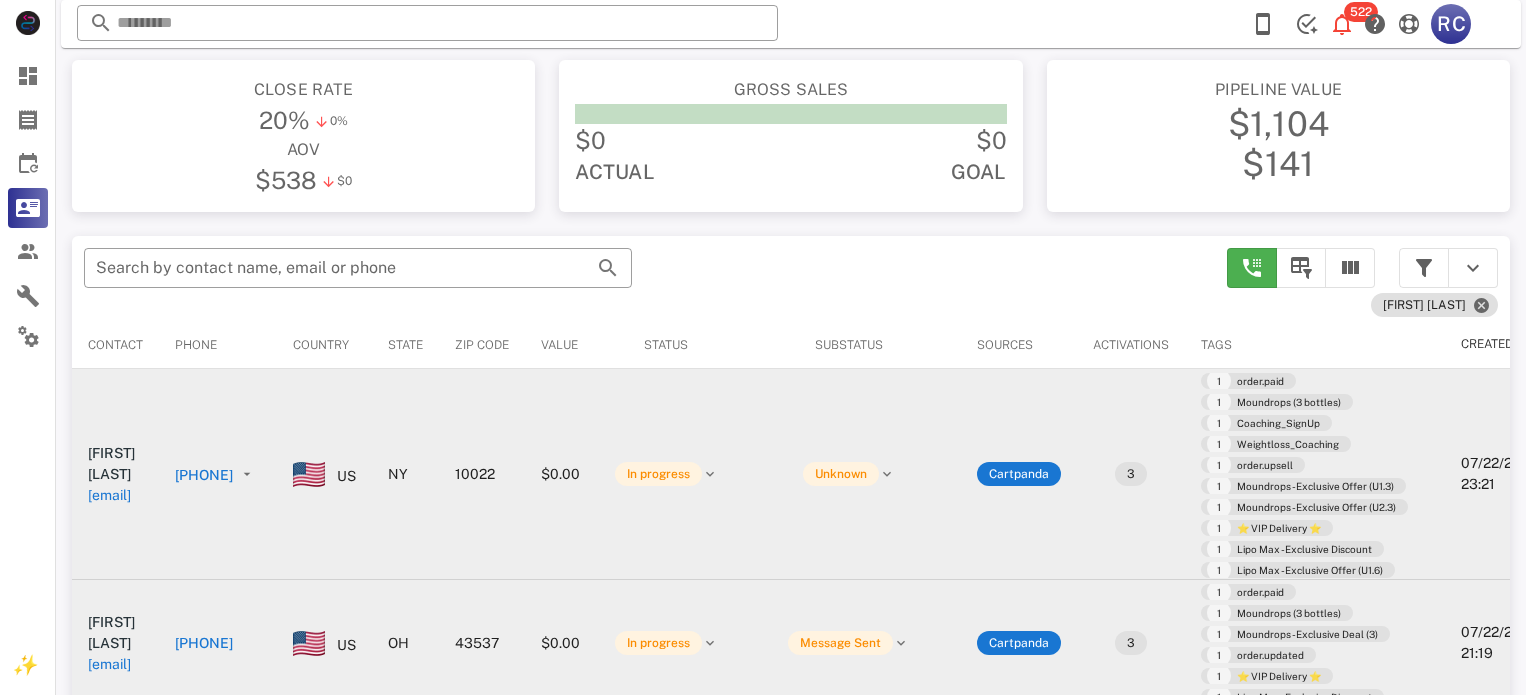 scroll, scrollTop: 179, scrollLeft: 0, axis: vertical 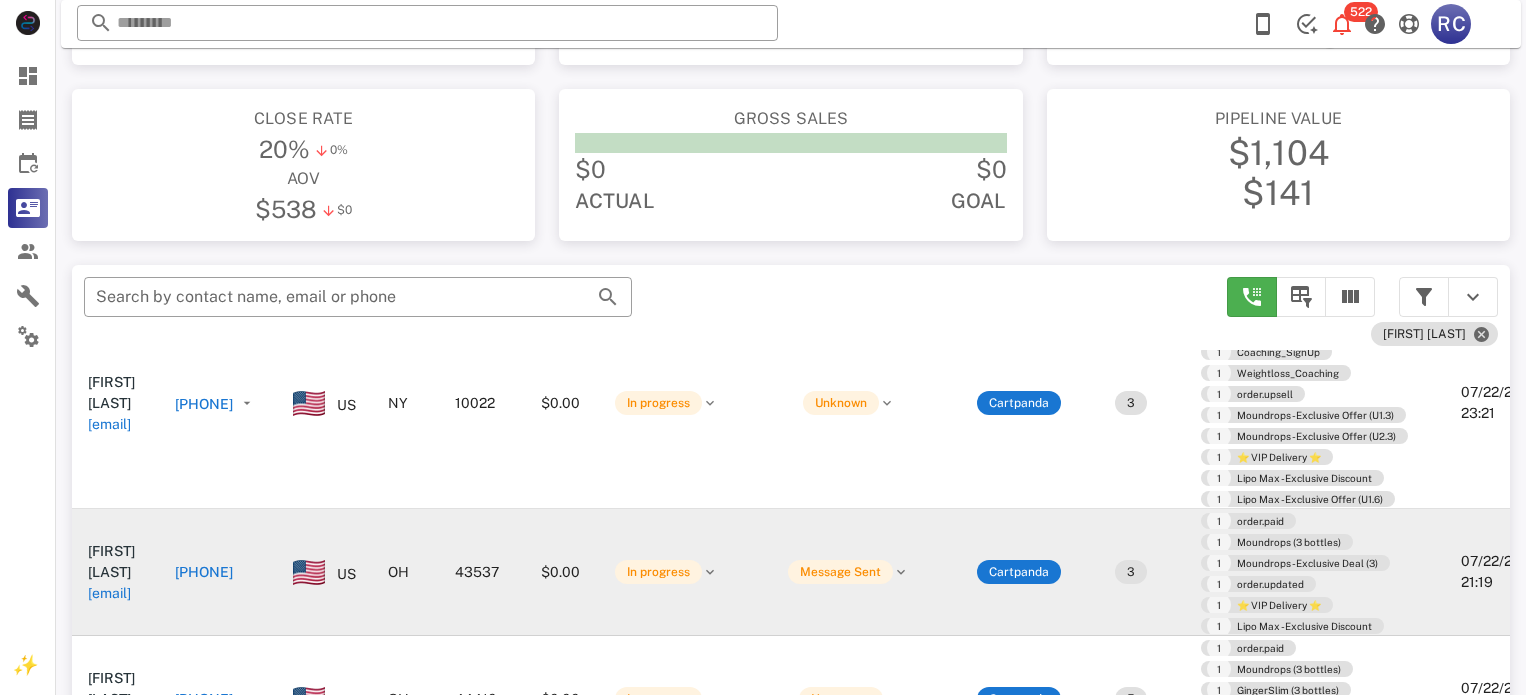 click on "[PHONE]" at bounding box center [204, 404] 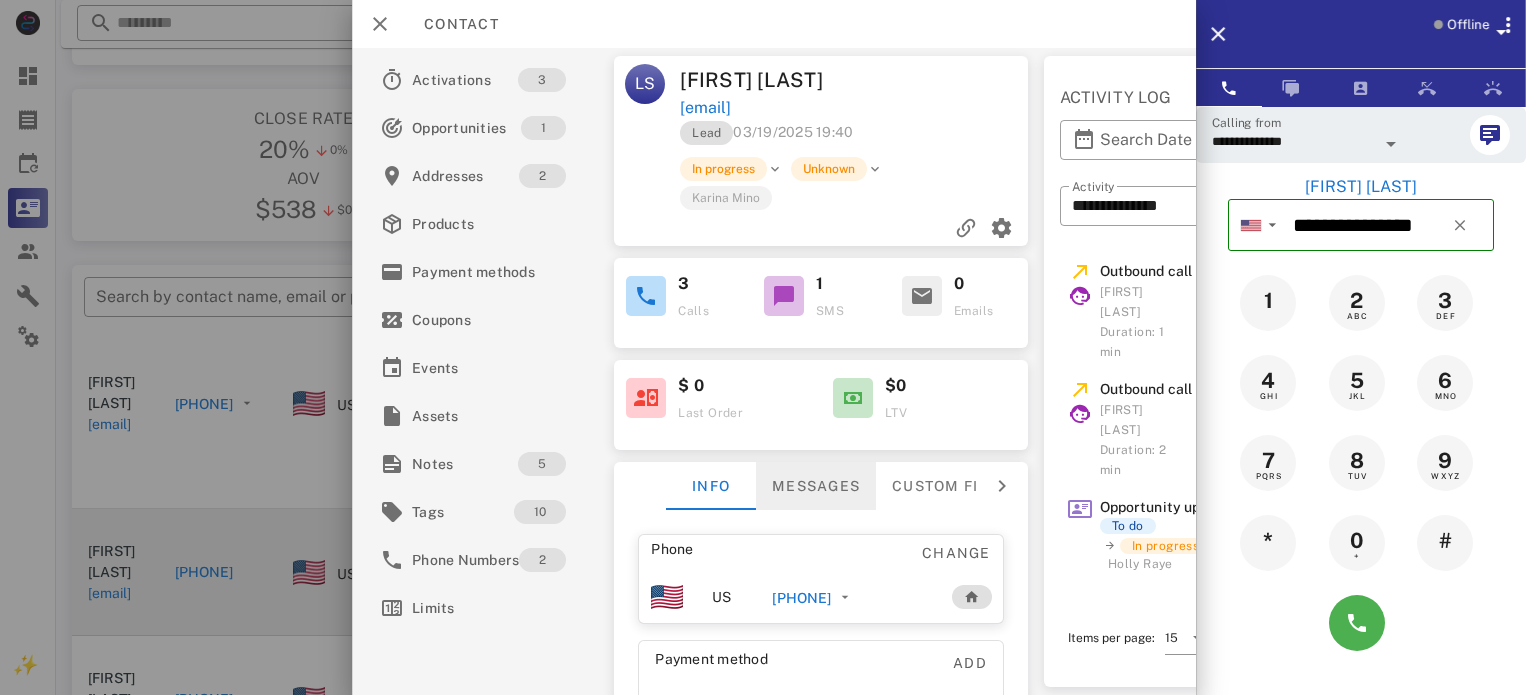 click on "Messages" at bounding box center [816, 486] 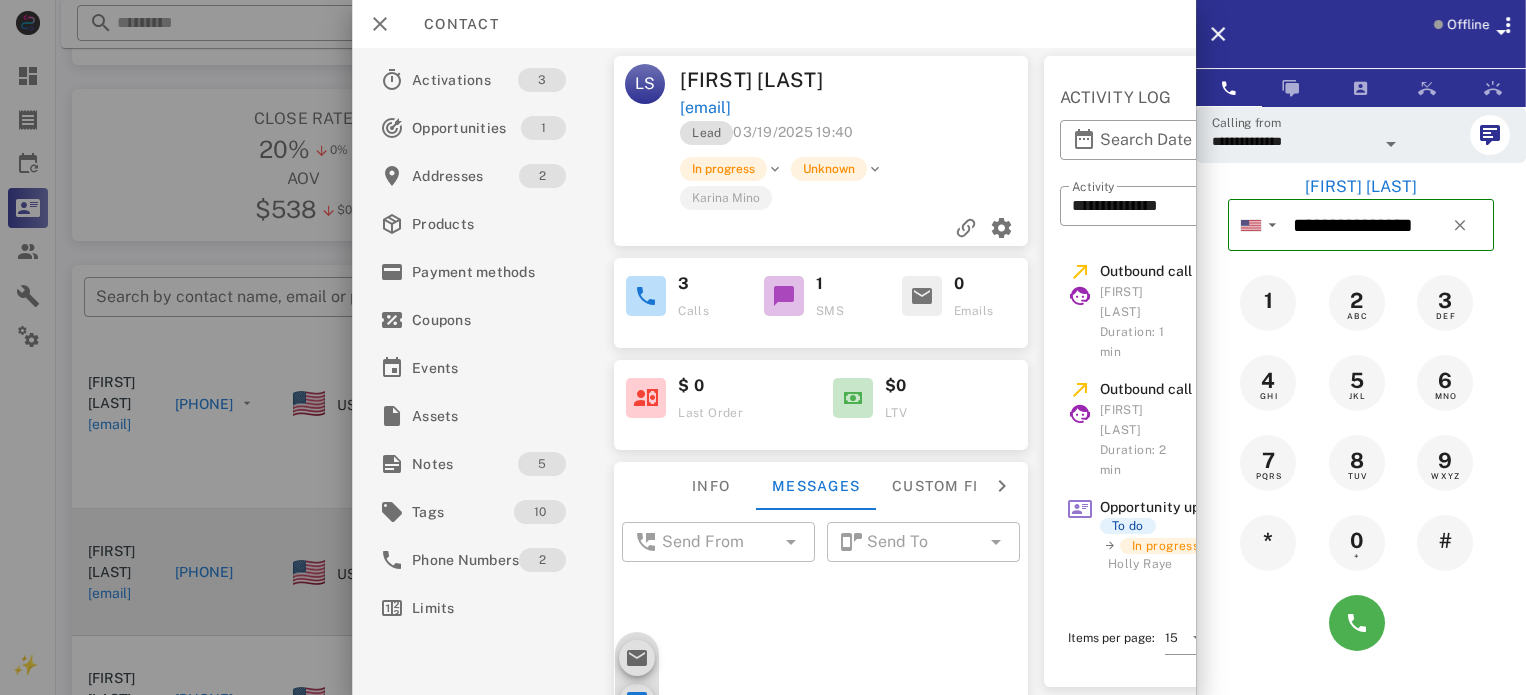 scroll, scrollTop: 278, scrollLeft: 0, axis: vertical 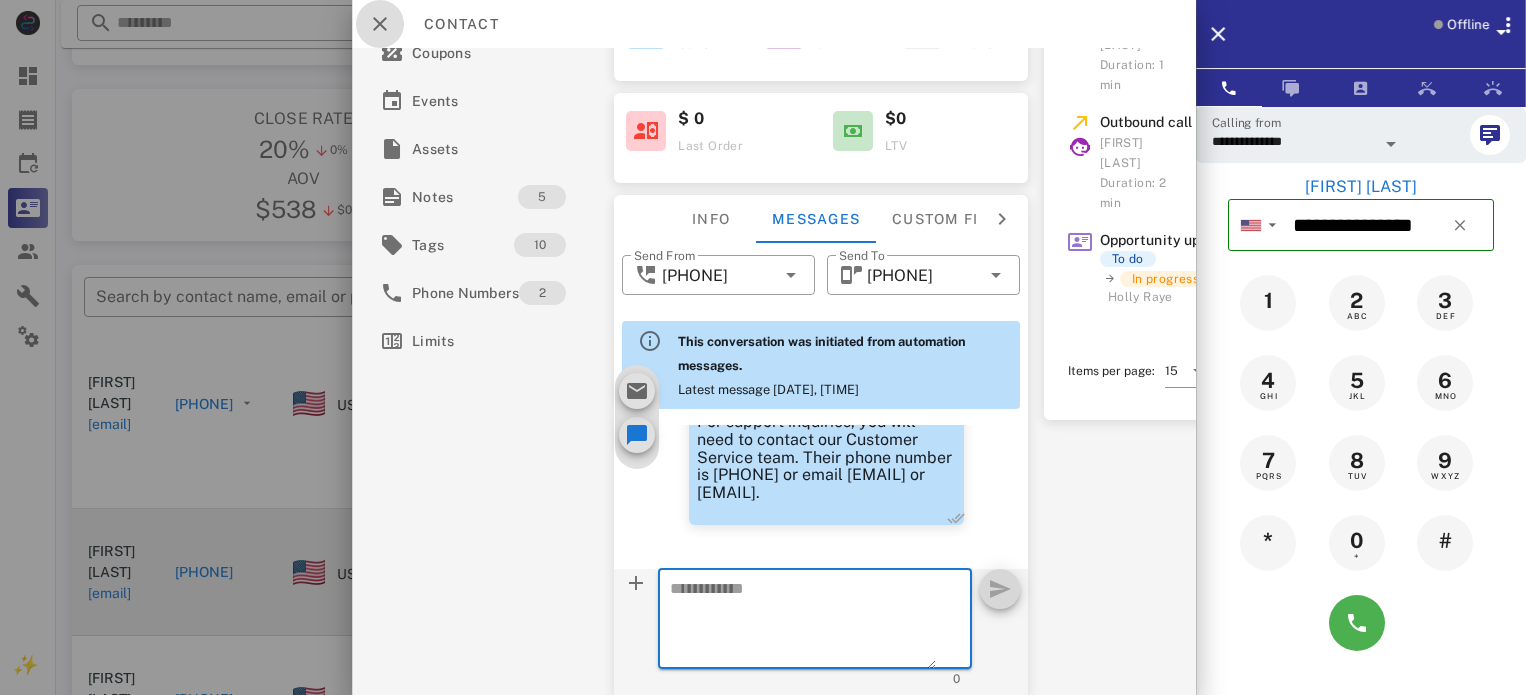 click at bounding box center (380, 24) 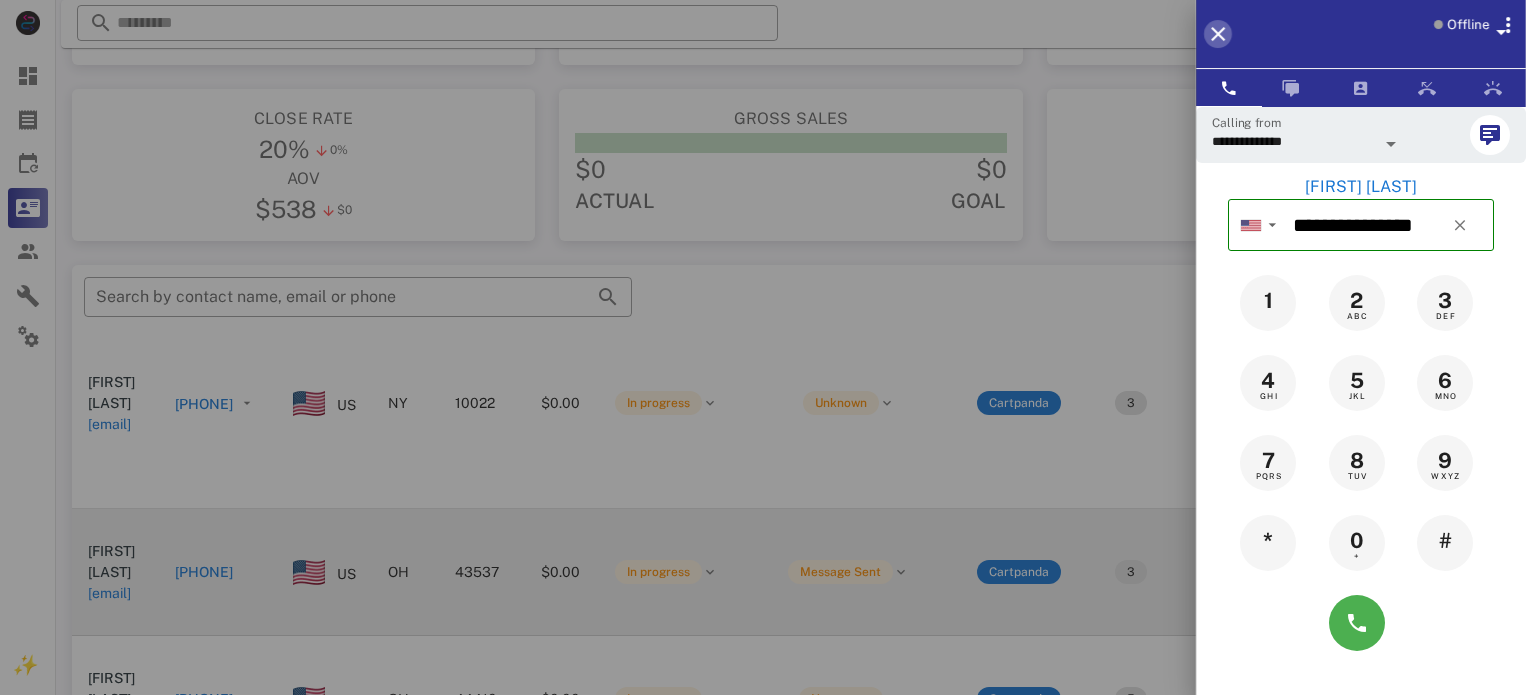 click at bounding box center [1218, 34] 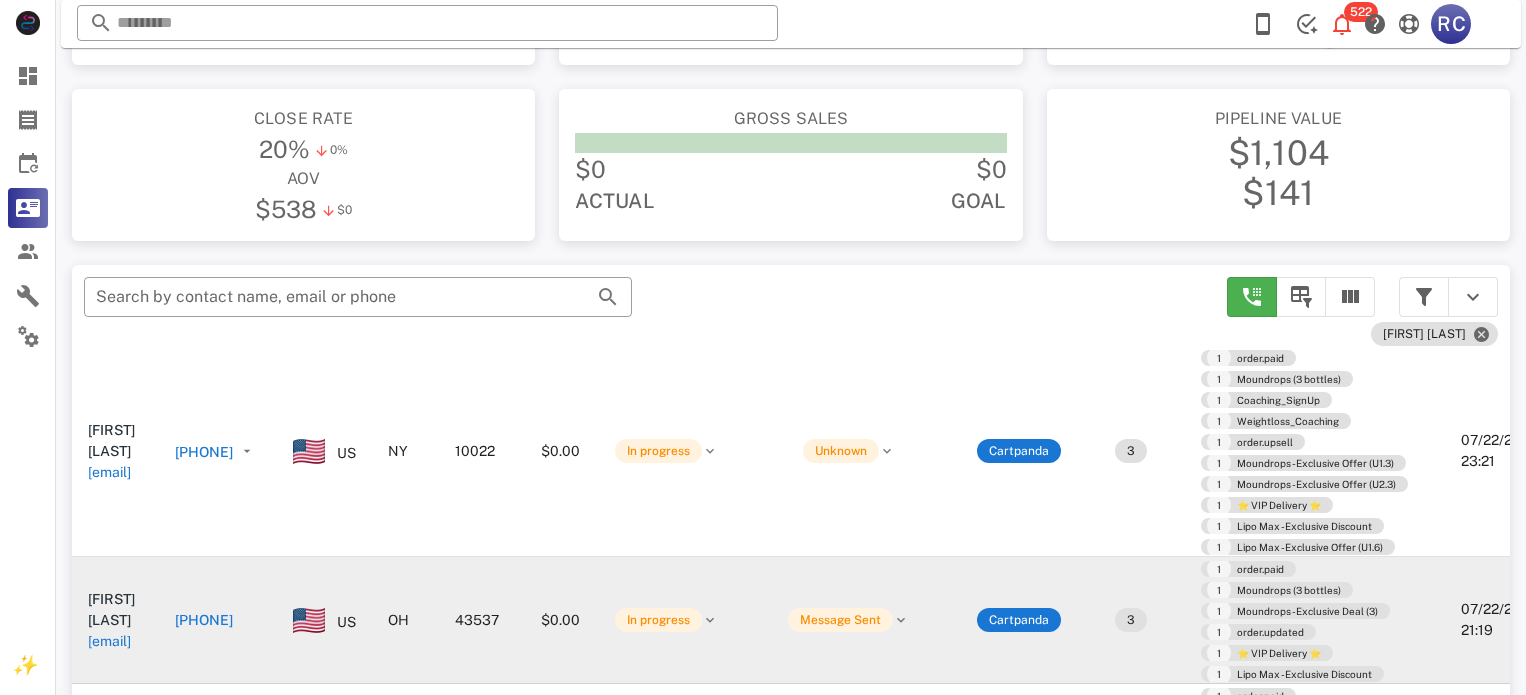 scroll, scrollTop: 0, scrollLeft: 0, axis: both 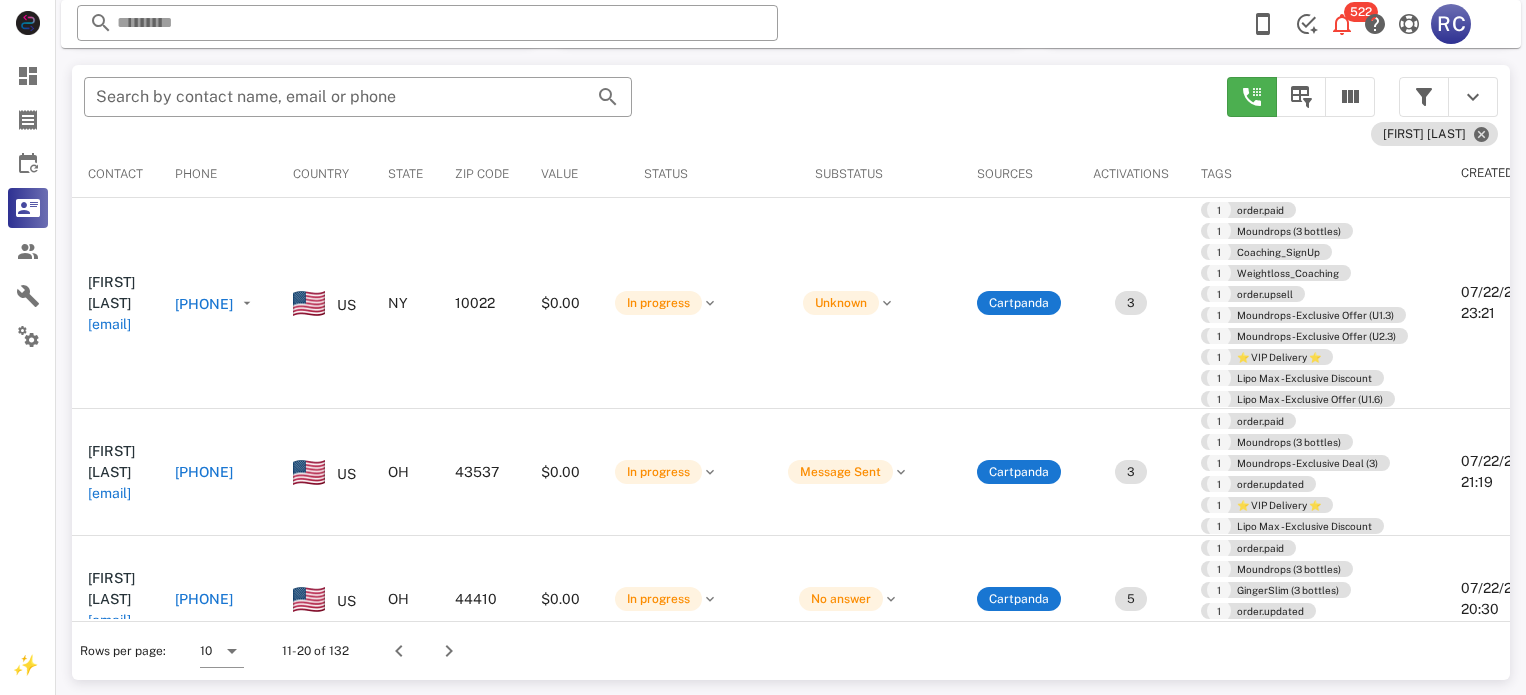 click on "[PHONE]" at bounding box center (204, 472) 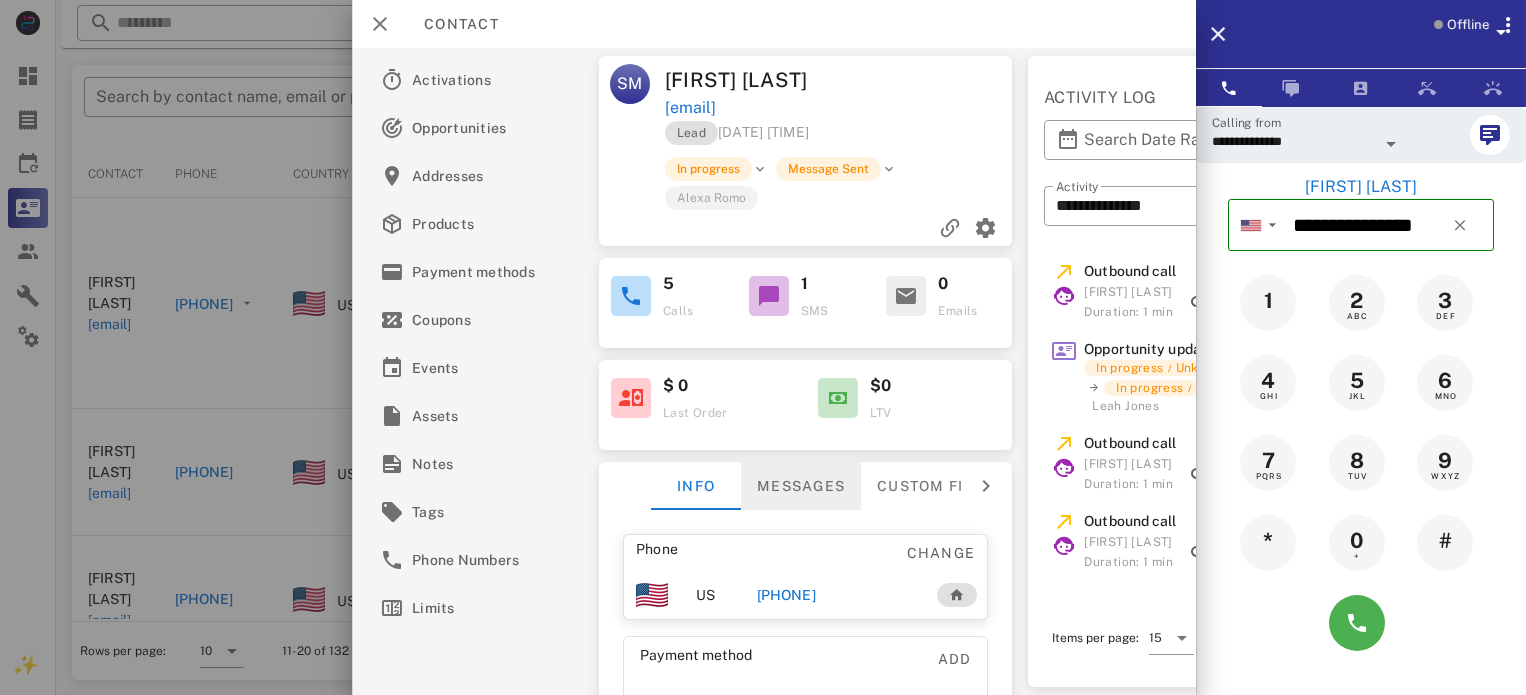 click on "Messages" at bounding box center [801, 486] 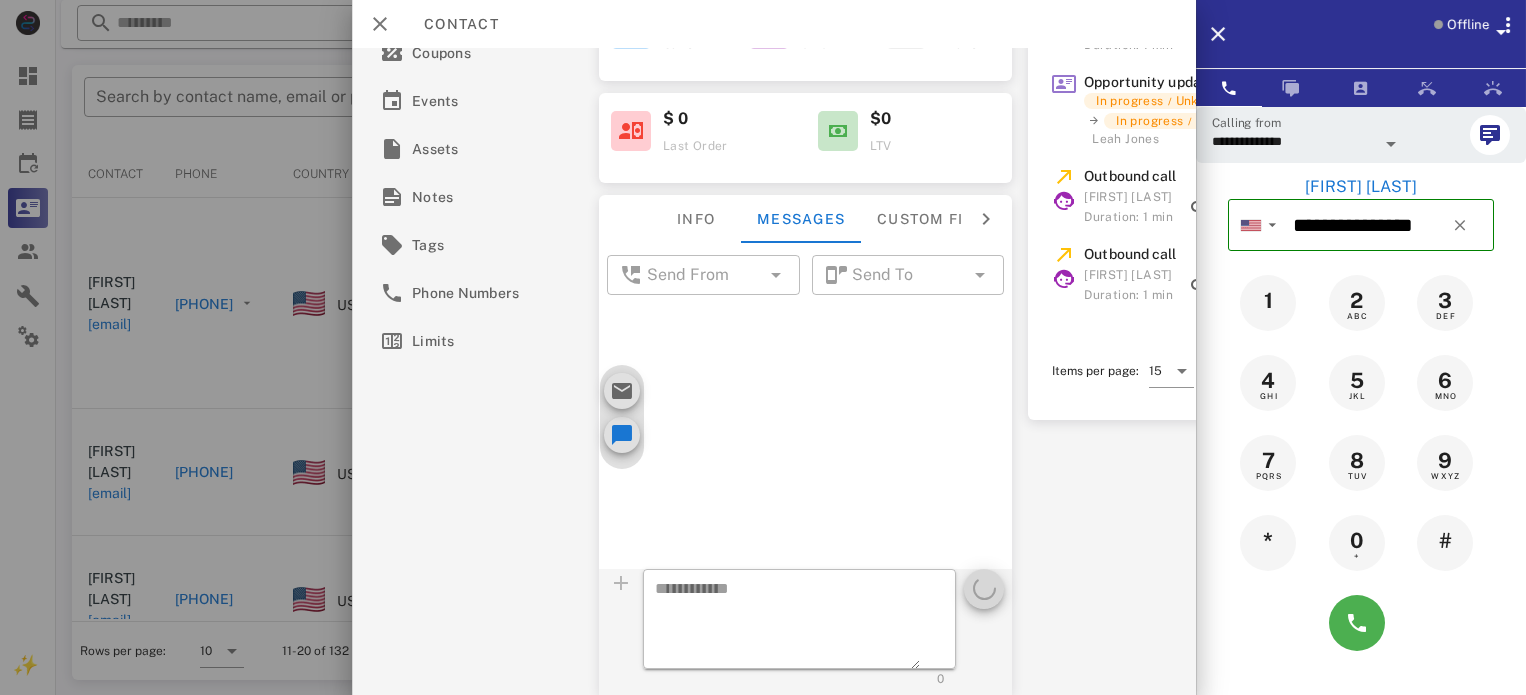 scroll, scrollTop: 300, scrollLeft: 0, axis: vertical 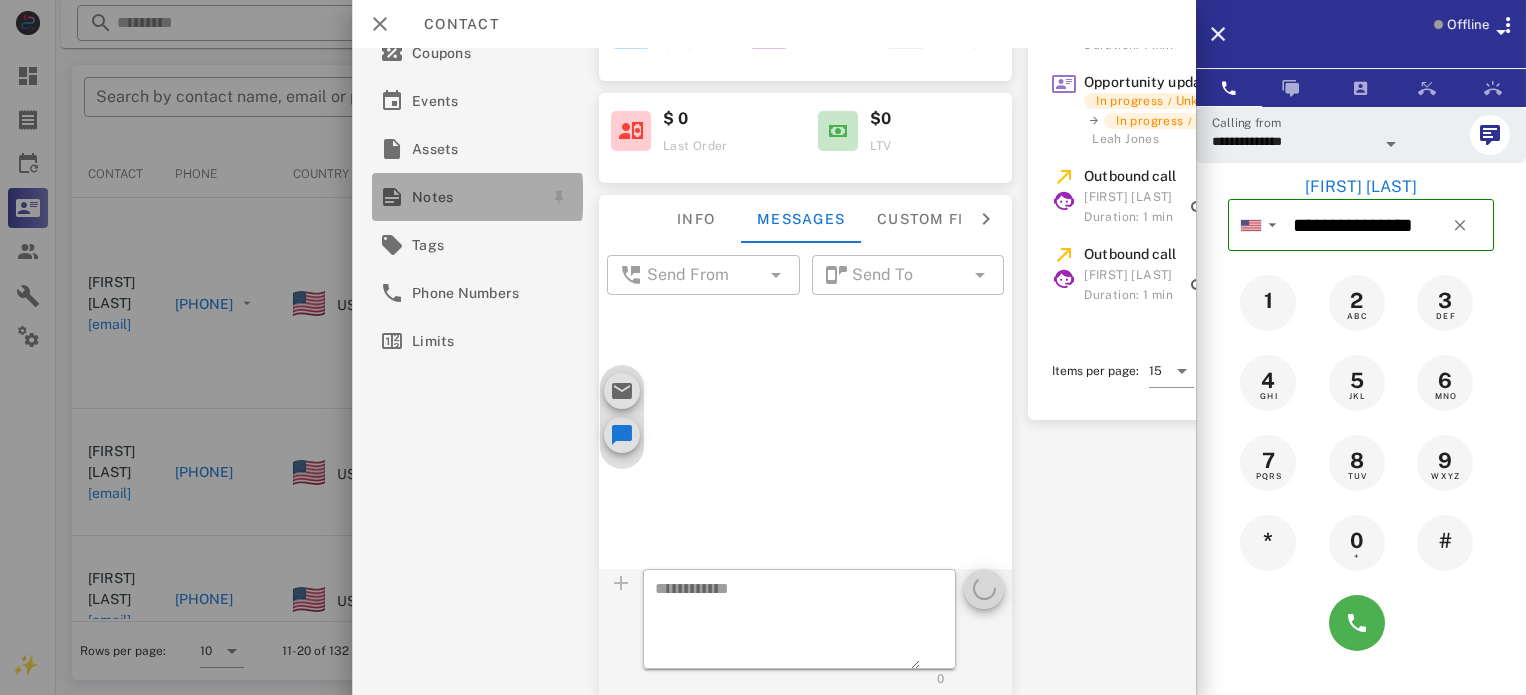 click on "Notes" at bounding box center (473, 197) 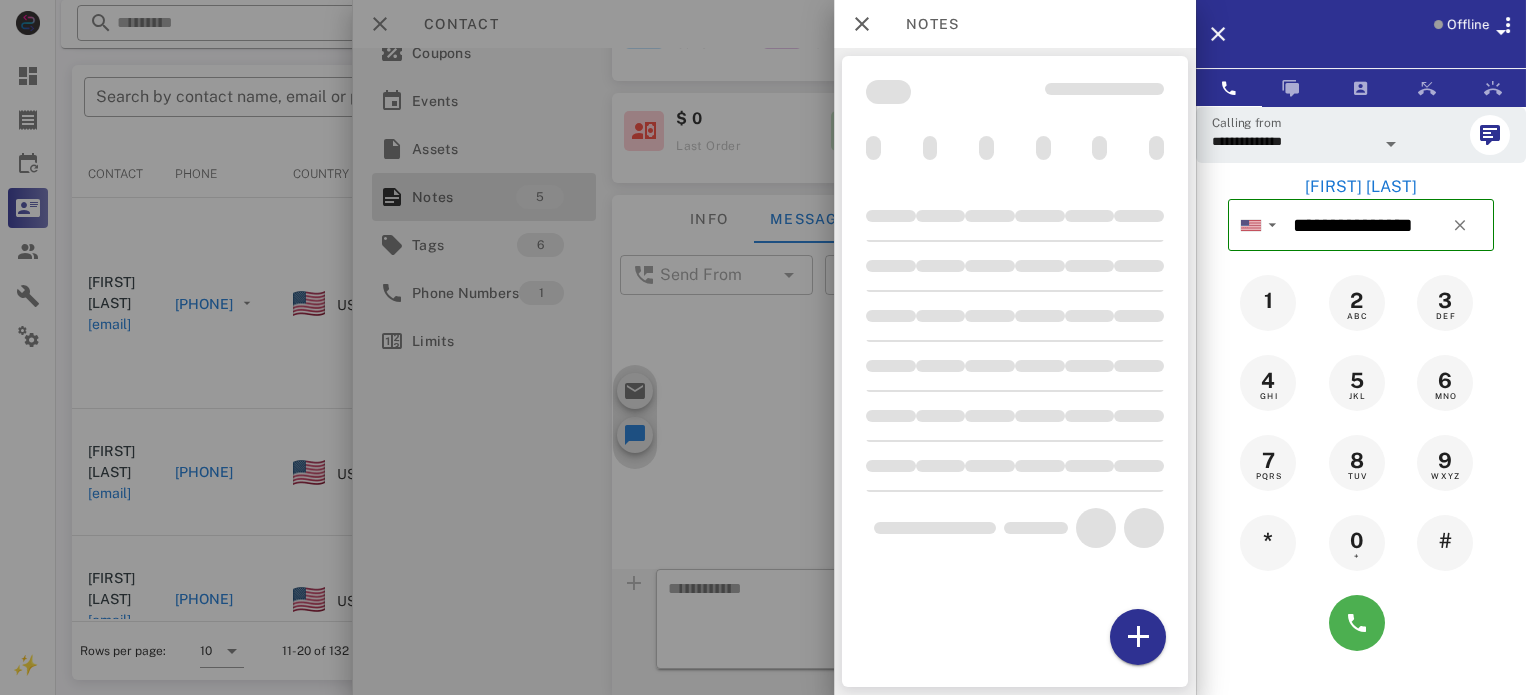 scroll, scrollTop: 942, scrollLeft: 0, axis: vertical 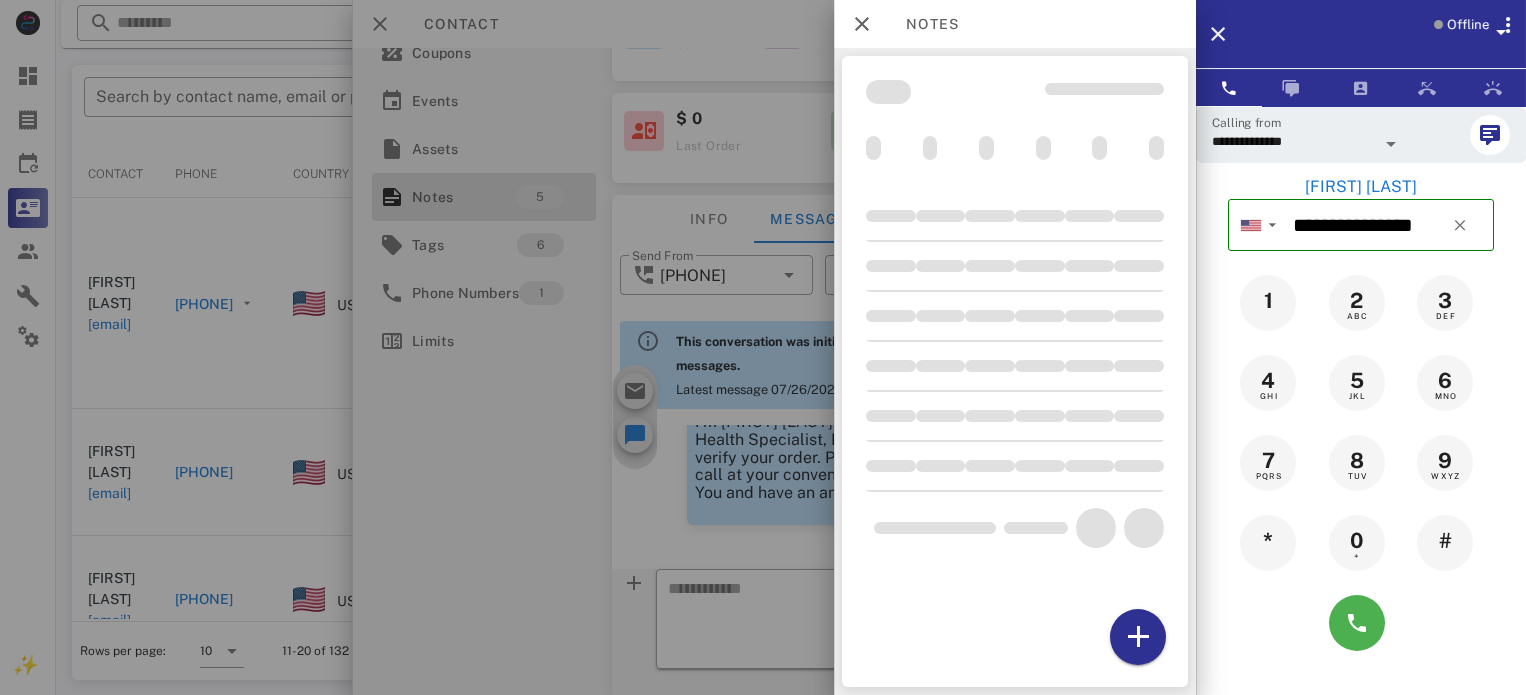 click at bounding box center (763, 347) 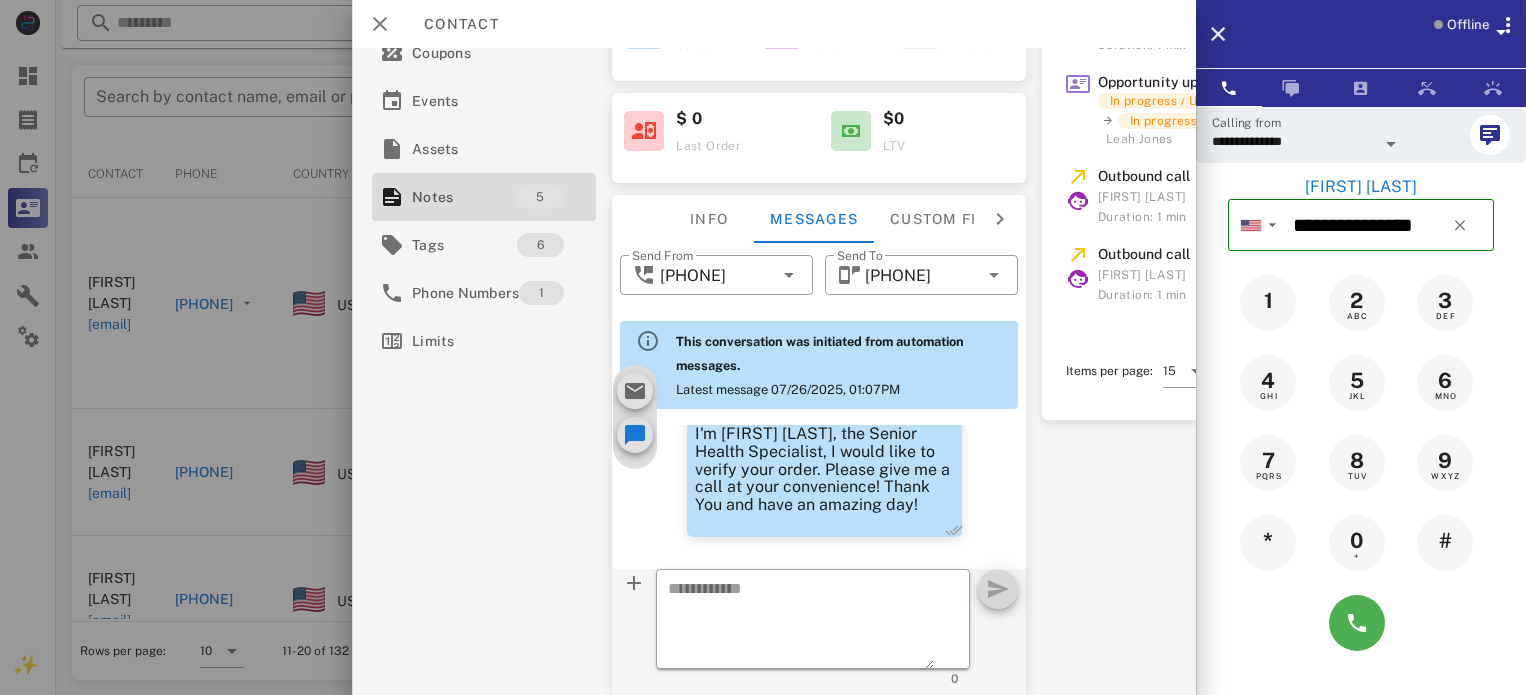 scroll, scrollTop: 942, scrollLeft: 0, axis: vertical 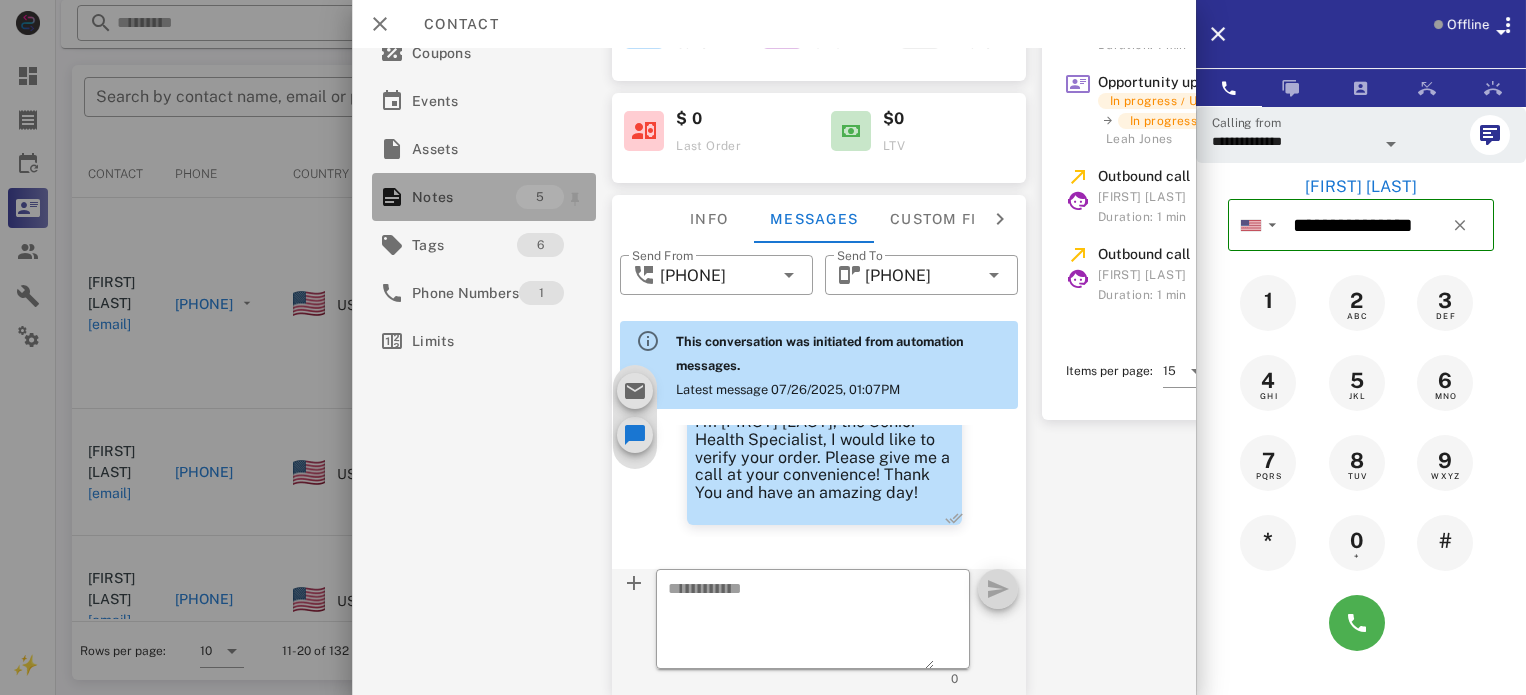 click on "Notes" at bounding box center (464, 197) 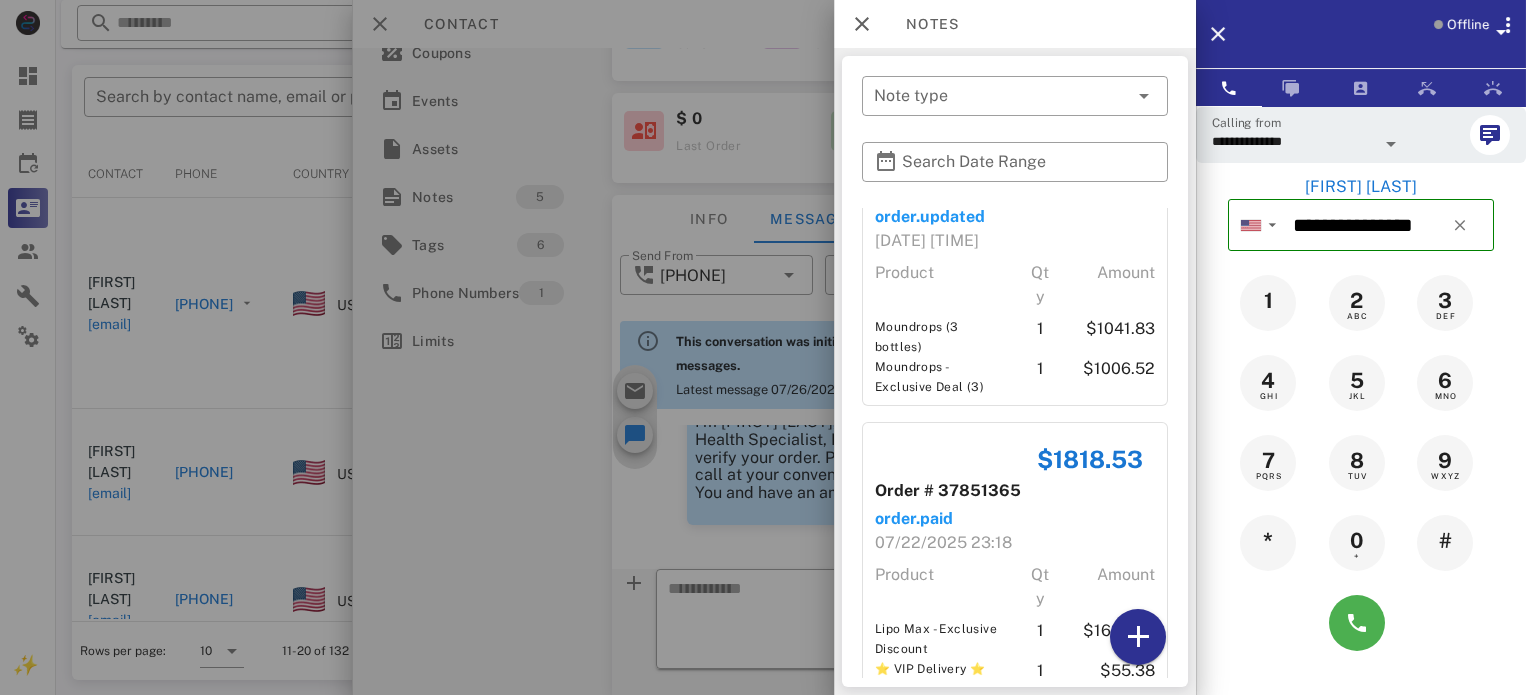 scroll, scrollTop: 837, scrollLeft: 0, axis: vertical 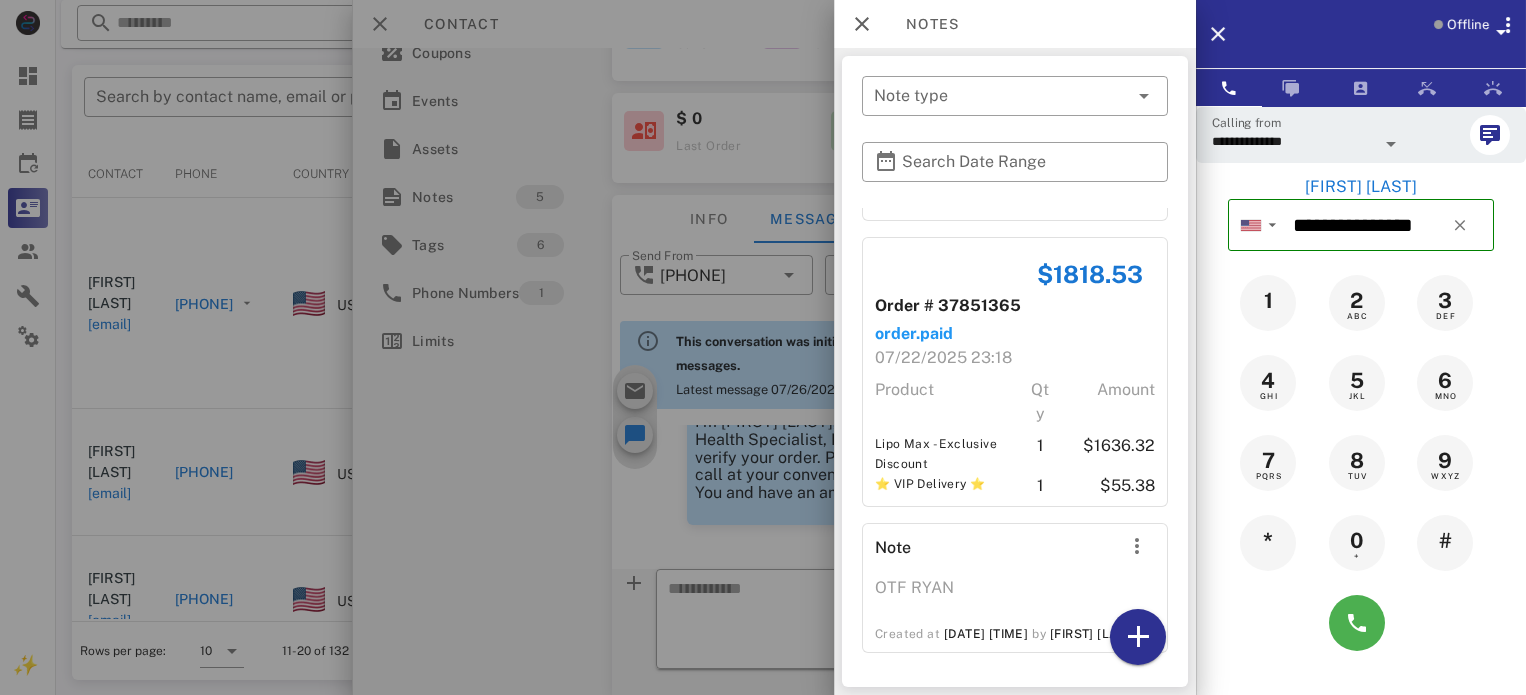 click at bounding box center [763, 347] 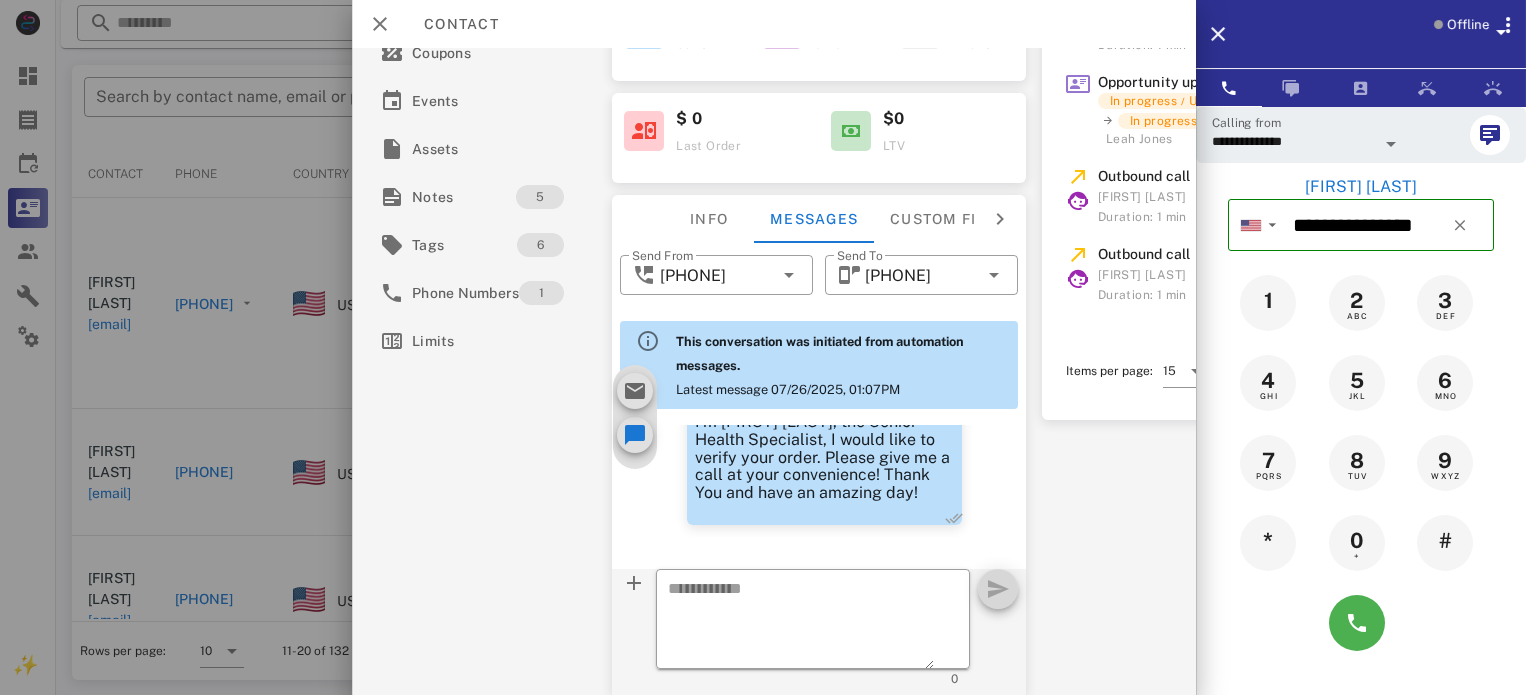 scroll, scrollTop: 942, scrollLeft: 0, axis: vertical 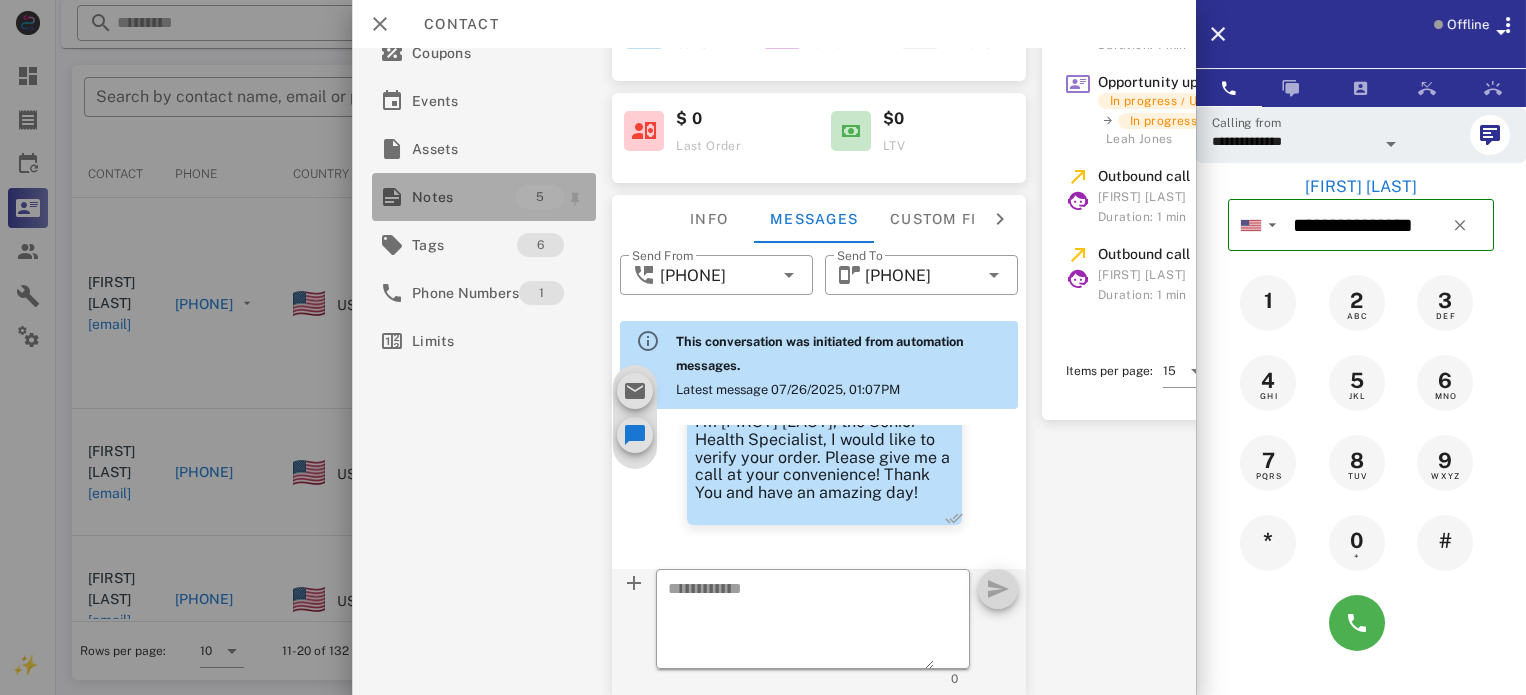 click on "Notes" at bounding box center [464, 197] 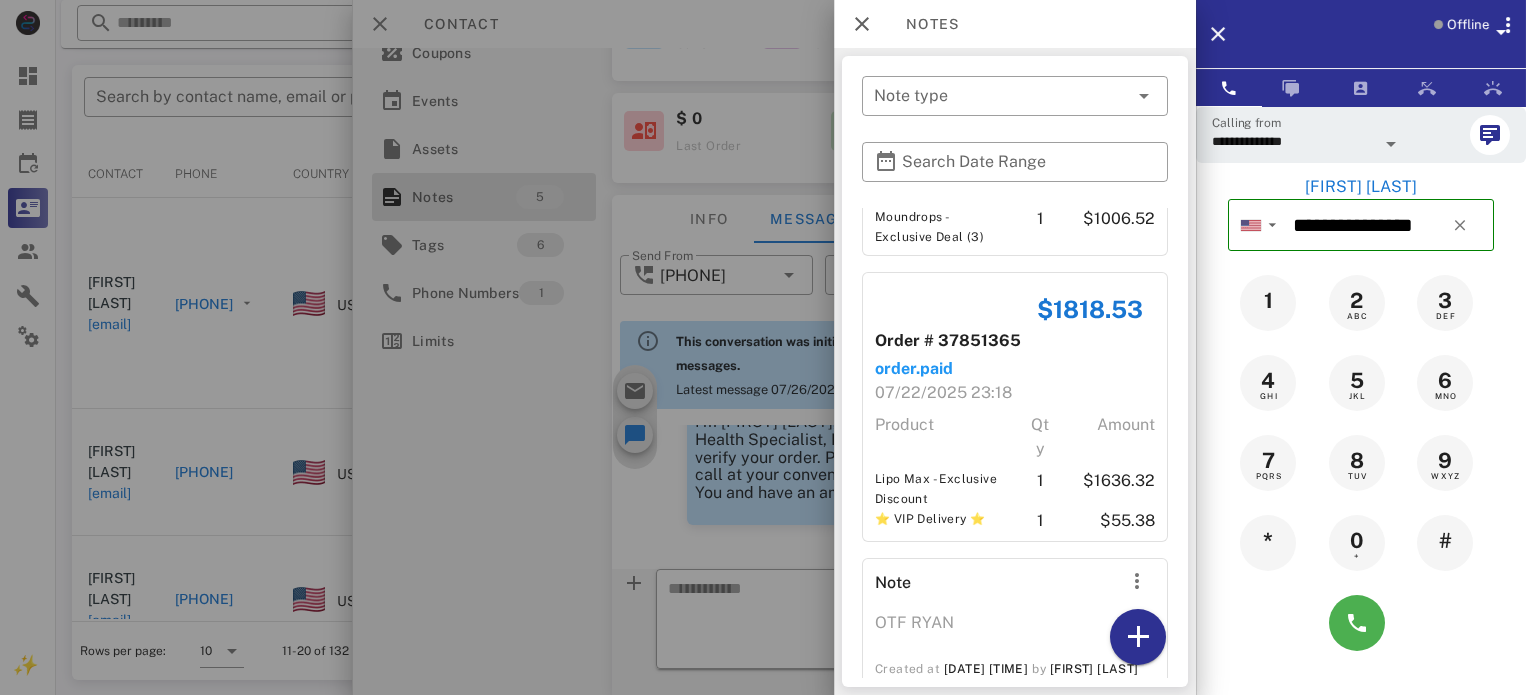 scroll, scrollTop: 837, scrollLeft: 0, axis: vertical 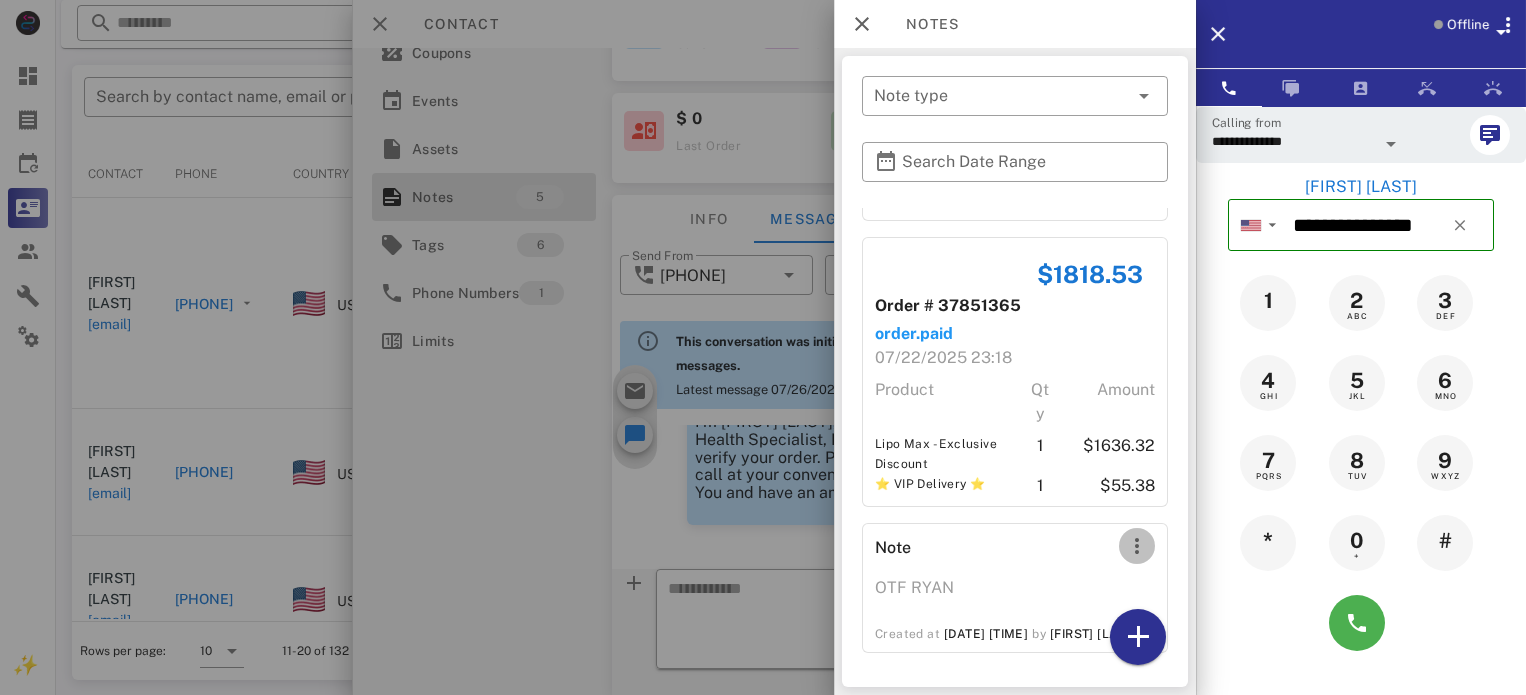 click at bounding box center (1137, 546) 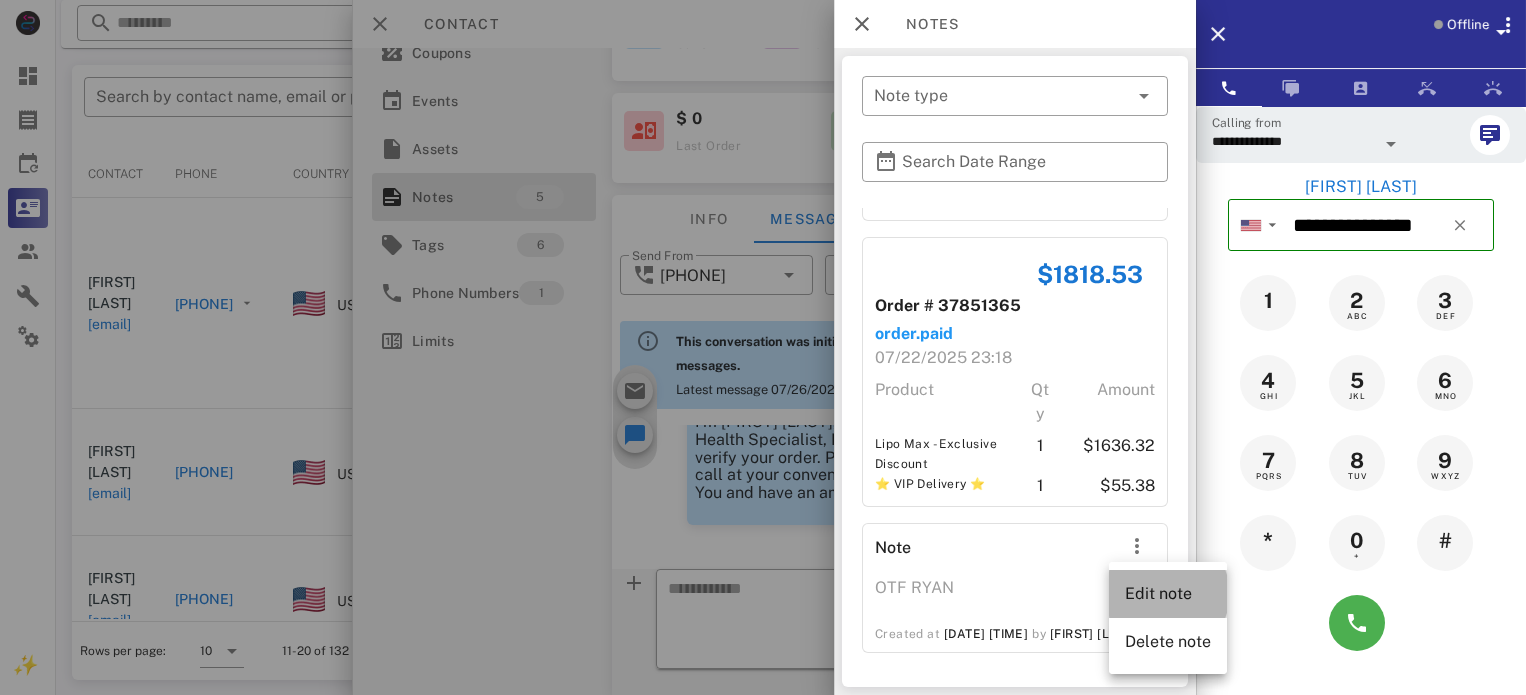 click on "Edit note" at bounding box center (1168, 593) 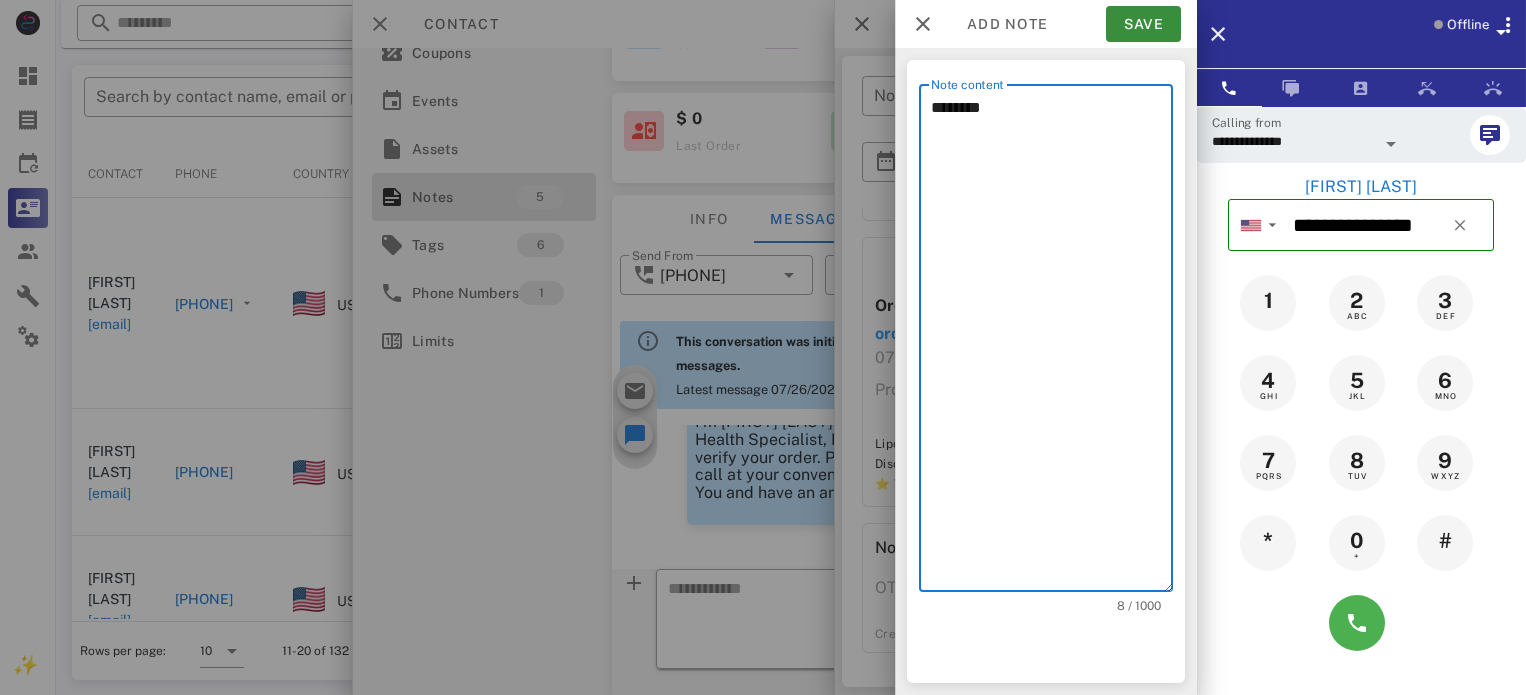 drag, startPoint x: 1028, startPoint y: 111, endPoint x: 860, endPoint y: 105, distance: 168.1071 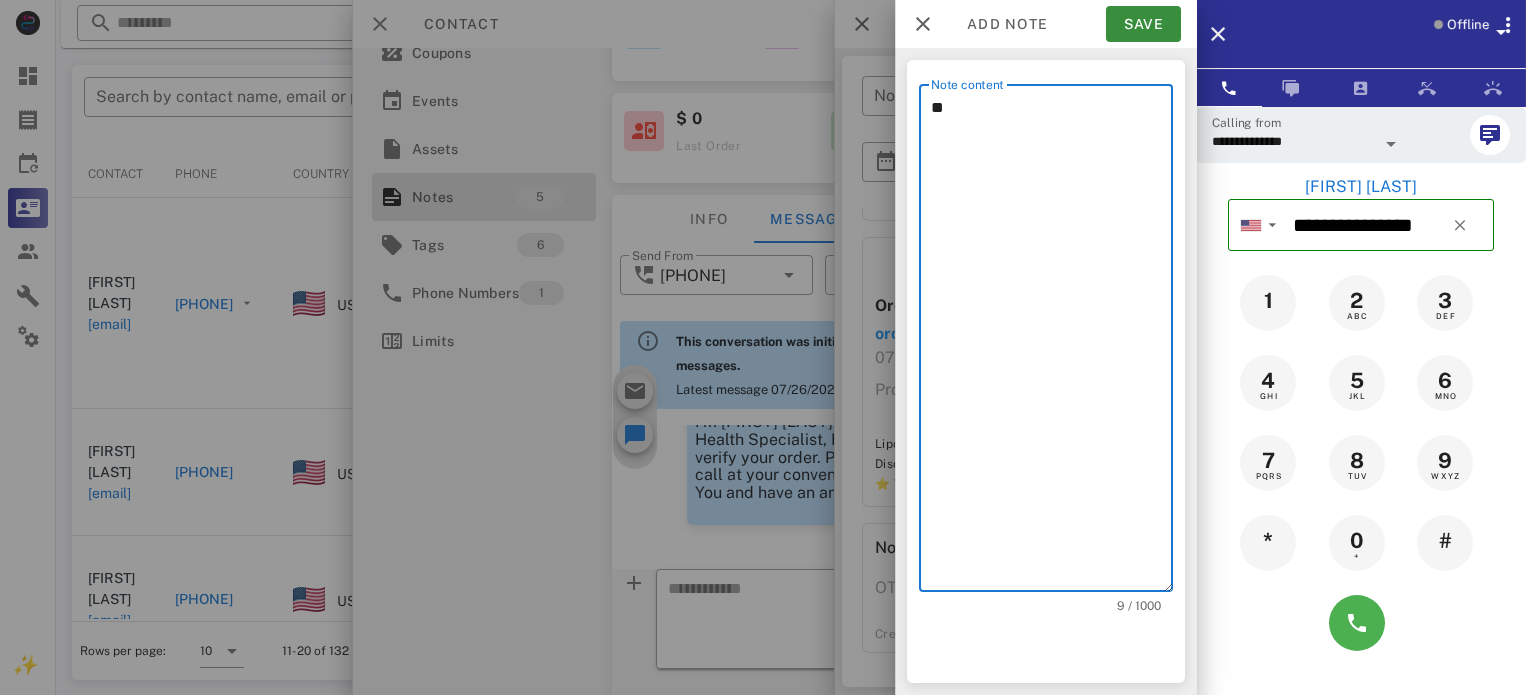 type on "*" 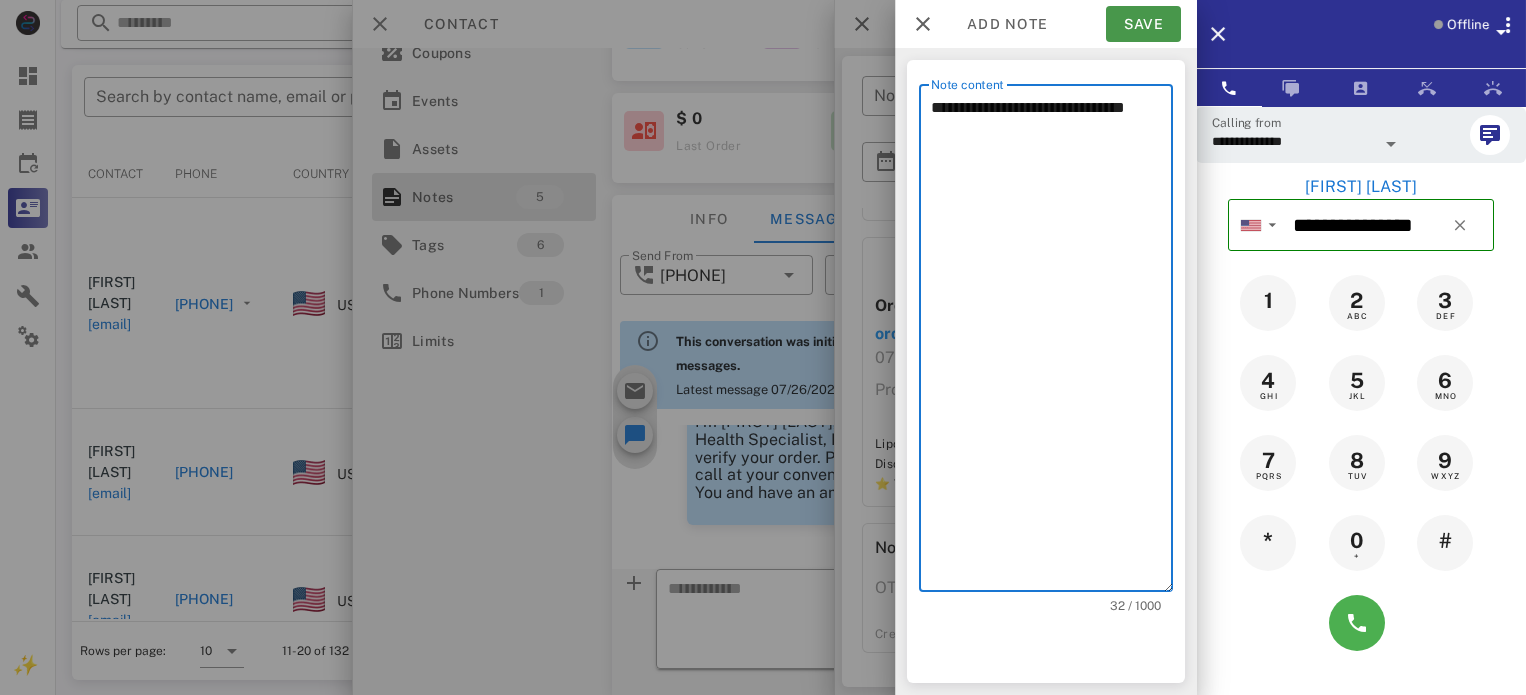 type on "**********" 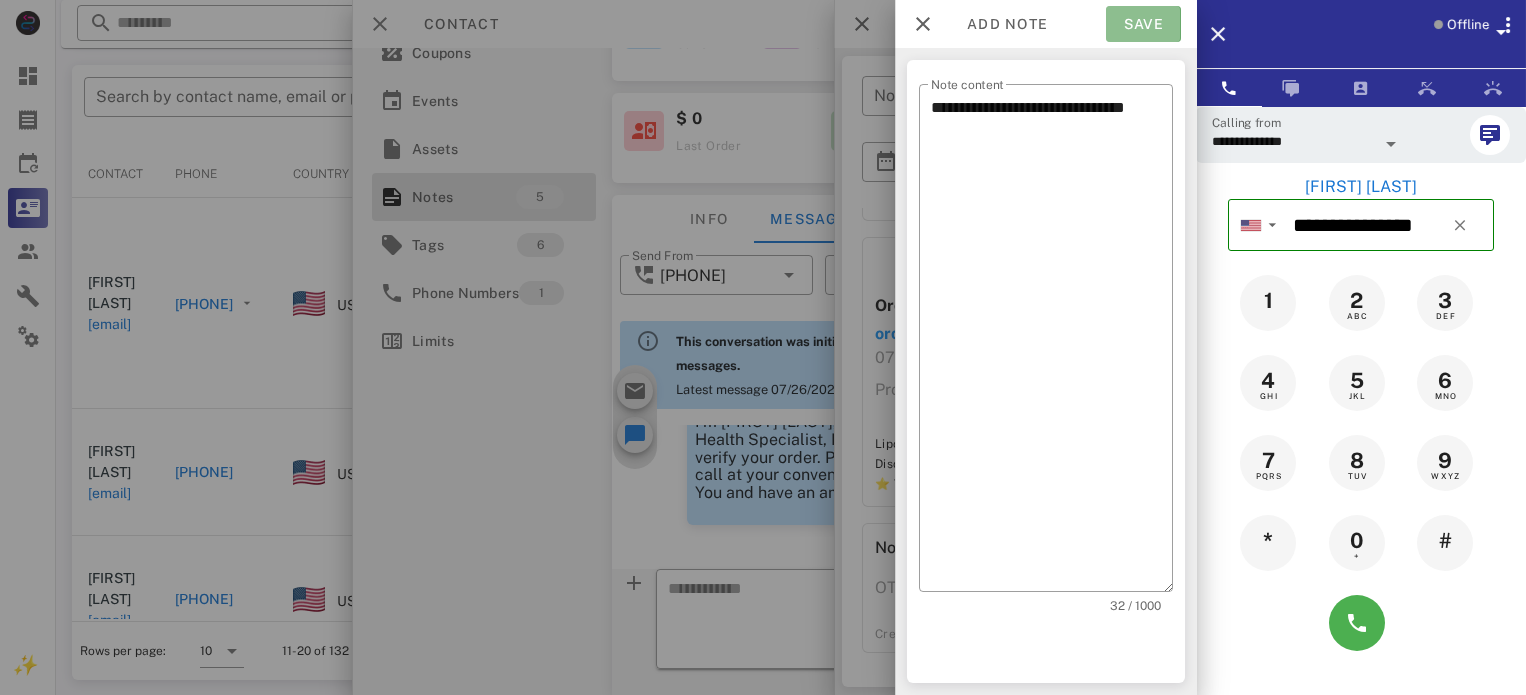 click on "Save" at bounding box center [1143, 24] 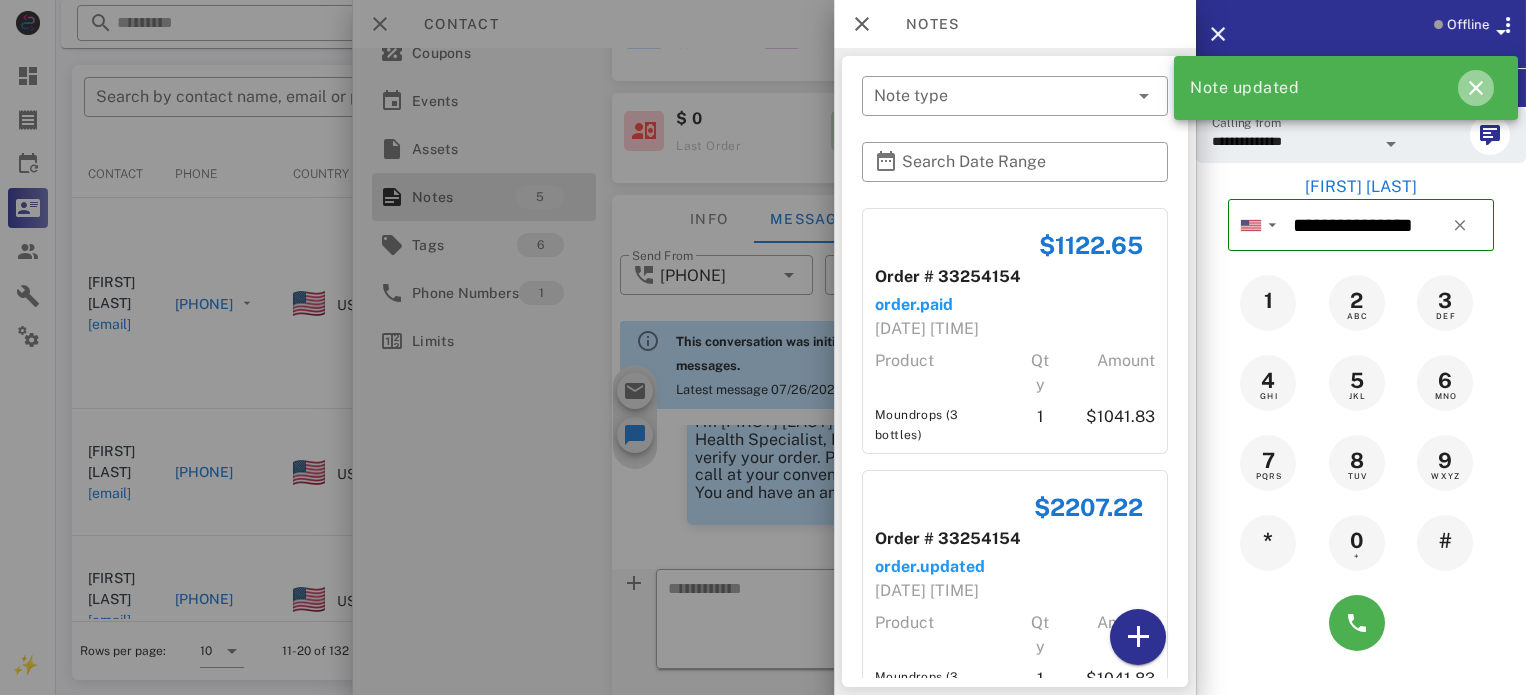 click at bounding box center [1476, 88] 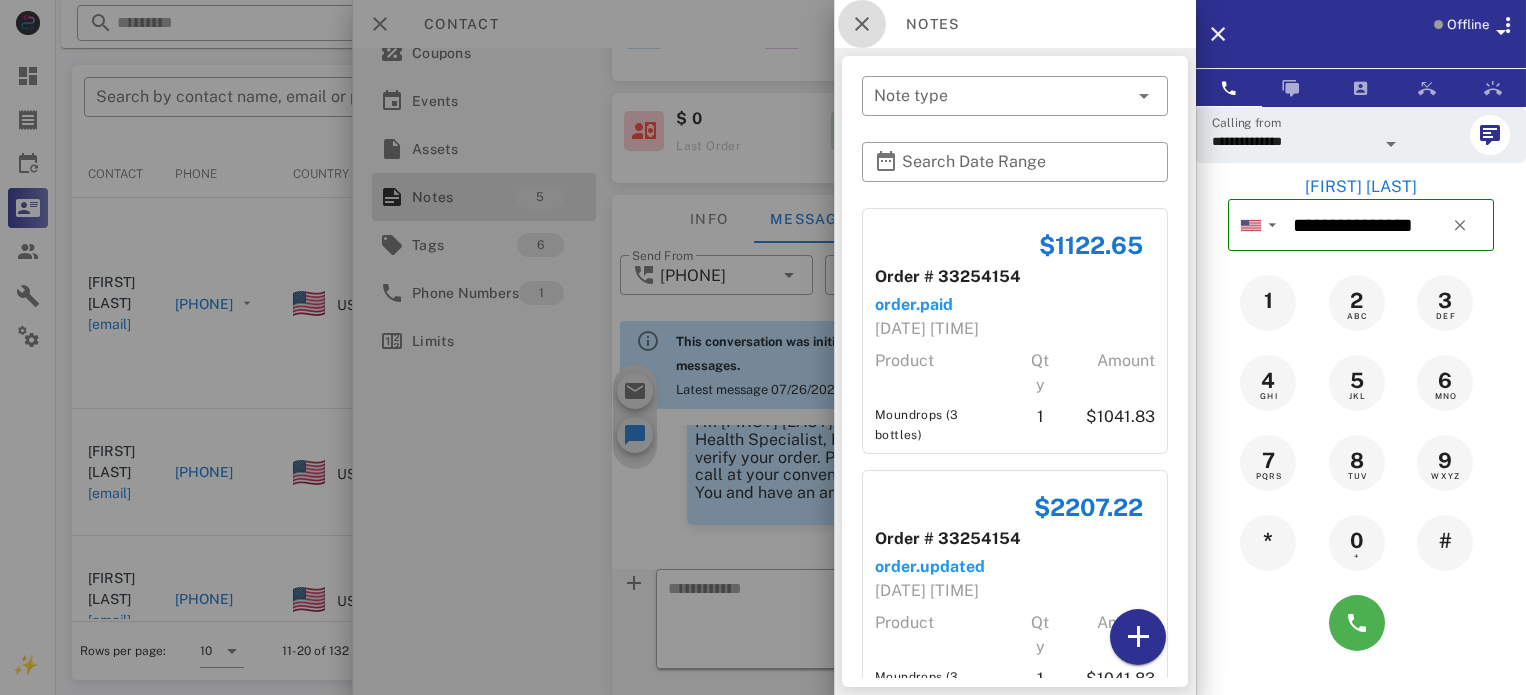click at bounding box center [862, 24] 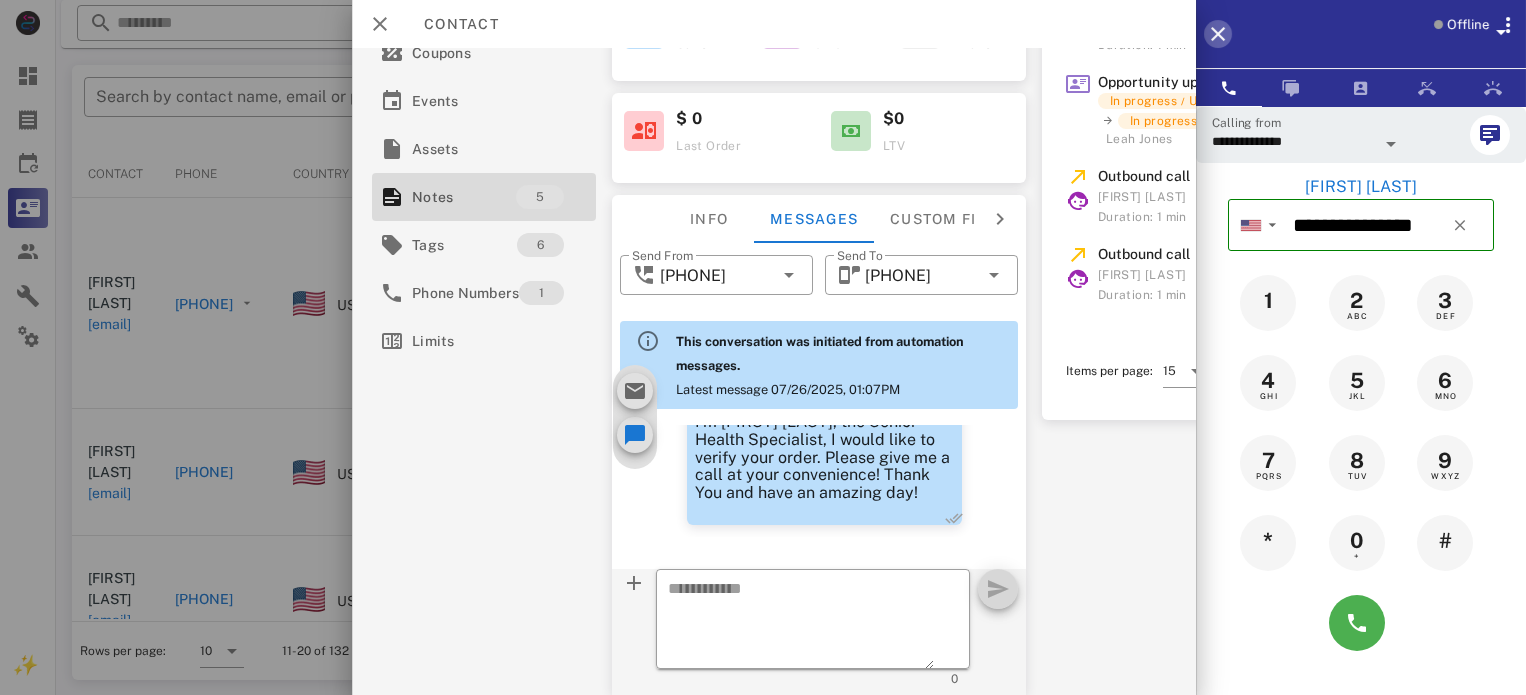 click at bounding box center [1218, 34] 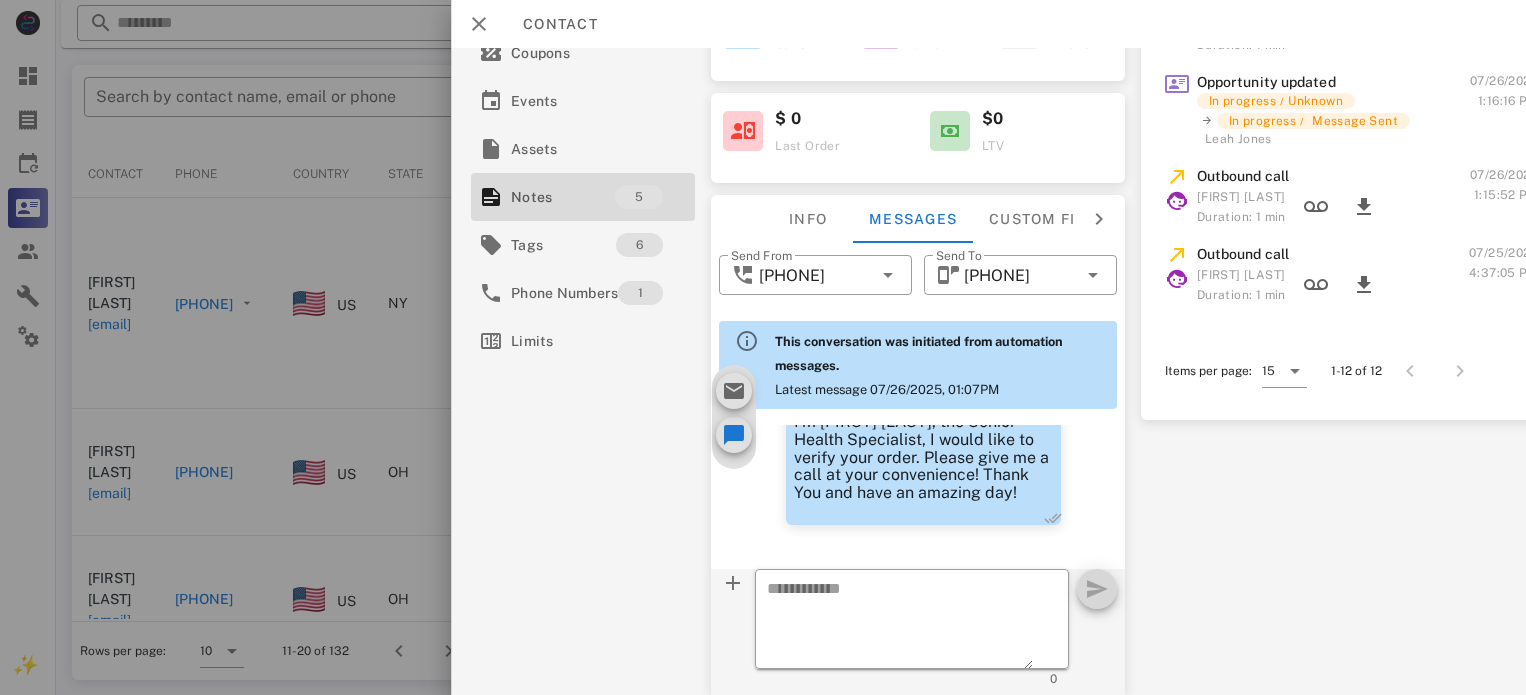 scroll, scrollTop: 0, scrollLeft: 0, axis: both 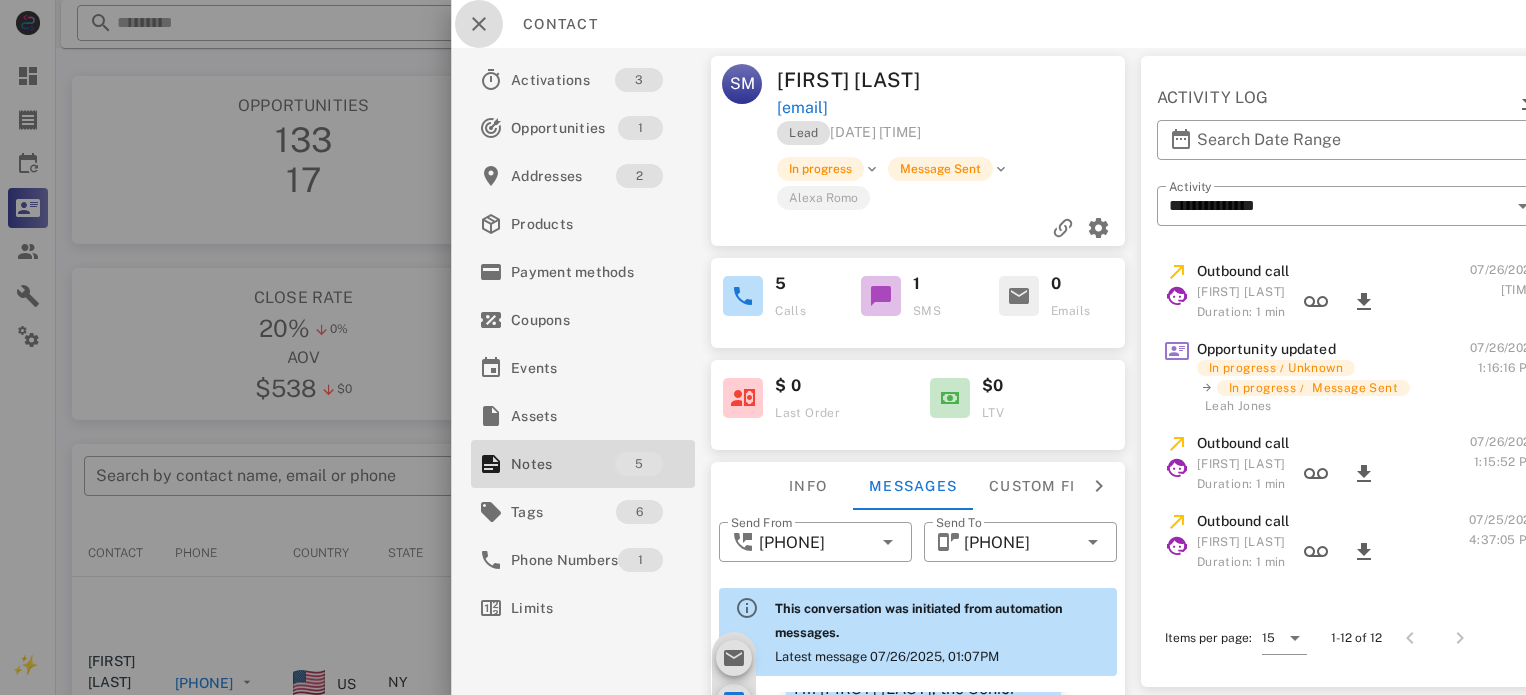 click at bounding box center (479, 24) 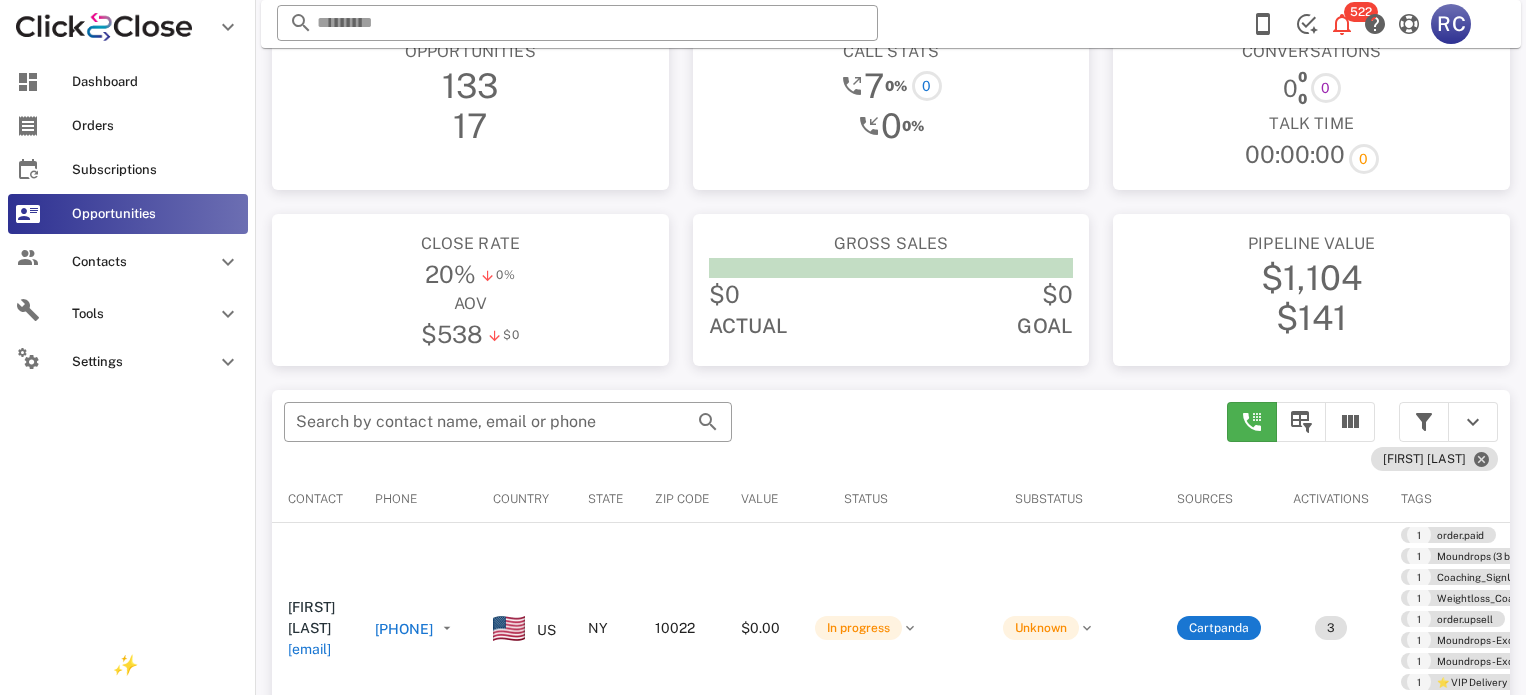 scroll, scrollTop: 100, scrollLeft: 0, axis: vertical 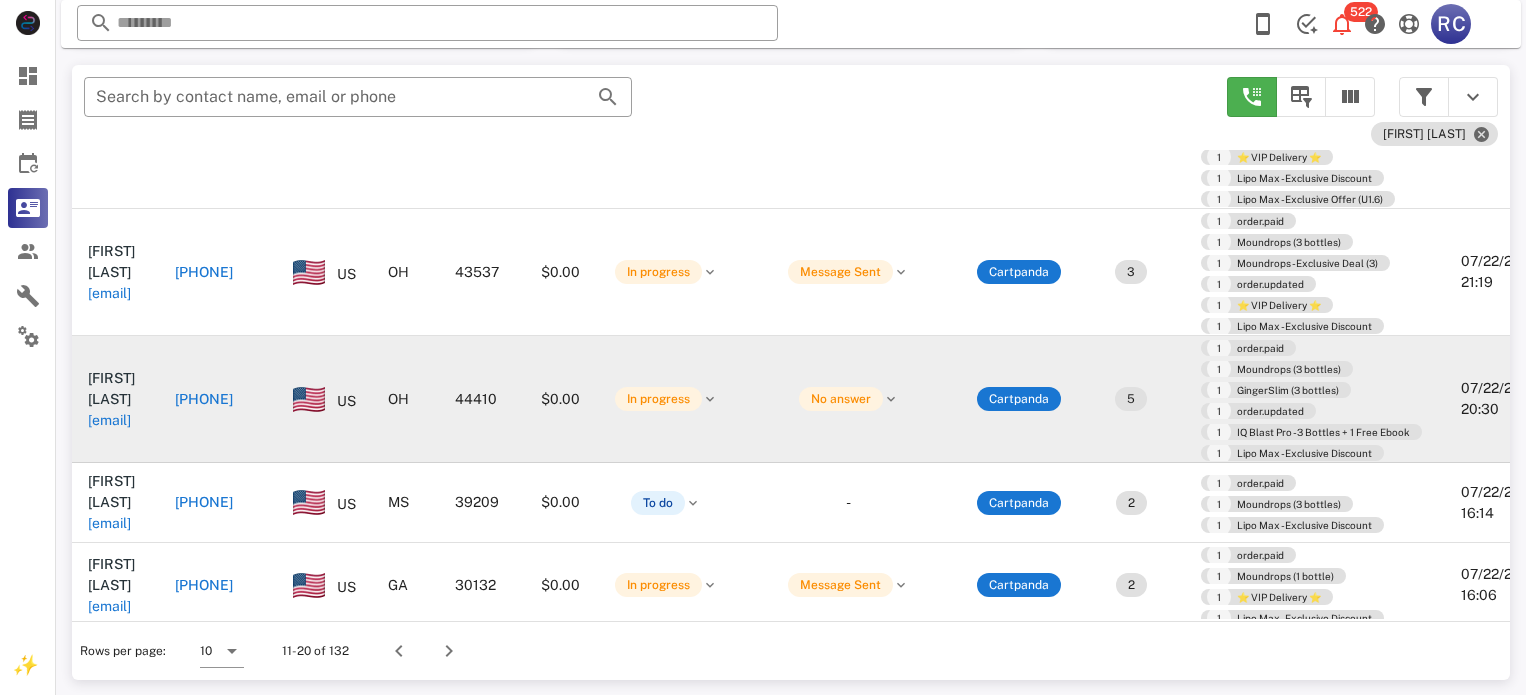 click on "[PHONE]" at bounding box center [204, 399] 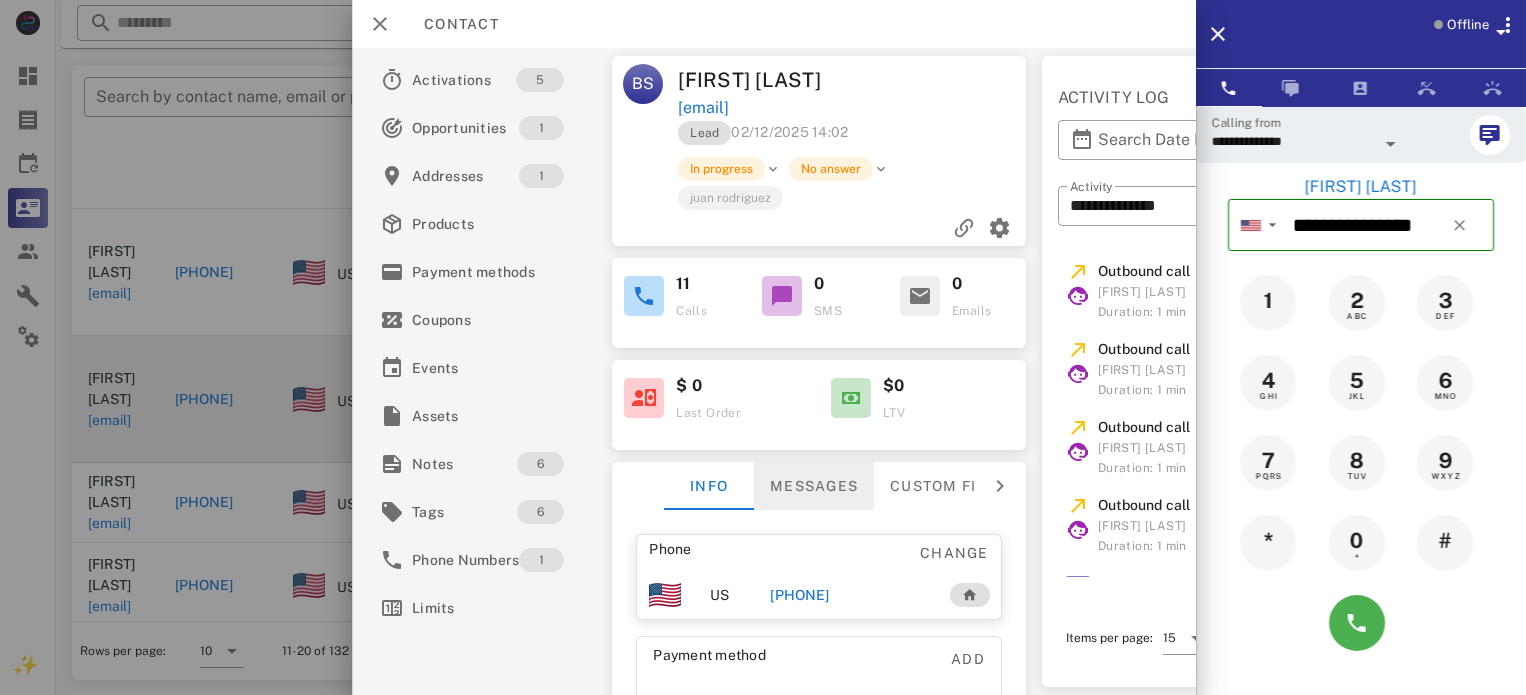 click on "Messages" at bounding box center [814, 486] 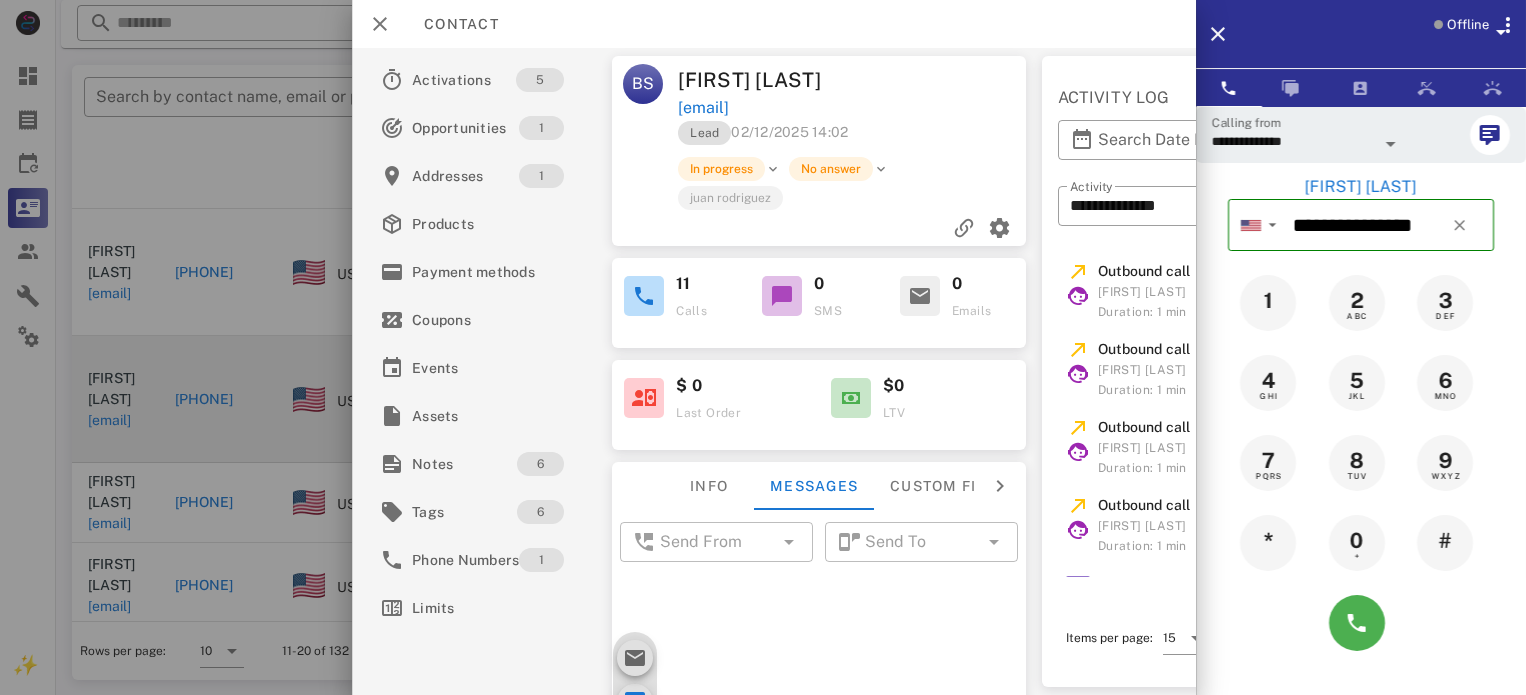 scroll, scrollTop: 688, scrollLeft: 0, axis: vertical 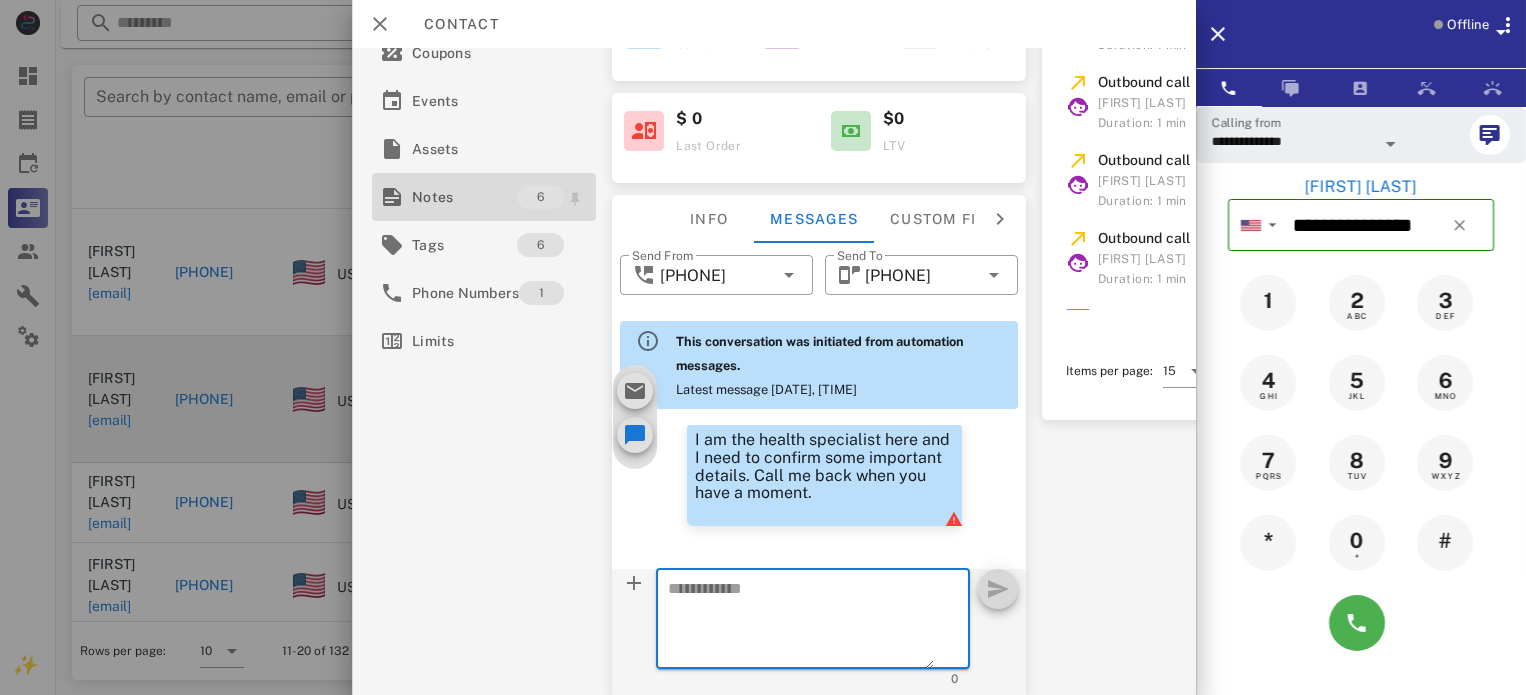 click on "Notes" at bounding box center [464, 197] 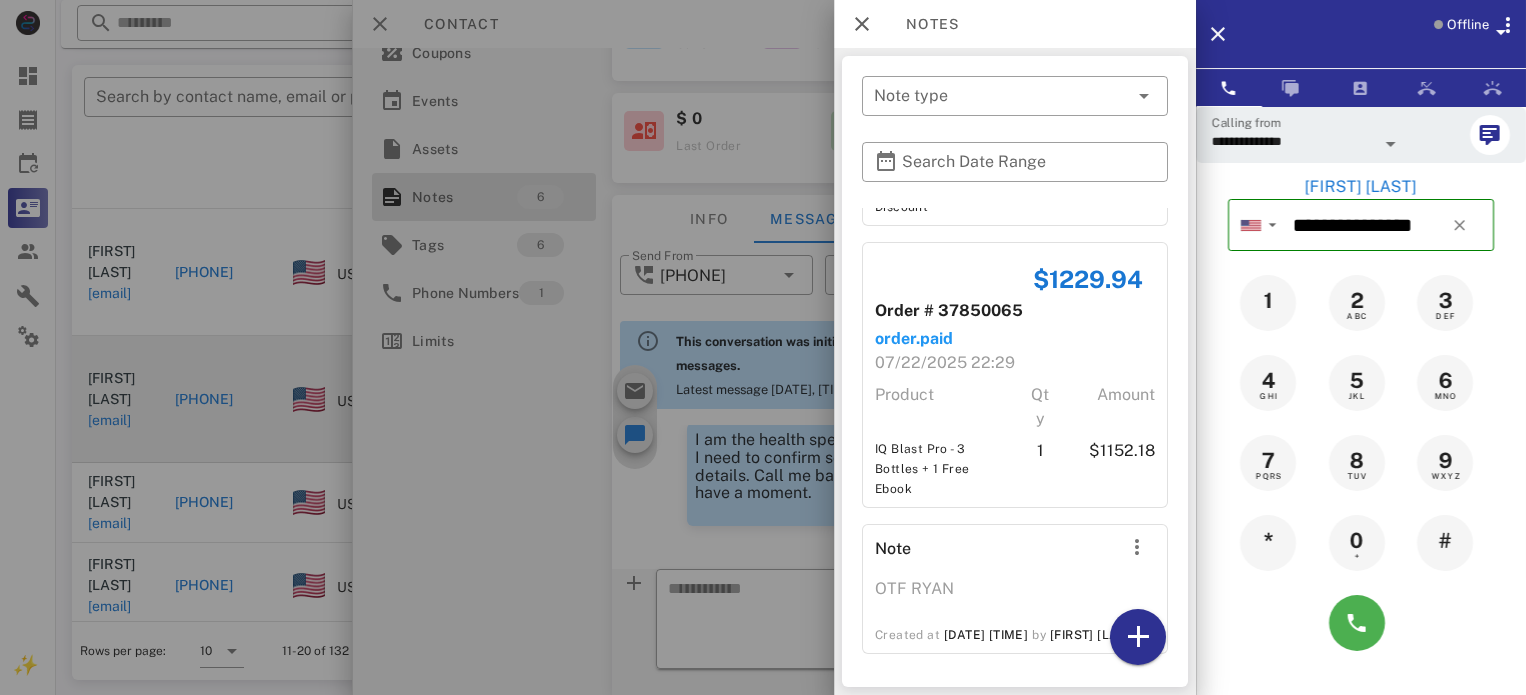 scroll, scrollTop: 1015, scrollLeft: 0, axis: vertical 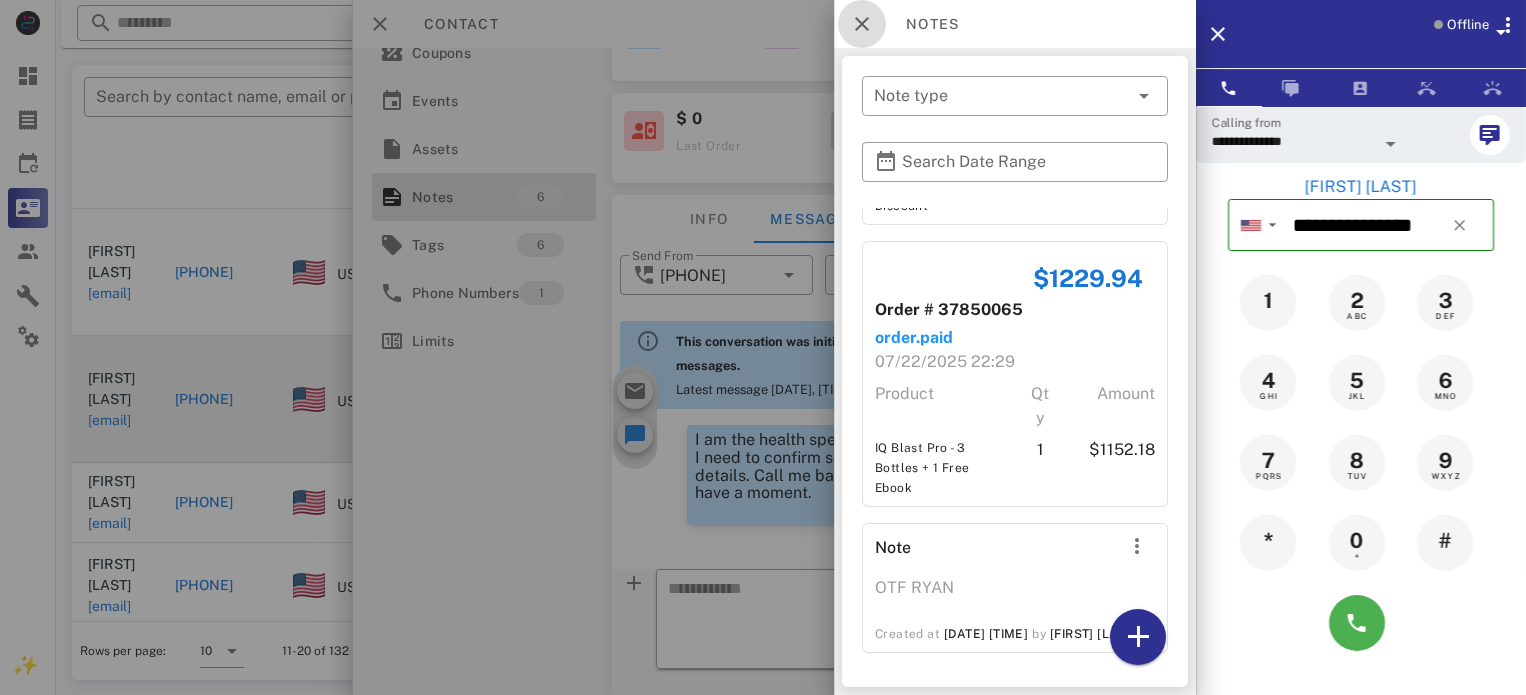 click at bounding box center (862, 24) 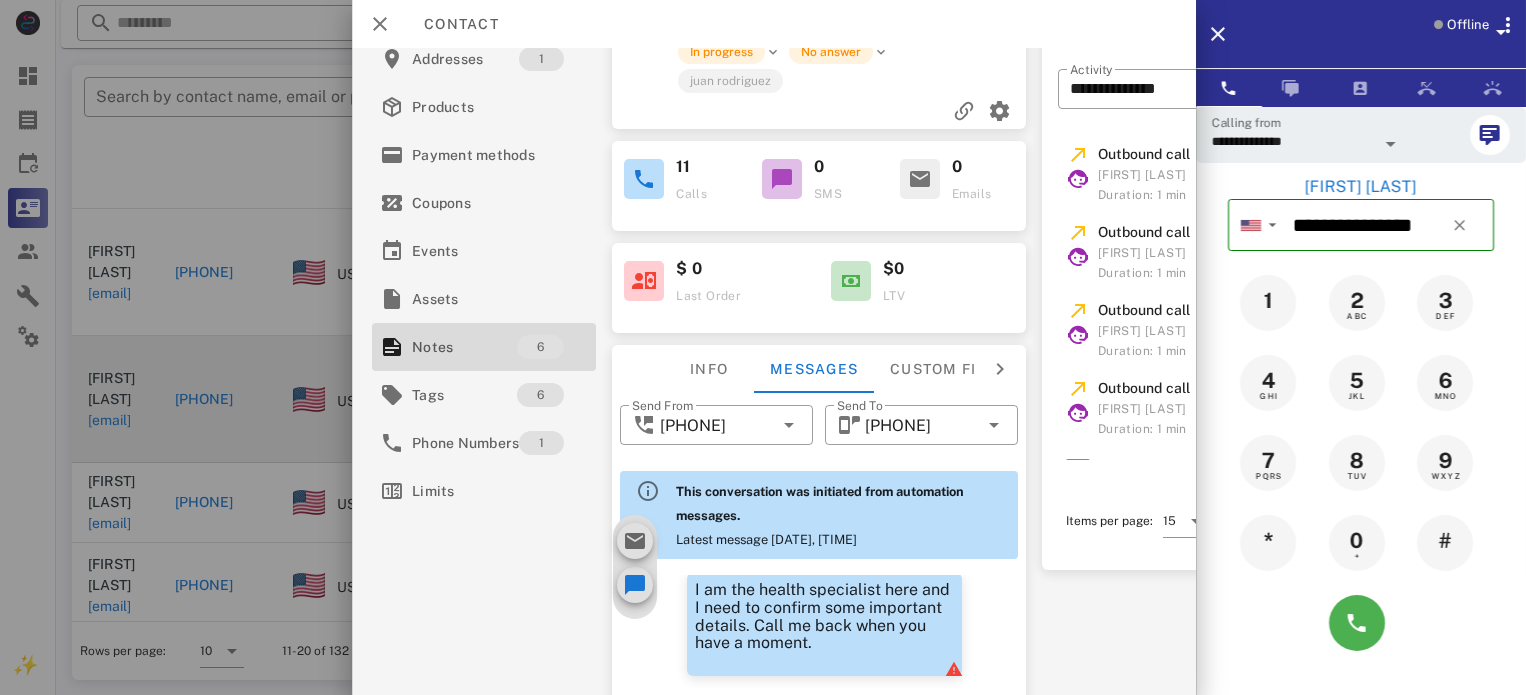 scroll, scrollTop: 0, scrollLeft: 0, axis: both 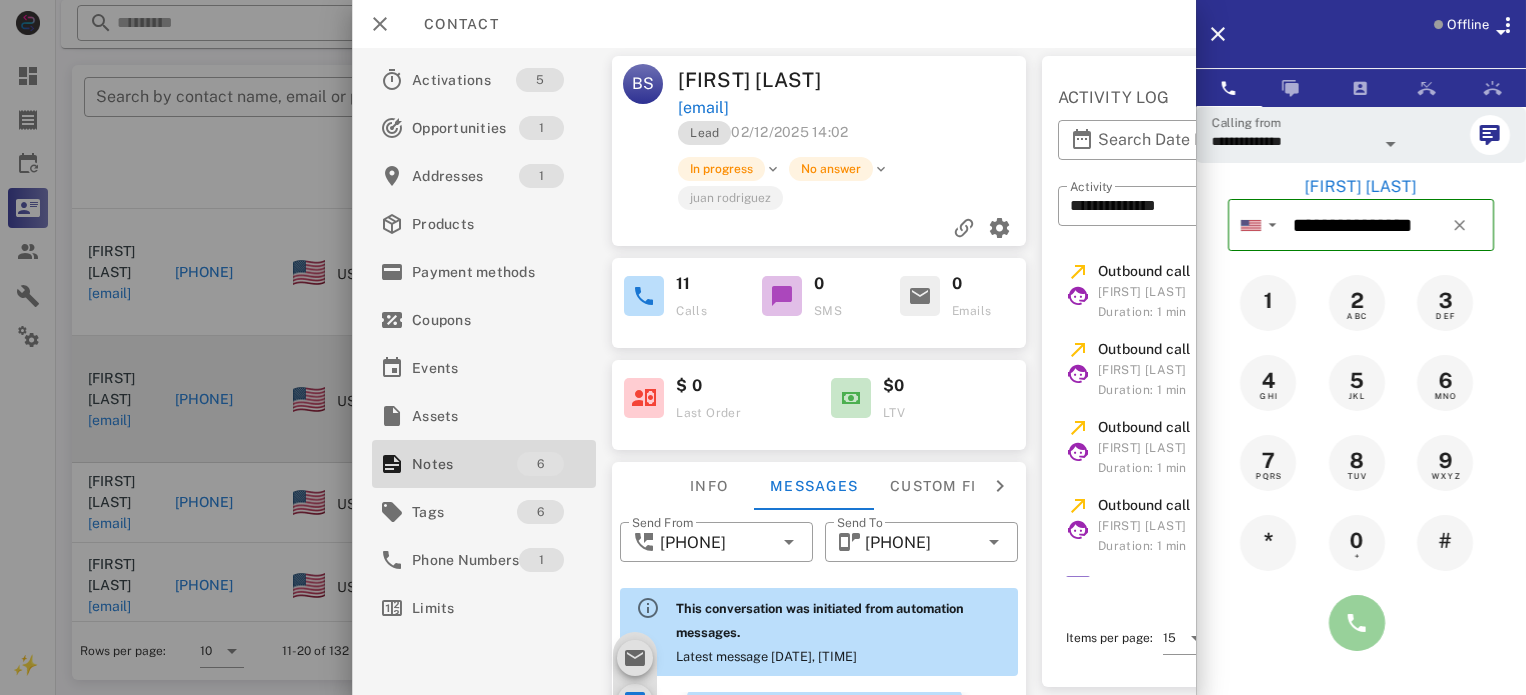 click at bounding box center (1357, 623) 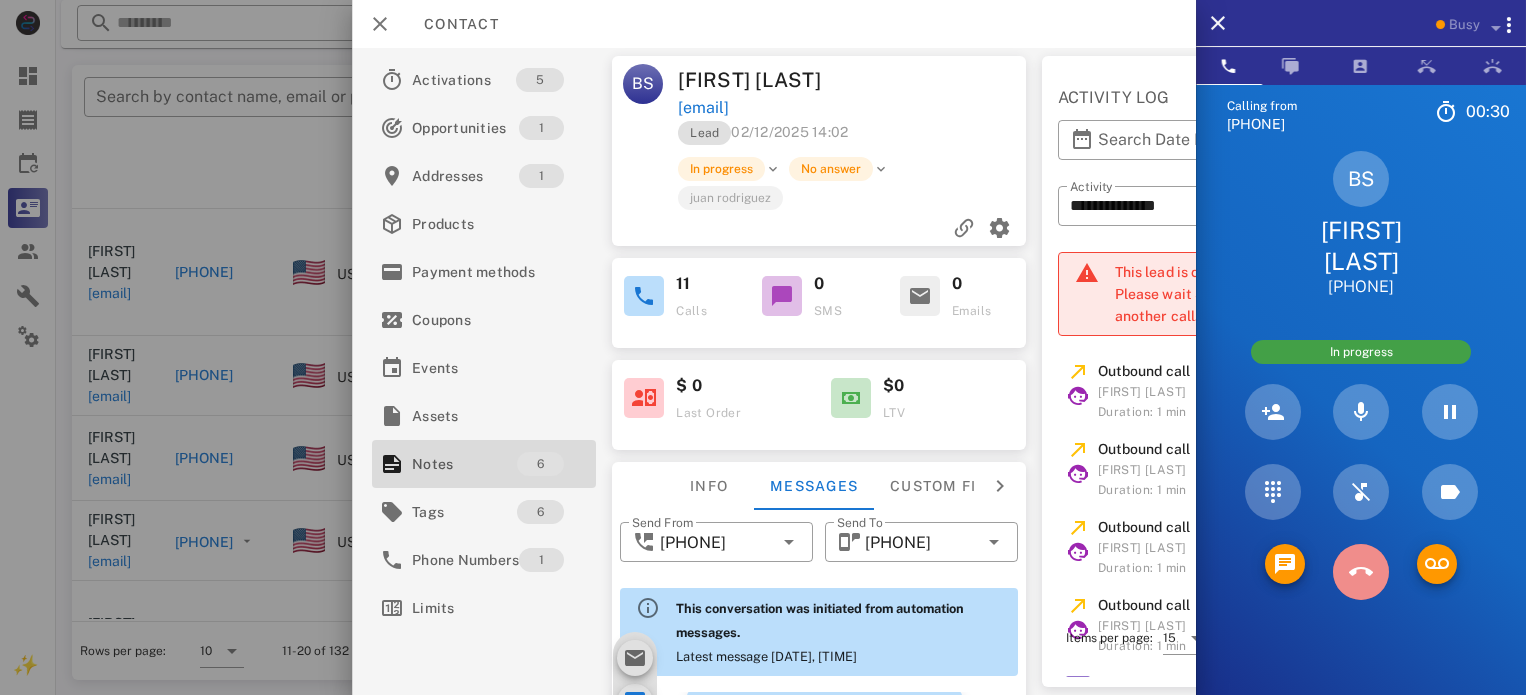 click at bounding box center [1361, 572] 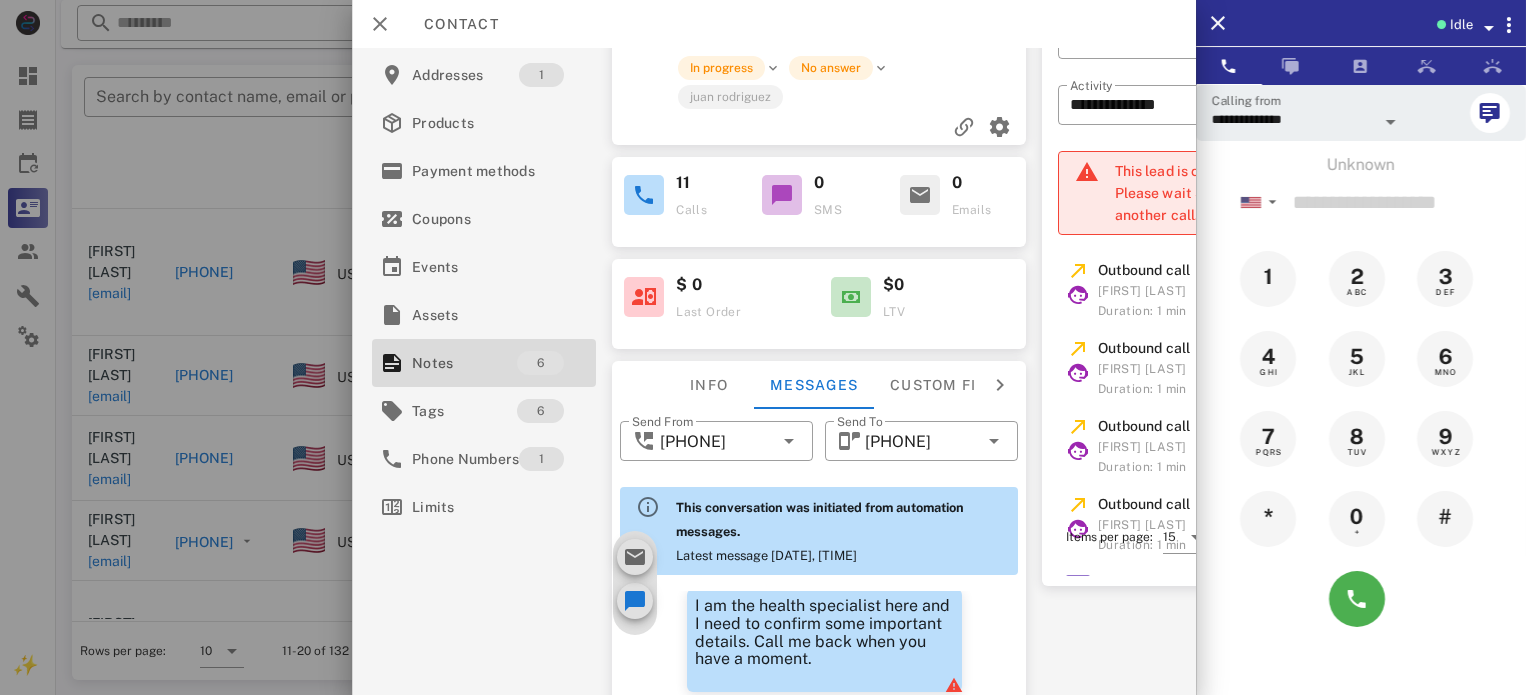 scroll, scrollTop: 278, scrollLeft: 0, axis: vertical 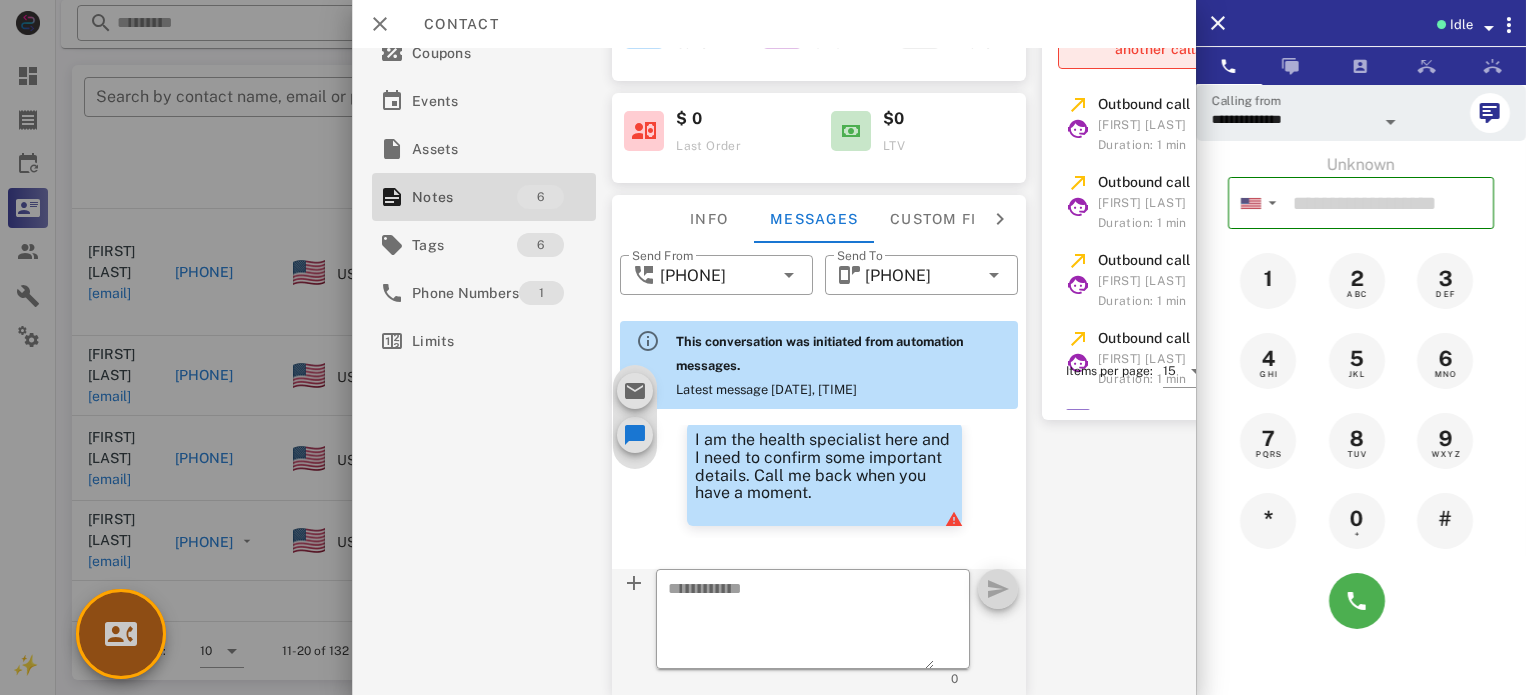 click at bounding box center (121, 634) 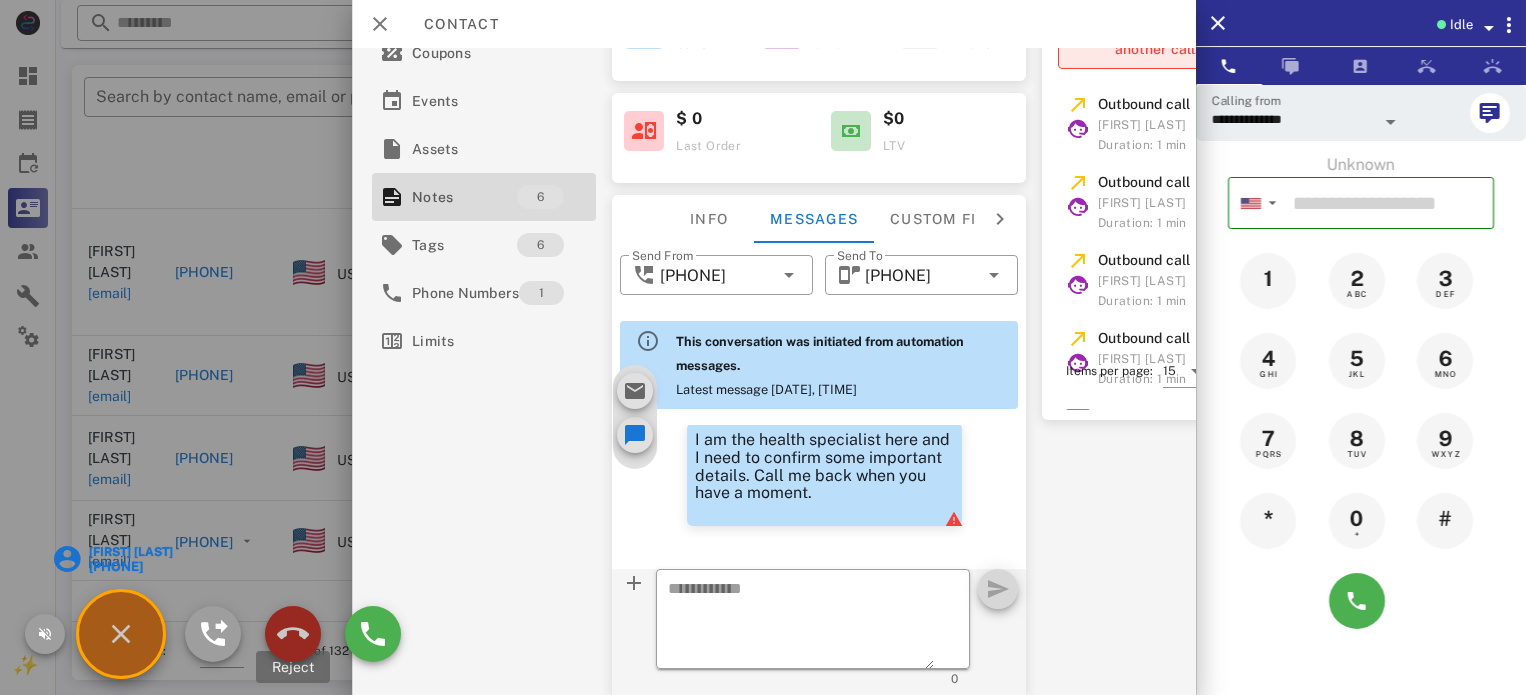 click at bounding box center (293, 634) 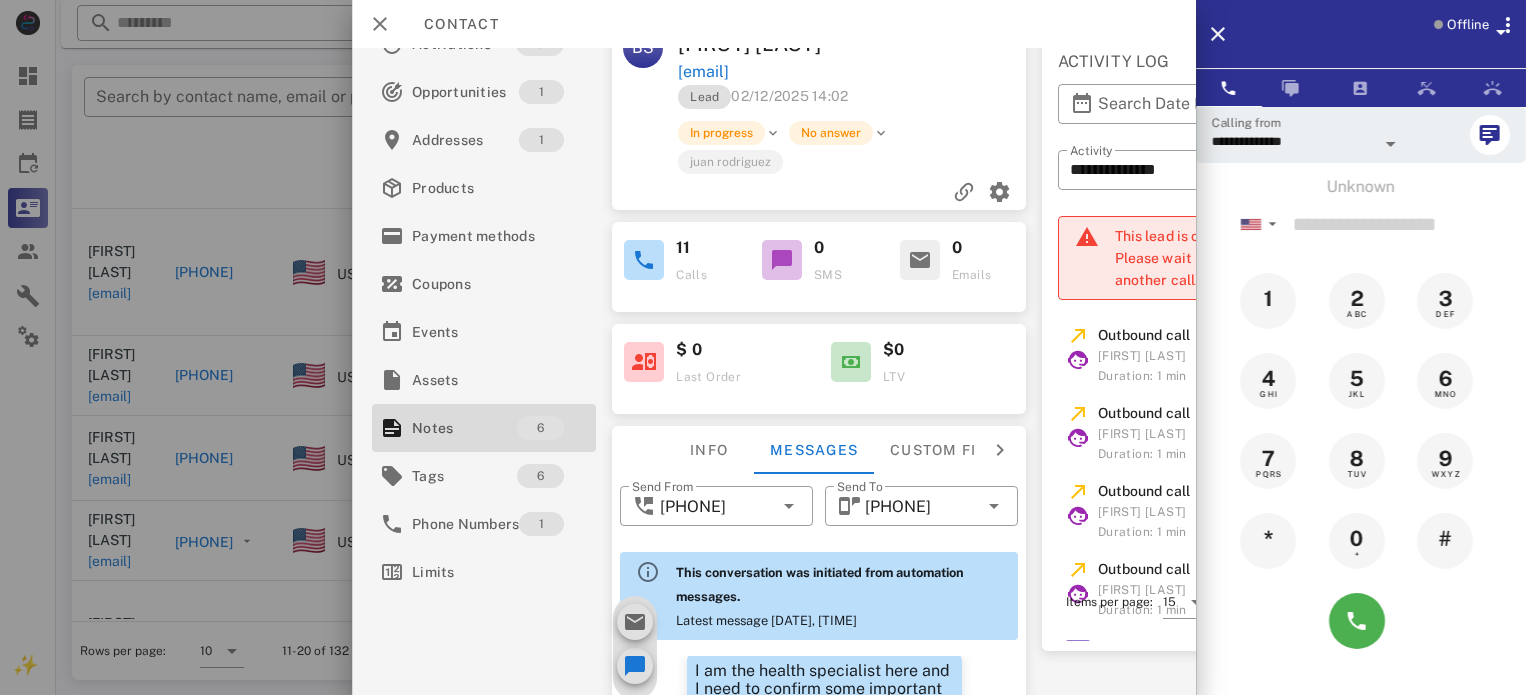 scroll, scrollTop: 0, scrollLeft: 0, axis: both 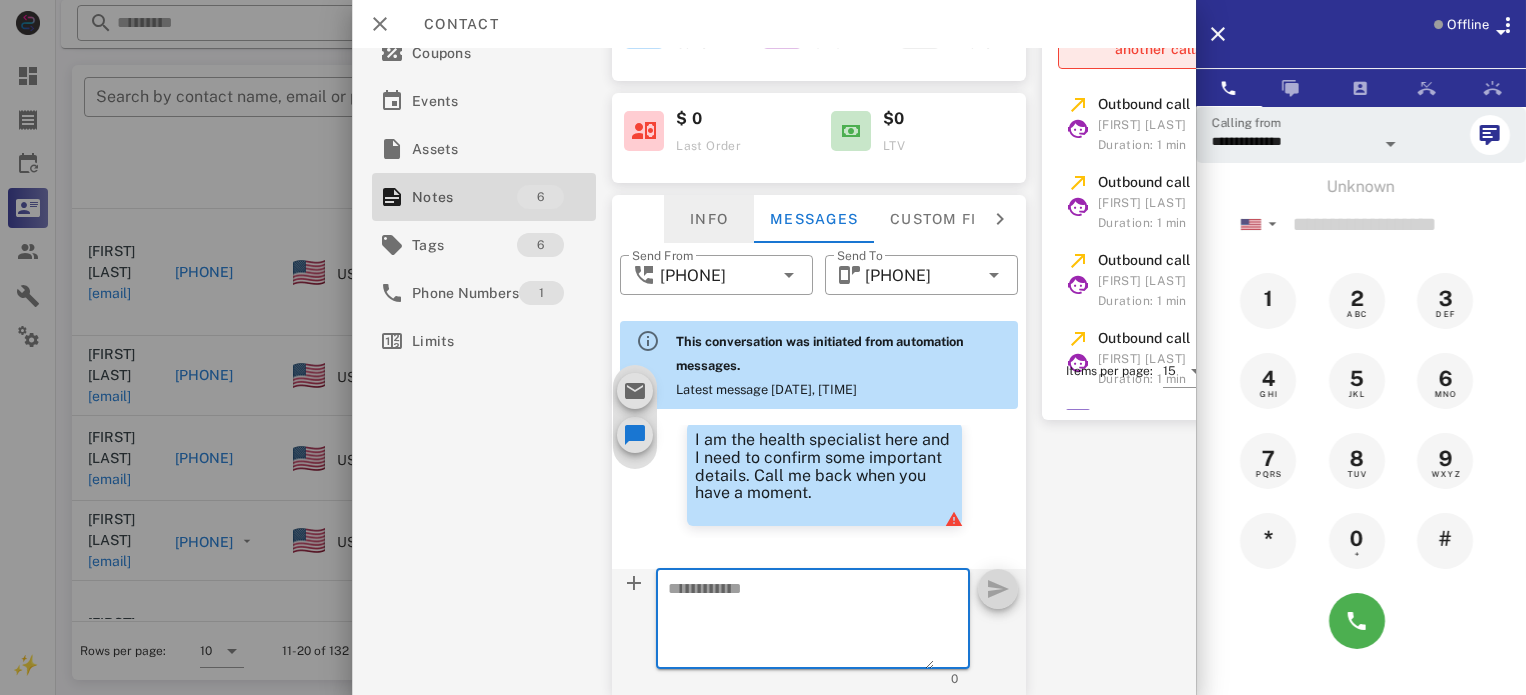 click on "Info" at bounding box center (709, 219) 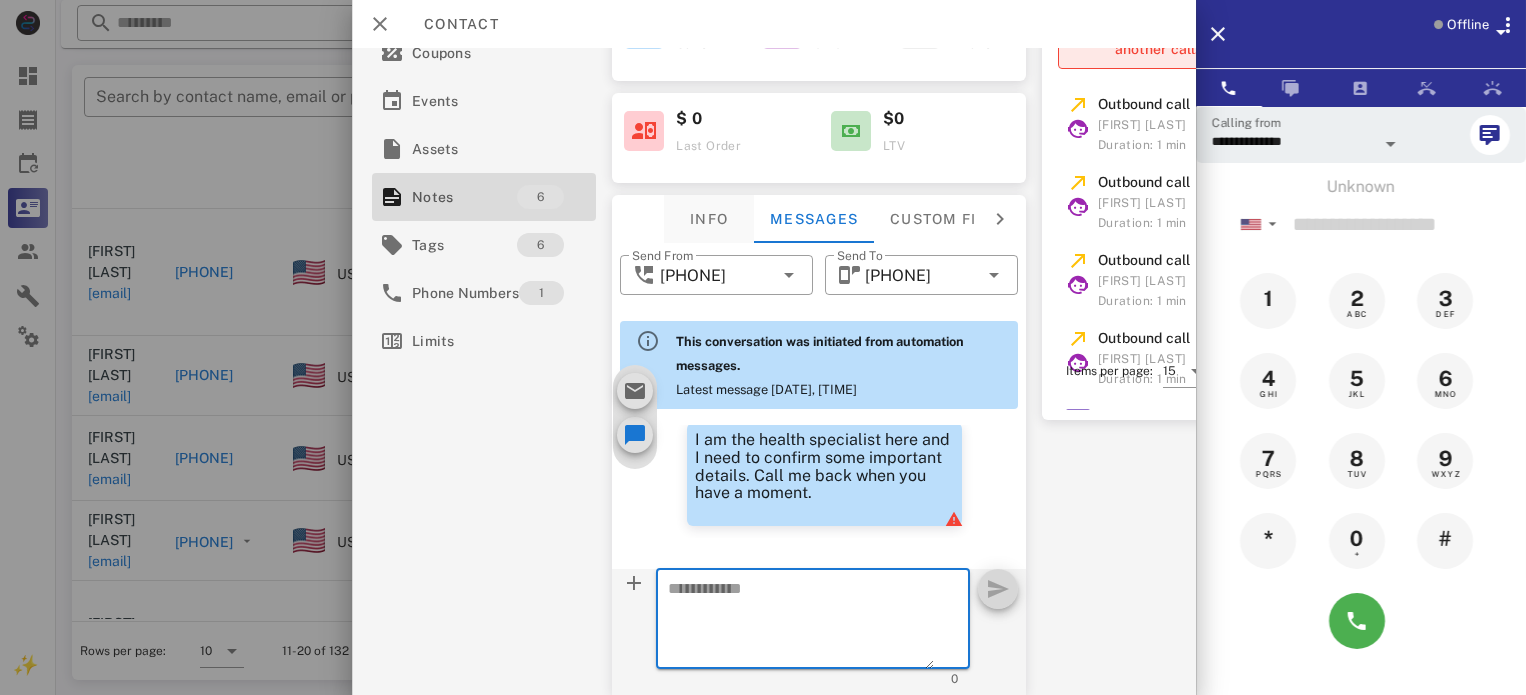 scroll, scrollTop: 237, scrollLeft: 0, axis: vertical 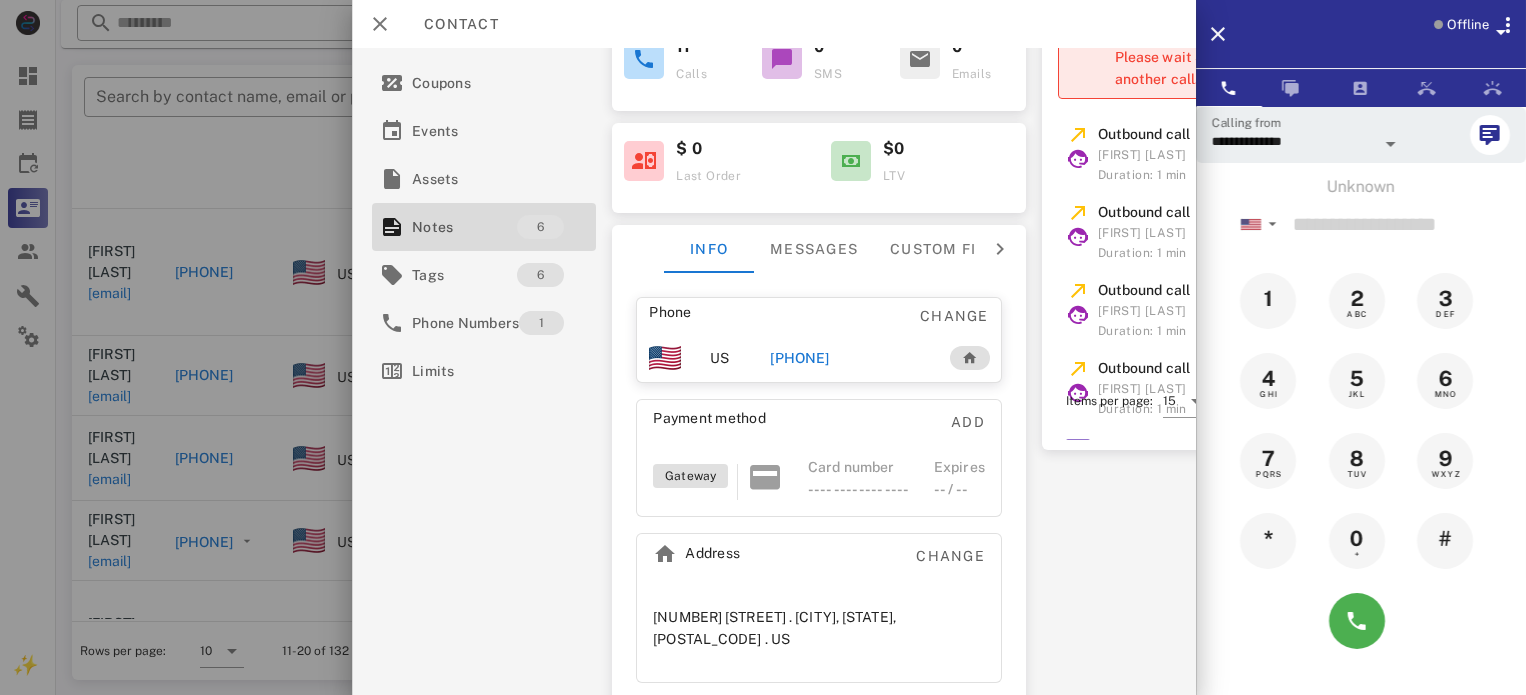 click on "[PHONE]" at bounding box center (799, 358) 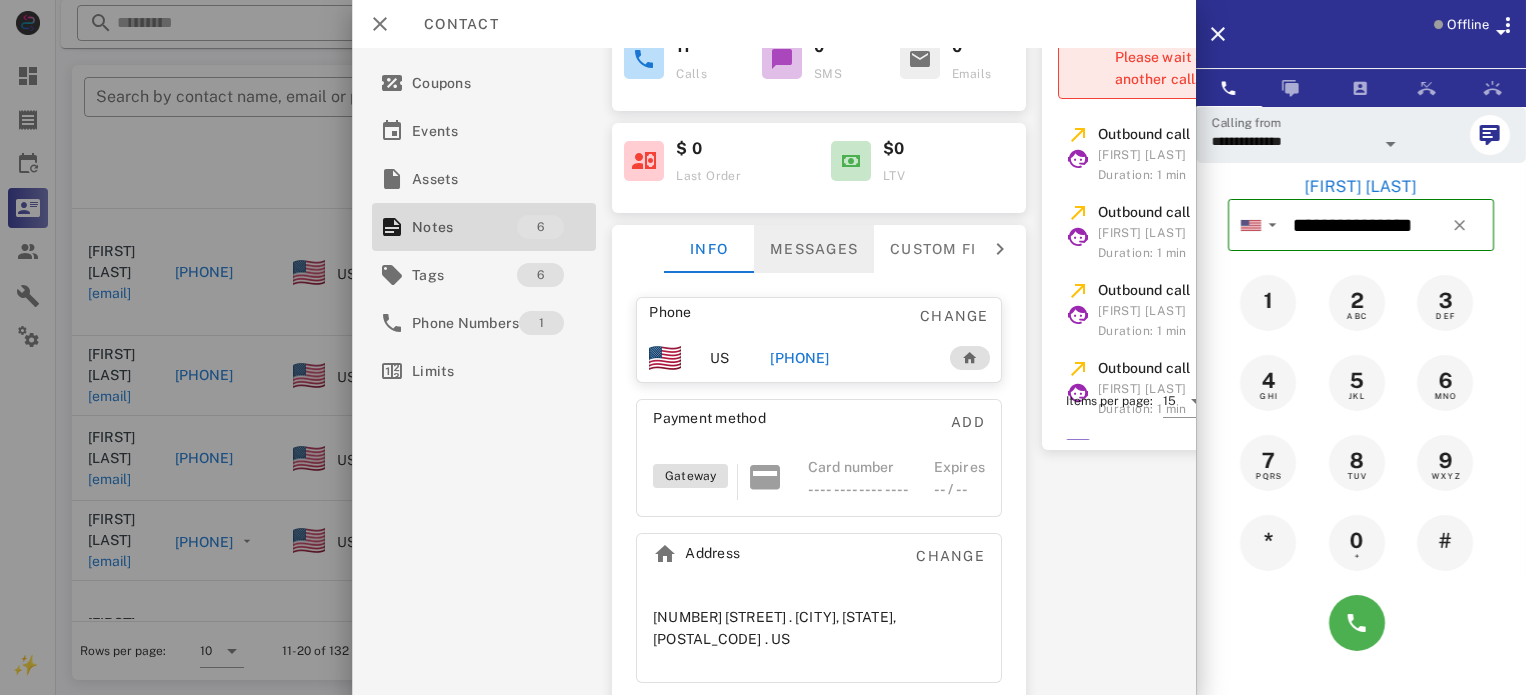 click on "Messages" at bounding box center (814, 249) 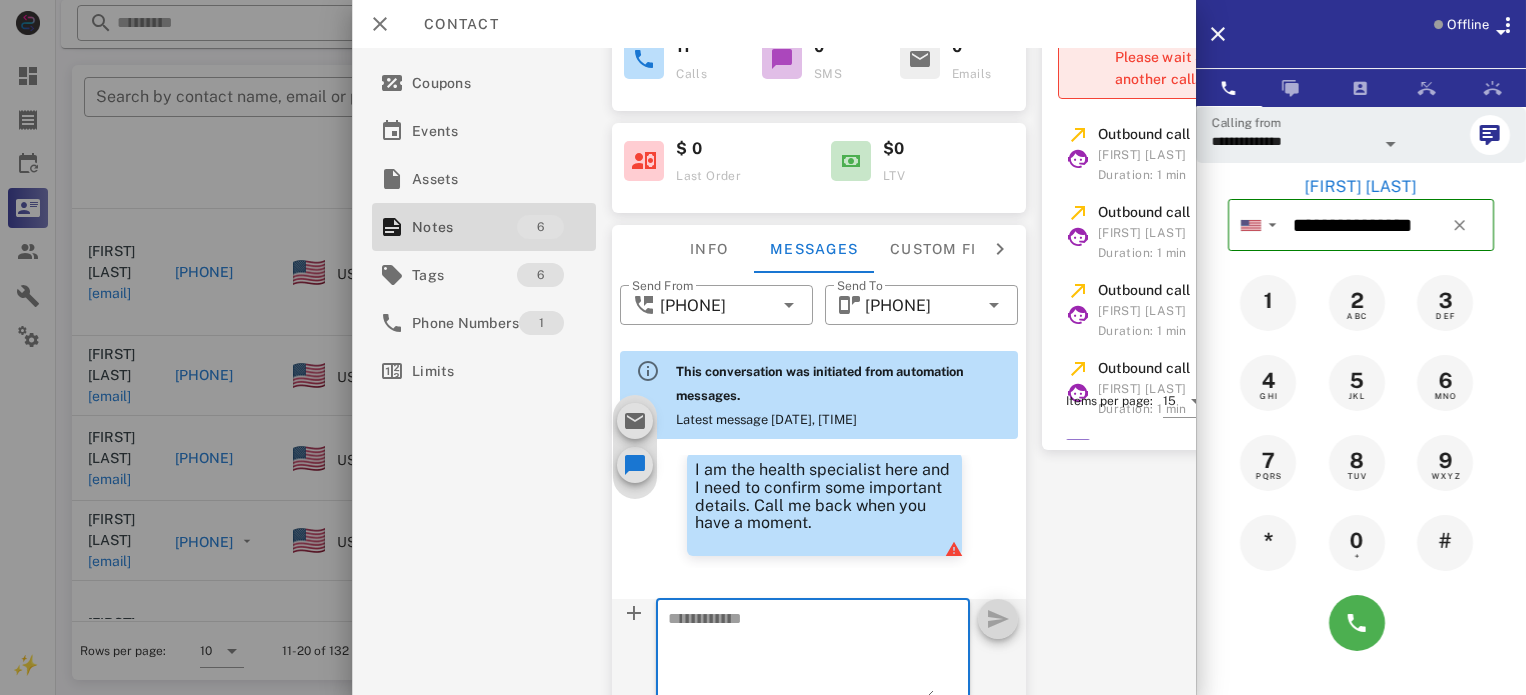 scroll, scrollTop: 0, scrollLeft: 0, axis: both 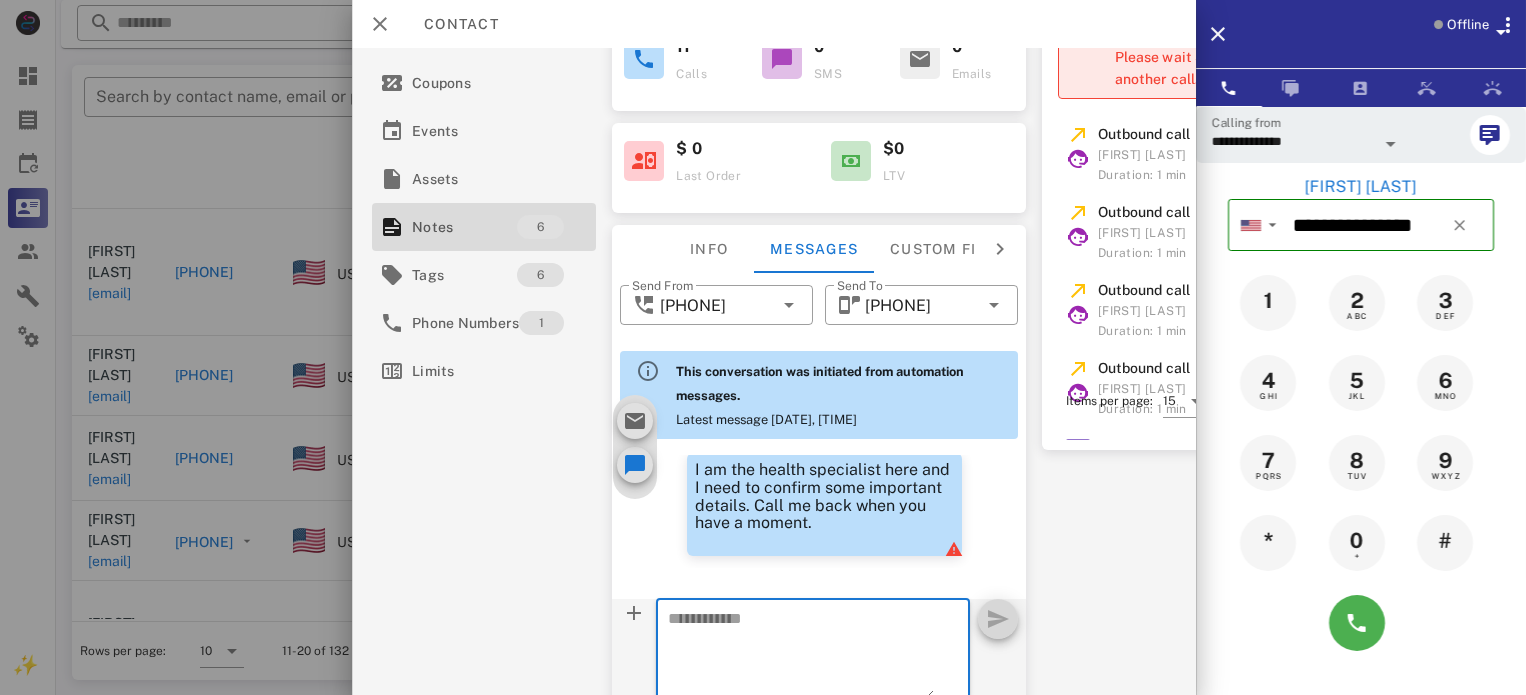 click at bounding box center (801, 652) 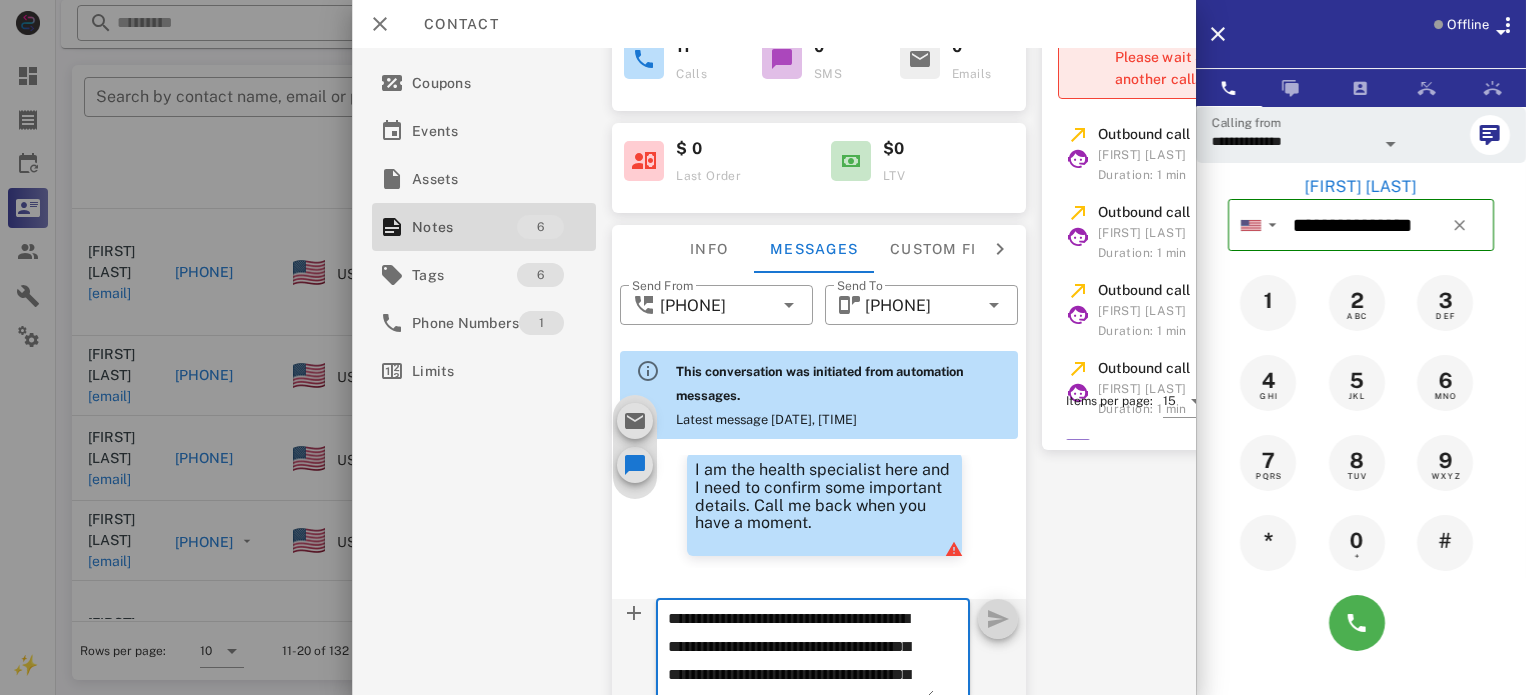 scroll, scrollTop: 153, scrollLeft: 0, axis: vertical 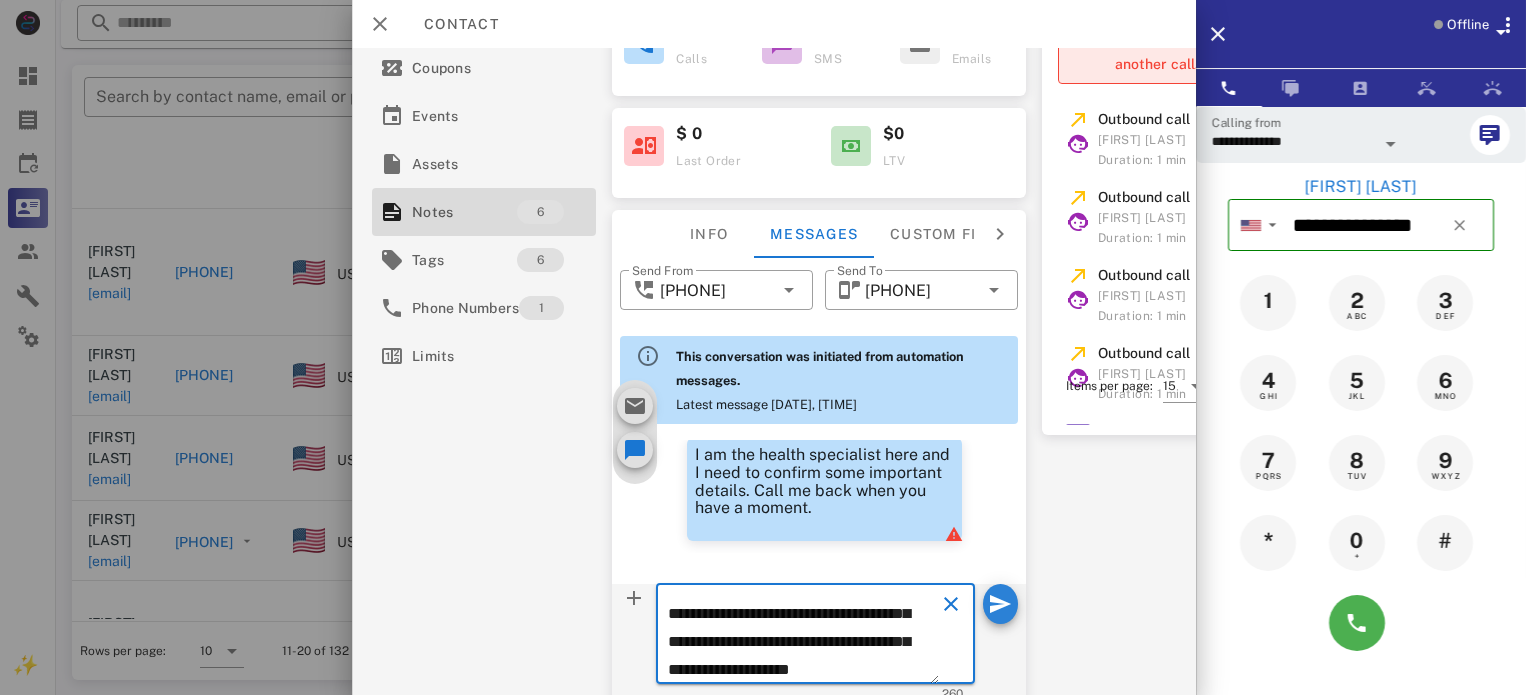 type on "**********" 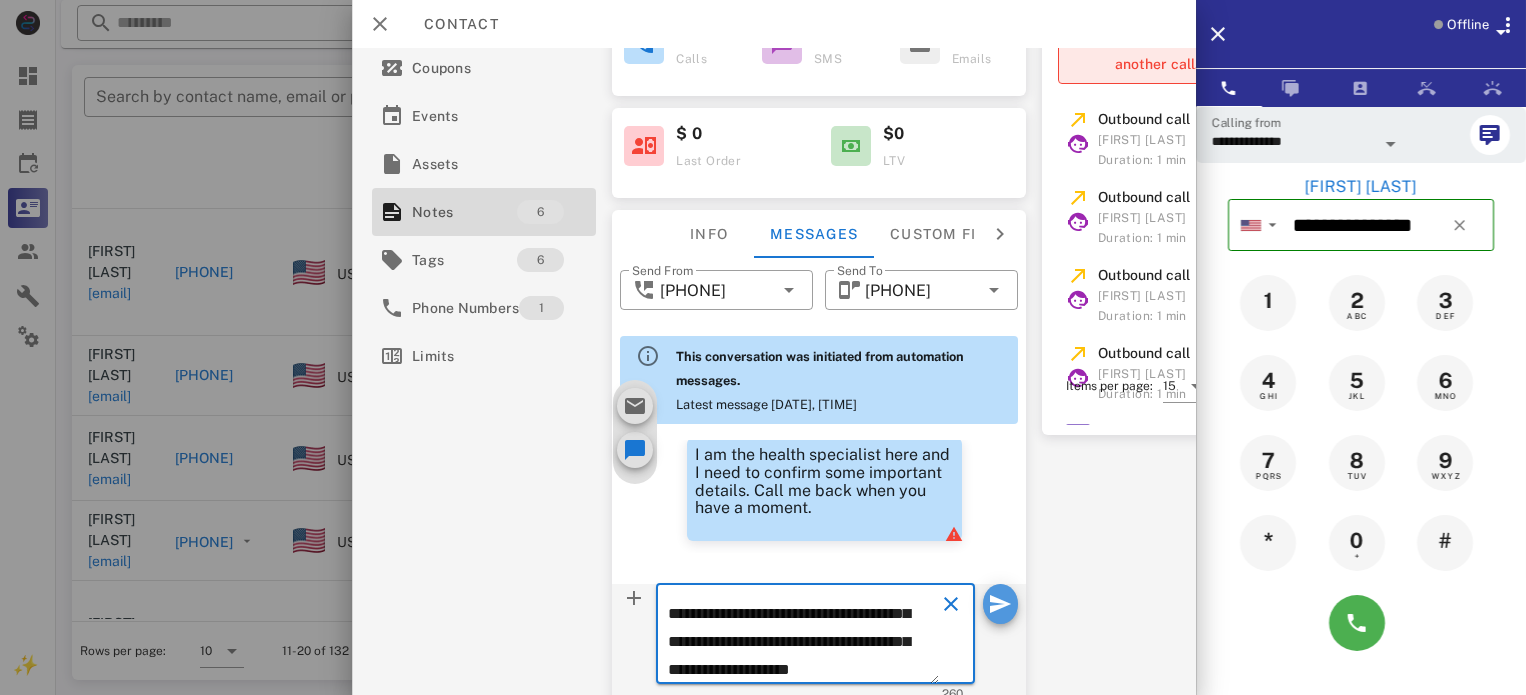 click at bounding box center [1000, 604] 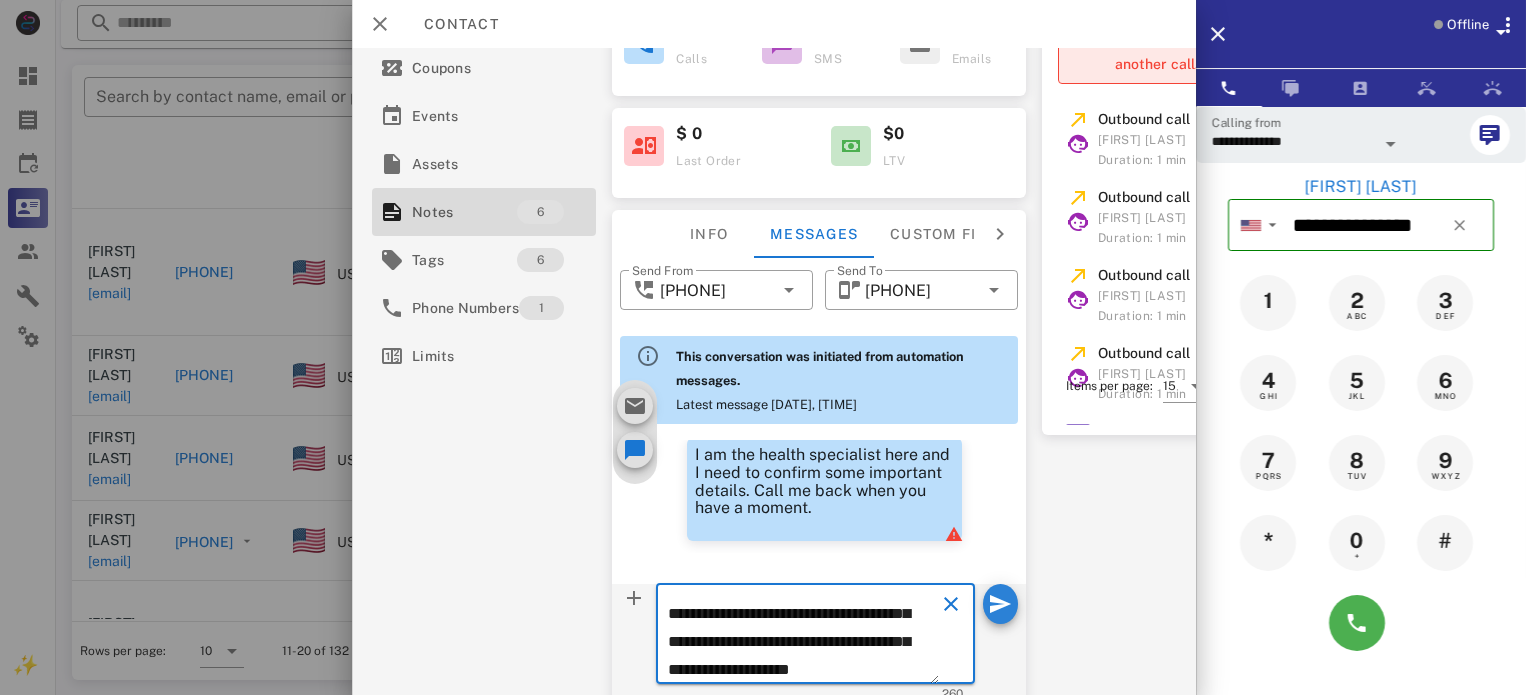 type 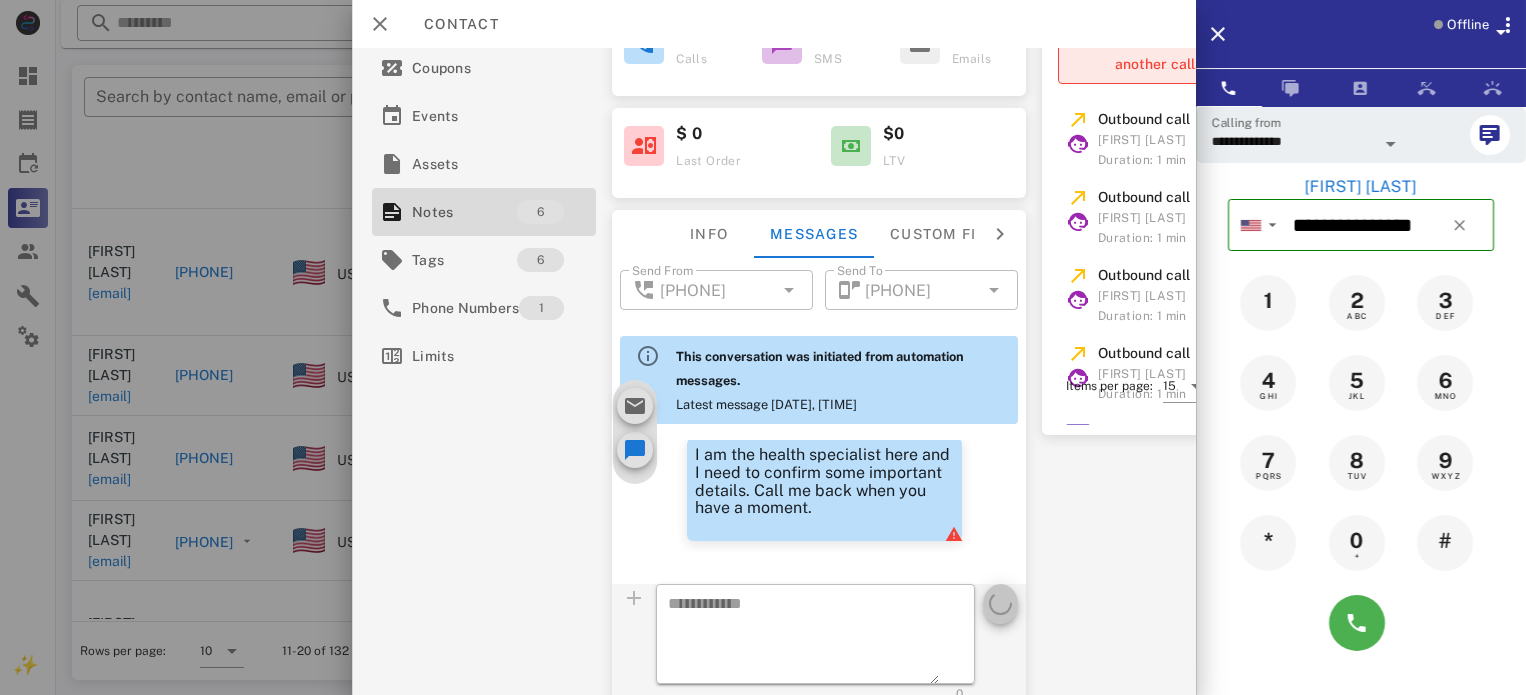 scroll, scrollTop: 0, scrollLeft: 0, axis: both 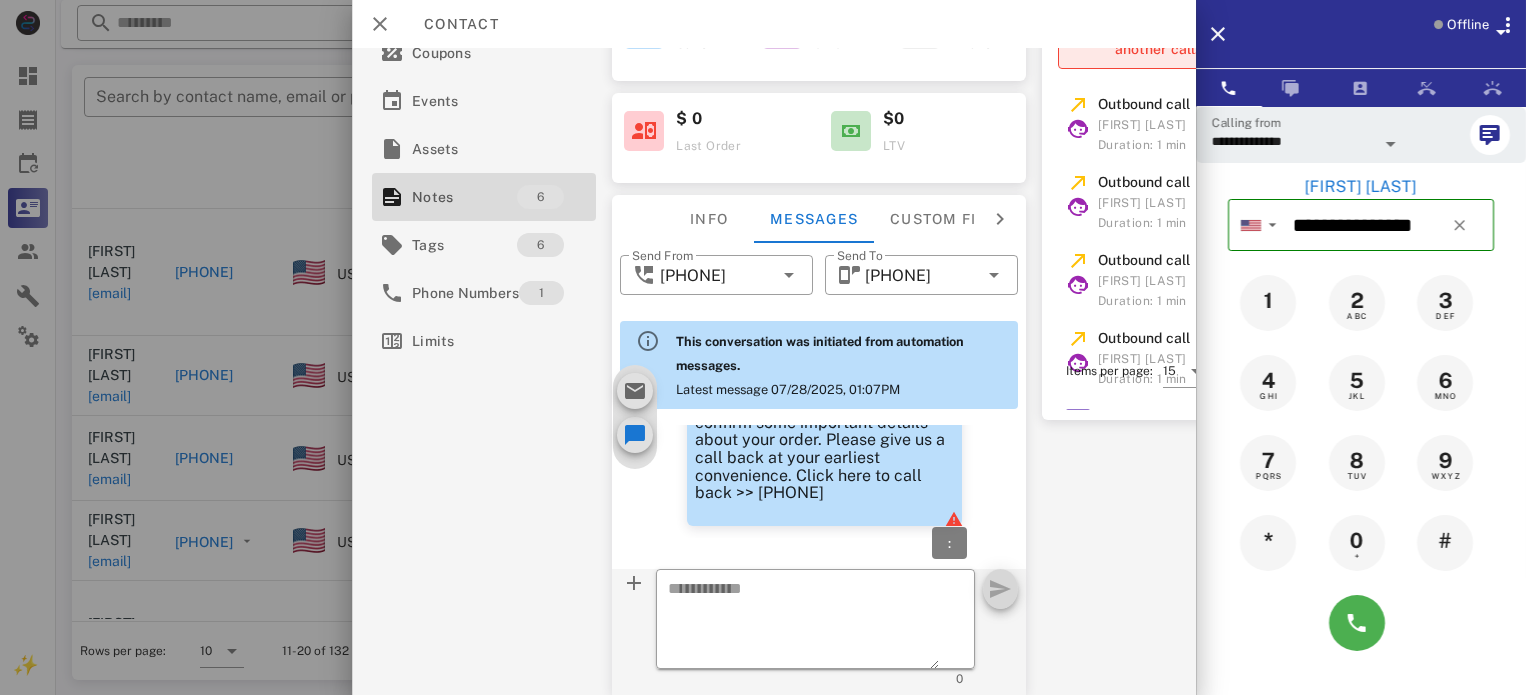 click at bounding box center (954, 519) 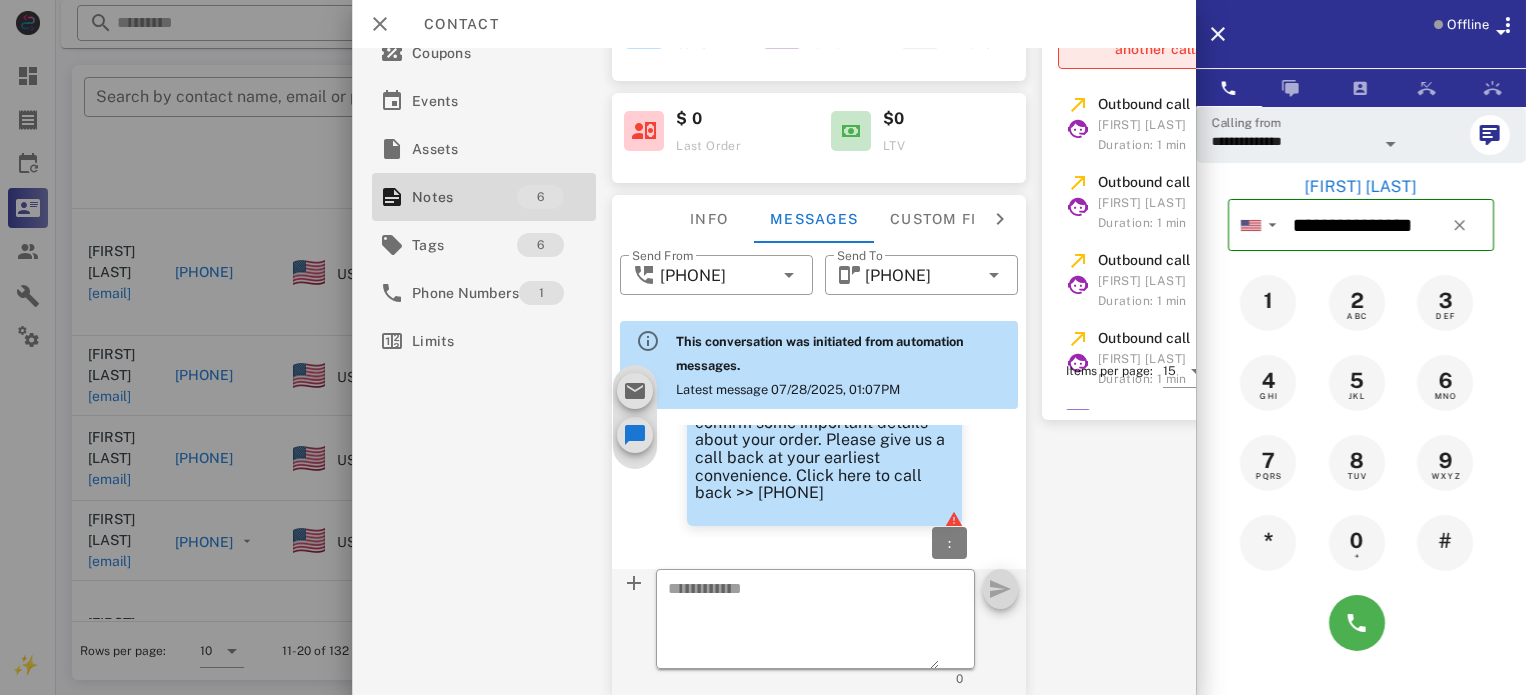 click at bounding box center [954, 519] 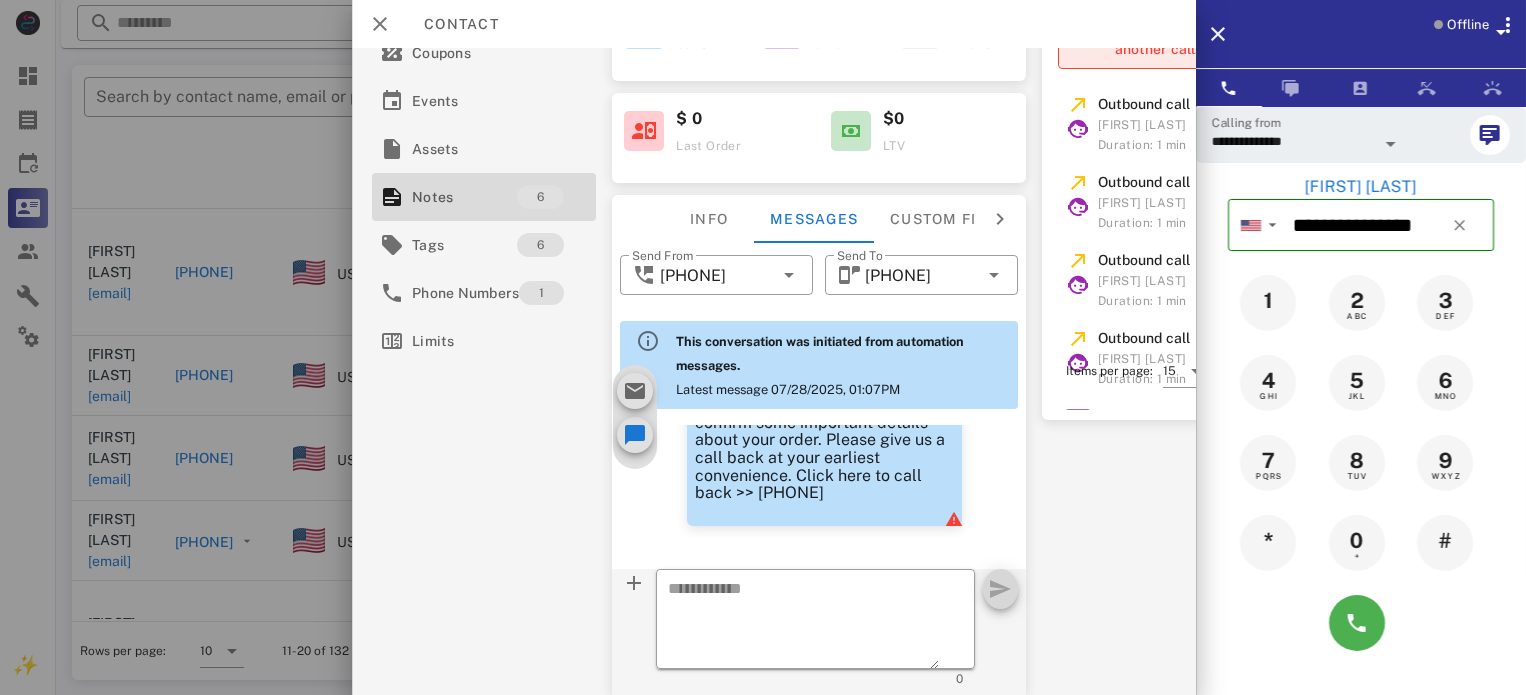 scroll, scrollTop: 724, scrollLeft: 0, axis: vertical 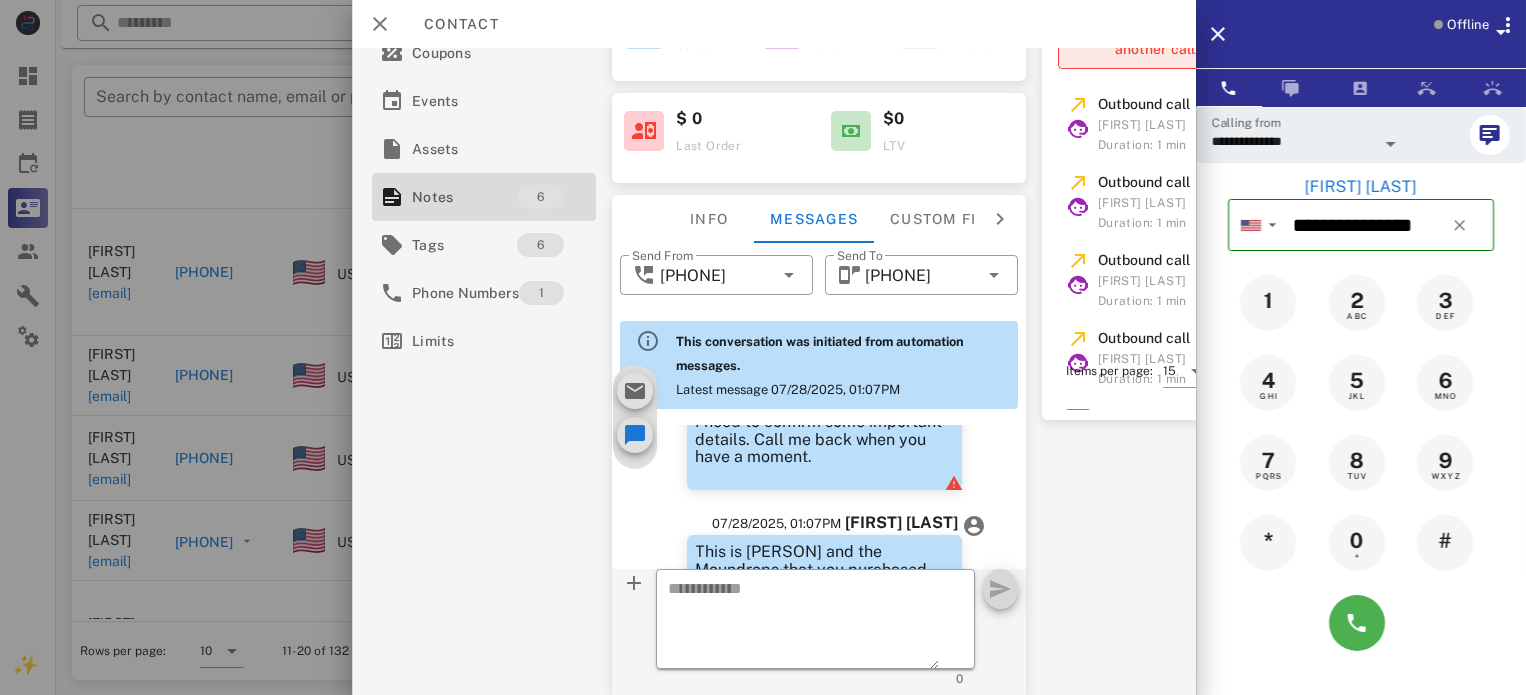 click at bounding box center (974, 526) 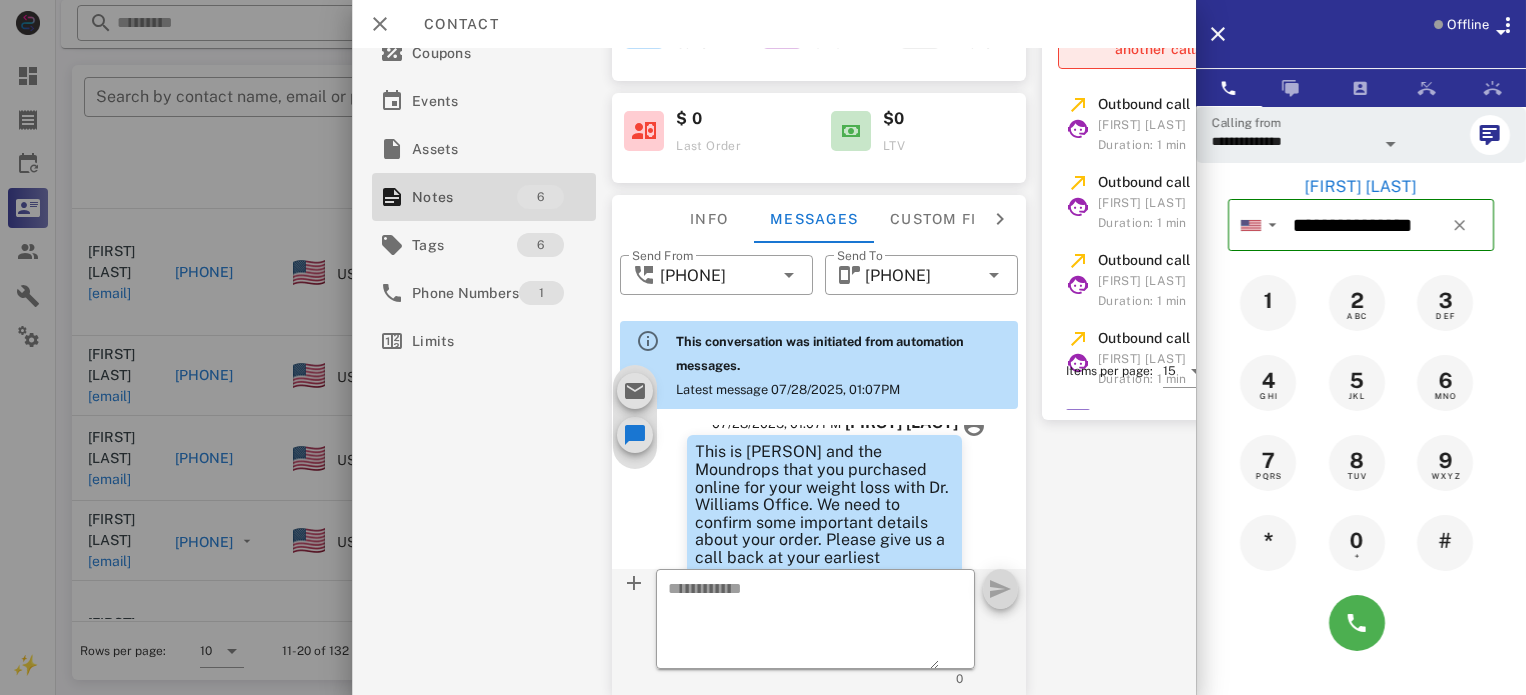 scroll, scrollTop: 924, scrollLeft: 0, axis: vertical 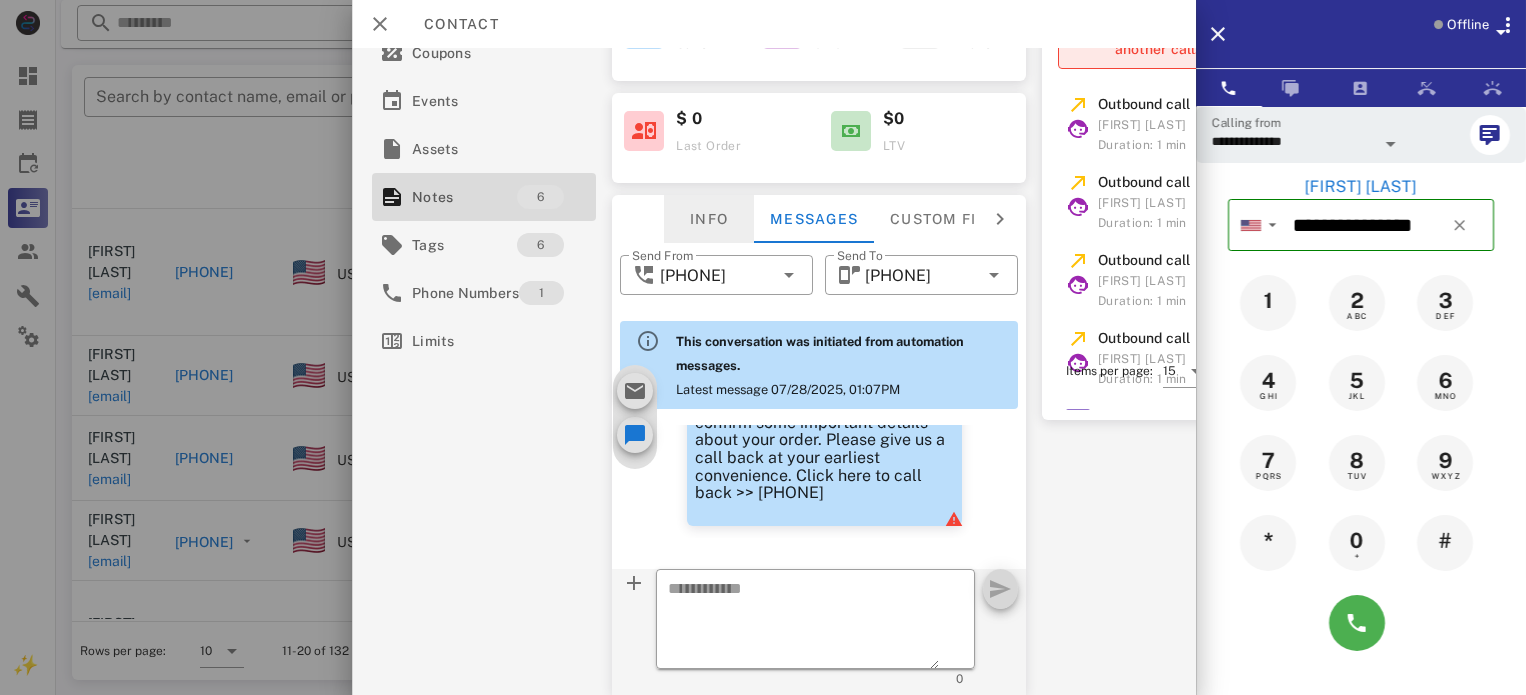 click on "Info" at bounding box center (709, 219) 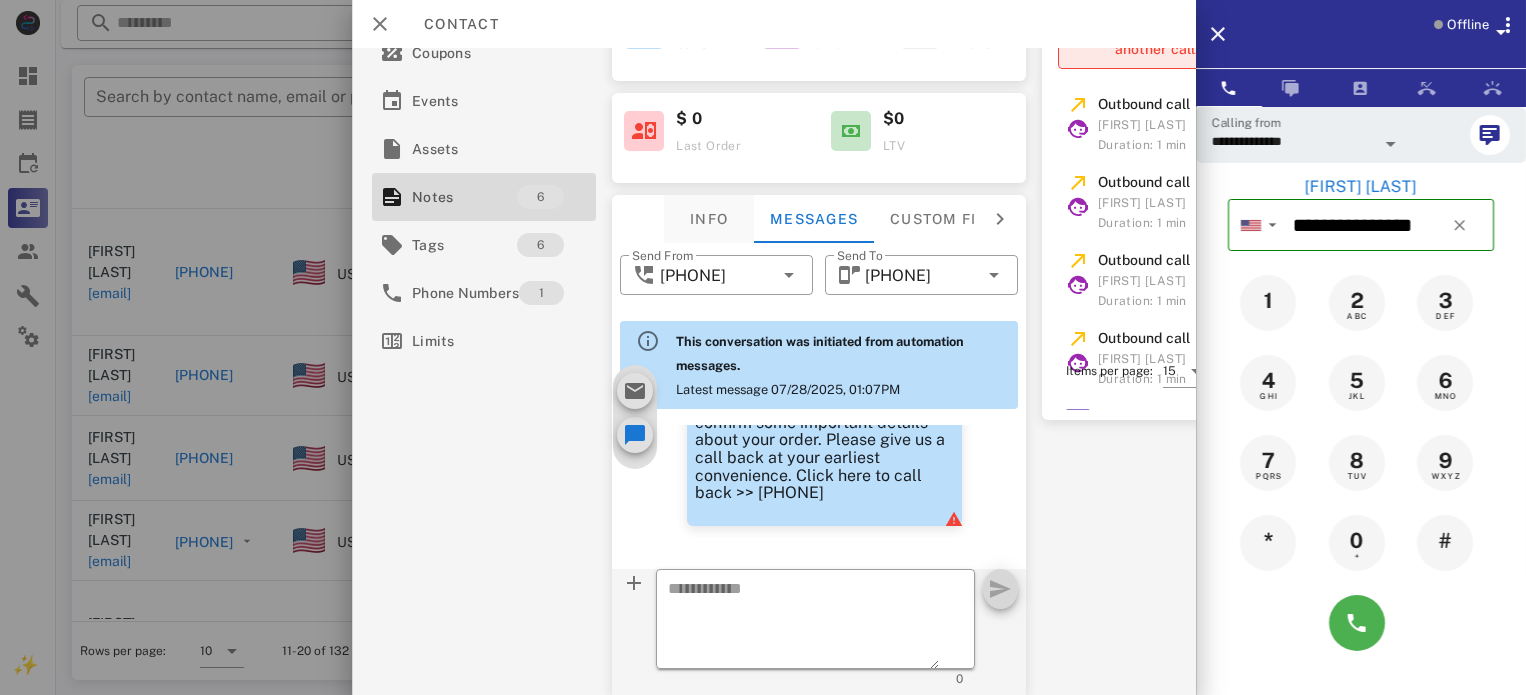 scroll, scrollTop: 0, scrollLeft: 0, axis: both 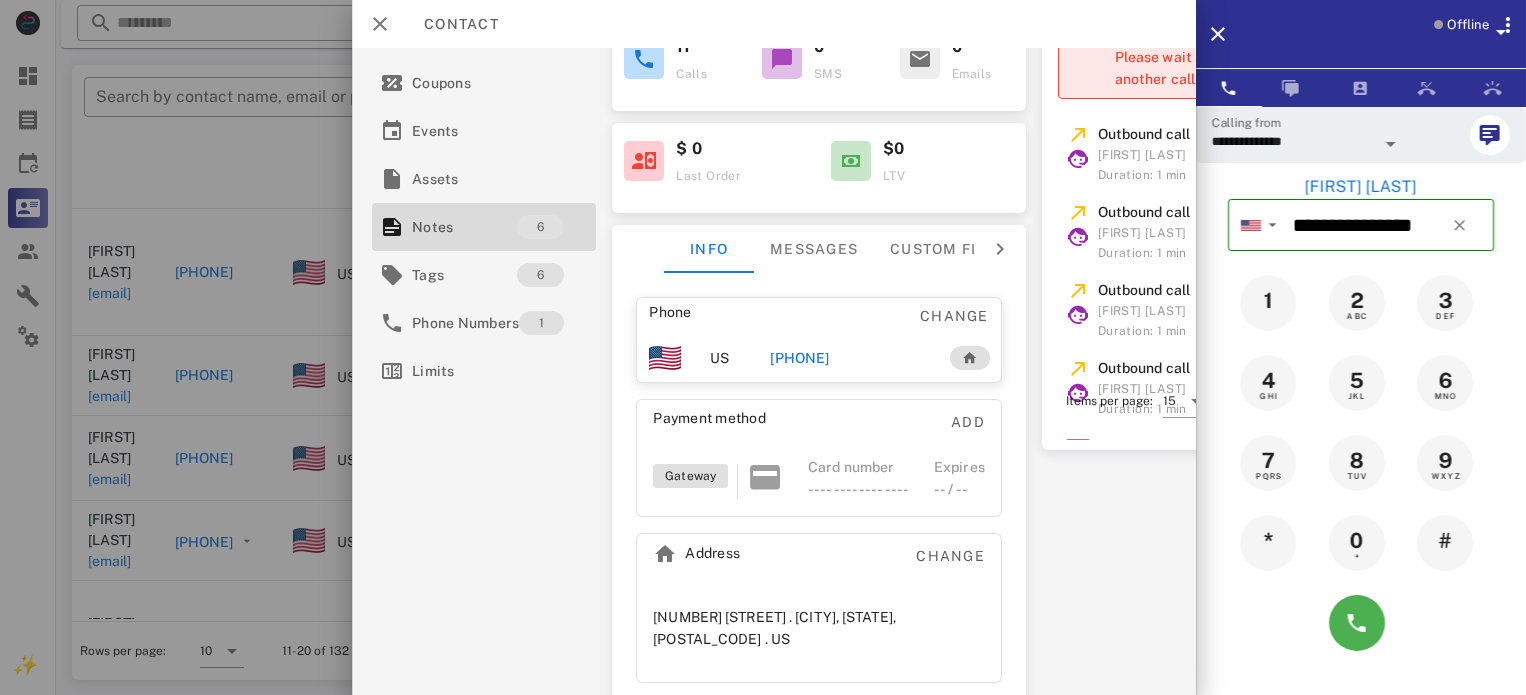 click on "[PHONE]" at bounding box center [799, 358] 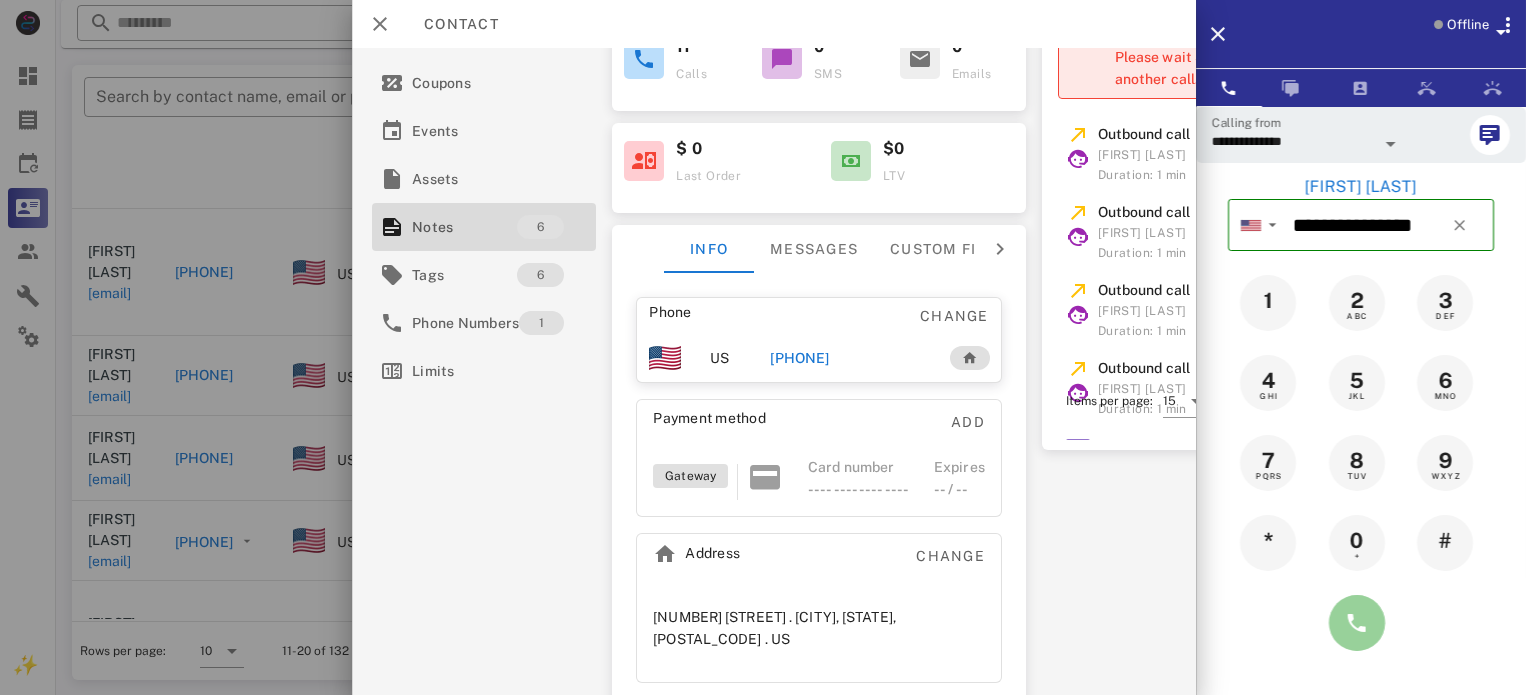 click at bounding box center (1357, 623) 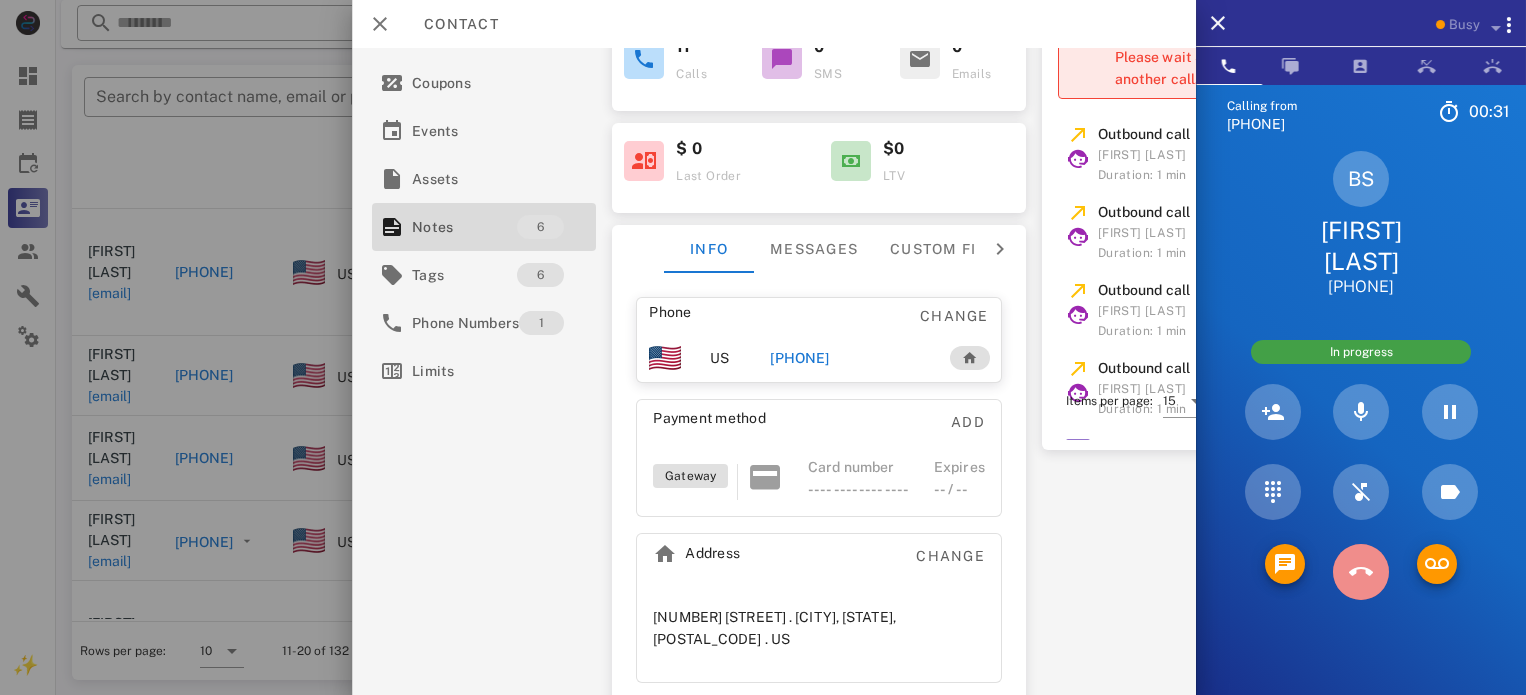 click at bounding box center (1361, 572) 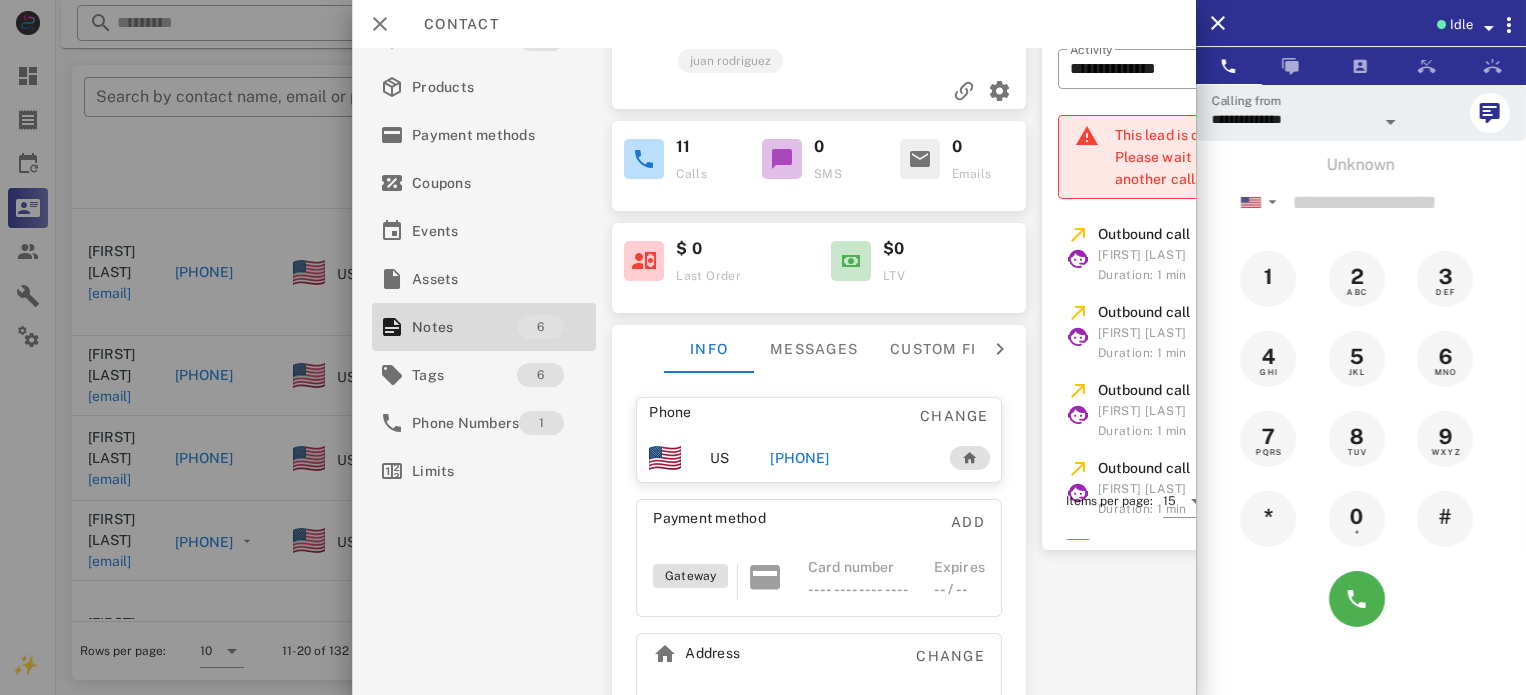 scroll, scrollTop: 237, scrollLeft: 0, axis: vertical 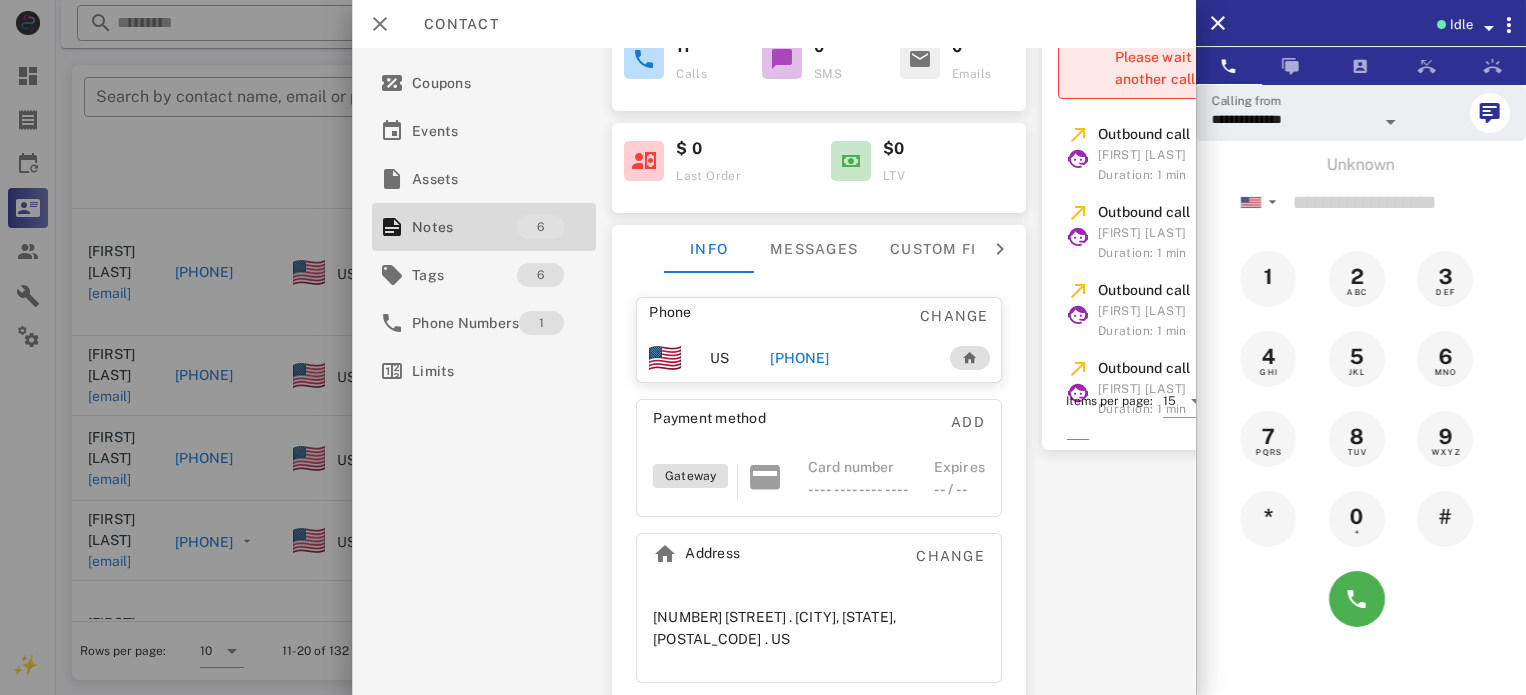 click on "[PHONE]" at bounding box center [799, 358] 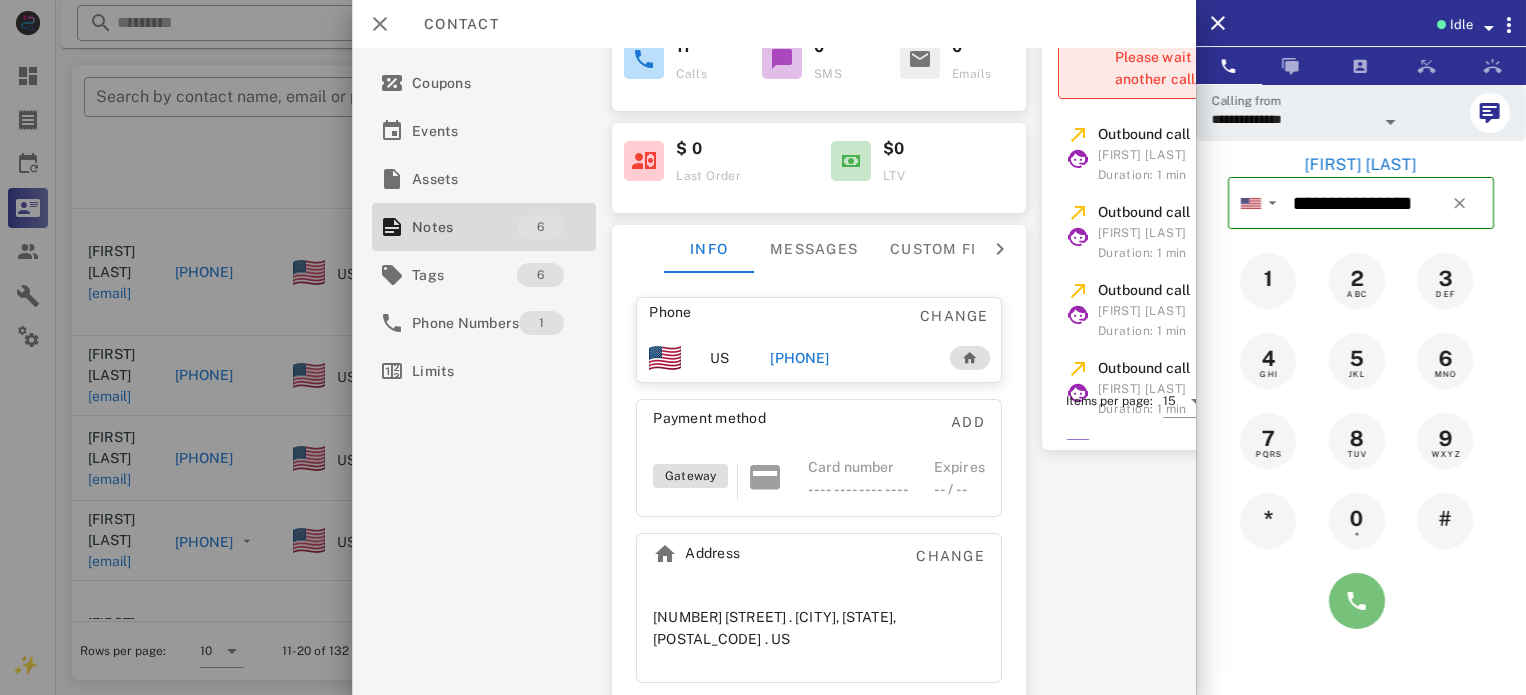 click at bounding box center (1357, 601) 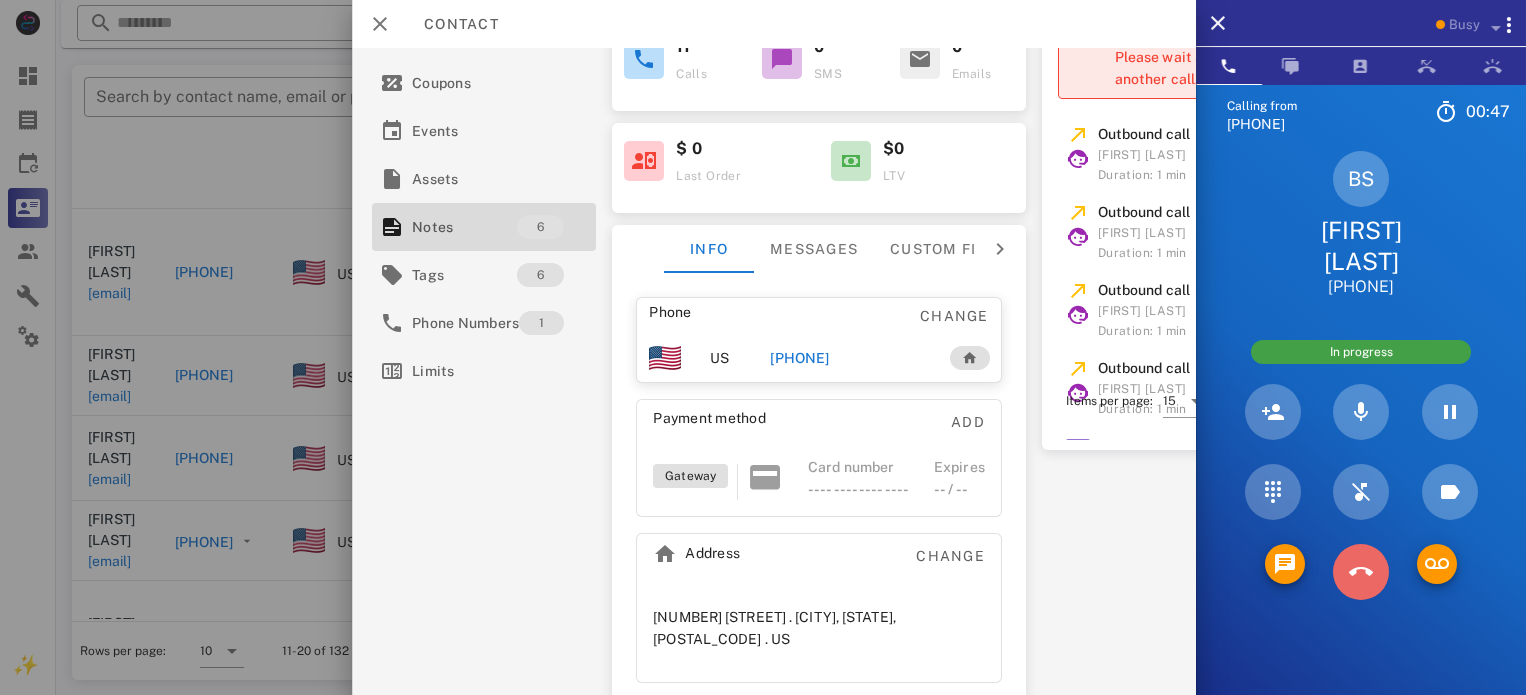 click at bounding box center [1361, 572] 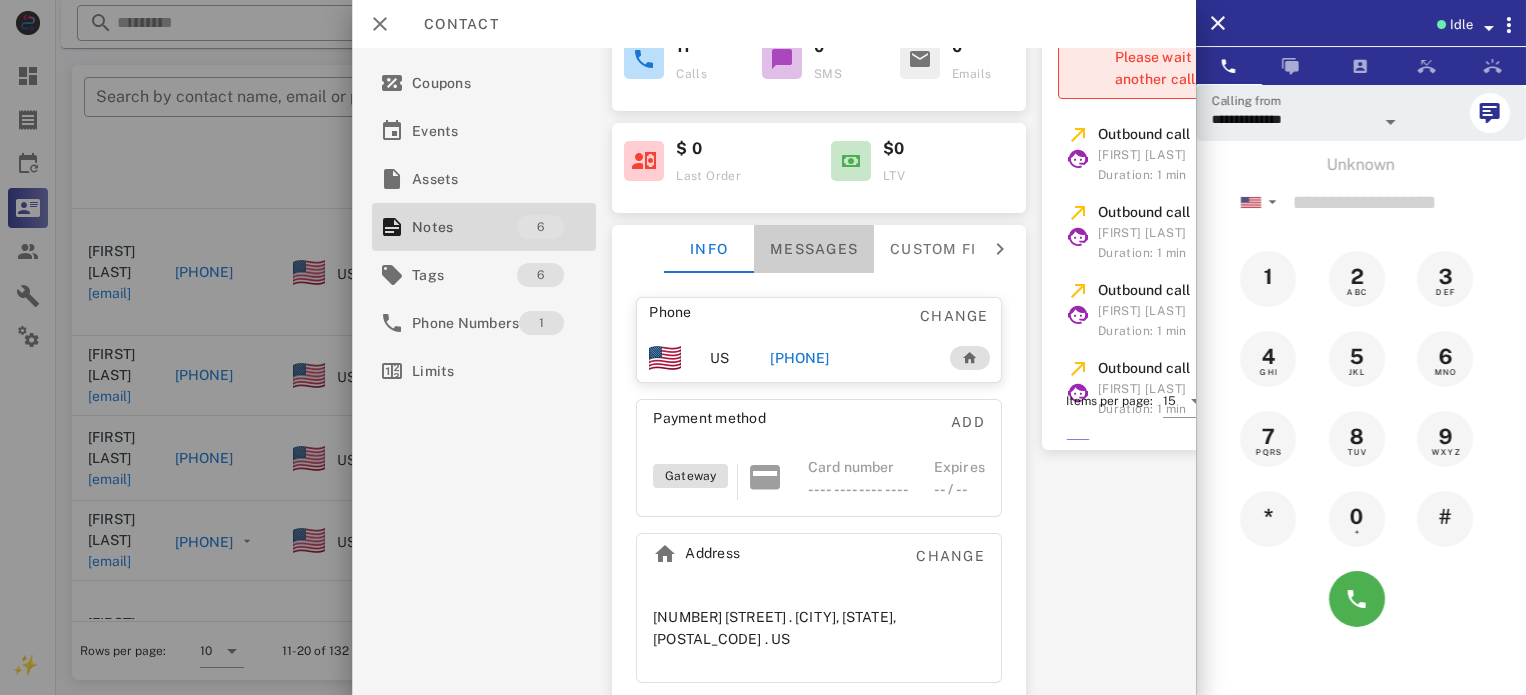 click on "Messages" at bounding box center [814, 249] 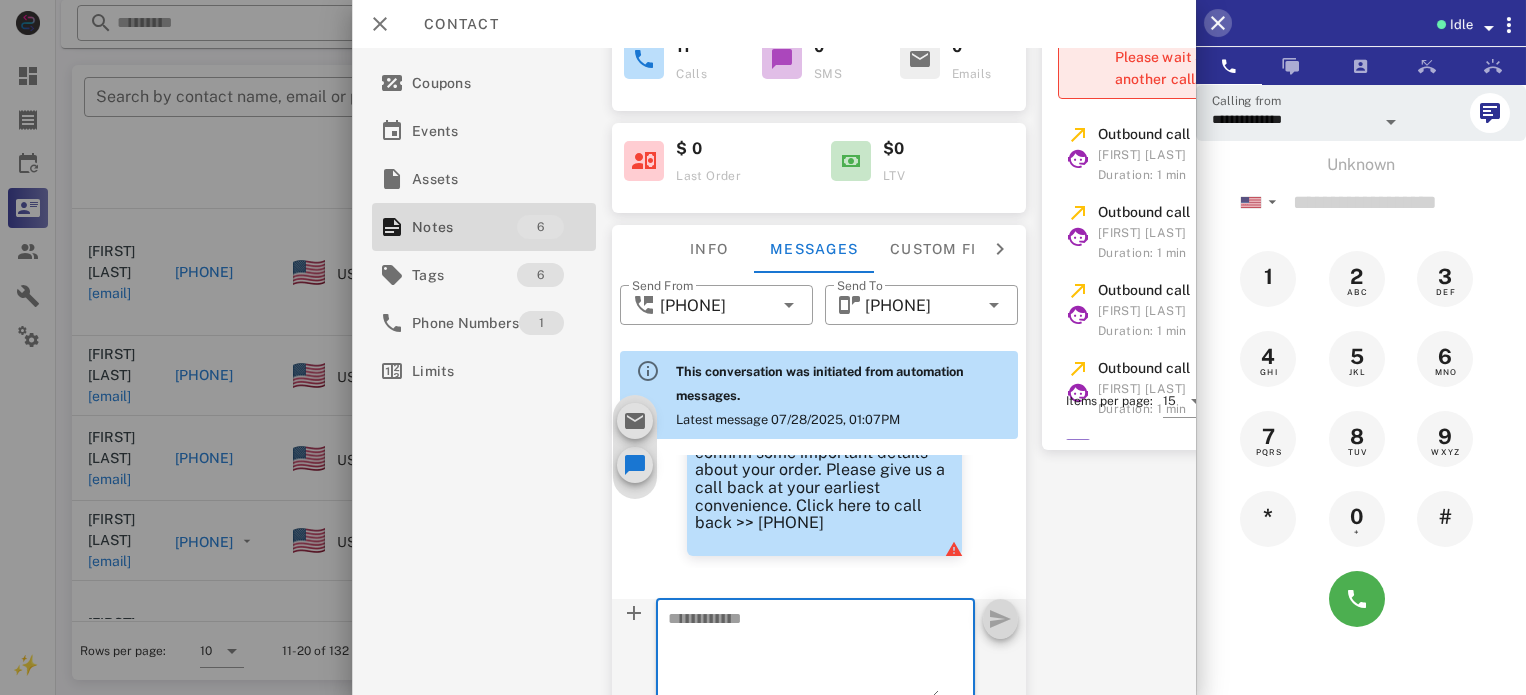 click at bounding box center (1218, 23) 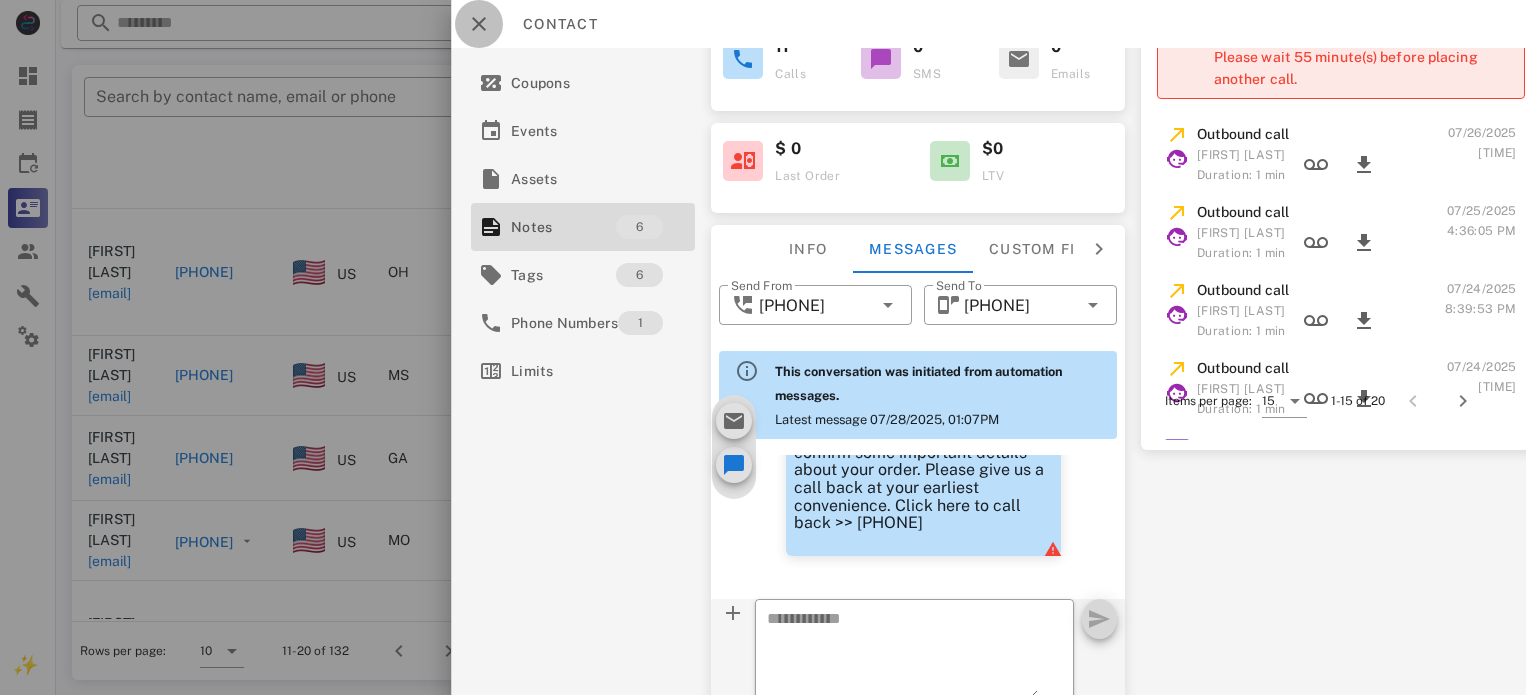 click at bounding box center [479, 24] 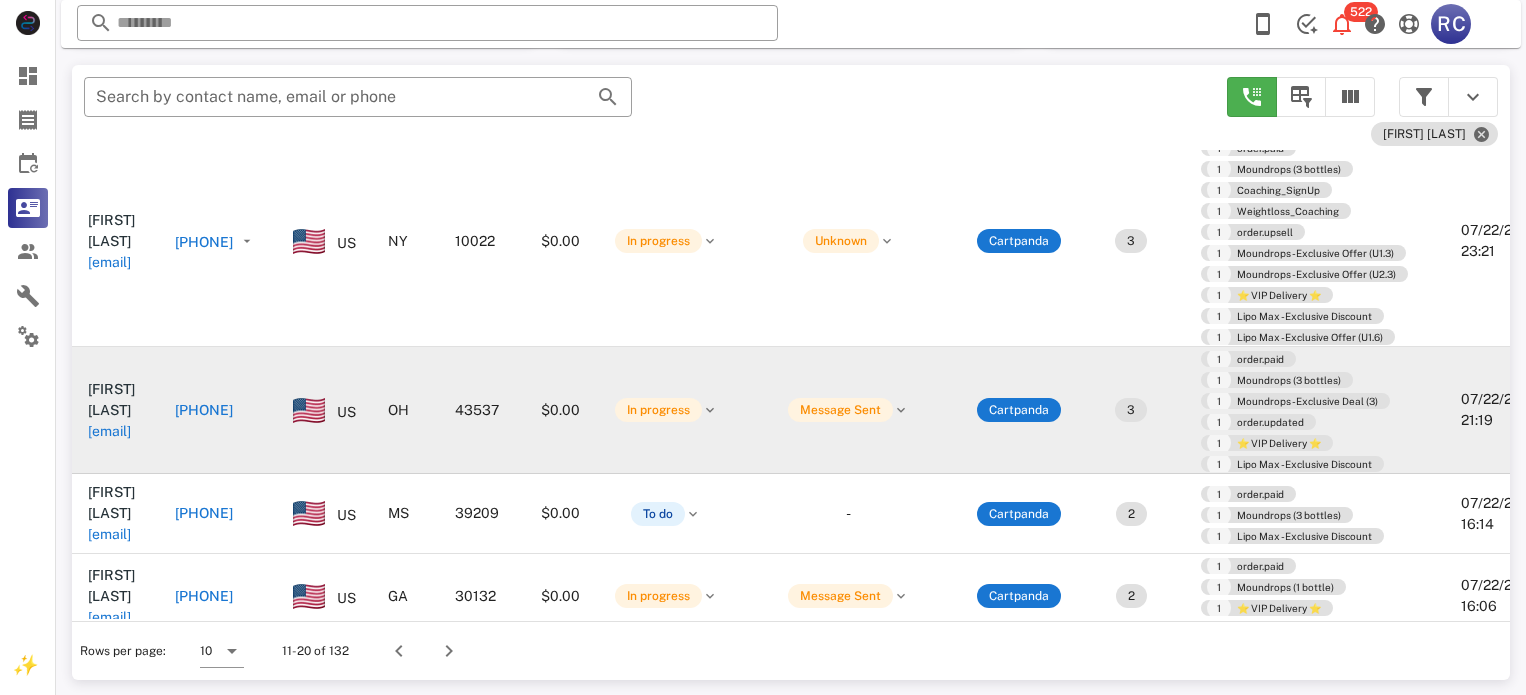 scroll, scrollTop: 200, scrollLeft: 0, axis: vertical 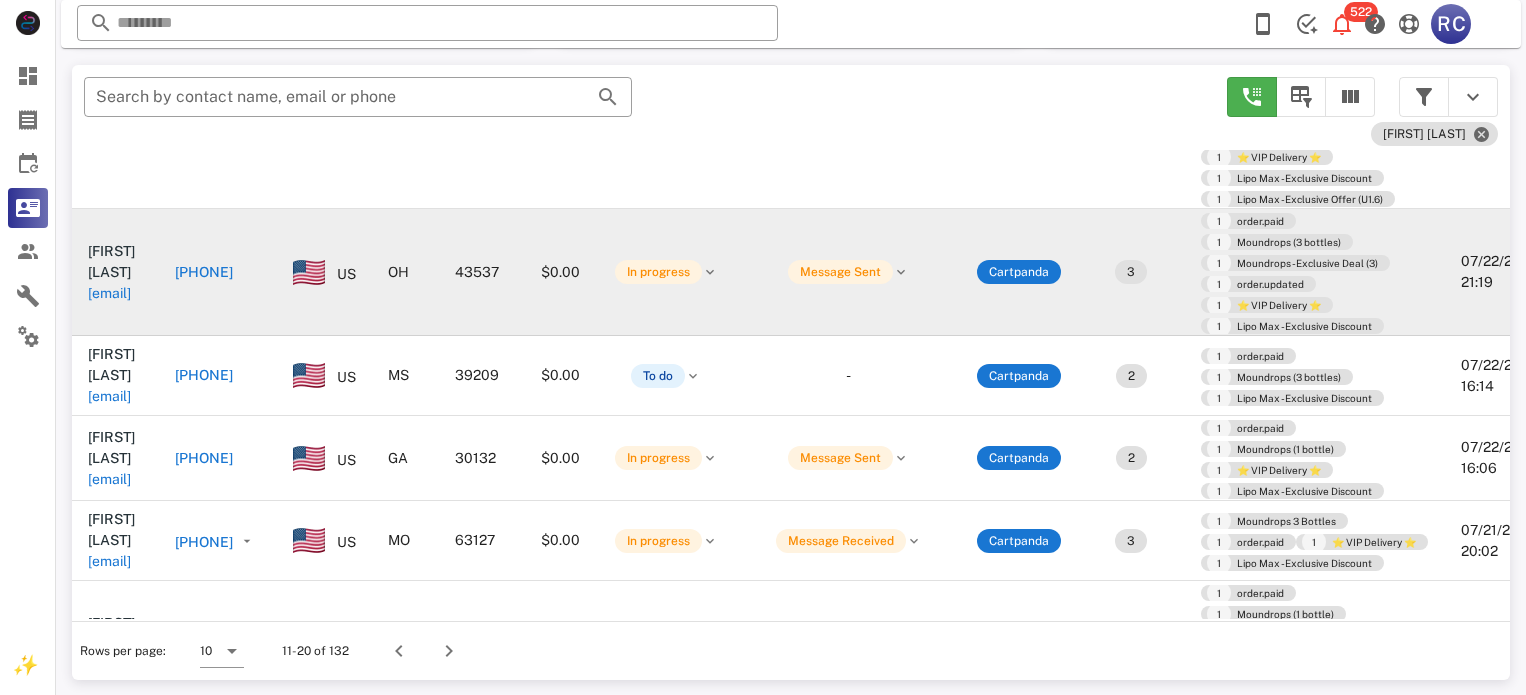 click on "[PHONE]" at bounding box center (204, 272) 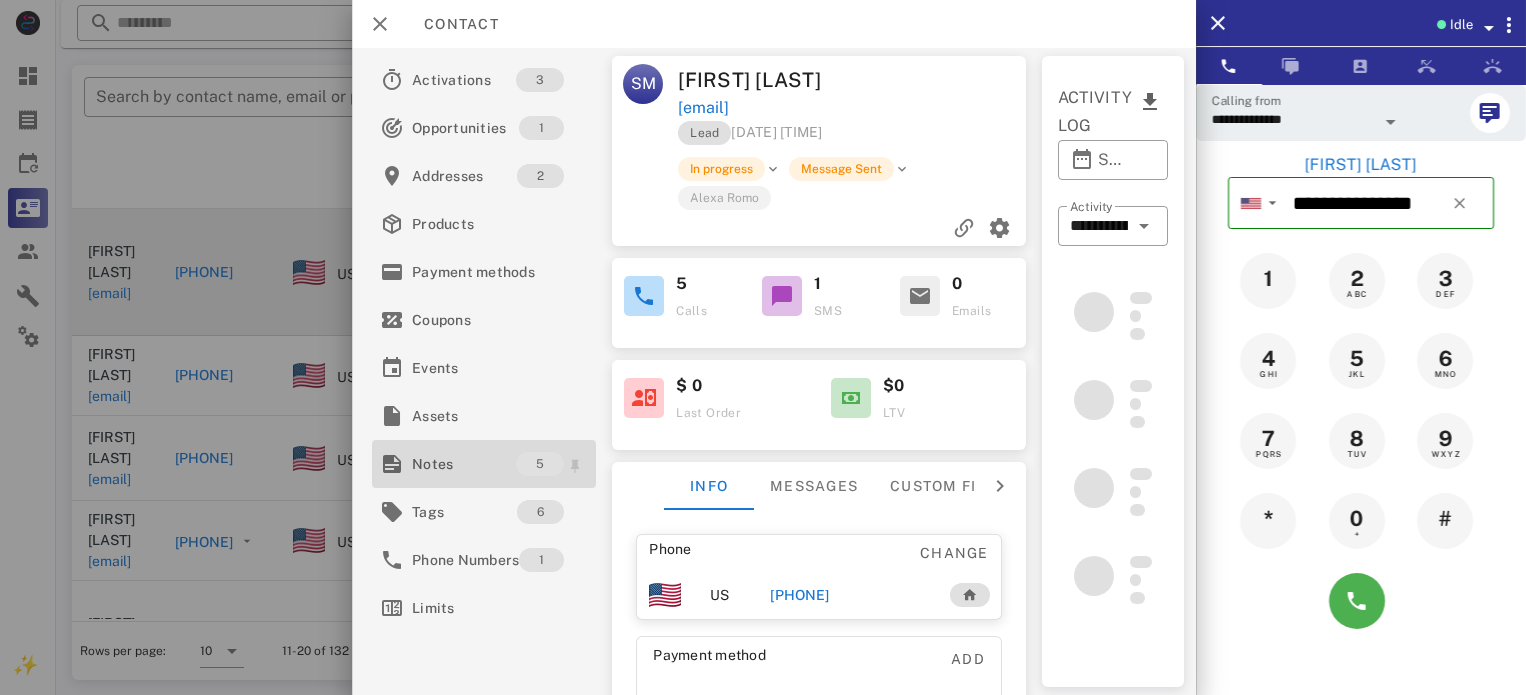 click on "Notes" at bounding box center (464, 464) 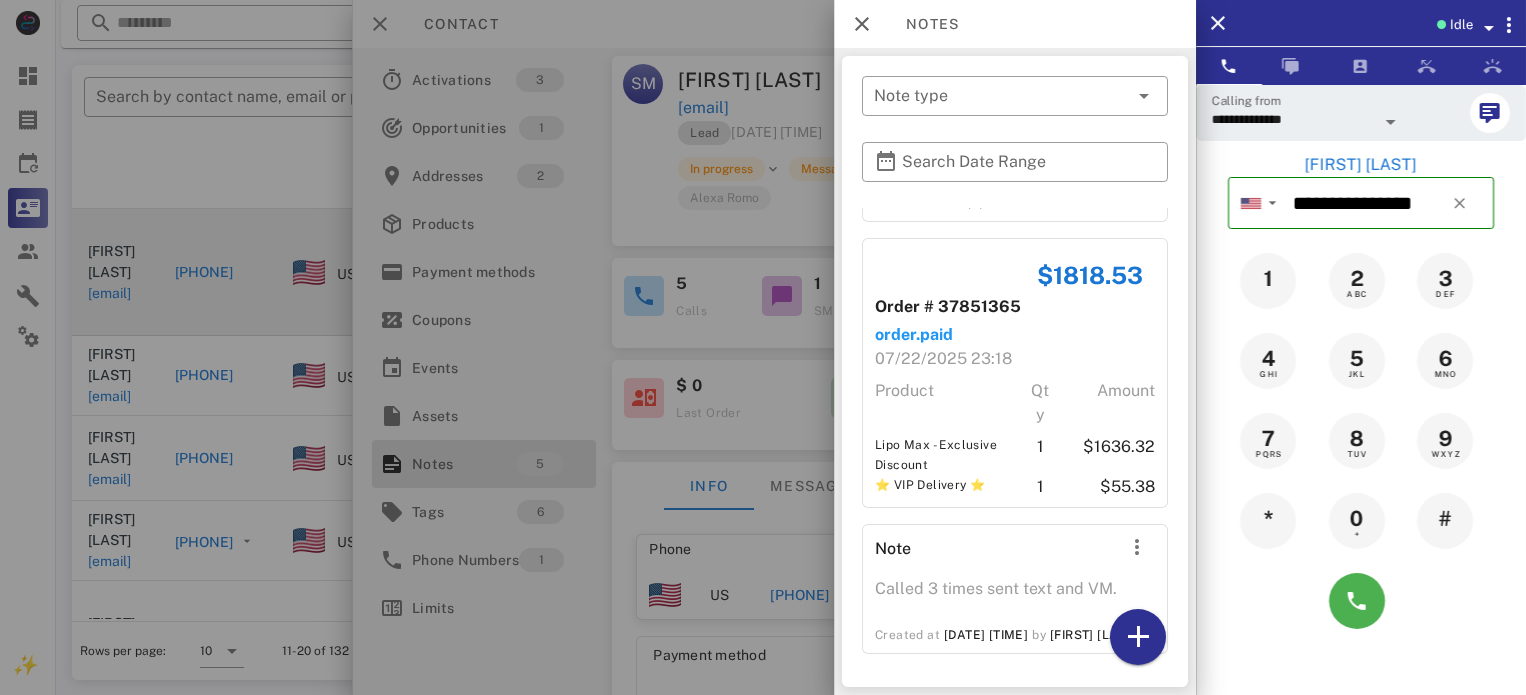 scroll, scrollTop: 837, scrollLeft: 0, axis: vertical 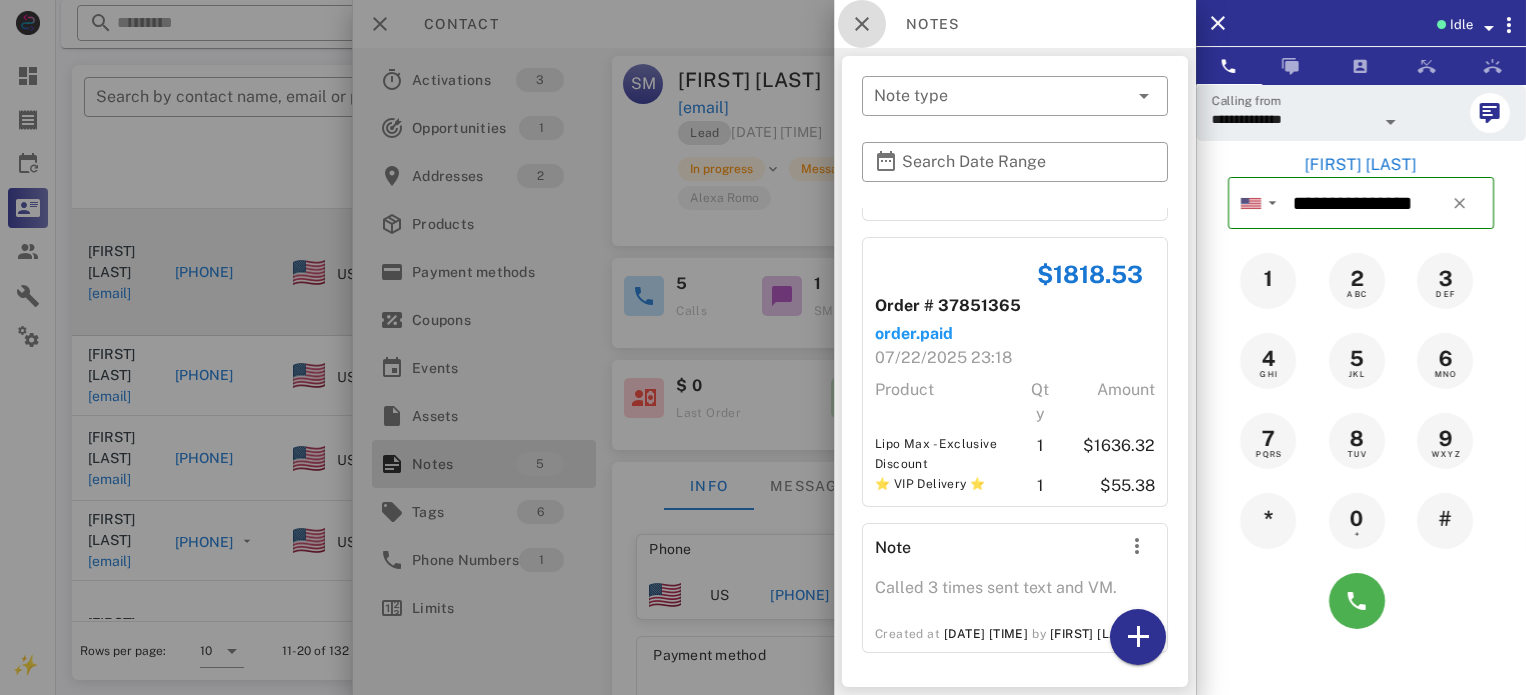 click at bounding box center (862, 24) 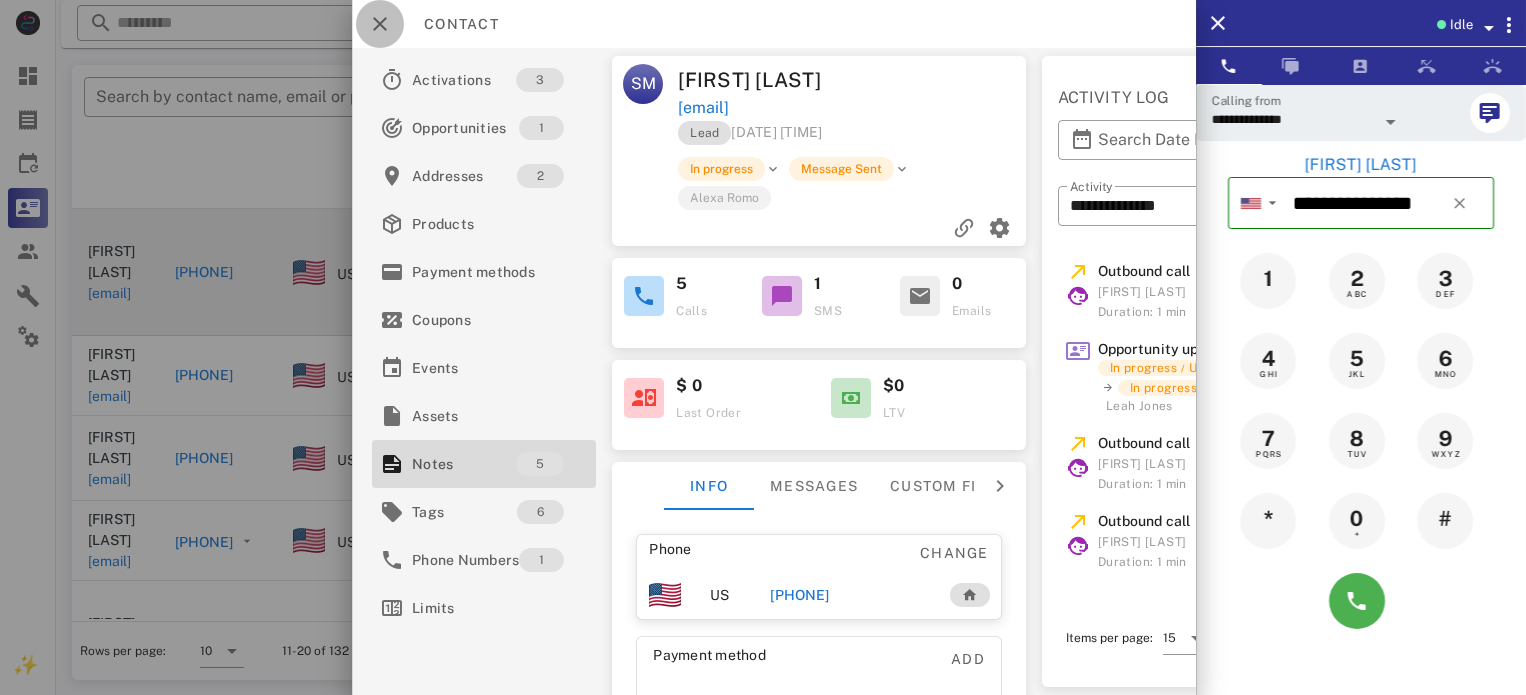 click at bounding box center [380, 24] 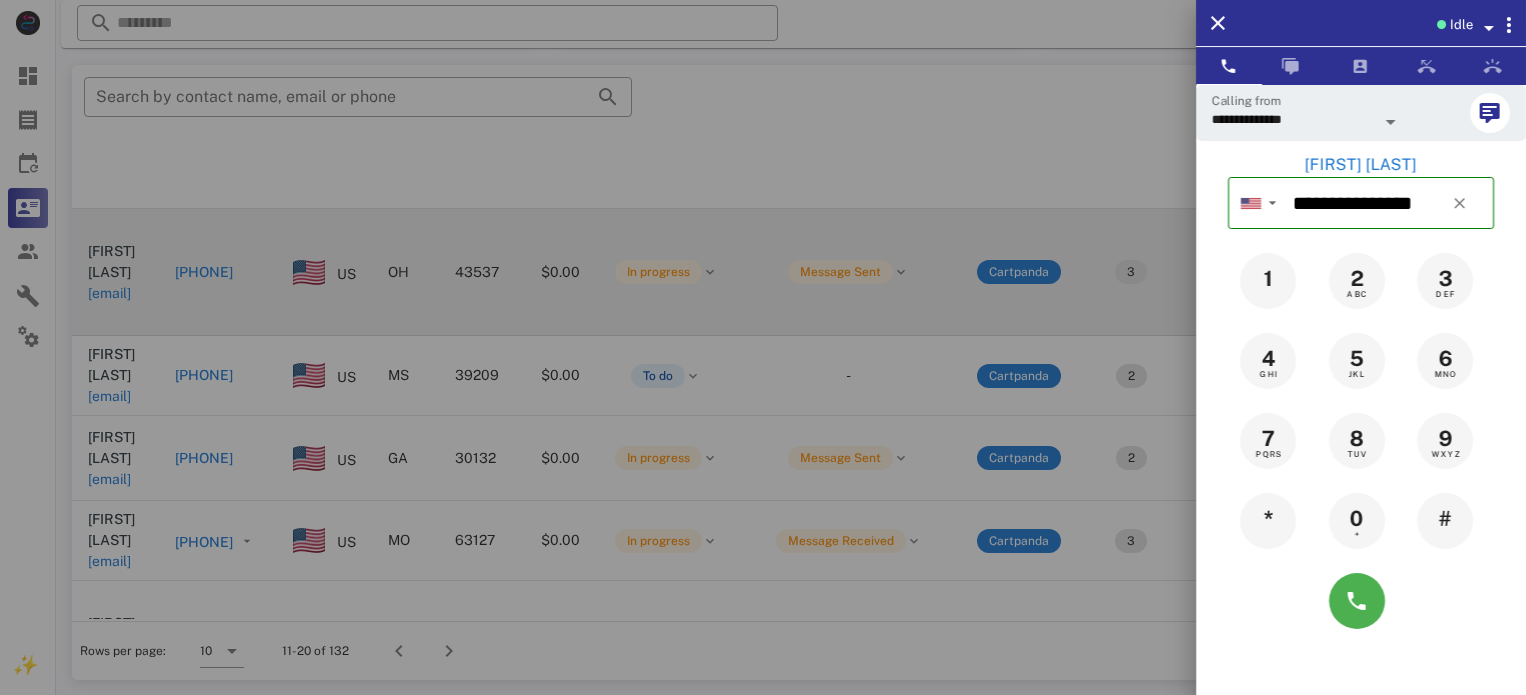 click at bounding box center [1391, 122] 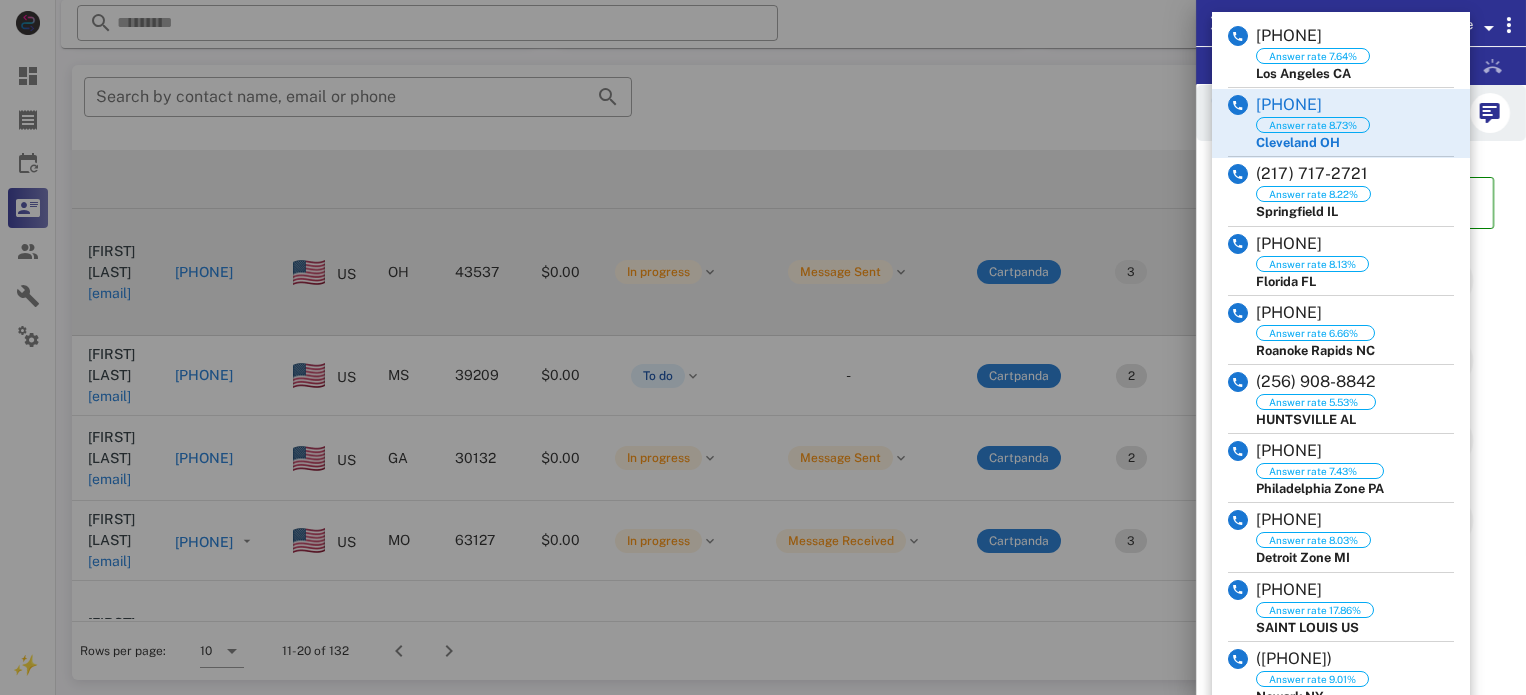 click at bounding box center [763, 347] 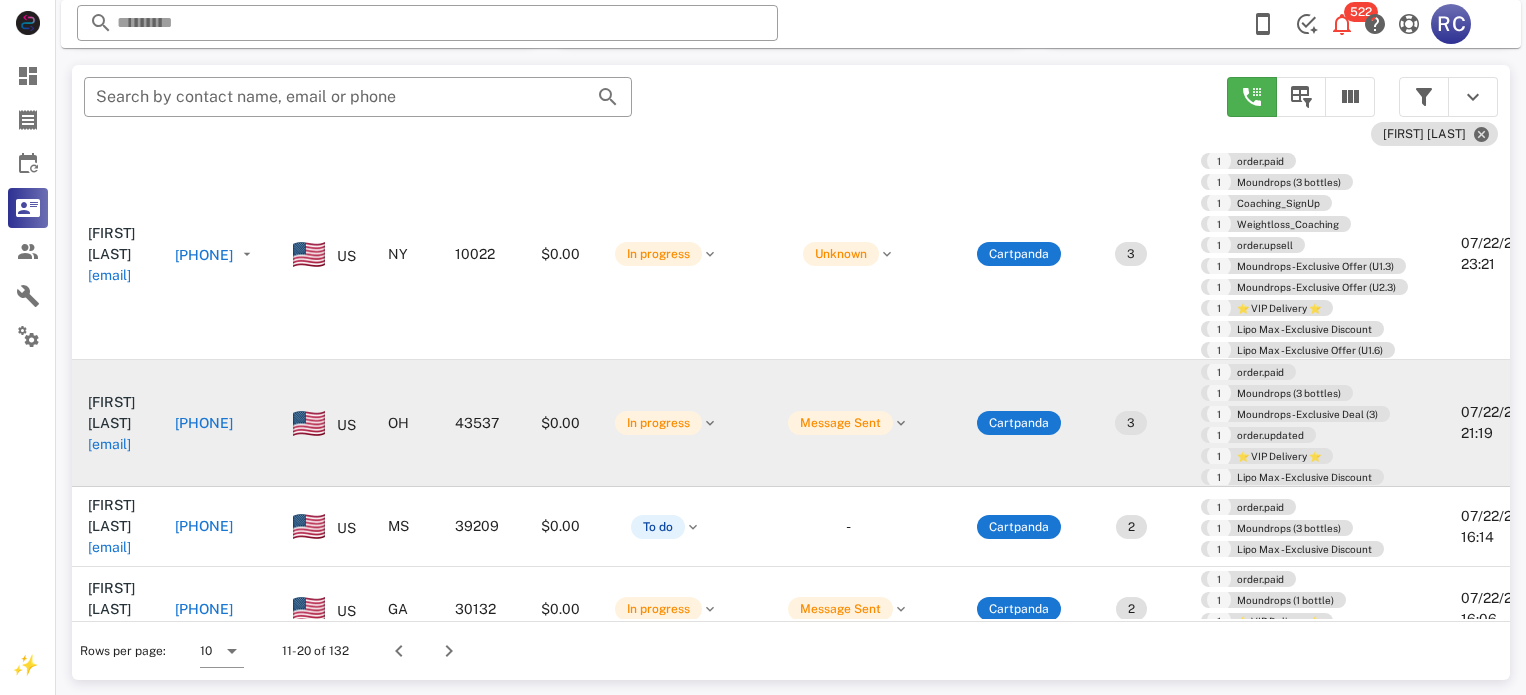 scroll, scrollTop: 0, scrollLeft: 0, axis: both 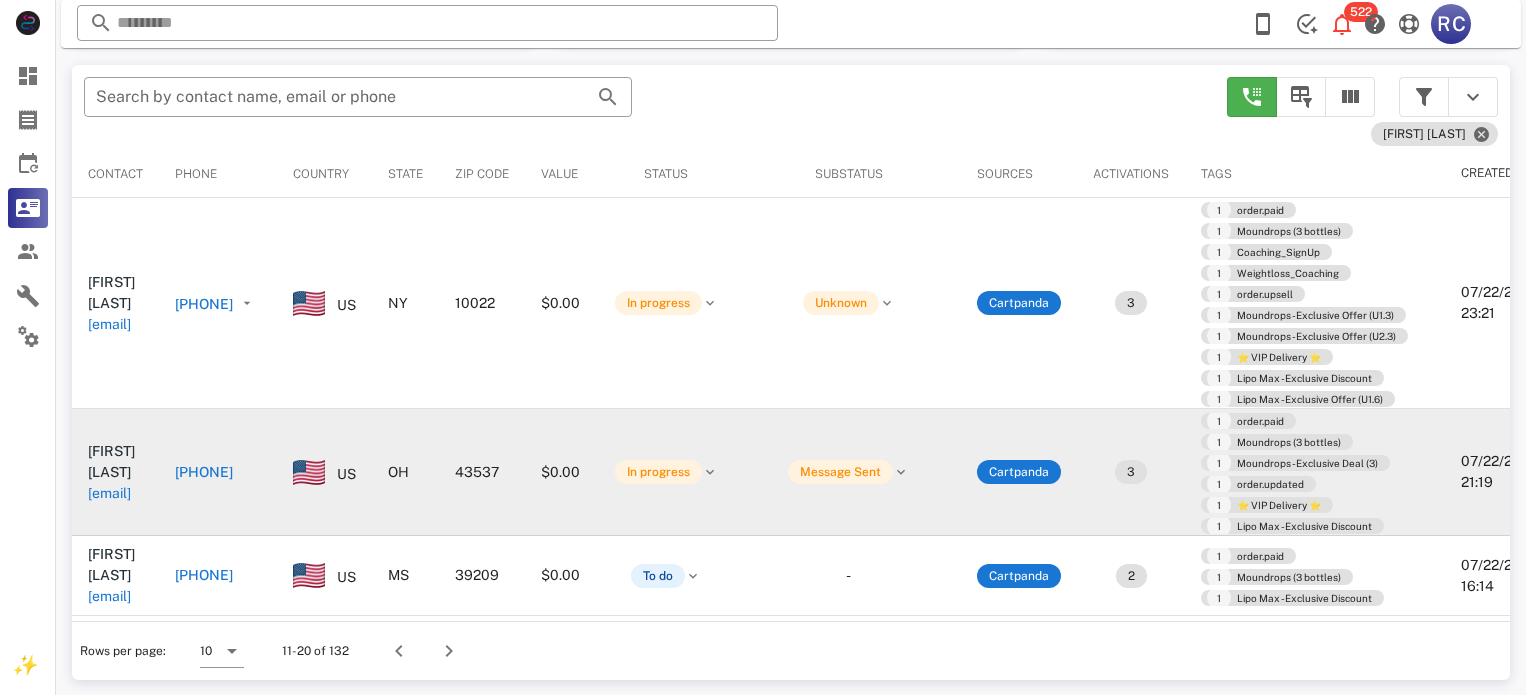 click on "[PHONE]" at bounding box center [204, 304] 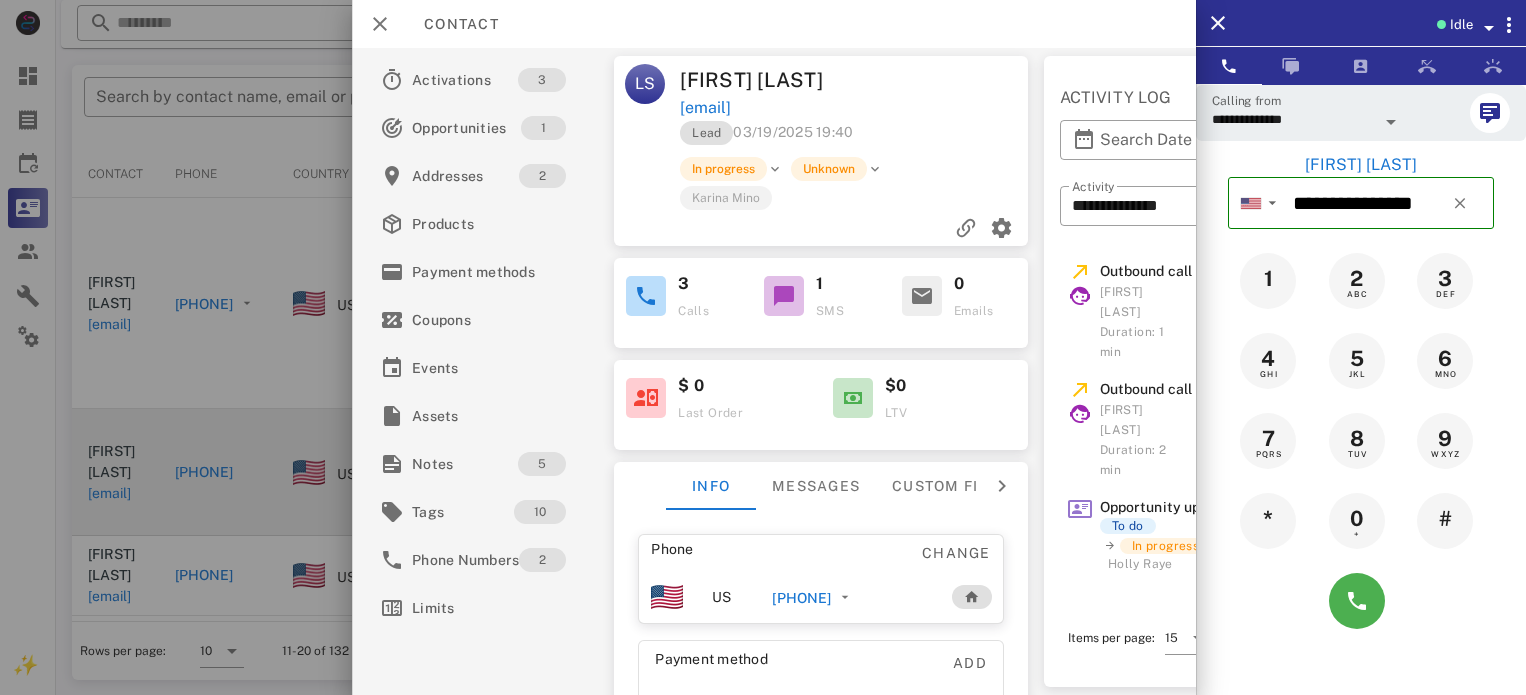 scroll, scrollTop: 100, scrollLeft: 0, axis: vertical 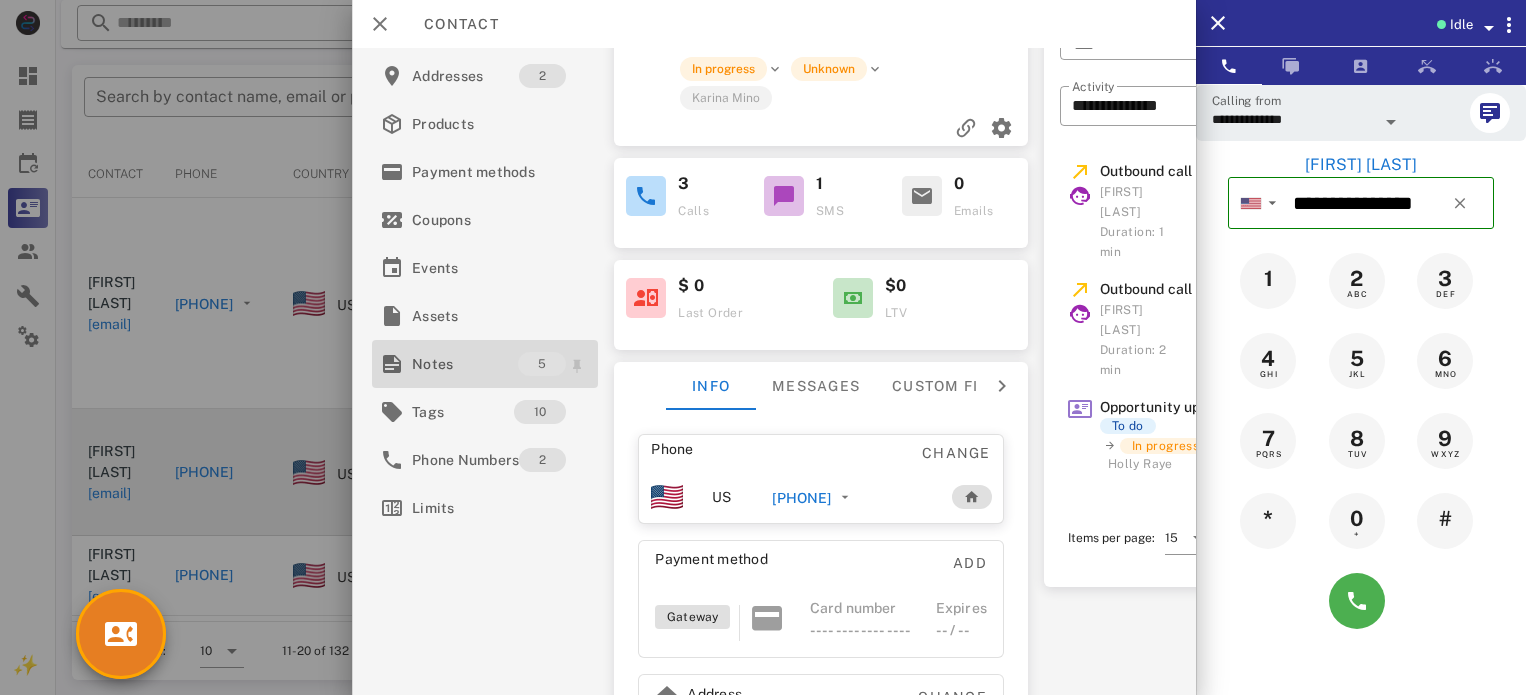 click on "Notes" at bounding box center (465, 364) 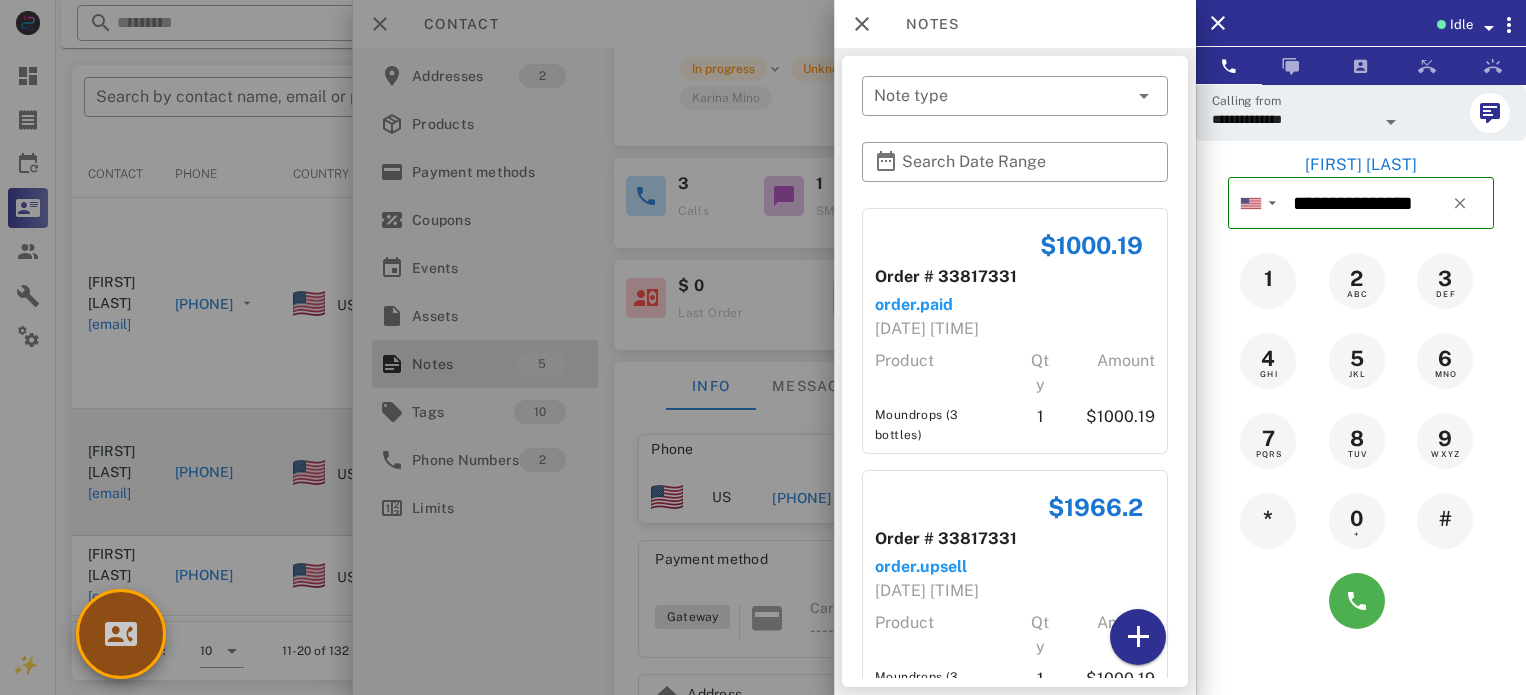 click at bounding box center (121, 634) 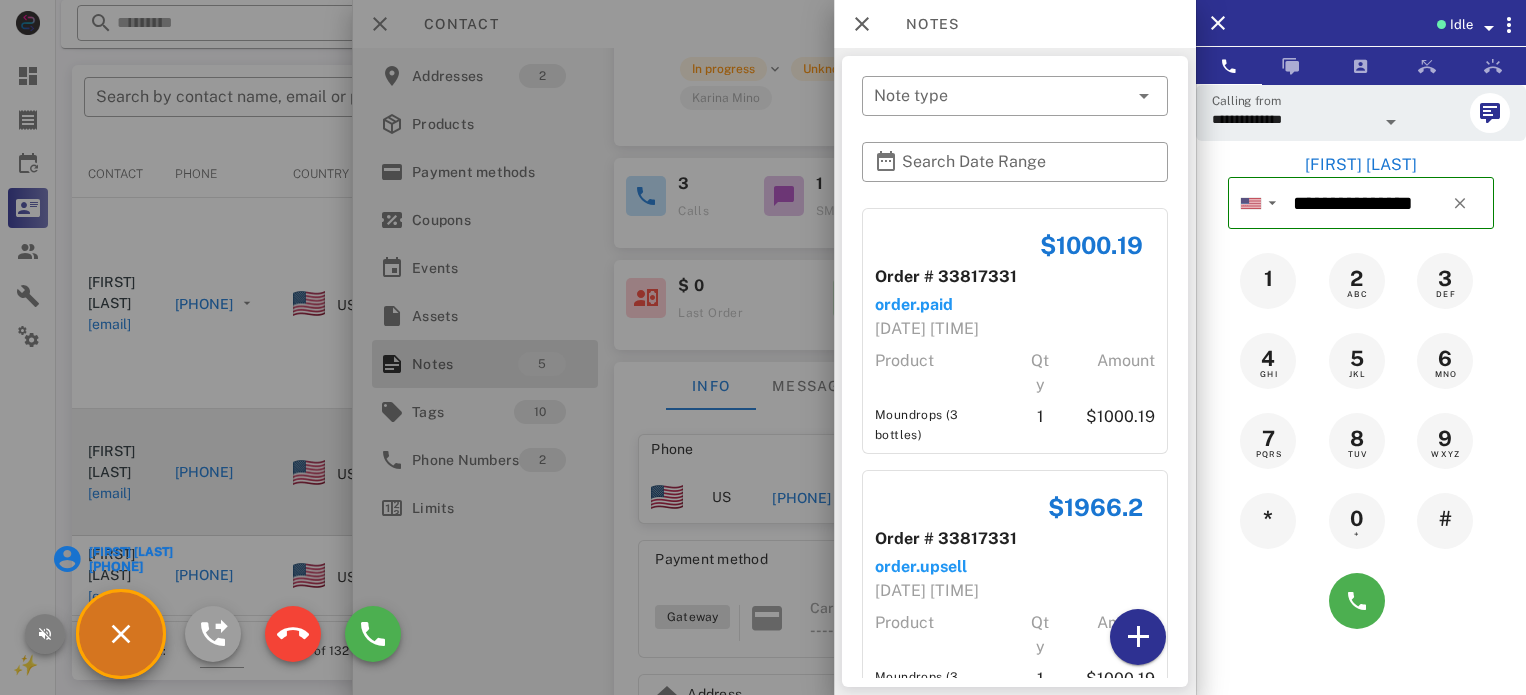 click at bounding box center (45, 634) 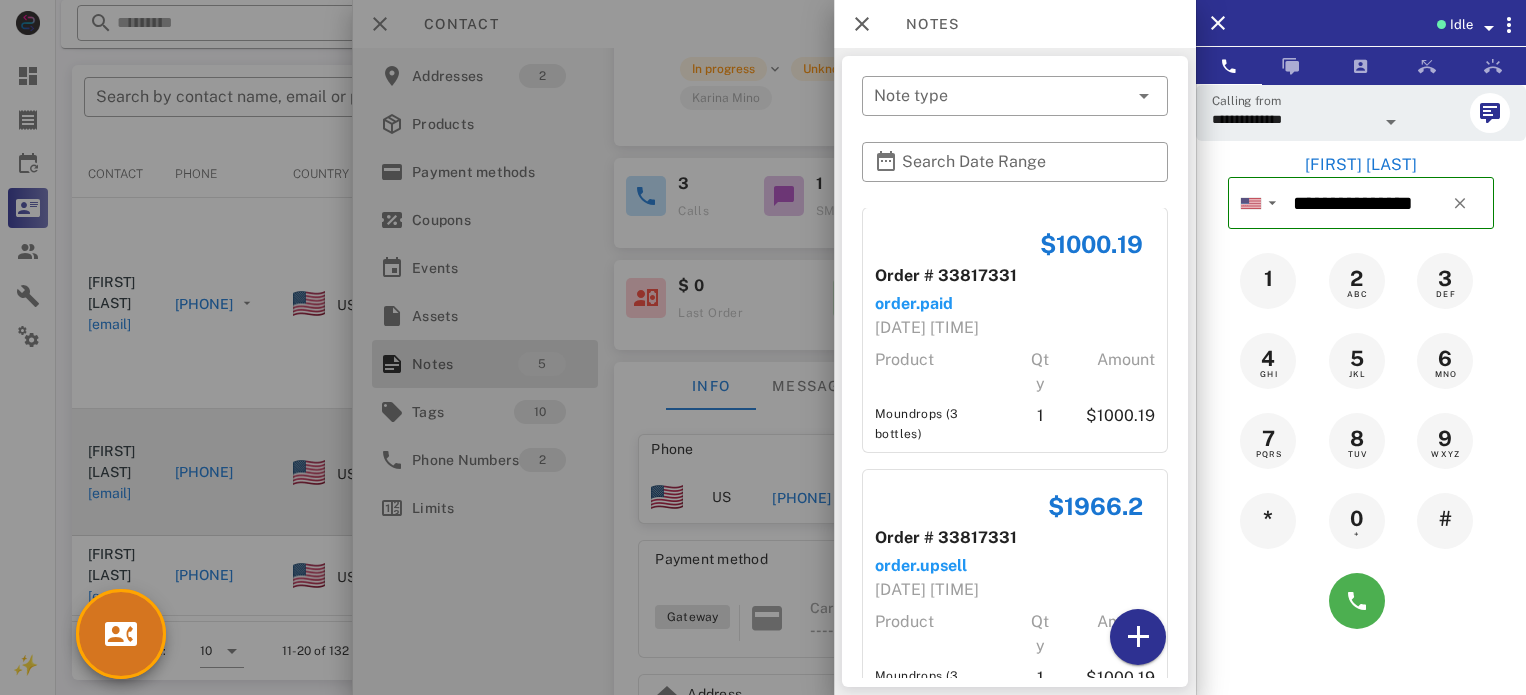 scroll, scrollTop: 0, scrollLeft: 0, axis: both 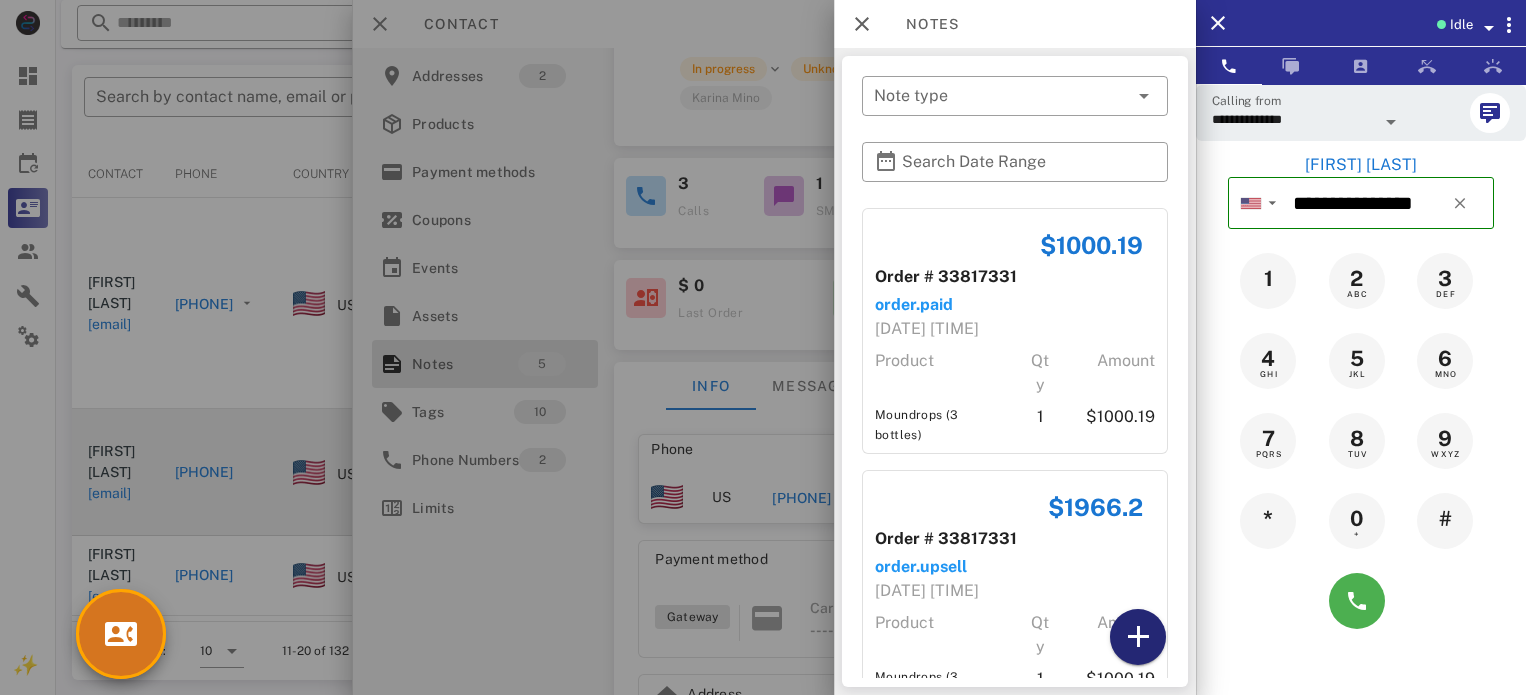 click at bounding box center [1138, 637] 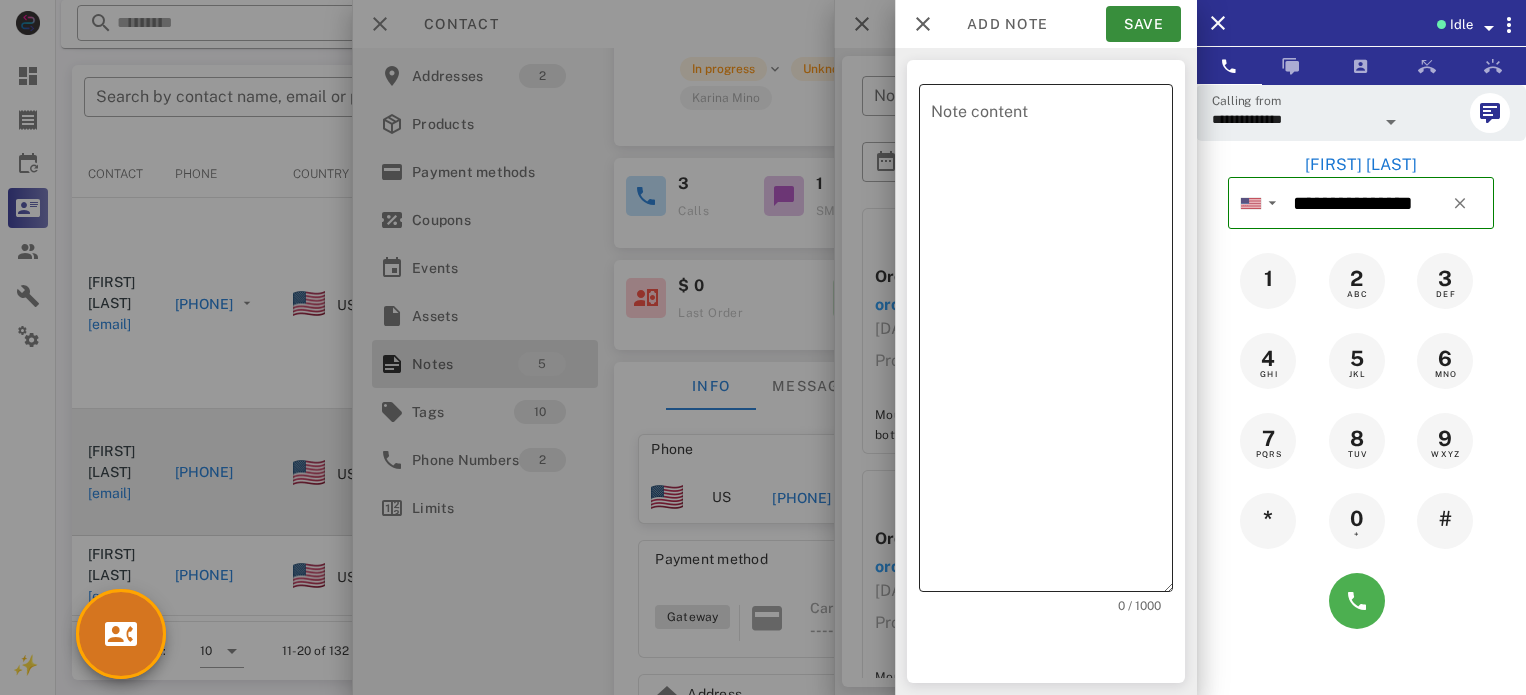 click on "Note content" at bounding box center (1052, 343) 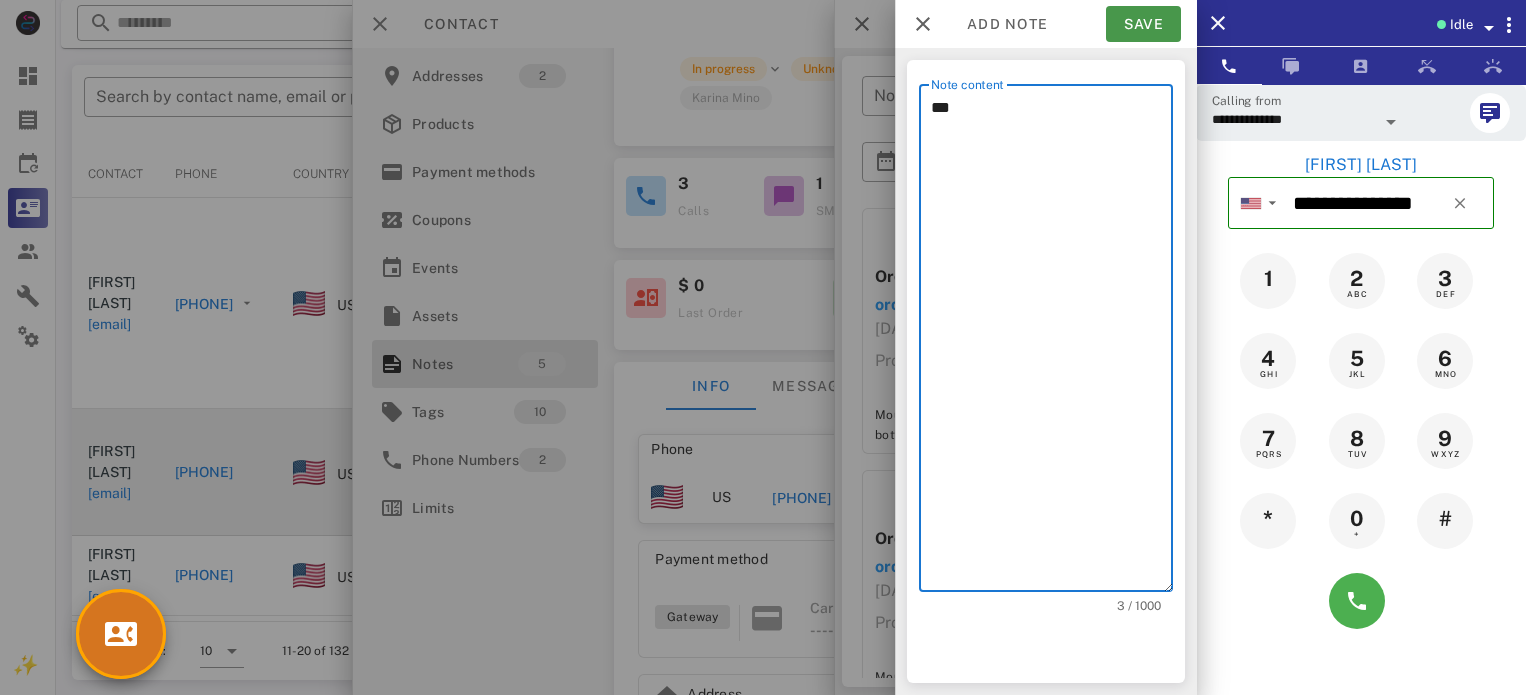 type on "***" 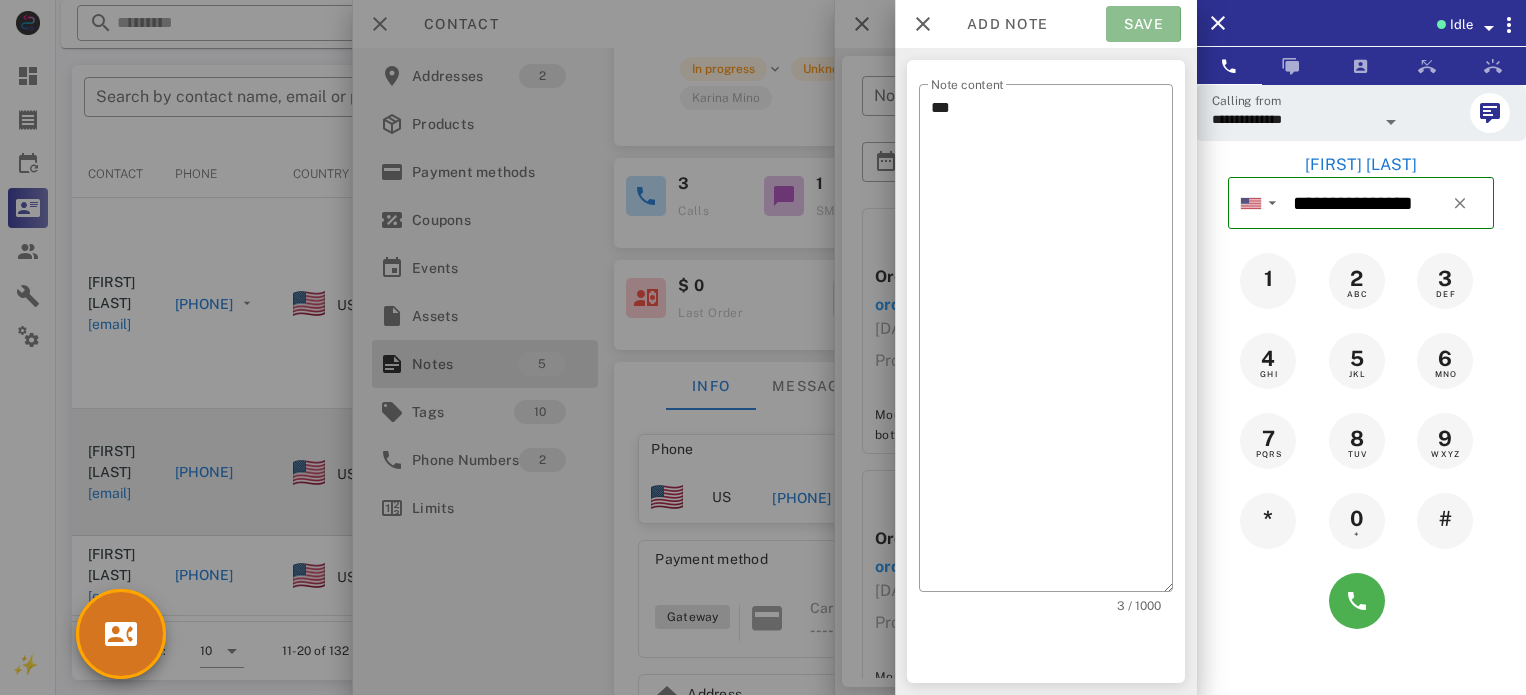 click on "Save" at bounding box center [1143, 24] 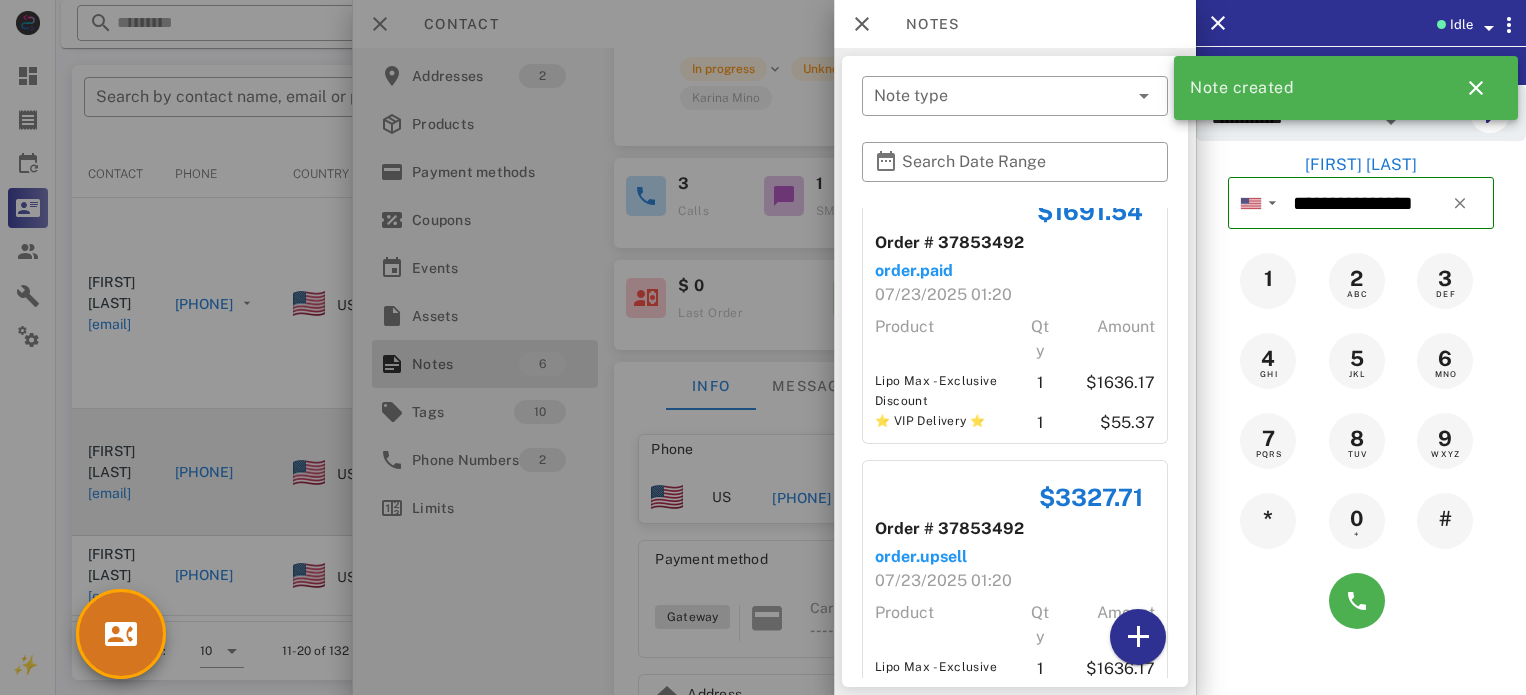 scroll, scrollTop: 1263, scrollLeft: 0, axis: vertical 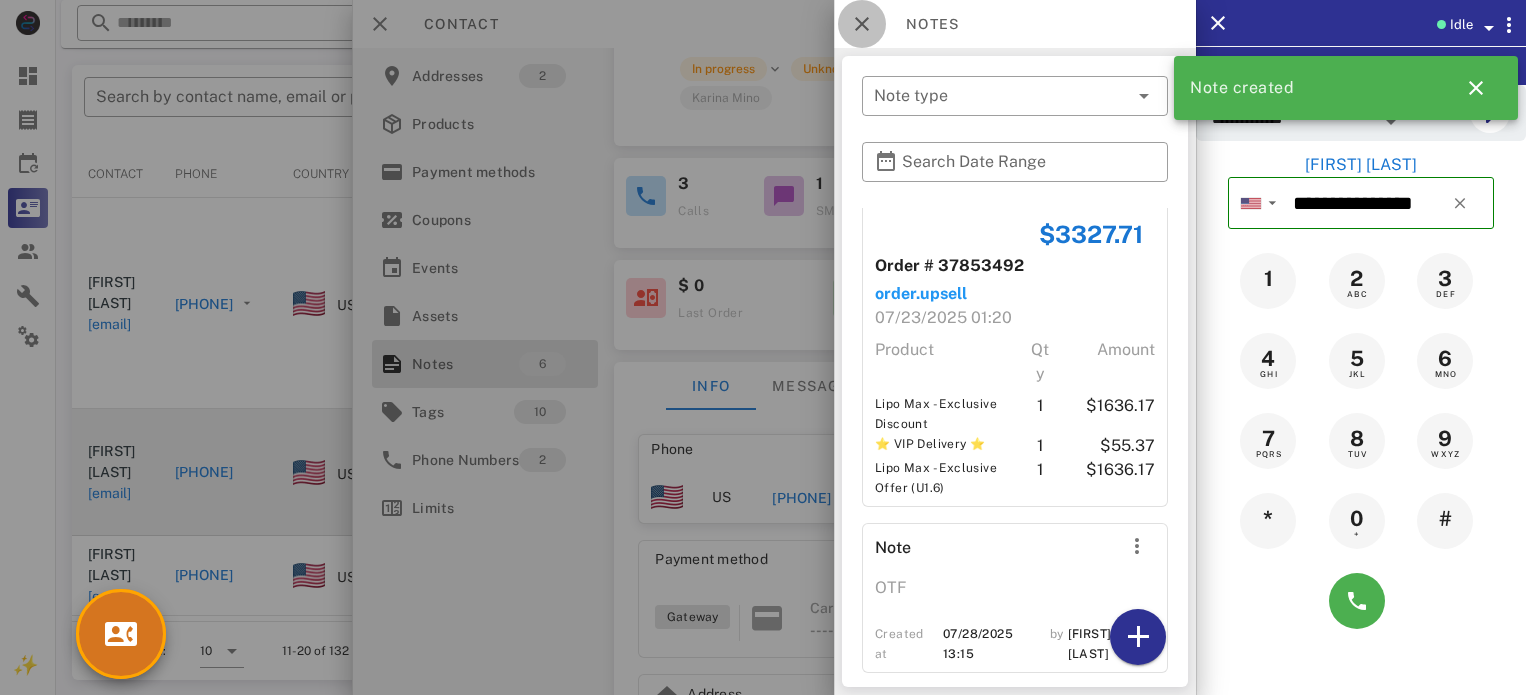 click at bounding box center (862, 24) 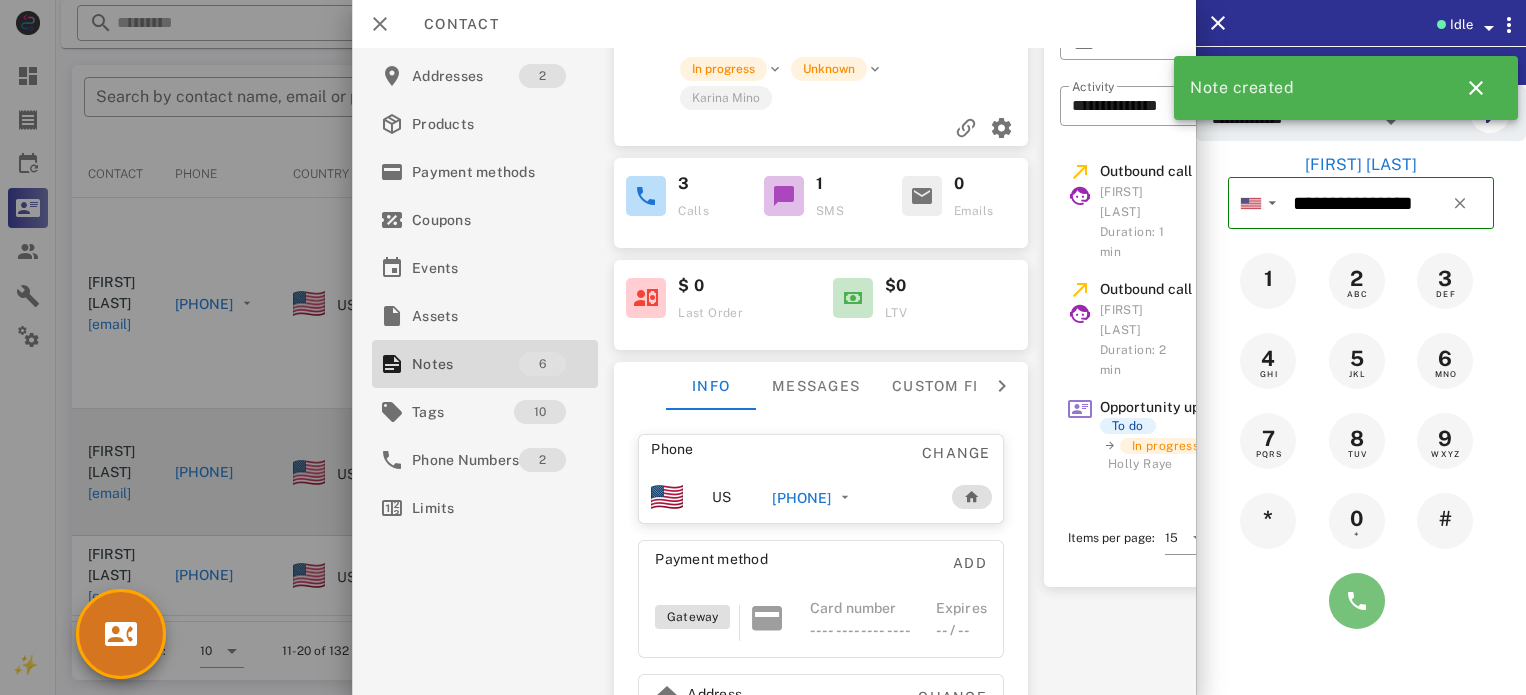 click at bounding box center (1357, 601) 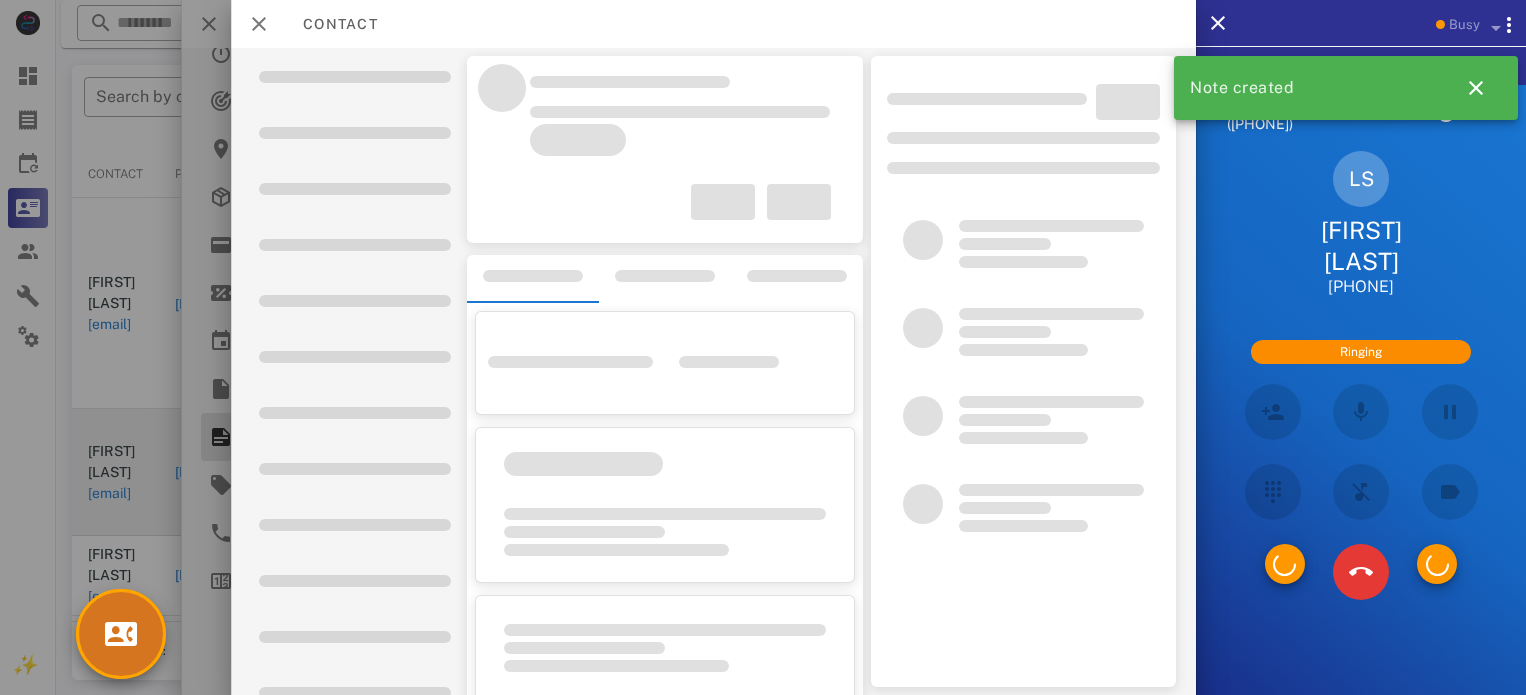 scroll, scrollTop: 0, scrollLeft: 0, axis: both 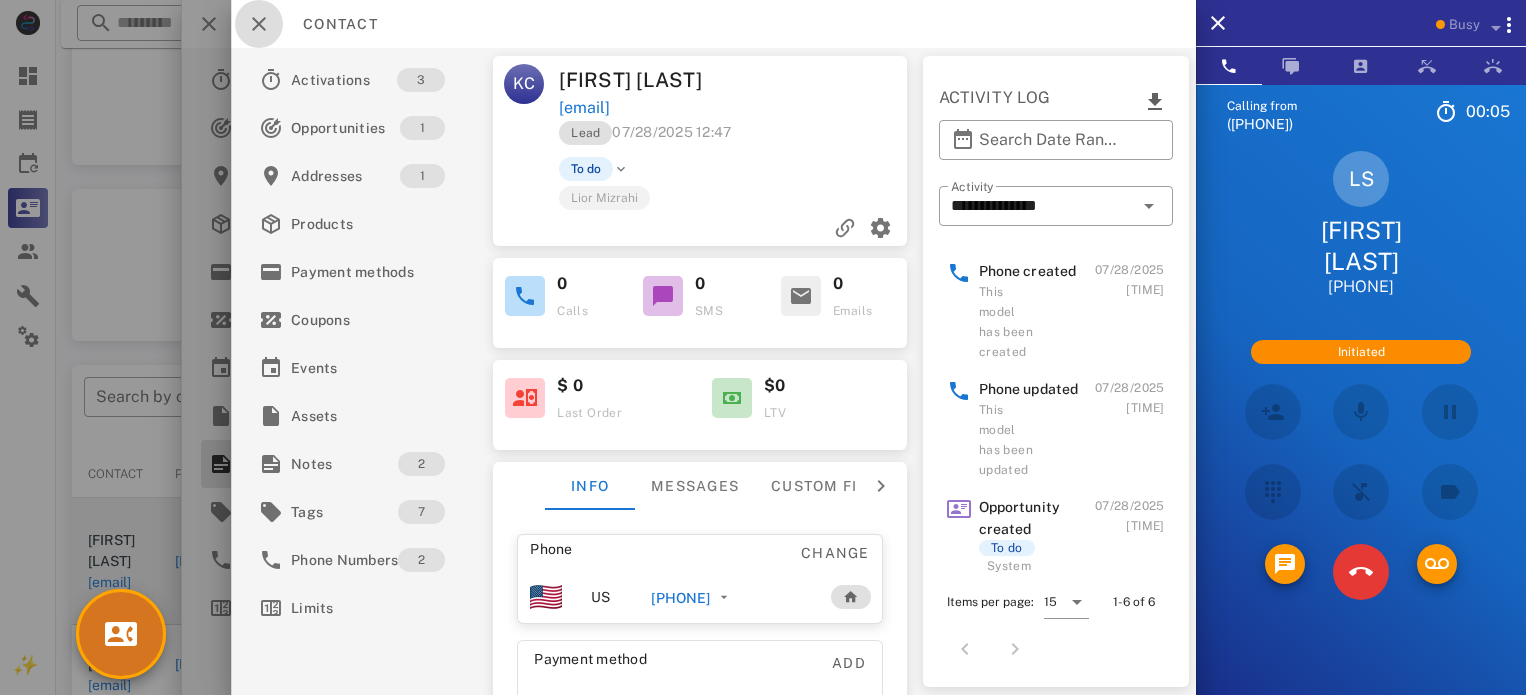 click at bounding box center (259, 24) 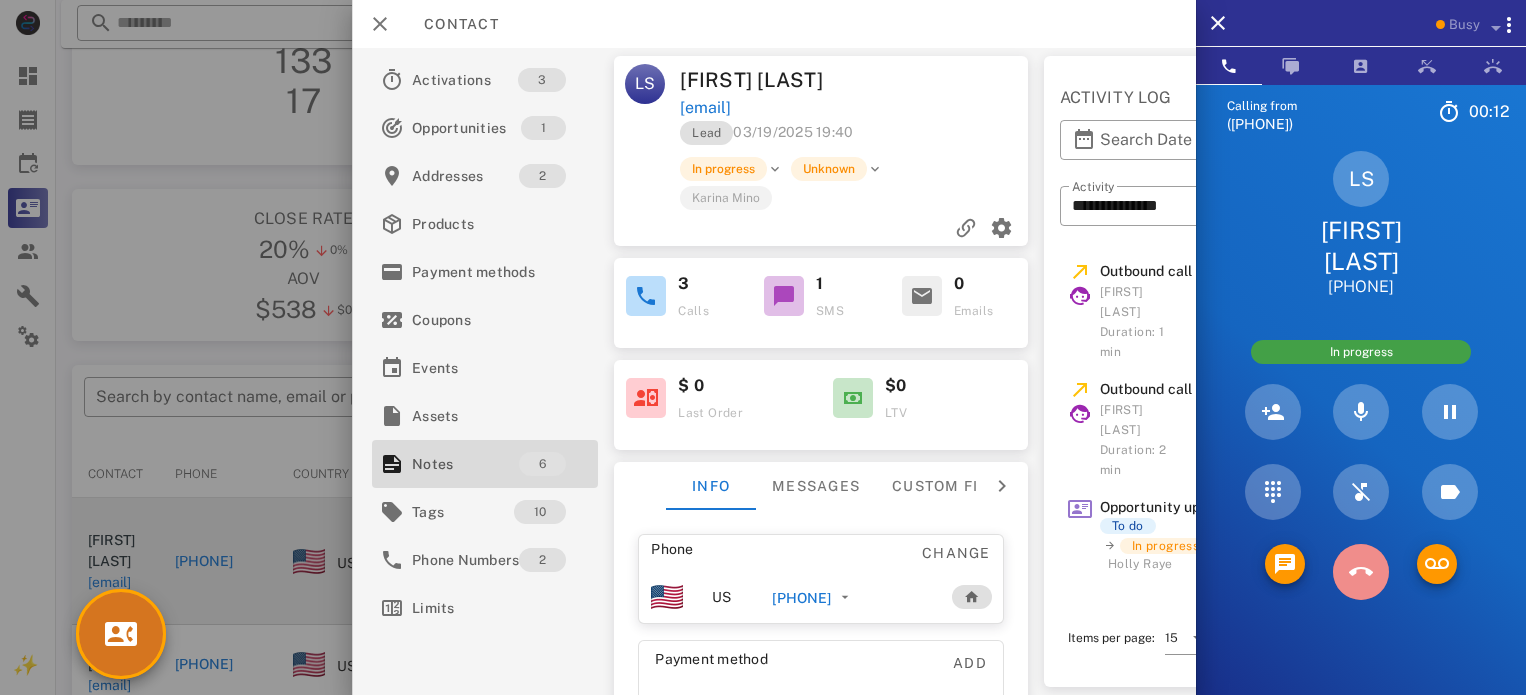 click at bounding box center [1361, 572] 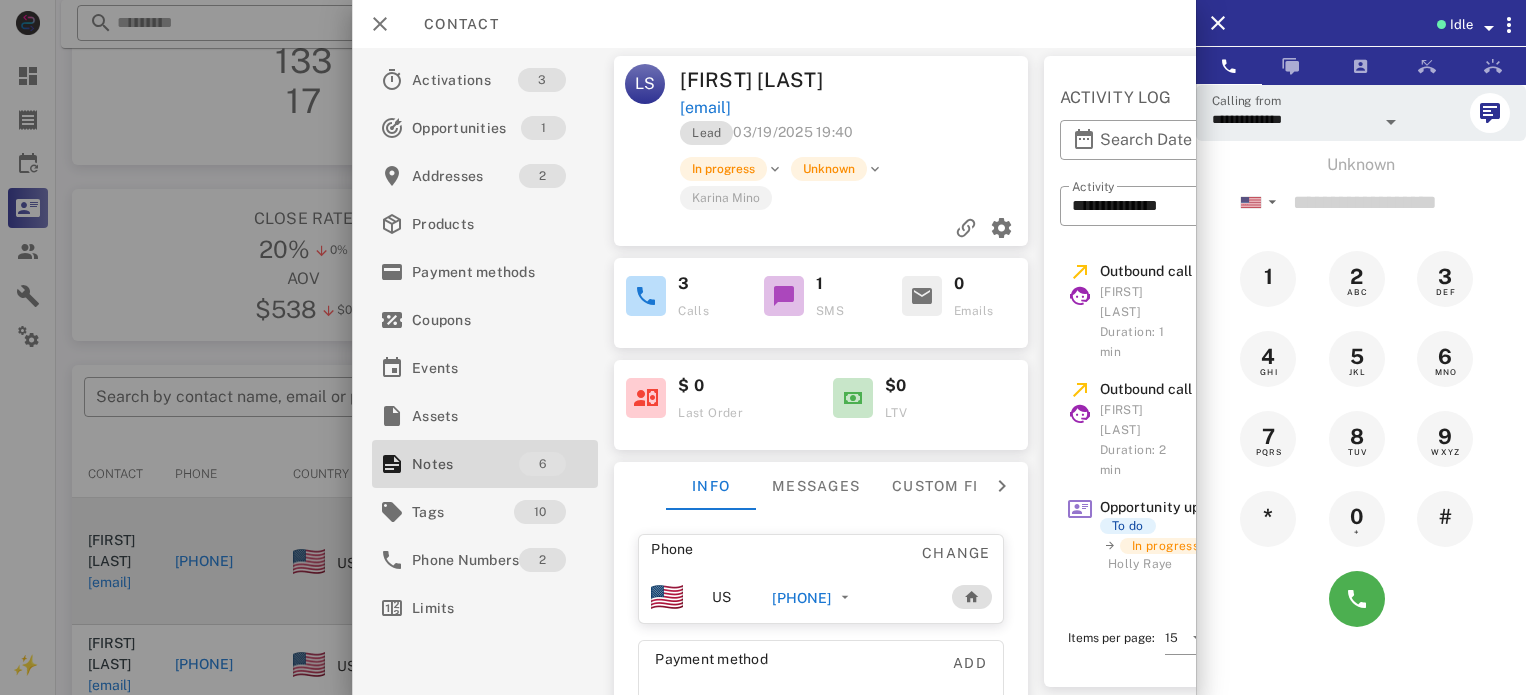 click on "[PHONE]" at bounding box center [801, 598] 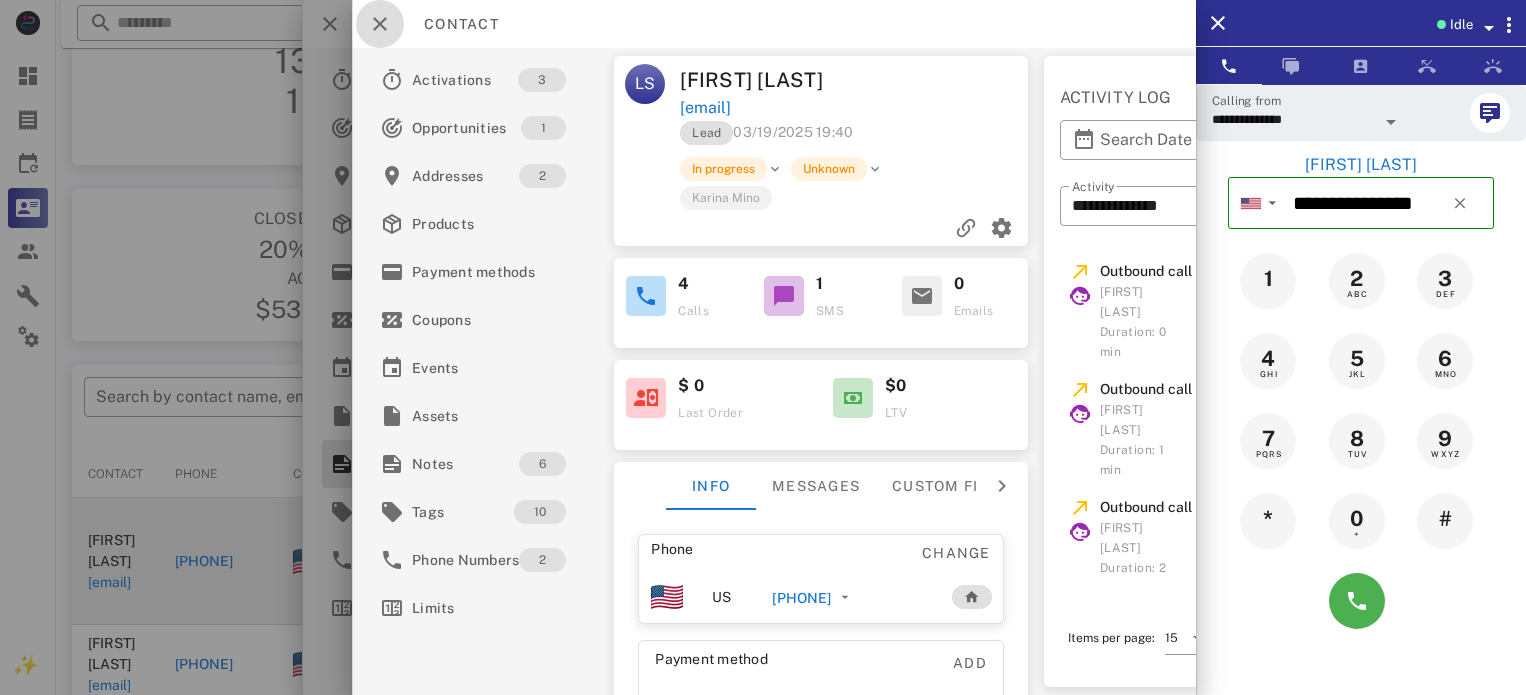 click at bounding box center [380, 24] 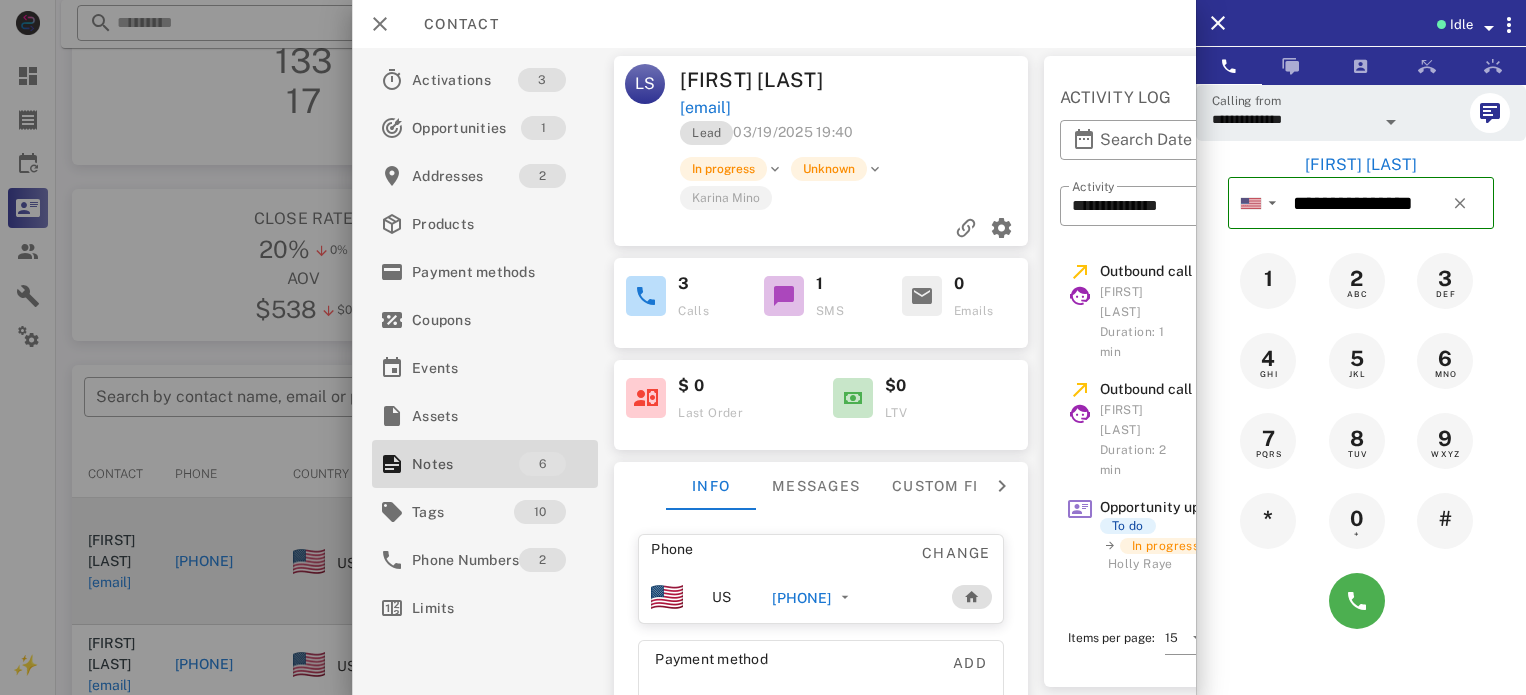 click on "[PHONE]" at bounding box center (801, 598) 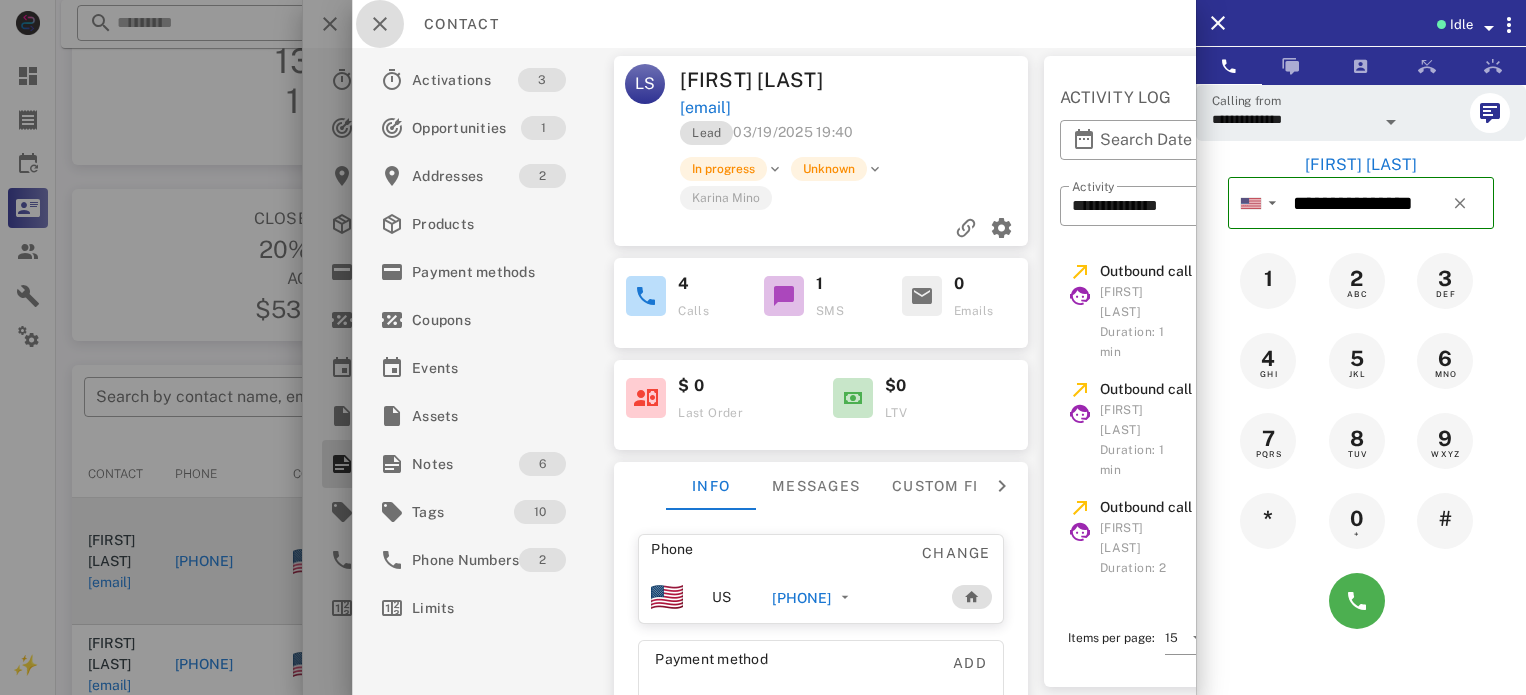 click at bounding box center (380, 24) 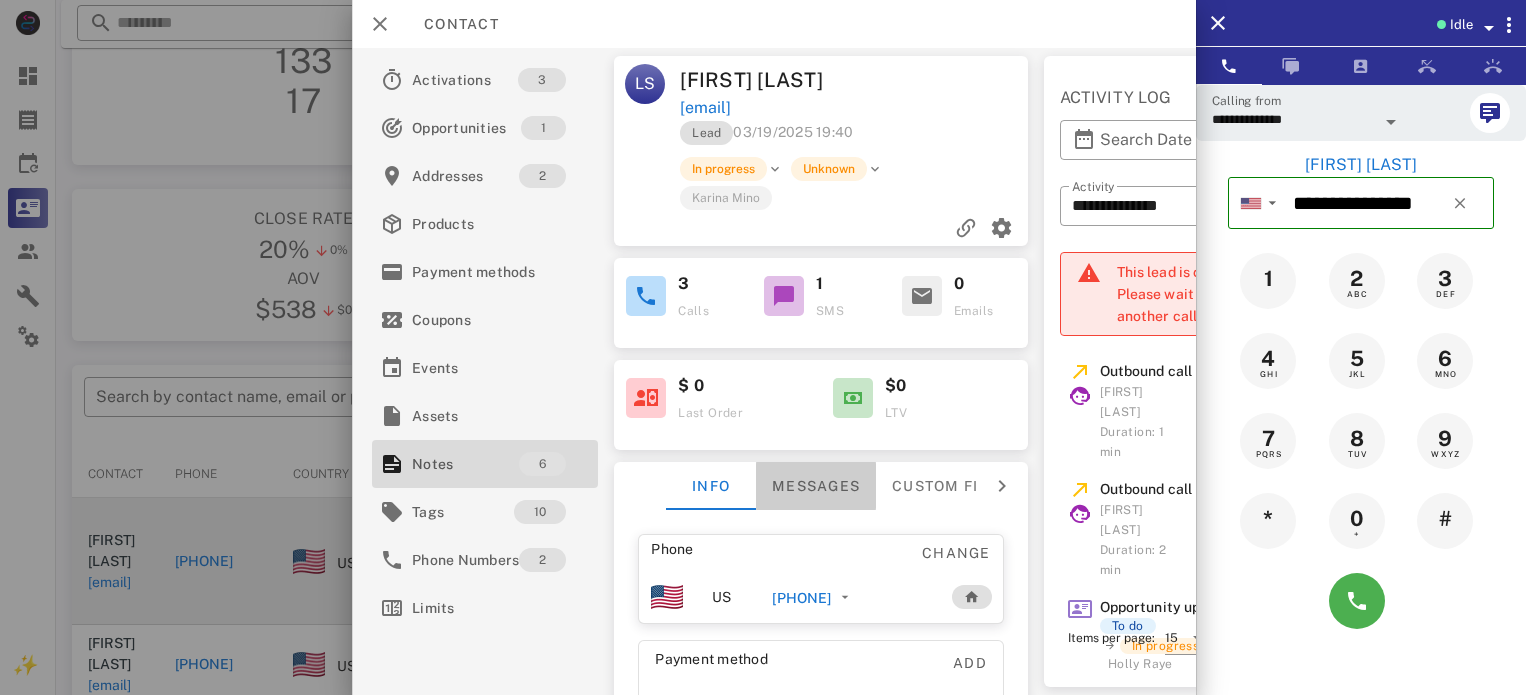 click on "Messages" at bounding box center [816, 486] 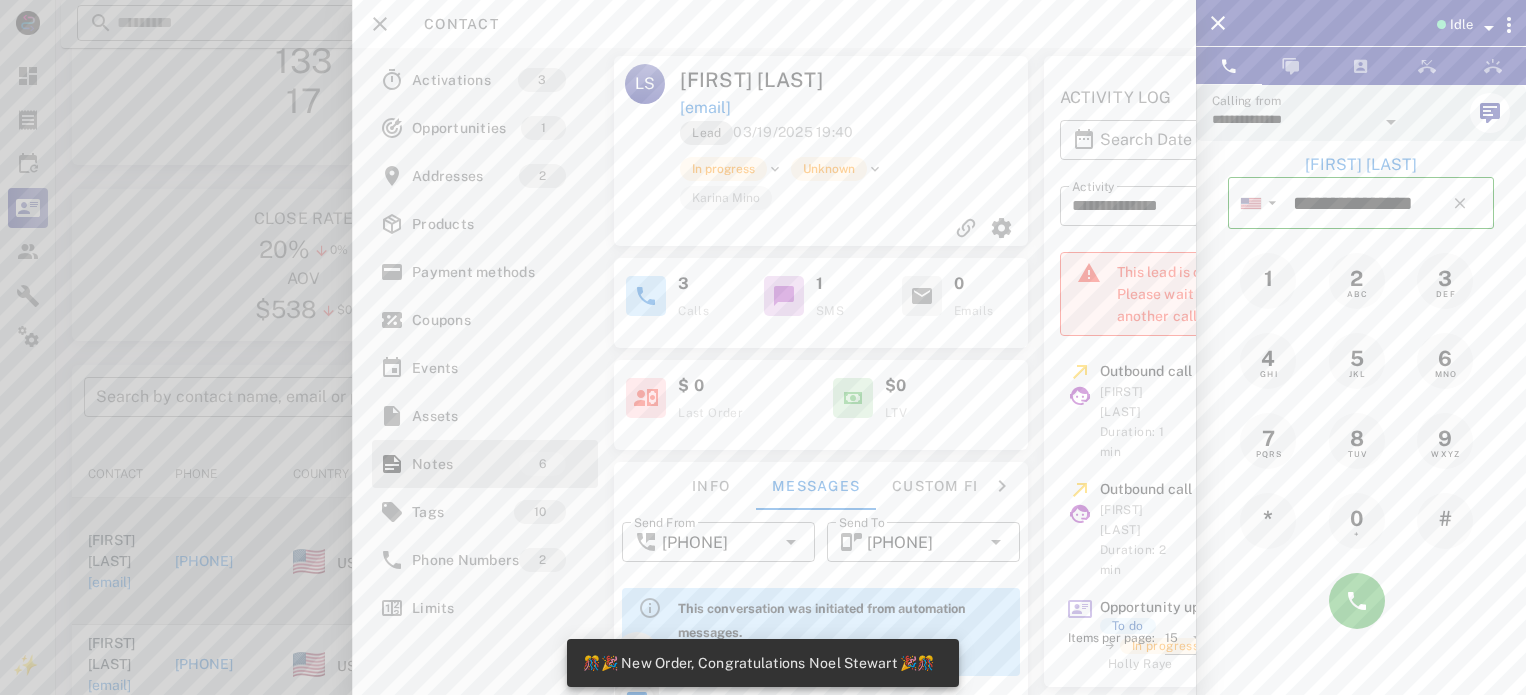 scroll, scrollTop: 854, scrollLeft: 0, axis: vertical 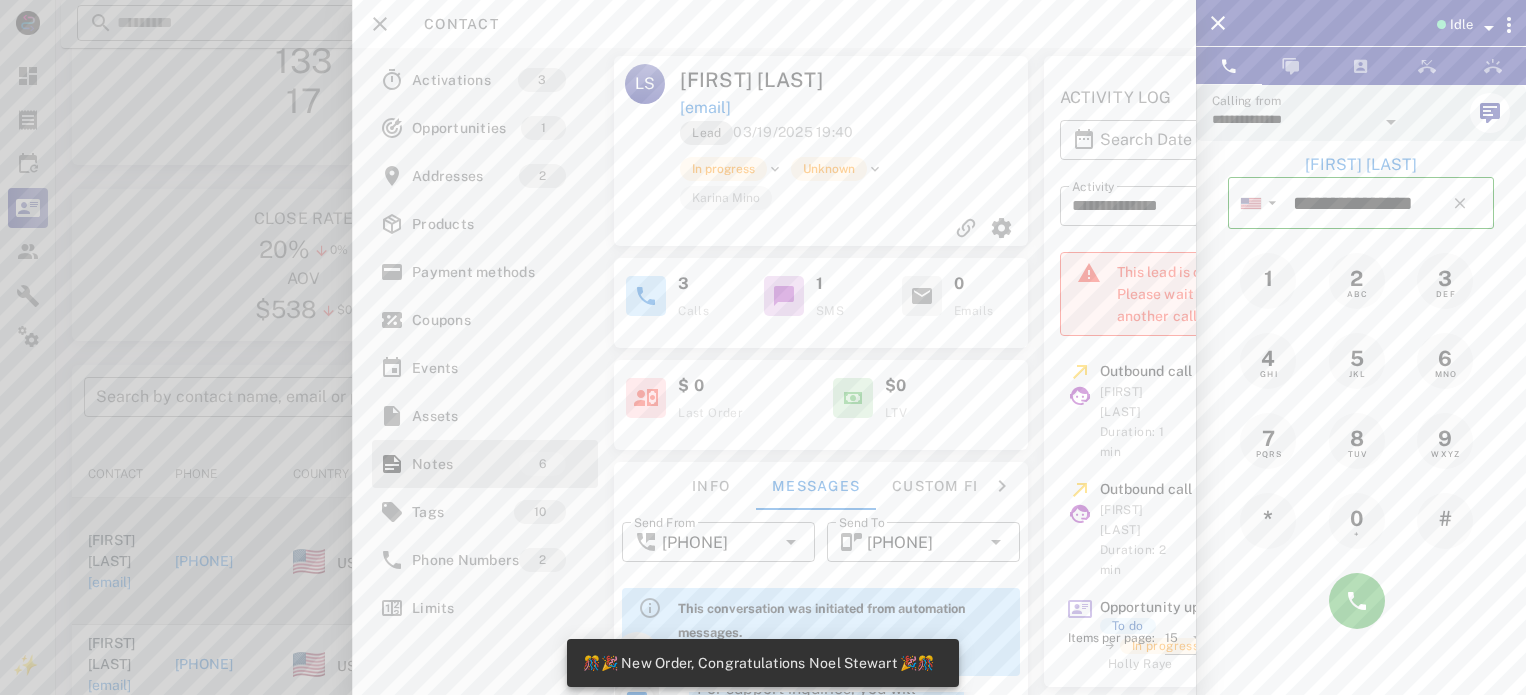type 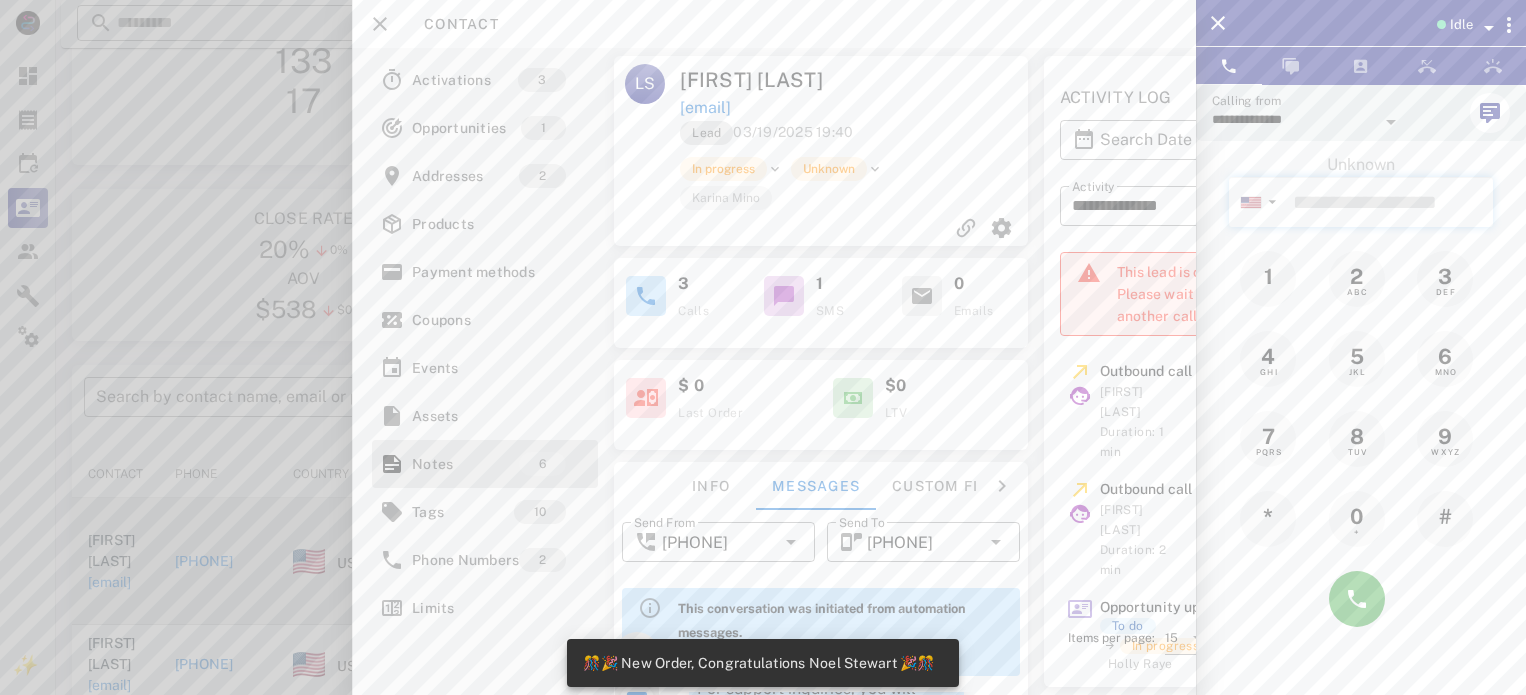 scroll, scrollTop: 278, scrollLeft: 0, axis: vertical 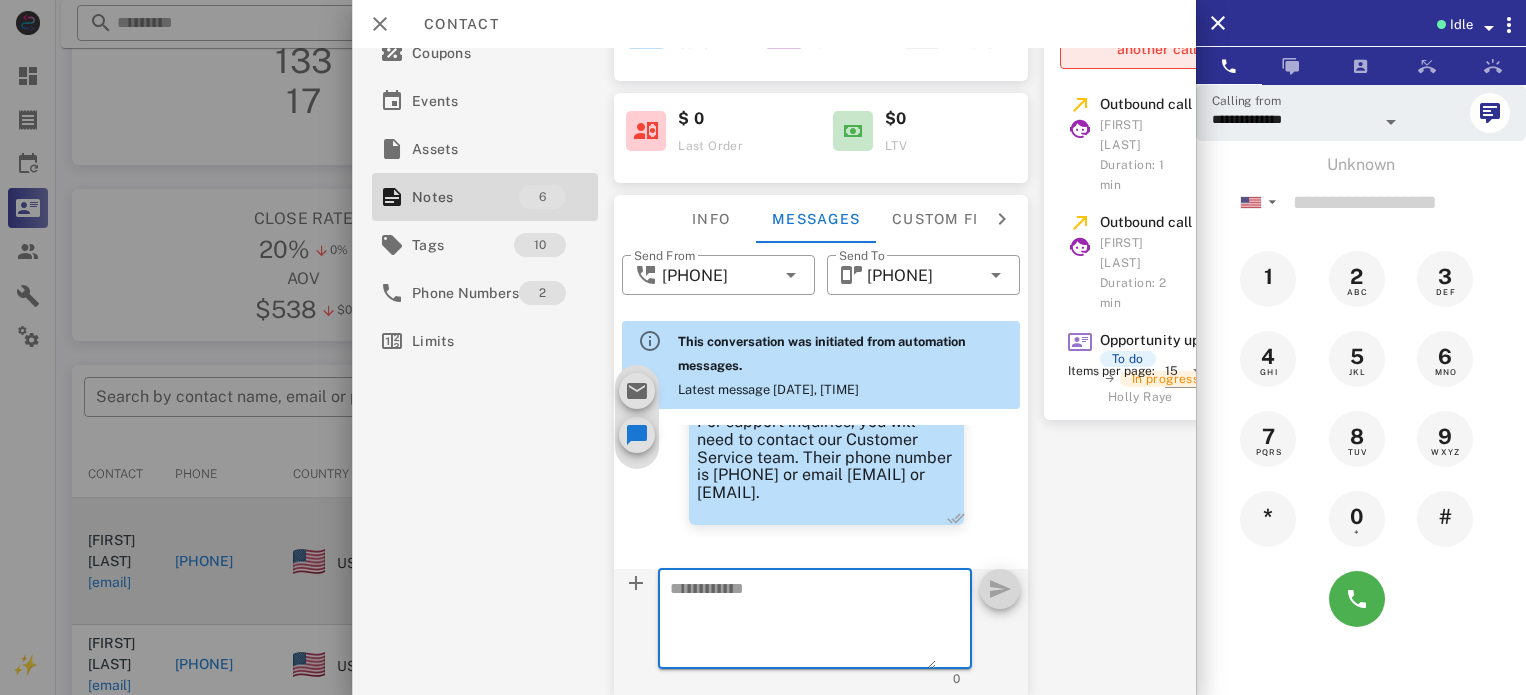 paste on "**********" 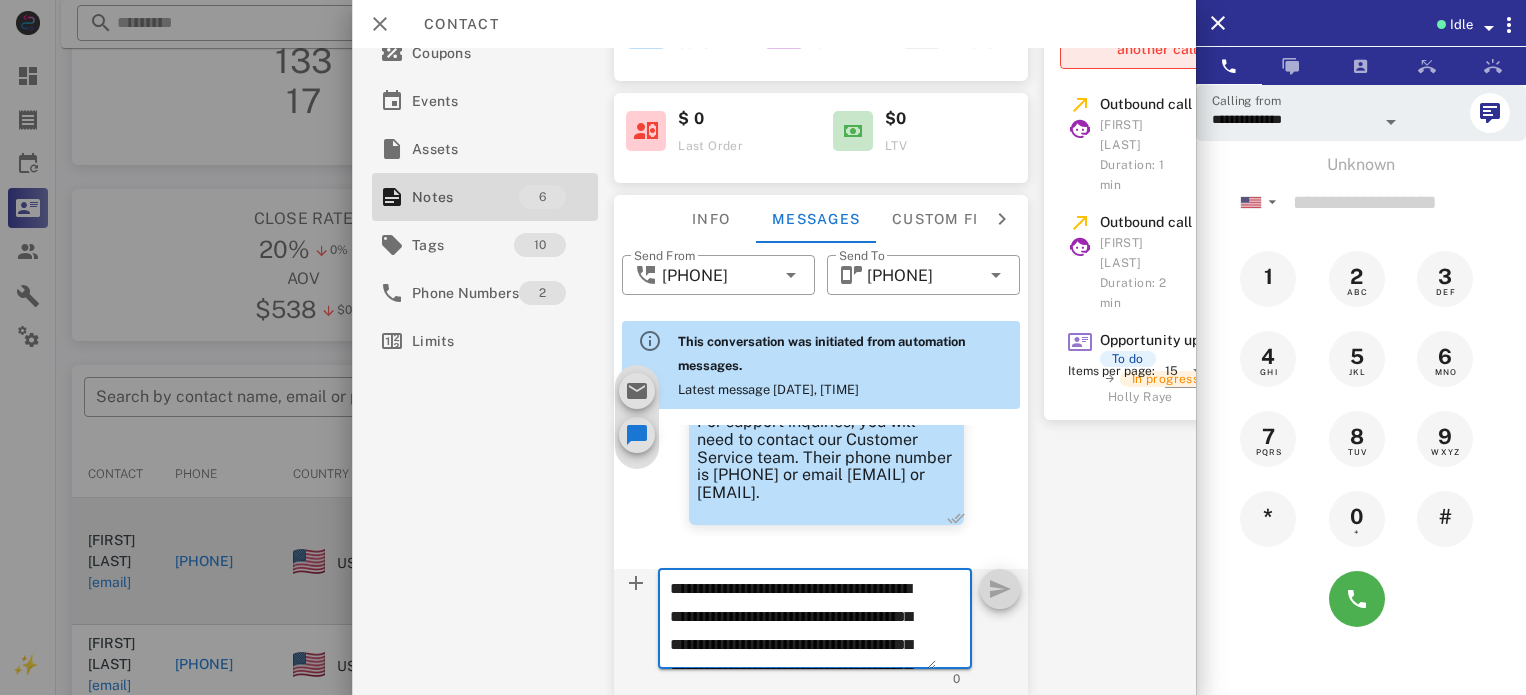 scroll, scrollTop: 153, scrollLeft: 0, axis: vertical 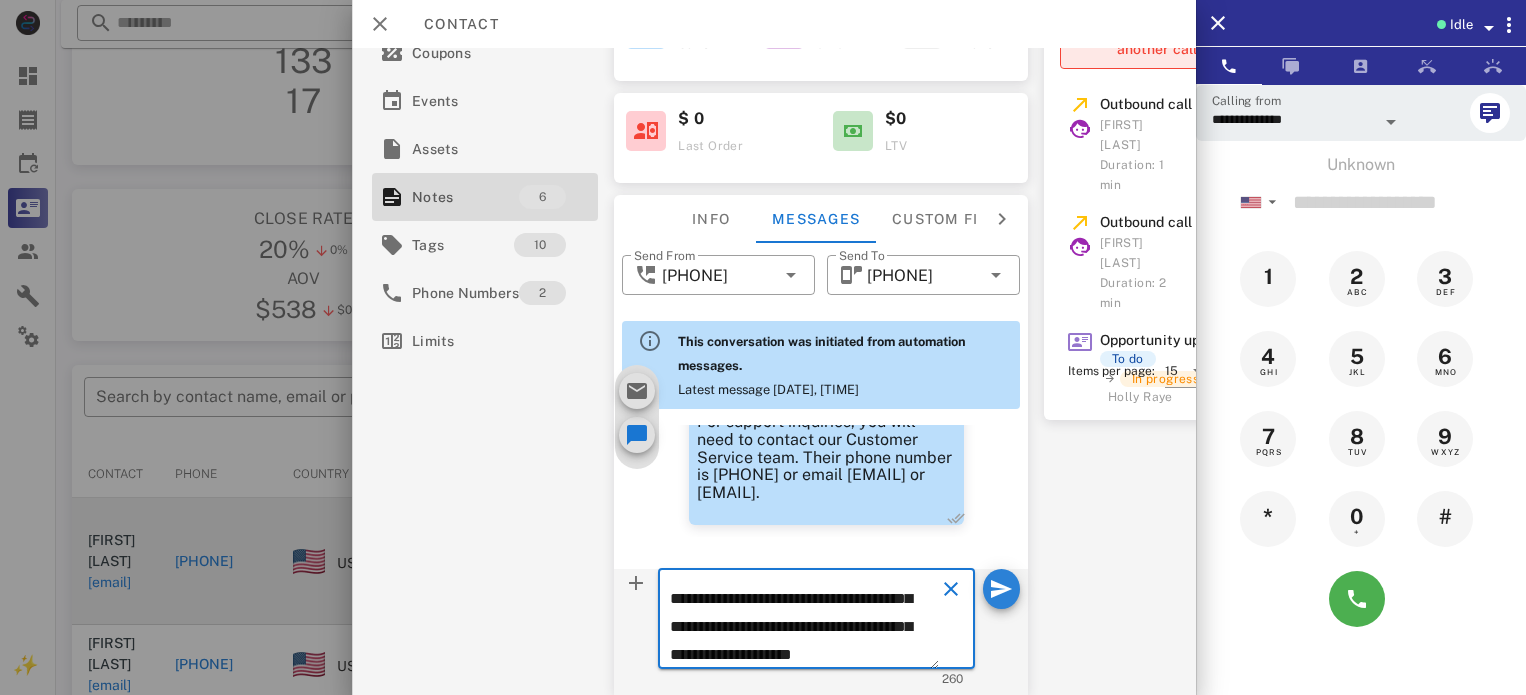 type on "**********" 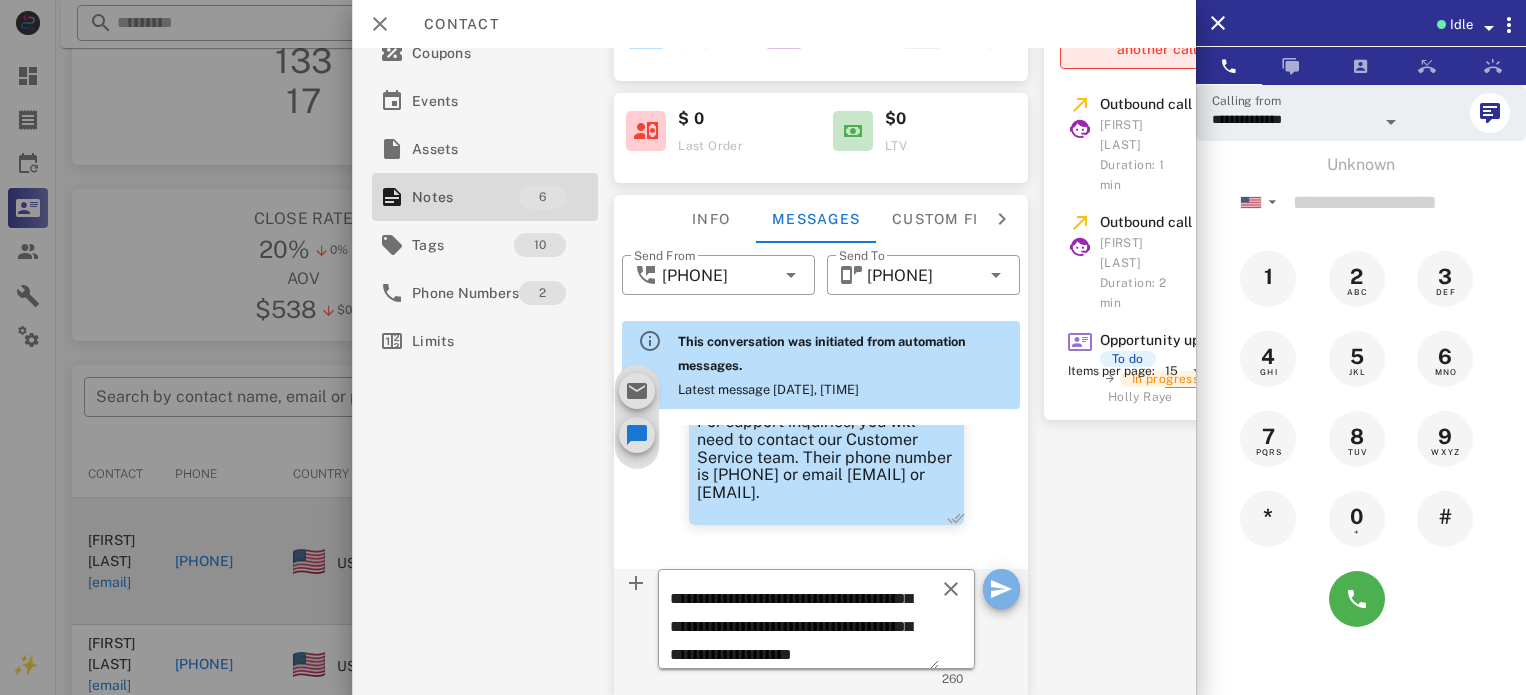 click at bounding box center (1001, 589) 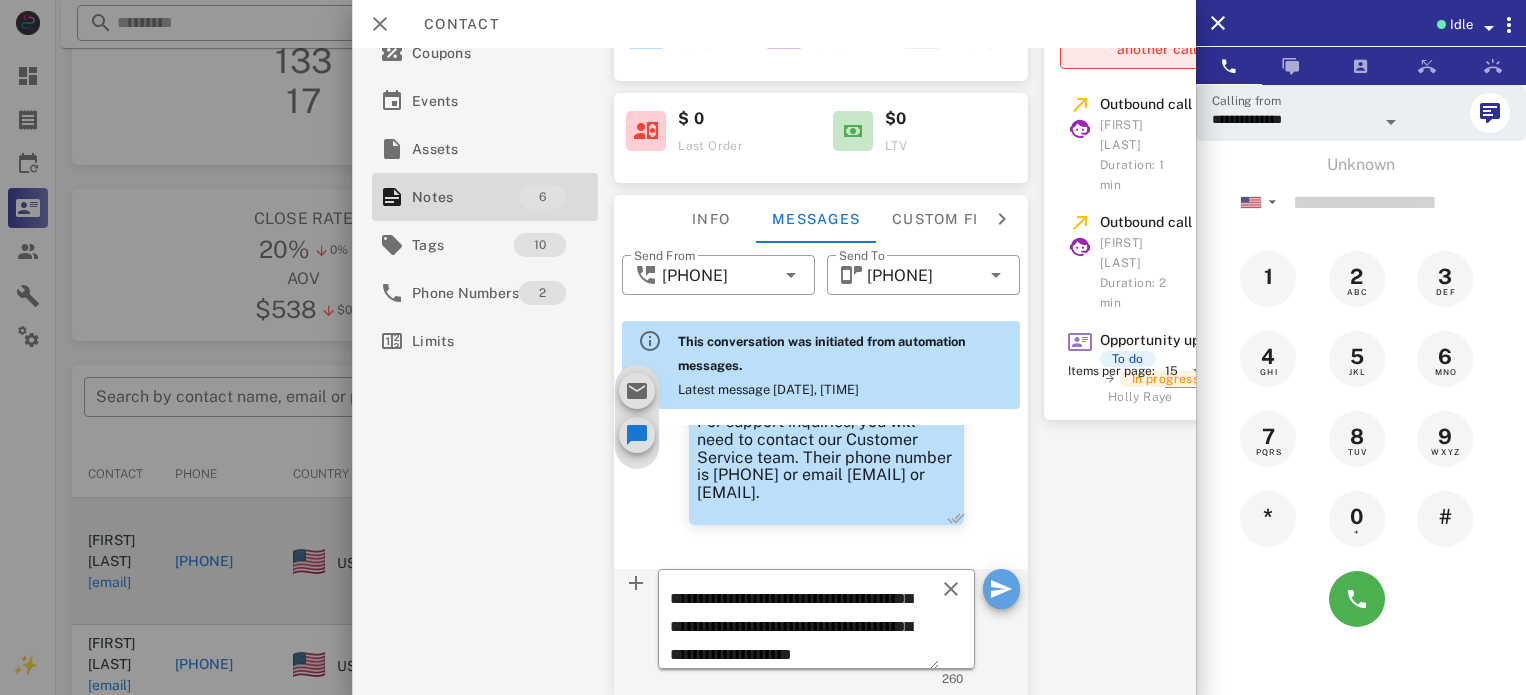 type 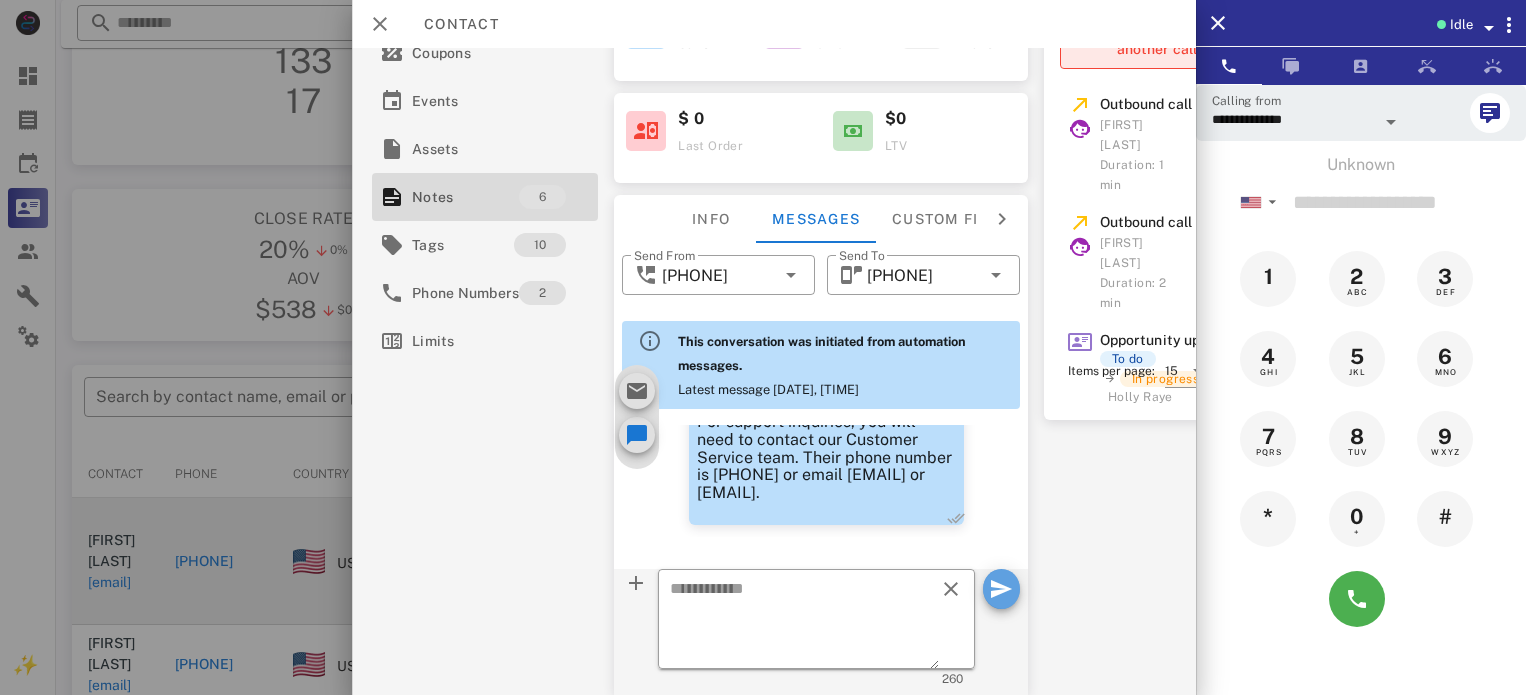 scroll, scrollTop: 0, scrollLeft: 0, axis: both 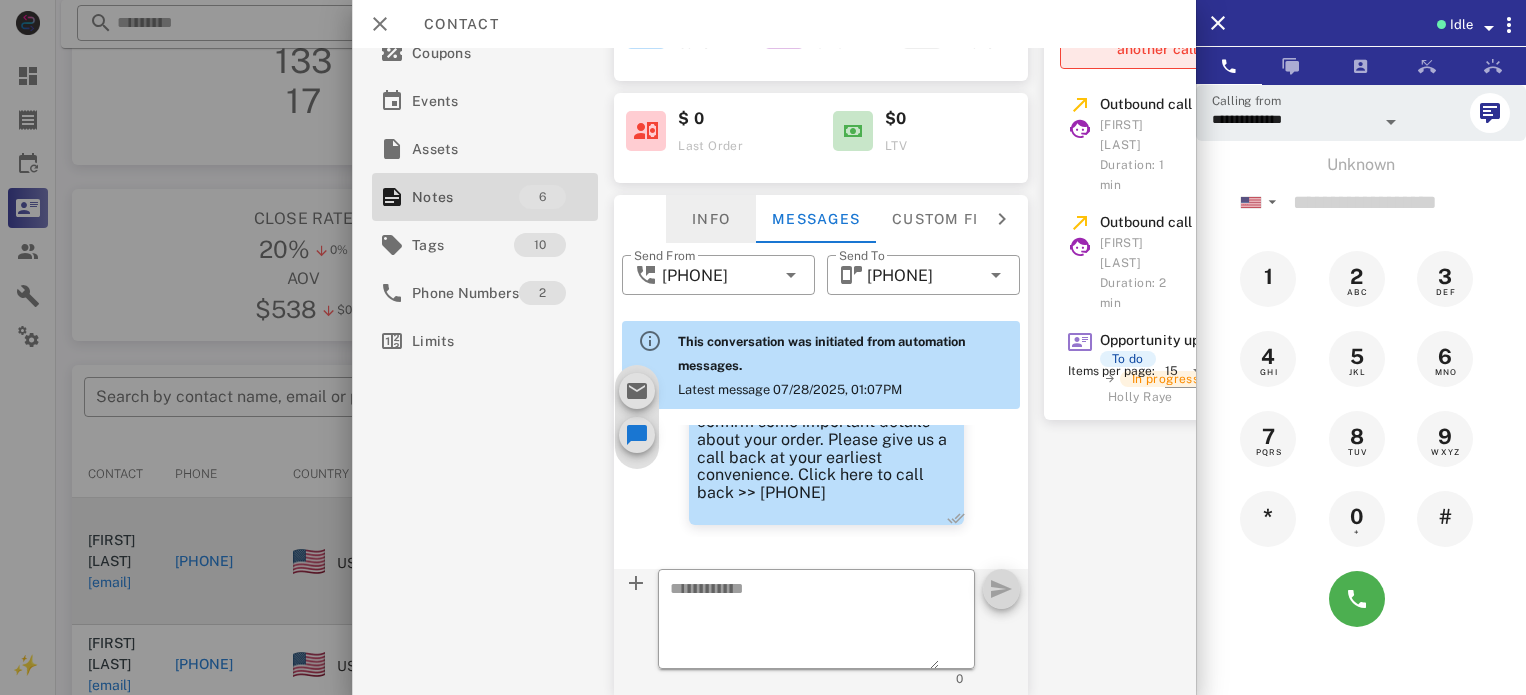 click on "Info" at bounding box center (711, 219) 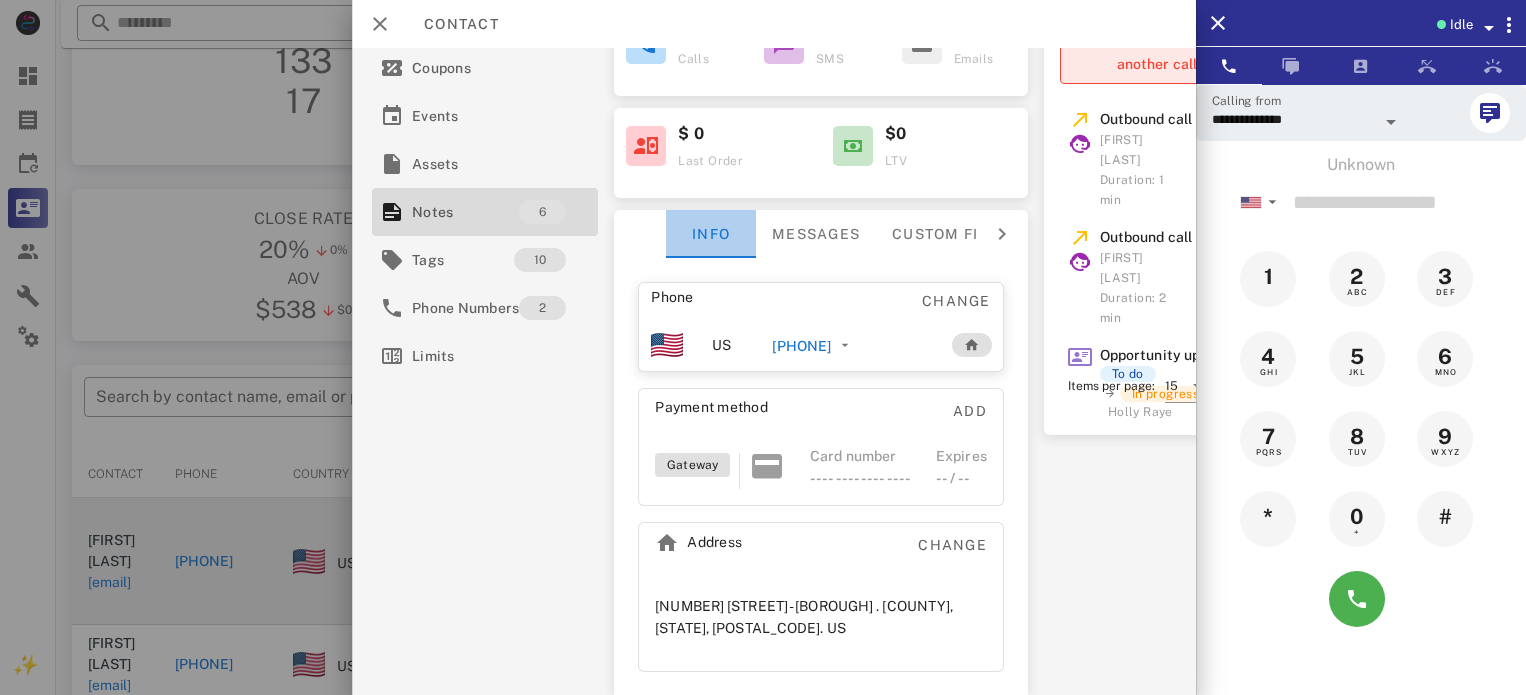 scroll, scrollTop: 263, scrollLeft: 0, axis: vertical 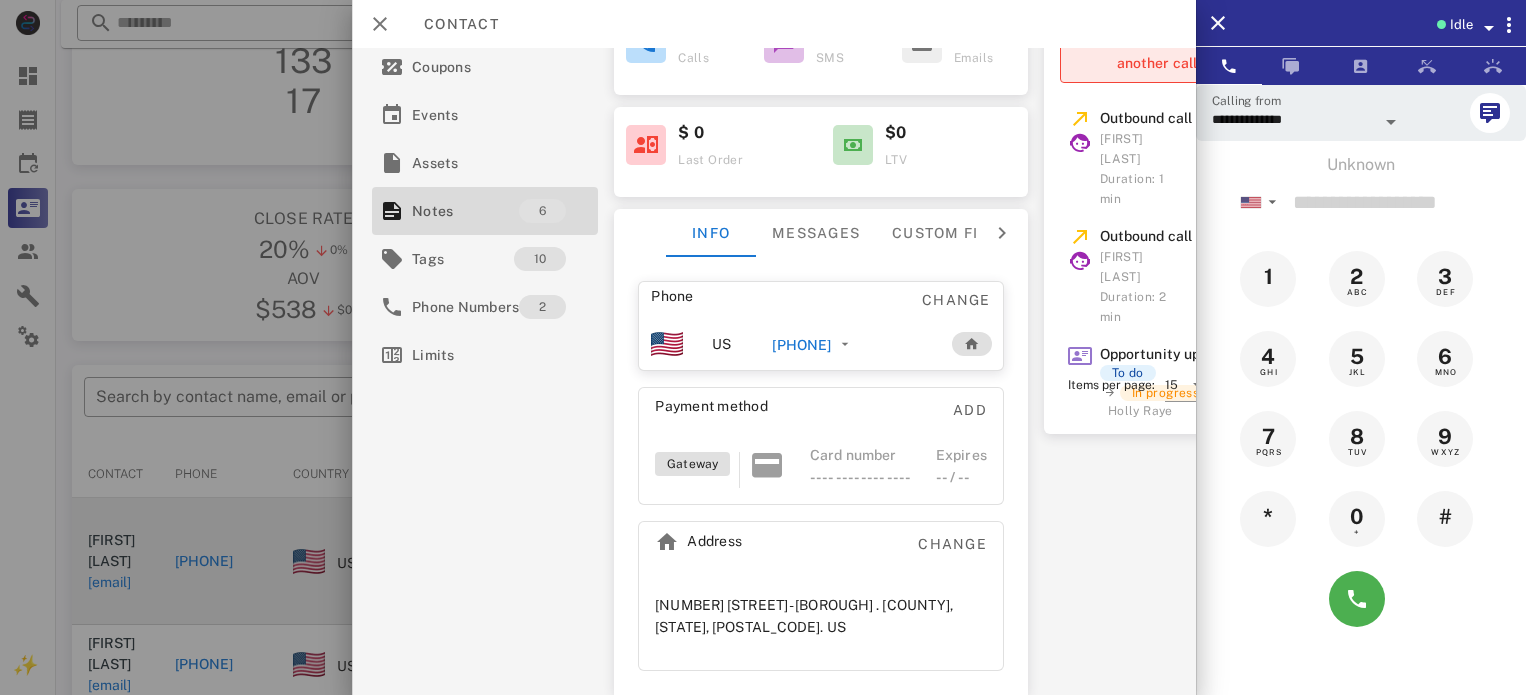click on "[PHONE]" at bounding box center [801, 345] 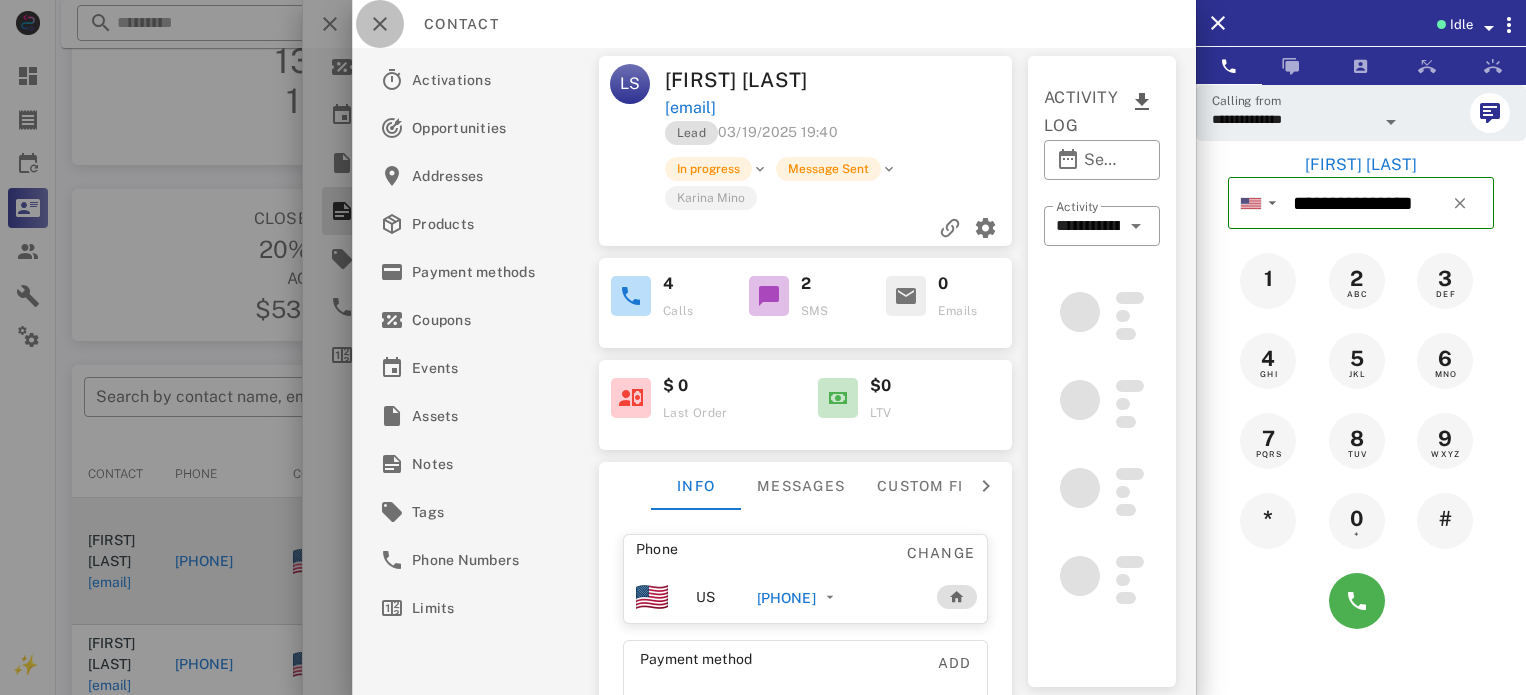 click at bounding box center (380, 24) 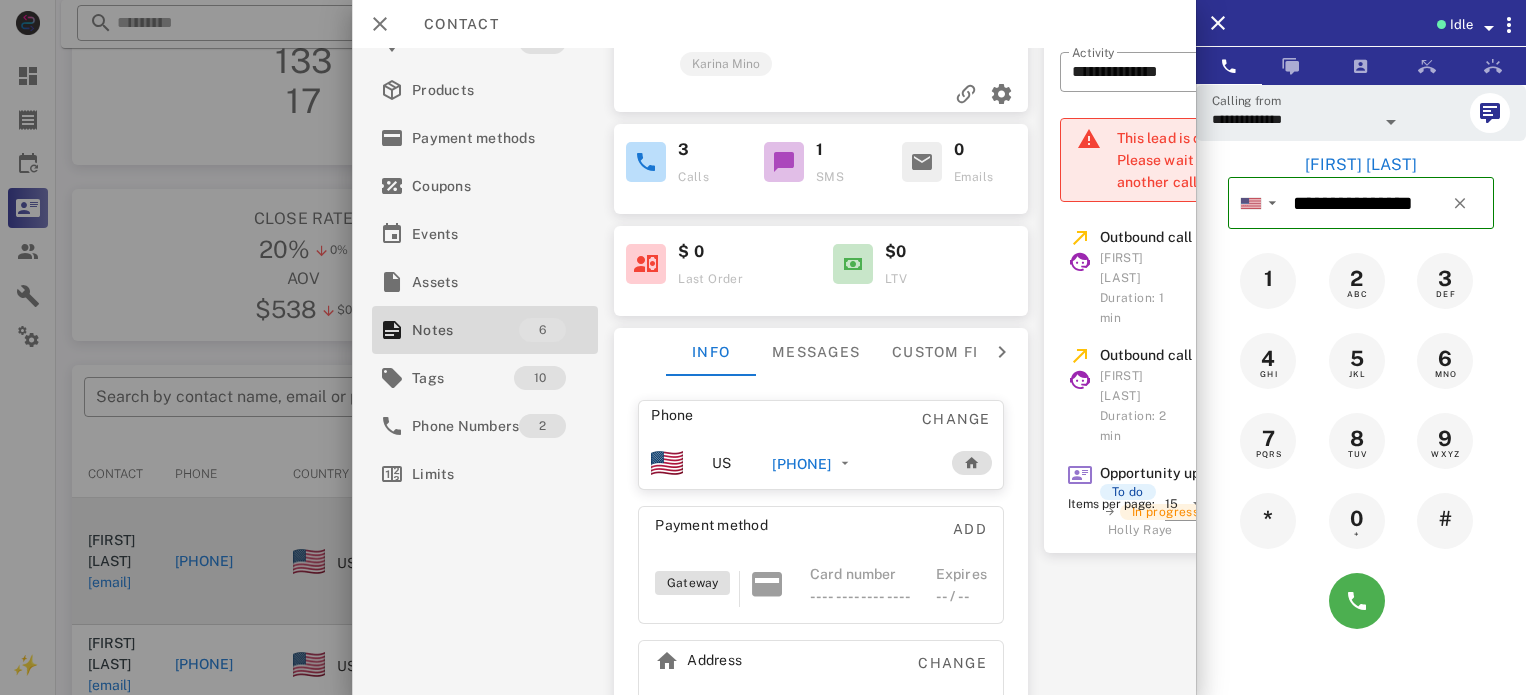 scroll, scrollTop: 0, scrollLeft: 0, axis: both 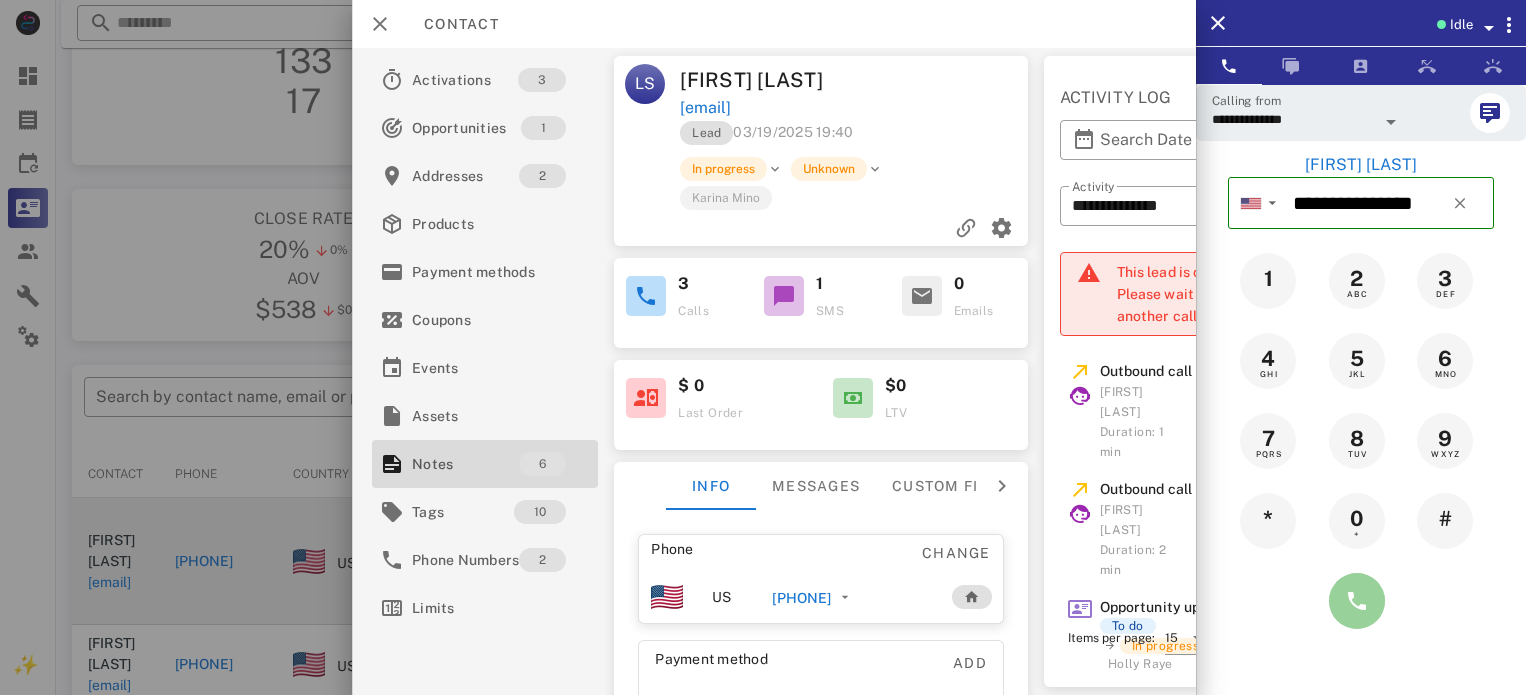 click at bounding box center [1357, 601] 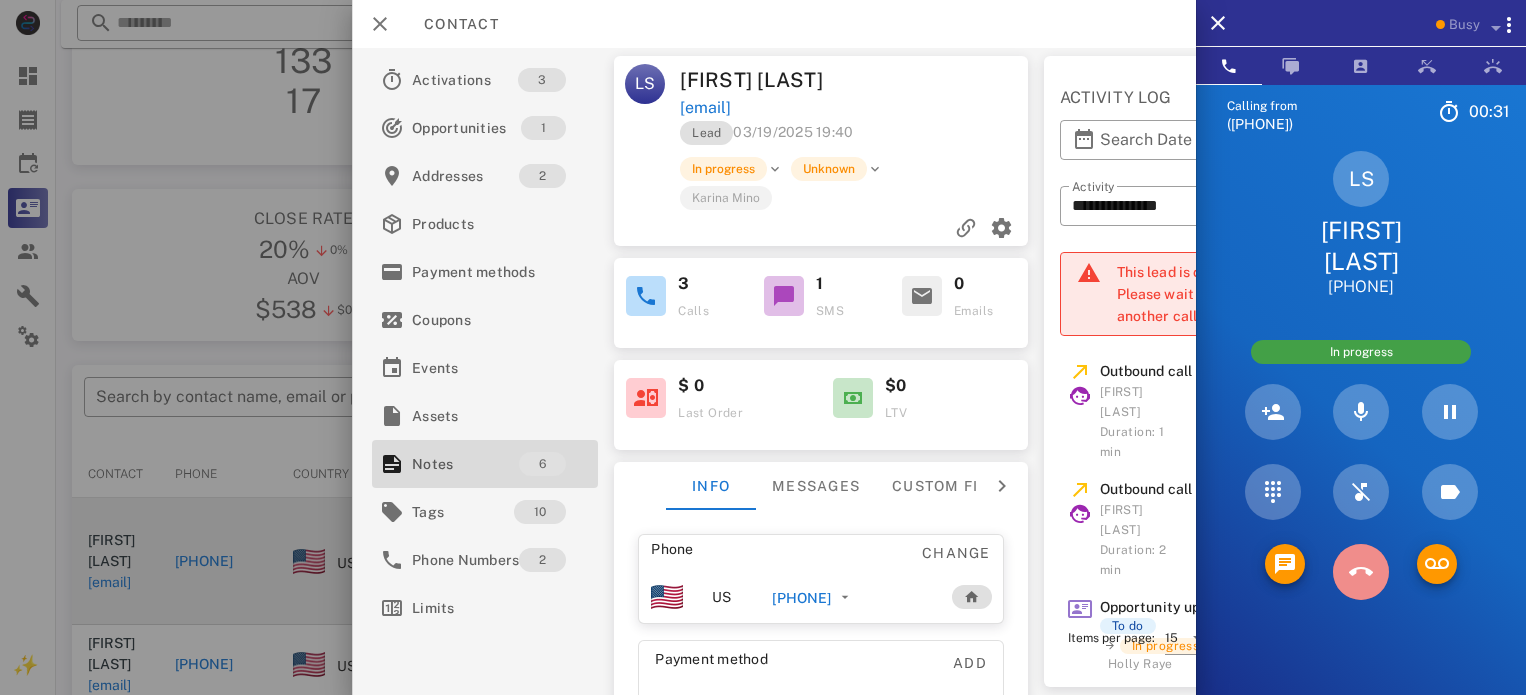 click at bounding box center [1361, 572] 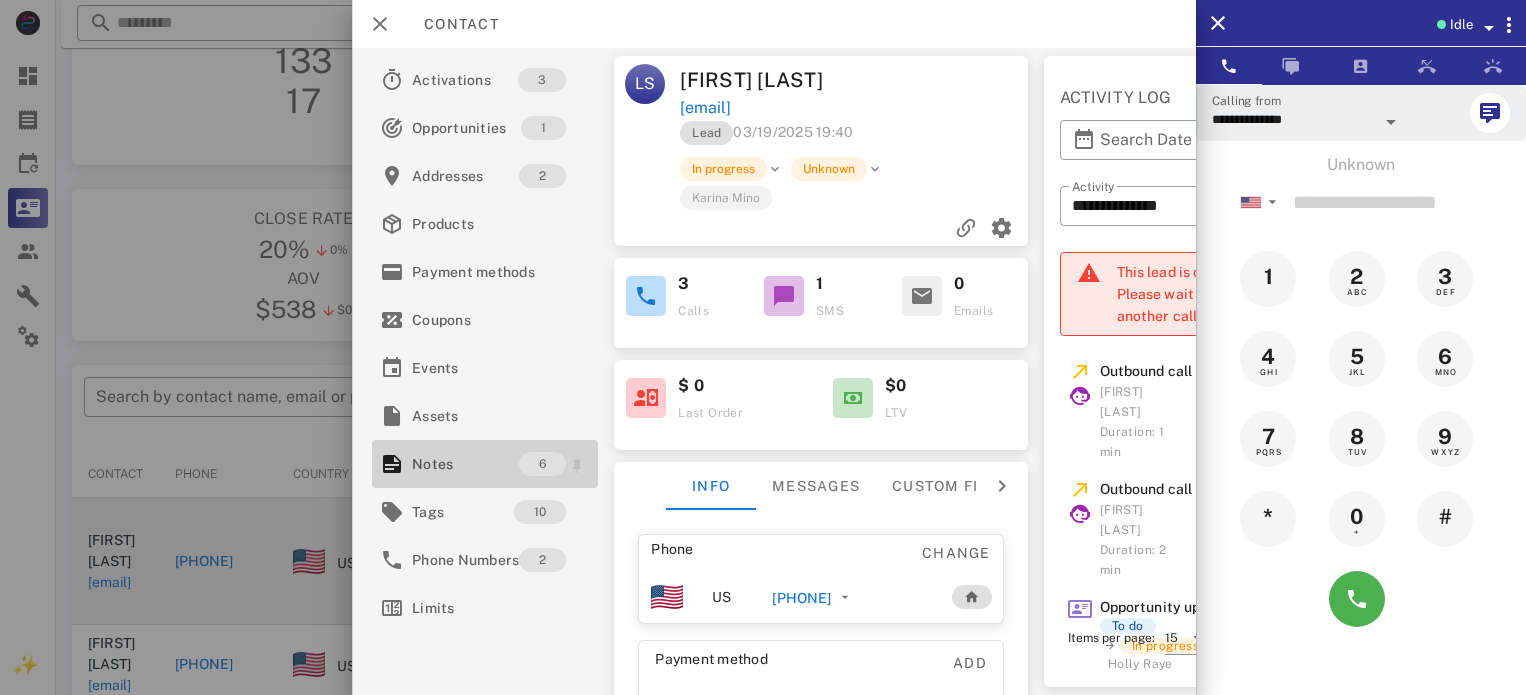 click on "Notes" at bounding box center (465, 464) 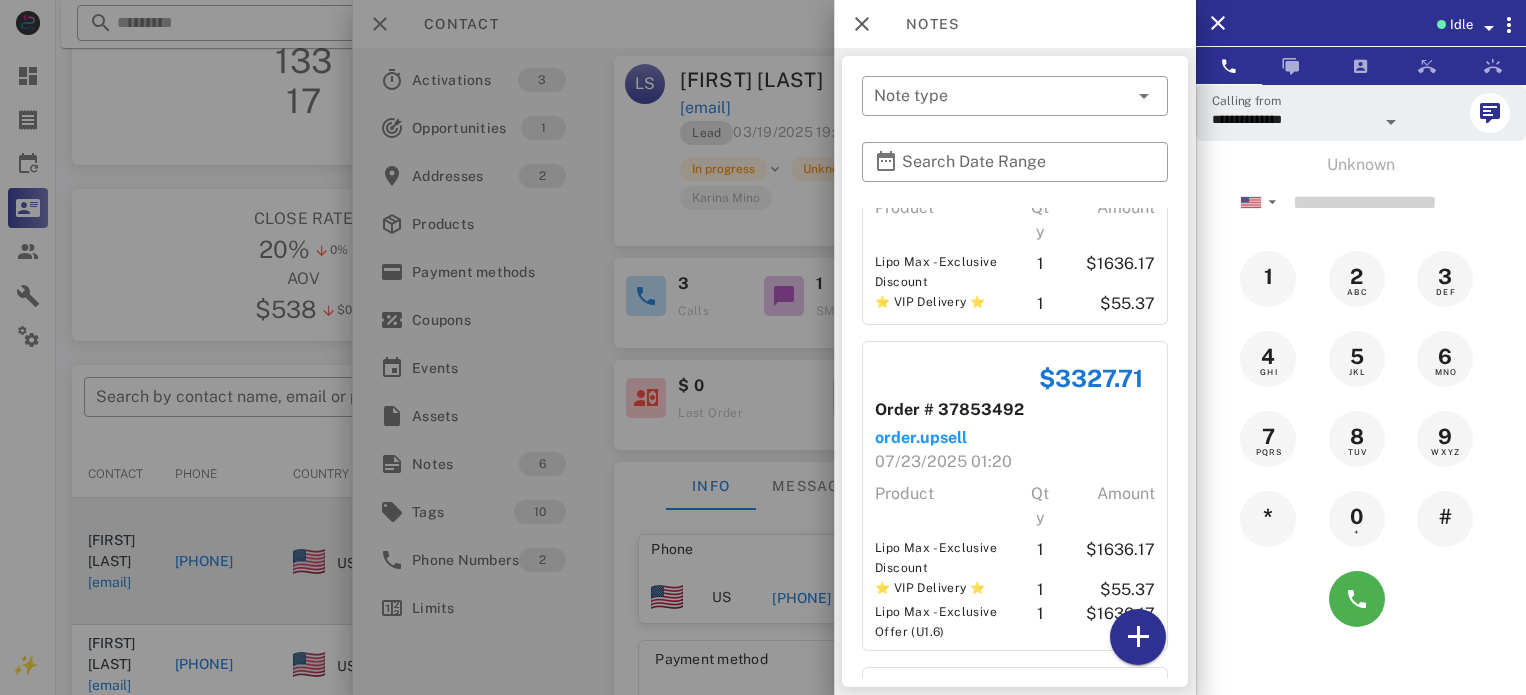 scroll, scrollTop: 1263, scrollLeft: 0, axis: vertical 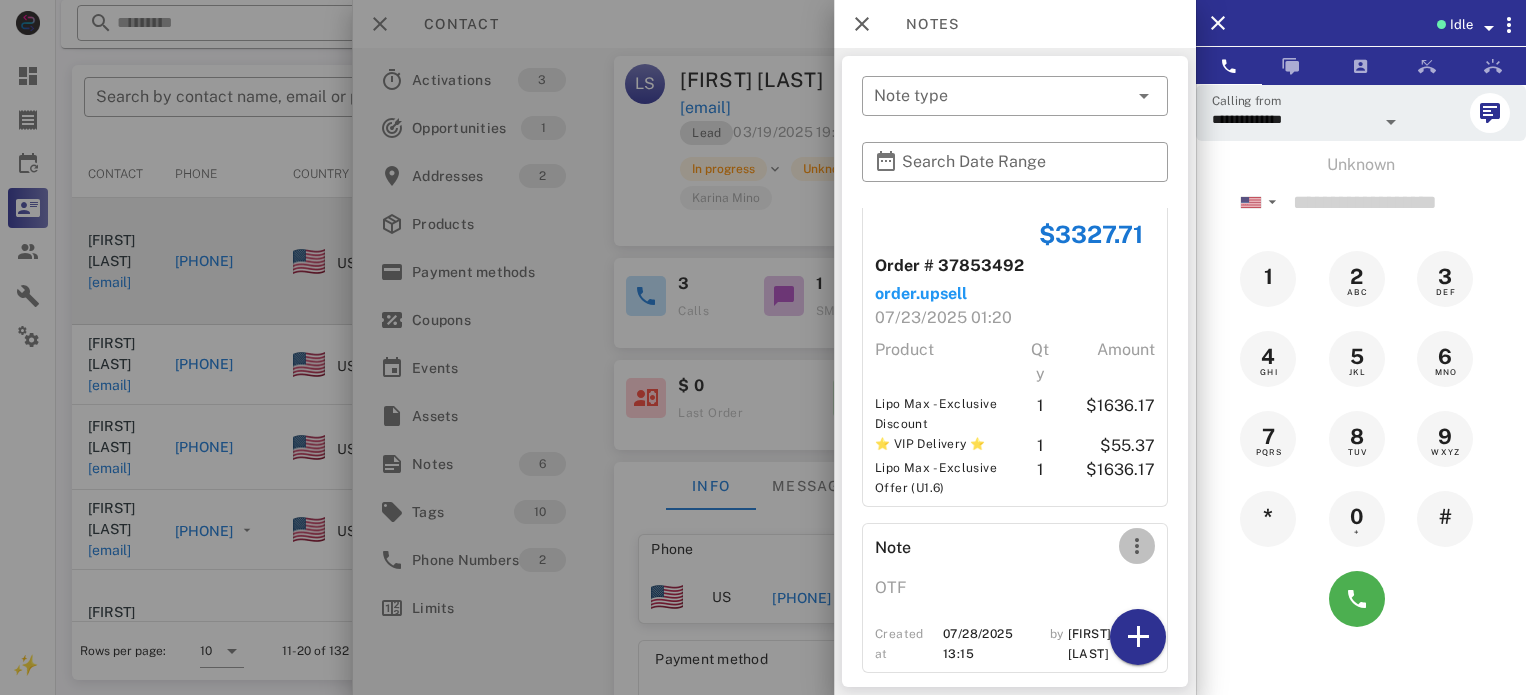 click at bounding box center [1137, 546] 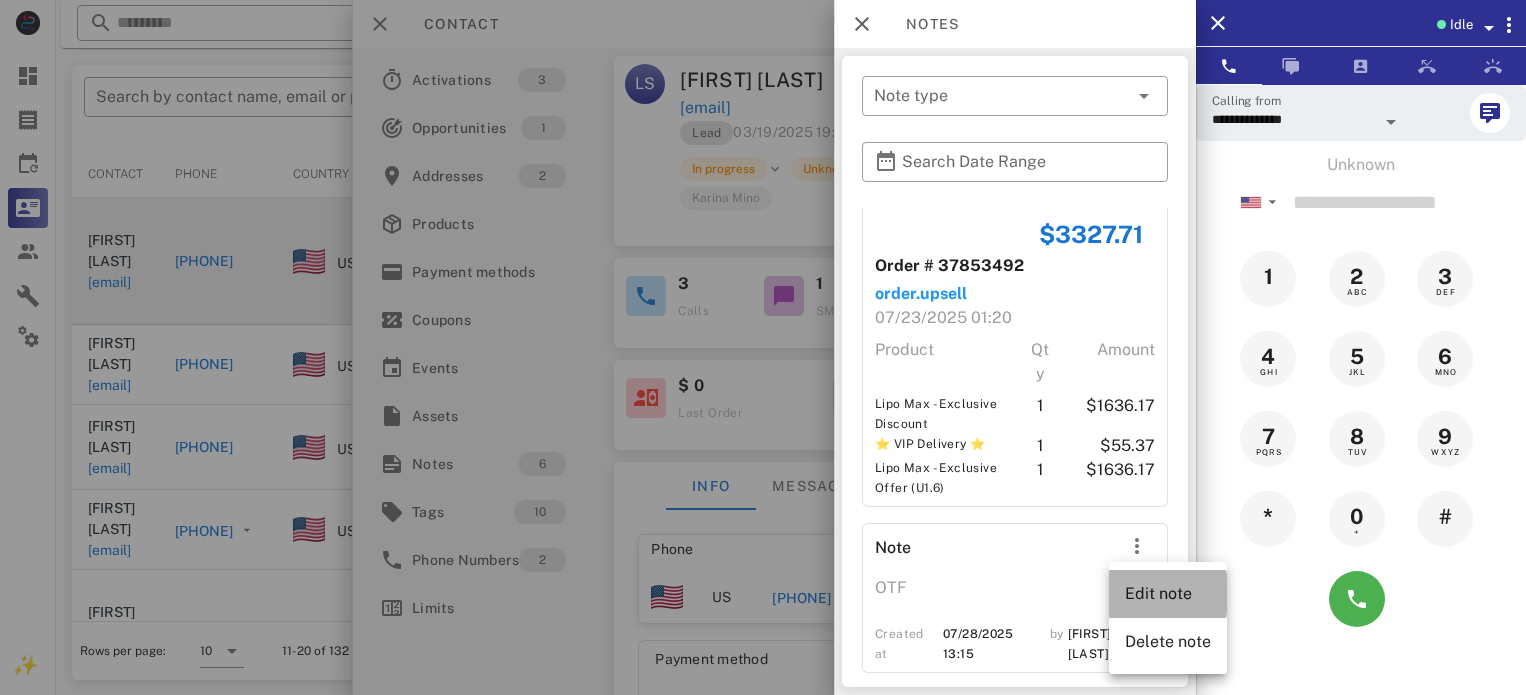 click on "Edit note" at bounding box center (1168, 593) 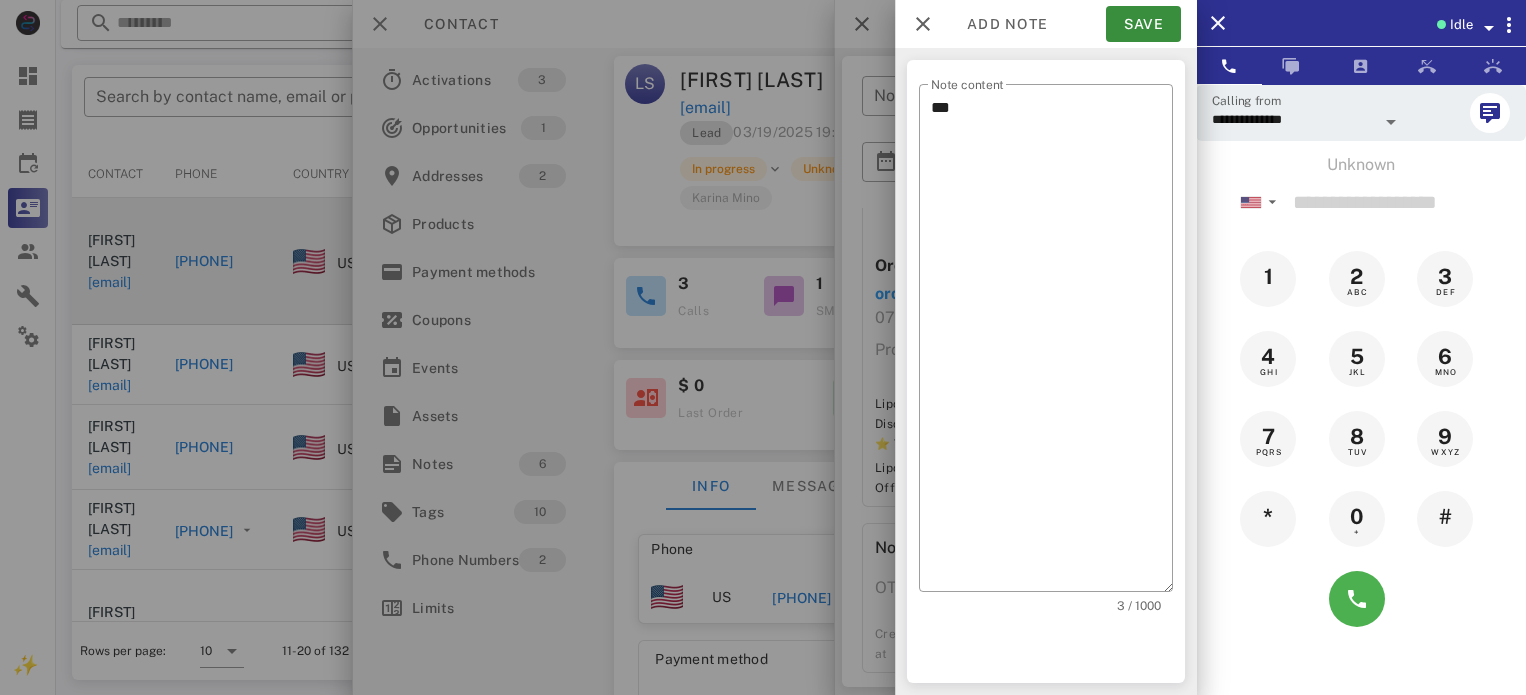 drag, startPoint x: 926, startPoint y: 112, endPoint x: 868, endPoint y: 114, distance: 58.034473 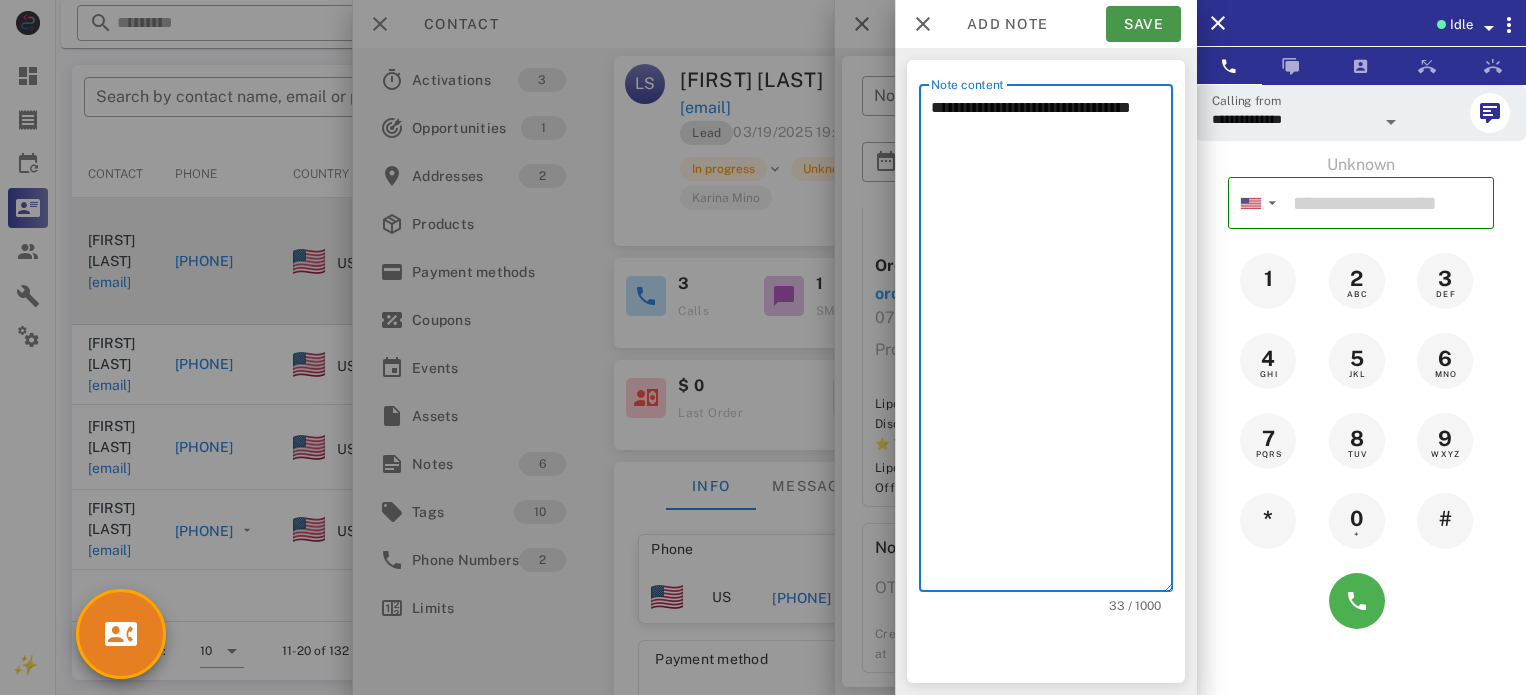 type on "**********" 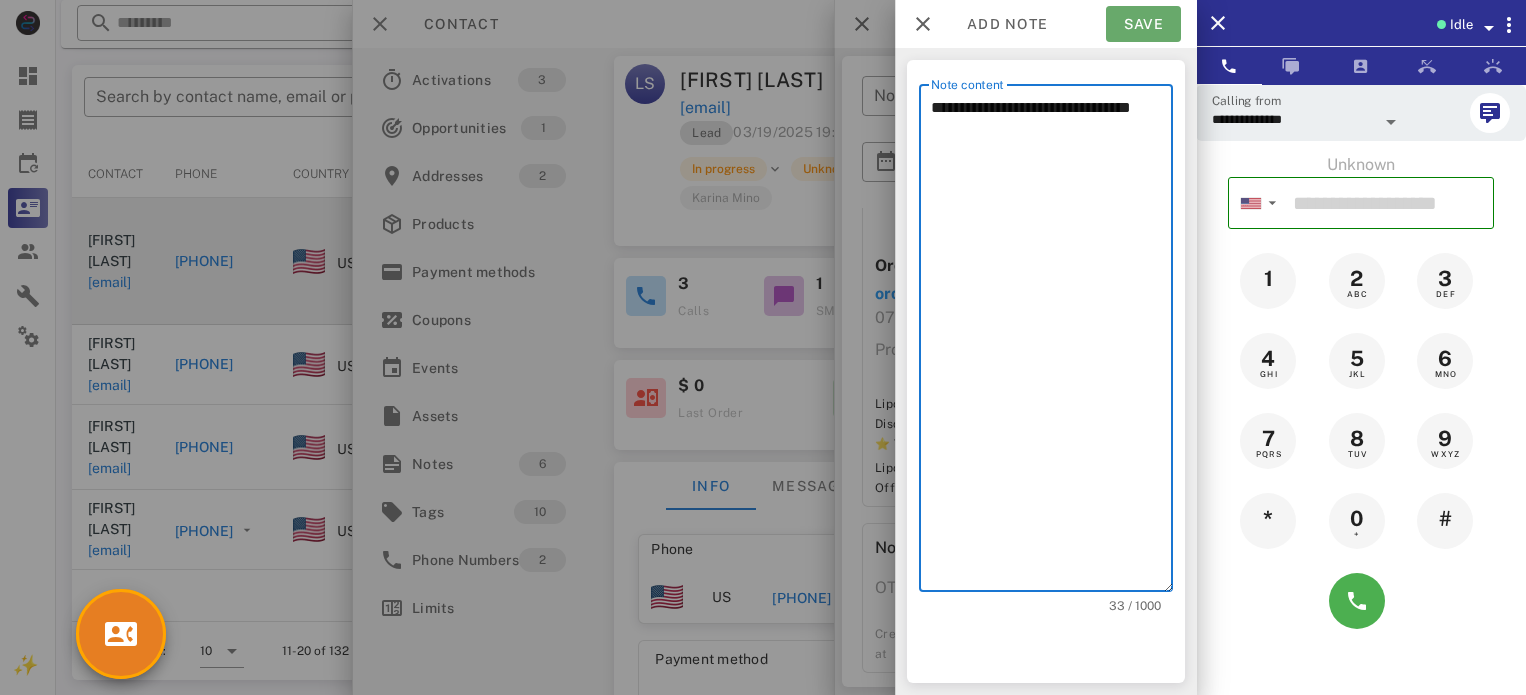 click on "Save" at bounding box center (1143, 24) 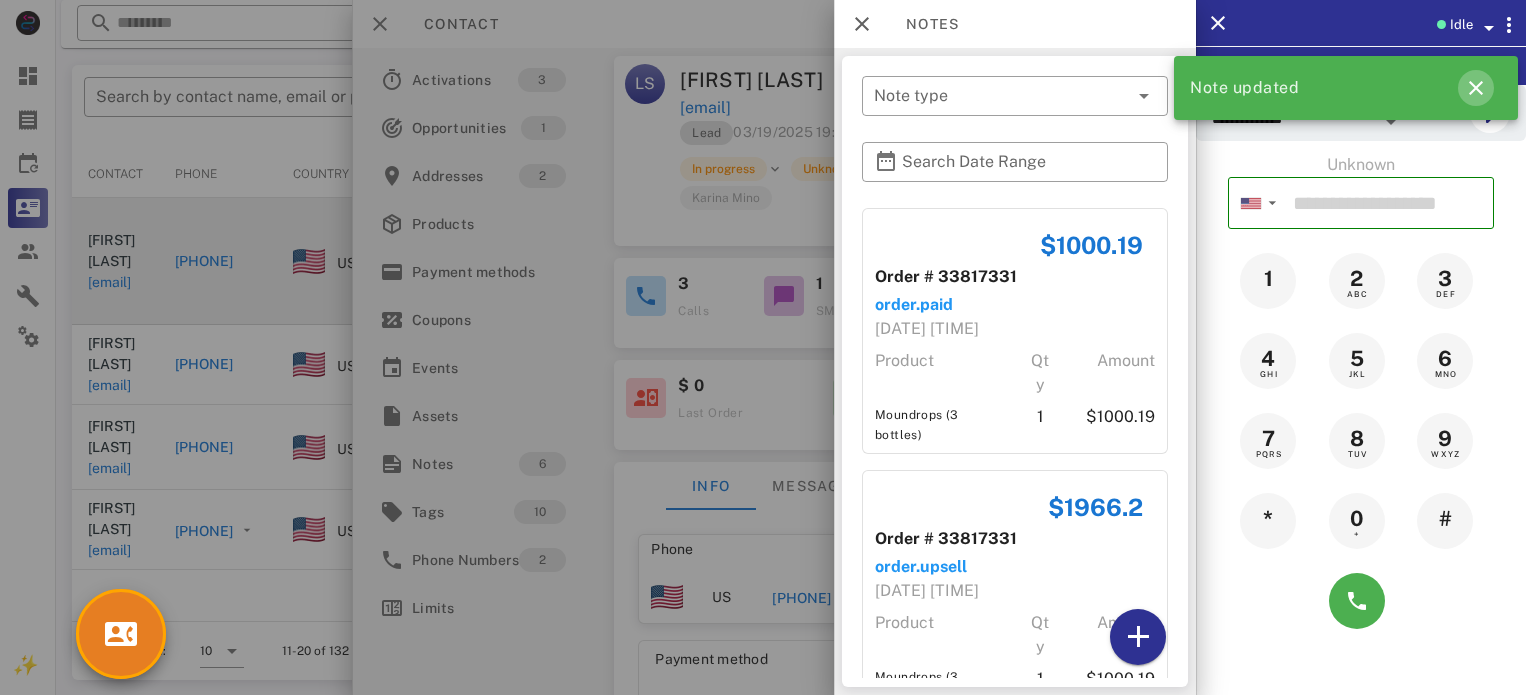 click at bounding box center (1476, 88) 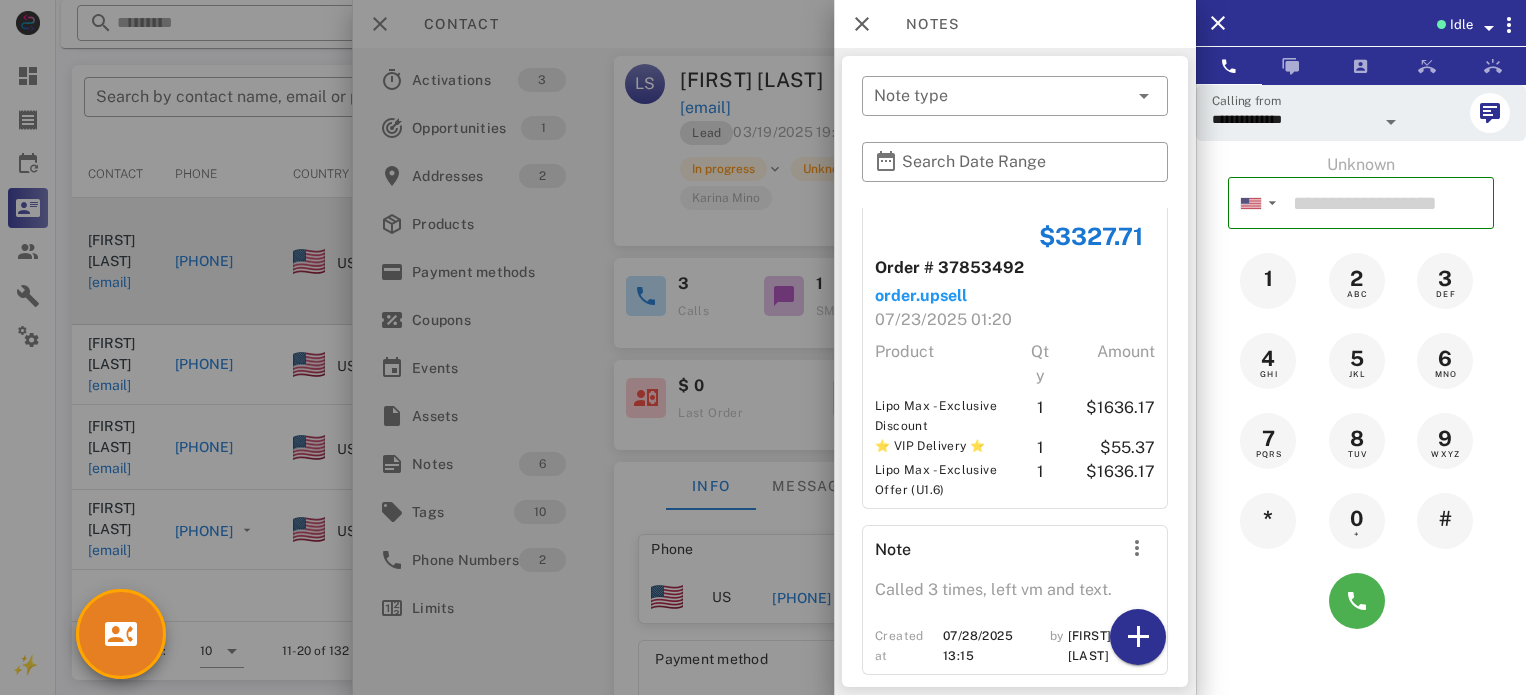 scroll, scrollTop: 1263, scrollLeft: 0, axis: vertical 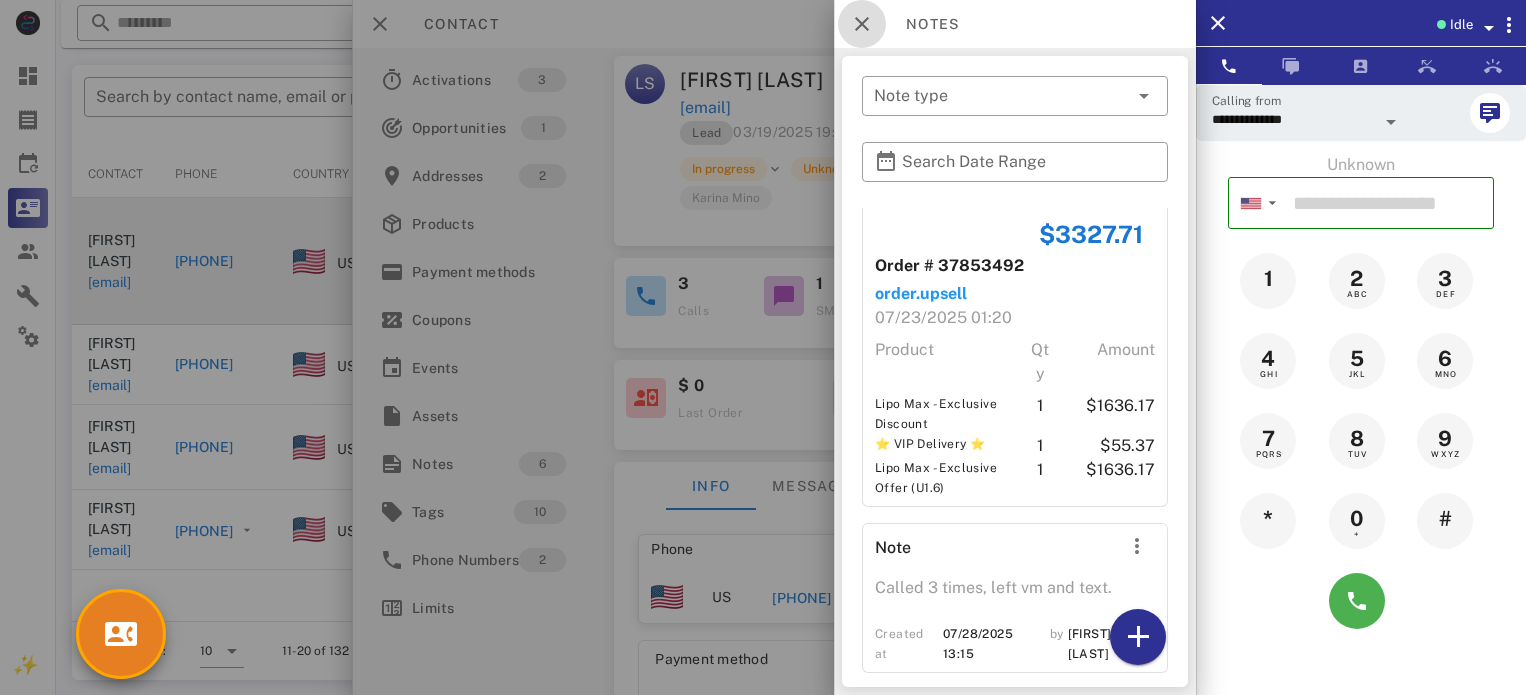 click at bounding box center (862, 24) 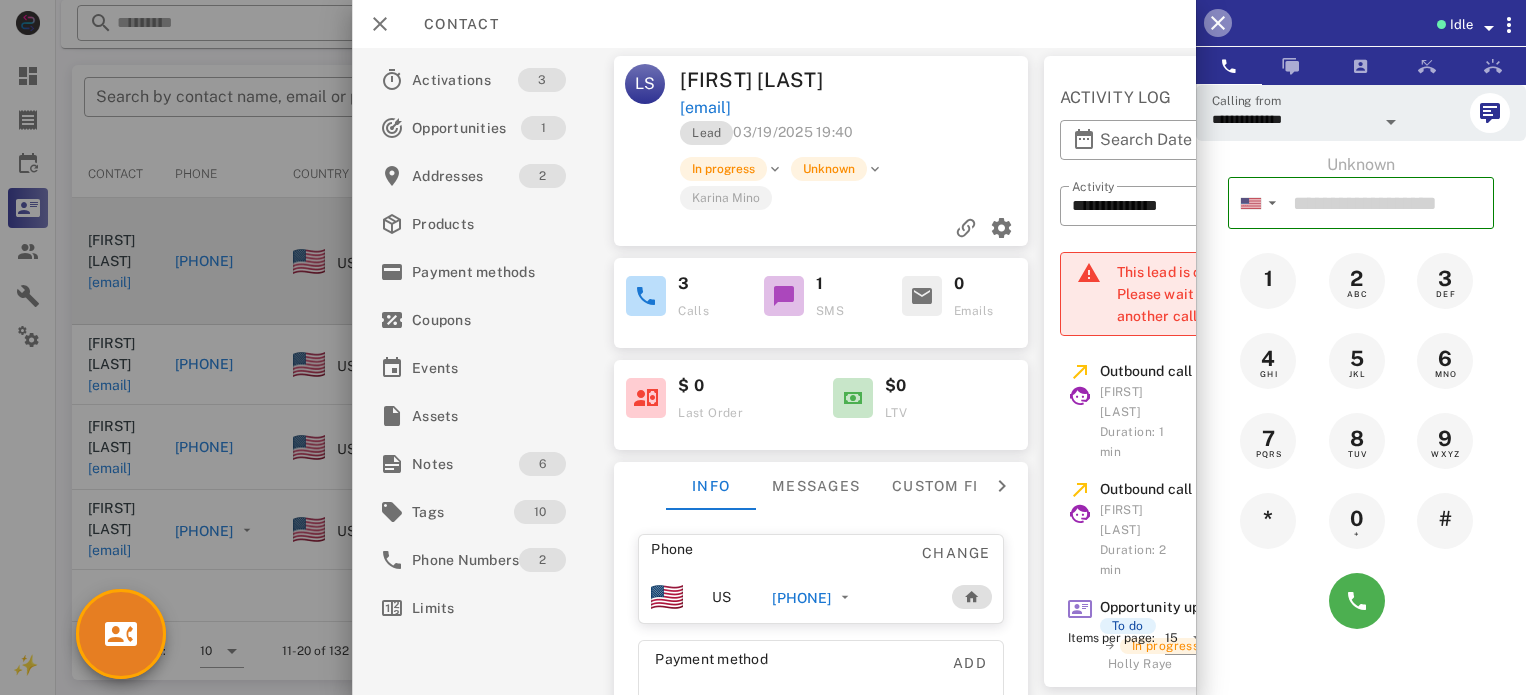 click at bounding box center [1218, 23] 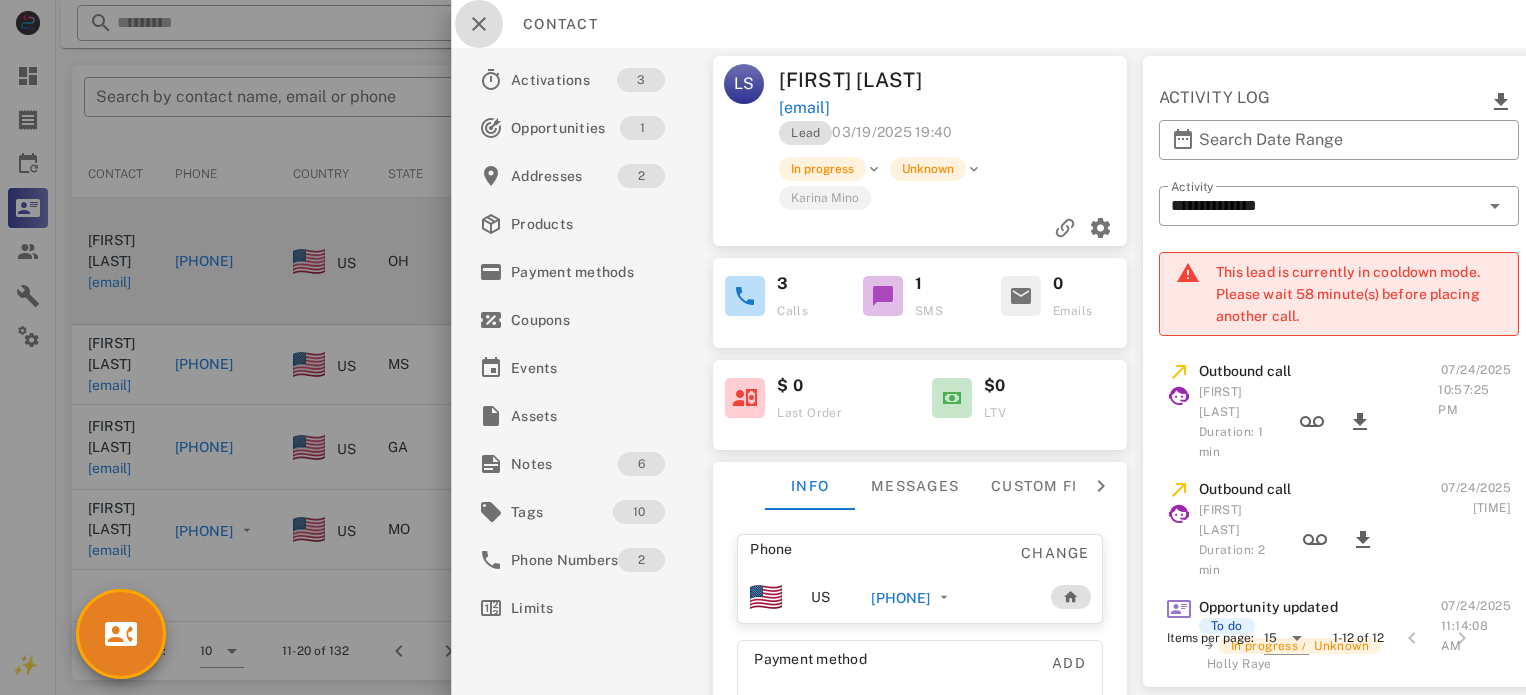 click at bounding box center (479, 24) 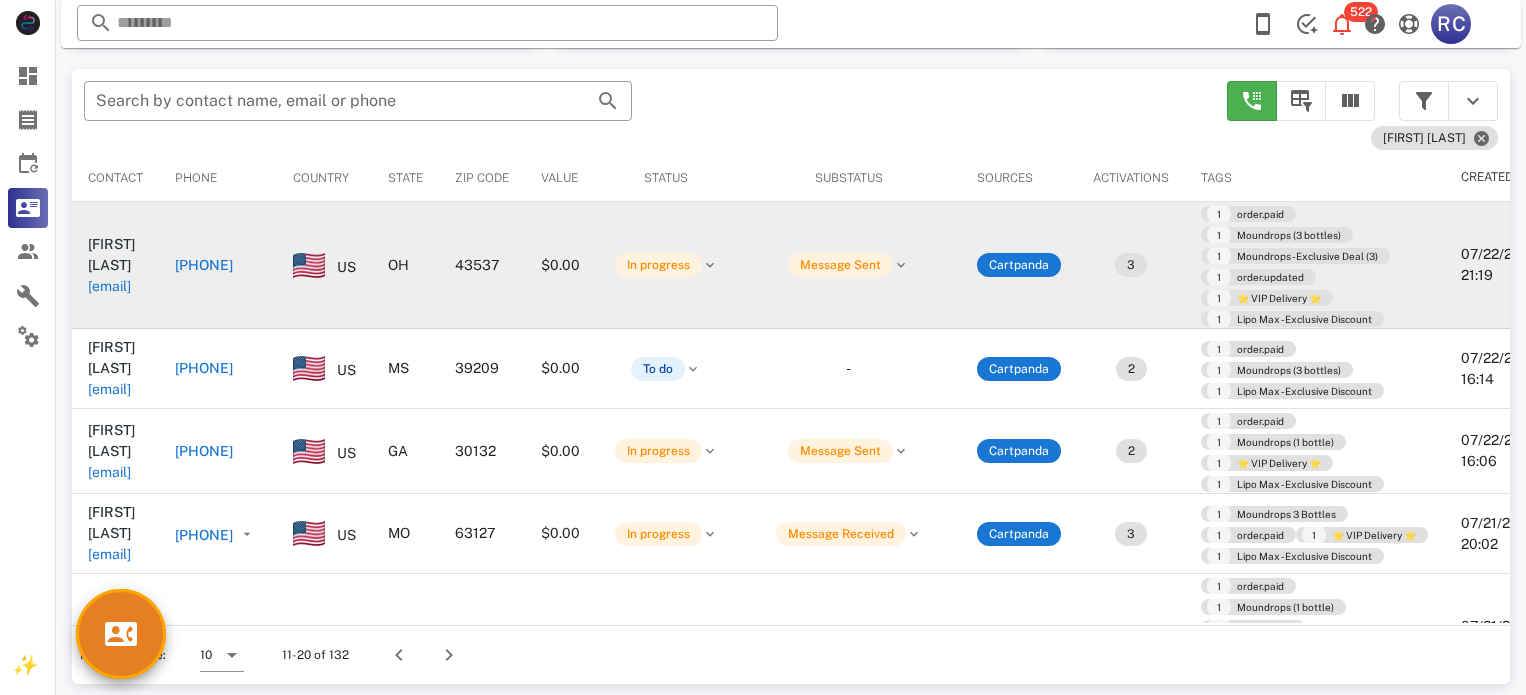scroll, scrollTop: 379, scrollLeft: 0, axis: vertical 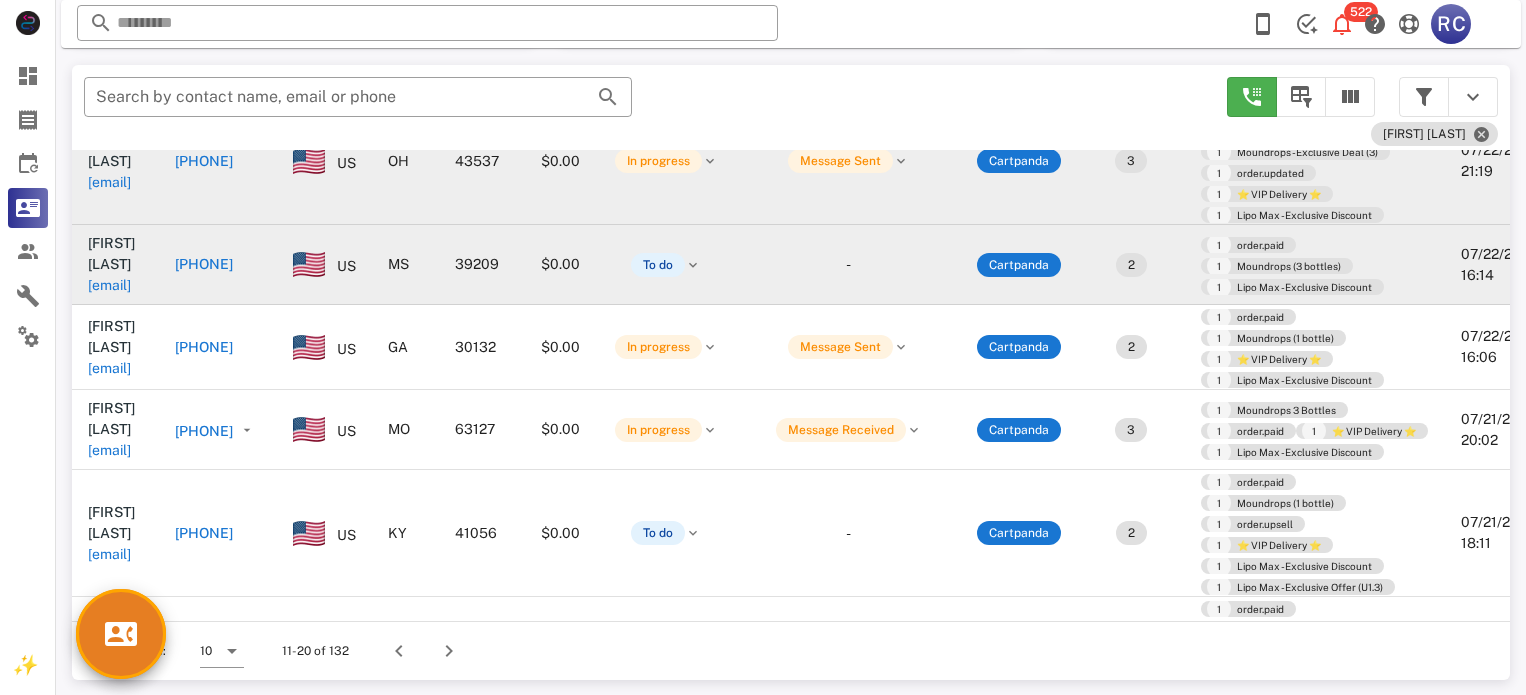 click on "[PHONE]" at bounding box center (204, 264) 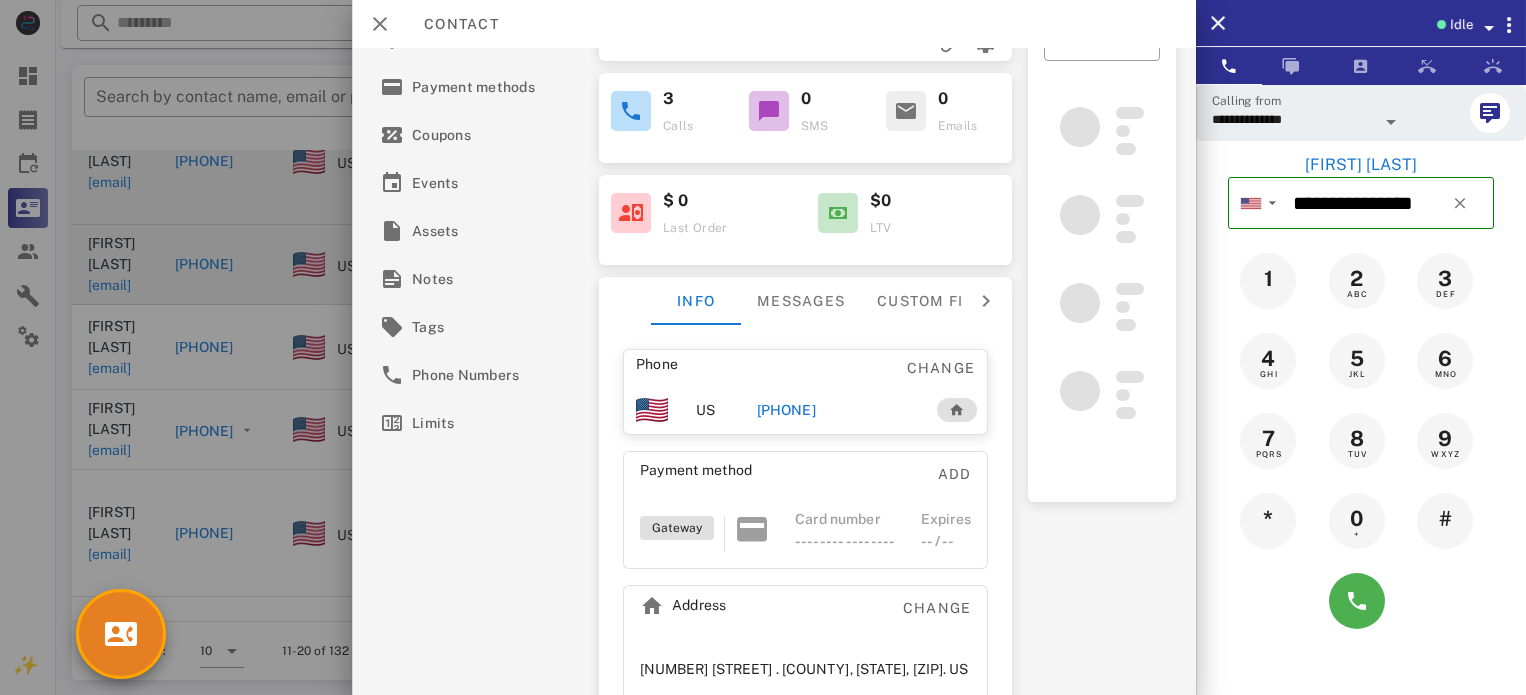 scroll, scrollTop: 200, scrollLeft: 0, axis: vertical 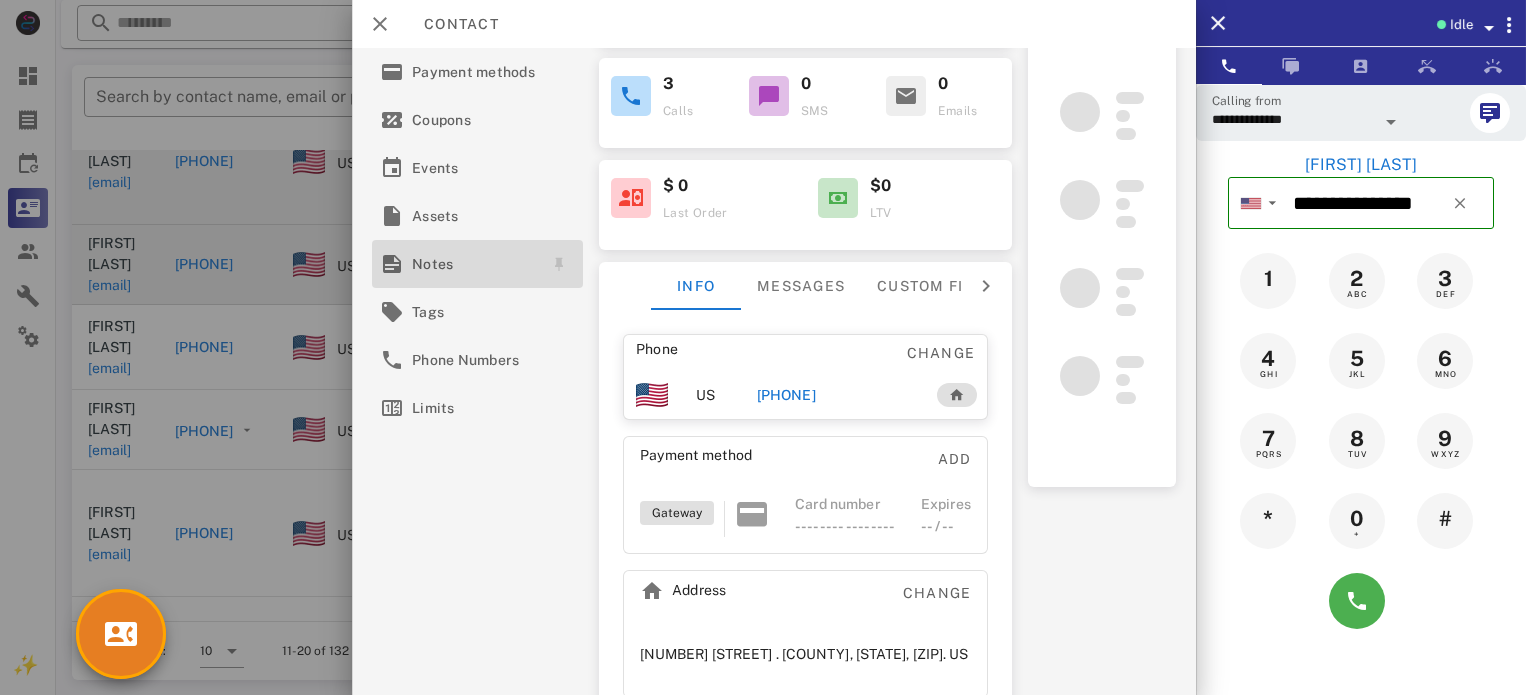 click on "Notes" at bounding box center (473, 264) 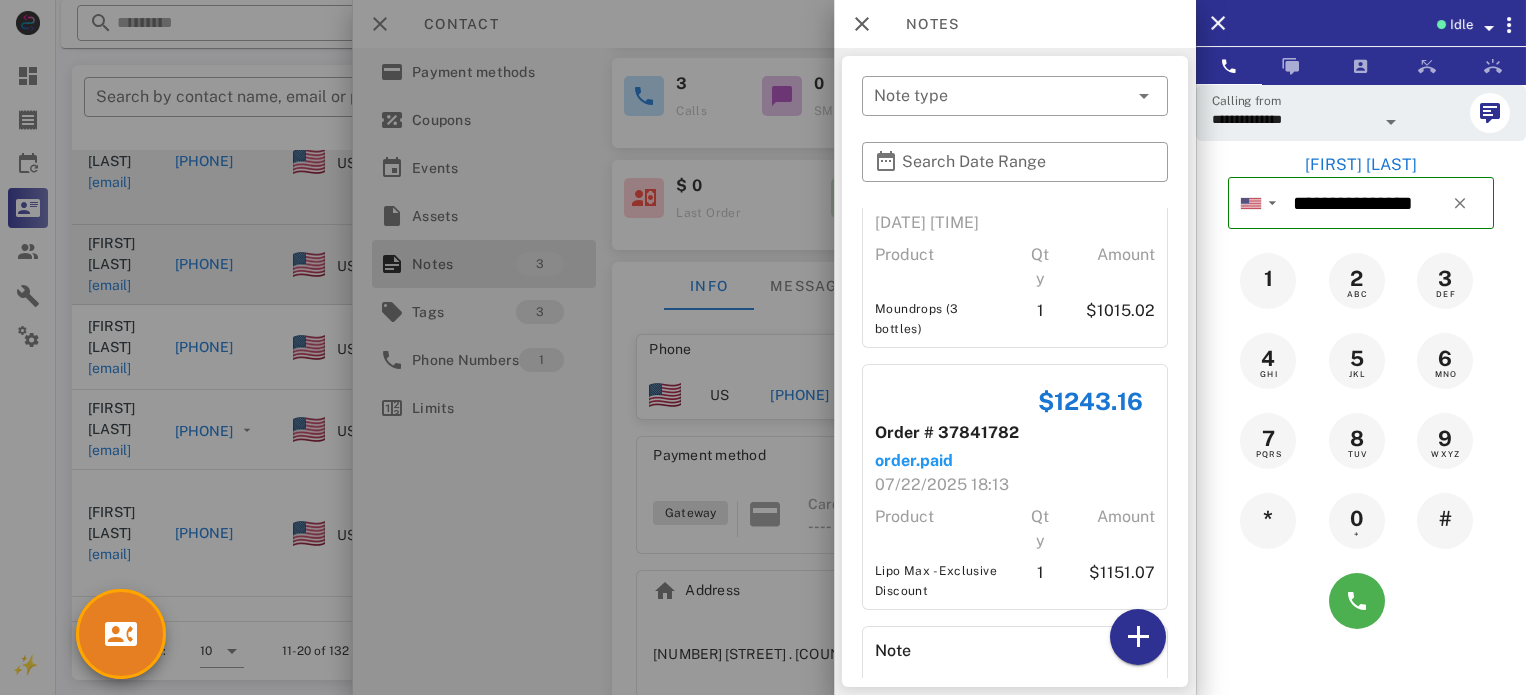 scroll, scrollTop: 210, scrollLeft: 0, axis: vertical 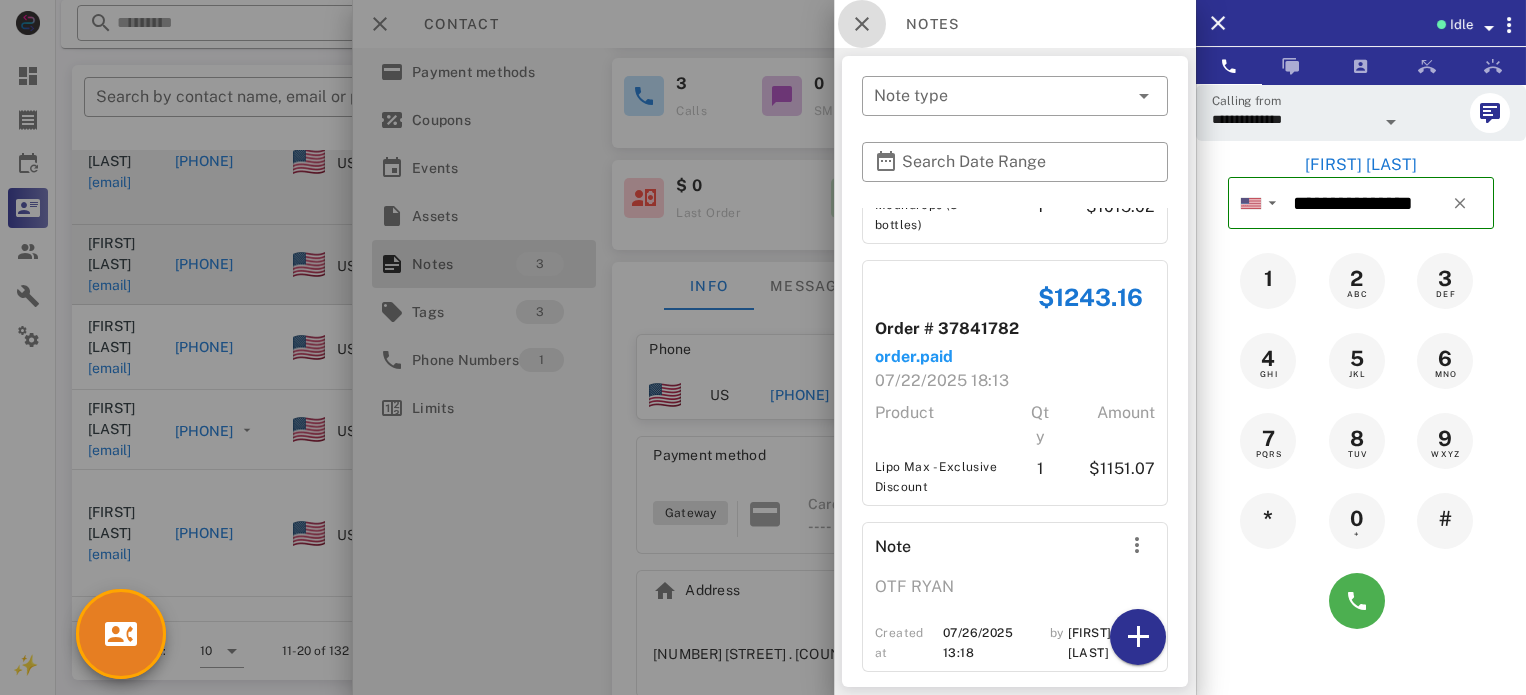 click at bounding box center (862, 24) 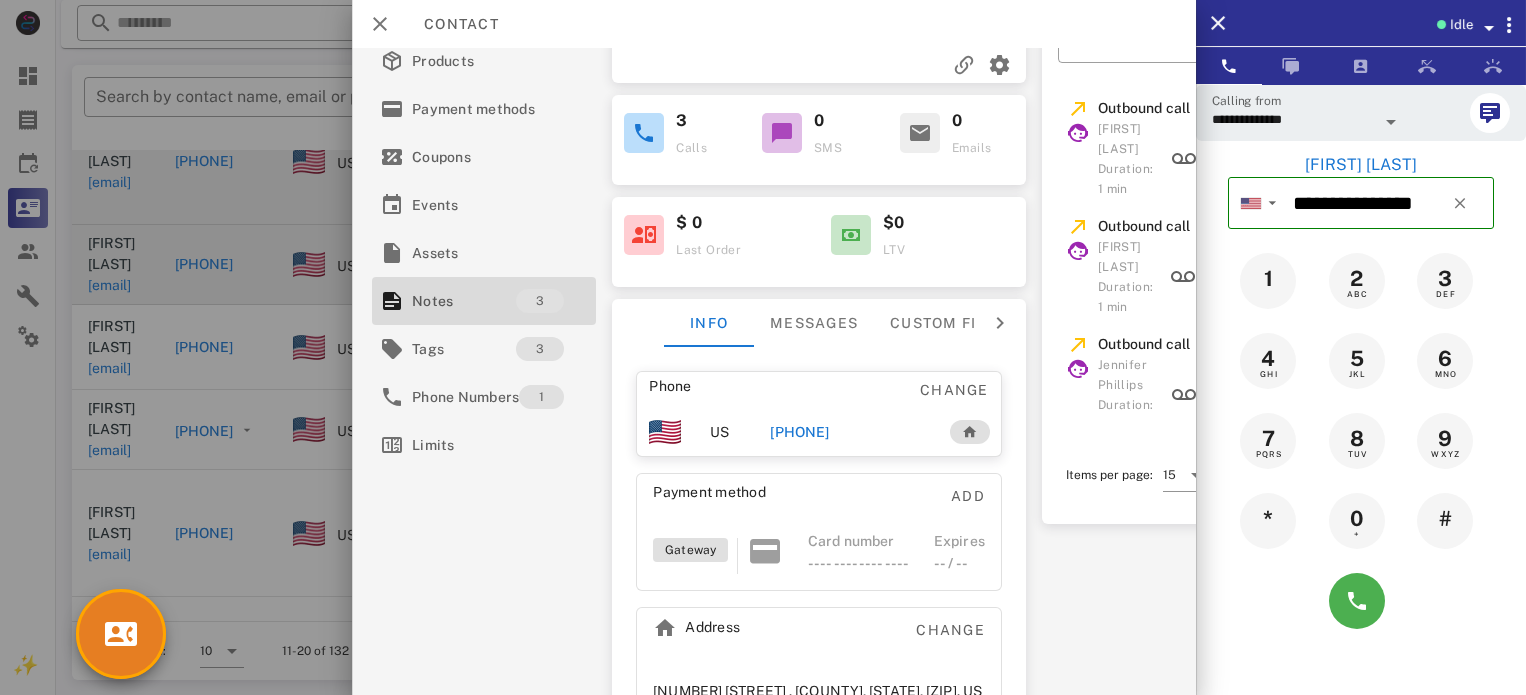 scroll, scrollTop: 237, scrollLeft: 0, axis: vertical 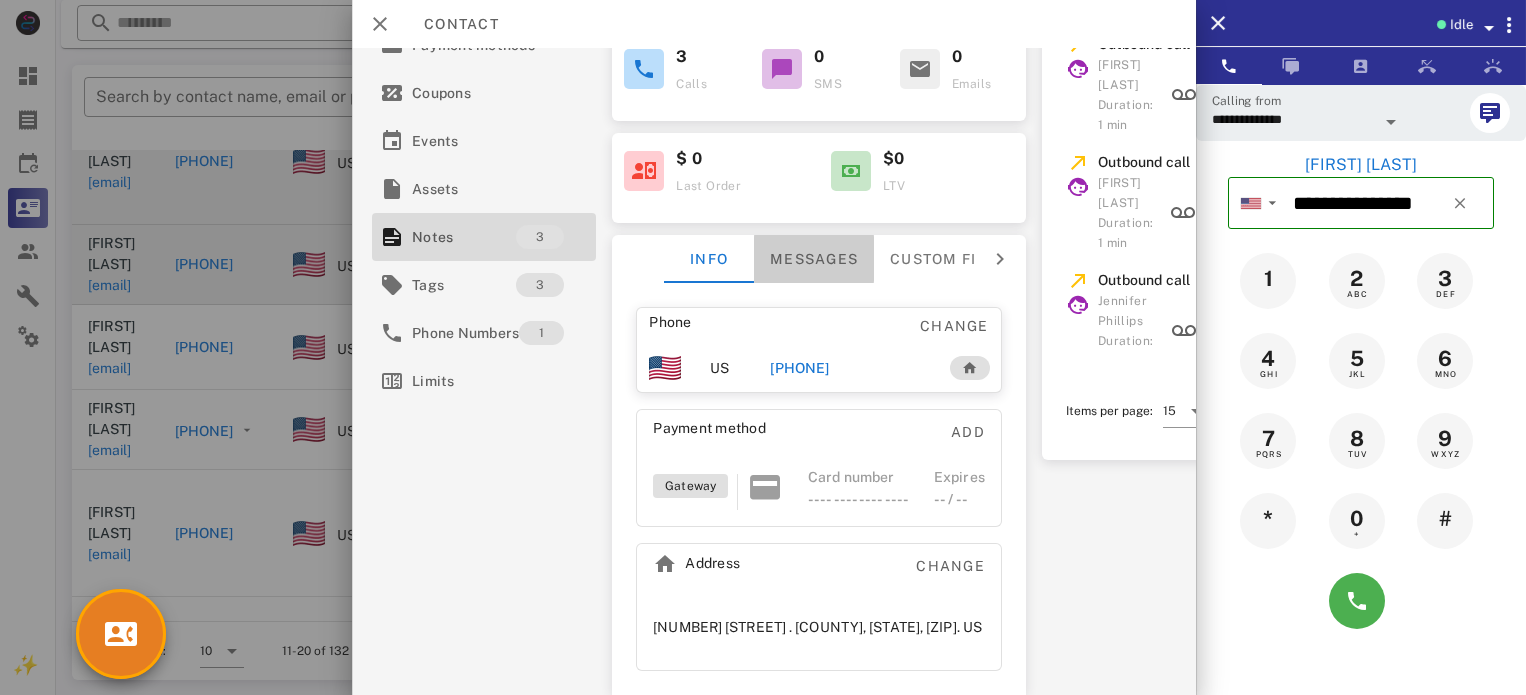click on "Messages" at bounding box center [814, 259] 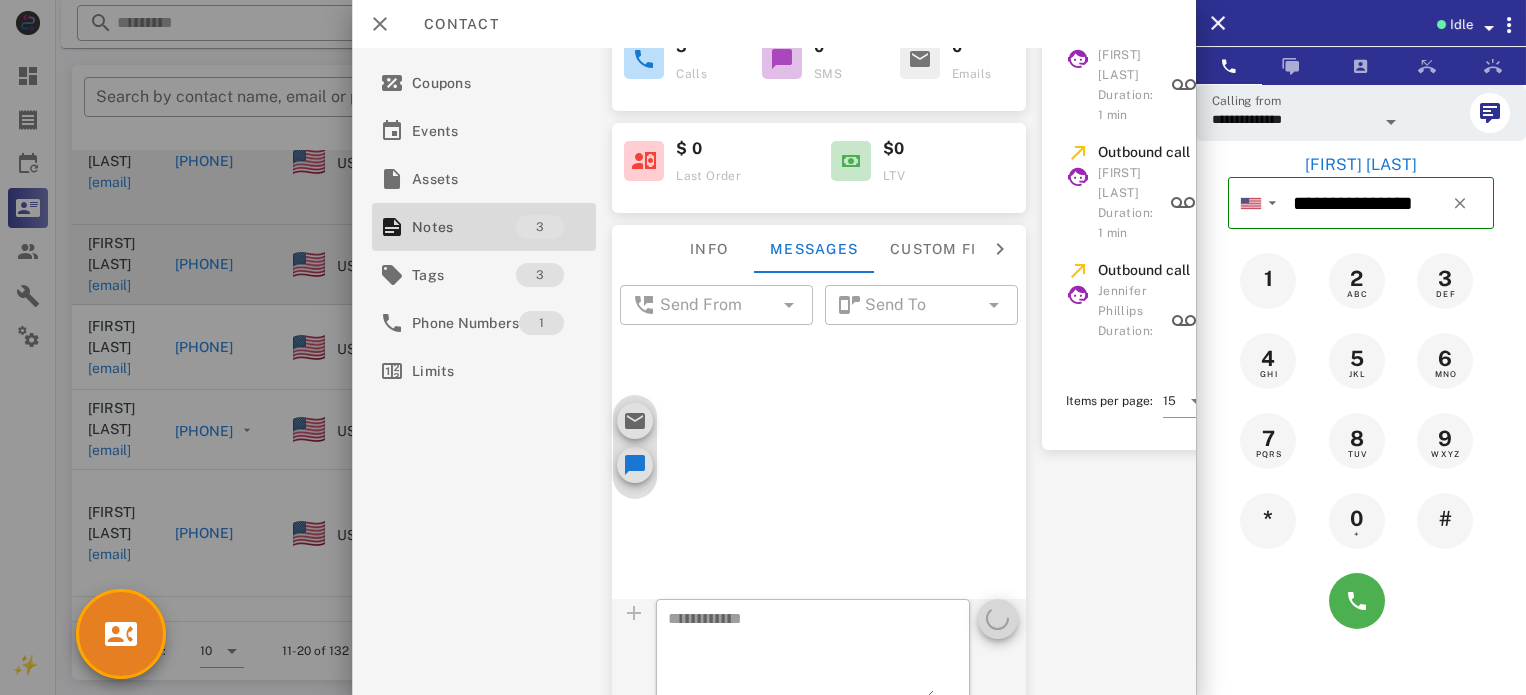 scroll, scrollTop: 671, scrollLeft: 0, axis: vertical 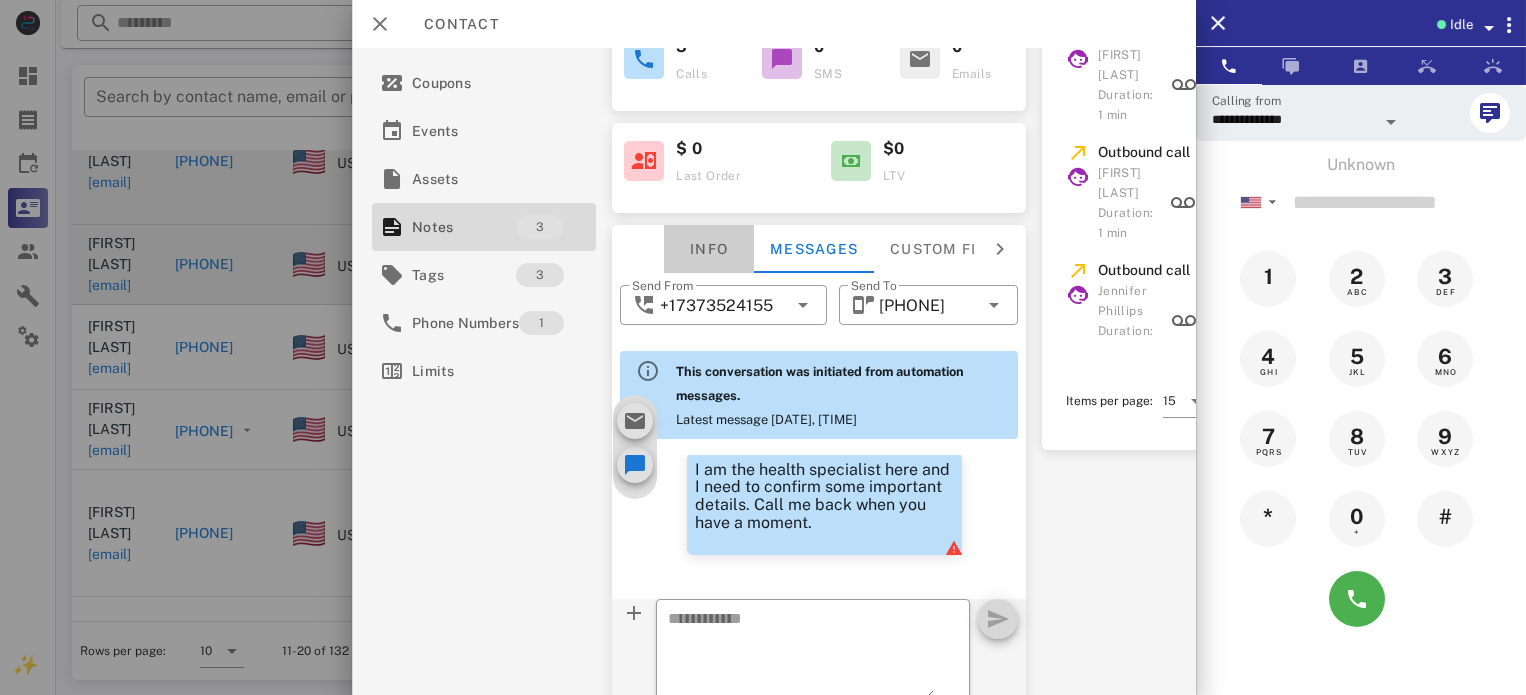 click on "Info" at bounding box center (709, 249) 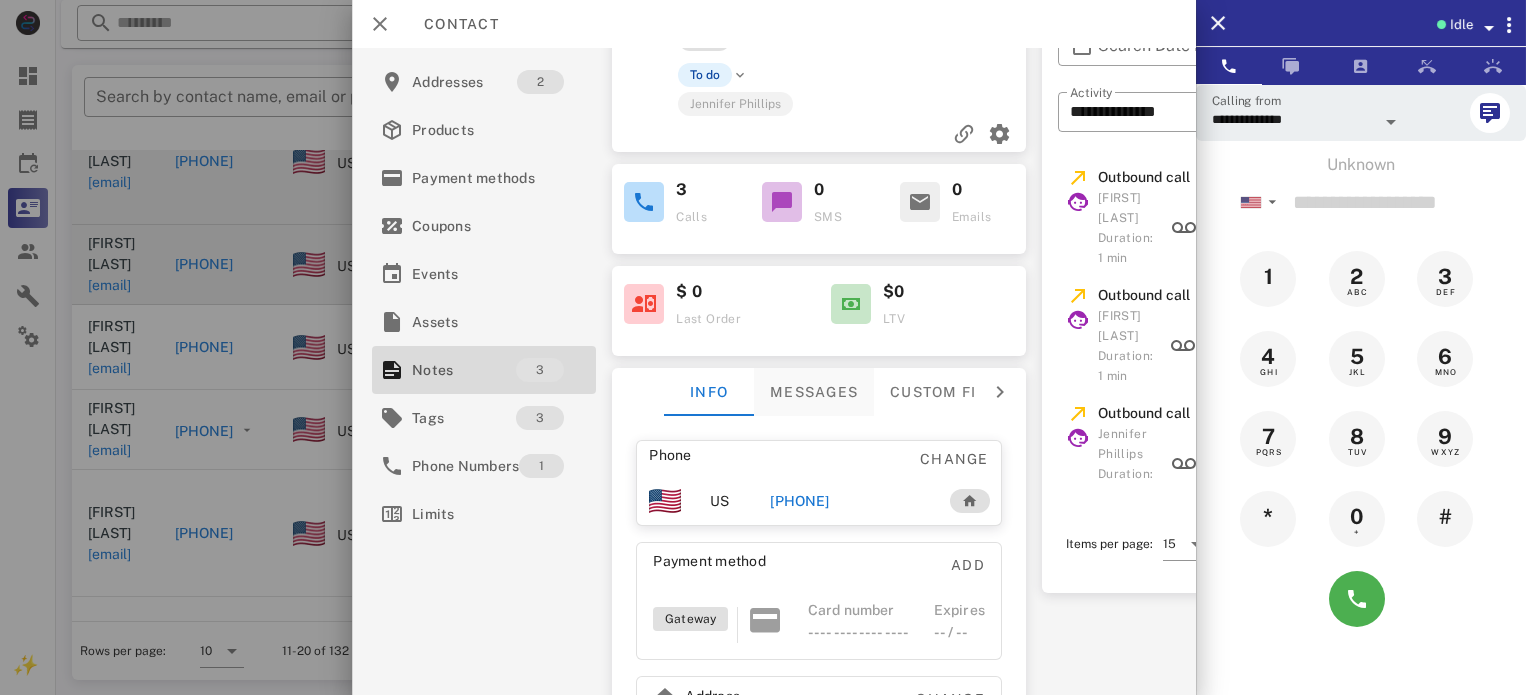 scroll, scrollTop: 0, scrollLeft: 0, axis: both 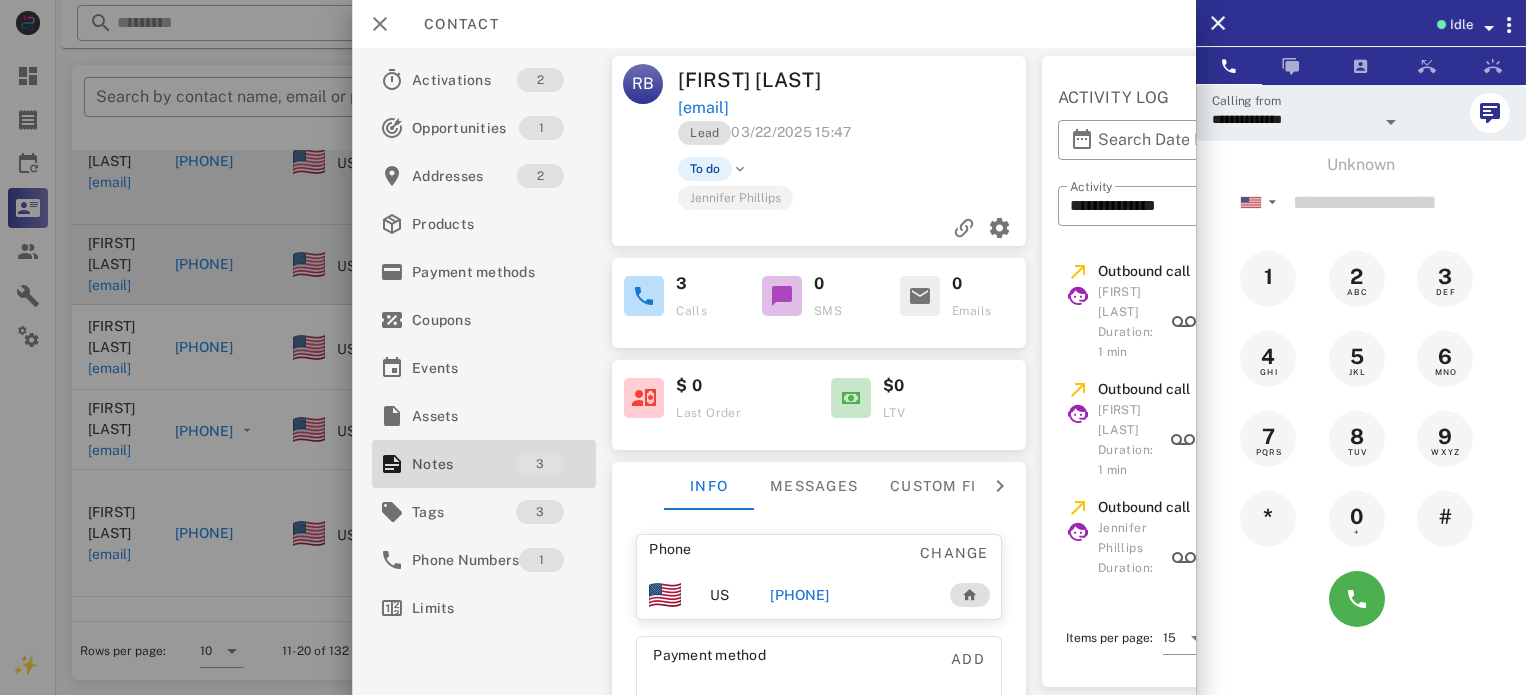 click on "[PHONE]" at bounding box center [799, 595] 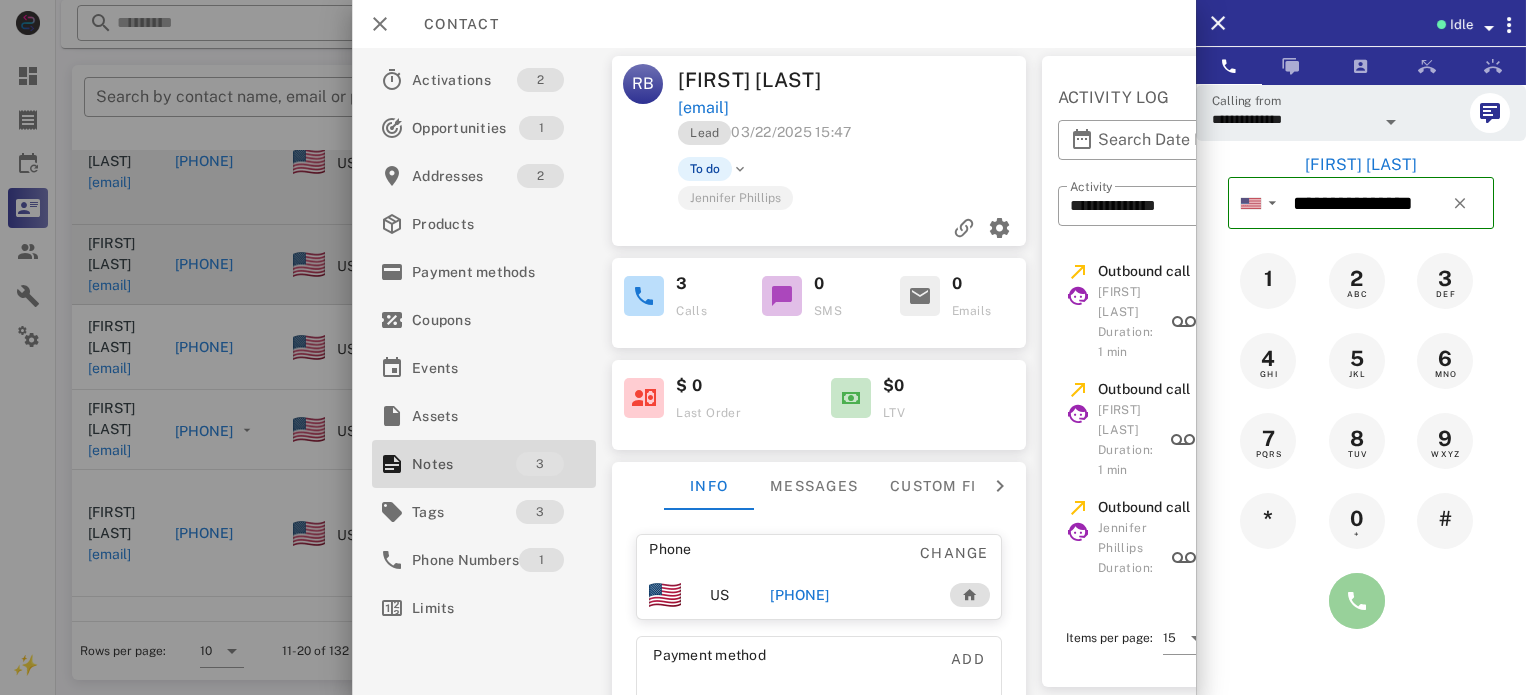click at bounding box center [1357, 601] 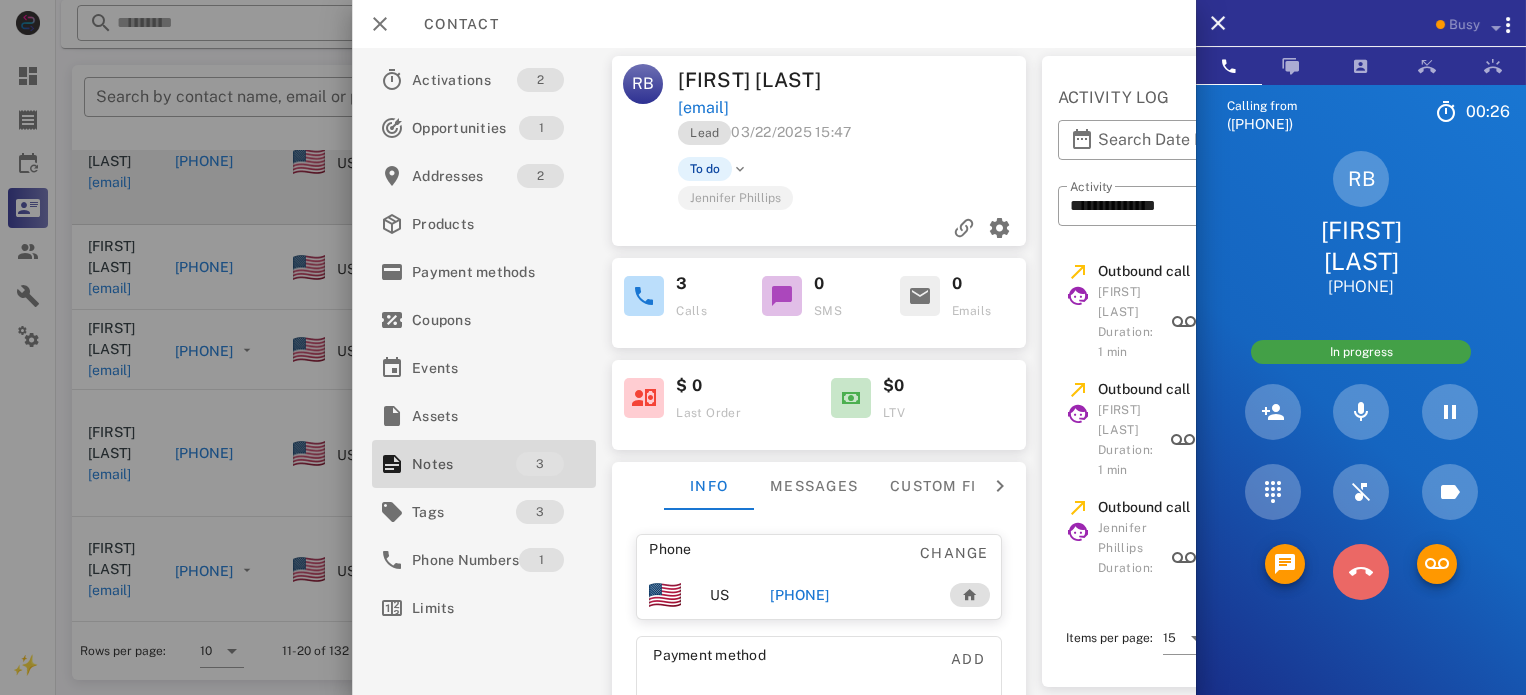 click at bounding box center (1361, 572) 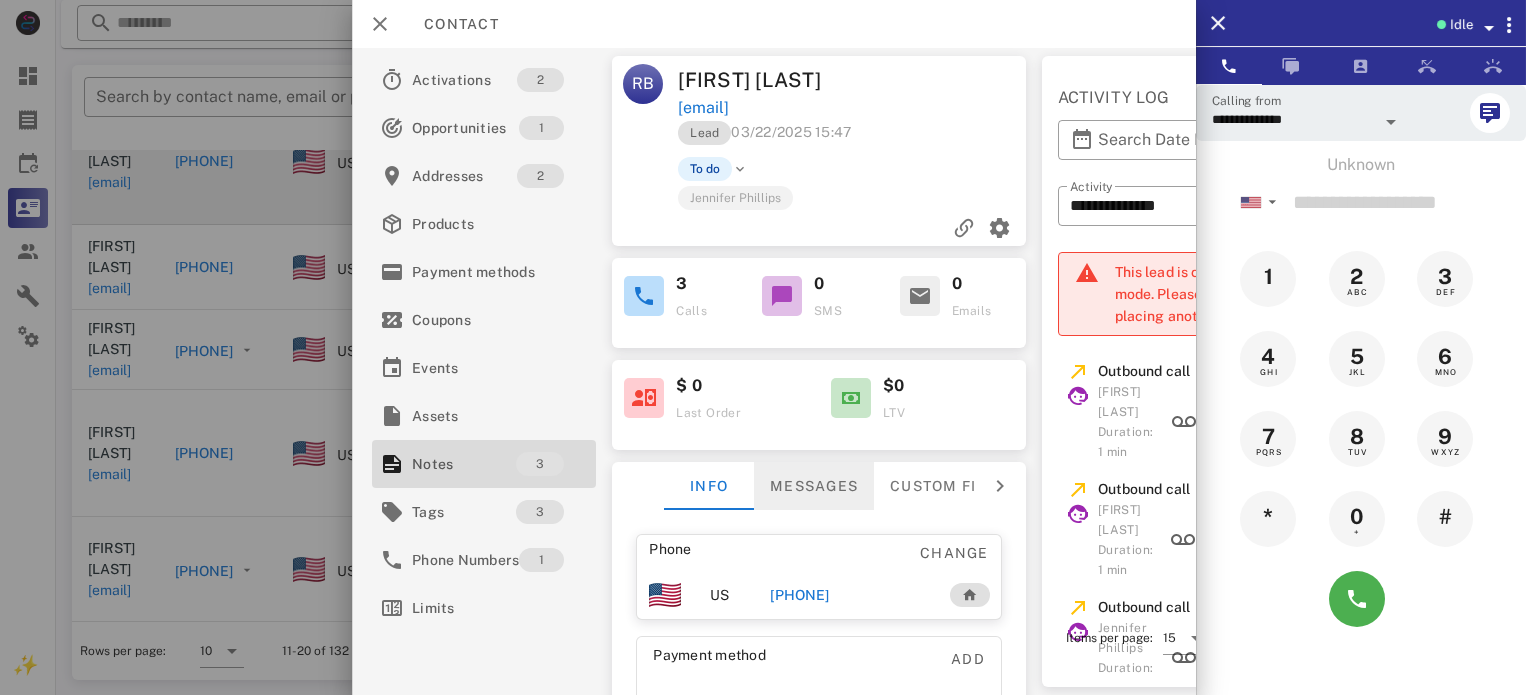 click on "Messages" at bounding box center [814, 486] 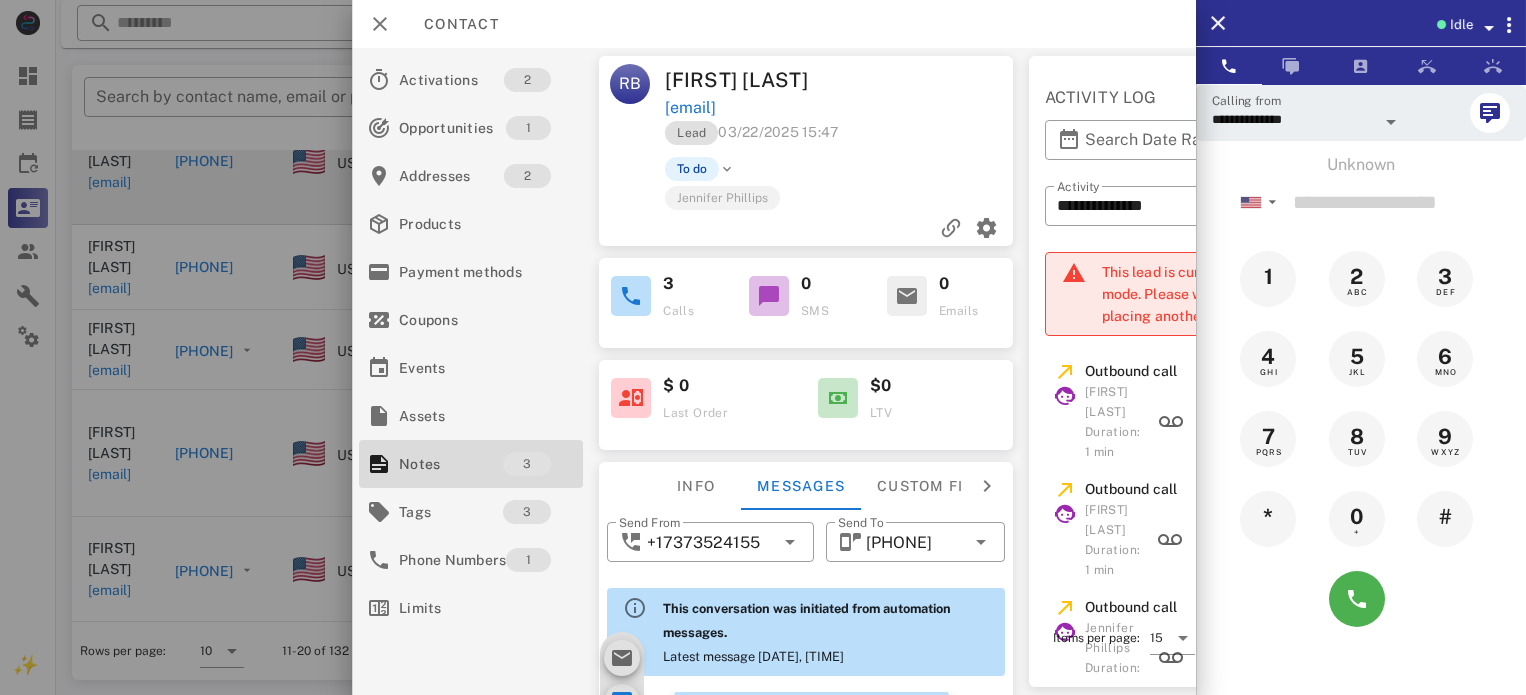 scroll, scrollTop: 0, scrollLeft: 0, axis: both 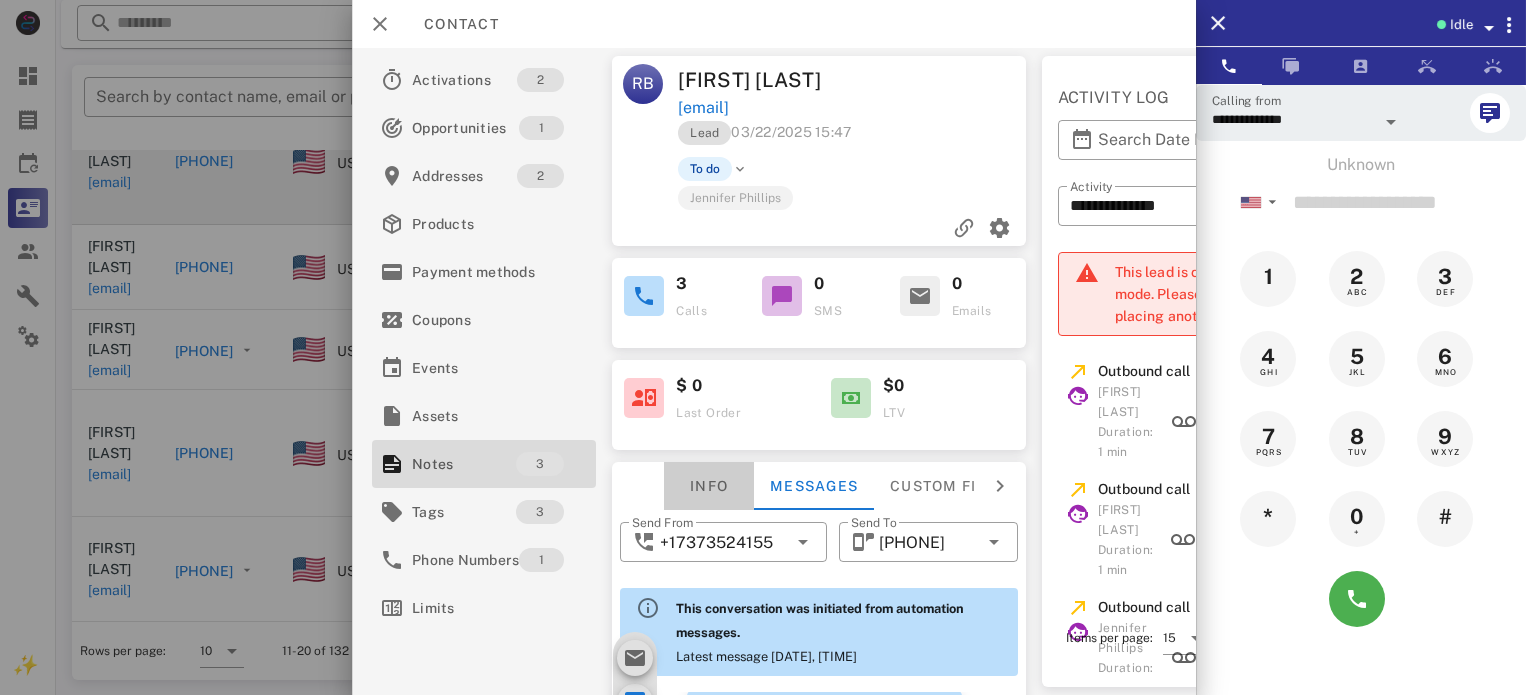 click on "Info" at bounding box center [709, 486] 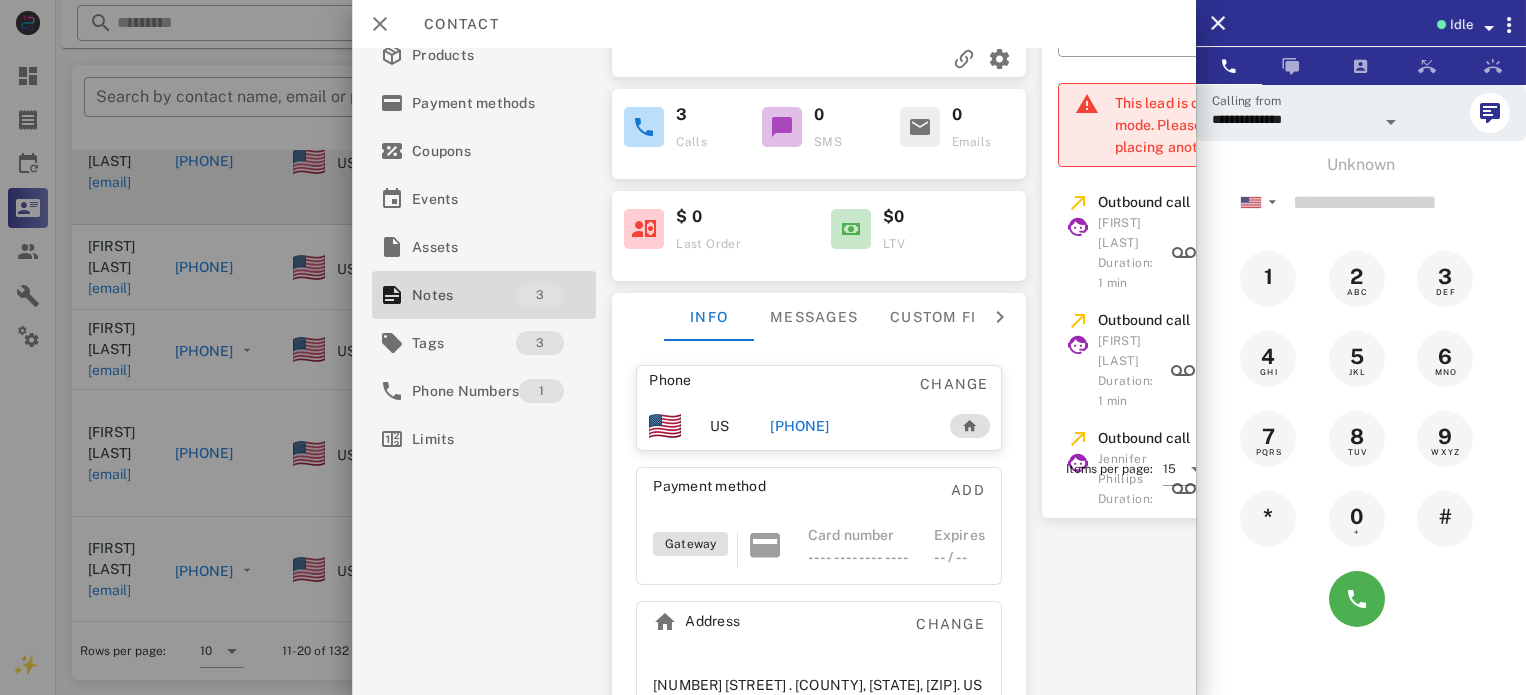 scroll, scrollTop: 0, scrollLeft: 0, axis: both 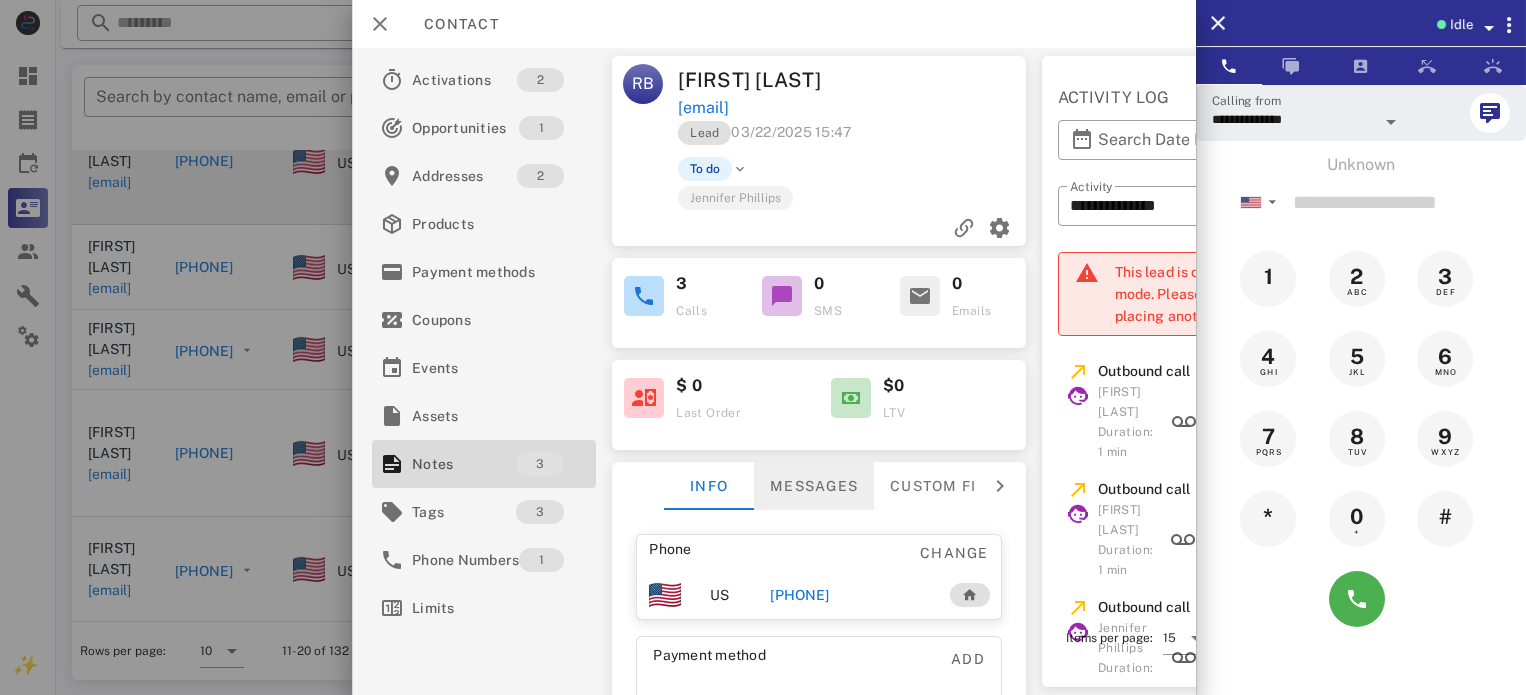 click on "Messages" at bounding box center [814, 486] 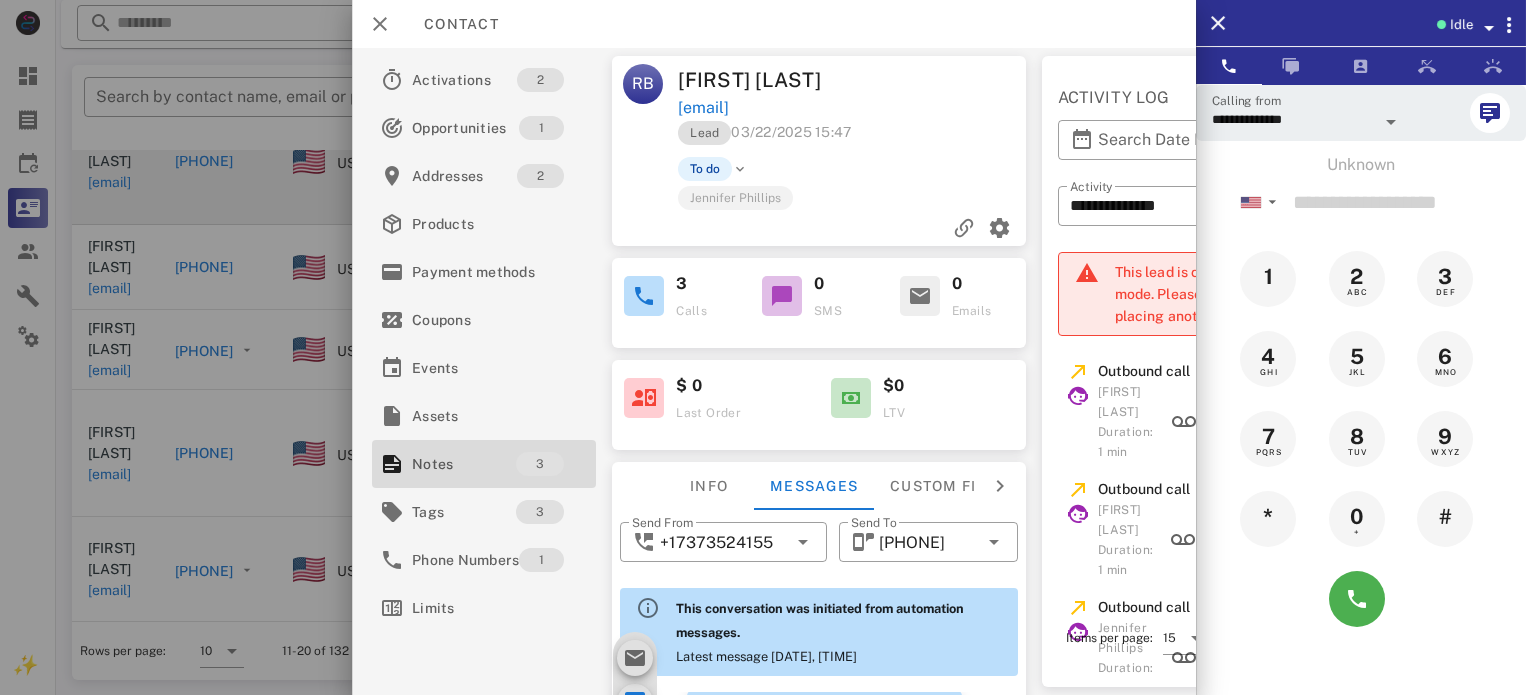 scroll, scrollTop: 278, scrollLeft: 0, axis: vertical 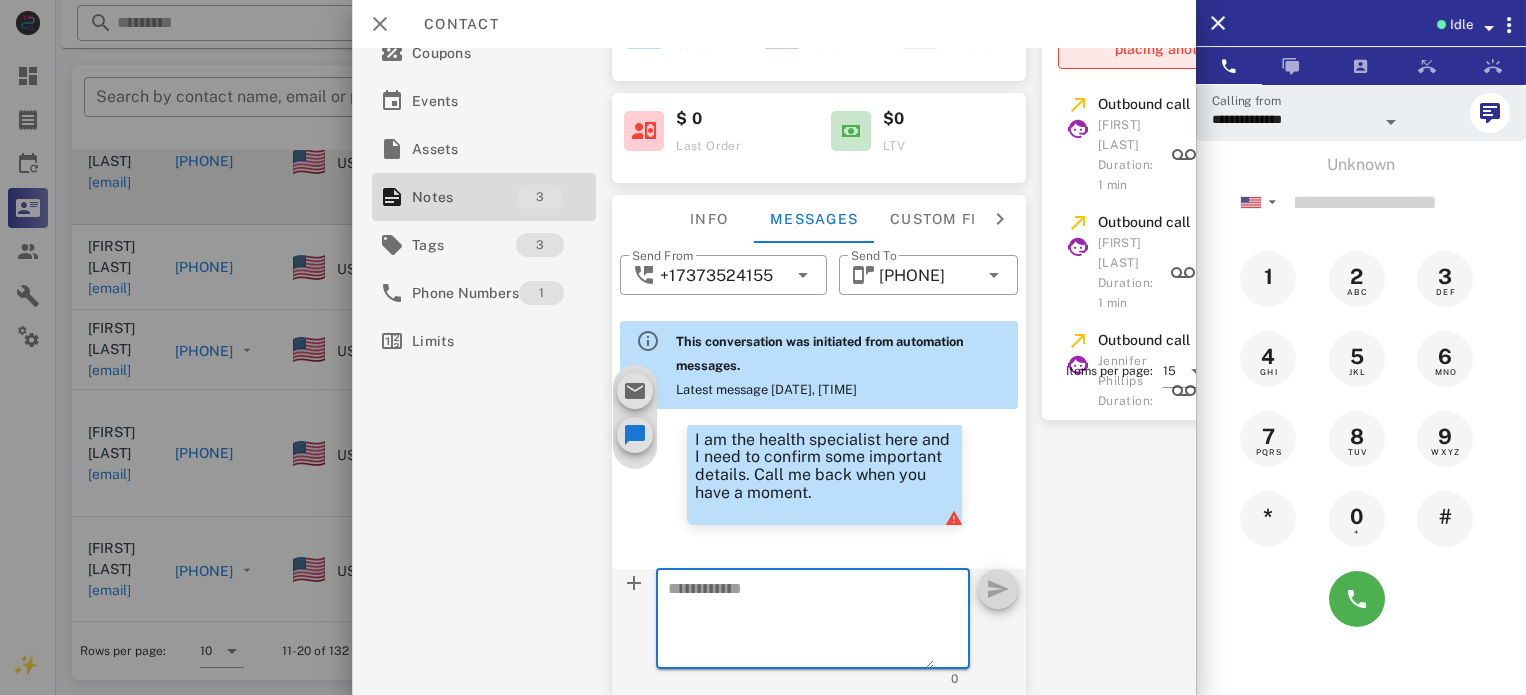 paste on "**********" 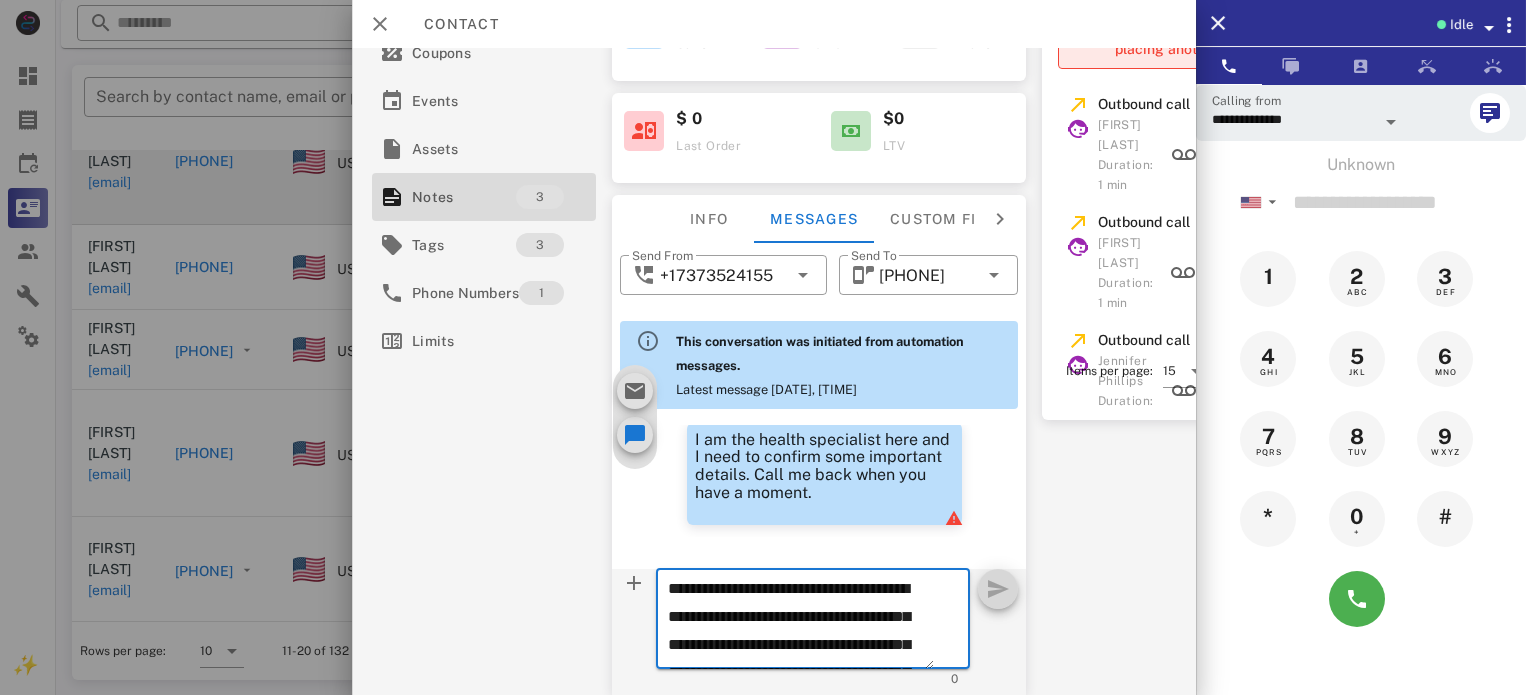 scroll, scrollTop: 153, scrollLeft: 0, axis: vertical 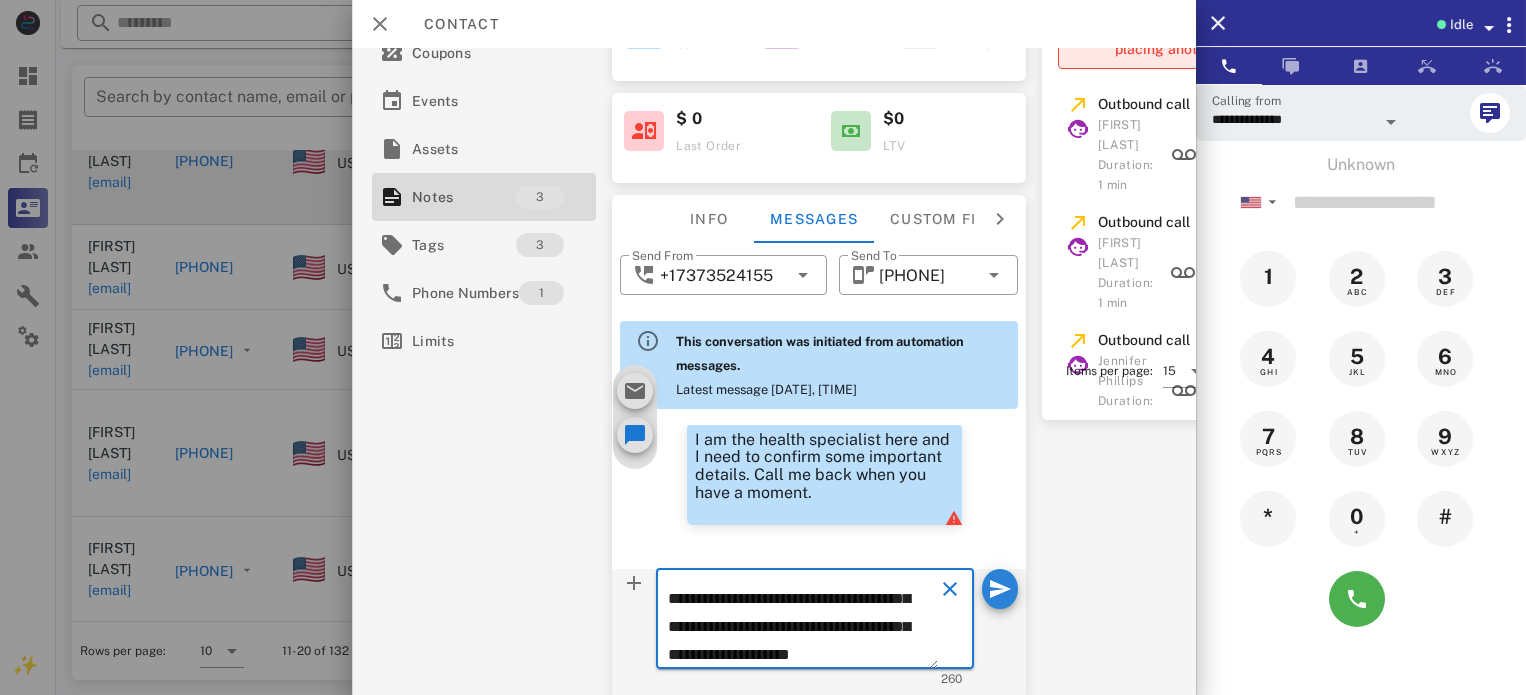 type on "**********" 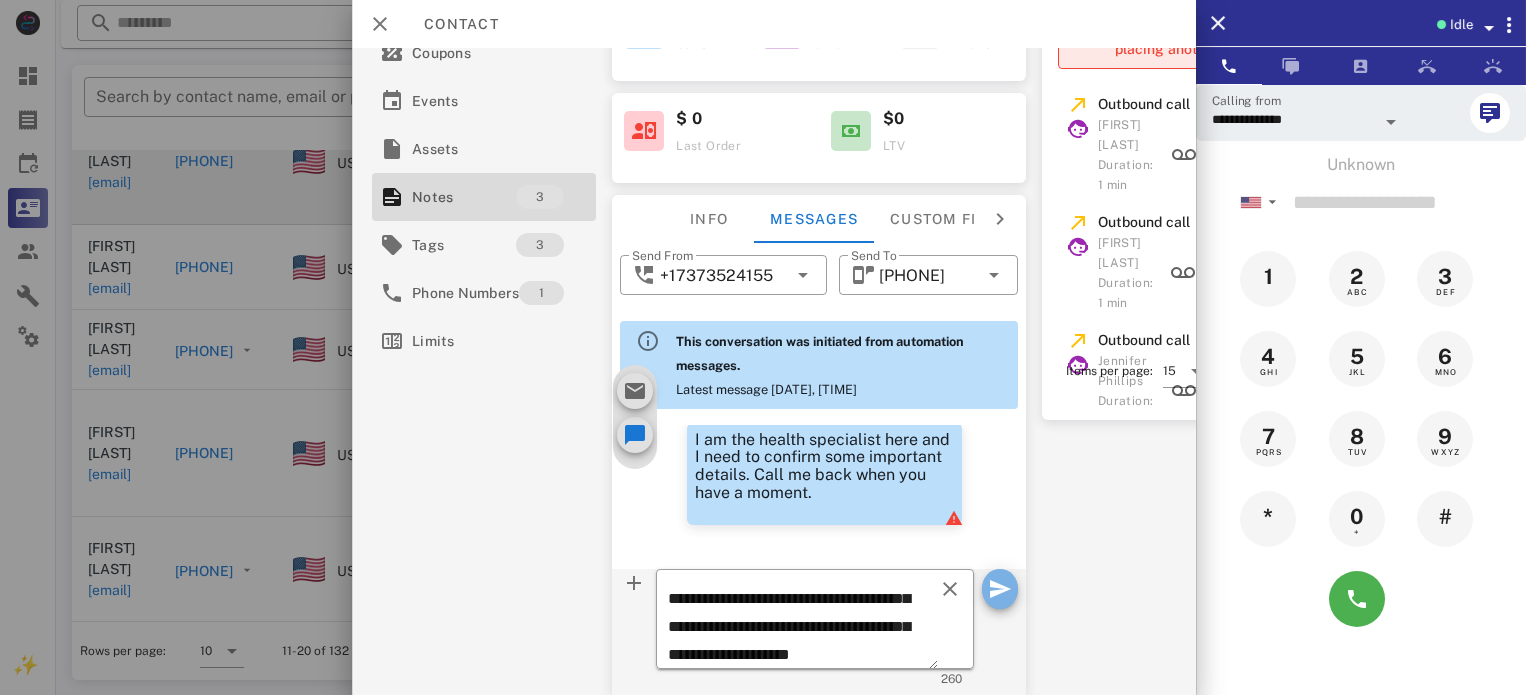 click at bounding box center (1000, 589) 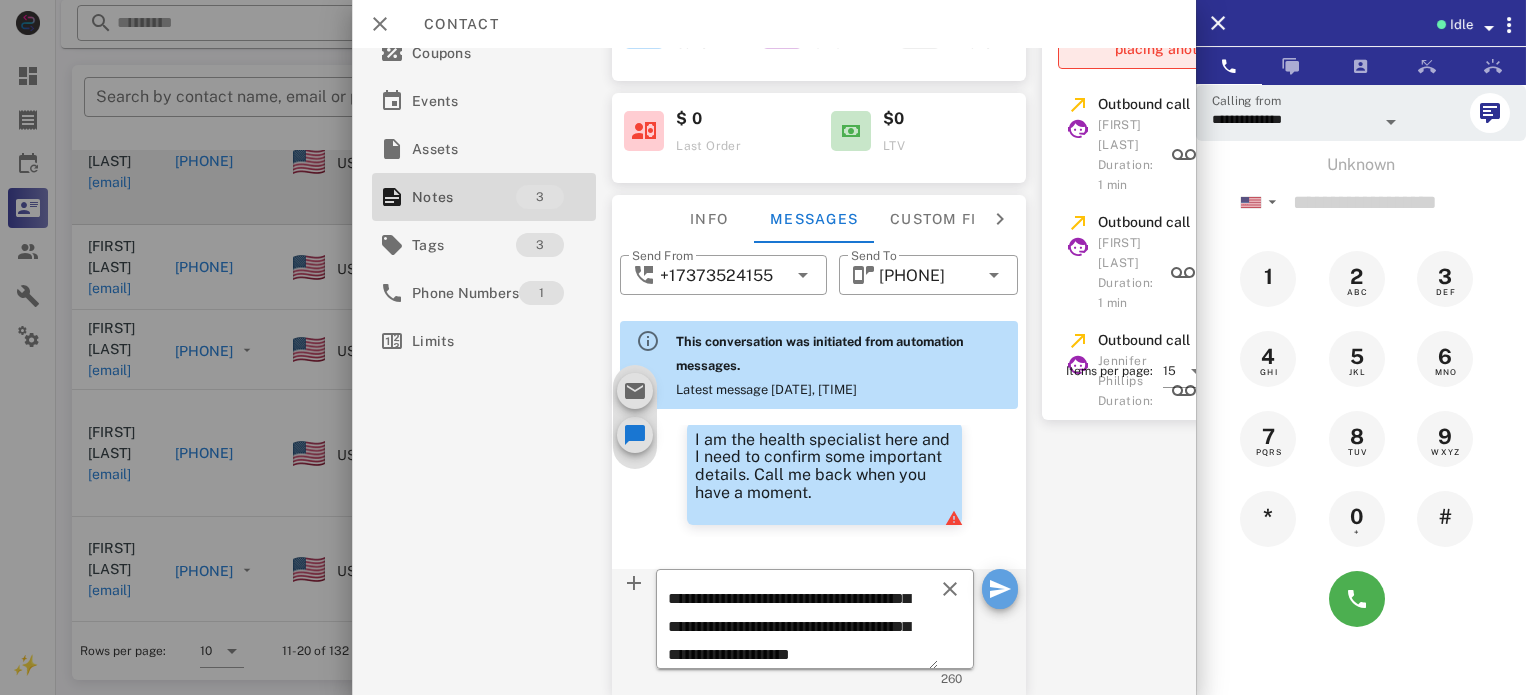 type 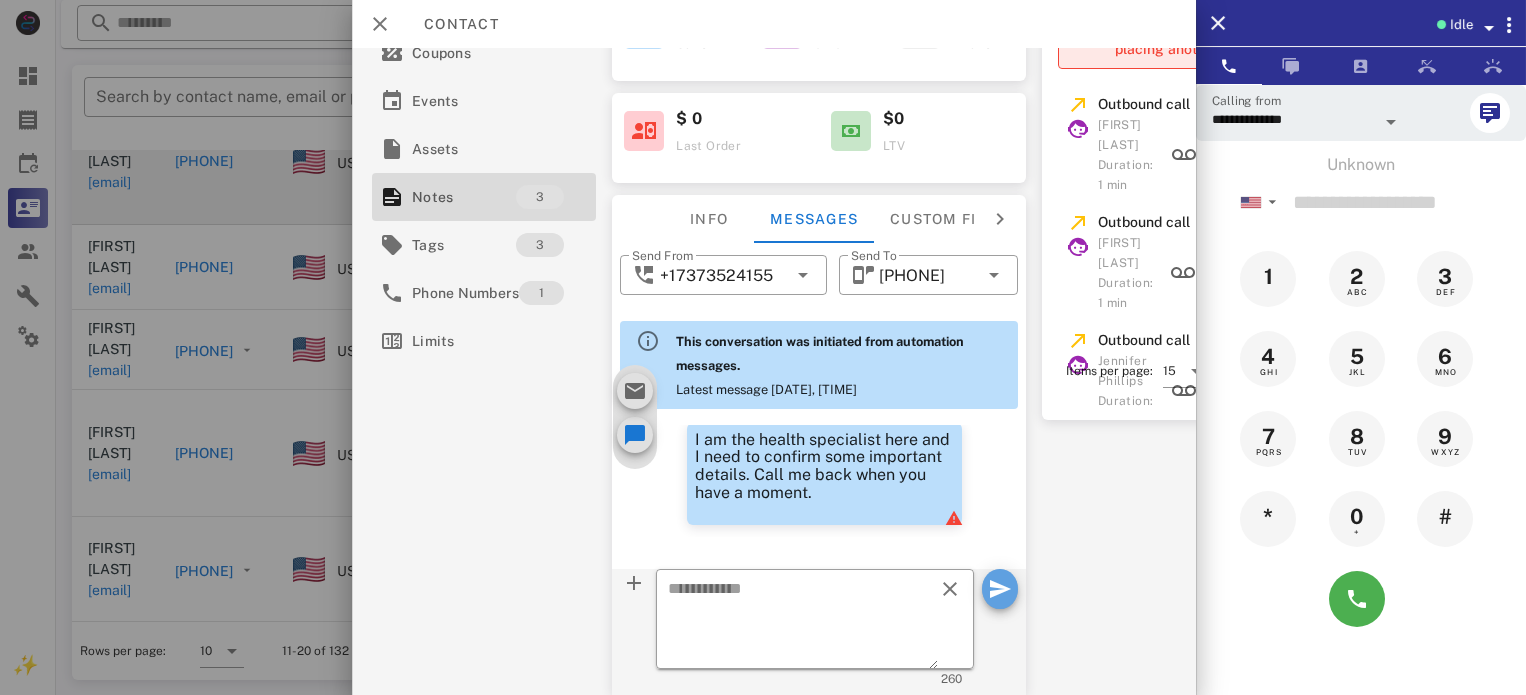 scroll, scrollTop: 0, scrollLeft: 0, axis: both 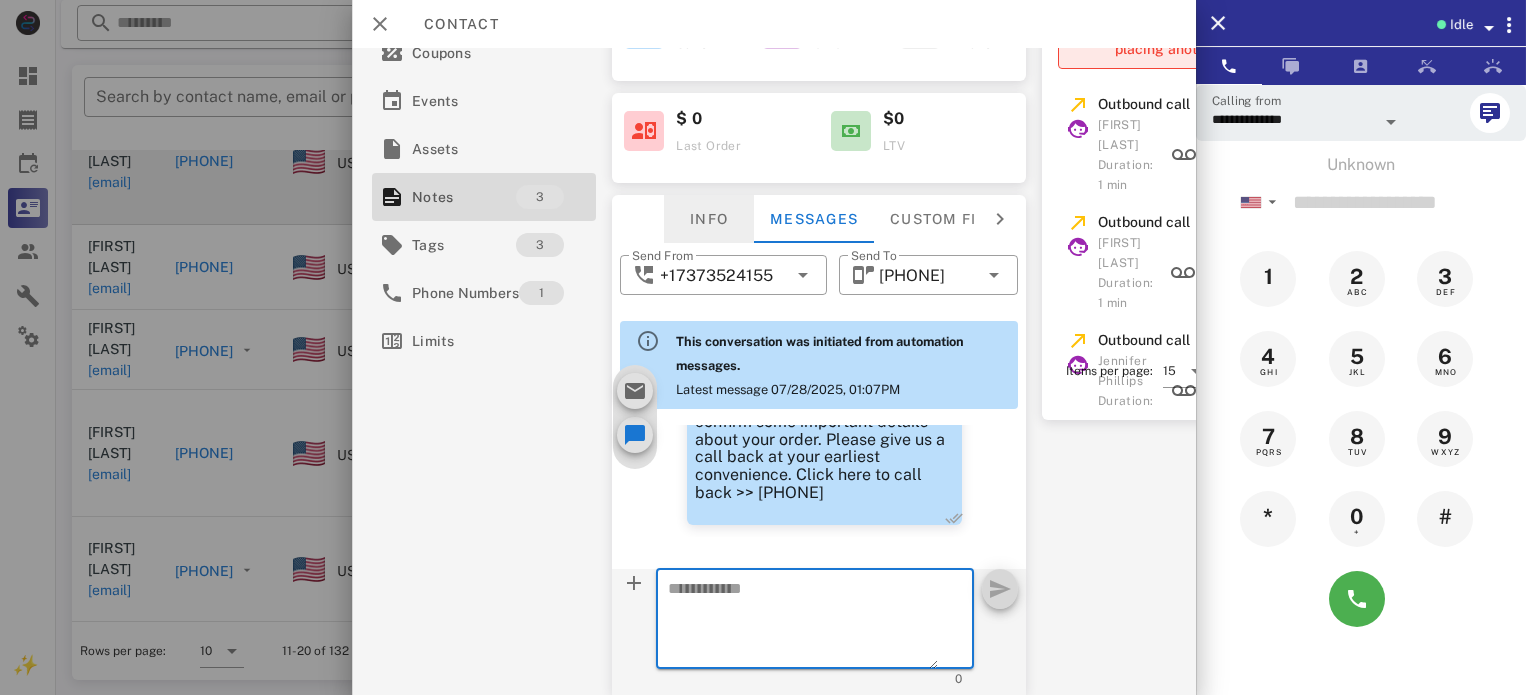 click on "Info" at bounding box center (709, 219) 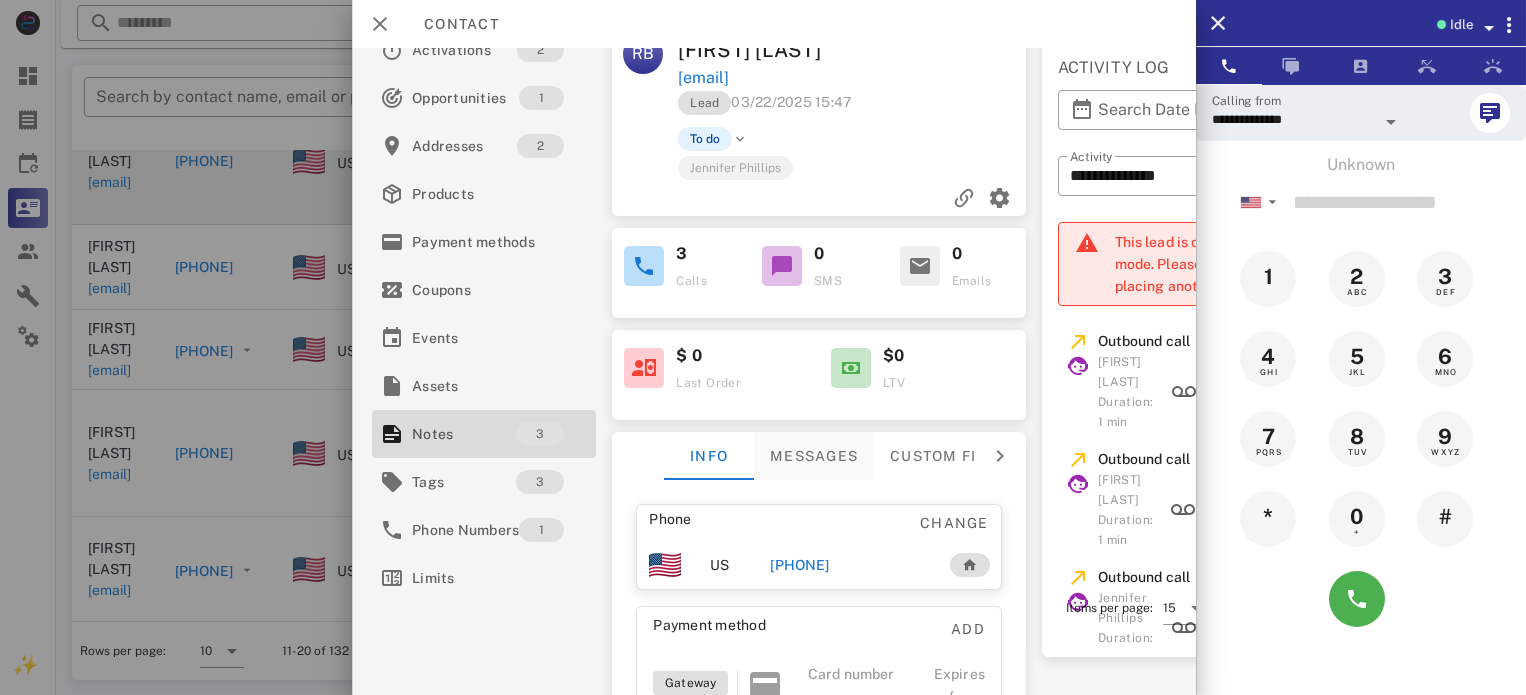 scroll, scrollTop: 0, scrollLeft: 0, axis: both 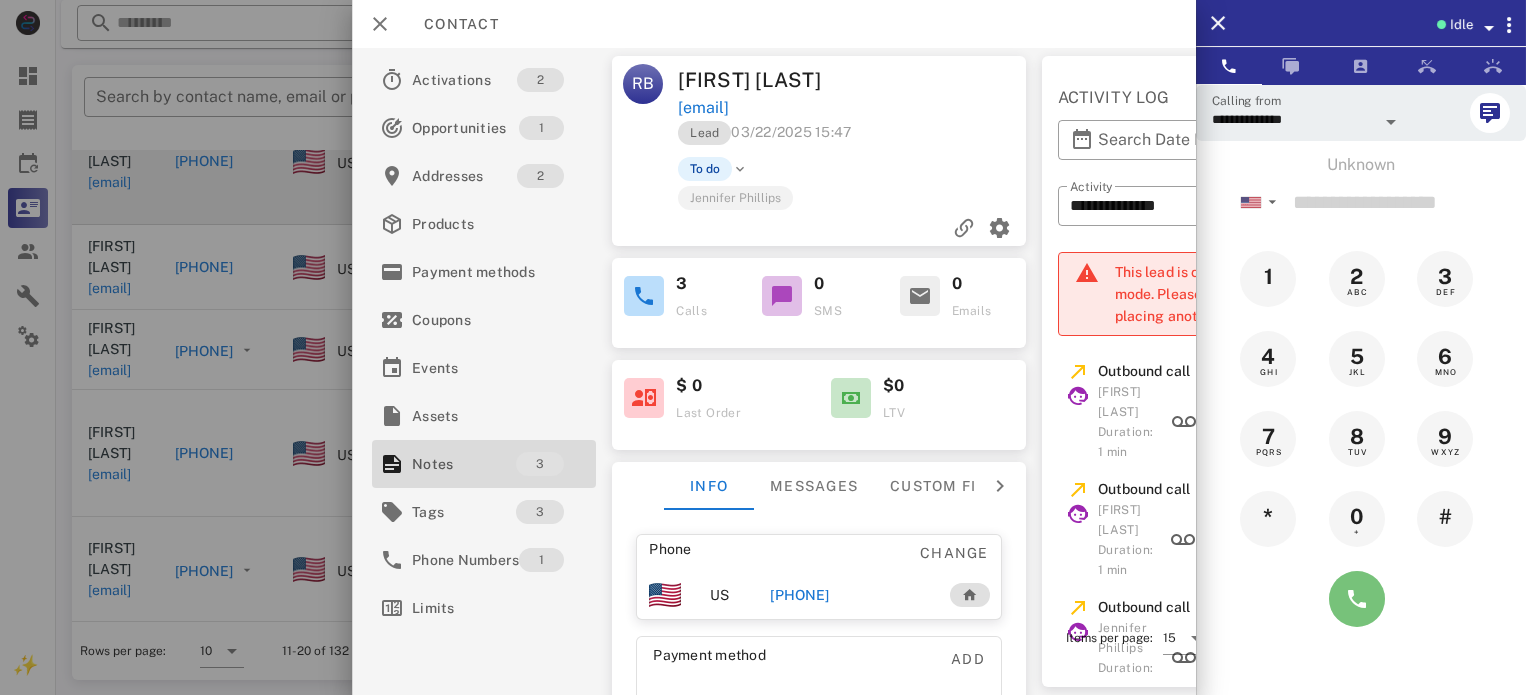 click at bounding box center (1357, 599) 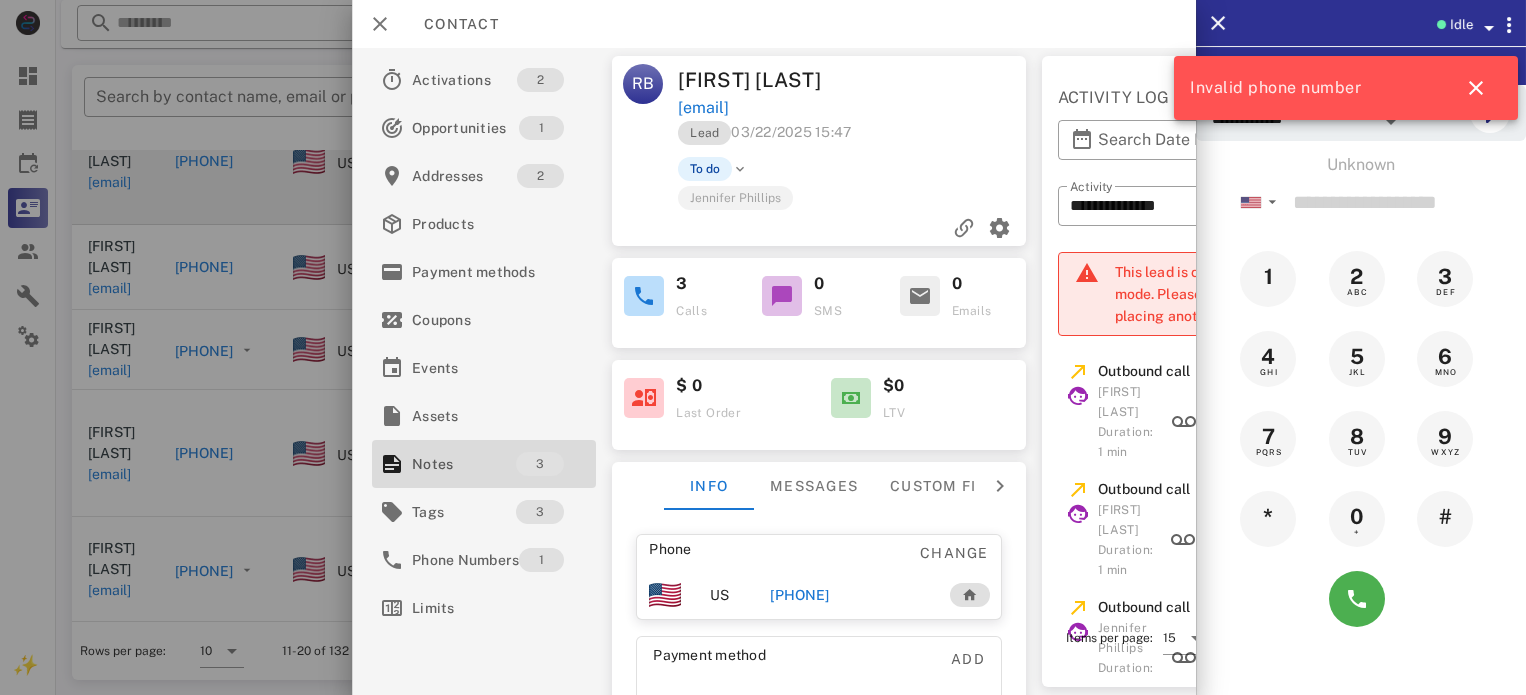click on "[PHONE]" at bounding box center [799, 595] 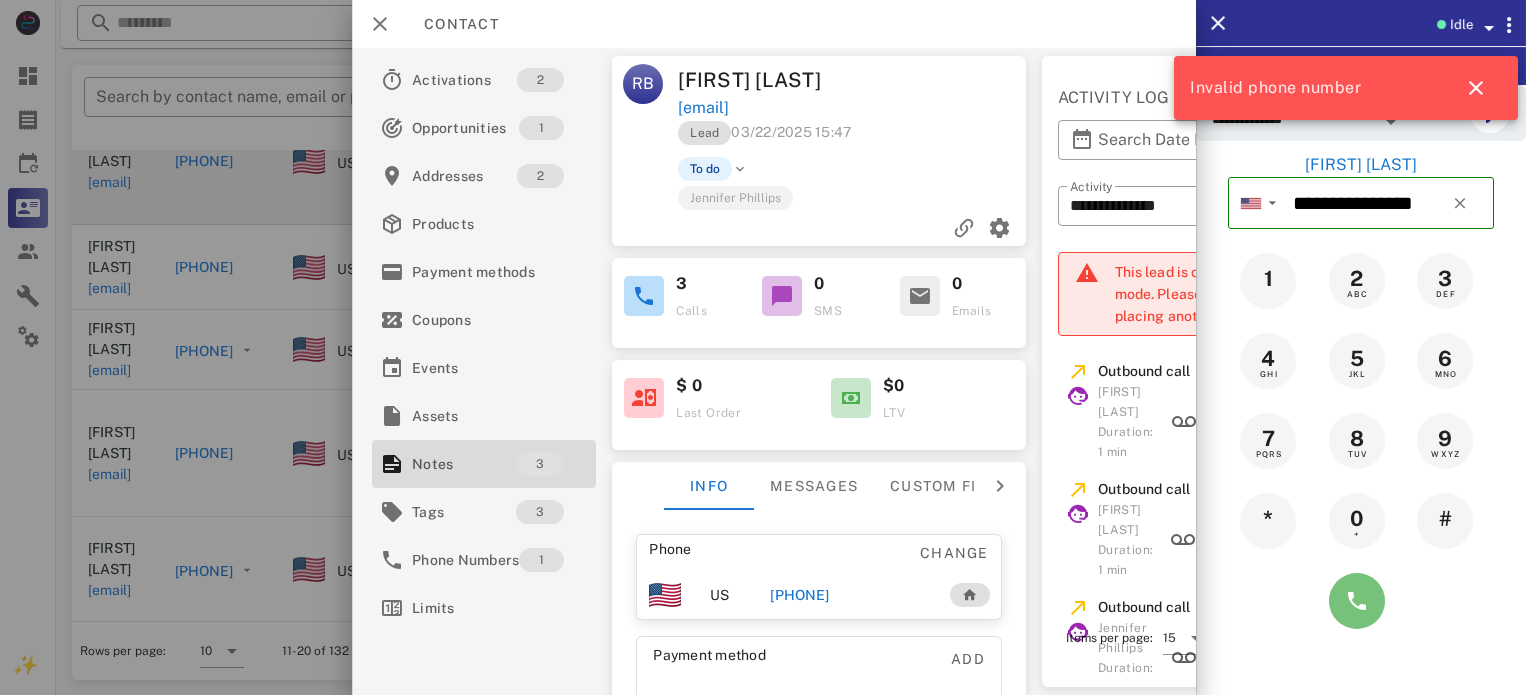click at bounding box center [1357, 601] 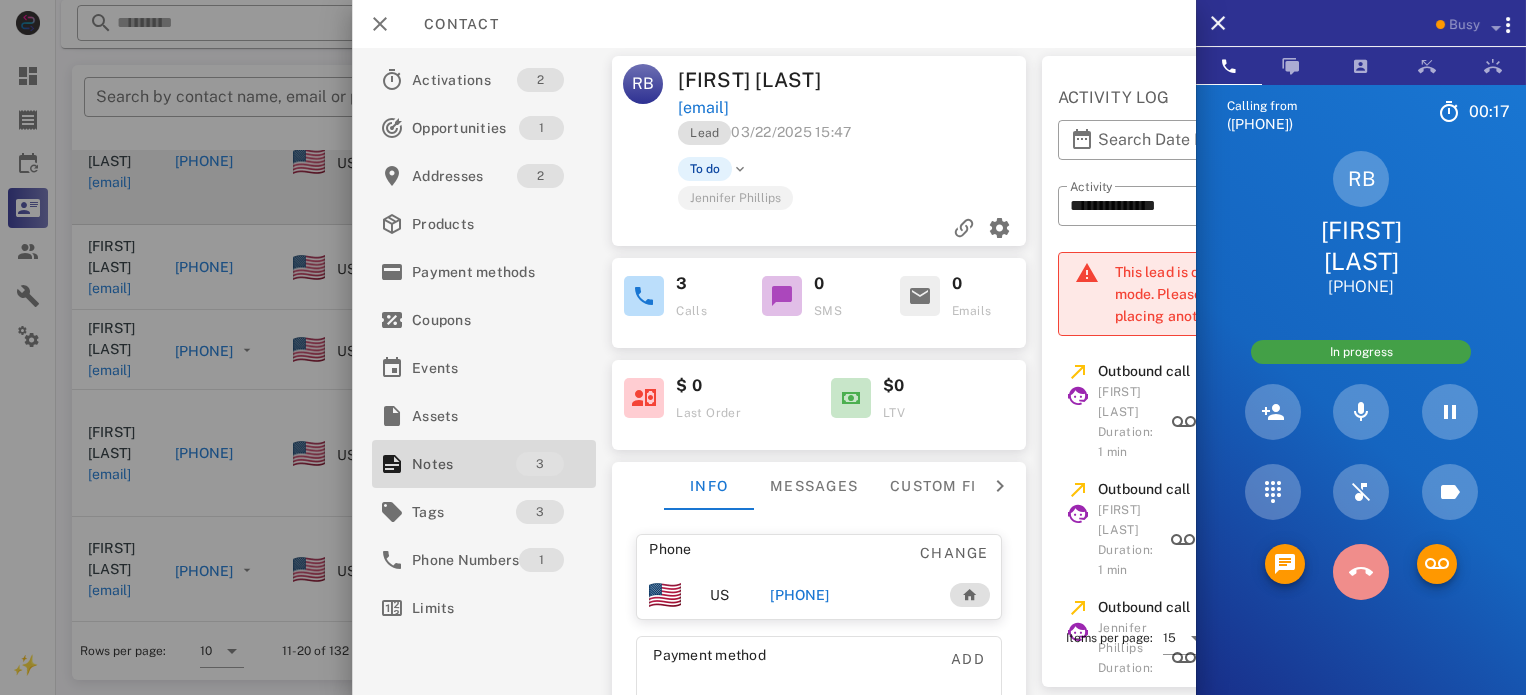 click at bounding box center (1361, 572) 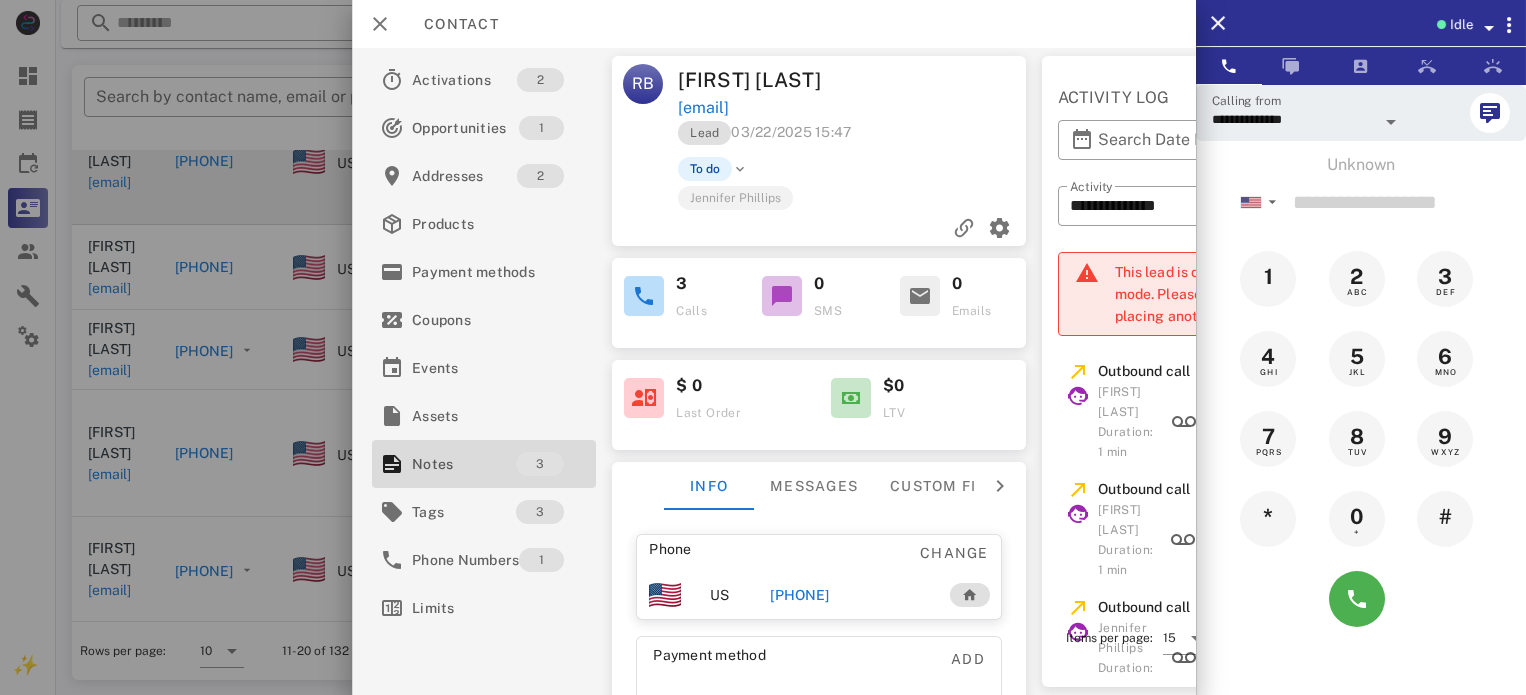 click on "[PHONE]" at bounding box center (799, 595) 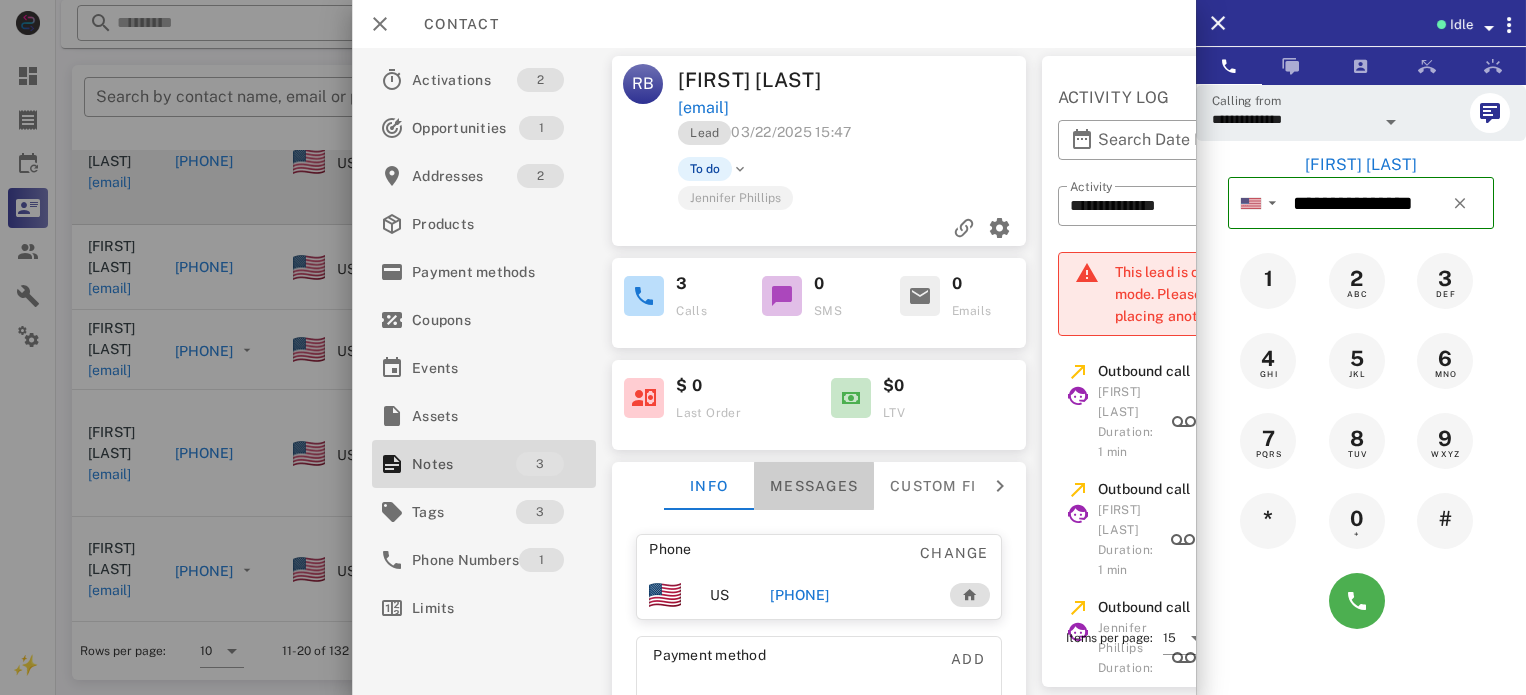 click on "Messages" at bounding box center [814, 486] 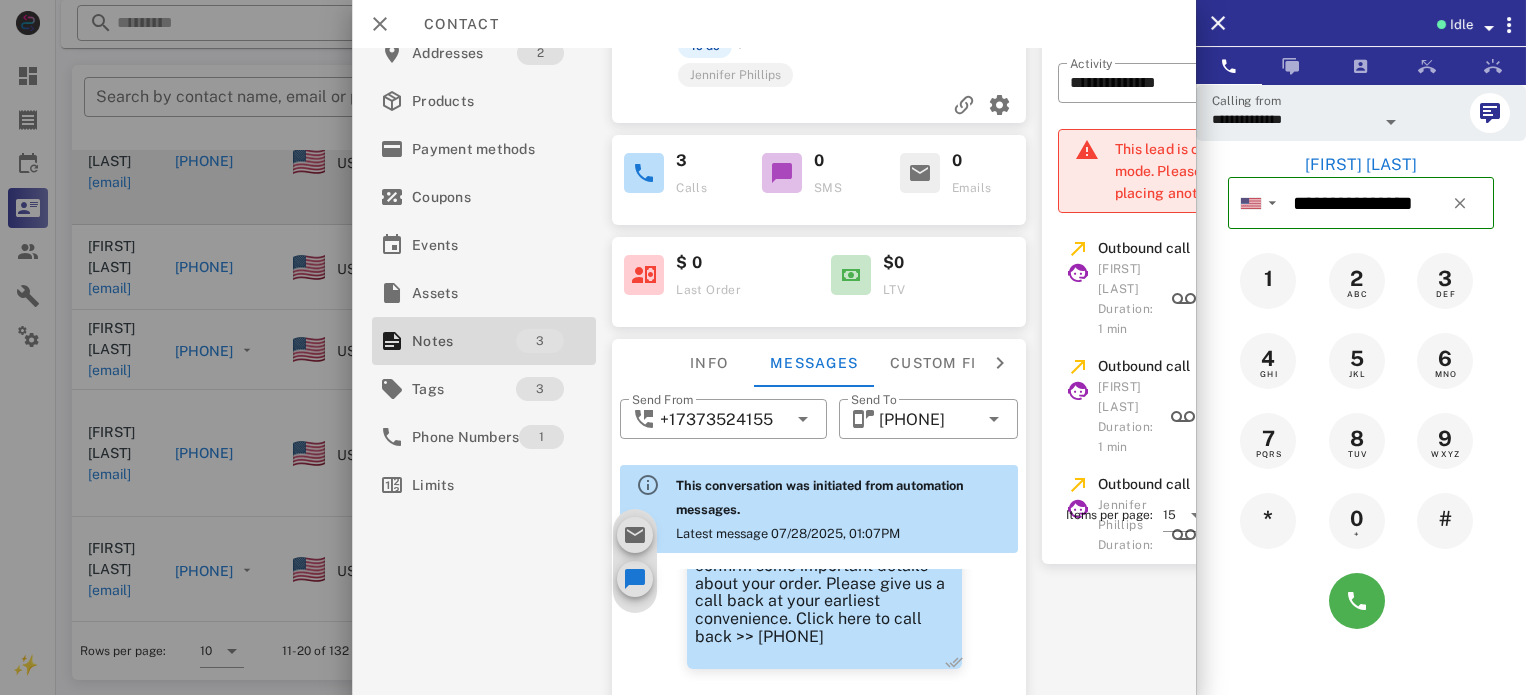 scroll, scrollTop: 278, scrollLeft: 0, axis: vertical 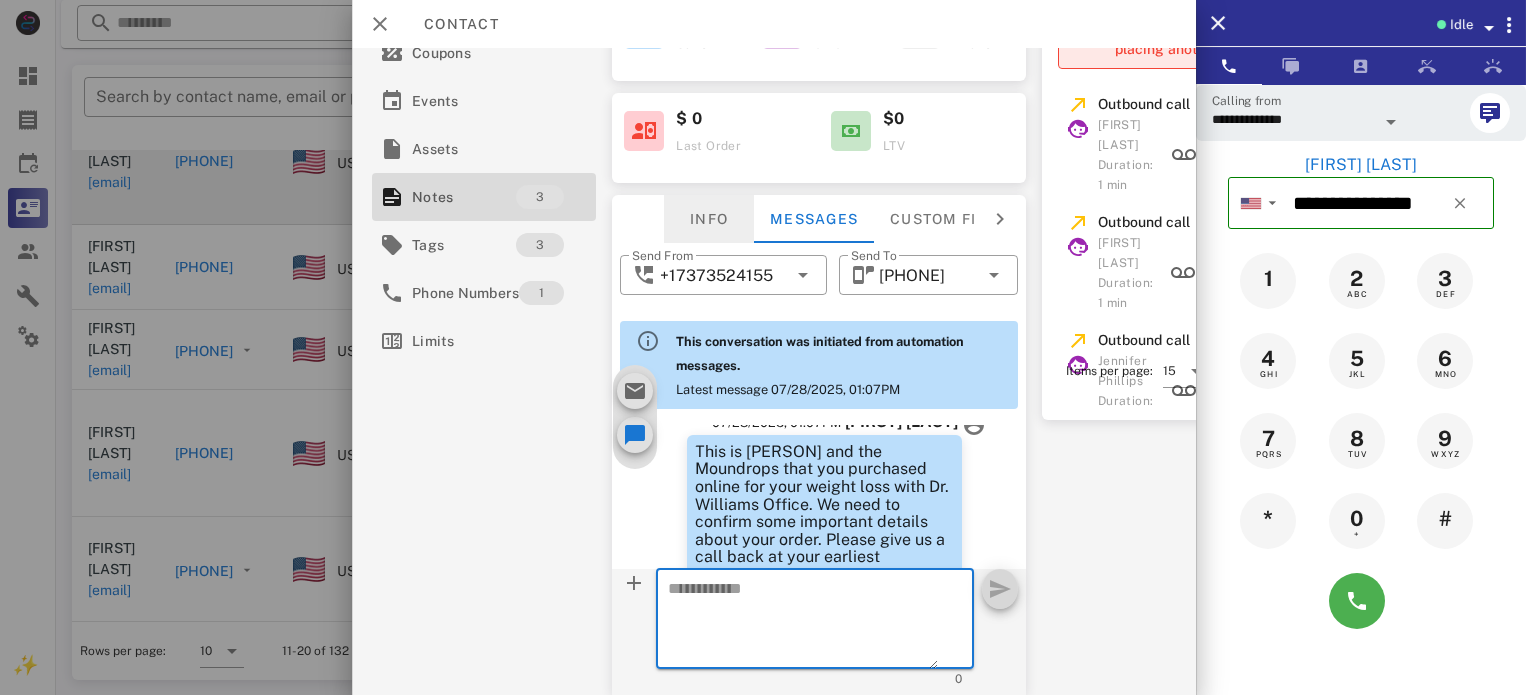 click on "Info" at bounding box center [709, 219] 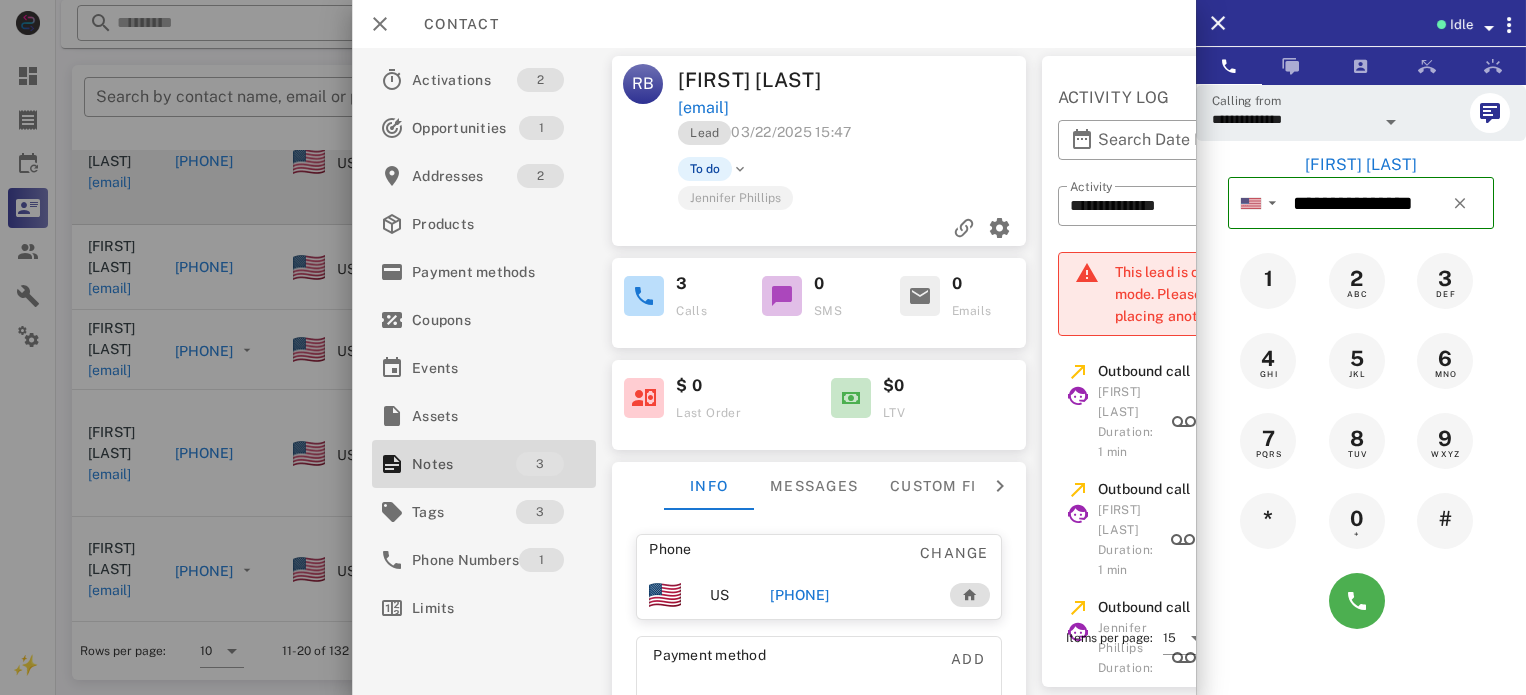 scroll, scrollTop: 100, scrollLeft: 0, axis: vertical 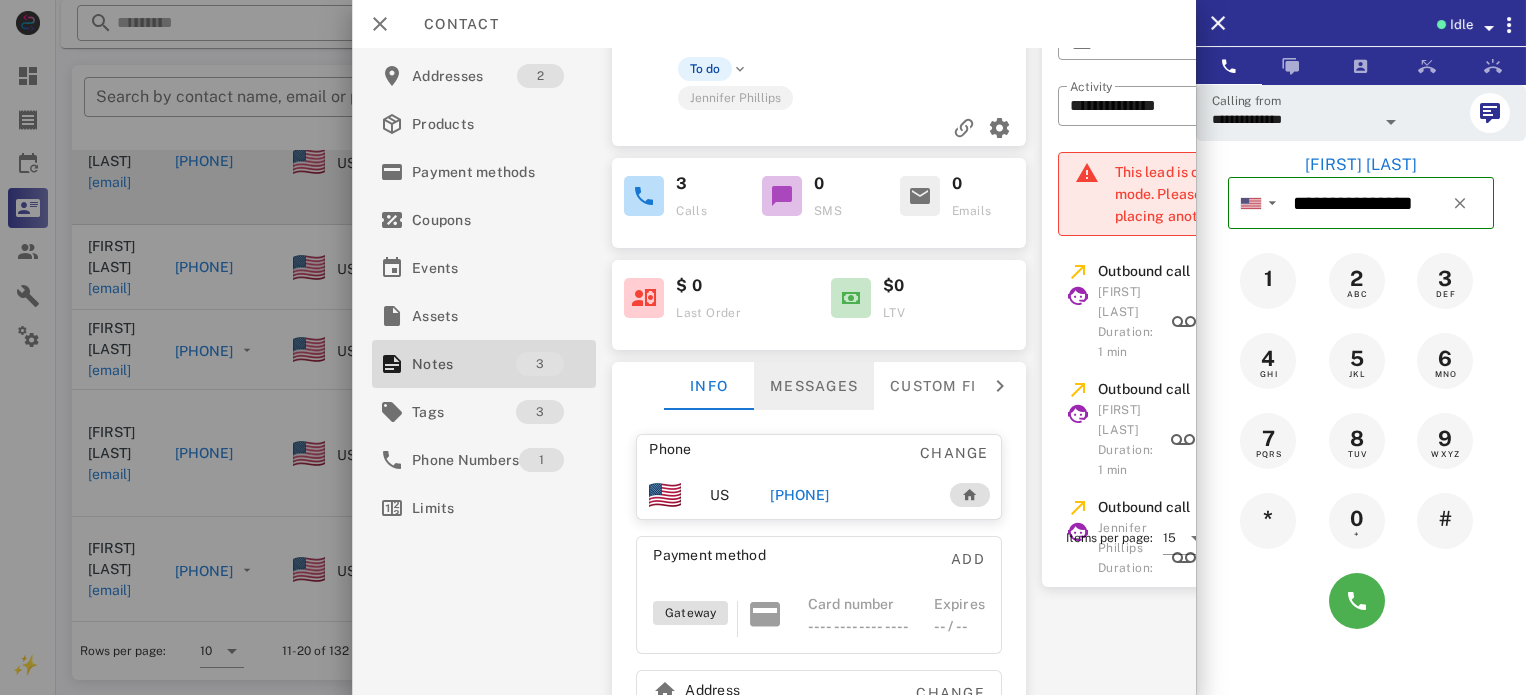 click on "Messages" at bounding box center (814, 386) 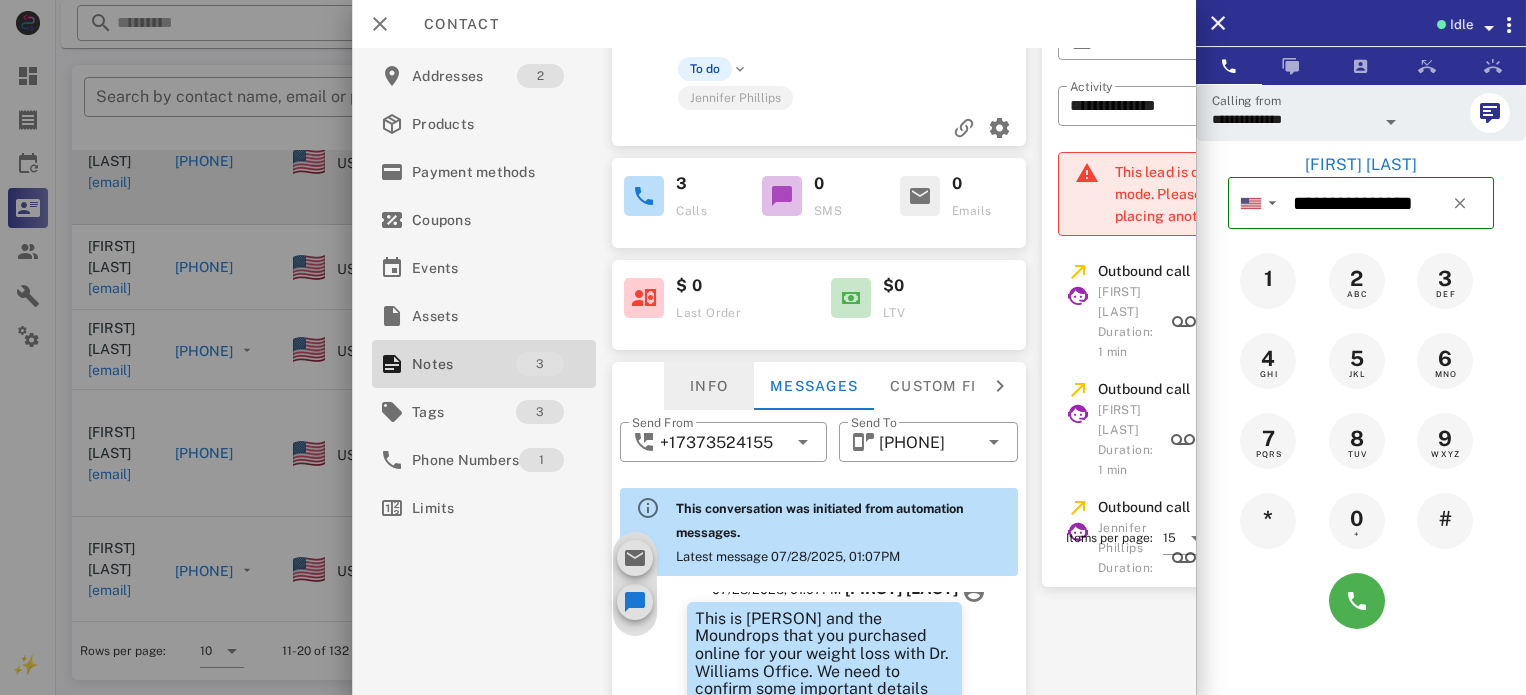 click on "Info" at bounding box center [709, 386] 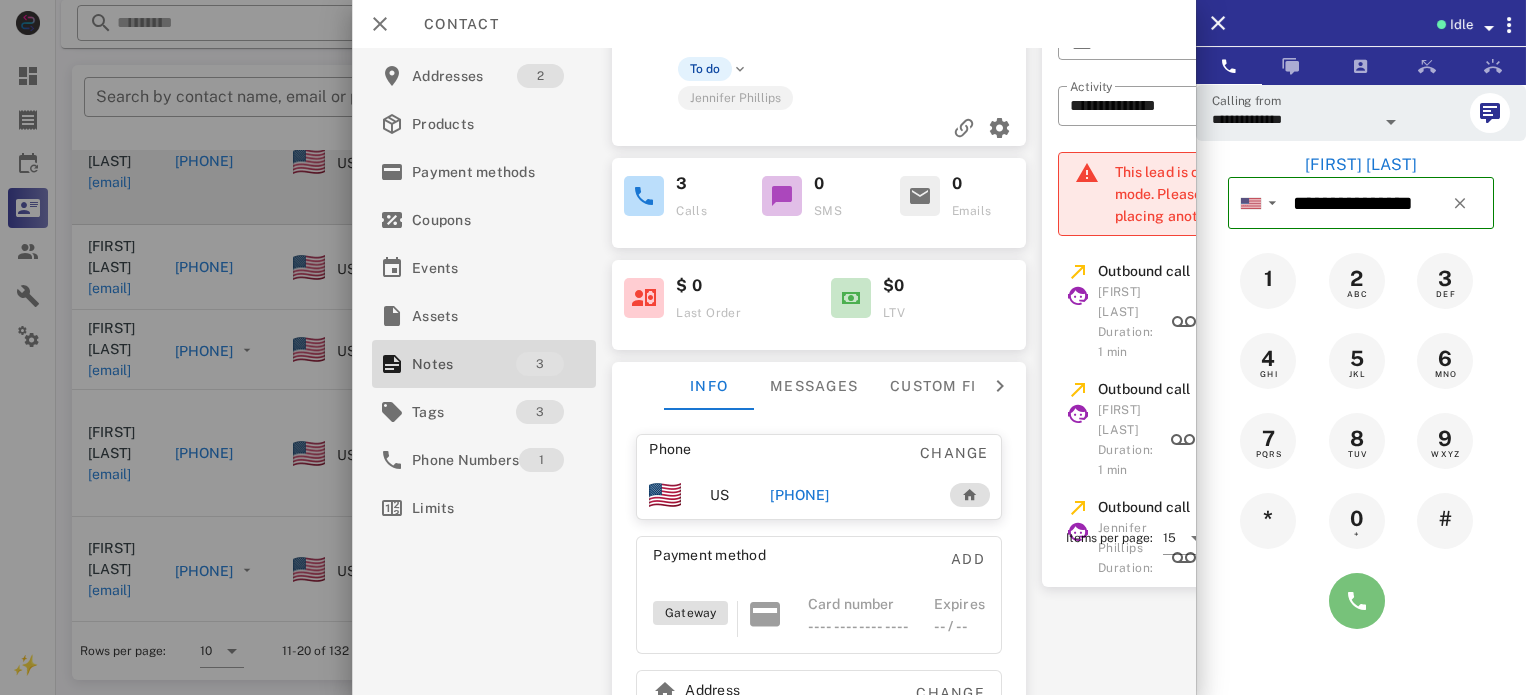 click at bounding box center [1357, 601] 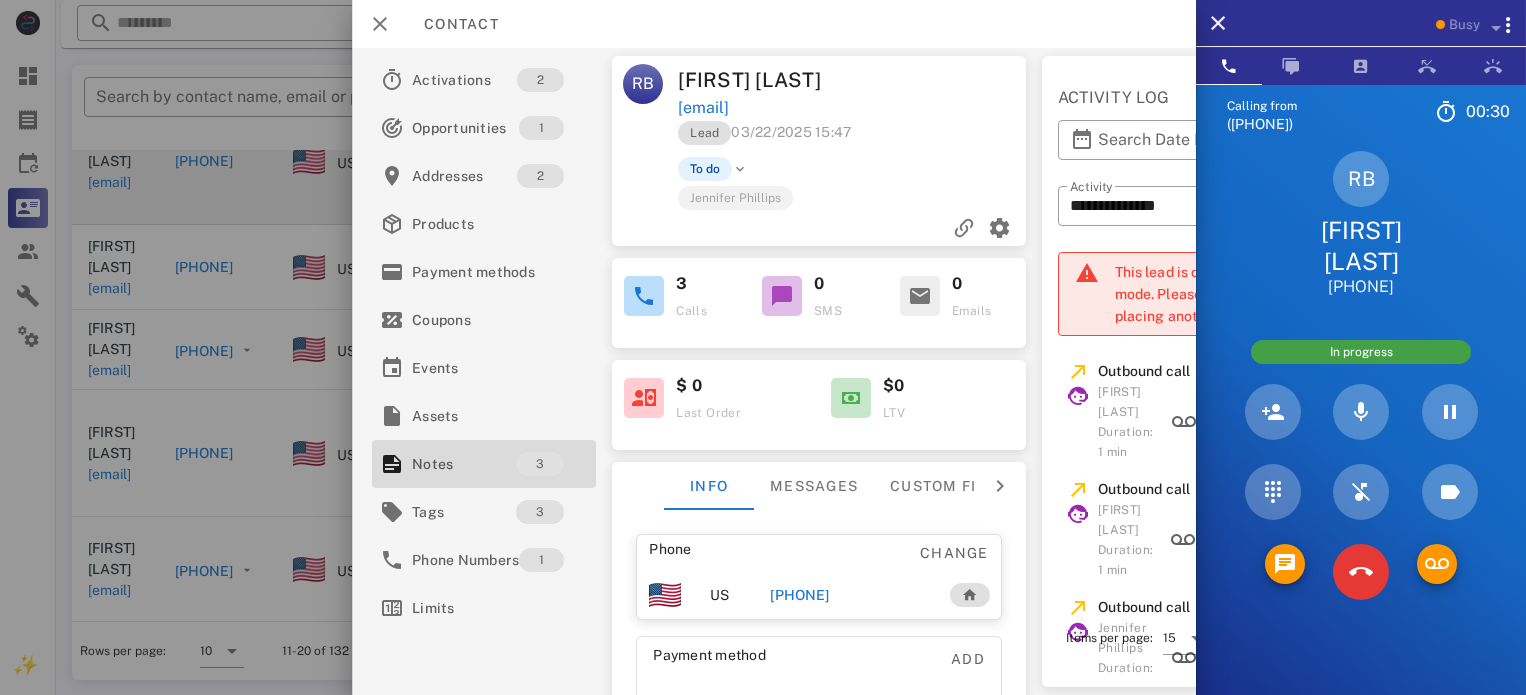 scroll, scrollTop: 0, scrollLeft: 0, axis: both 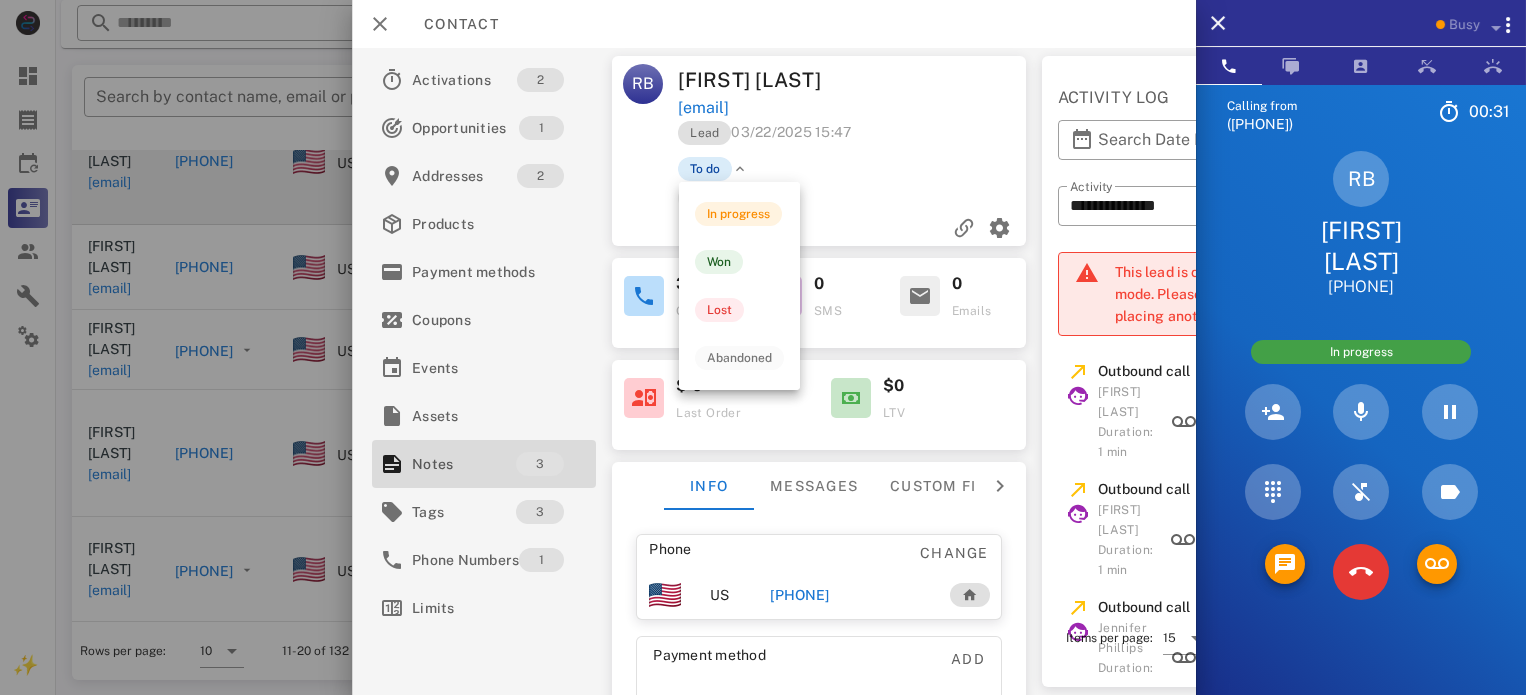 click on "To do" at bounding box center (705, 169) 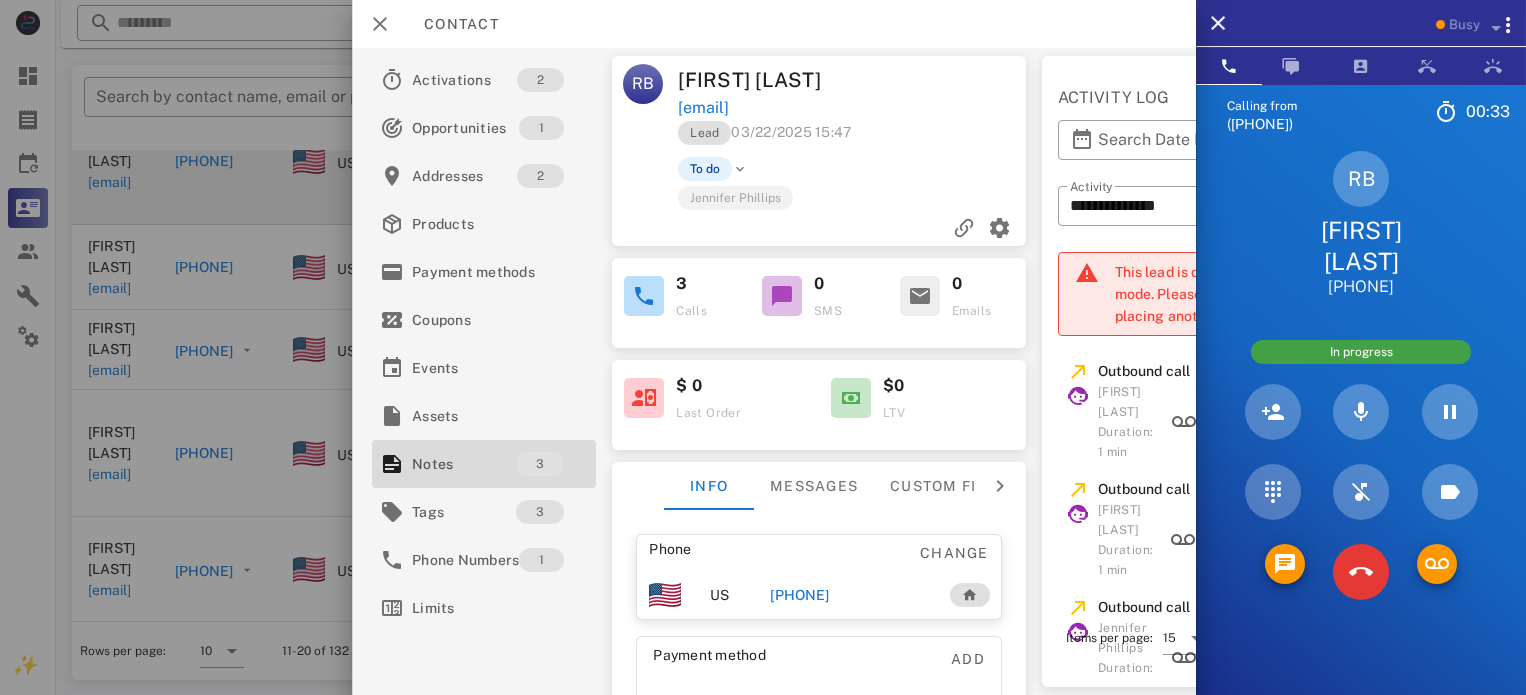 click at bounding box center (740, 169) 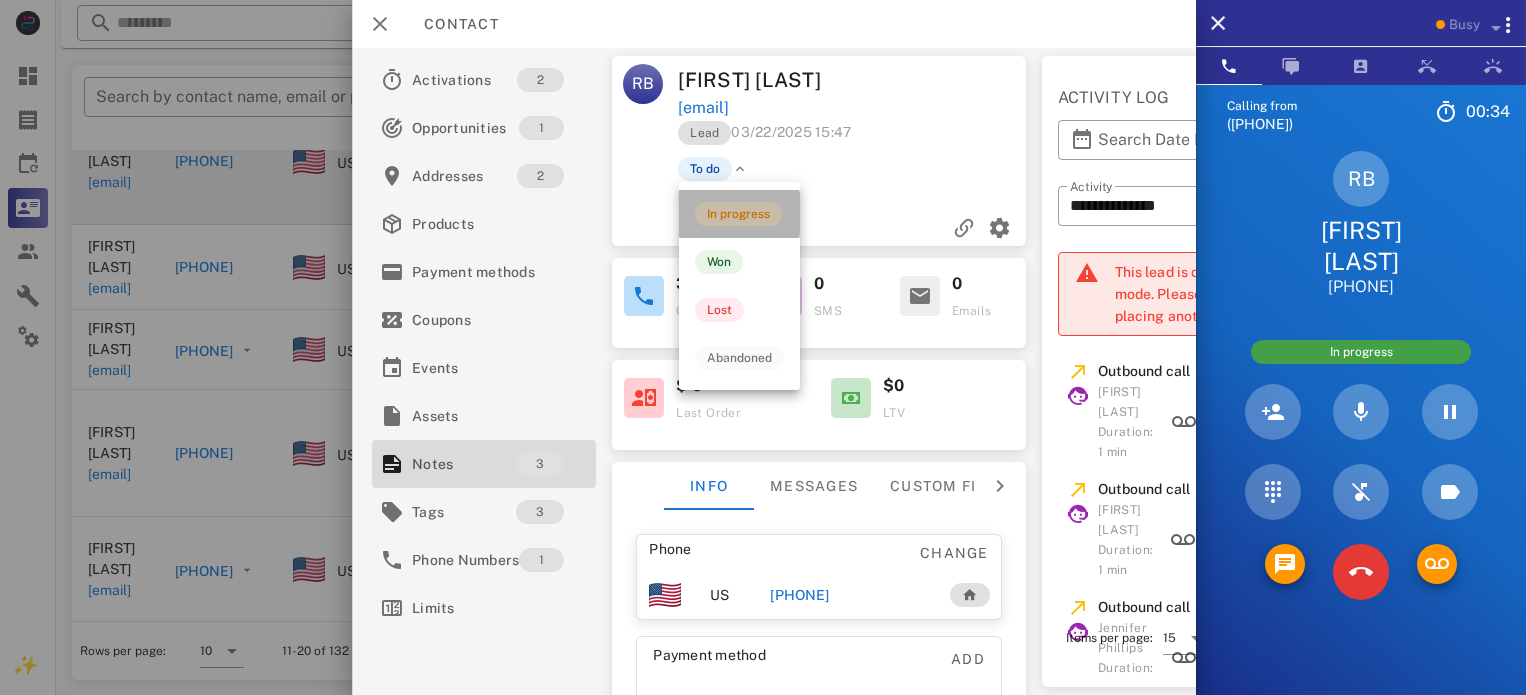 click on "In progress" at bounding box center (738, 214) 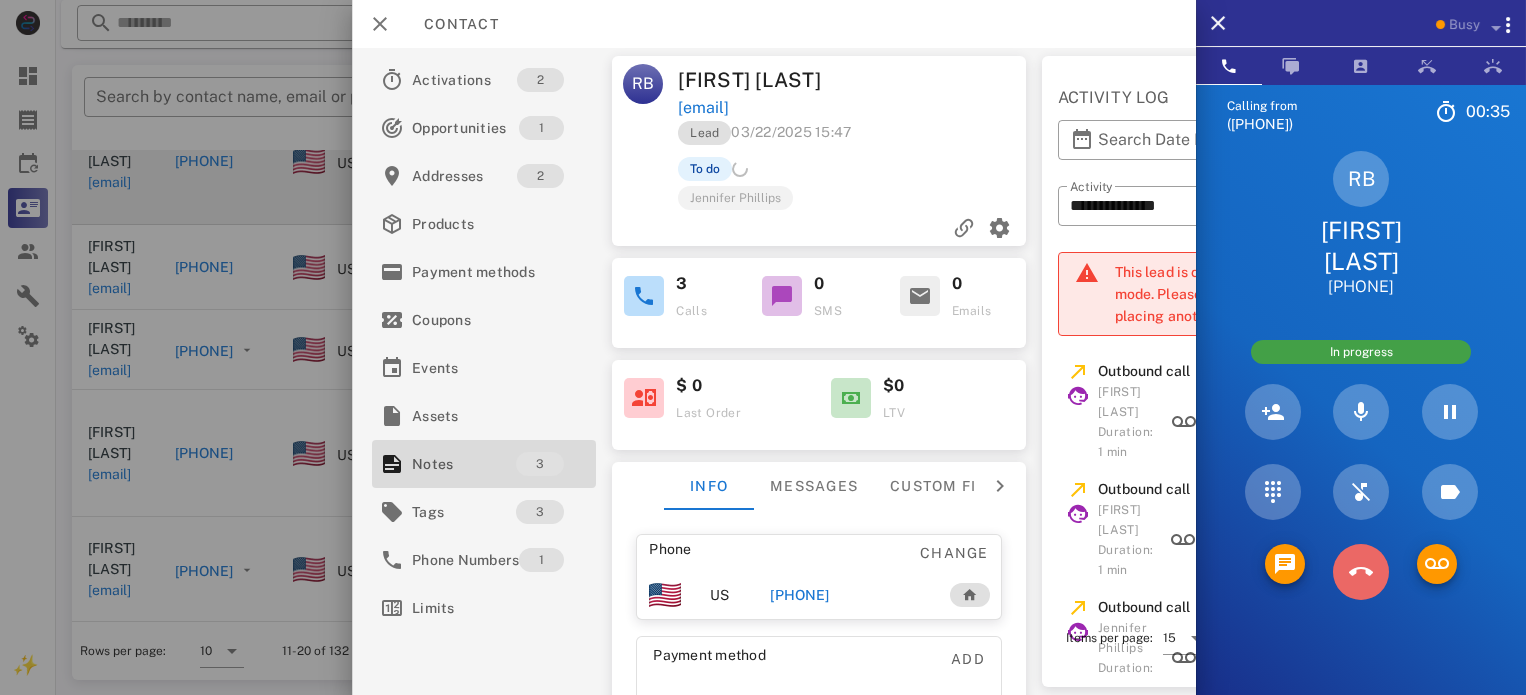 click at bounding box center [1361, 572] 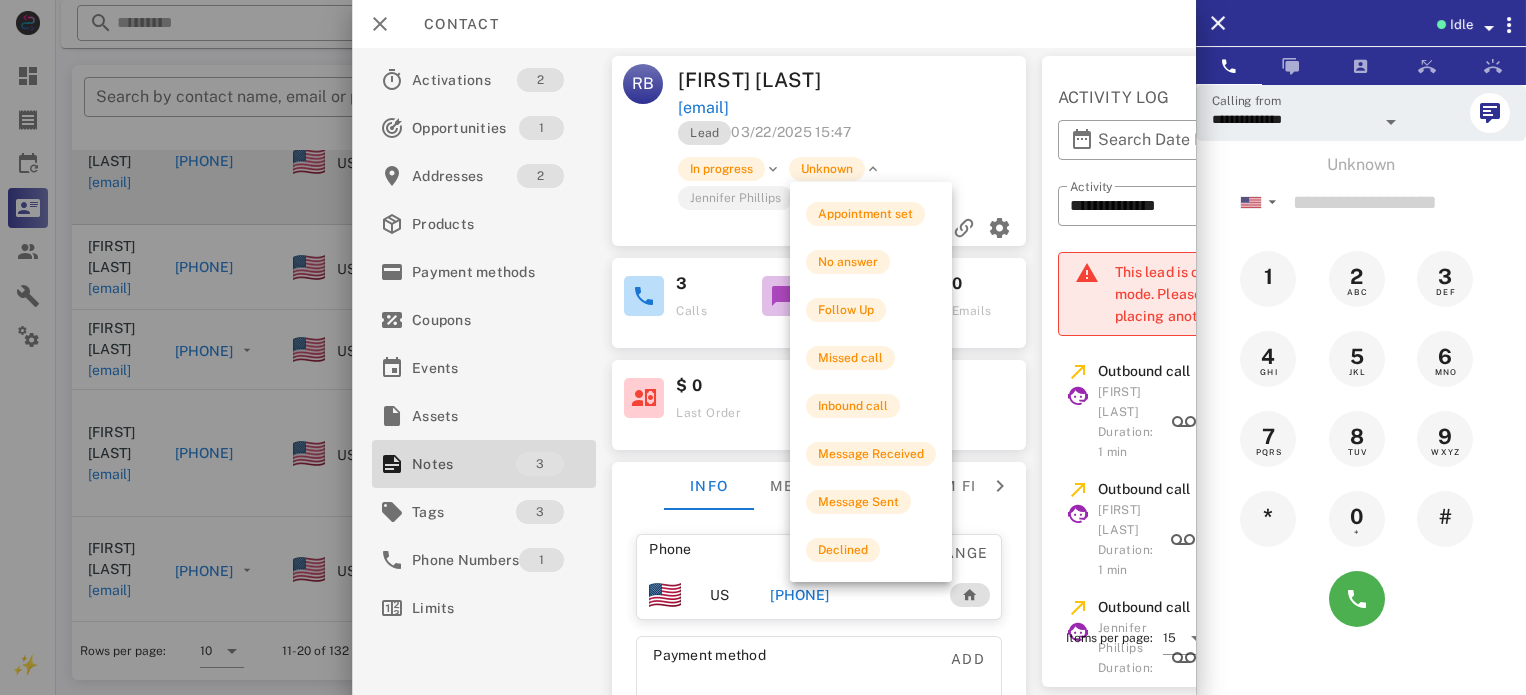 click at bounding box center [873, 169] 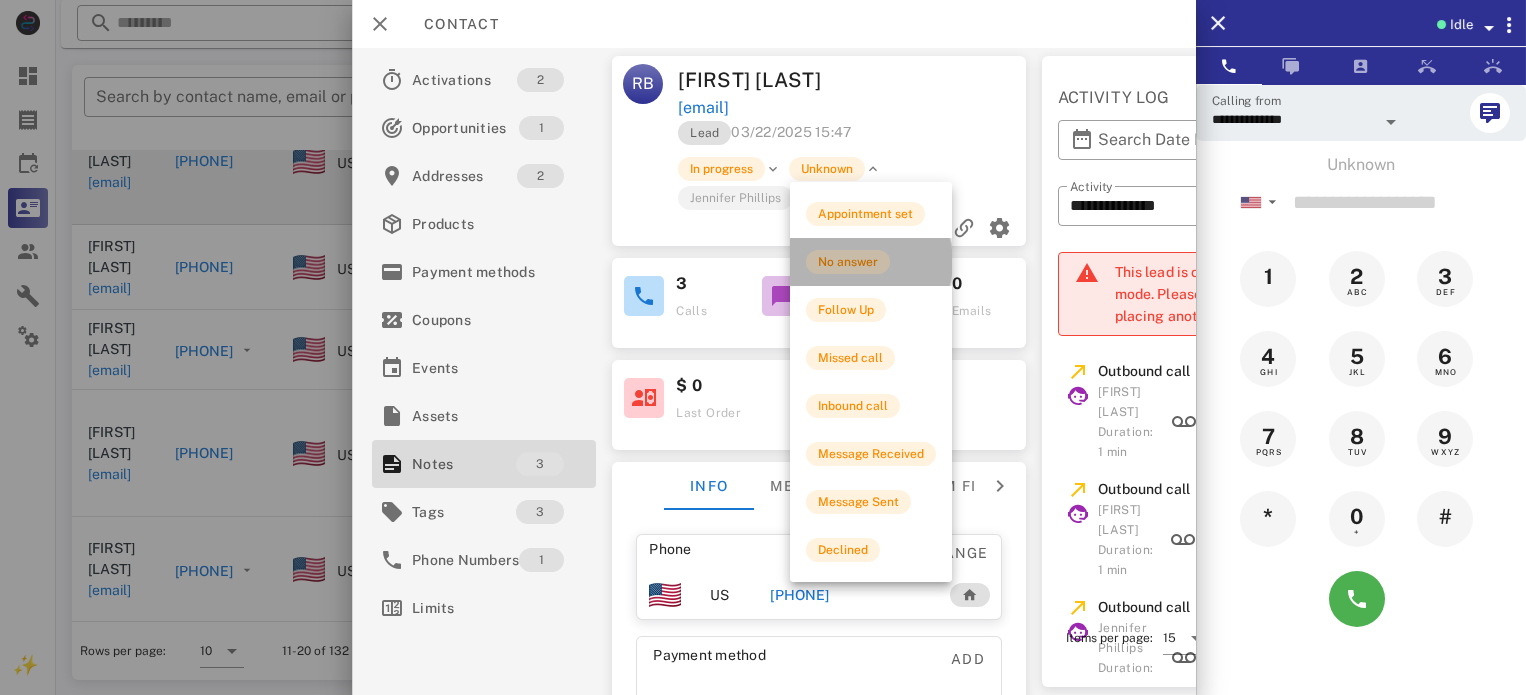 click on "No answer" at bounding box center (848, 262) 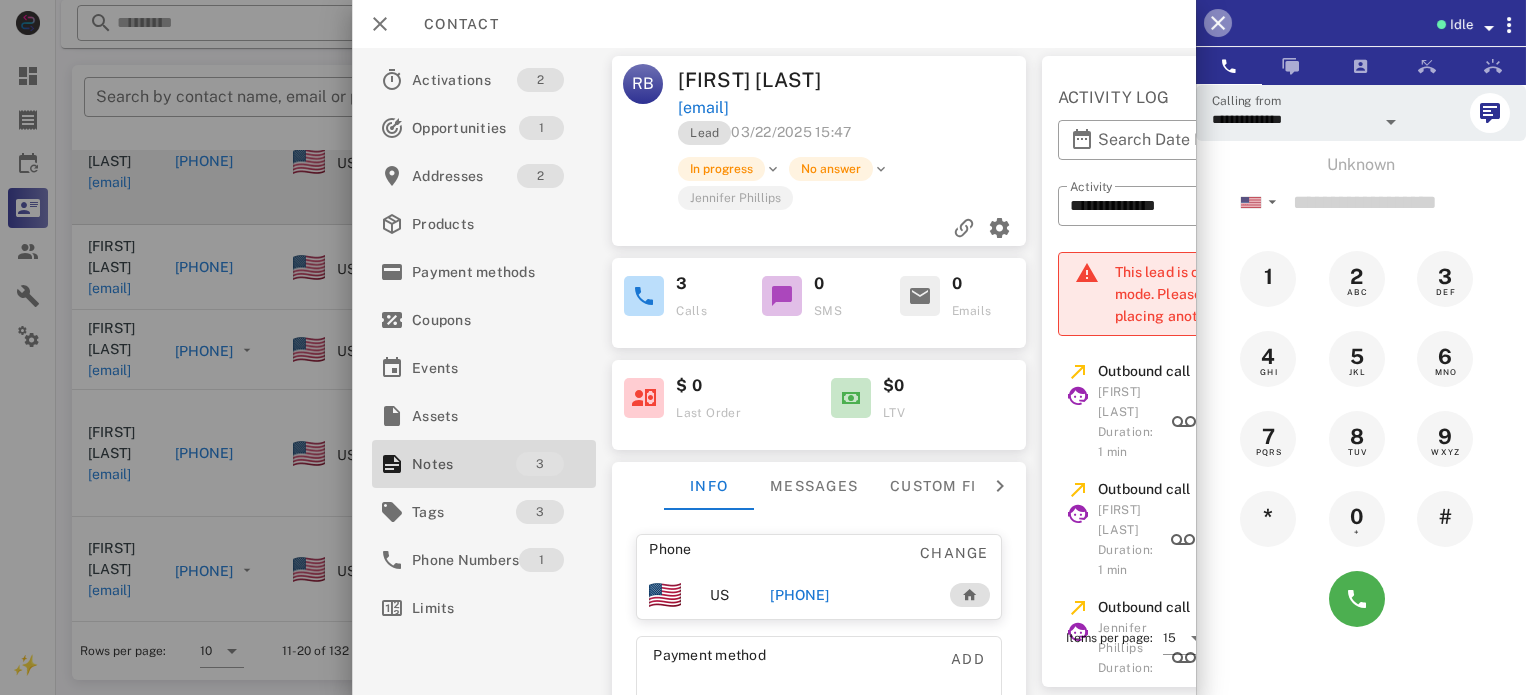 click at bounding box center [1218, 23] 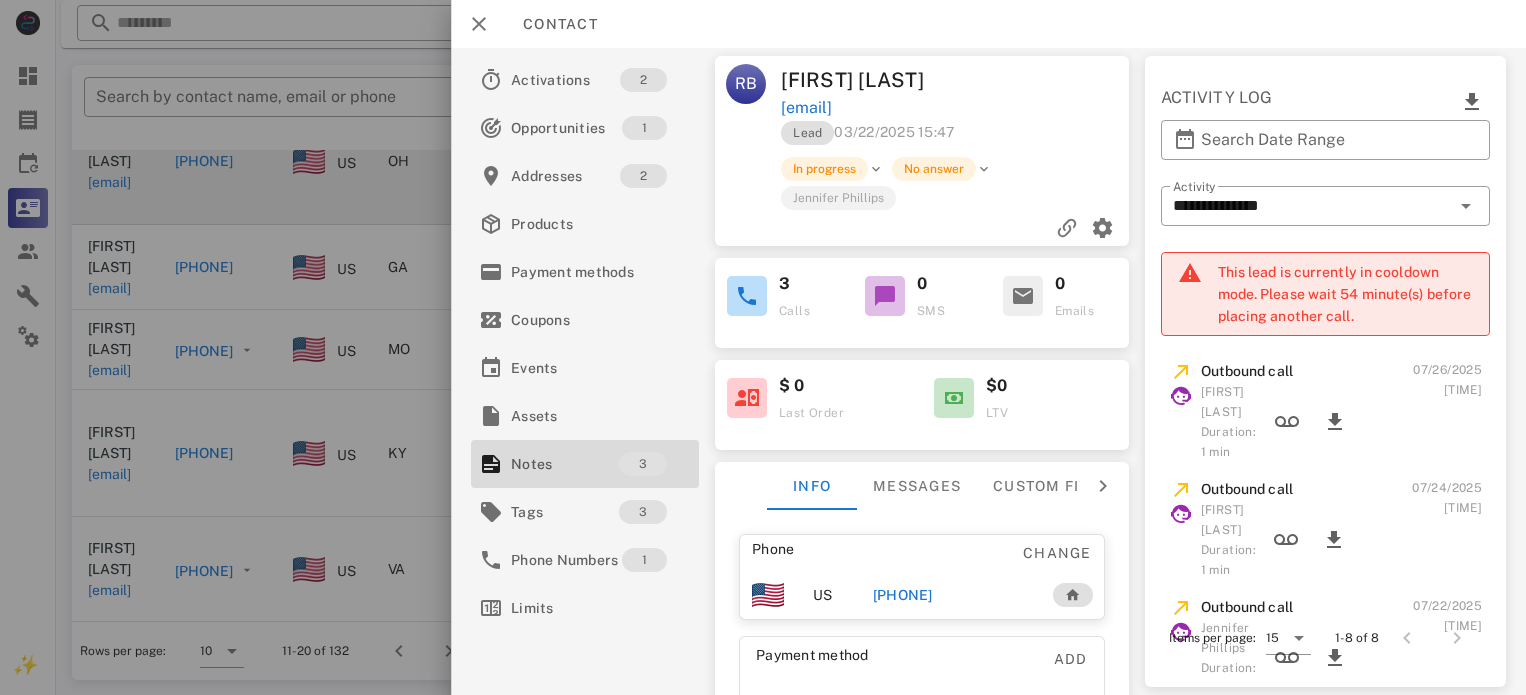 scroll, scrollTop: 100, scrollLeft: 0, axis: vertical 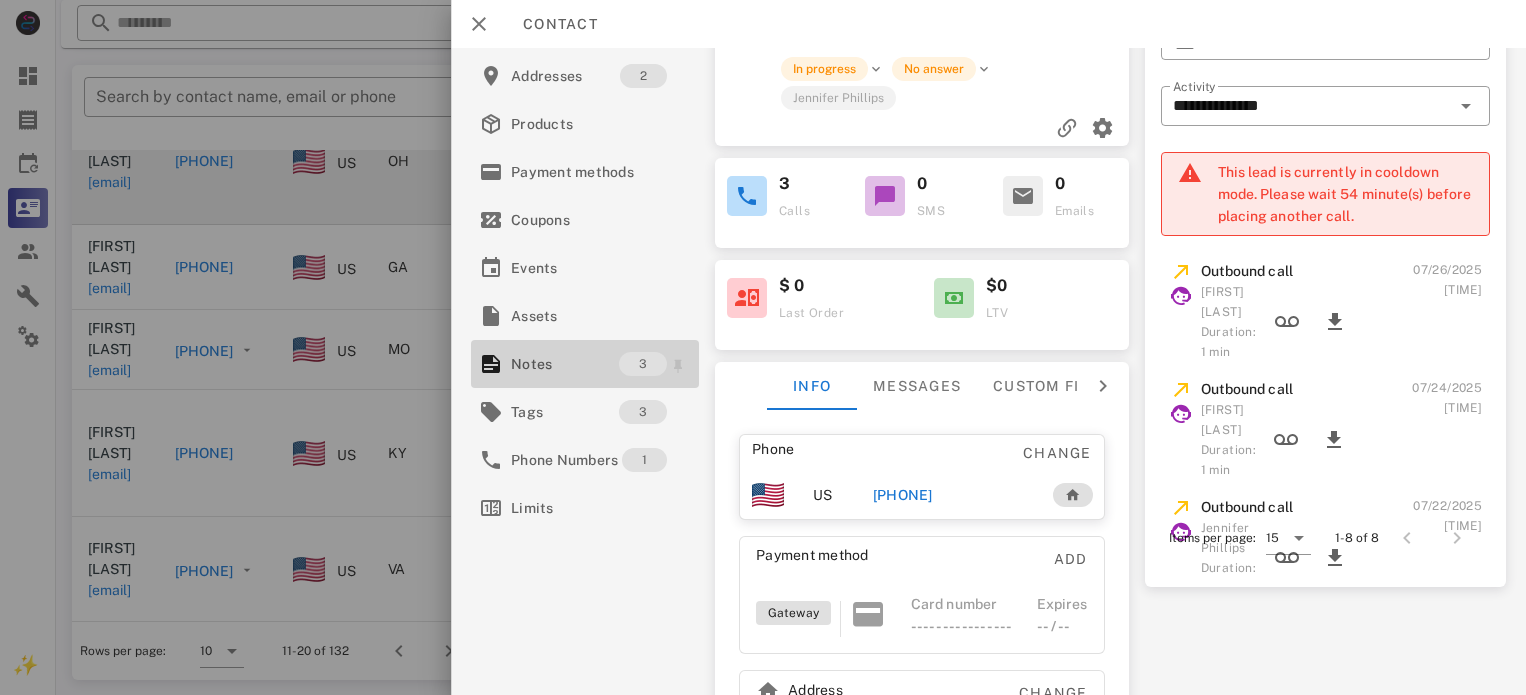 click on "Notes" at bounding box center [565, 364] 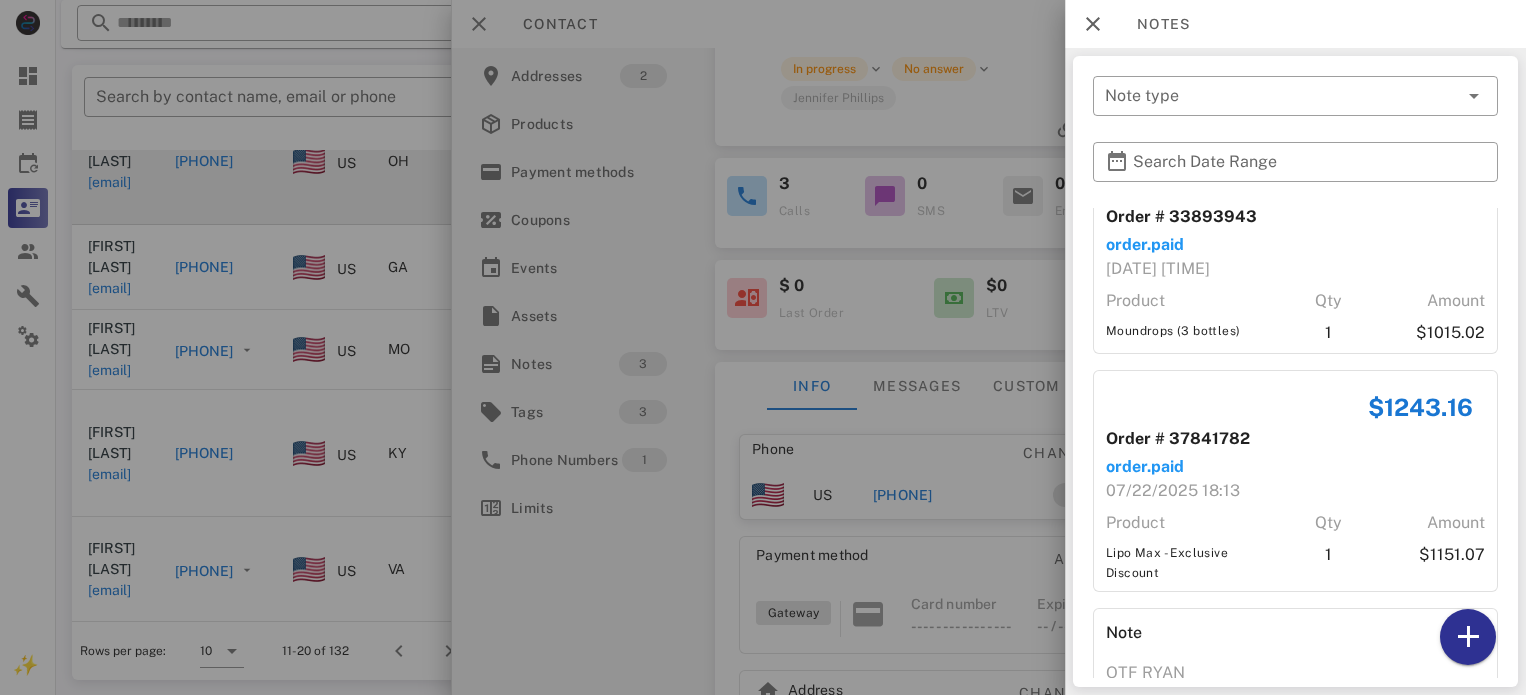 scroll, scrollTop: 146, scrollLeft: 0, axis: vertical 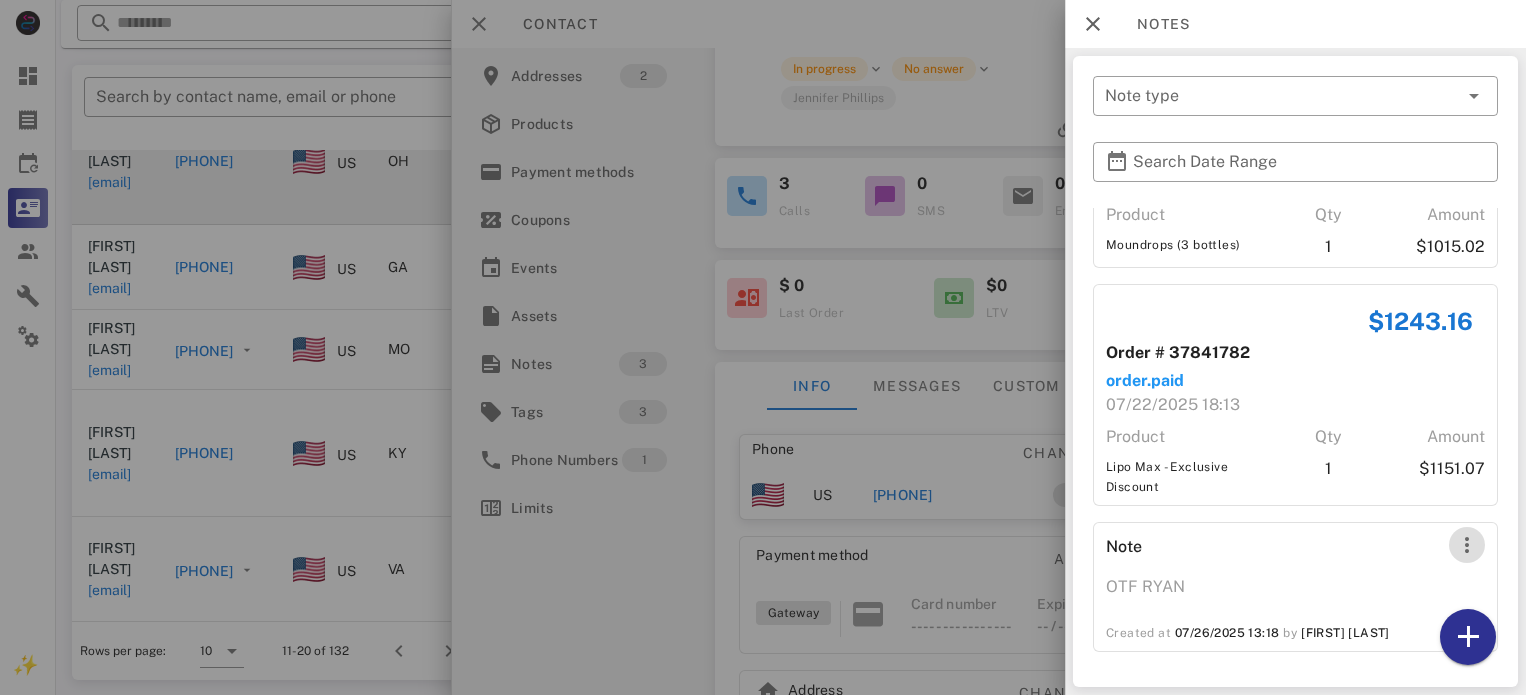 click at bounding box center (1467, 545) 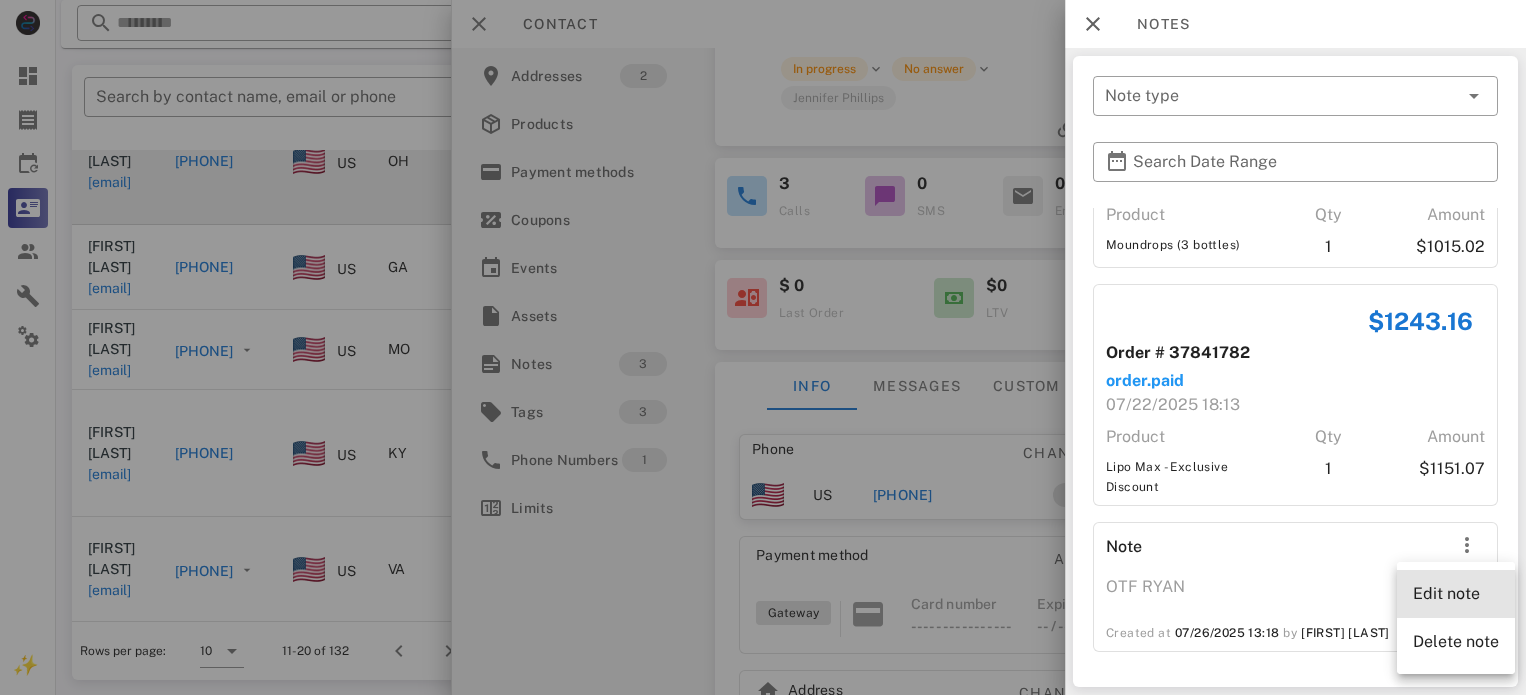 click on "Edit note" at bounding box center [1456, 593] 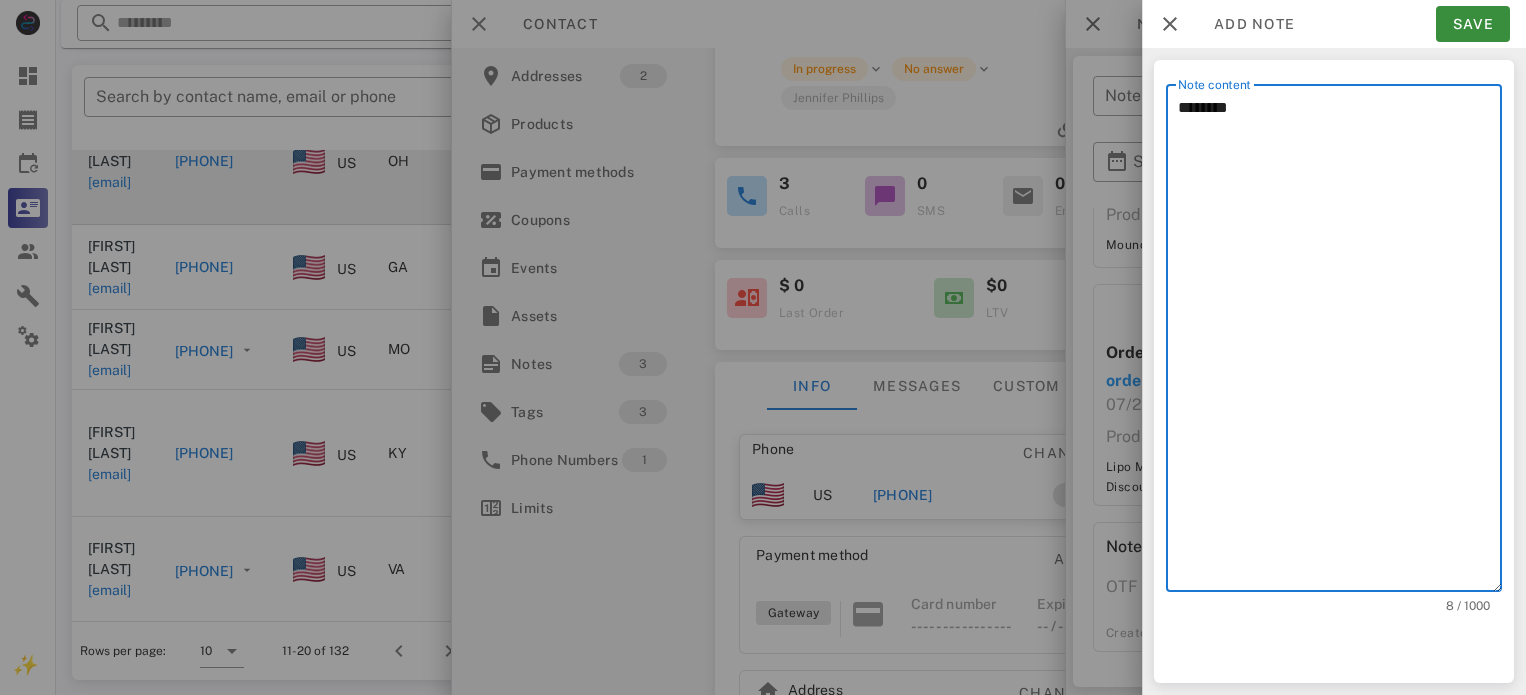 drag, startPoint x: 1283, startPoint y: 108, endPoint x: 1027, endPoint y: 143, distance: 258.3815 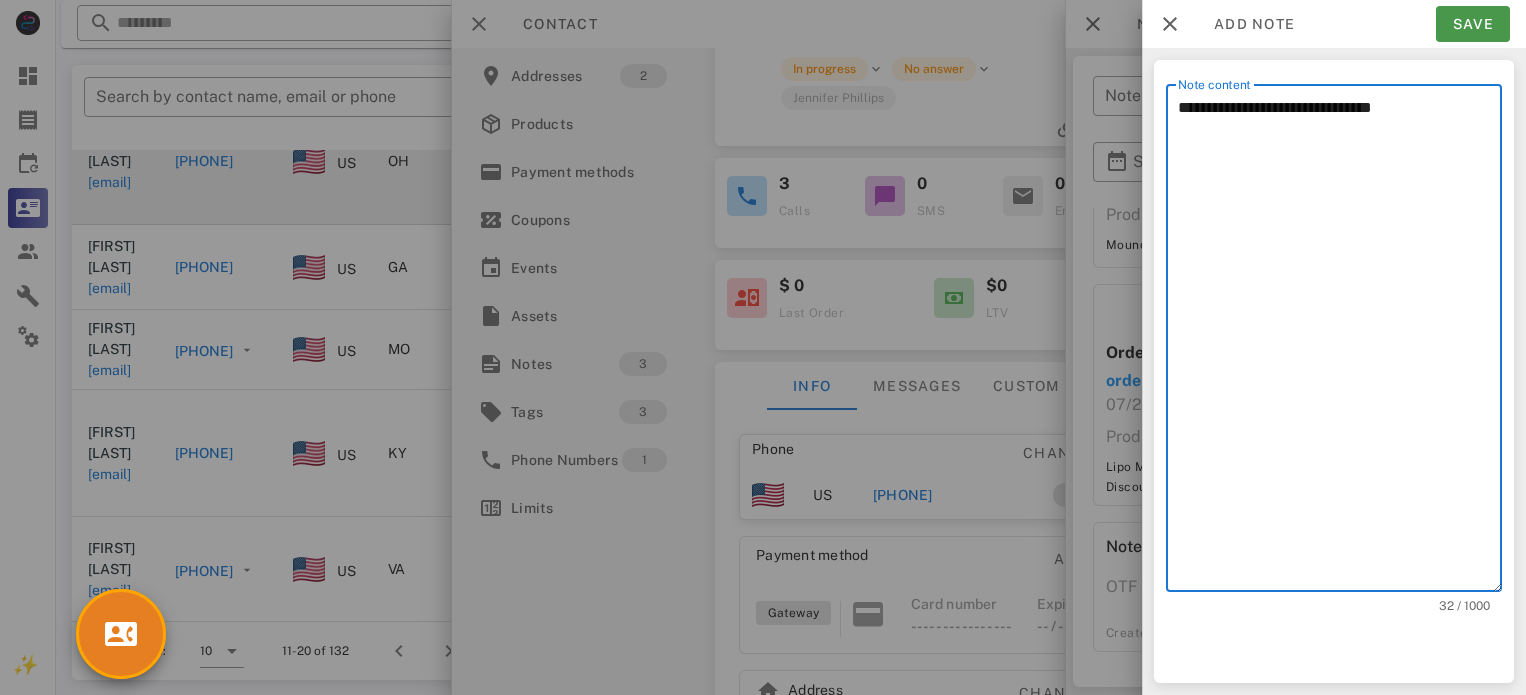 type on "**********" 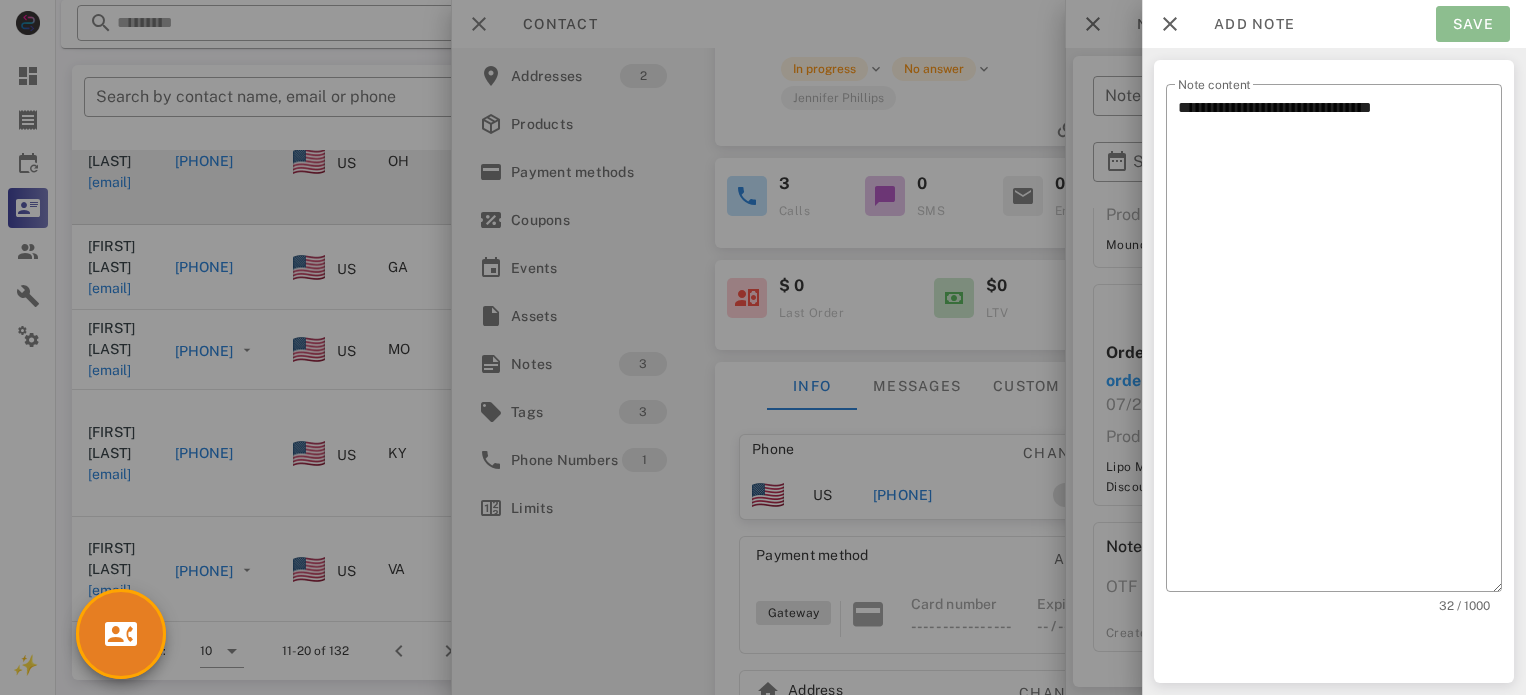 click on "Save" at bounding box center [1473, 24] 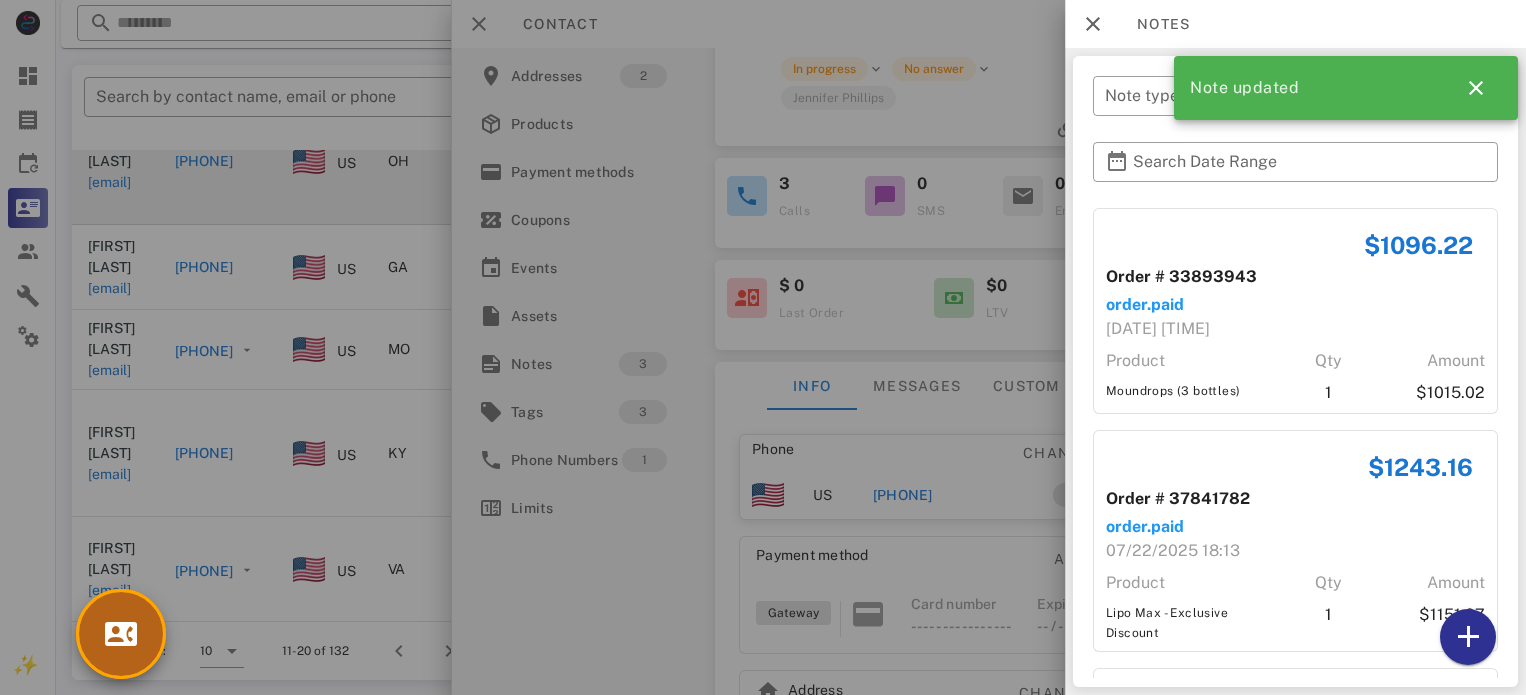 click at bounding box center [121, 634] 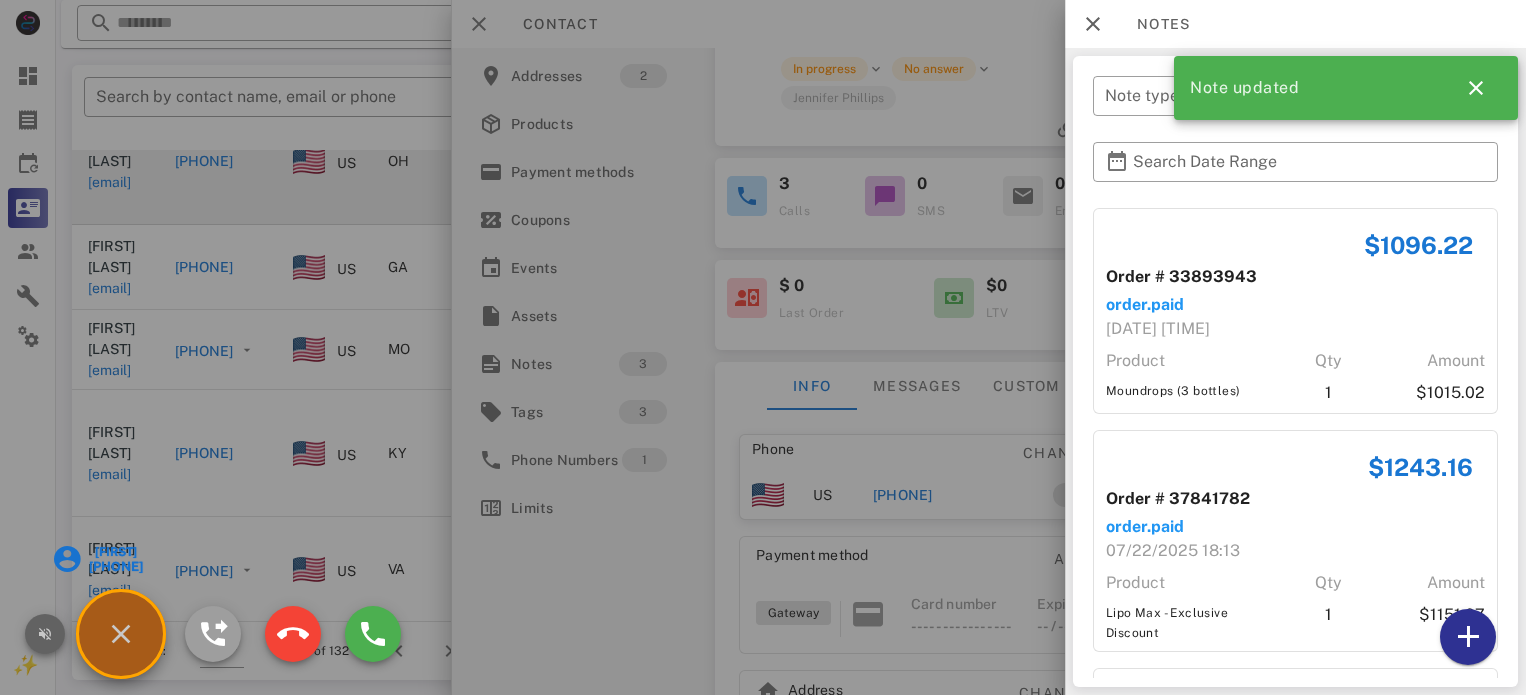 click at bounding box center (45, 634) 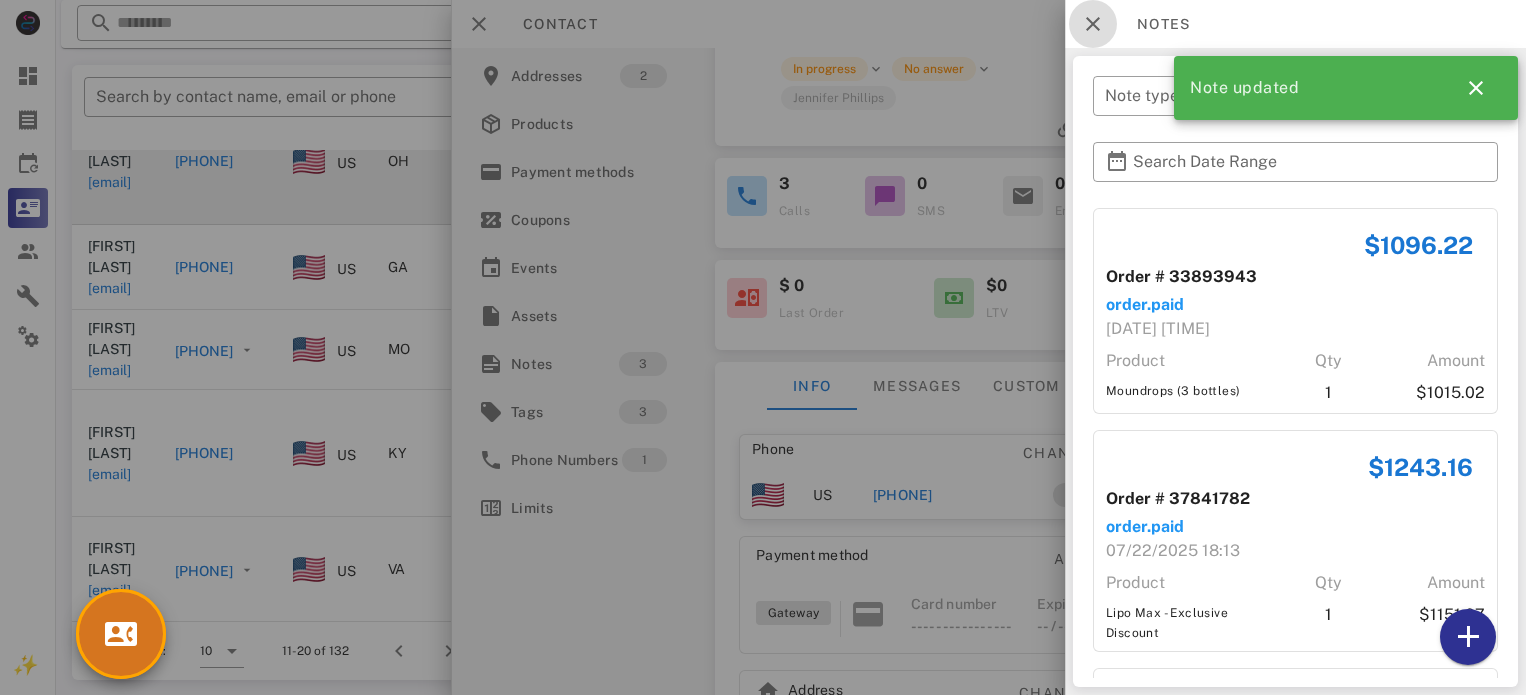 click at bounding box center (1093, 24) 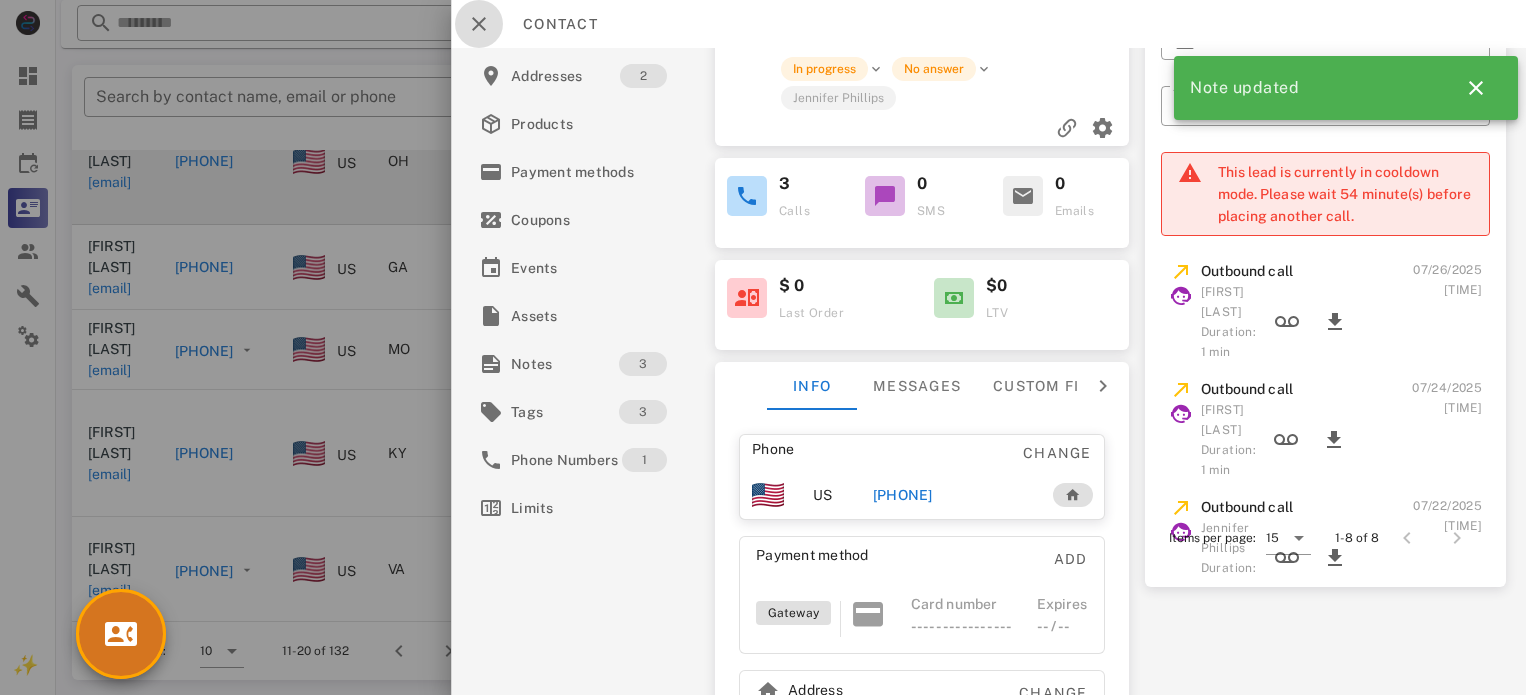 click at bounding box center (479, 24) 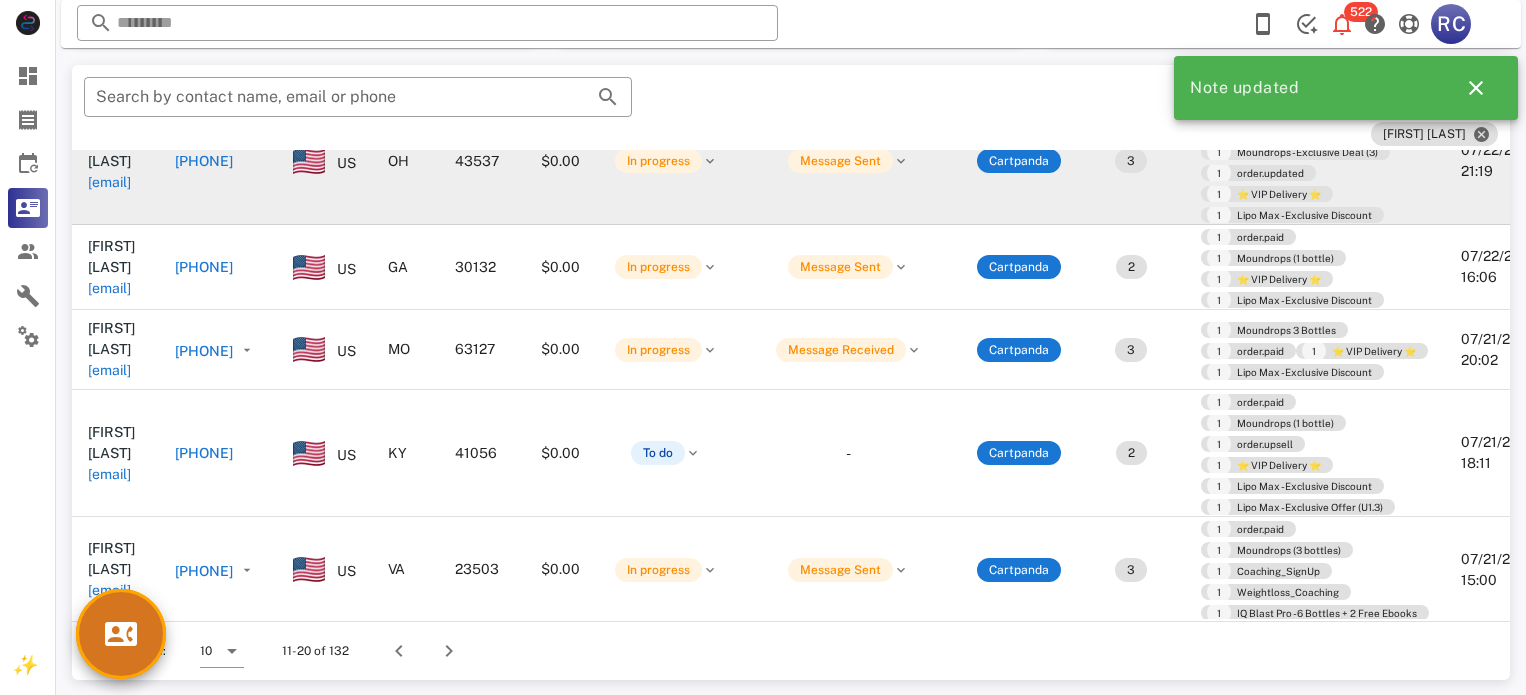 scroll, scrollTop: 0, scrollLeft: 0, axis: both 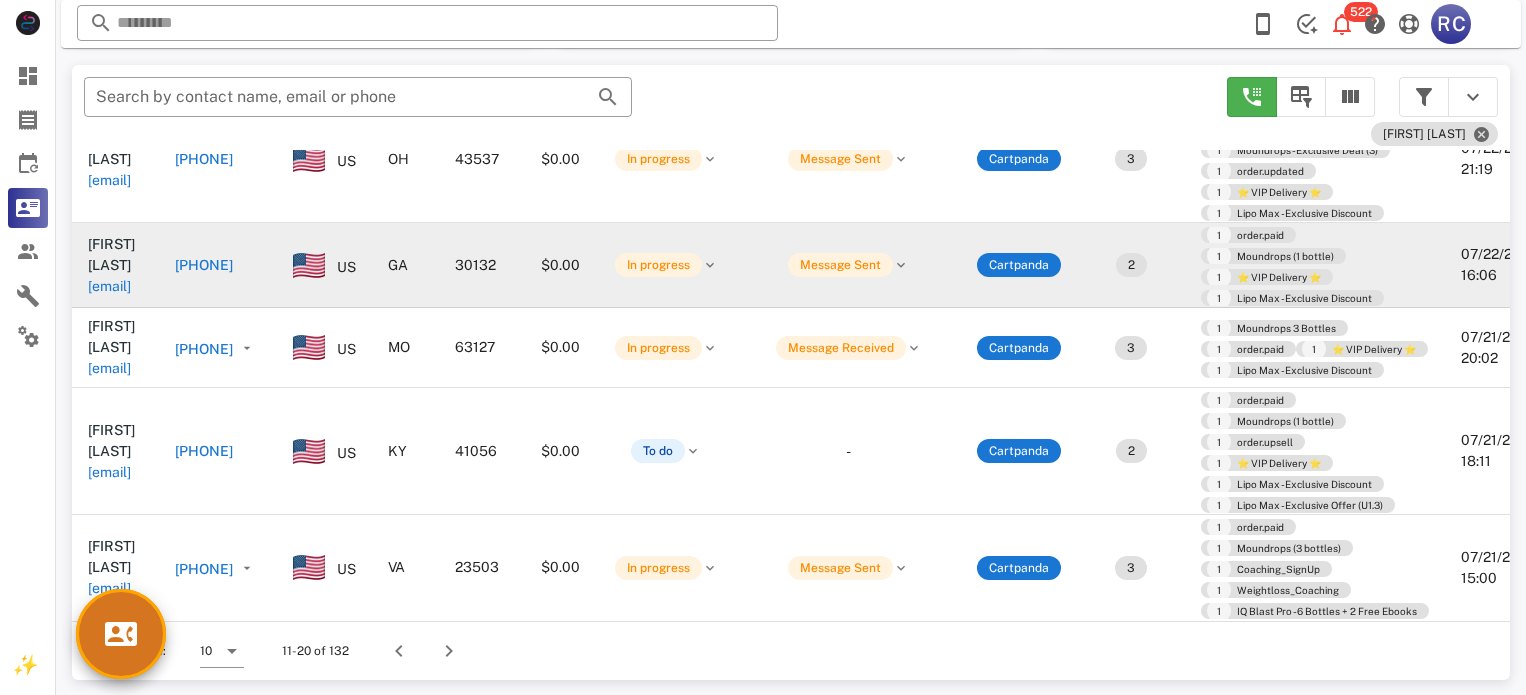 click on "[PHONE]" at bounding box center [204, 265] 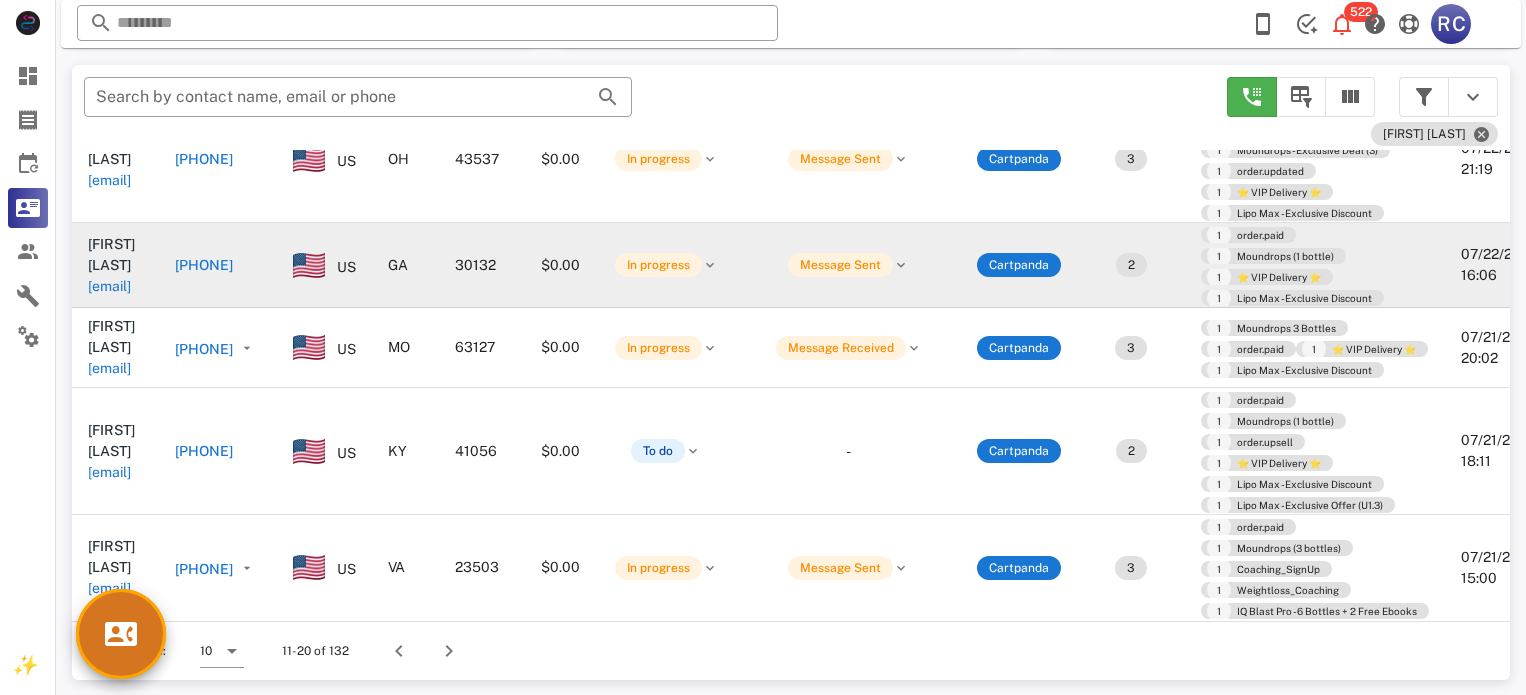 type on "**********" 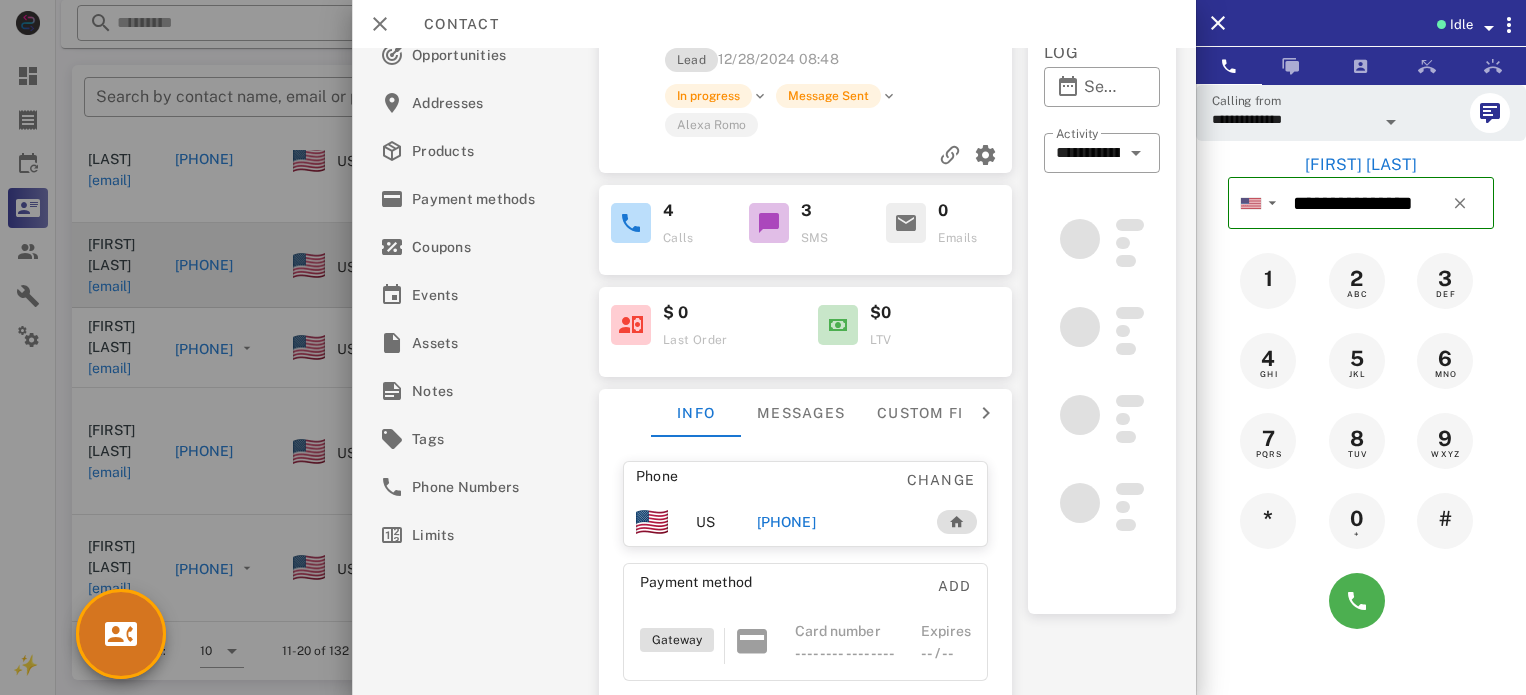 scroll, scrollTop: 227, scrollLeft: 0, axis: vertical 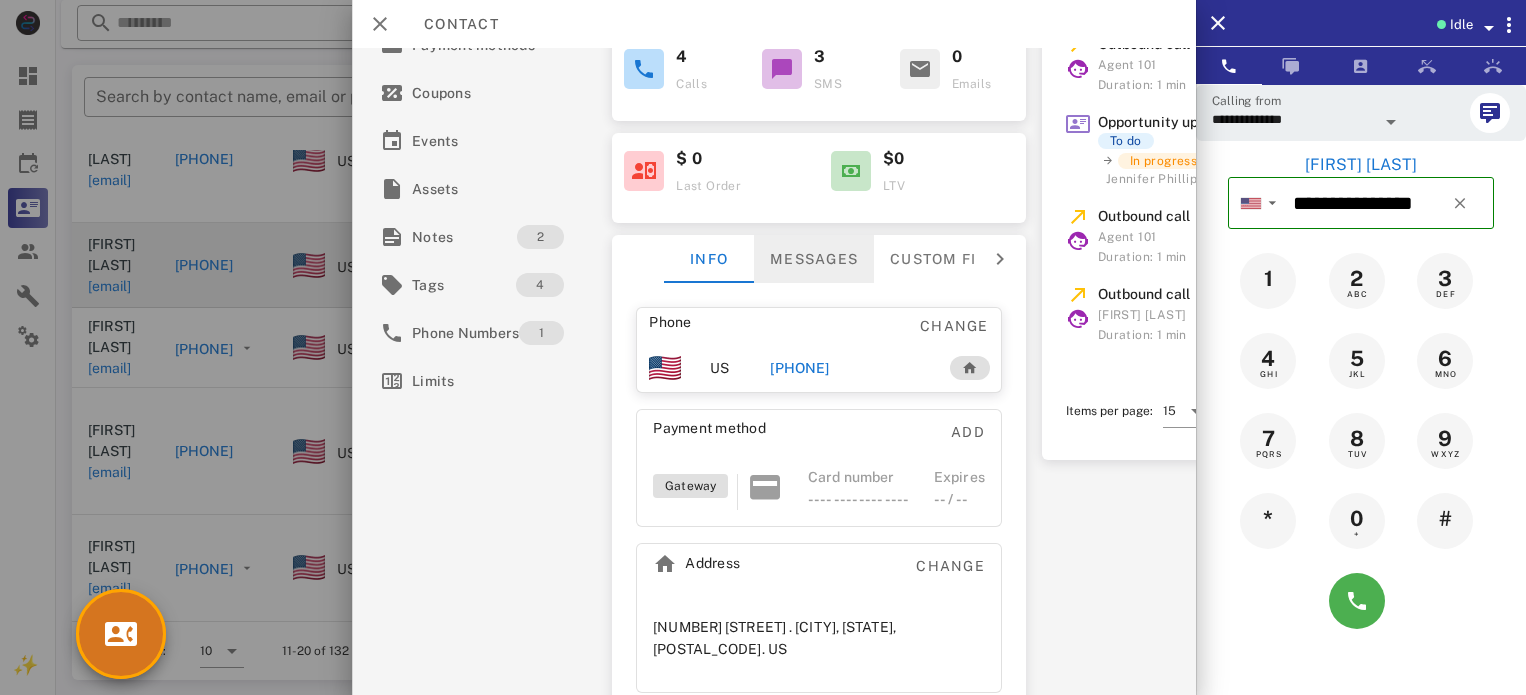 click on "Messages" at bounding box center [814, 259] 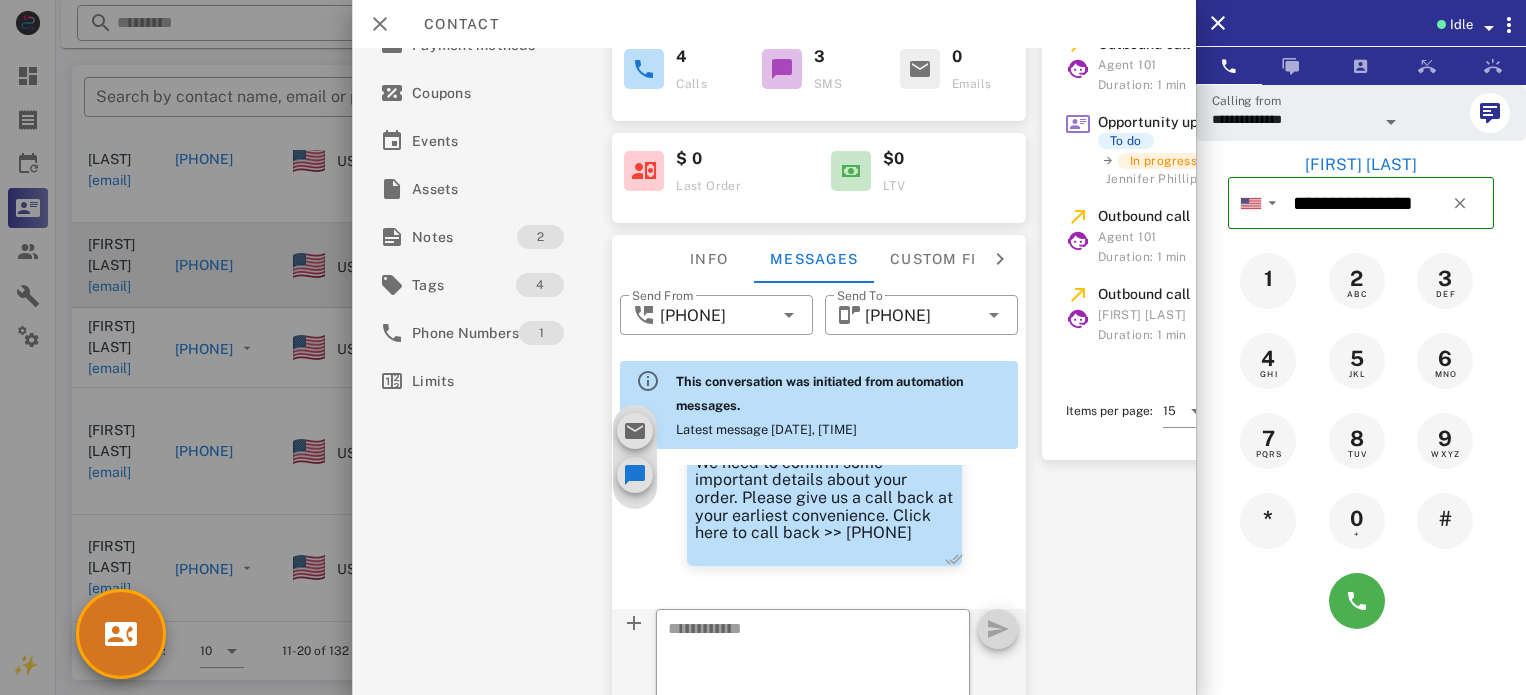 scroll, scrollTop: 498, scrollLeft: 0, axis: vertical 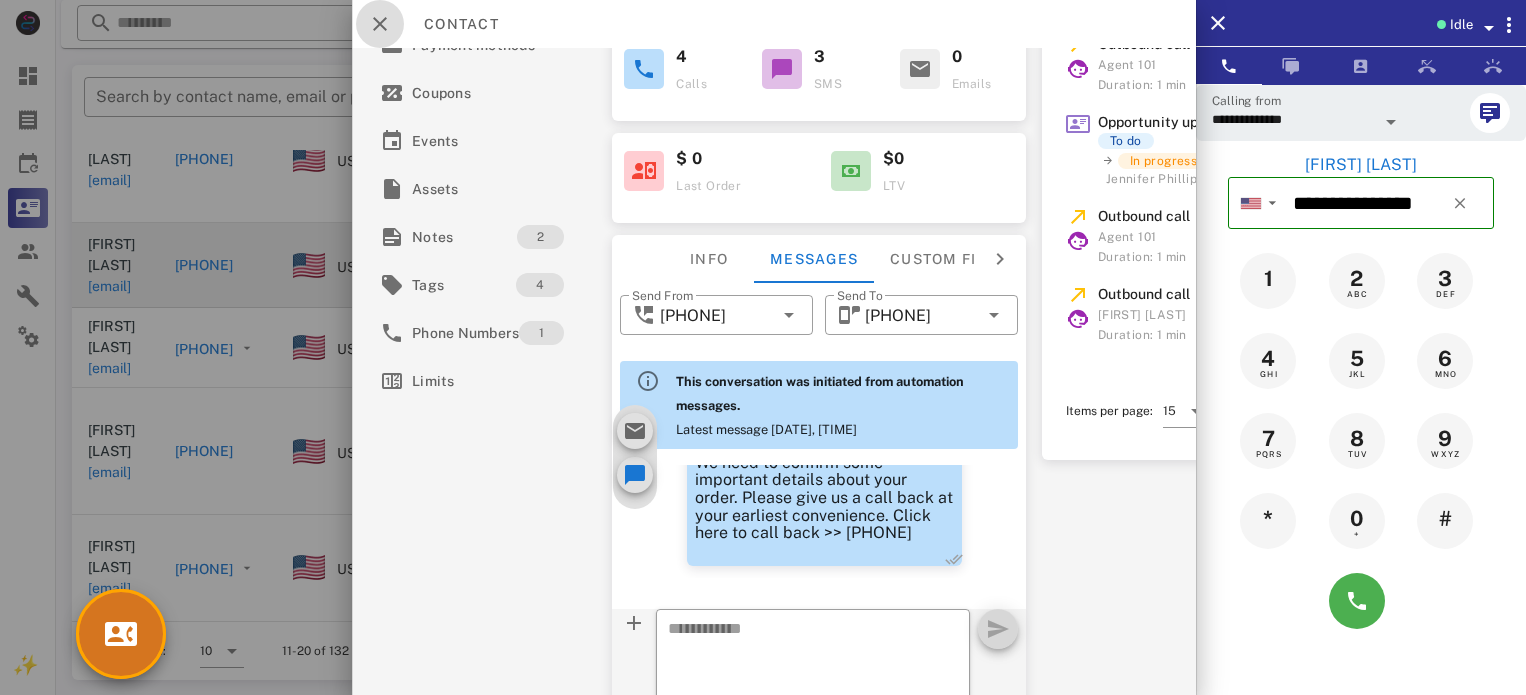 click at bounding box center (380, 24) 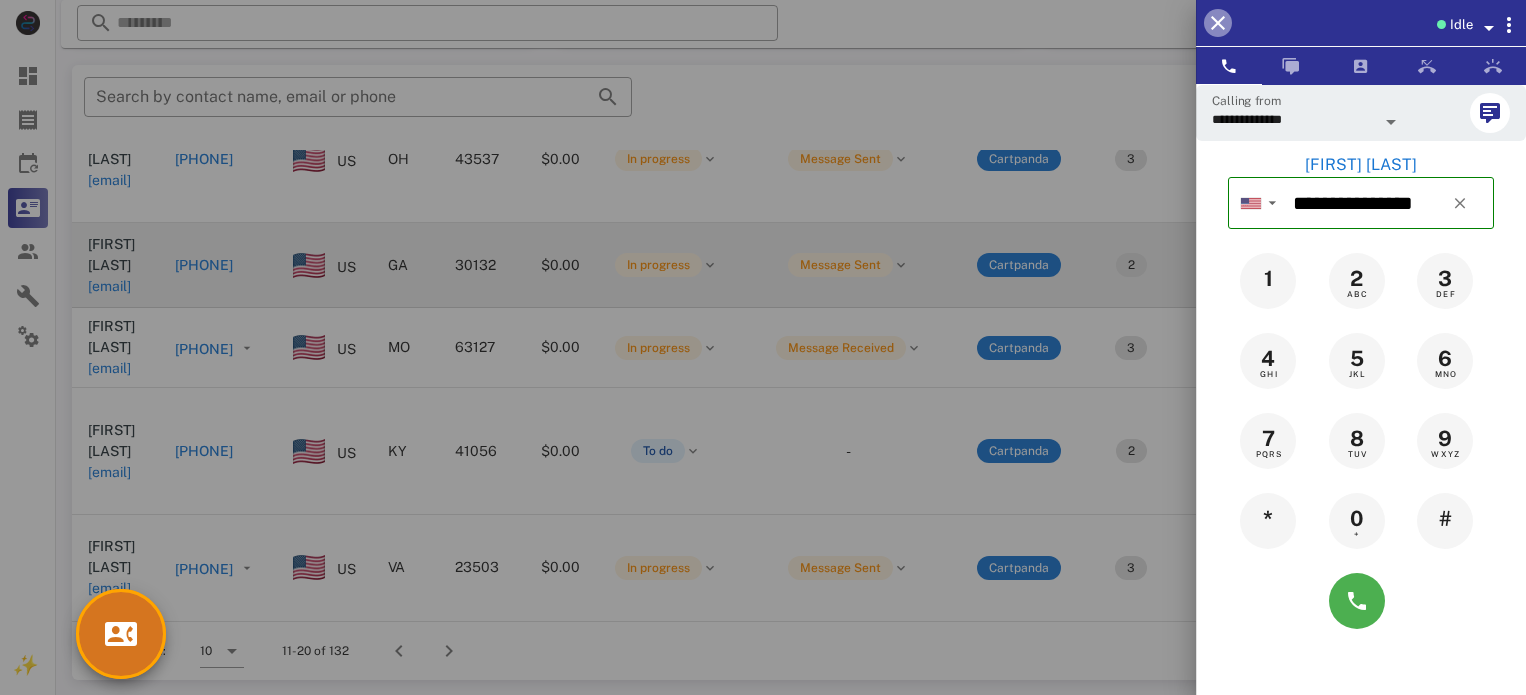 click at bounding box center (1218, 23) 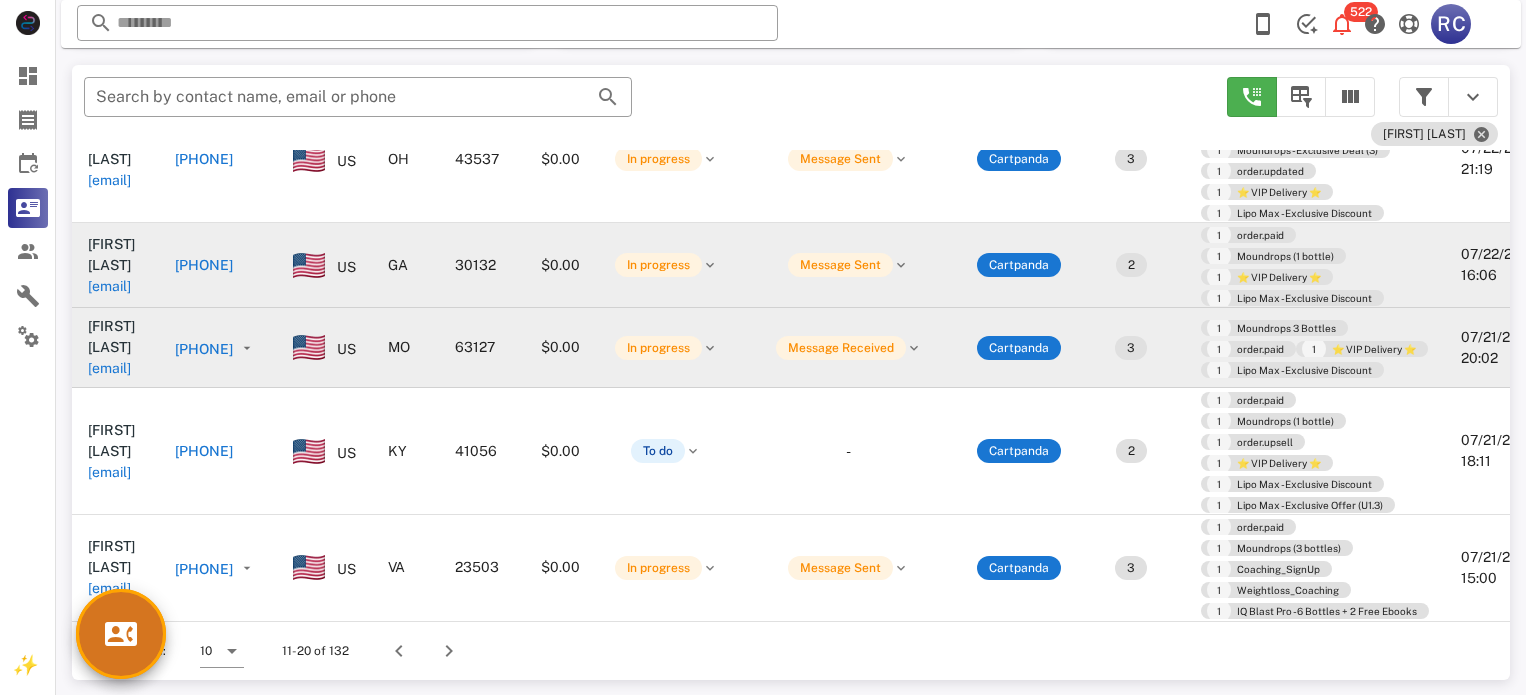 click on "[PHONE]" at bounding box center (204, 349) 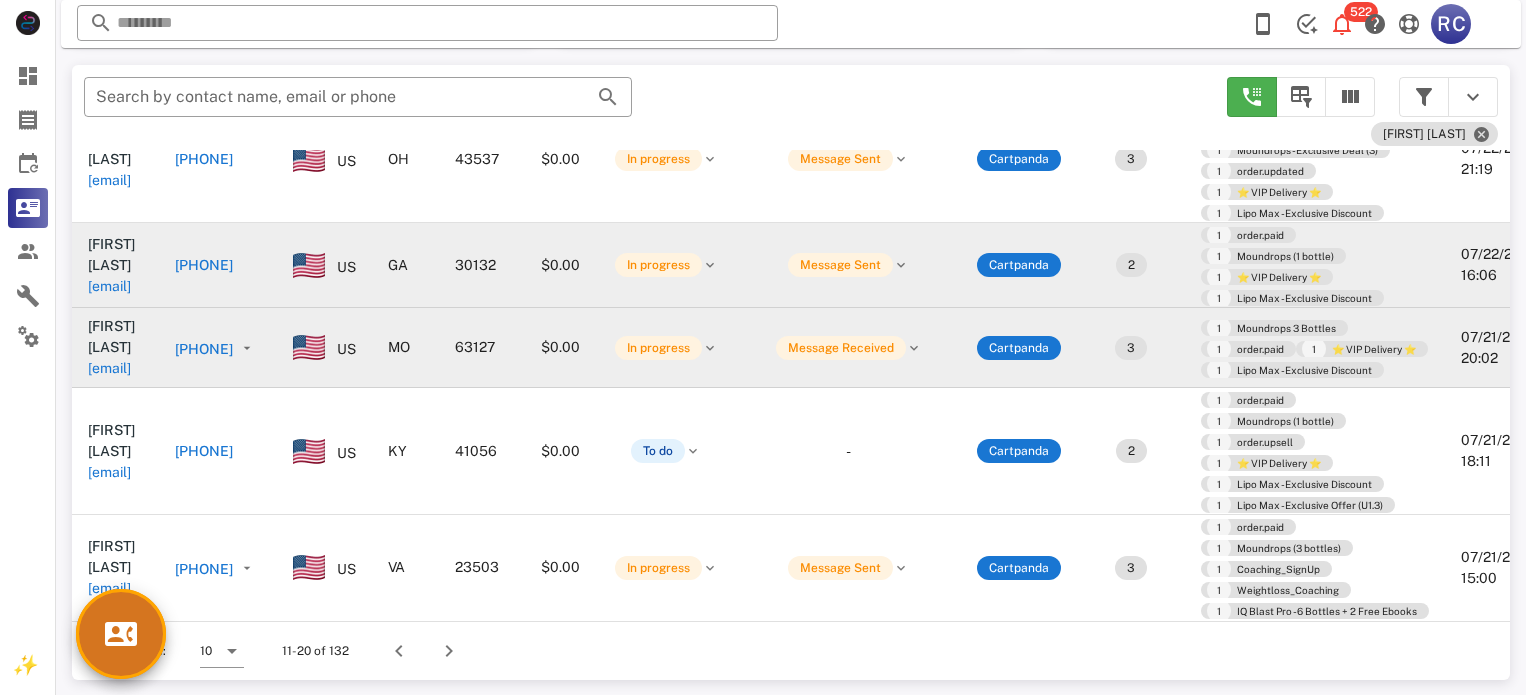 type on "**********" 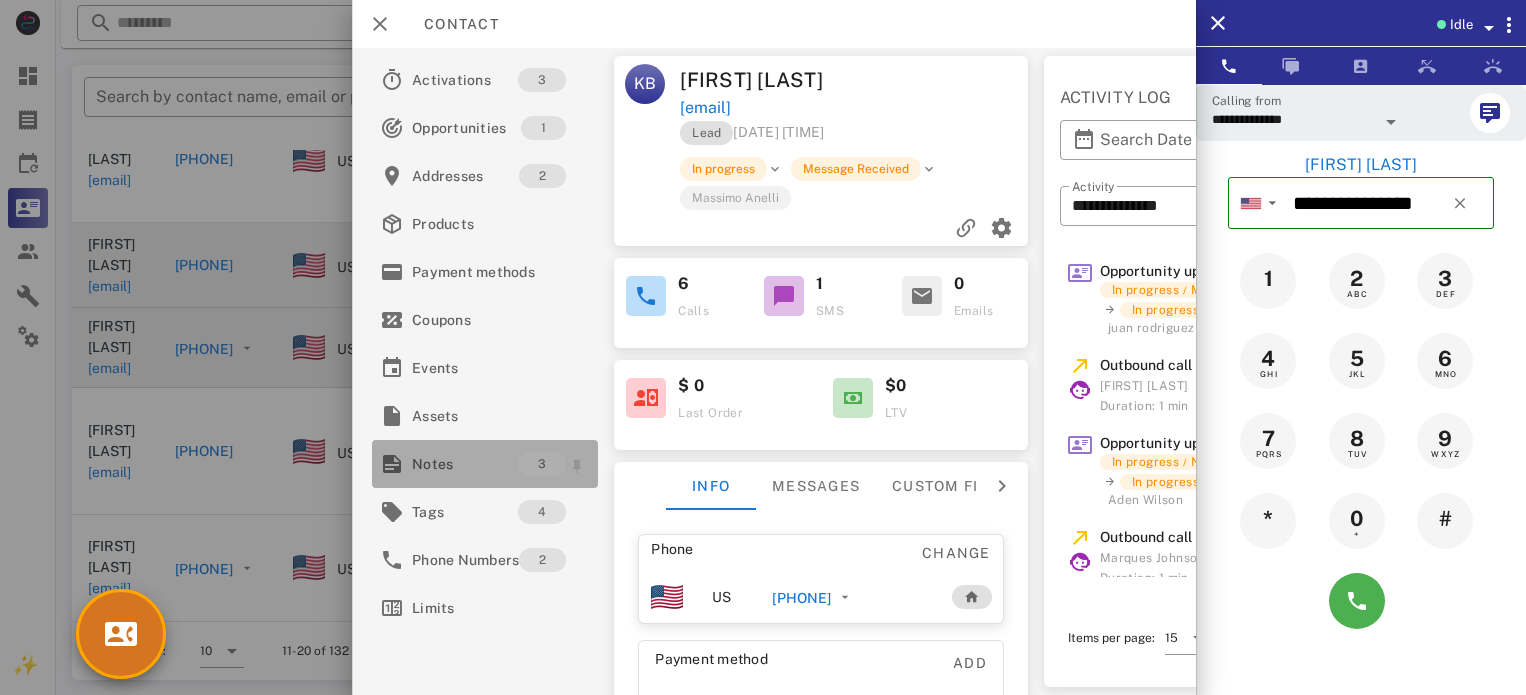click on "Notes" at bounding box center (465, 464) 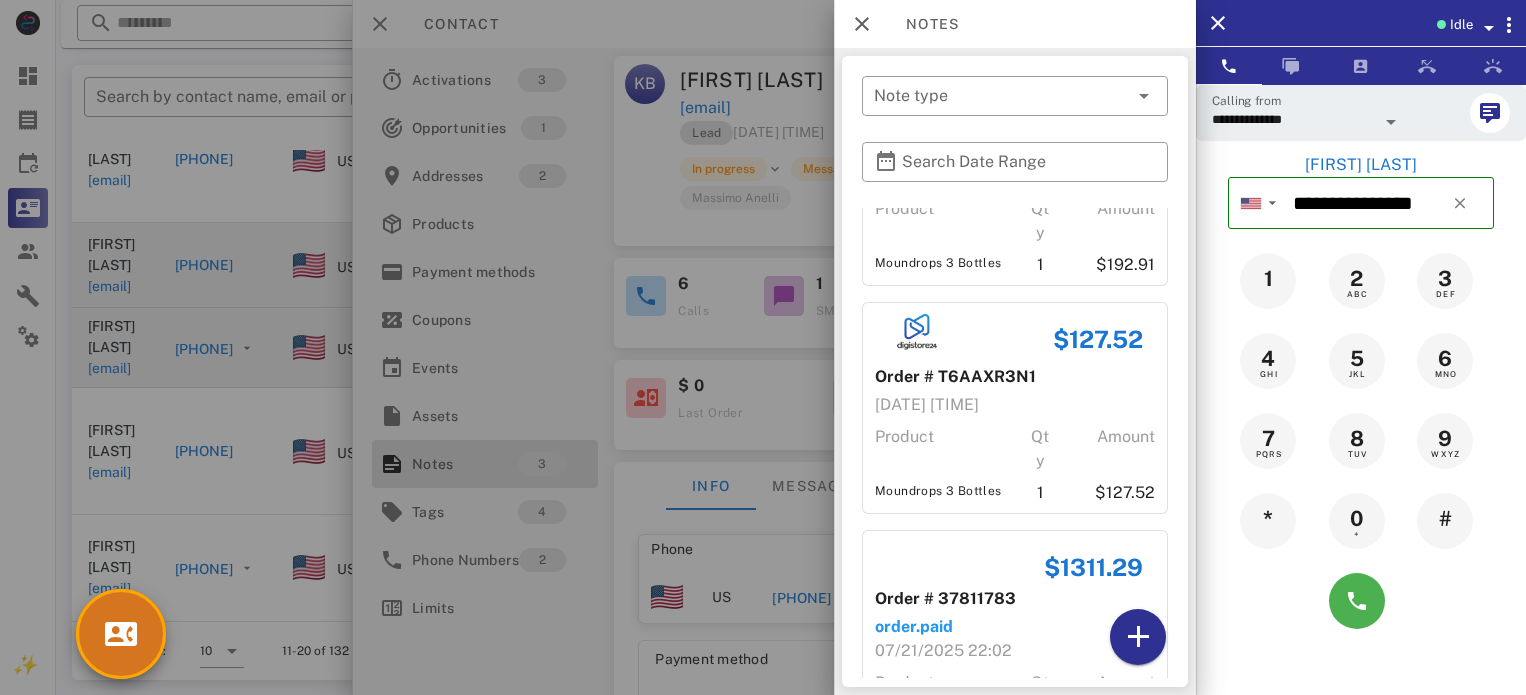 scroll, scrollTop: 0, scrollLeft: 0, axis: both 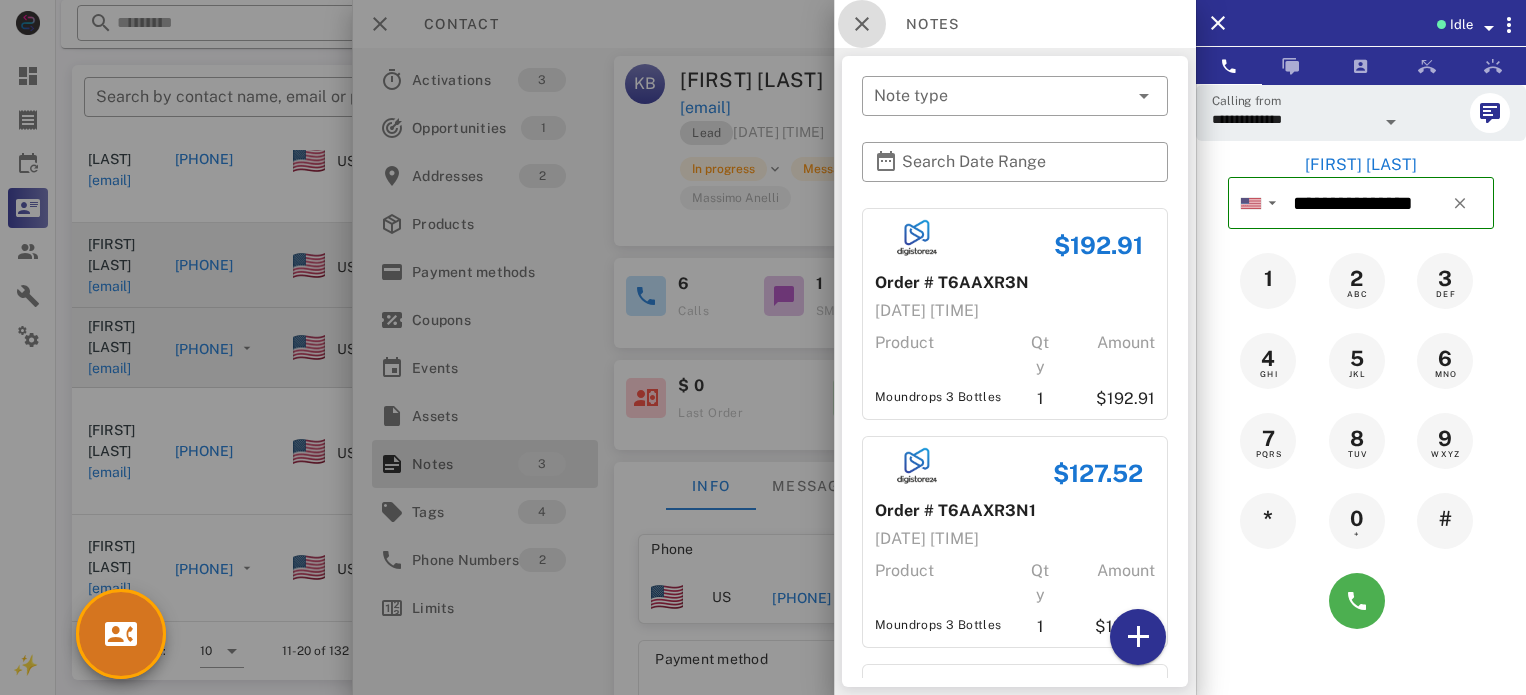 click at bounding box center [862, 24] 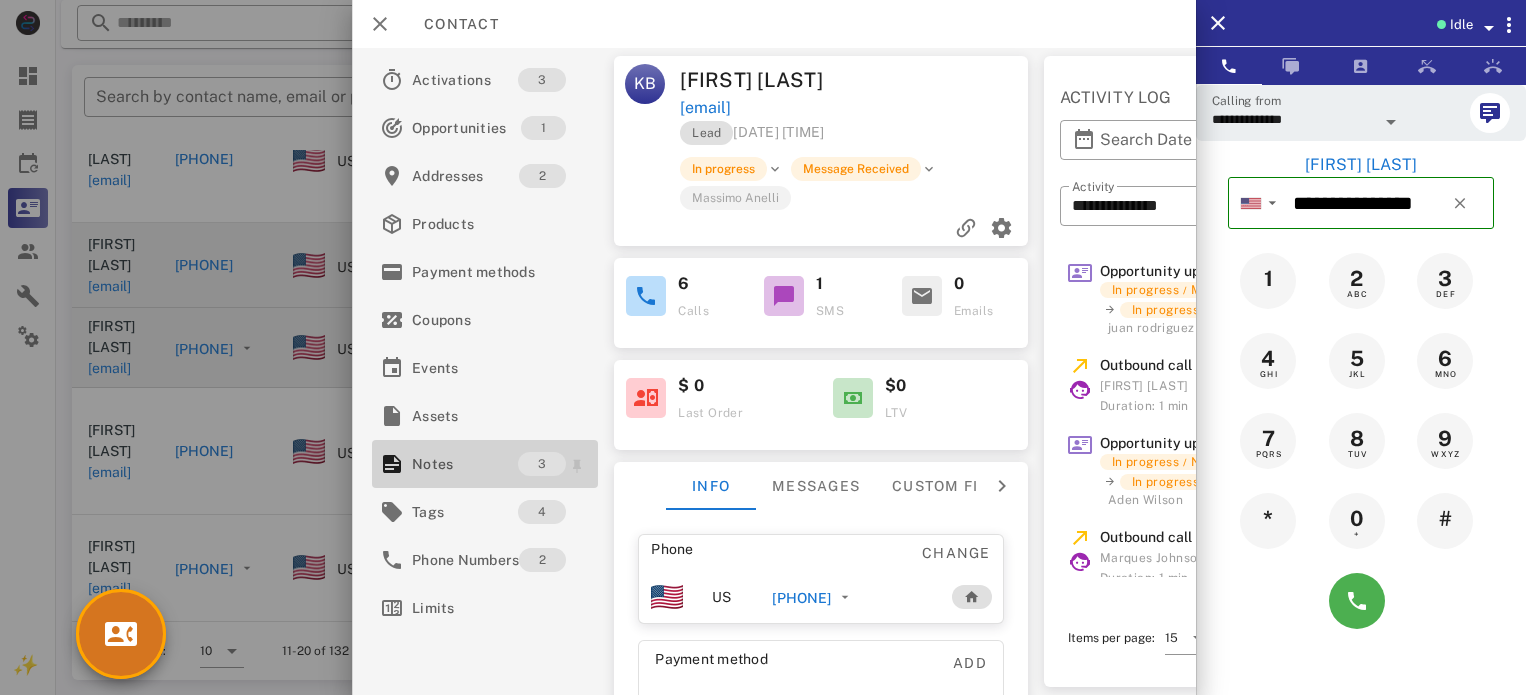 click on "Notes" at bounding box center (465, 464) 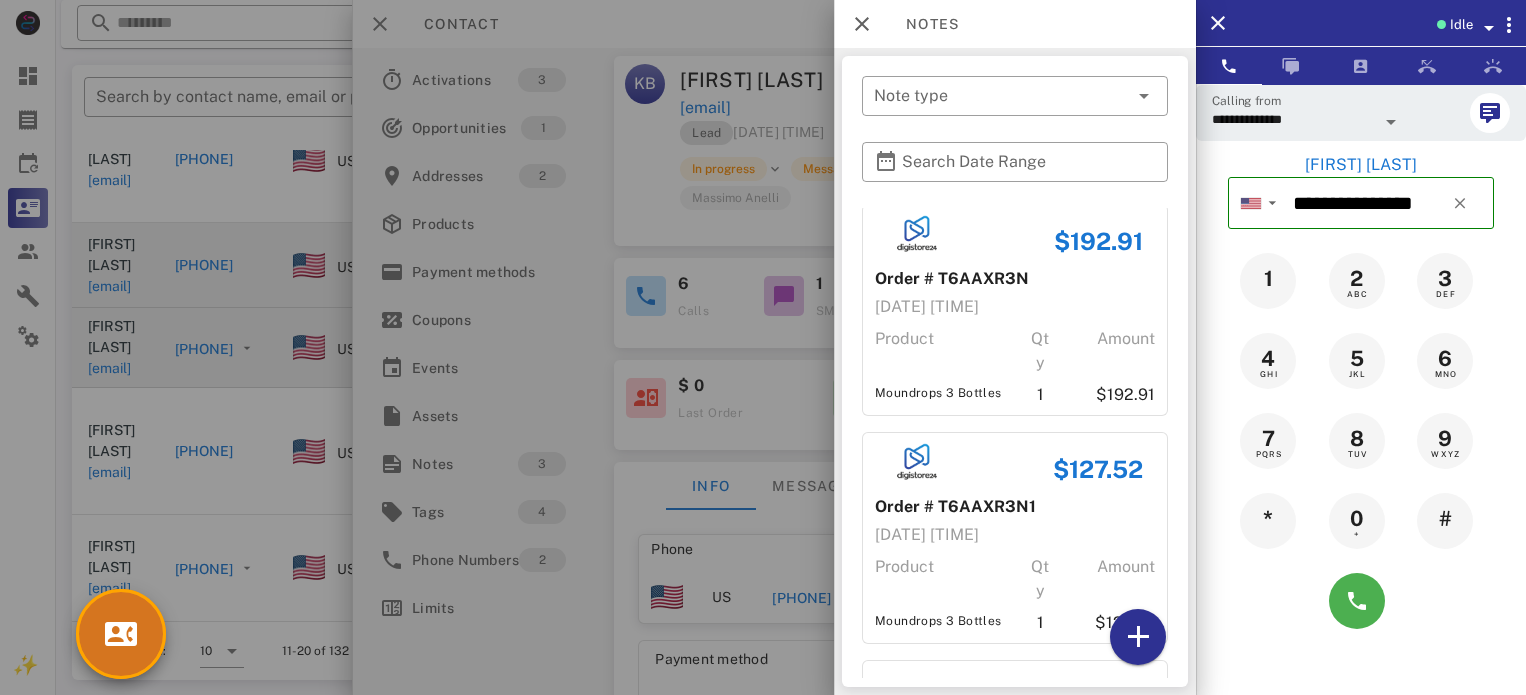 scroll, scrollTop: 0, scrollLeft: 0, axis: both 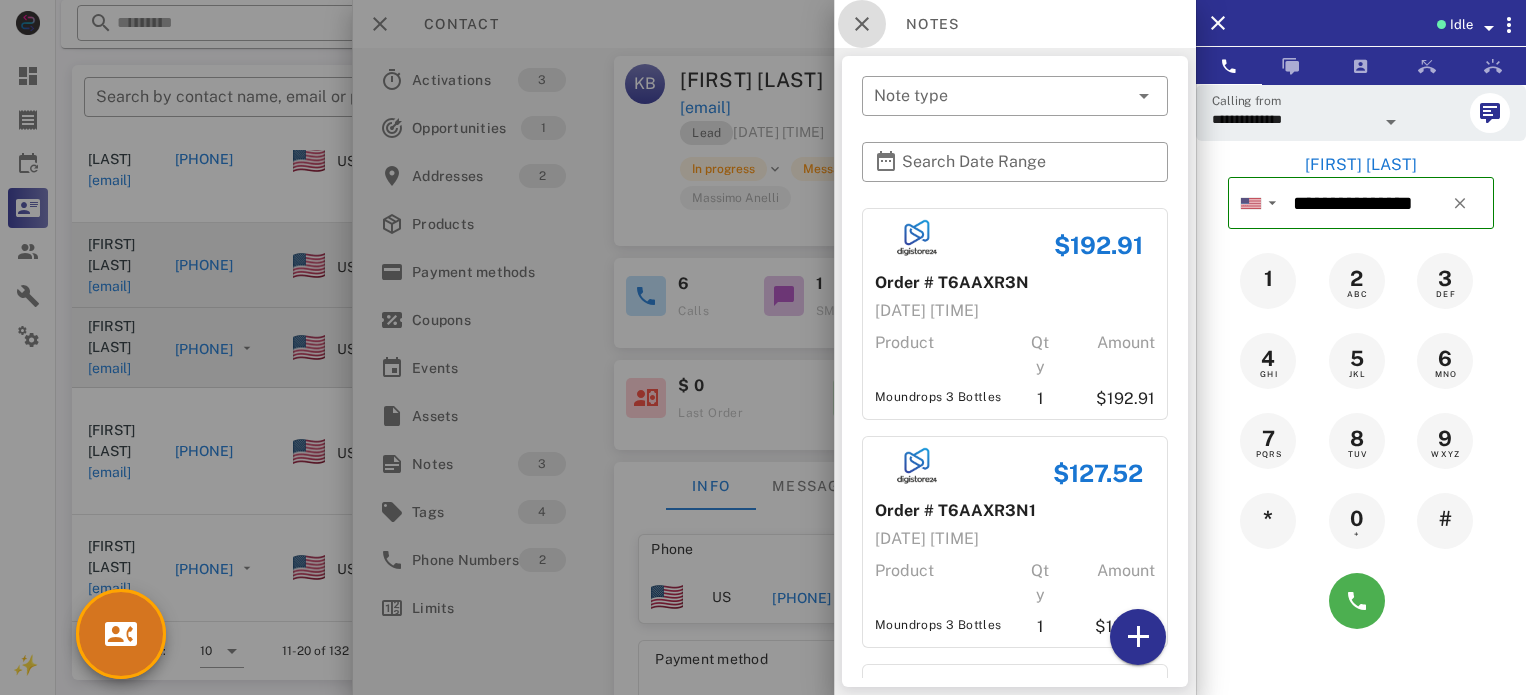 click at bounding box center (862, 24) 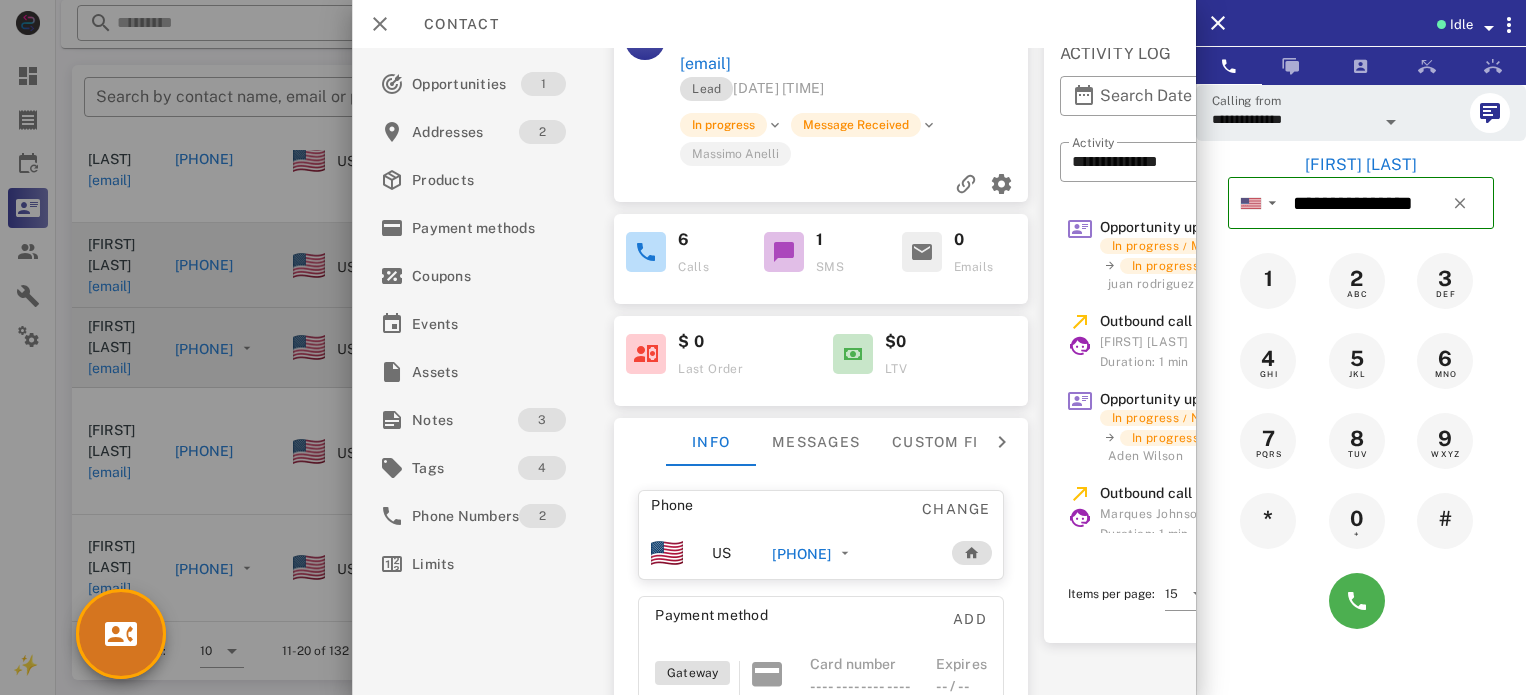 scroll, scrollTop: 0, scrollLeft: 0, axis: both 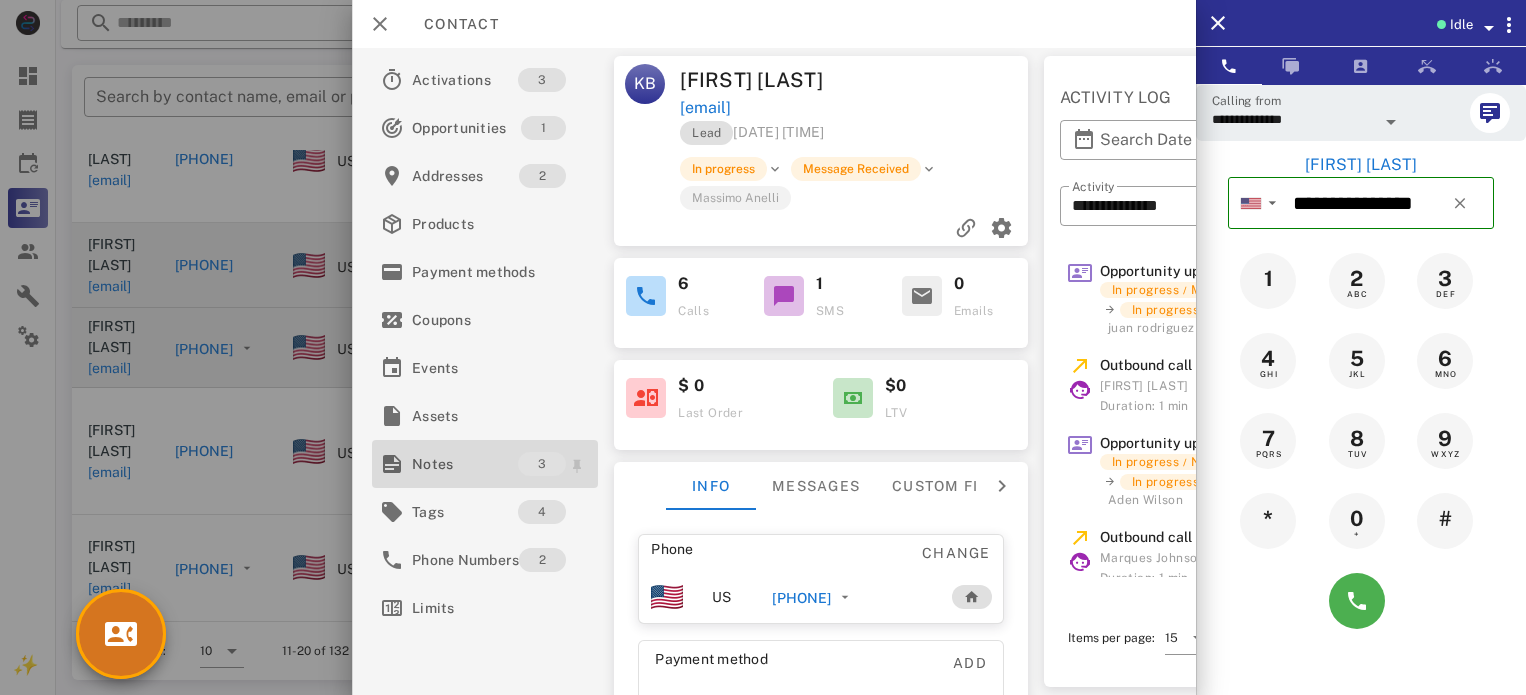 click on "Notes" at bounding box center (465, 464) 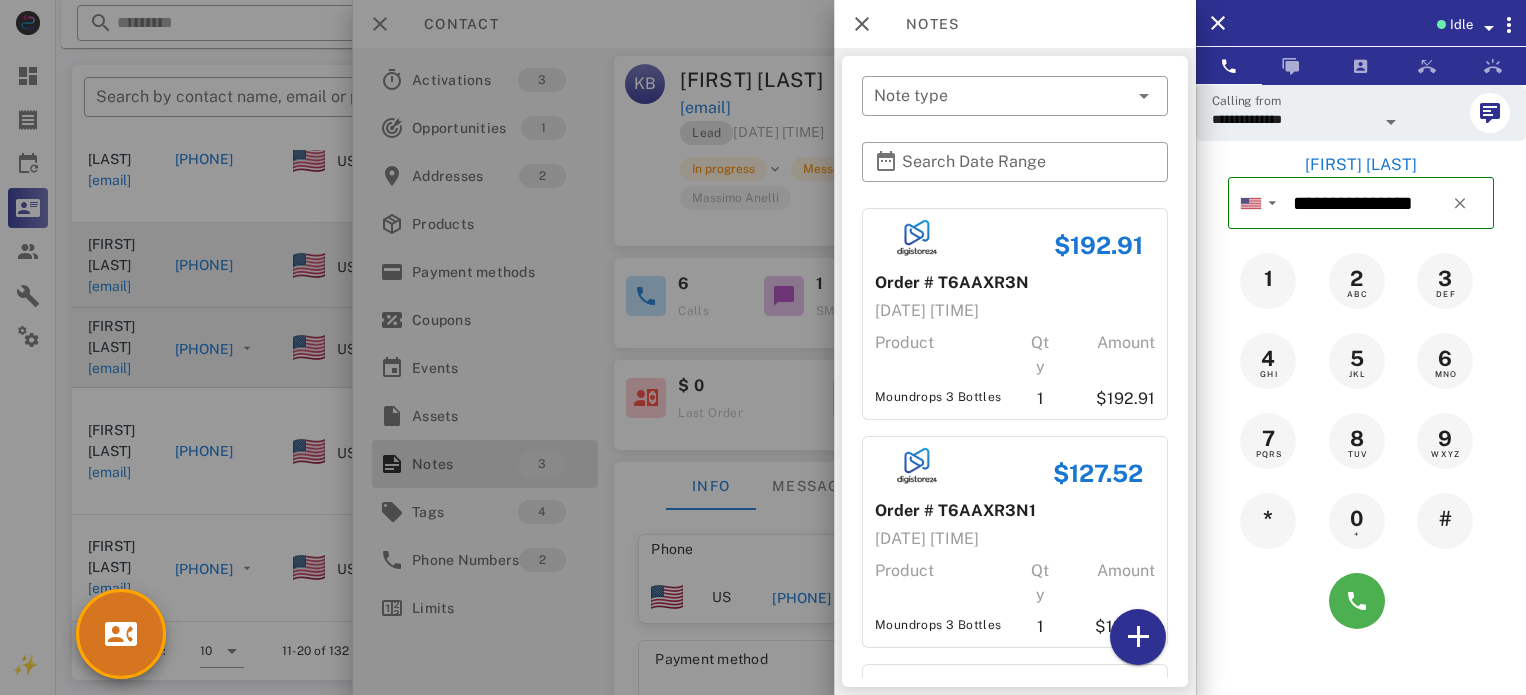 scroll, scrollTop: 0, scrollLeft: 0, axis: both 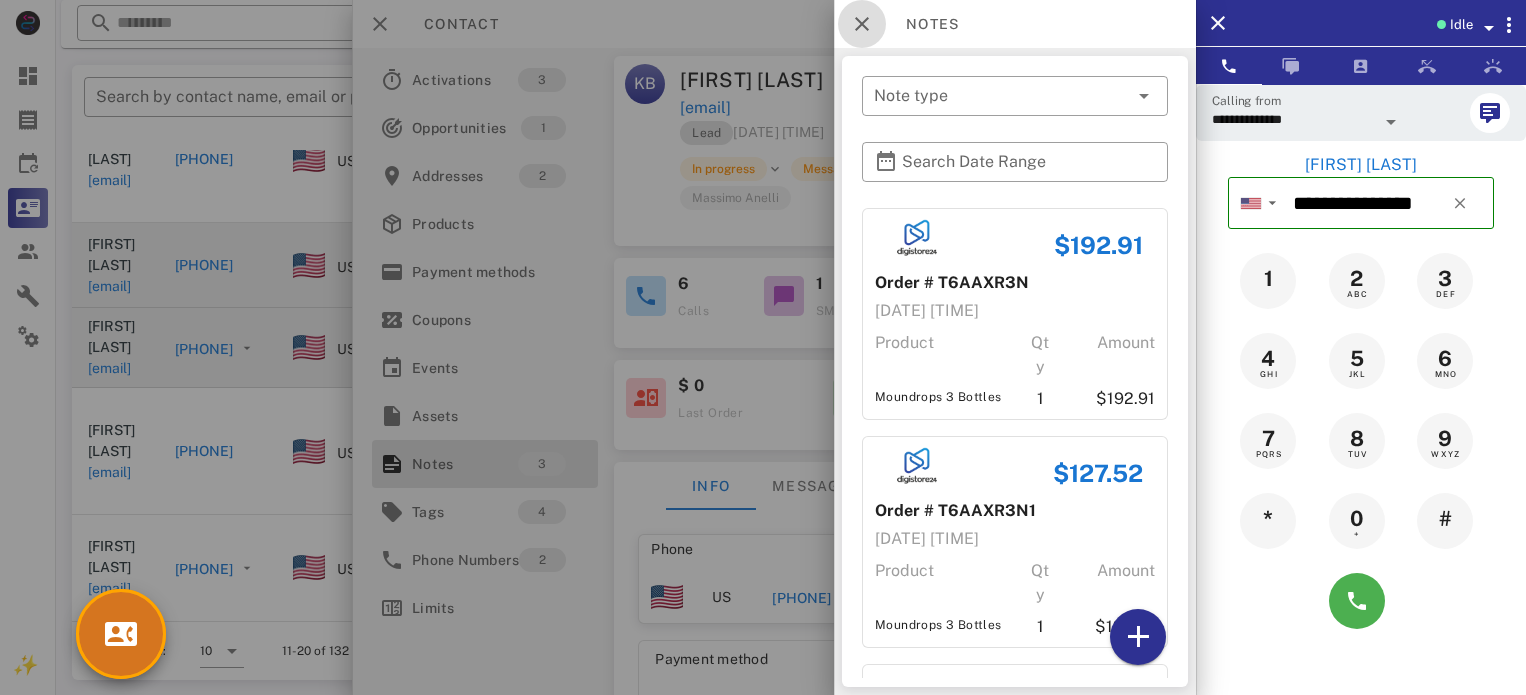 click at bounding box center (862, 24) 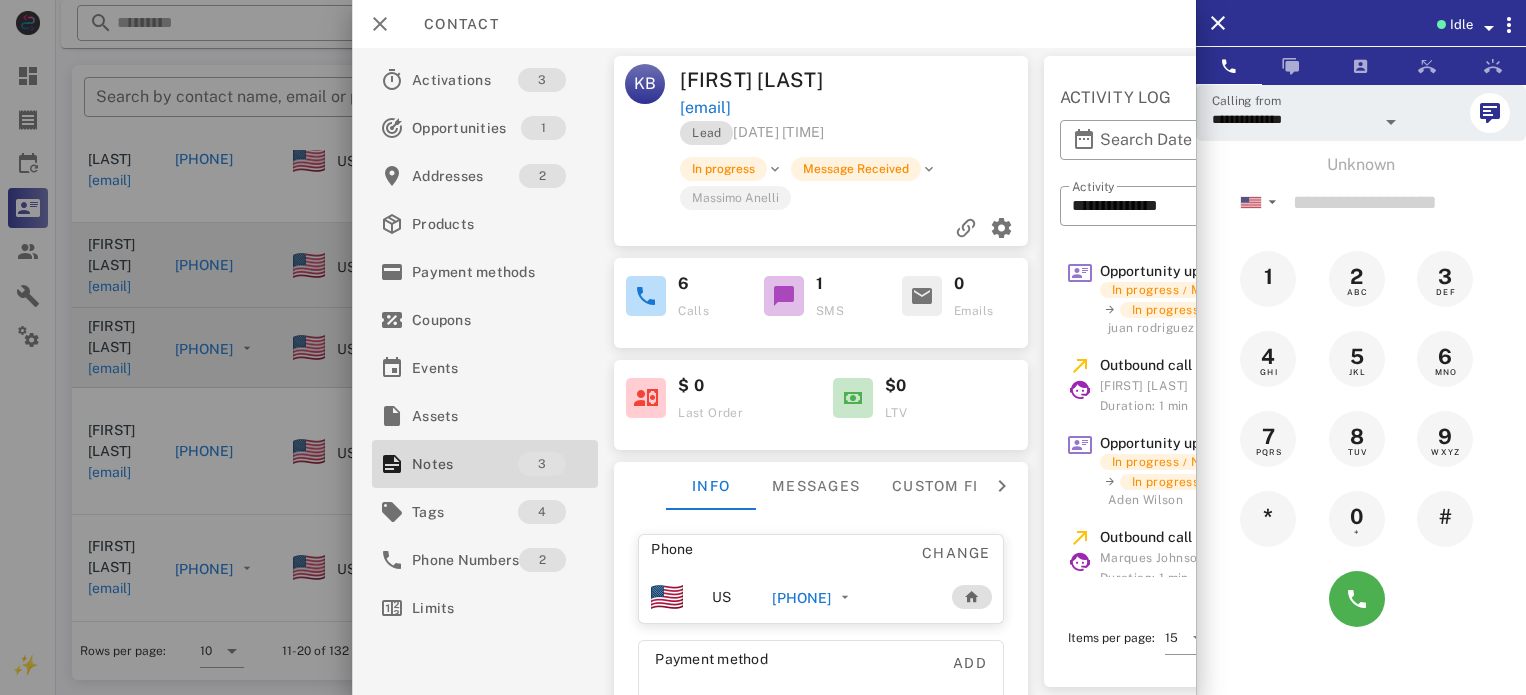 click on "[PHONE]" at bounding box center (801, 598) 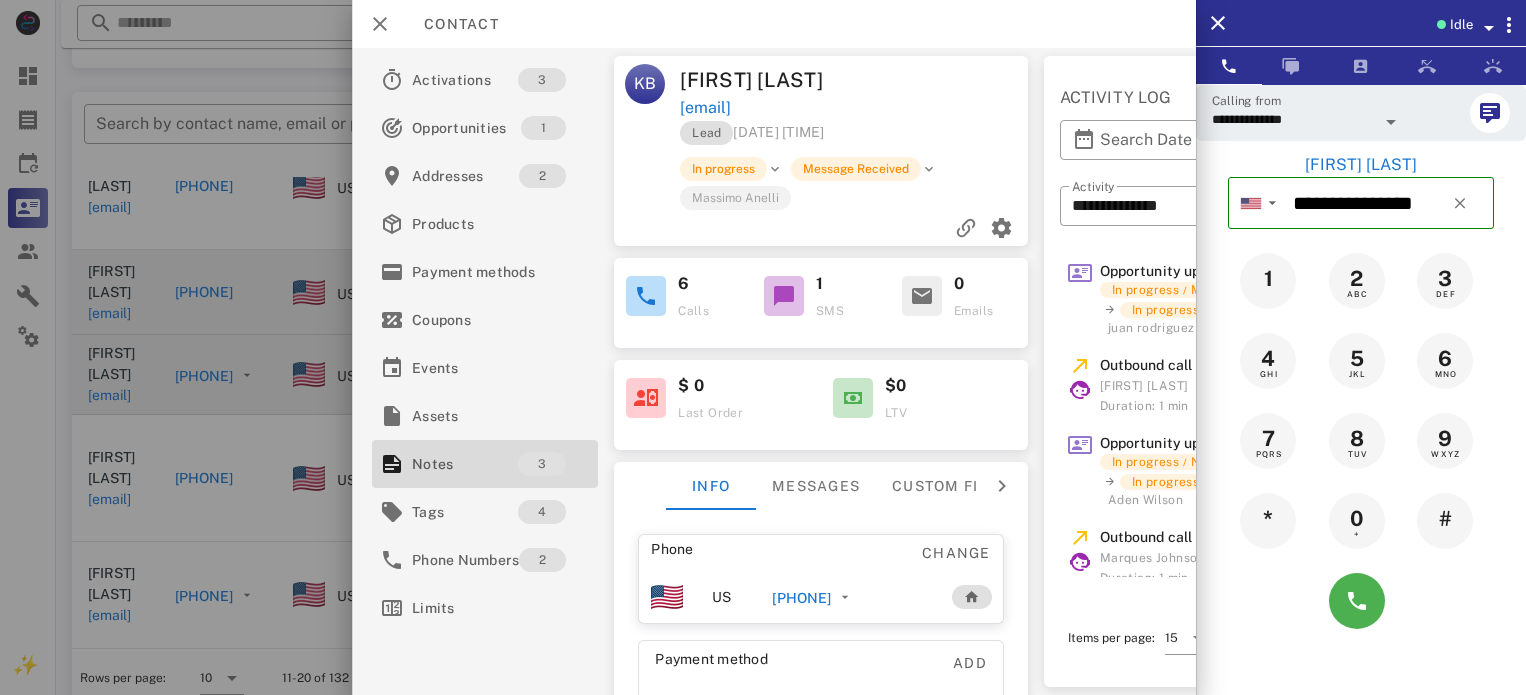 scroll, scrollTop: 379, scrollLeft: 0, axis: vertical 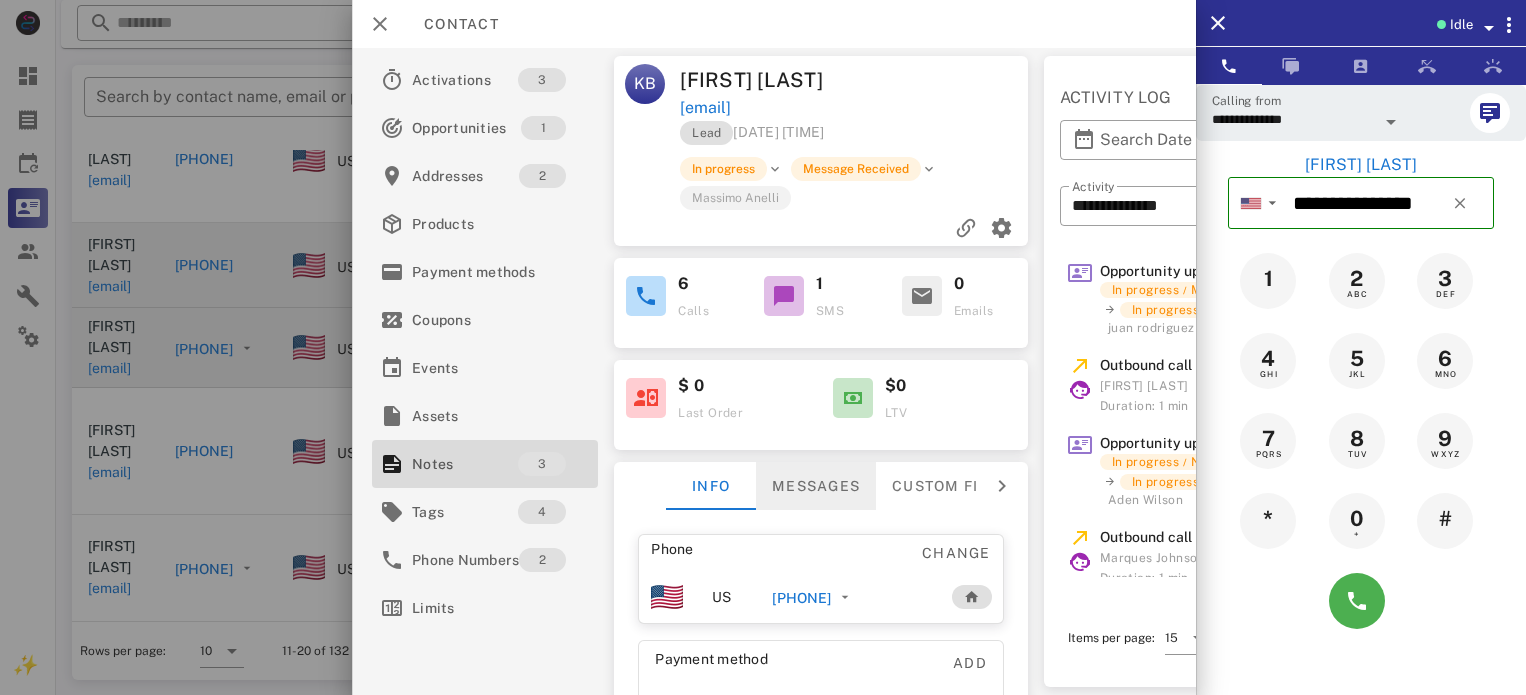 click on "Messages" at bounding box center (816, 486) 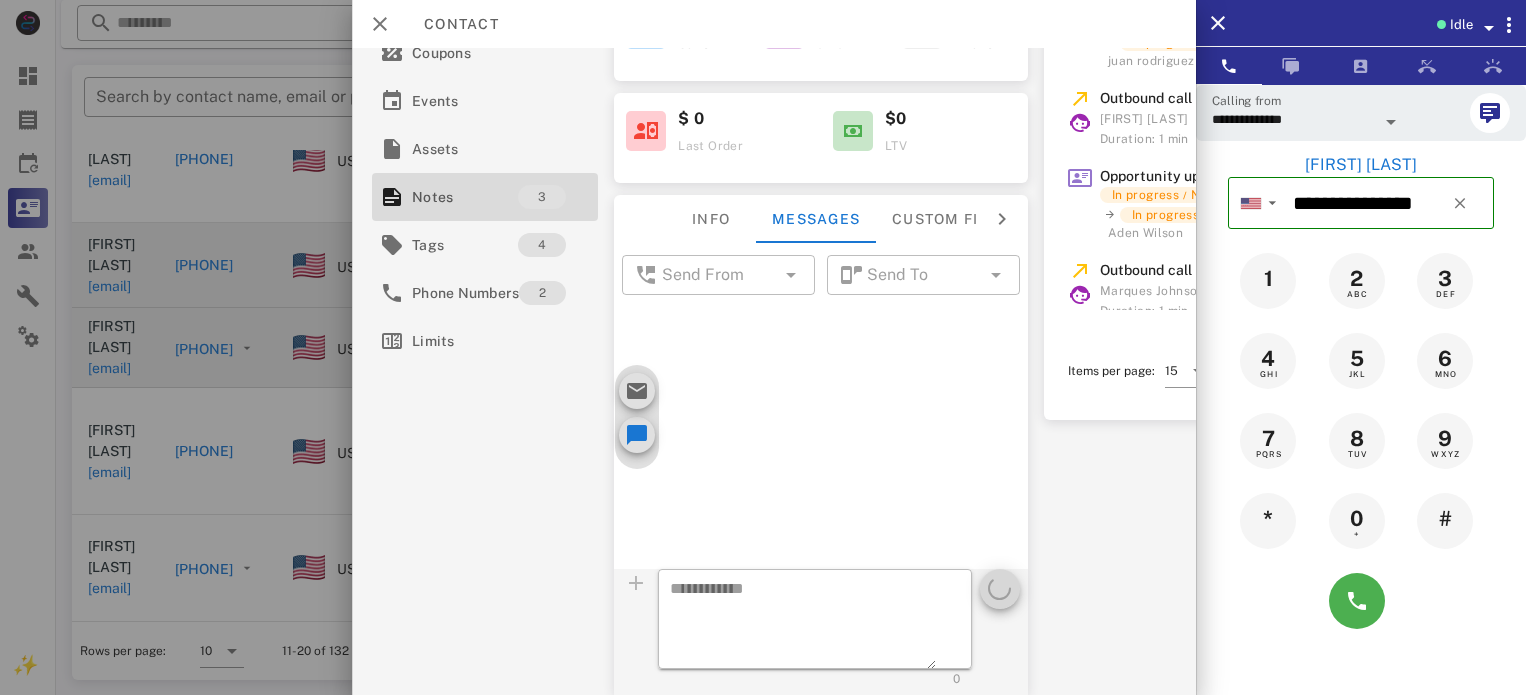 scroll, scrollTop: 278, scrollLeft: 0, axis: vertical 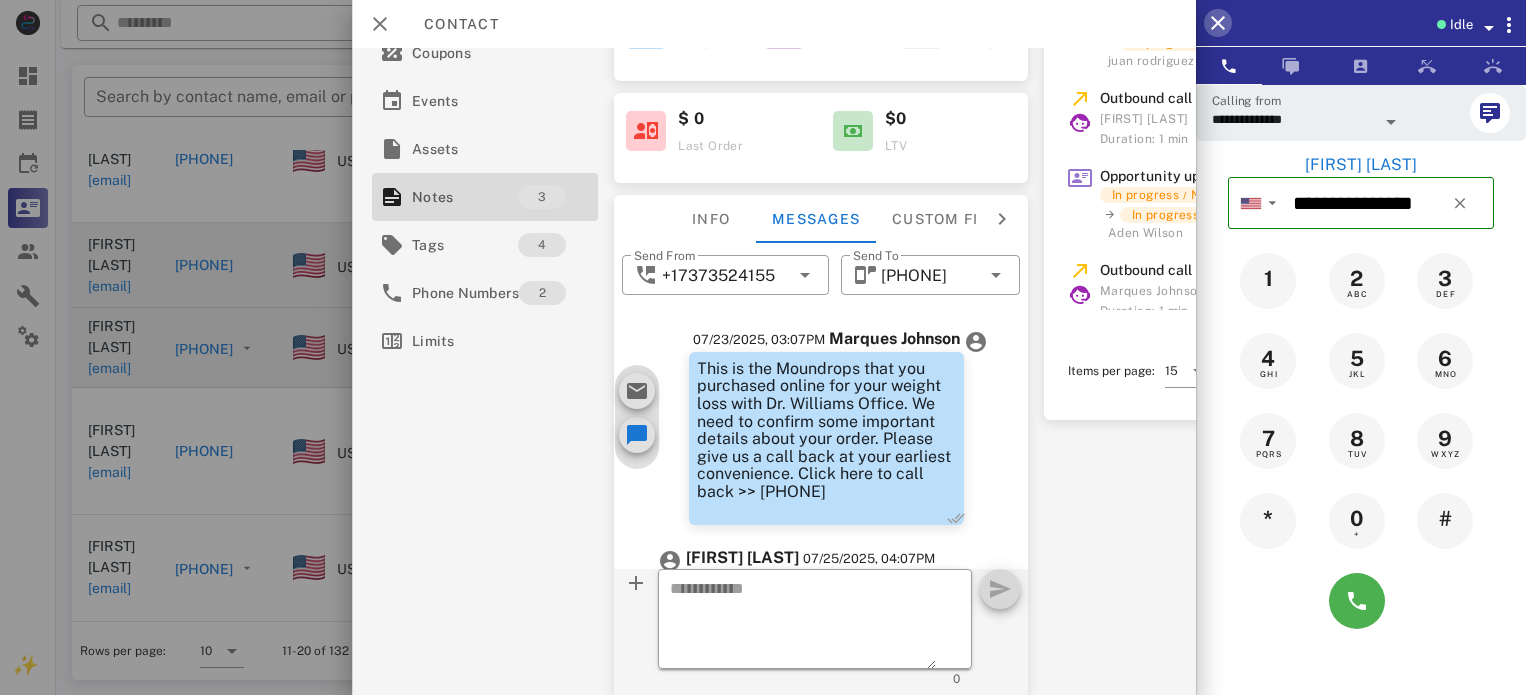 click at bounding box center [1218, 23] 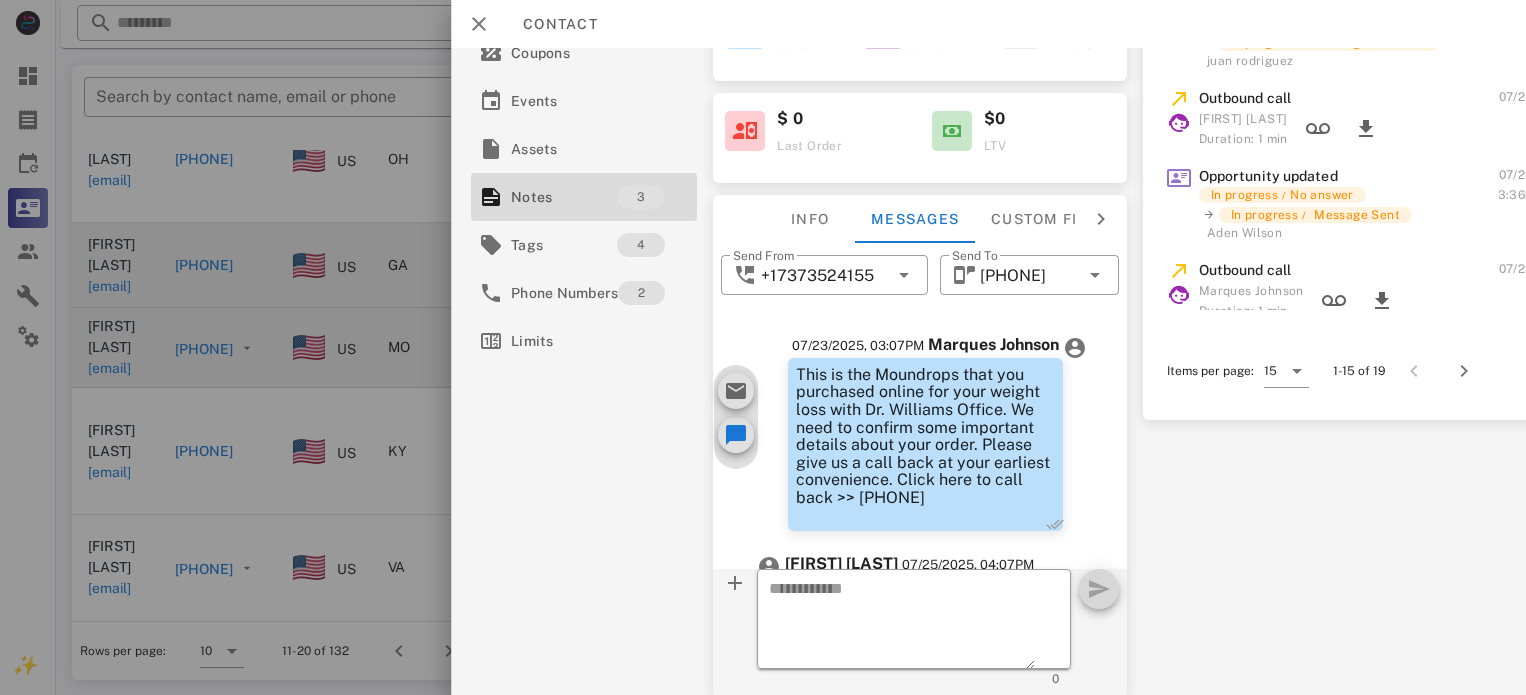 scroll, scrollTop: 0, scrollLeft: 0, axis: both 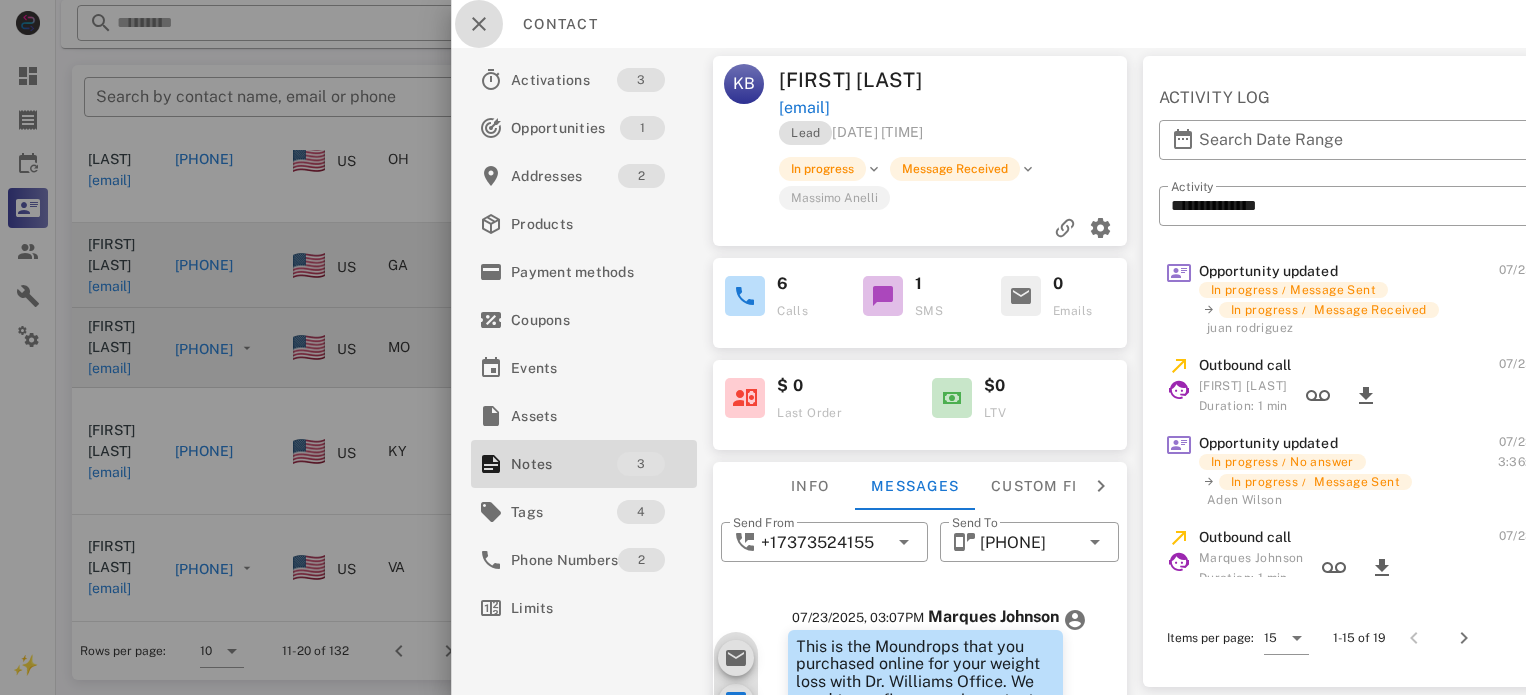 click at bounding box center (479, 24) 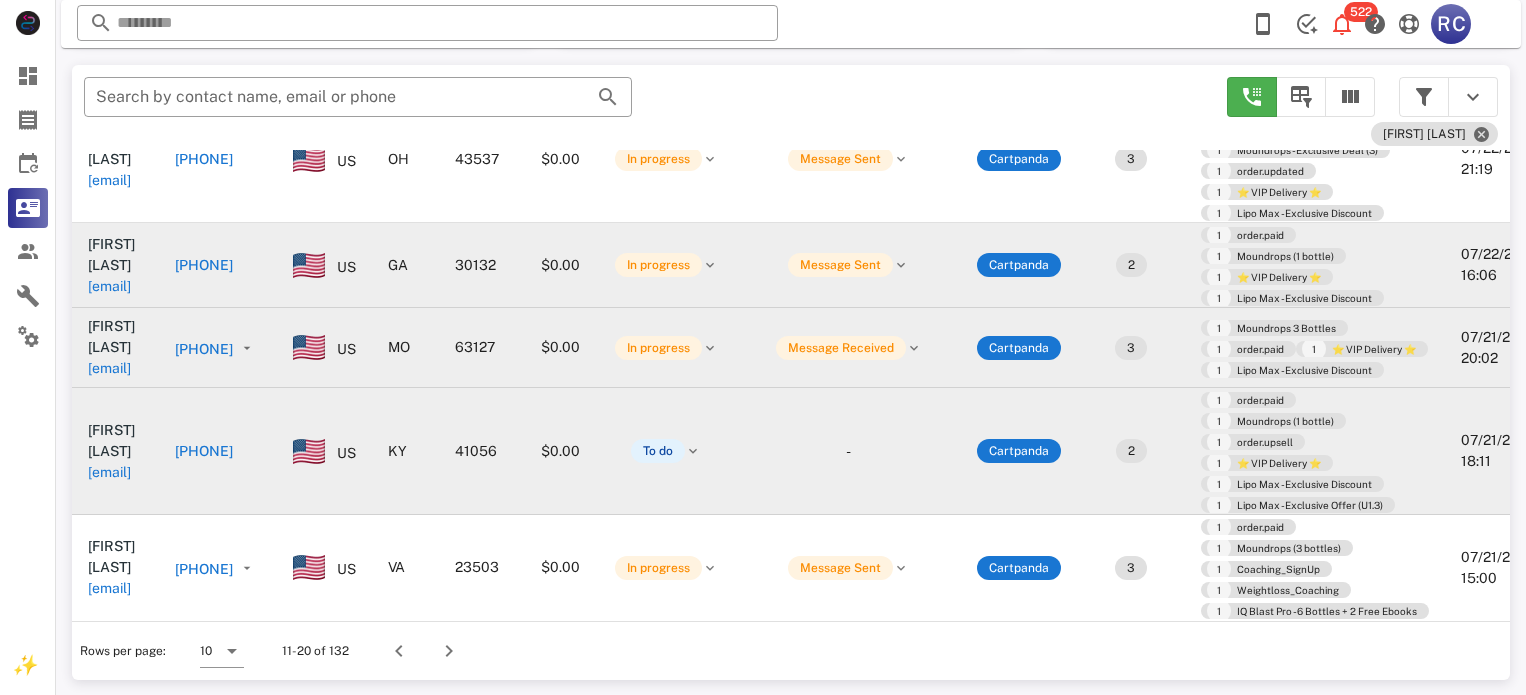 click on "[PHONE]" at bounding box center [204, 451] 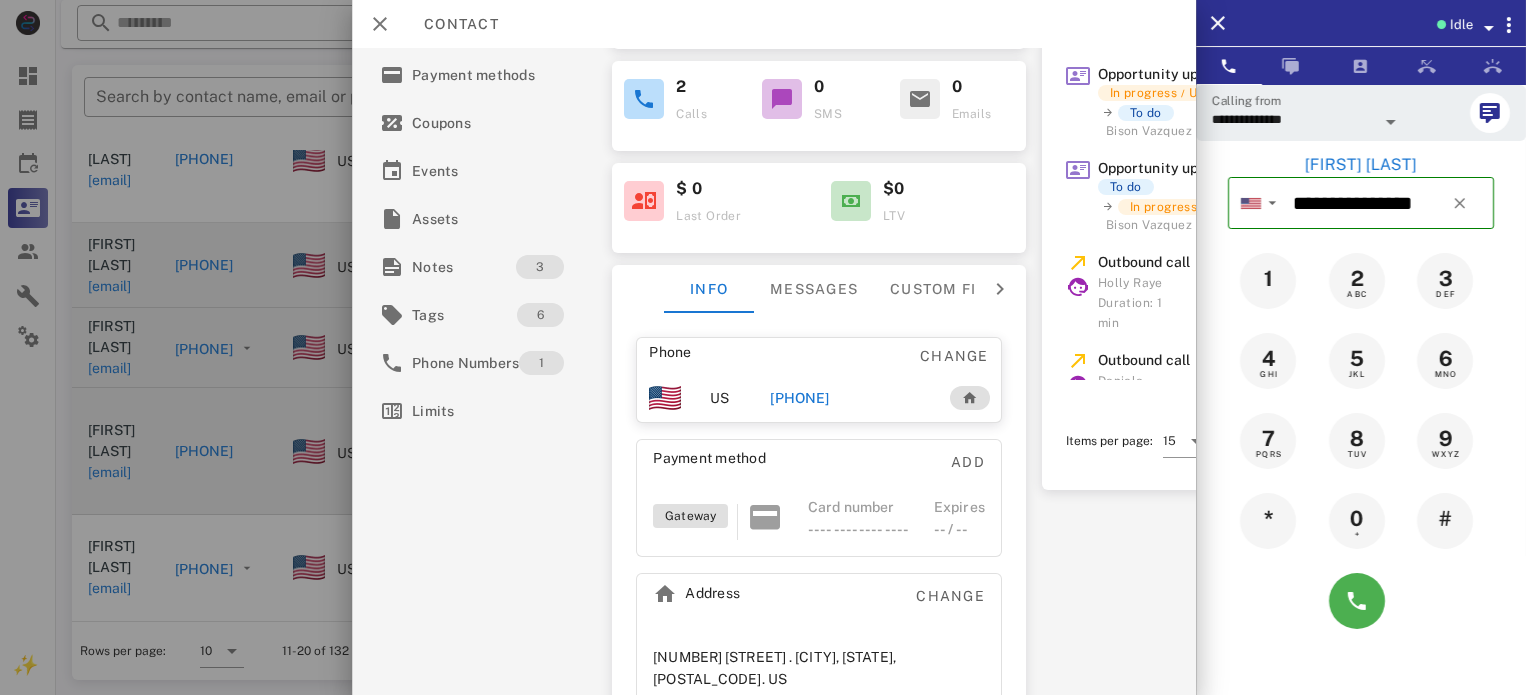 scroll, scrollTop: 200, scrollLeft: 0, axis: vertical 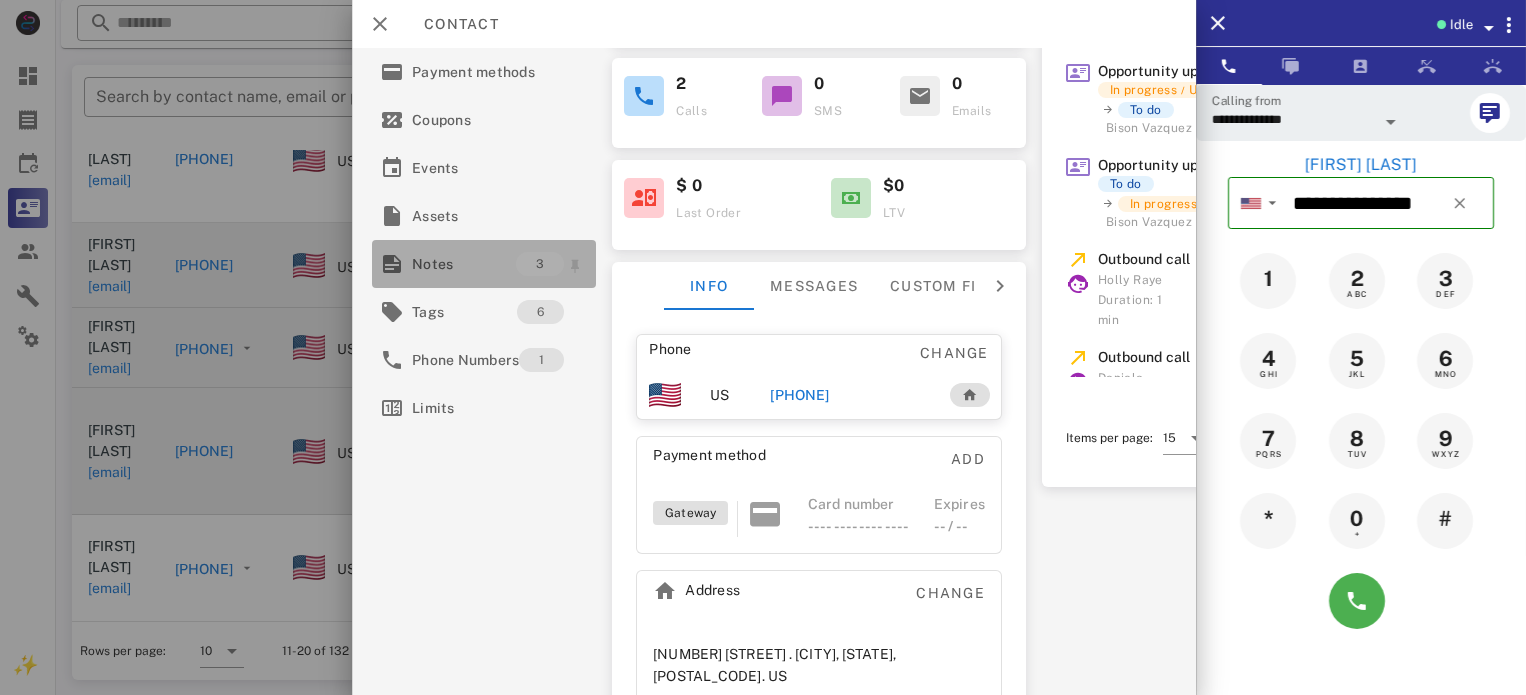 click on "Notes" at bounding box center (464, 264) 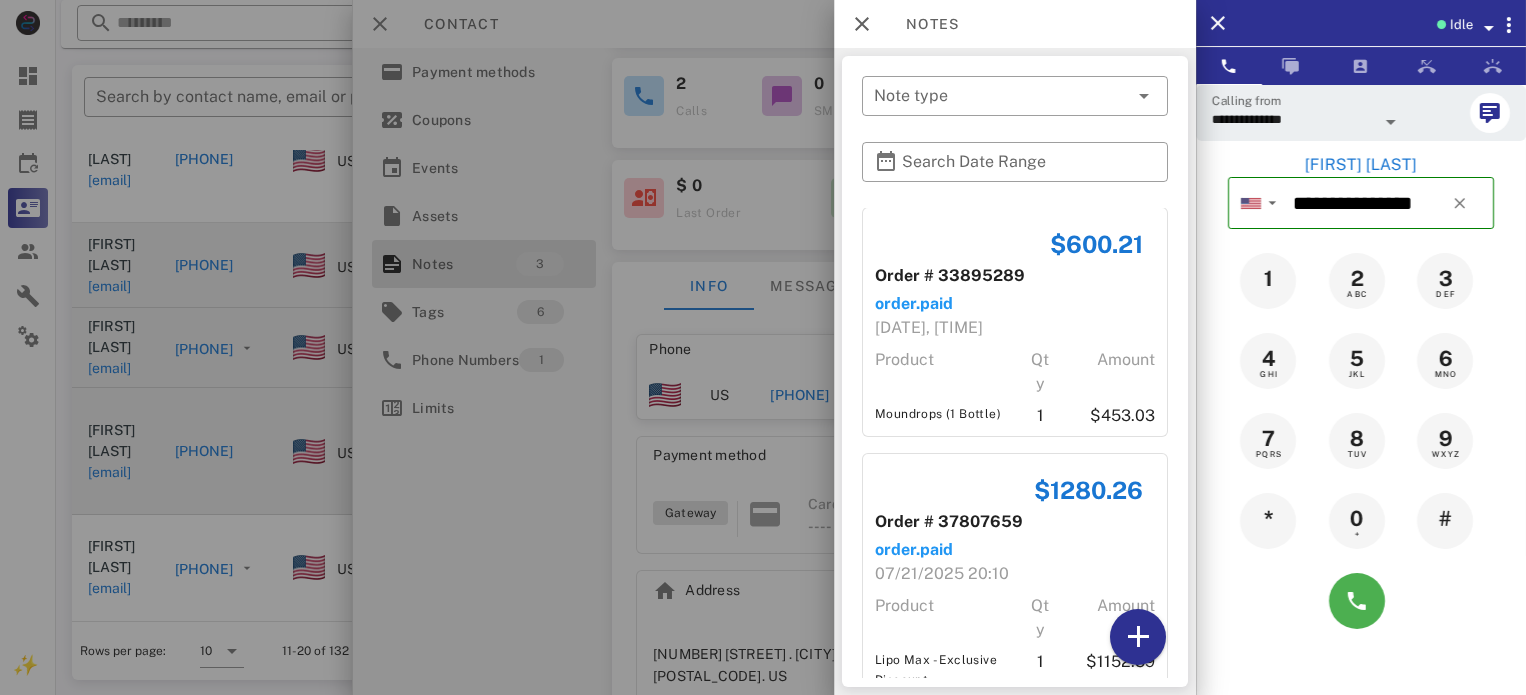 scroll, scrollTop: 0, scrollLeft: 0, axis: both 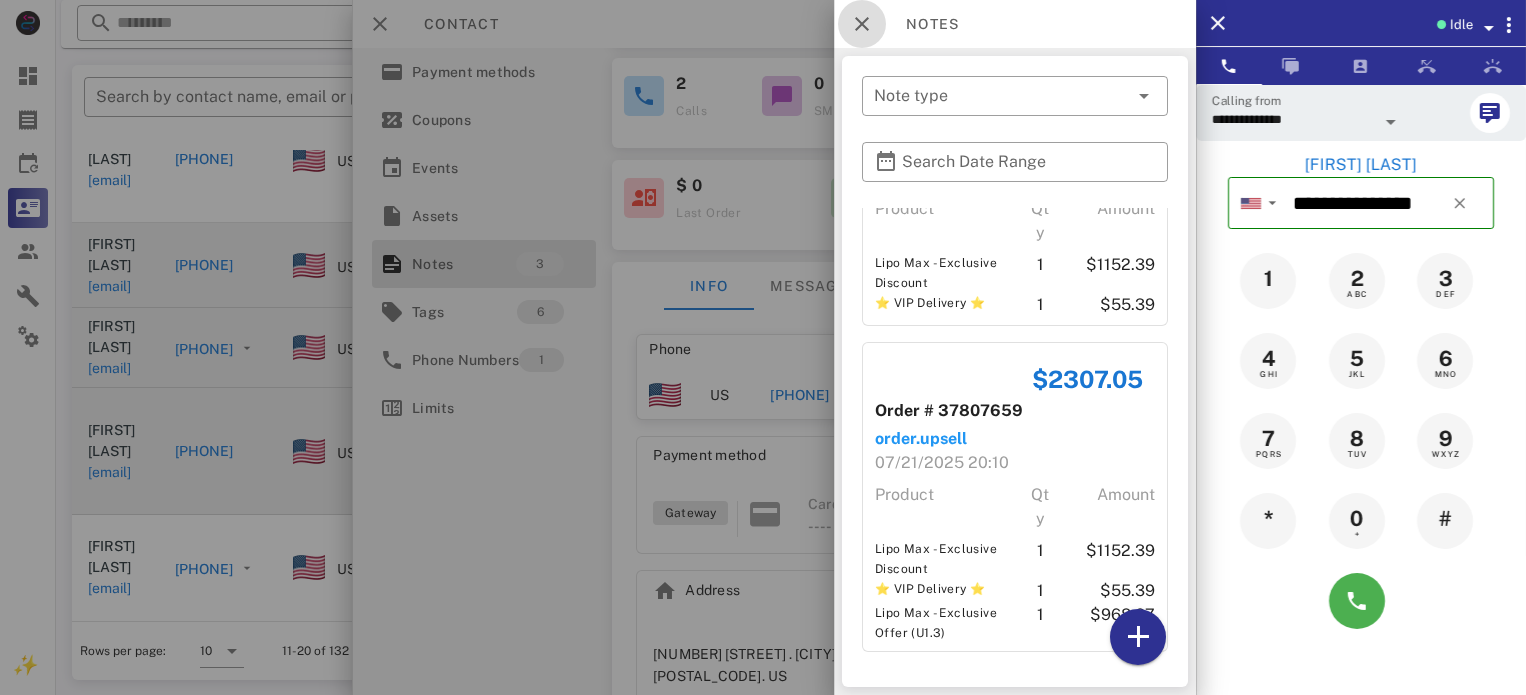 click at bounding box center (862, 24) 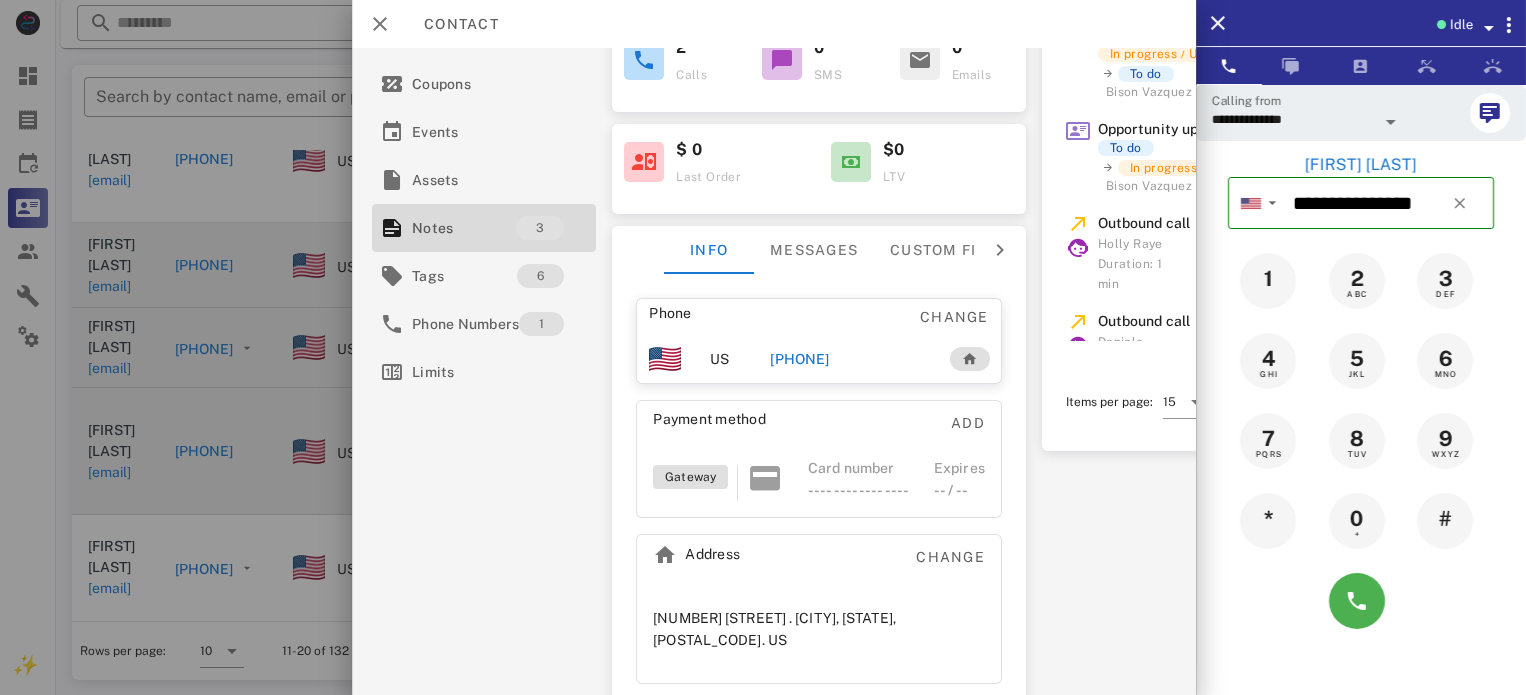 scroll, scrollTop: 237, scrollLeft: 0, axis: vertical 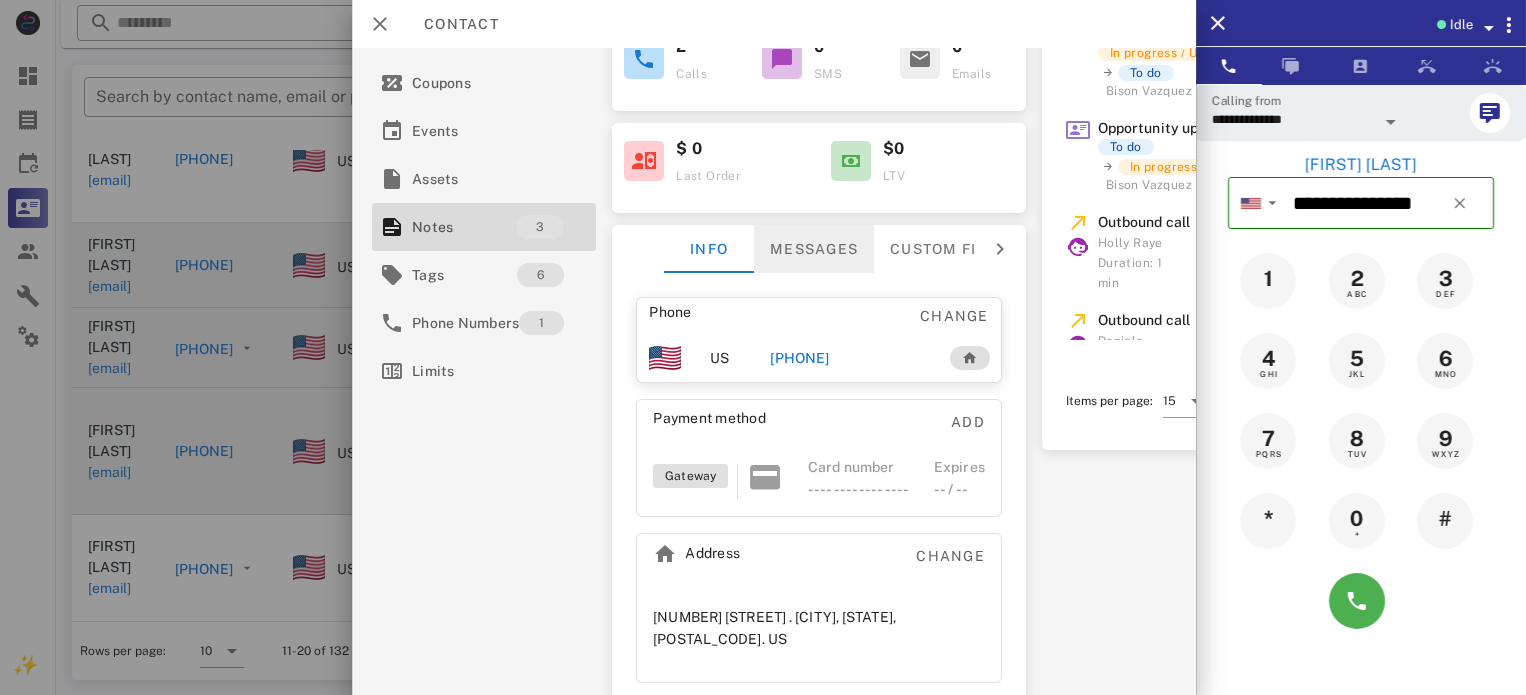 click on "Messages" at bounding box center [814, 249] 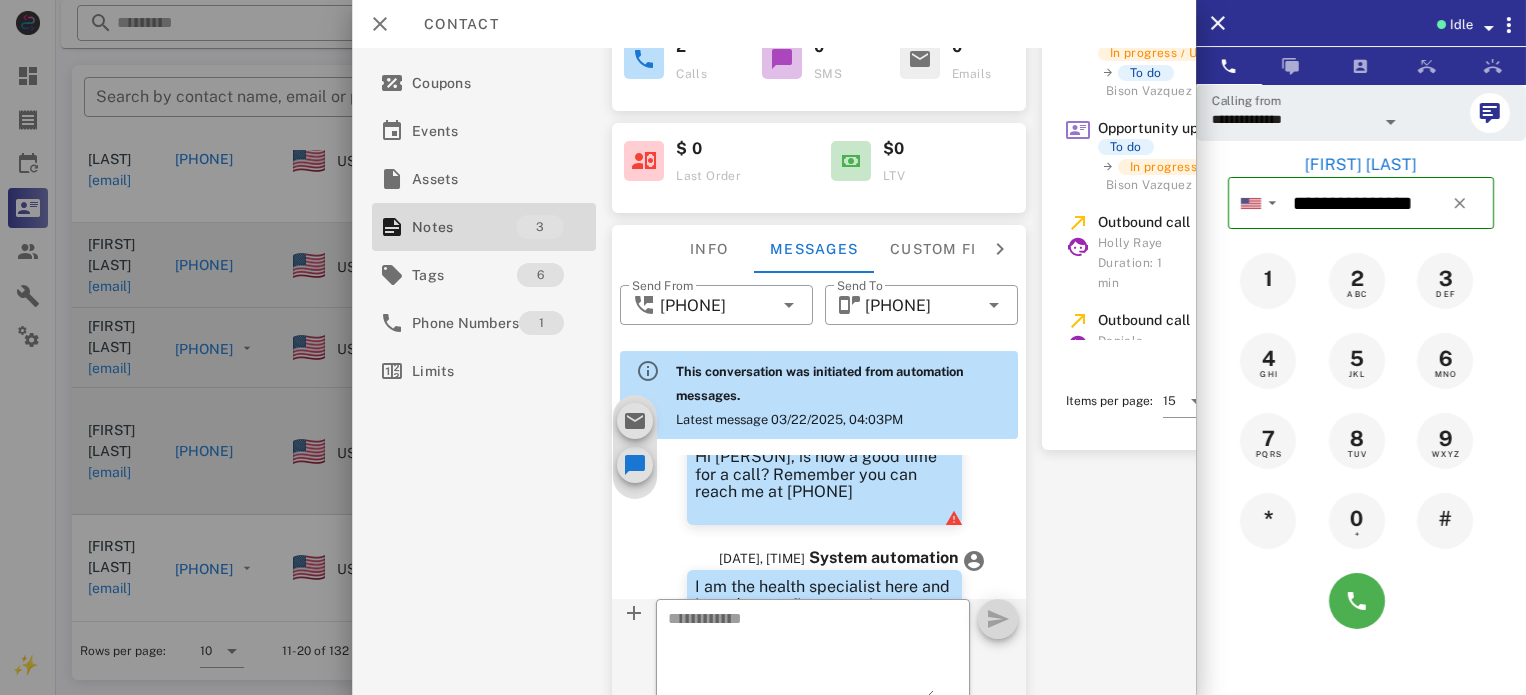 scroll, scrollTop: 671, scrollLeft: 0, axis: vertical 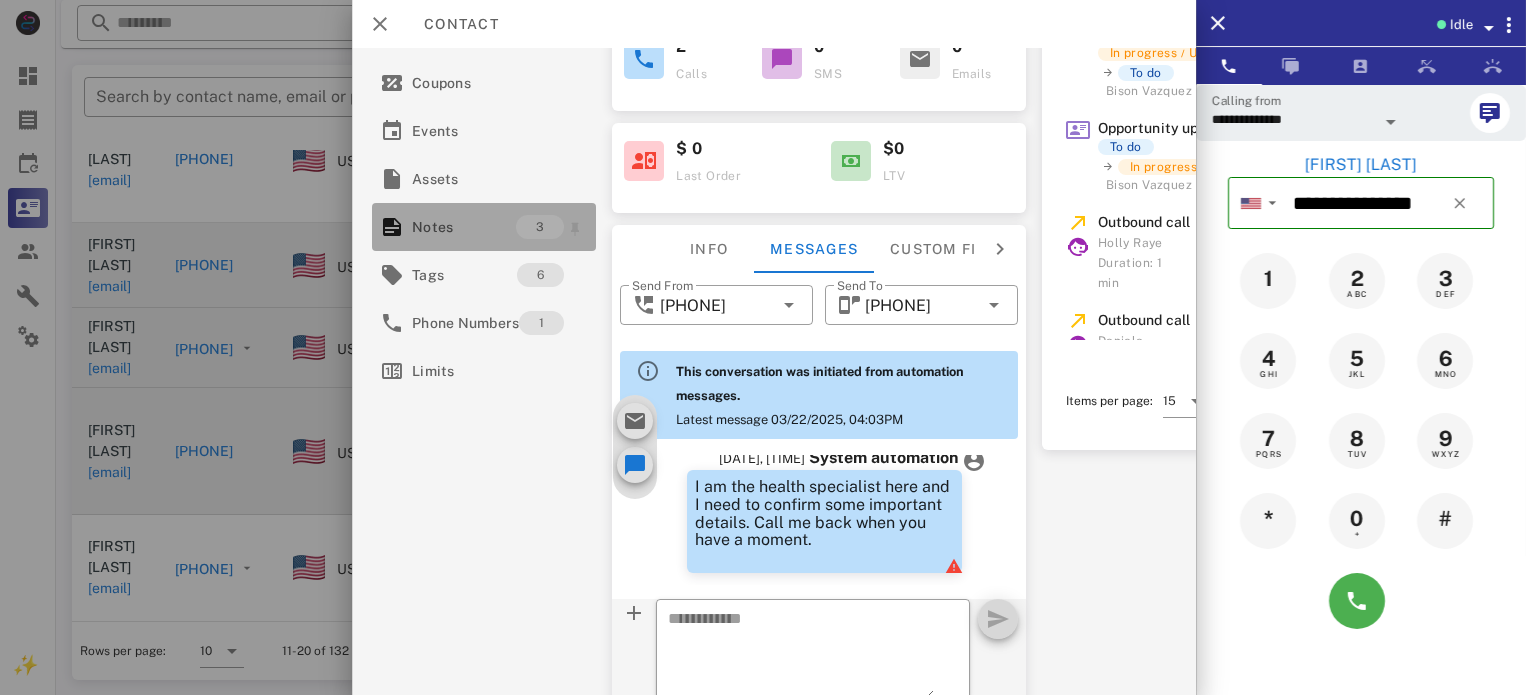 click on "Notes" at bounding box center [464, 227] 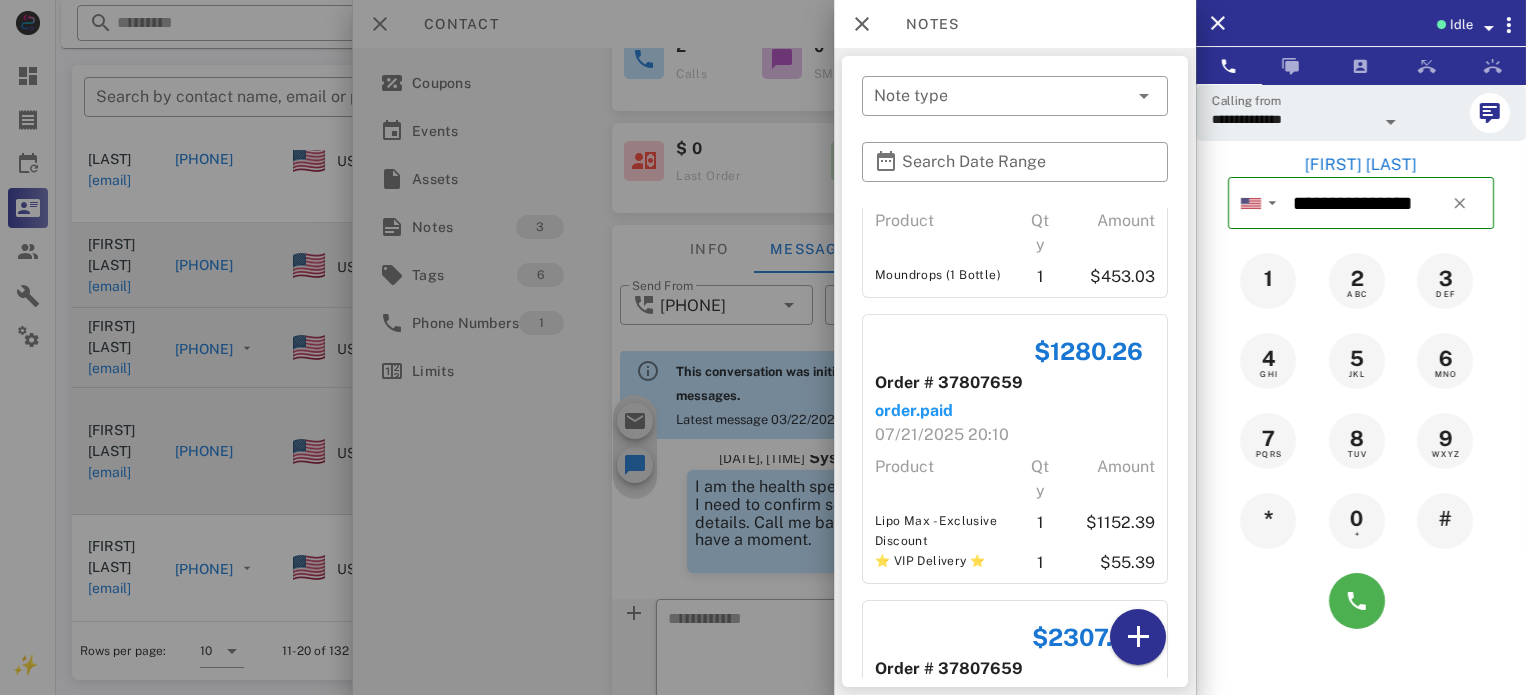 scroll, scrollTop: 398, scrollLeft: 0, axis: vertical 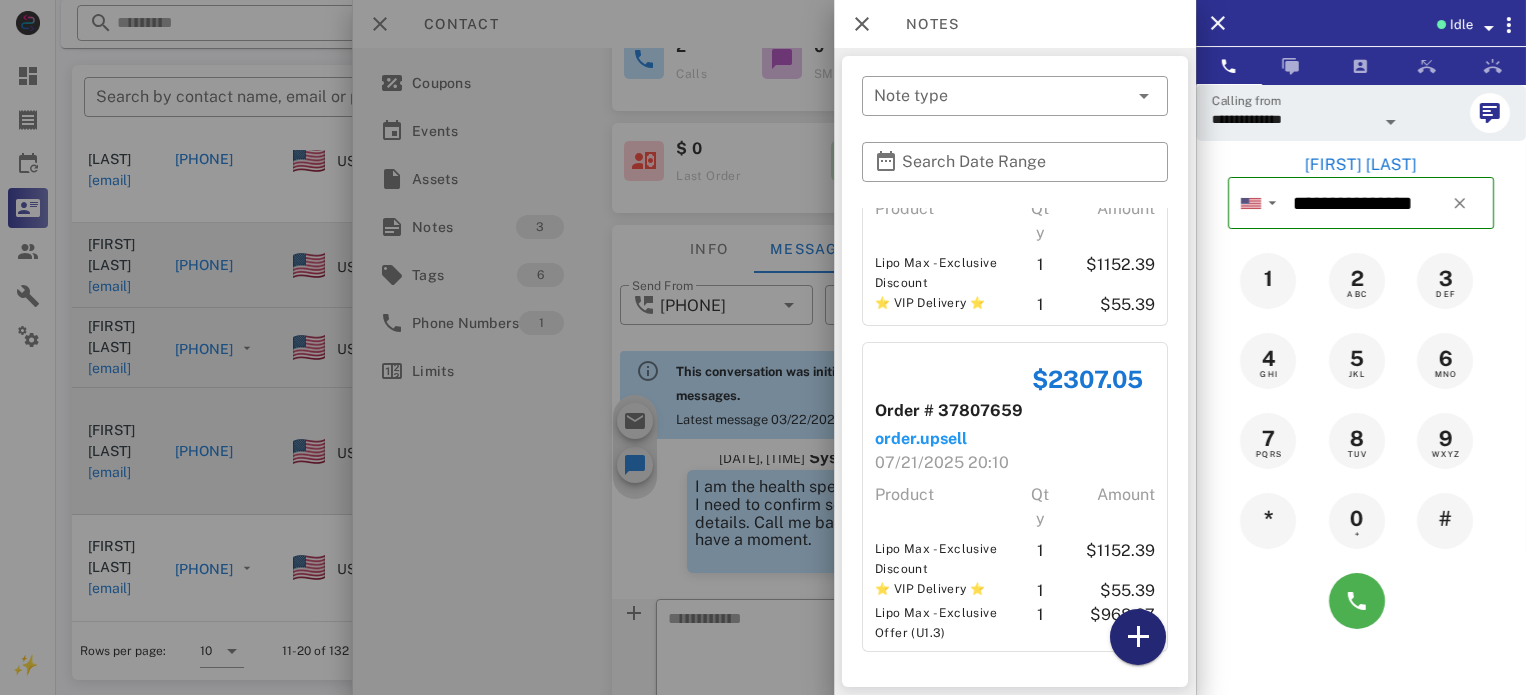 click at bounding box center [1138, 637] 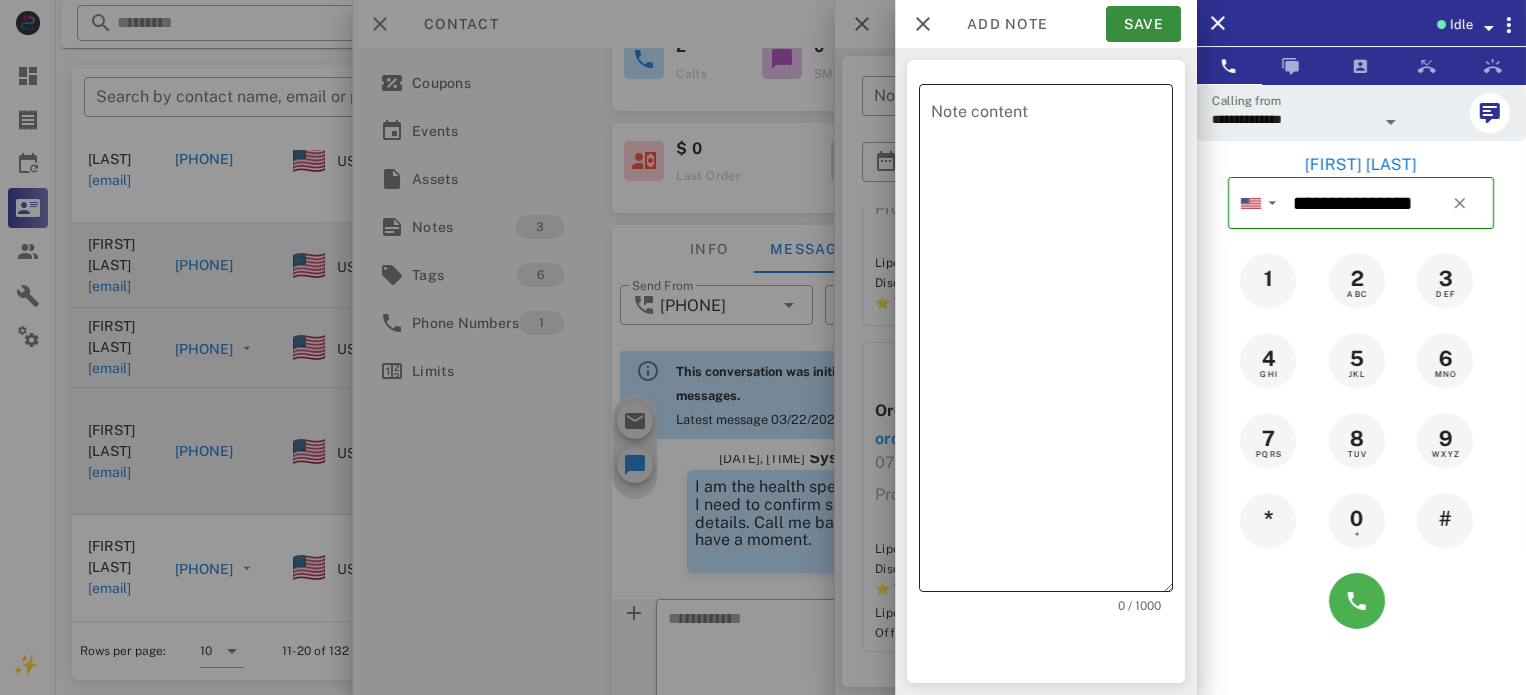 click on "Note content" at bounding box center (1052, 343) 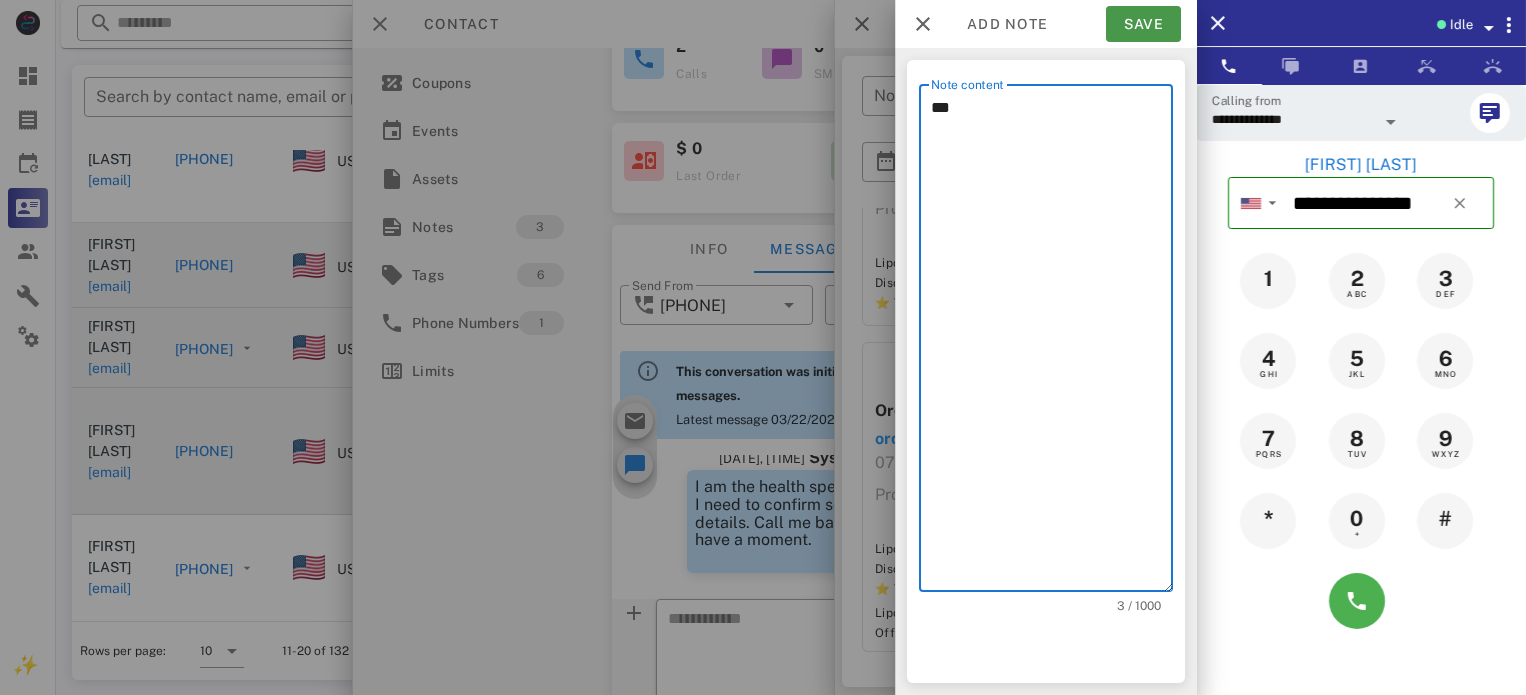type on "***" 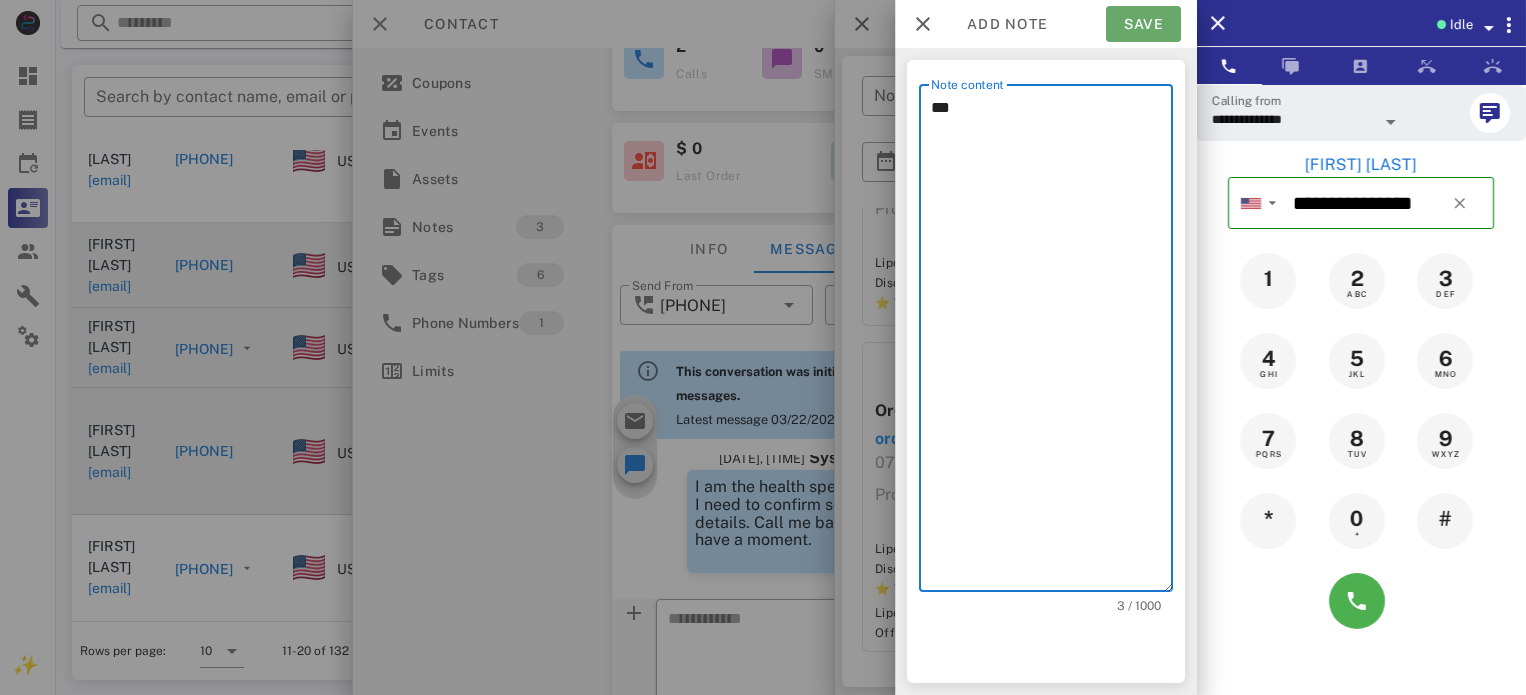 click on "Save" at bounding box center [1143, 24] 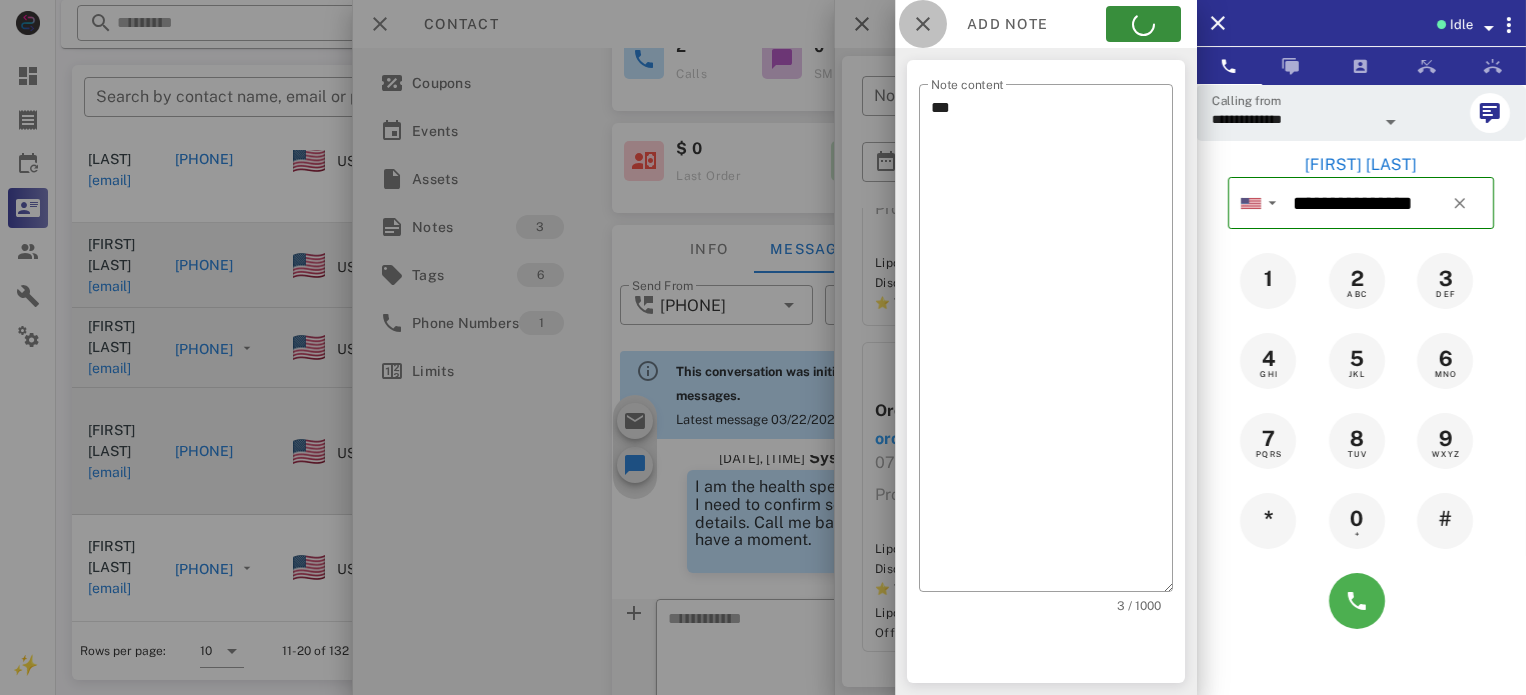 click at bounding box center [923, 24] 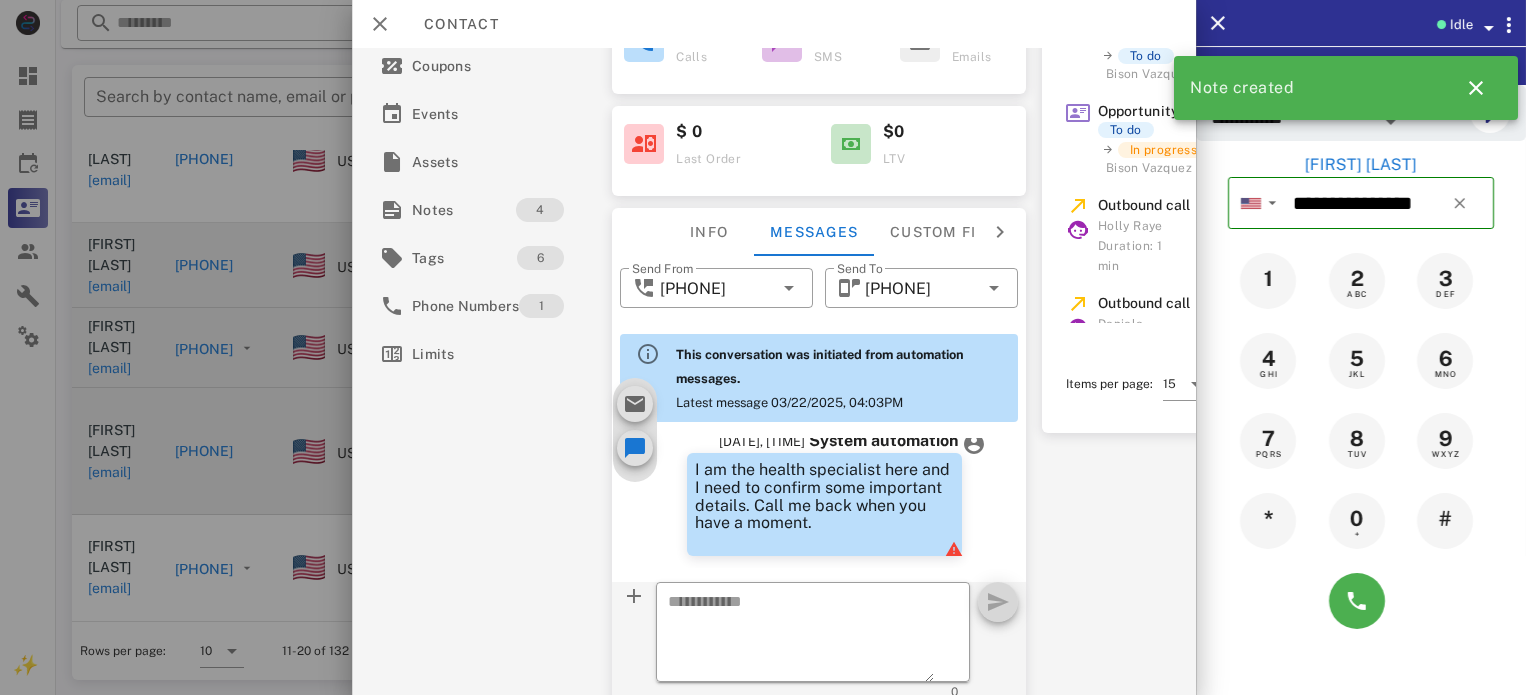 scroll, scrollTop: 278, scrollLeft: 0, axis: vertical 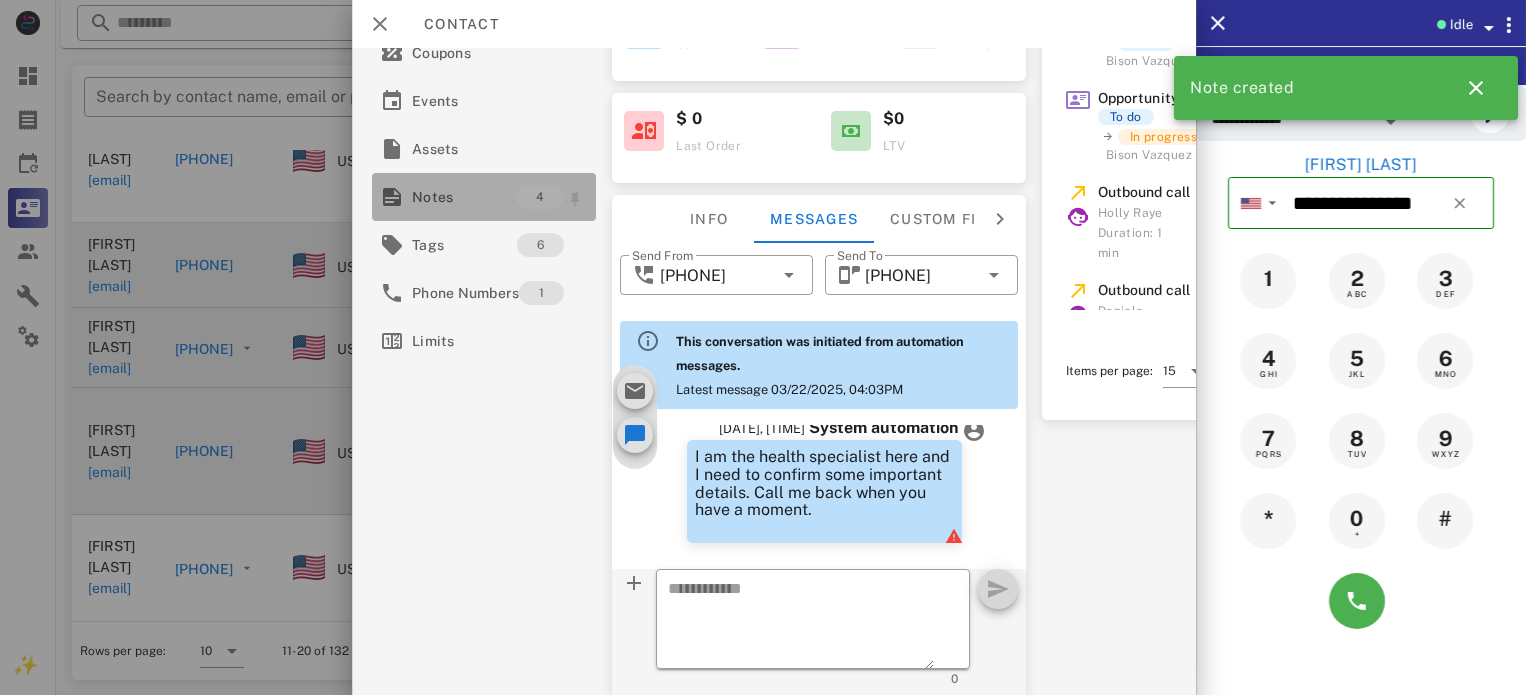 click on "Notes" at bounding box center (464, 197) 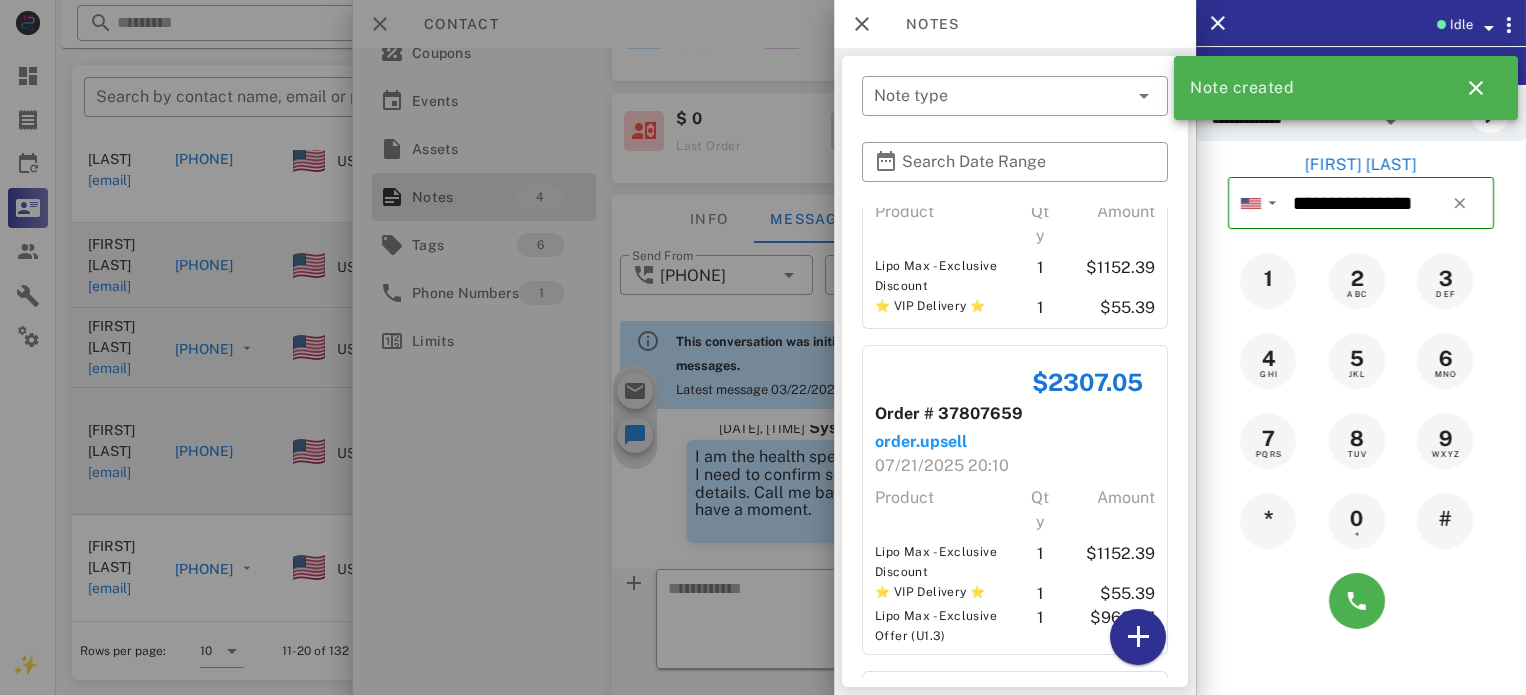 scroll, scrollTop: 544, scrollLeft: 0, axis: vertical 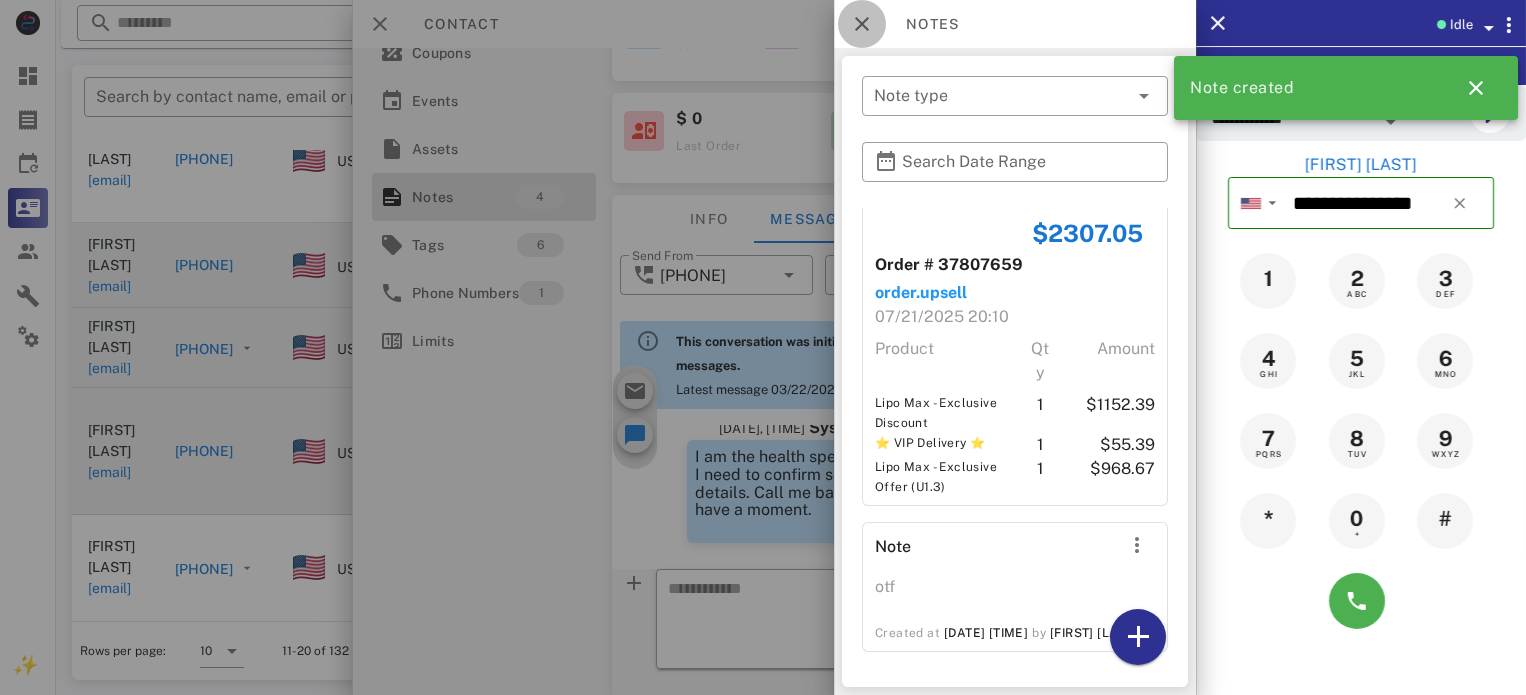 click at bounding box center (862, 24) 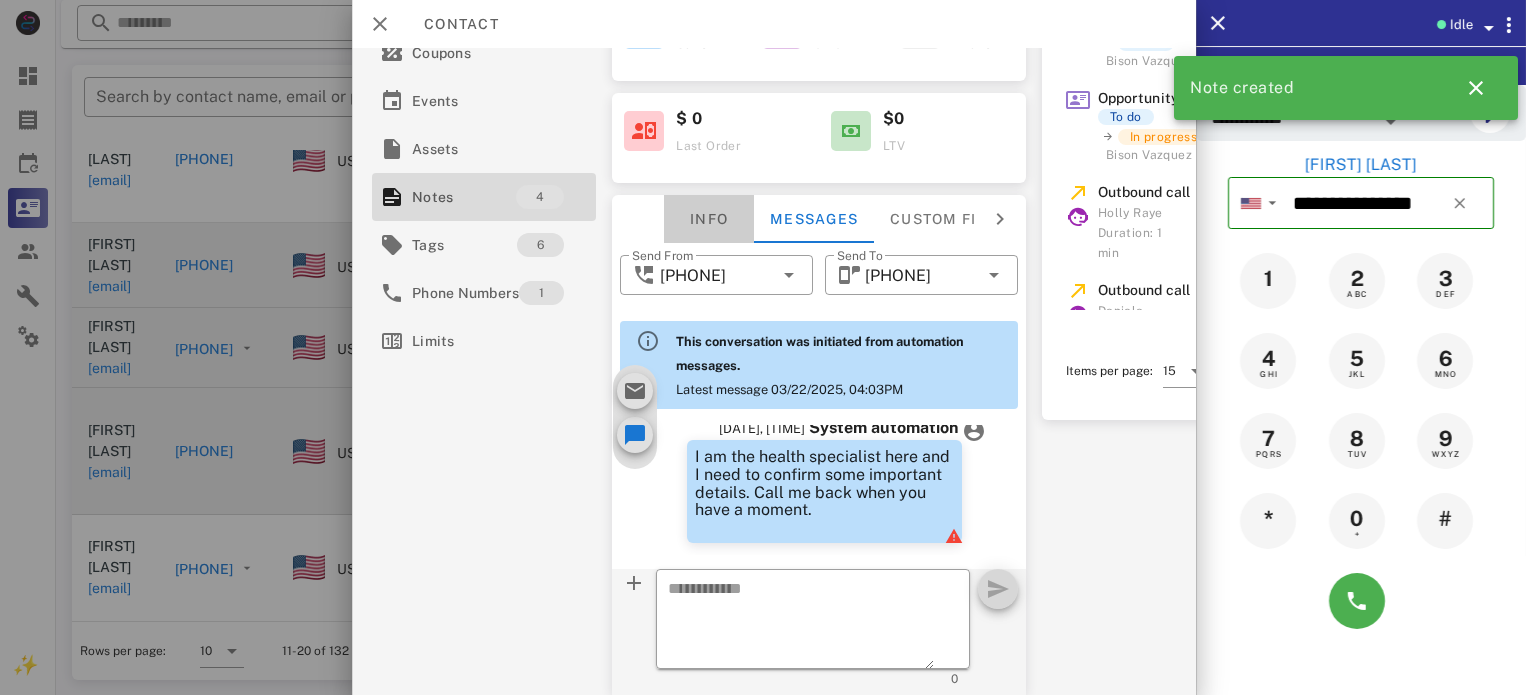 click on "Info" at bounding box center (709, 219) 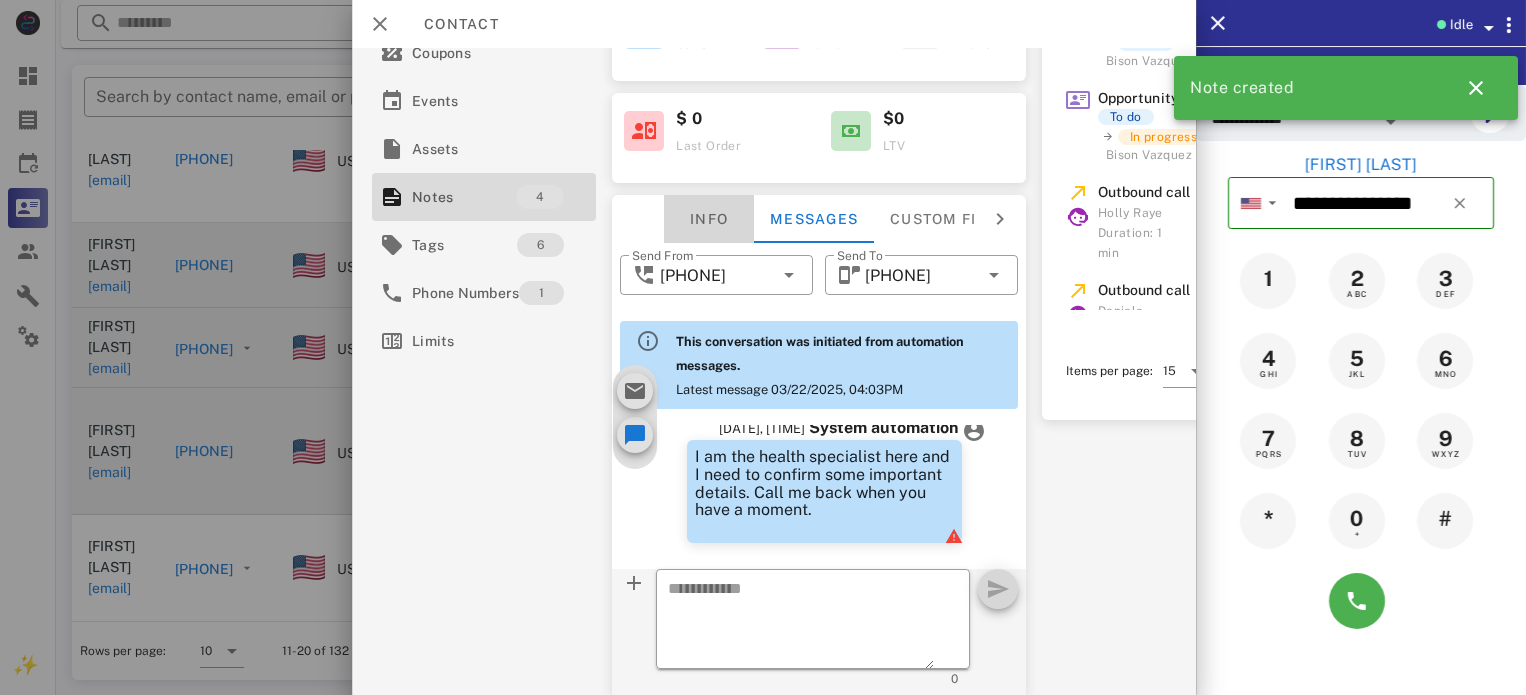 scroll, scrollTop: 237, scrollLeft: 0, axis: vertical 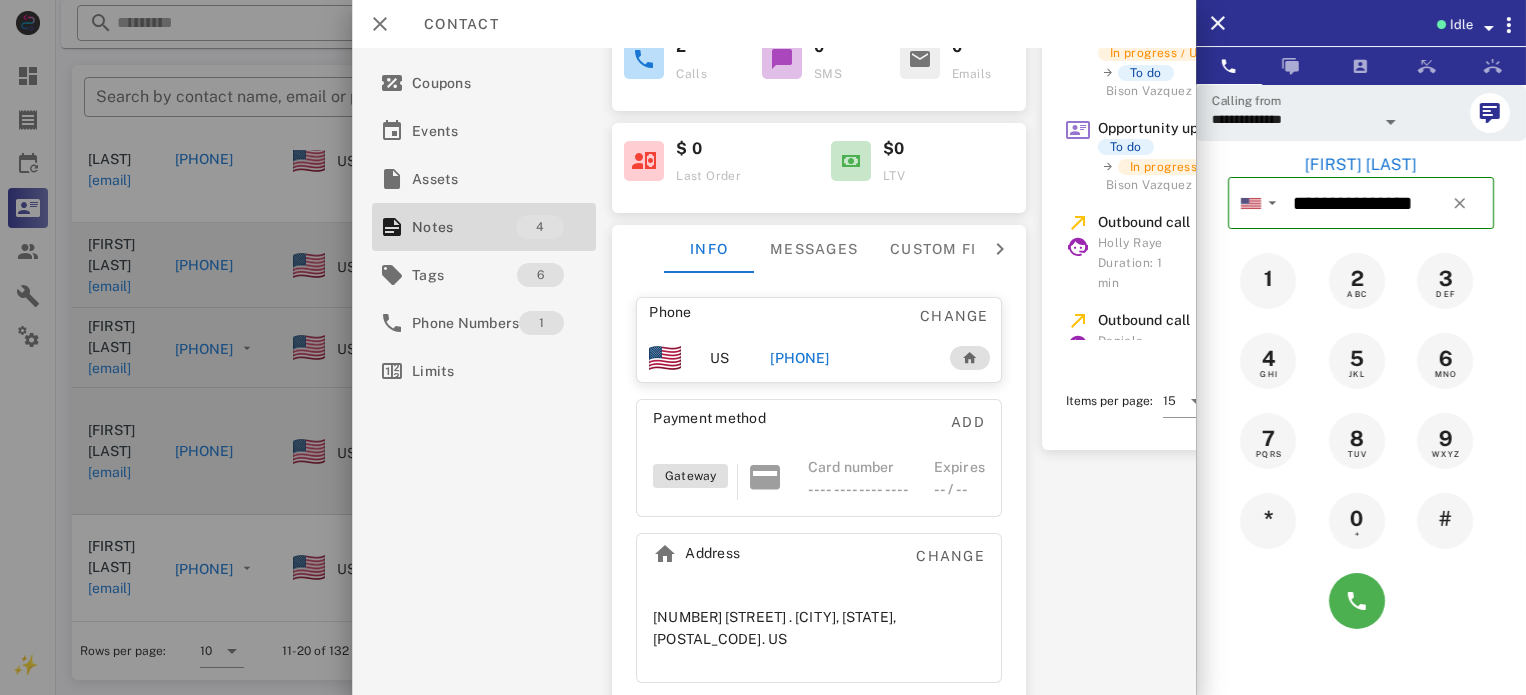 click on "[PHONE]" at bounding box center (799, 358) 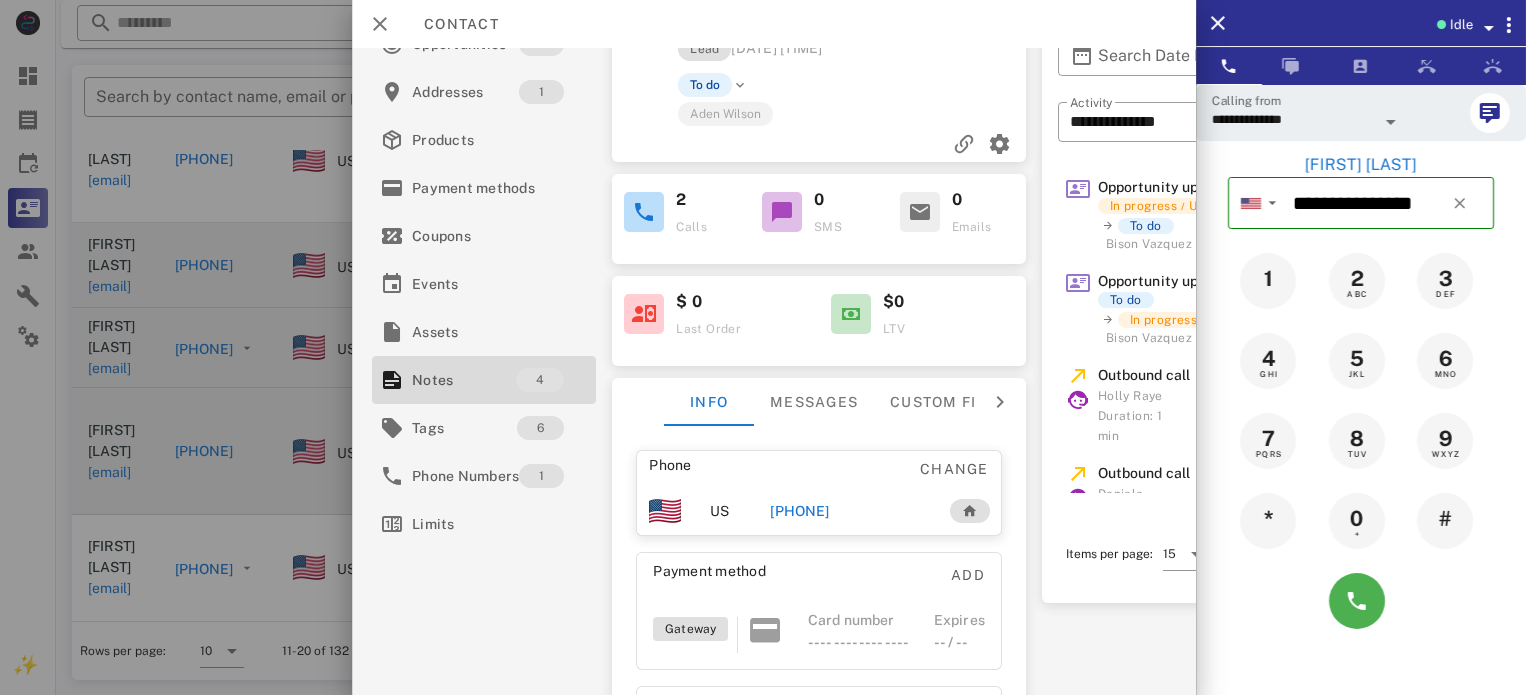 scroll, scrollTop: 0, scrollLeft: 0, axis: both 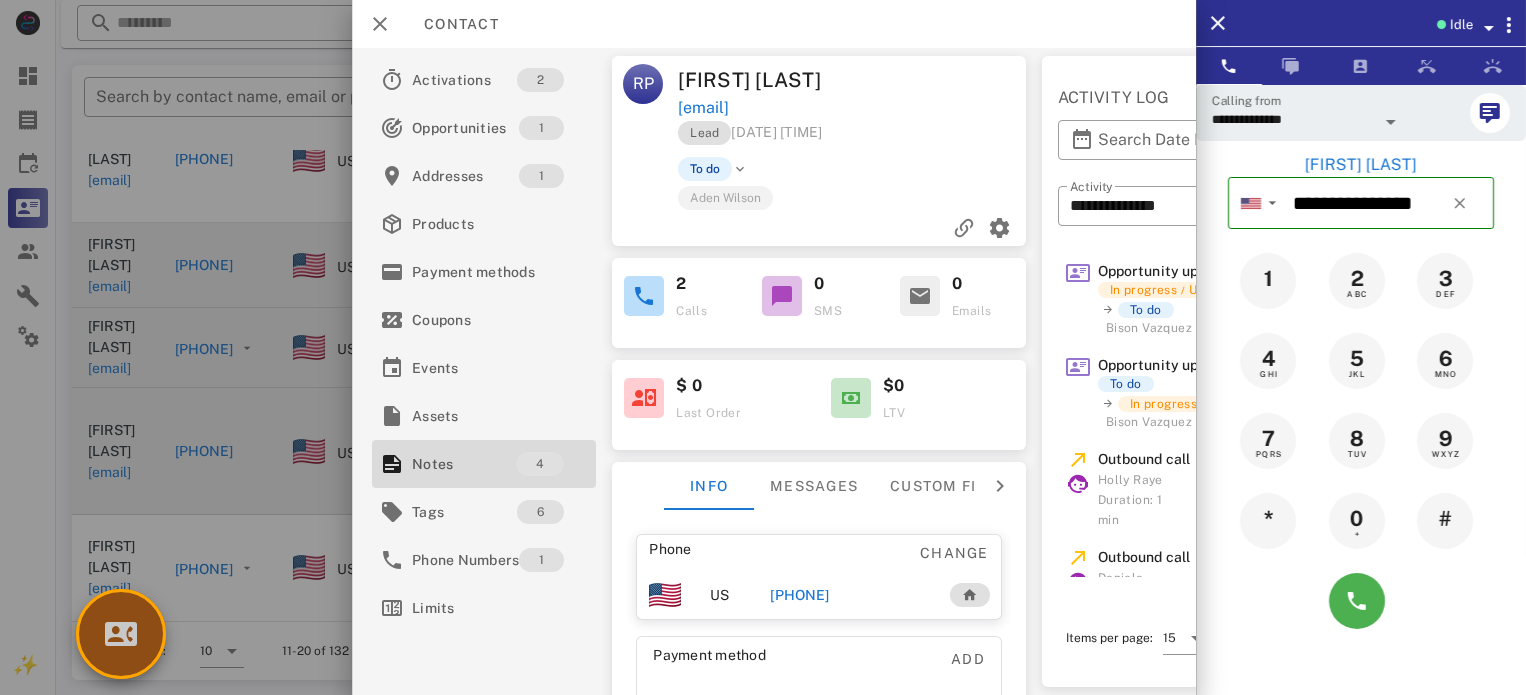 click at bounding box center [121, 634] 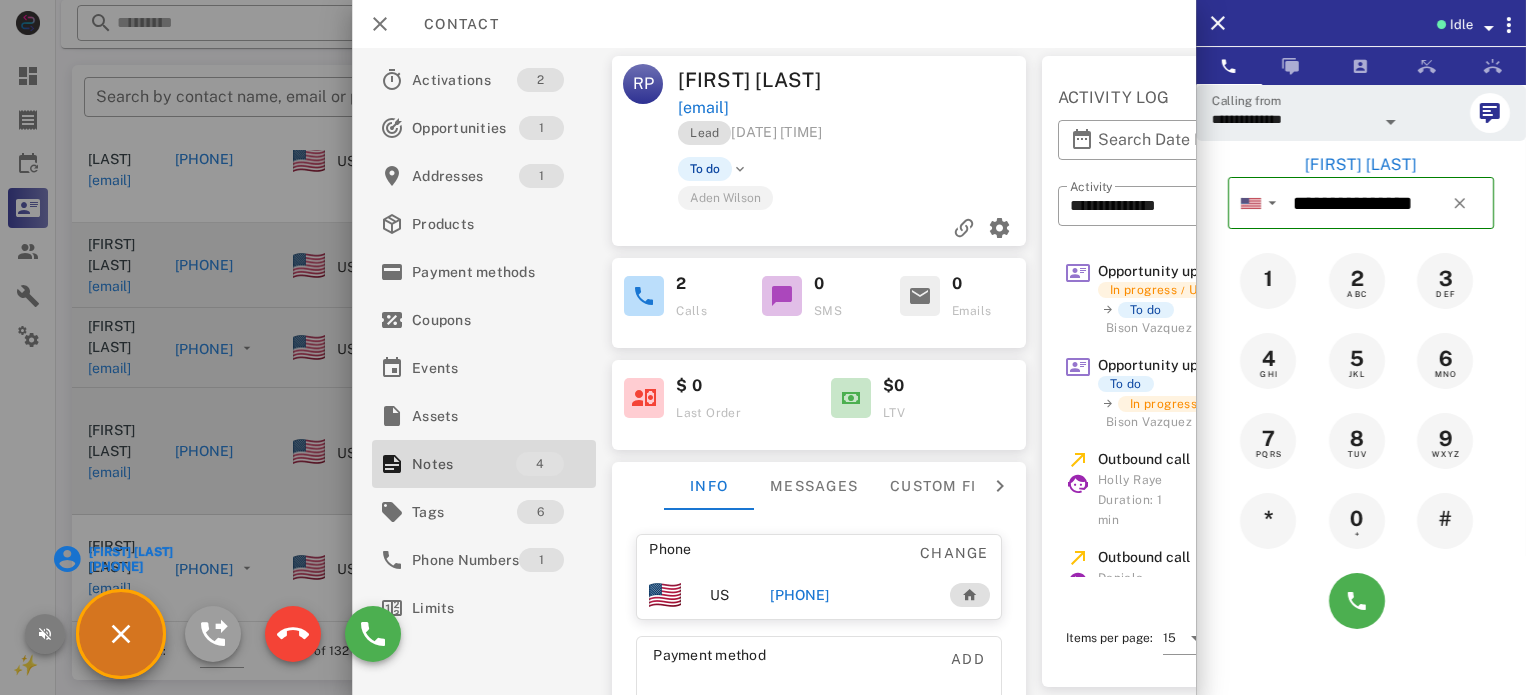 click at bounding box center [45, 634] 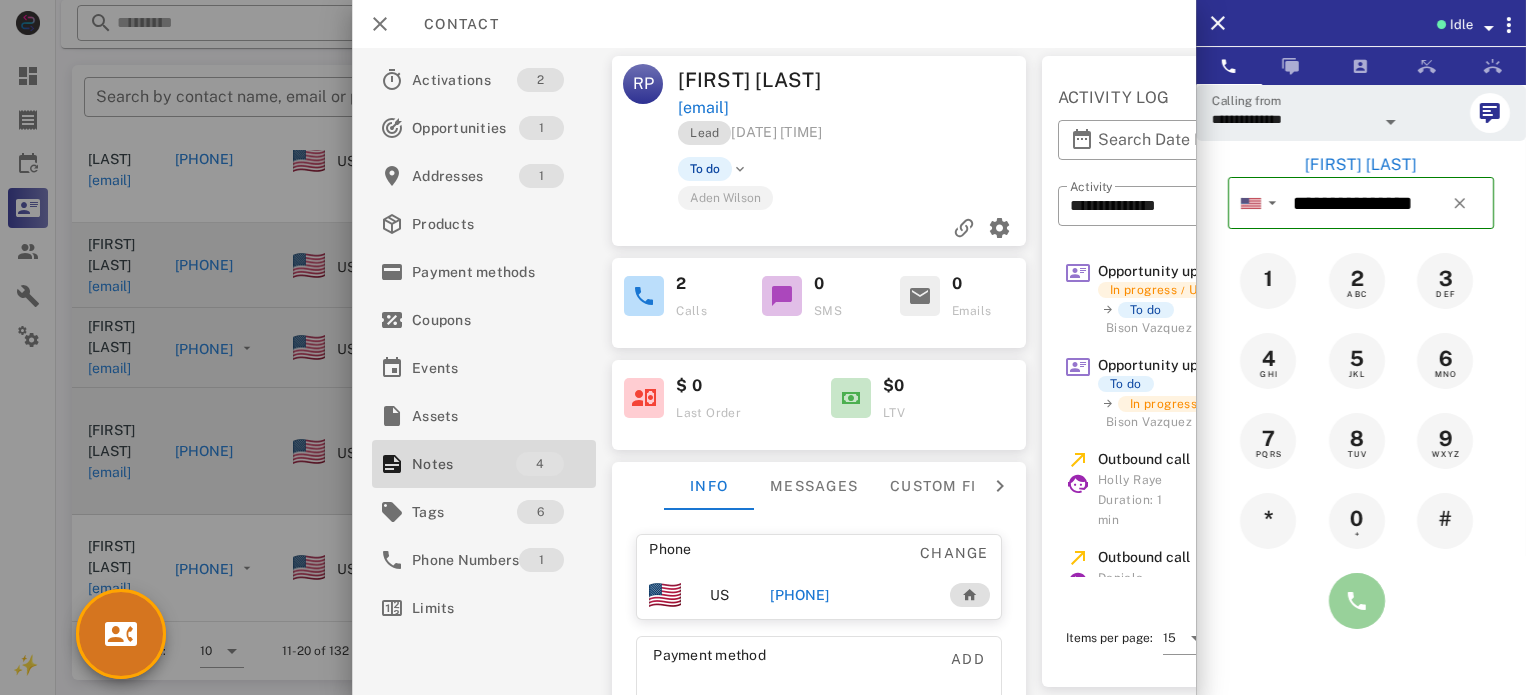 click at bounding box center (1357, 601) 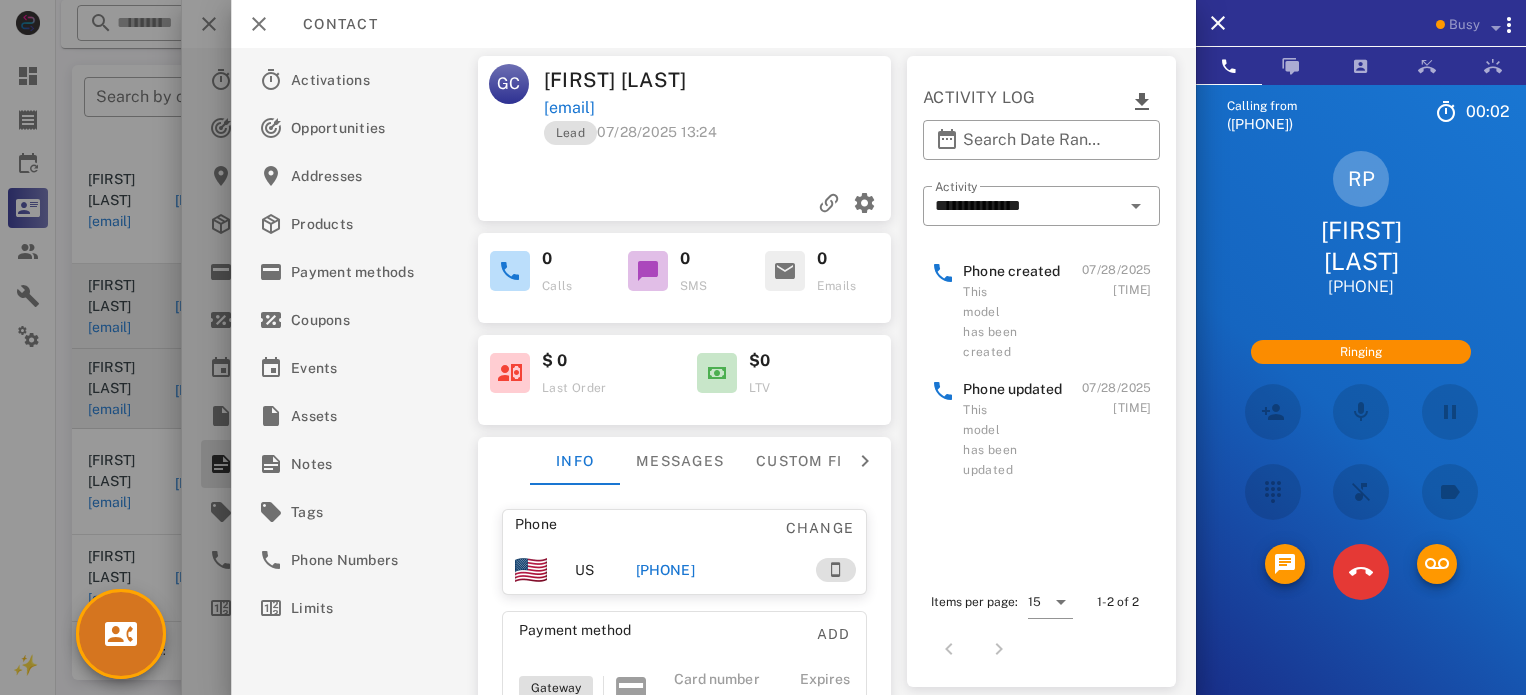 scroll, scrollTop: 75, scrollLeft: 0, axis: vertical 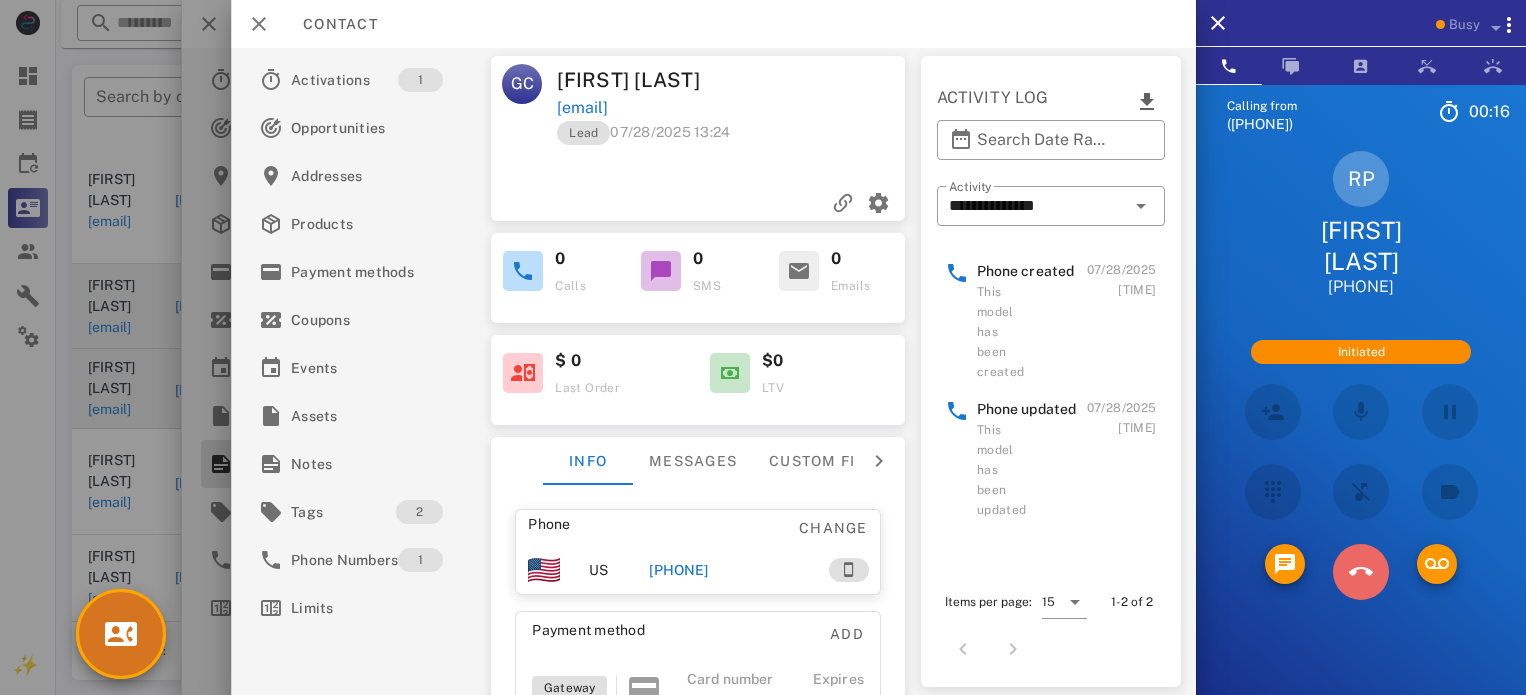 click at bounding box center (1361, 572) 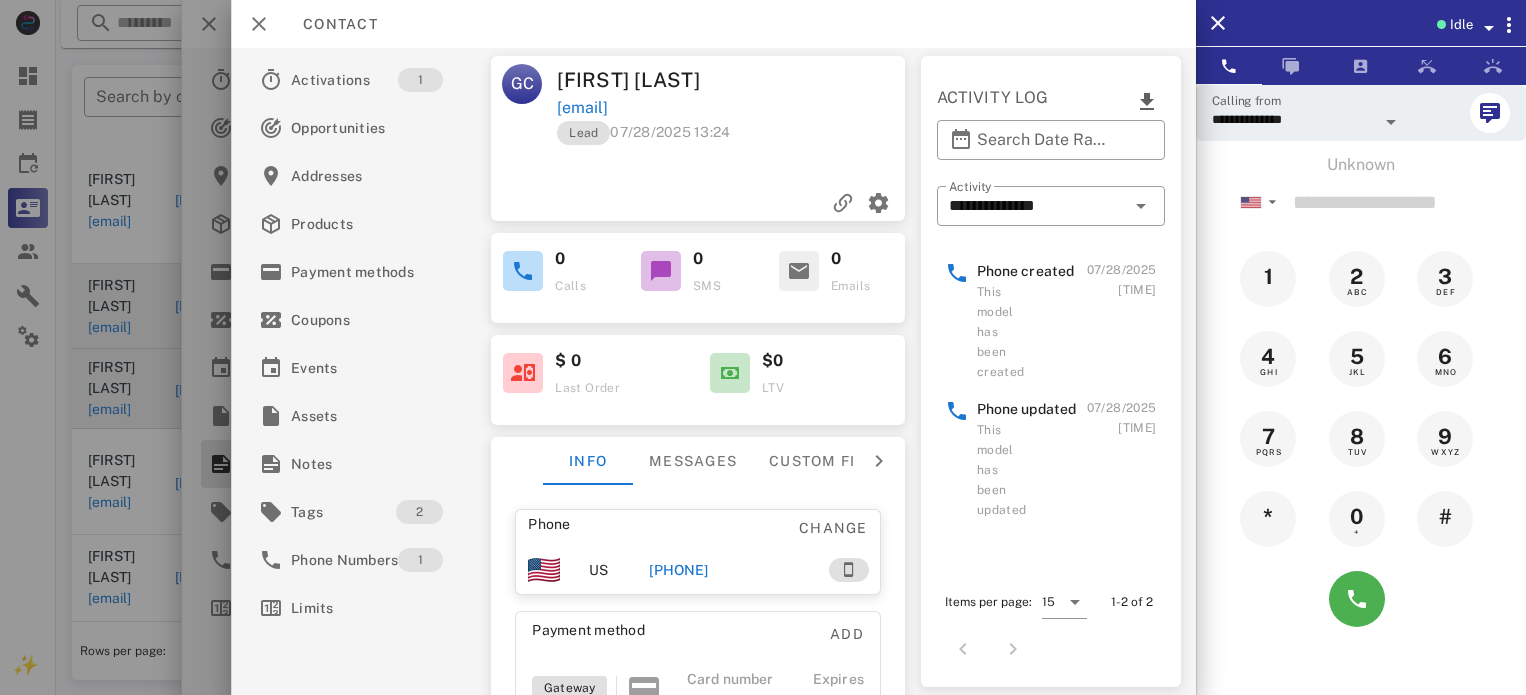 click on "[PHONE]" at bounding box center (679, 570) 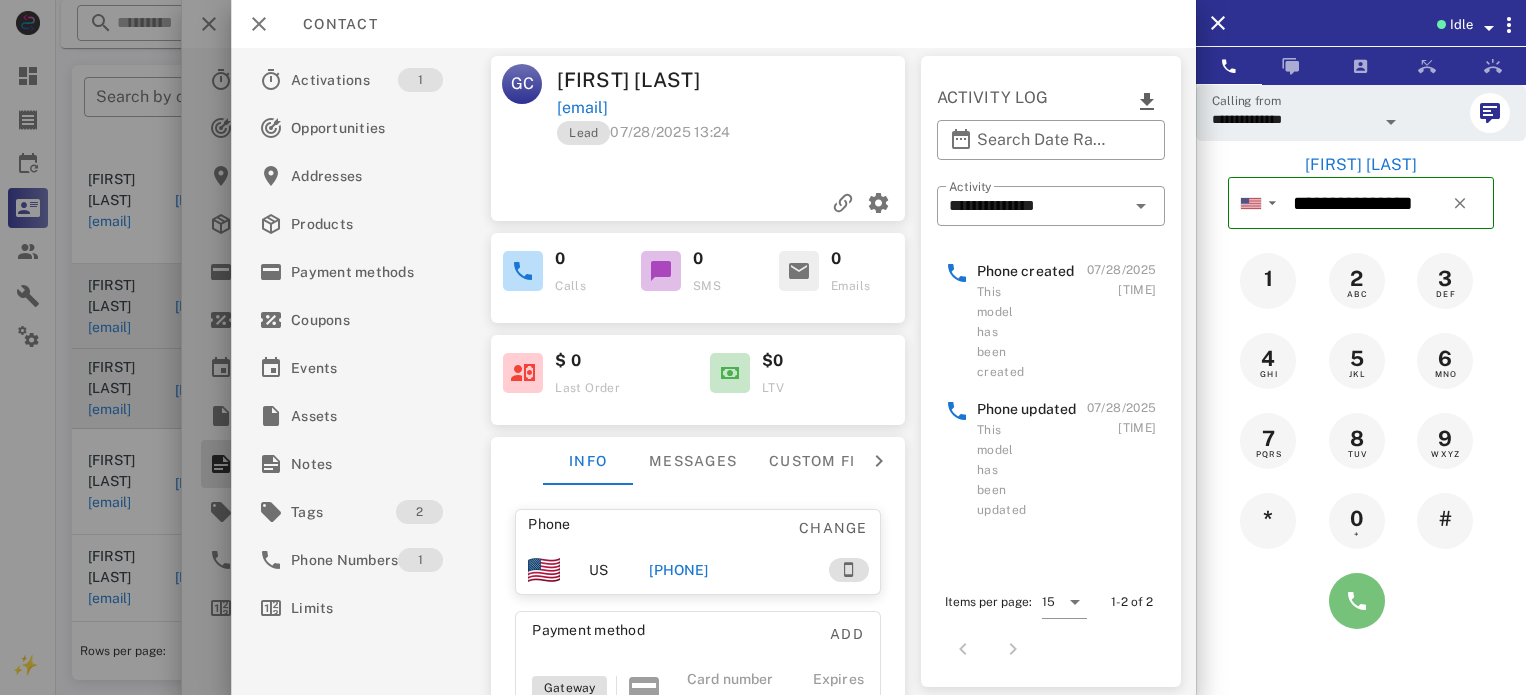 click at bounding box center (1357, 601) 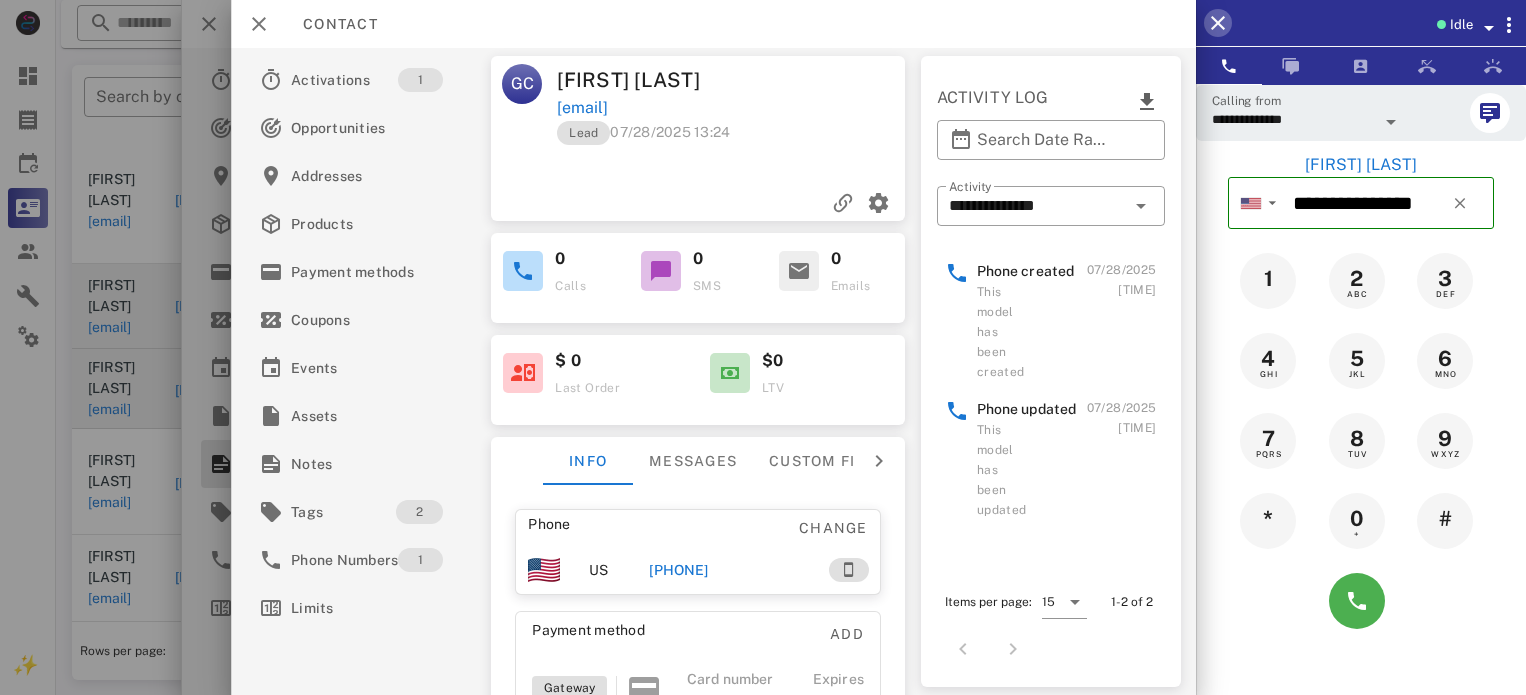 click at bounding box center (1218, 23) 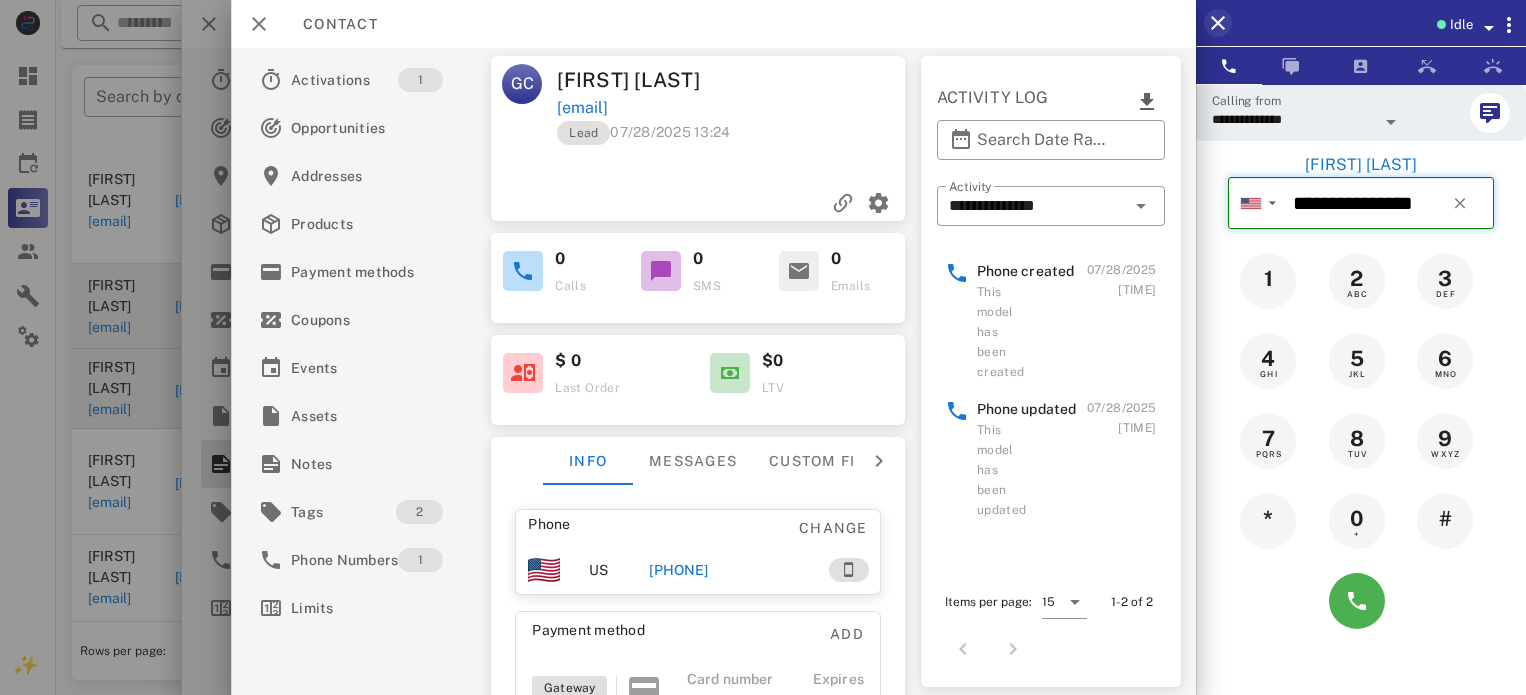 type 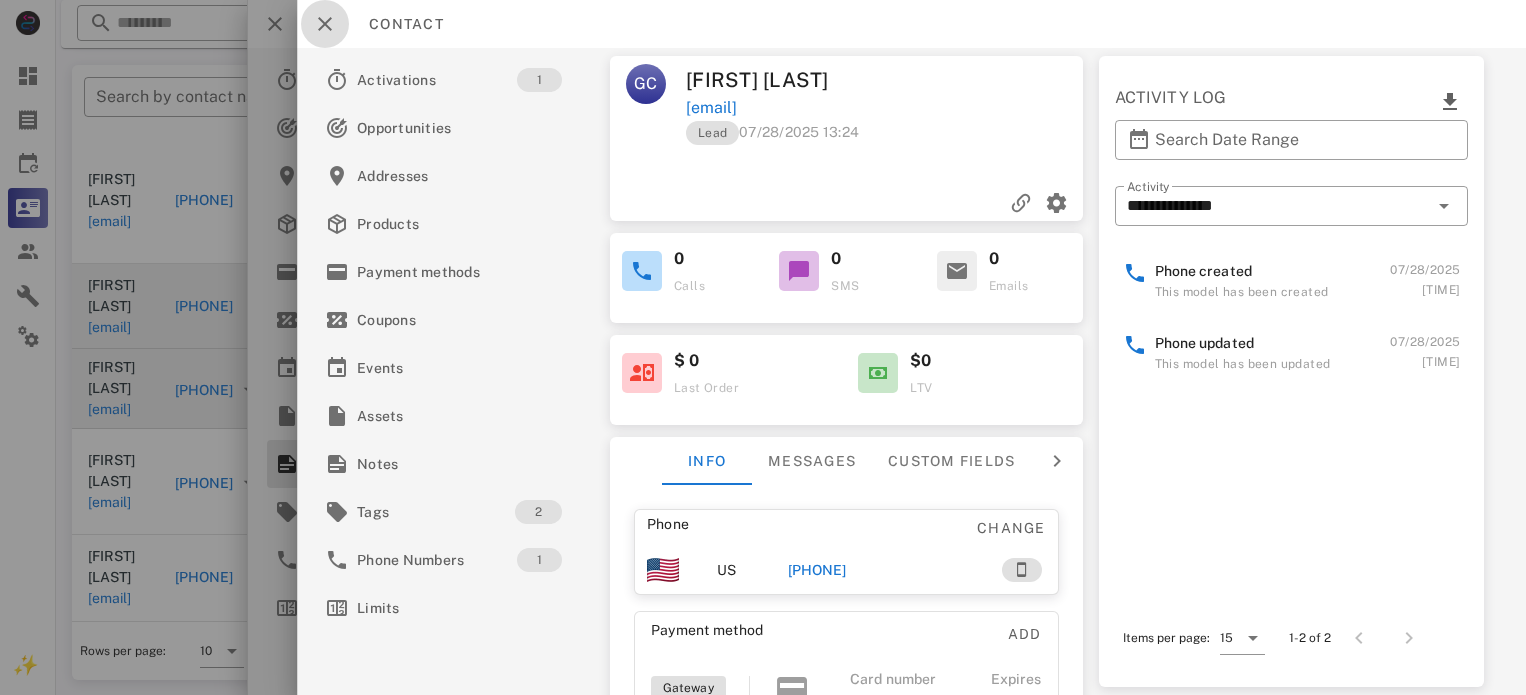 click at bounding box center [325, 24] 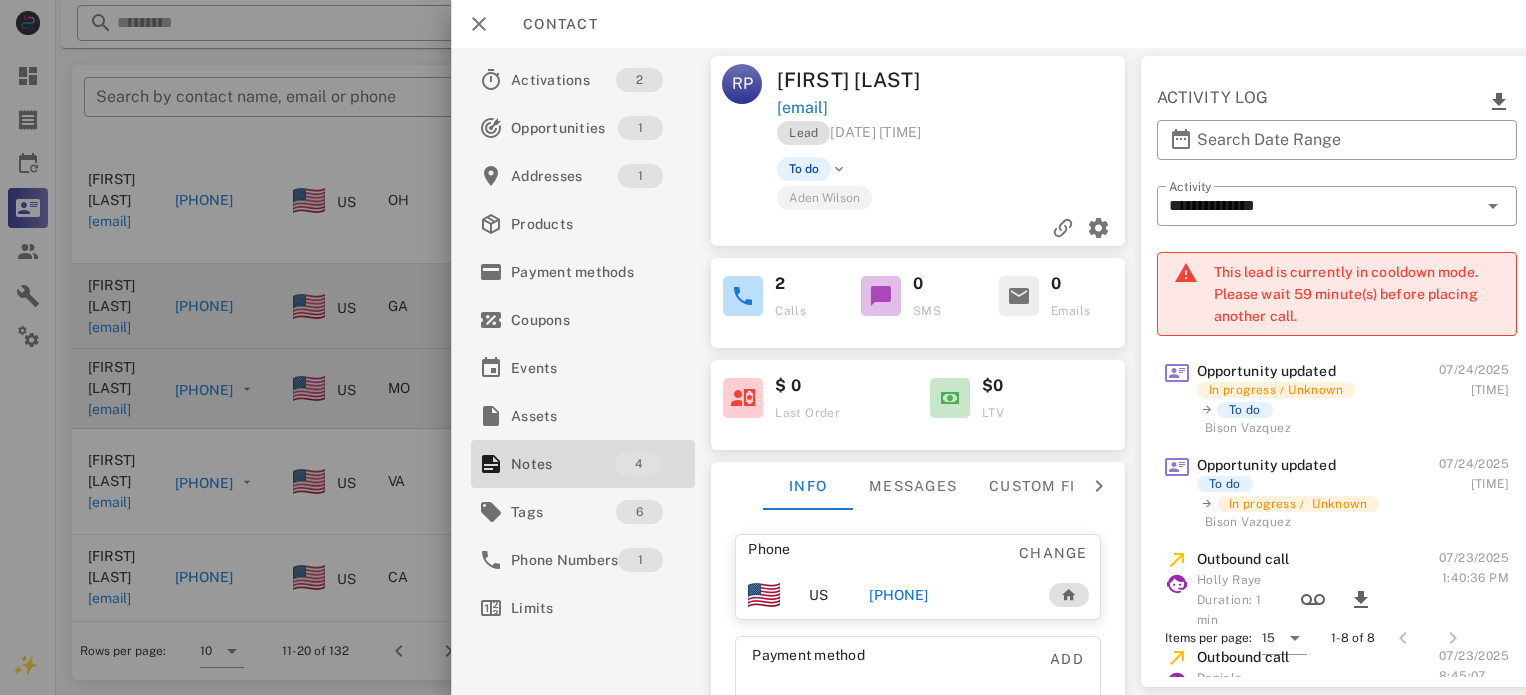 click on "[PHONE]" at bounding box center (898, 595) 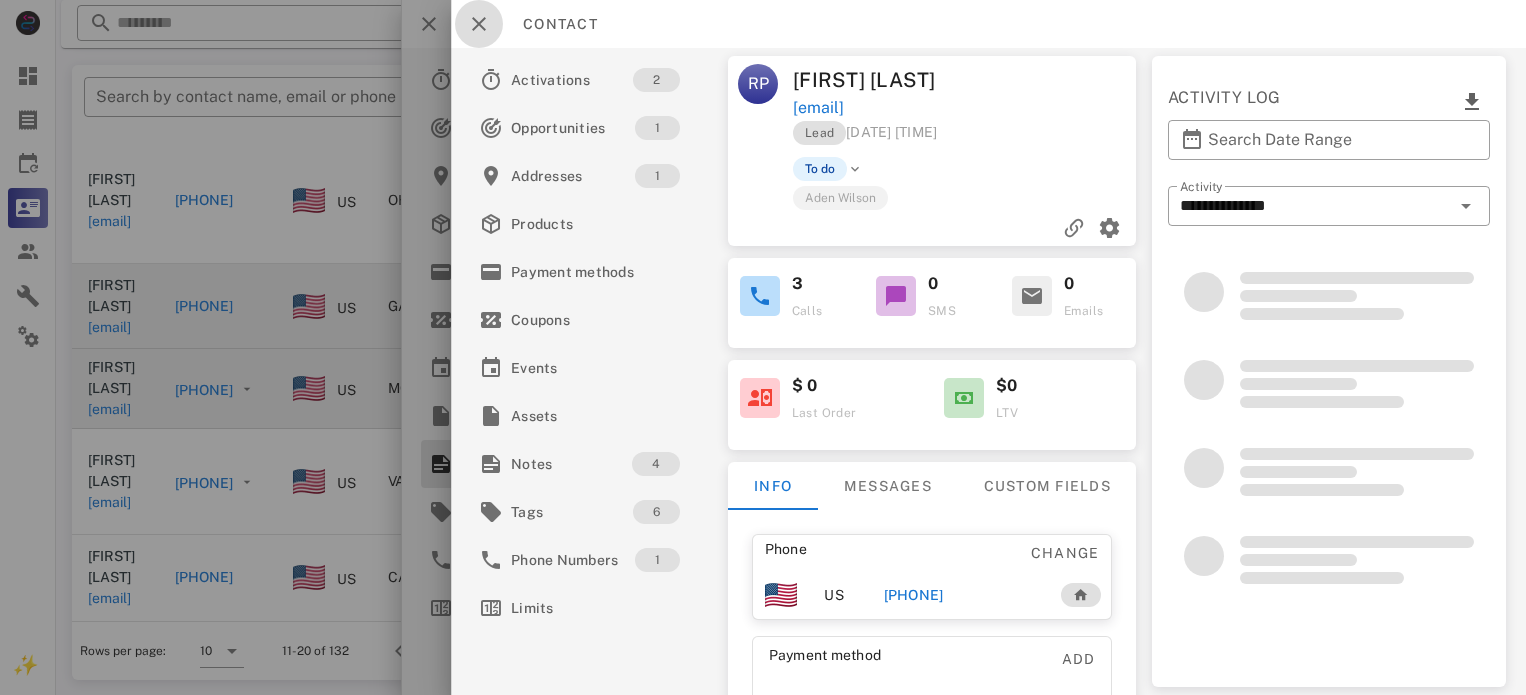 click at bounding box center (479, 24) 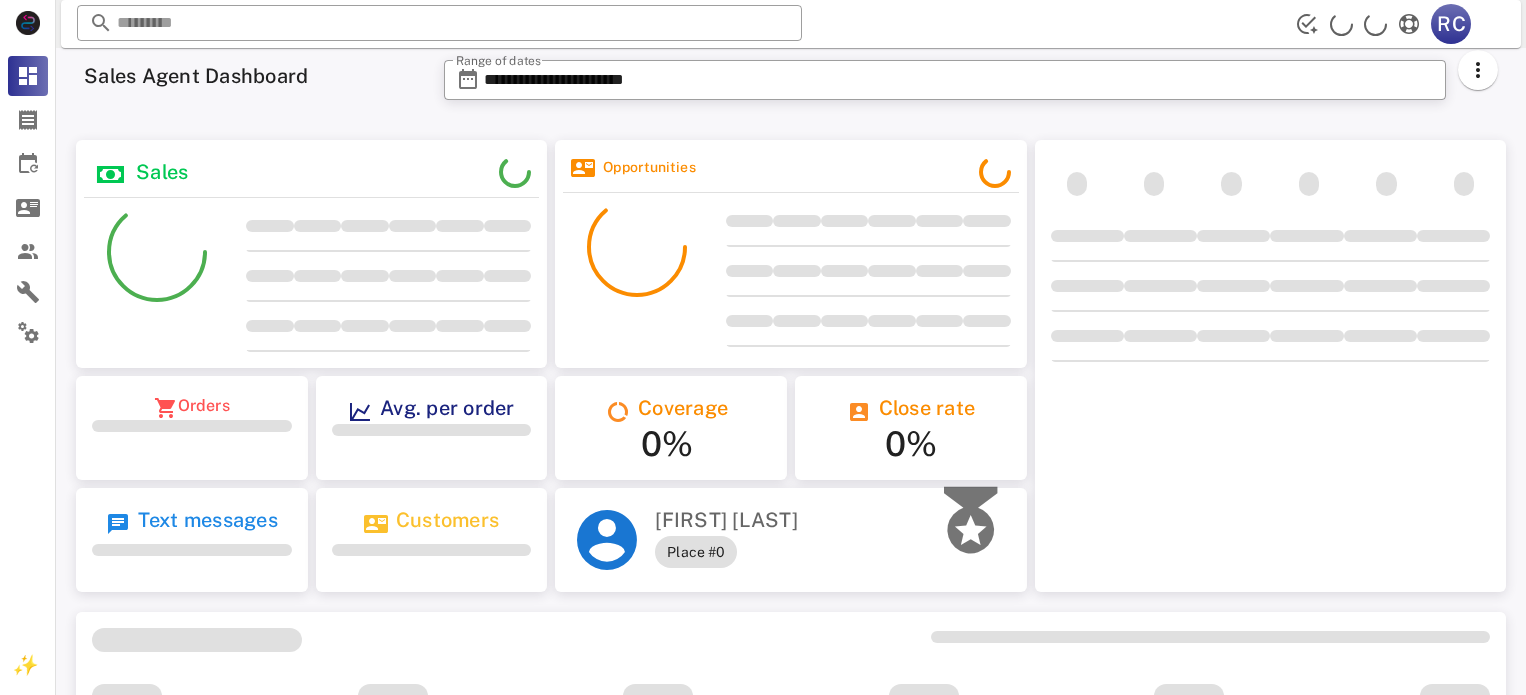 scroll, scrollTop: 0, scrollLeft: 0, axis: both 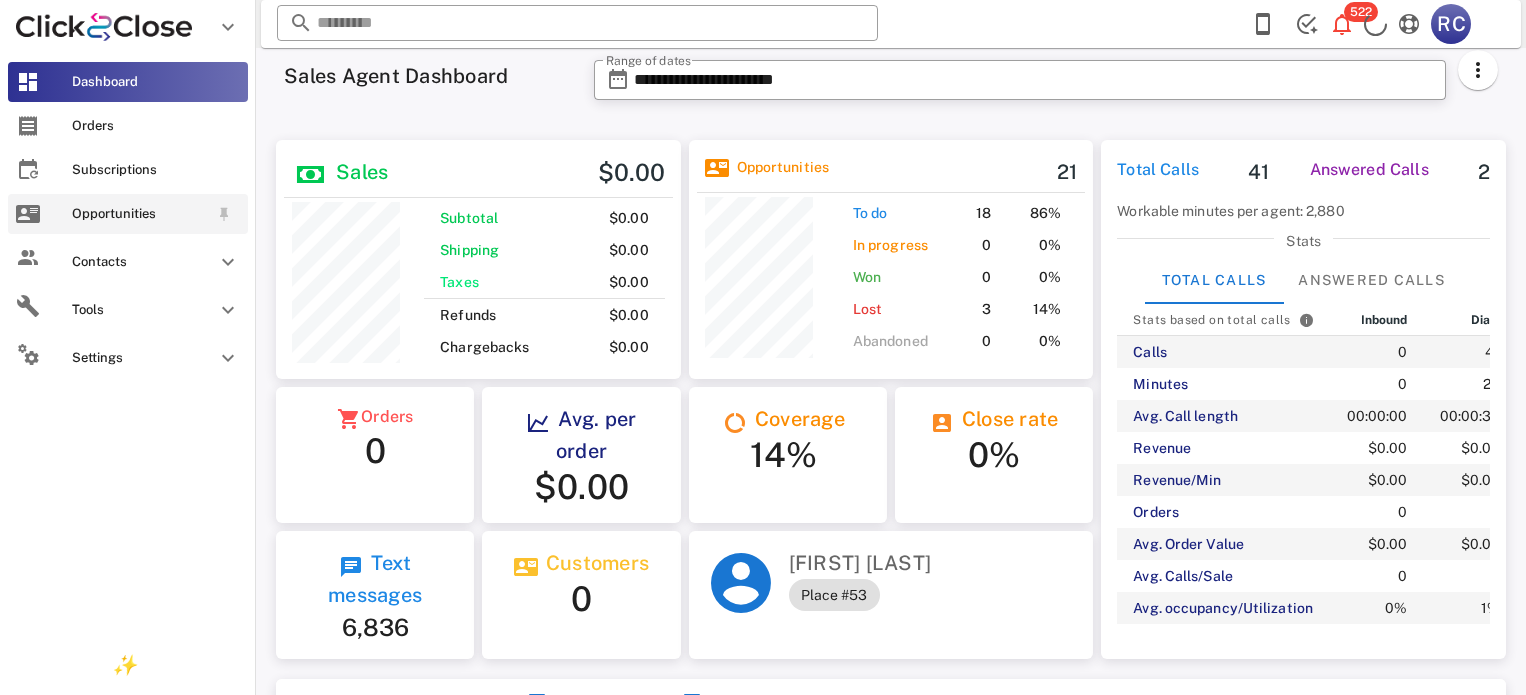click at bounding box center (28, 214) 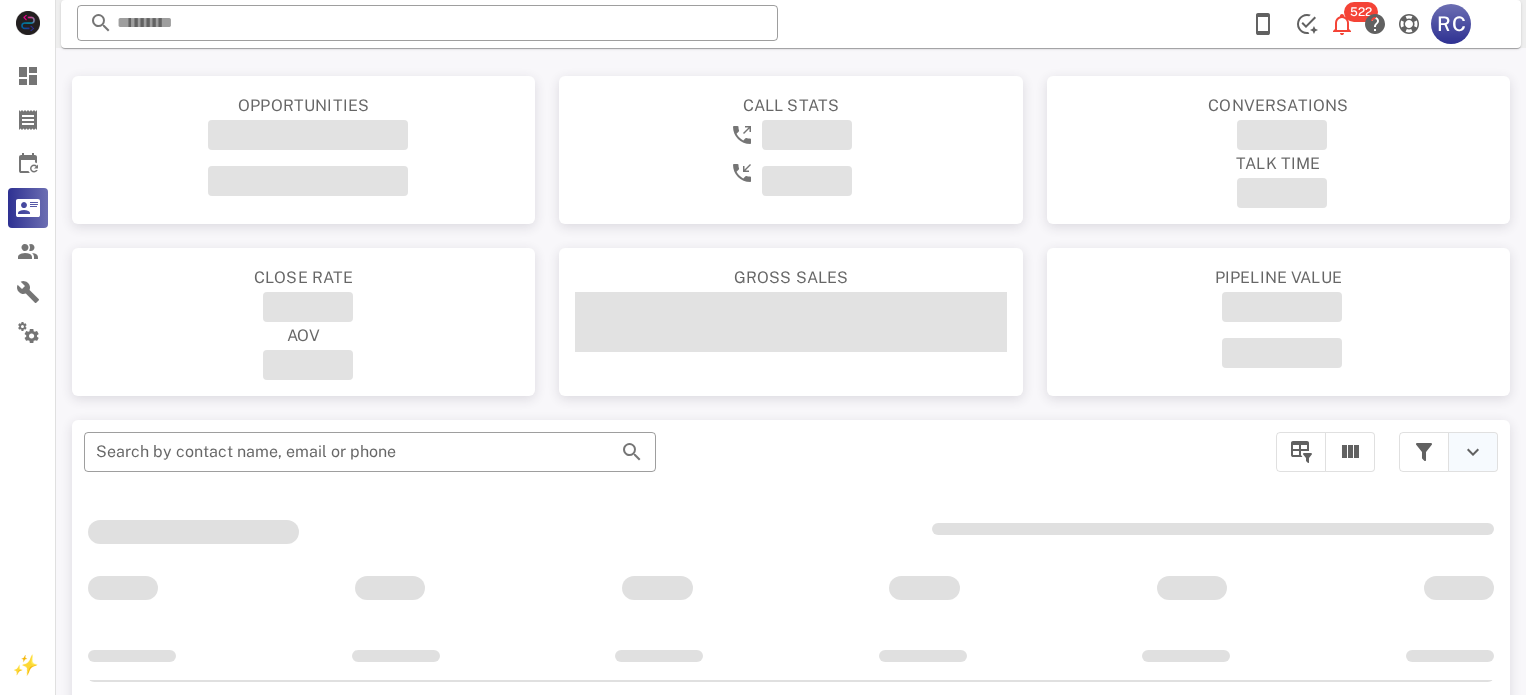 click at bounding box center [1473, 452] 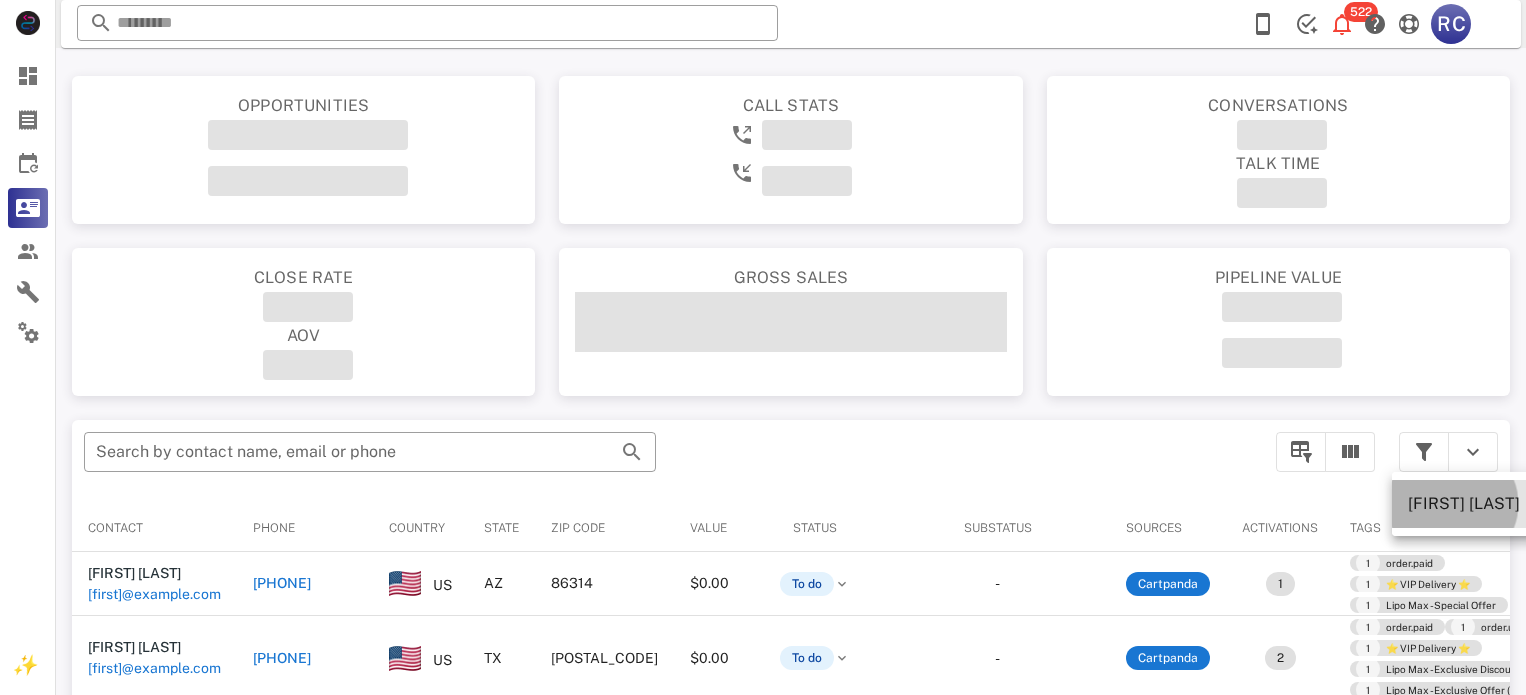 click on "[FIRST] [LAST]" at bounding box center [1464, 503] 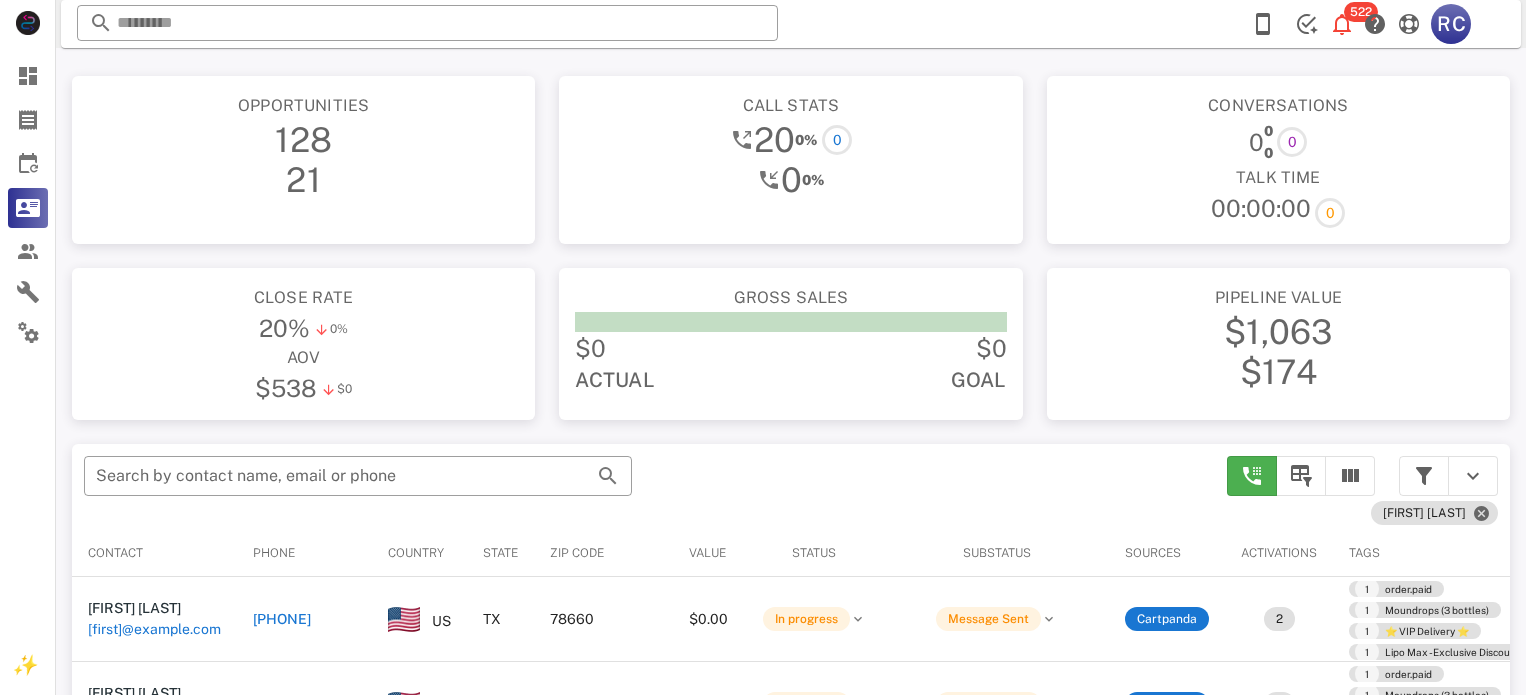 scroll, scrollTop: 100, scrollLeft: 0, axis: vertical 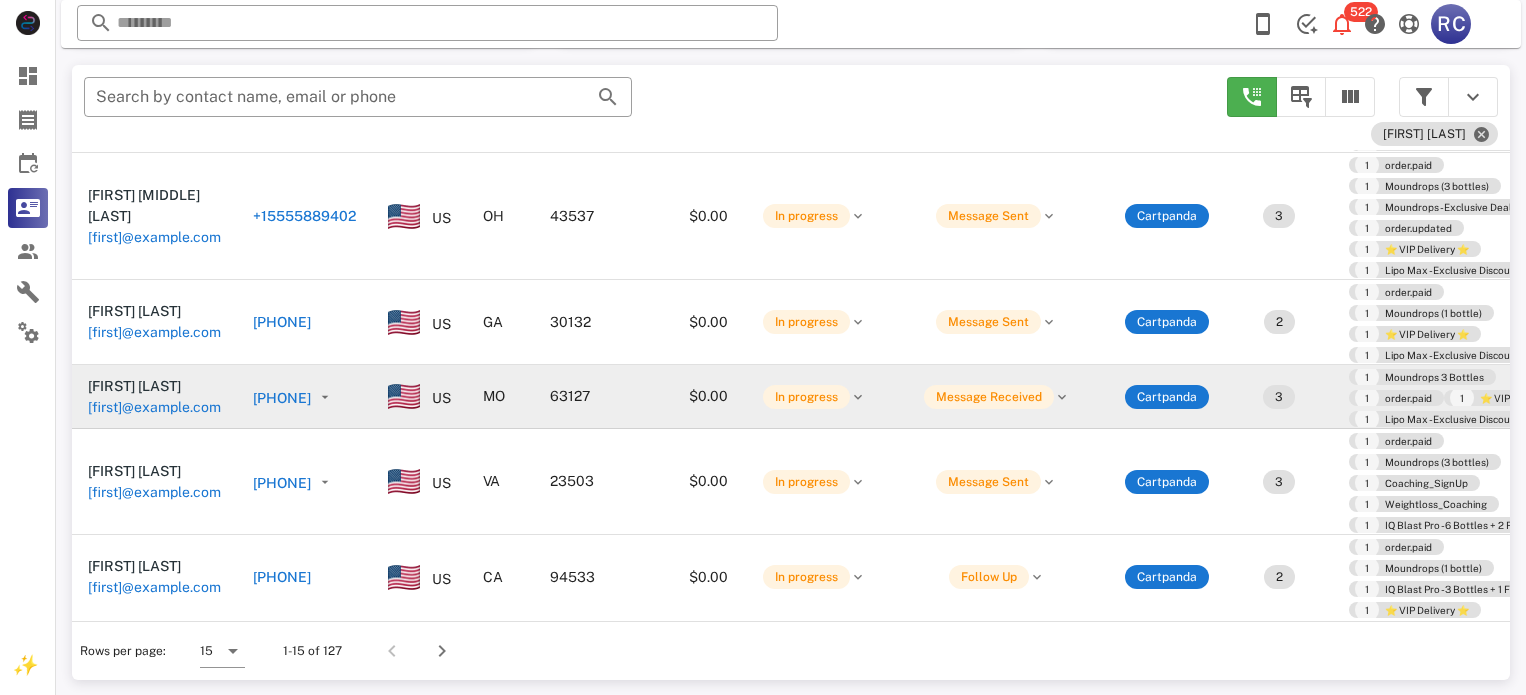 click on "[PHONE]" at bounding box center (282, 398) 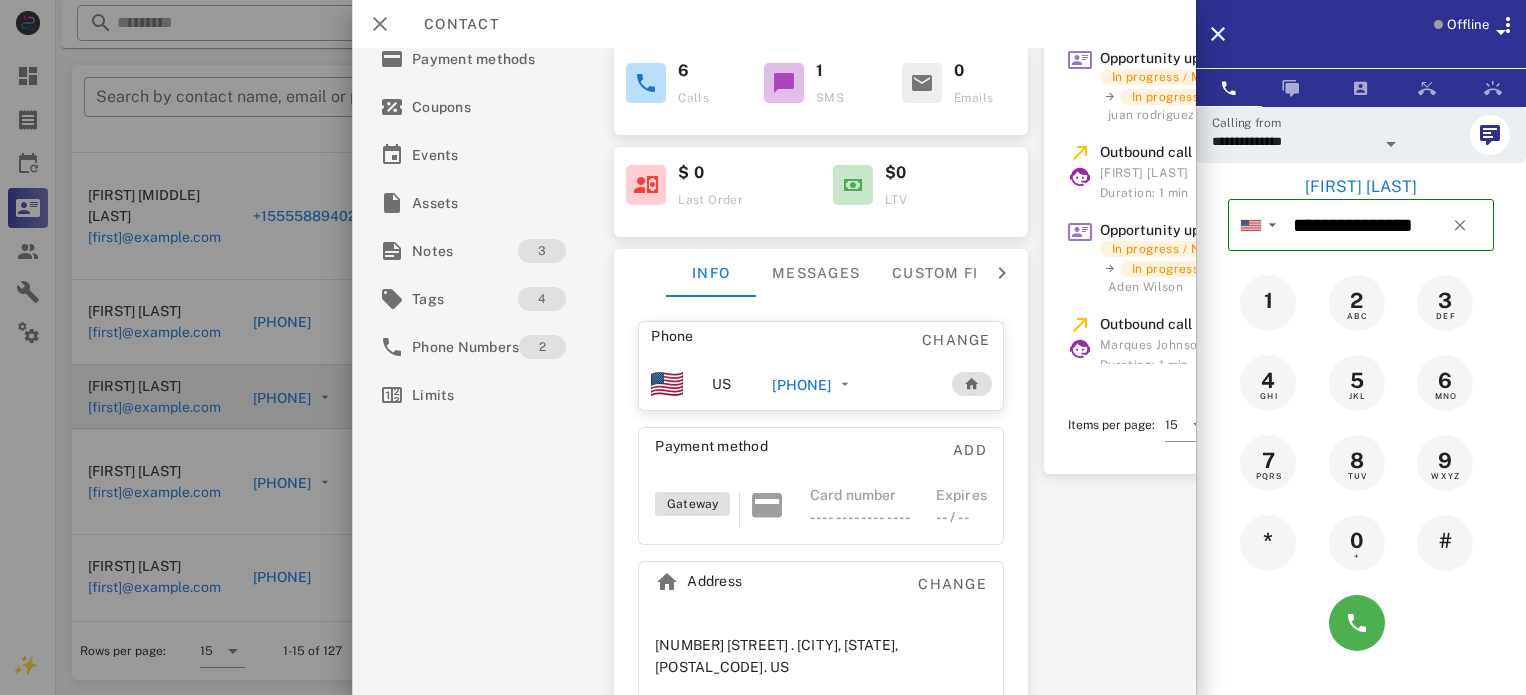 scroll, scrollTop: 231, scrollLeft: 0, axis: vertical 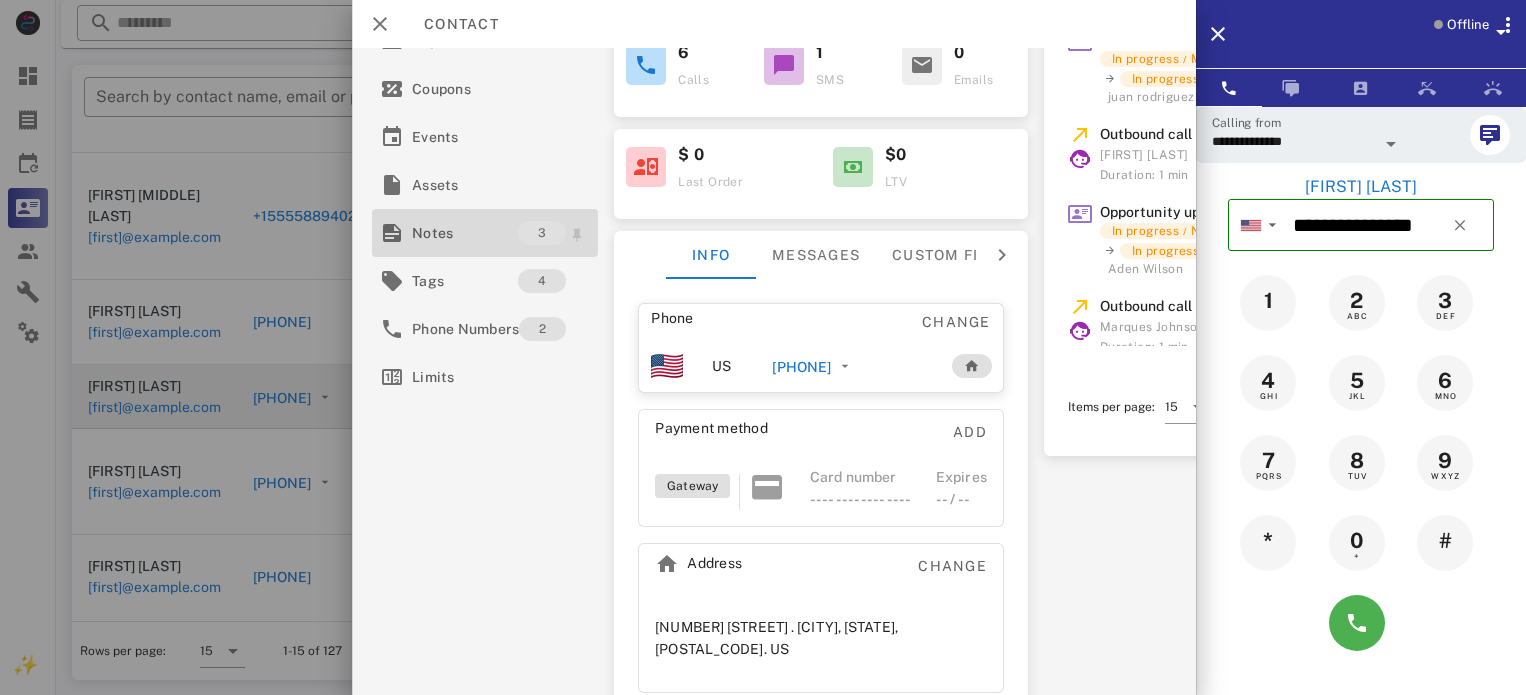click on "Notes" at bounding box center (465, 233) 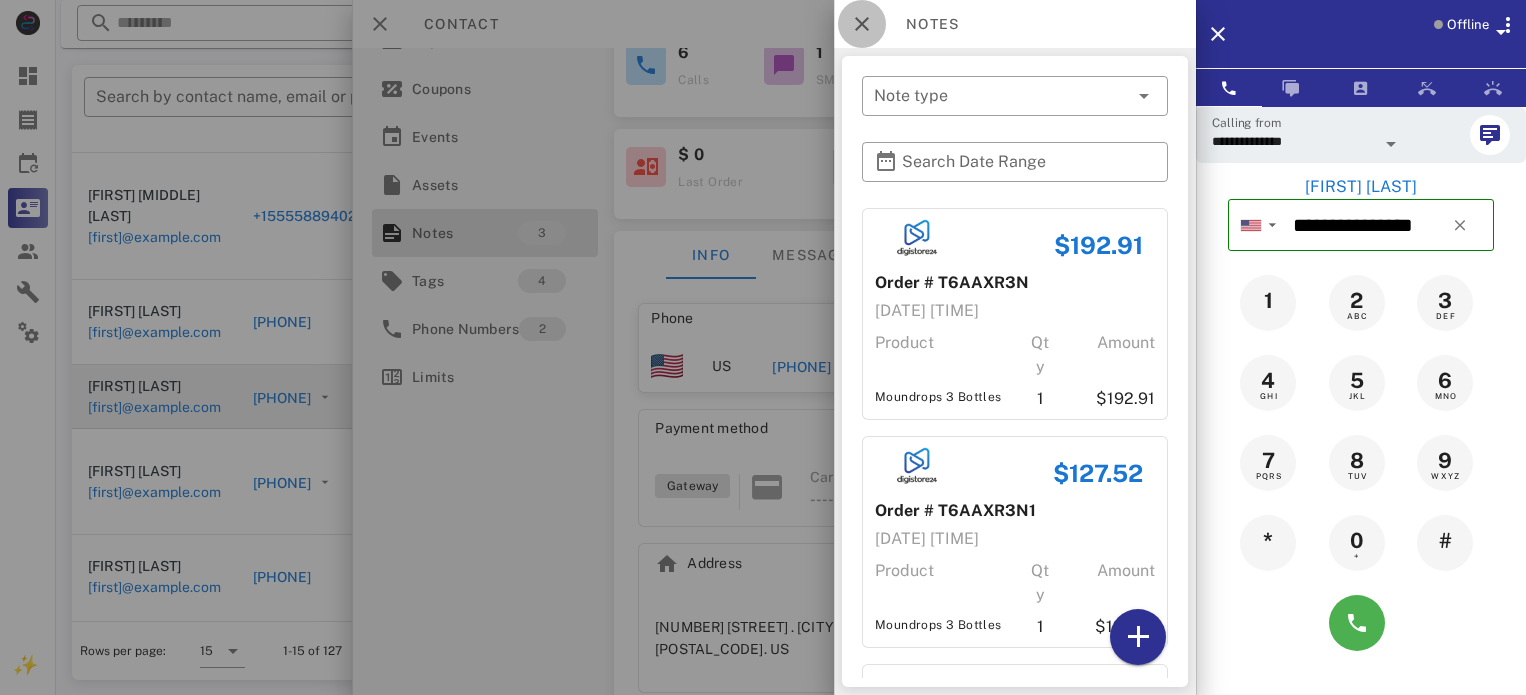 click at bounding box center [862, 24] 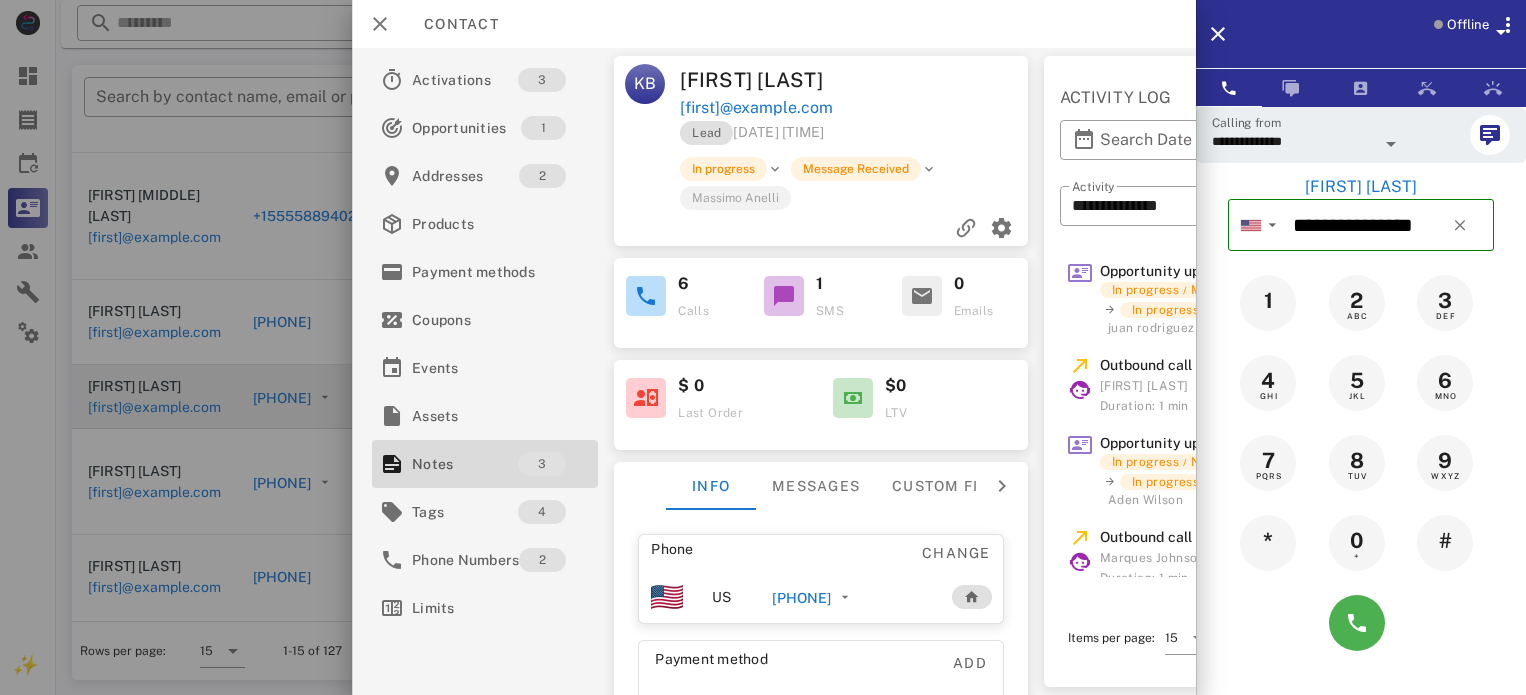 click at bounding box center (763, 347) 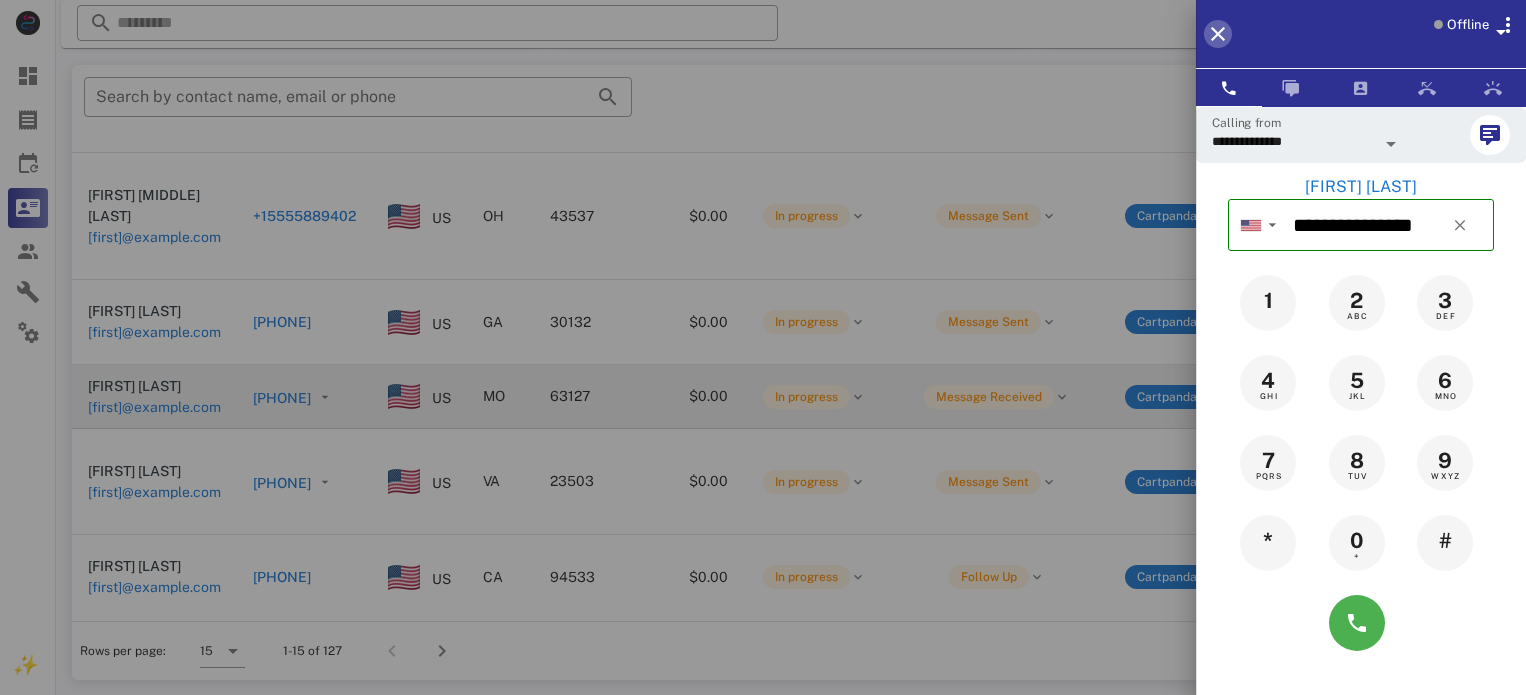 click at bounding box center [1218, 34] 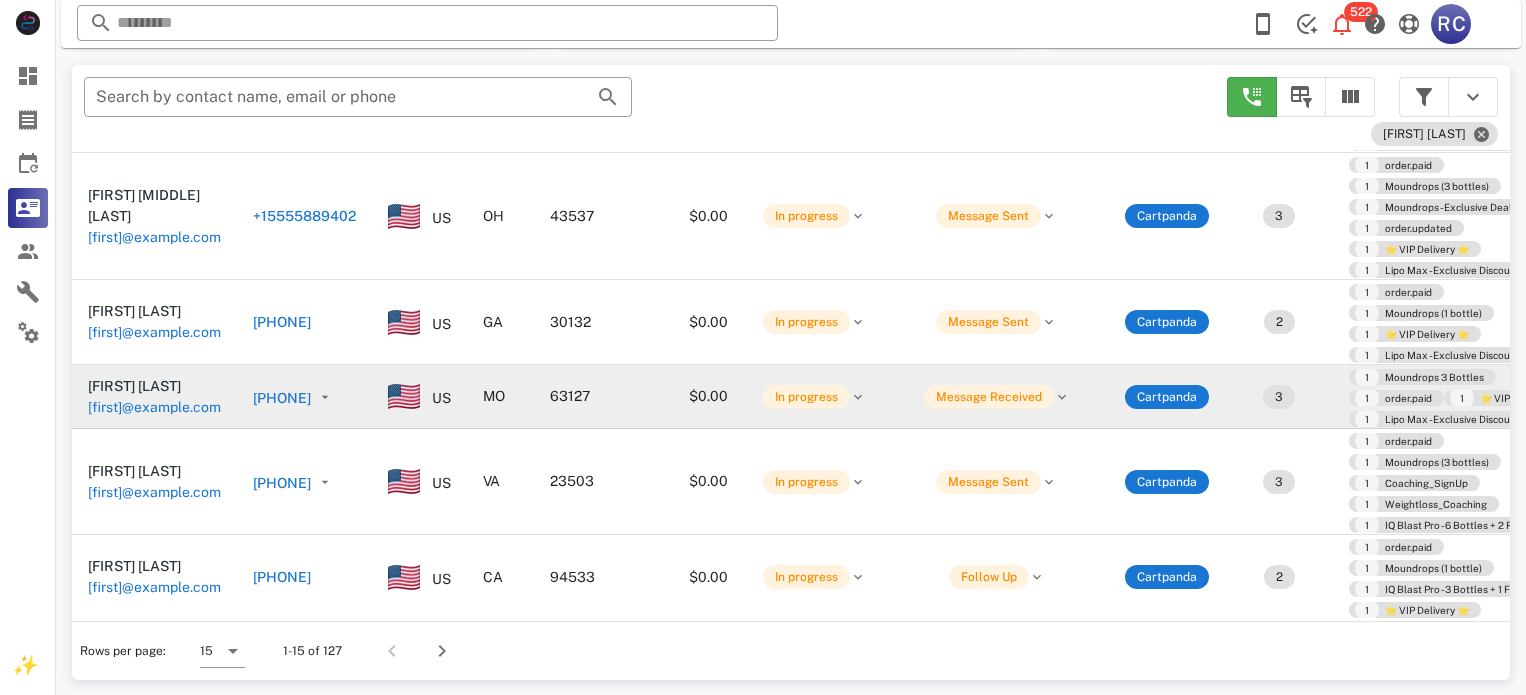 click on "[PHONE]" at bounding box center (282, 398) 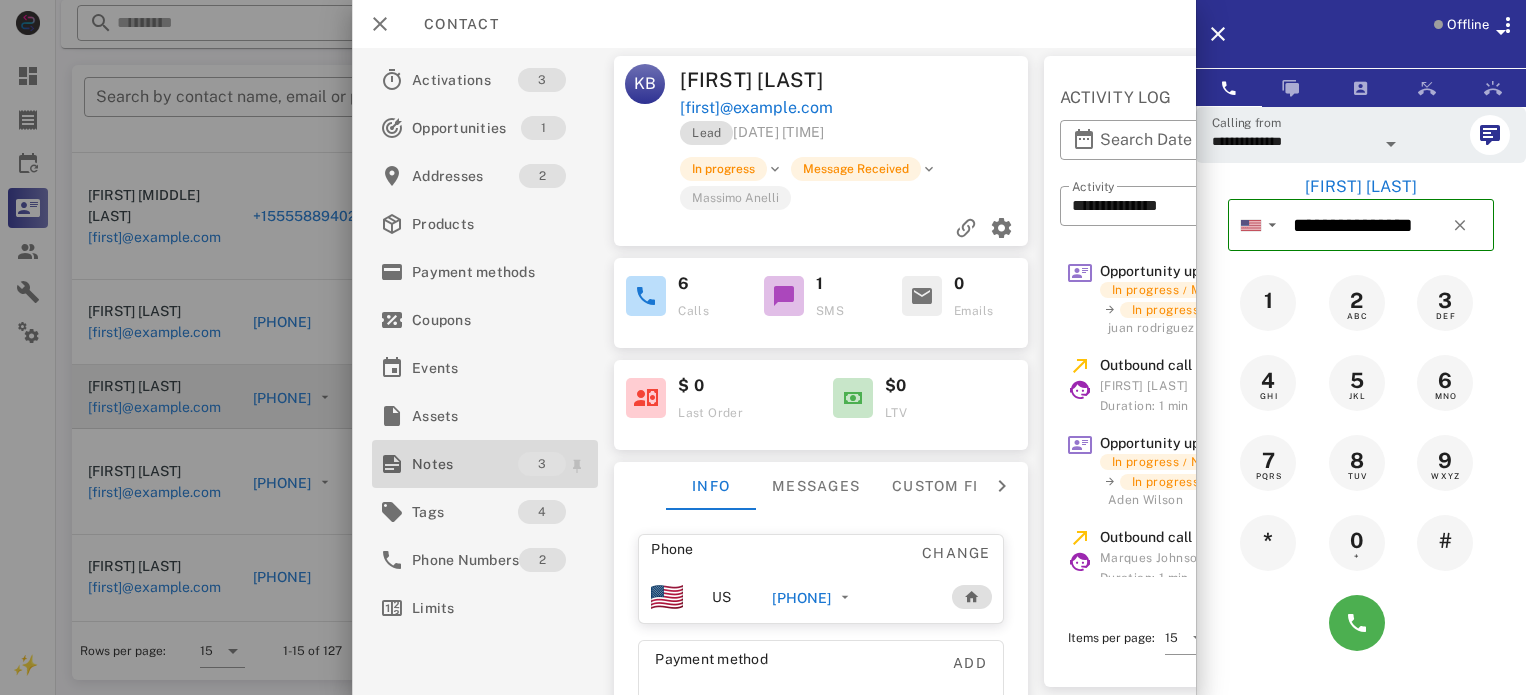 click on "Notes" at bounding box center [465, 464] 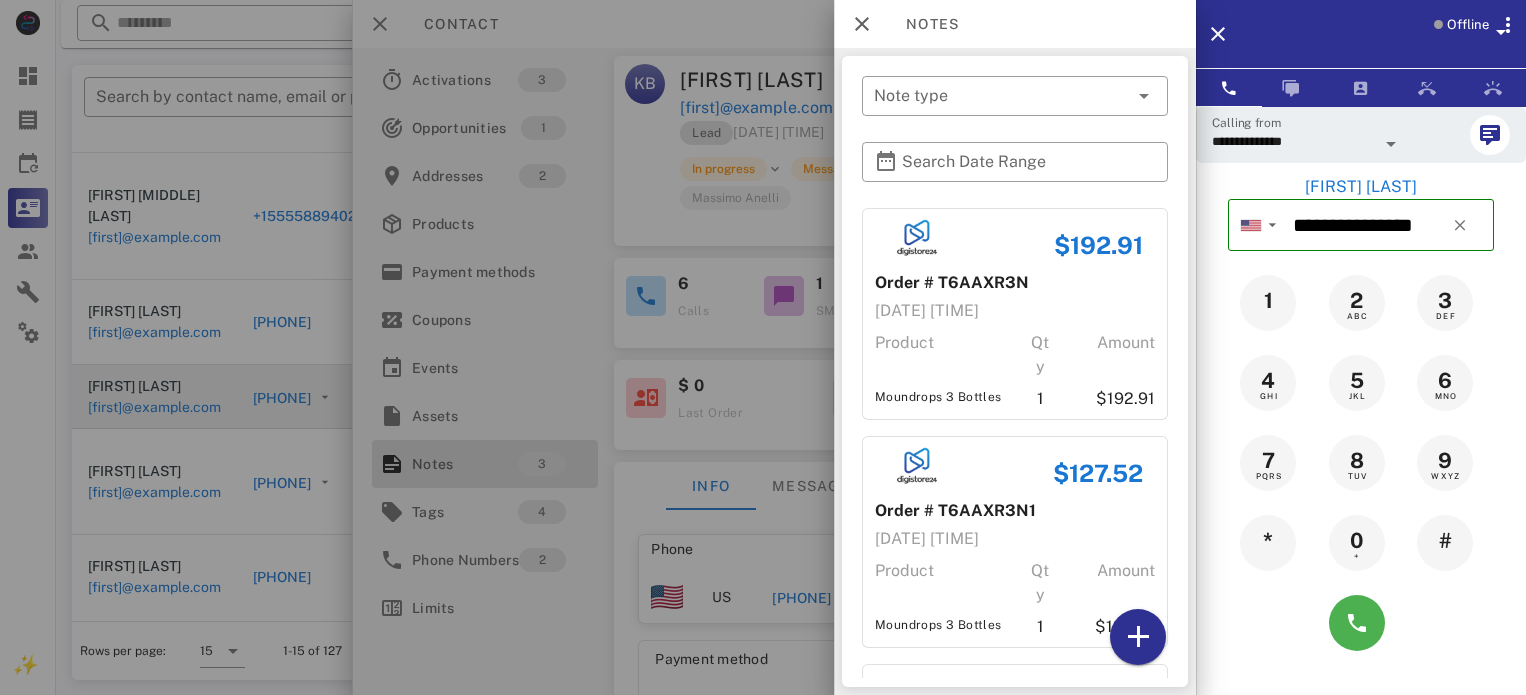 scroll, scrollTop: 0, scrollLeft: 0, axis: both 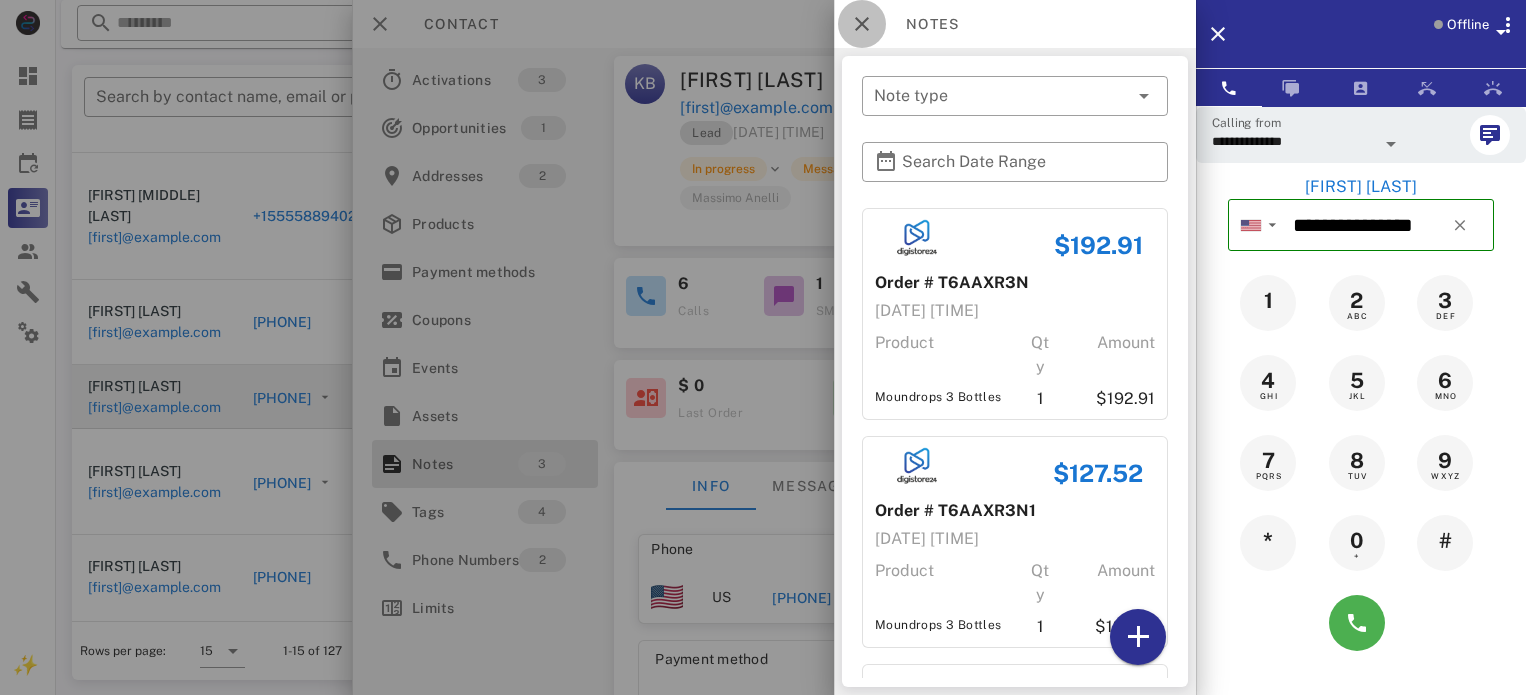 click at bounding box center [862, 24] 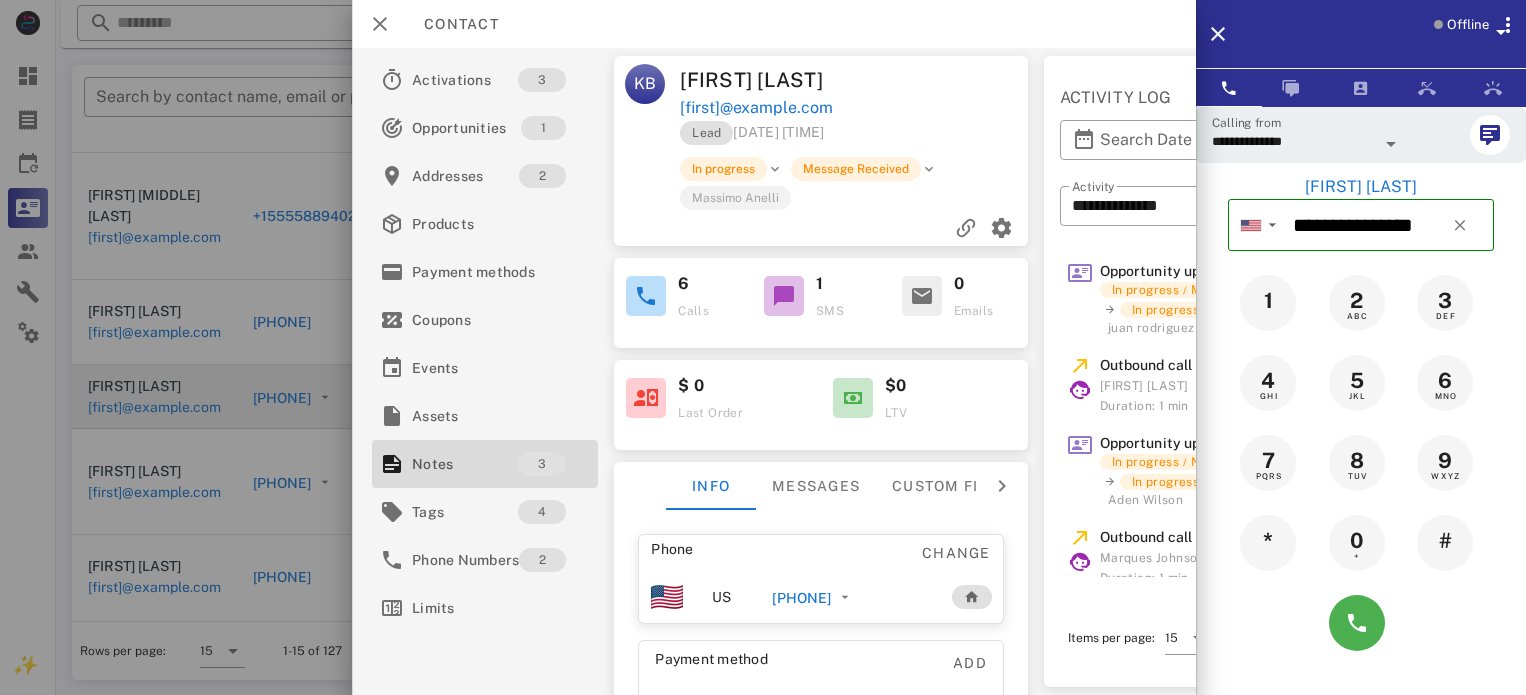 click on "Offline" at bounding box center (1468, 25) 